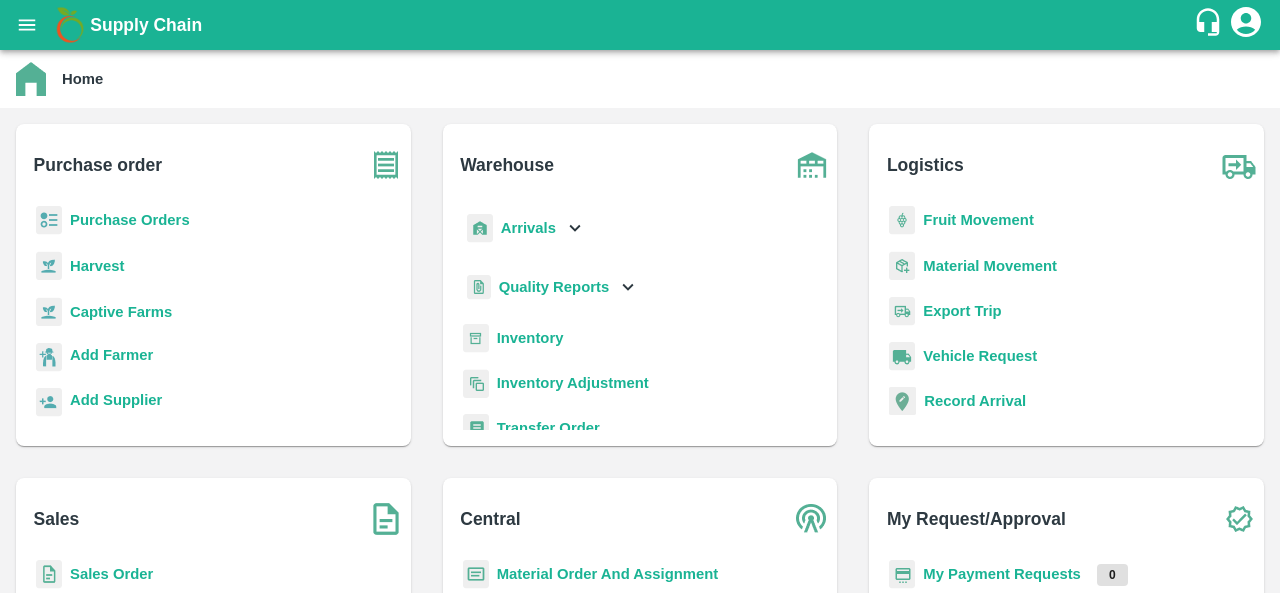 scroll, scrollTop: 0, scrollLeft: 0, axis: both 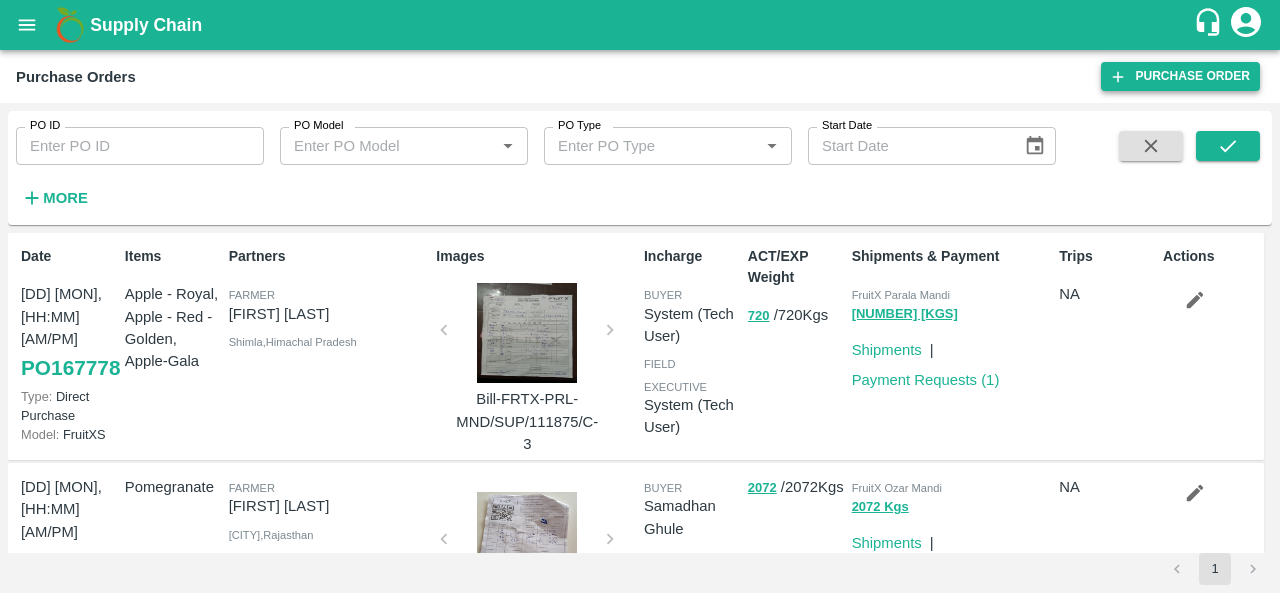 click on "Purchase Order" at bounding box center (1180, 76) 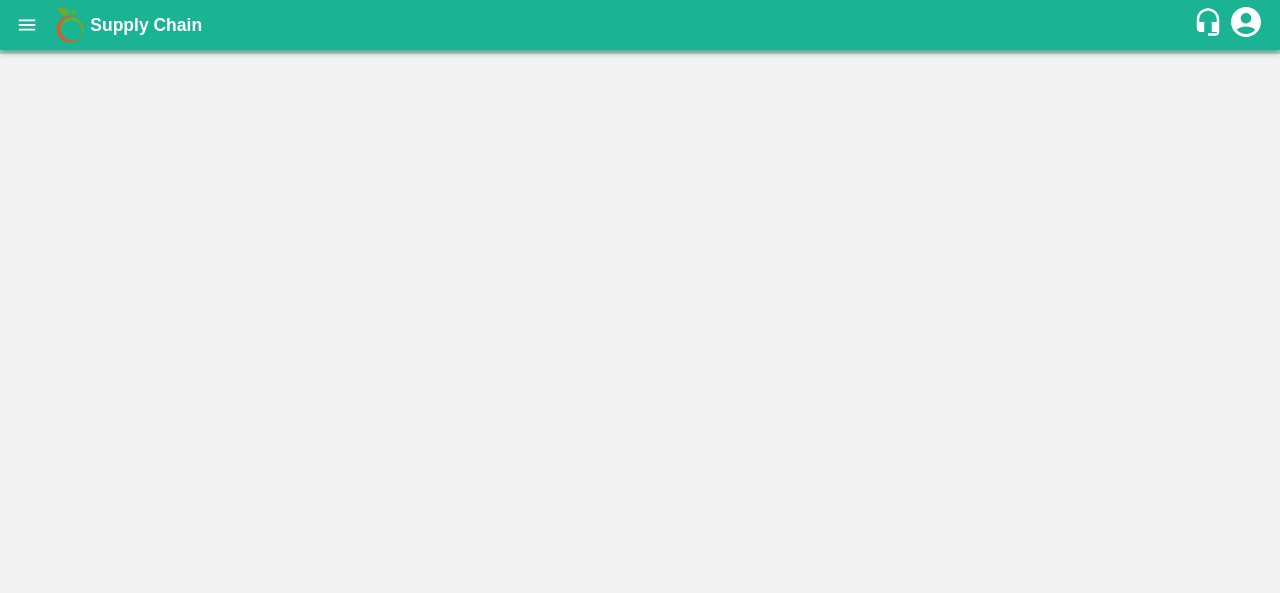 scroll, scrollTop: 0, scrollLeft: 0, axis: both 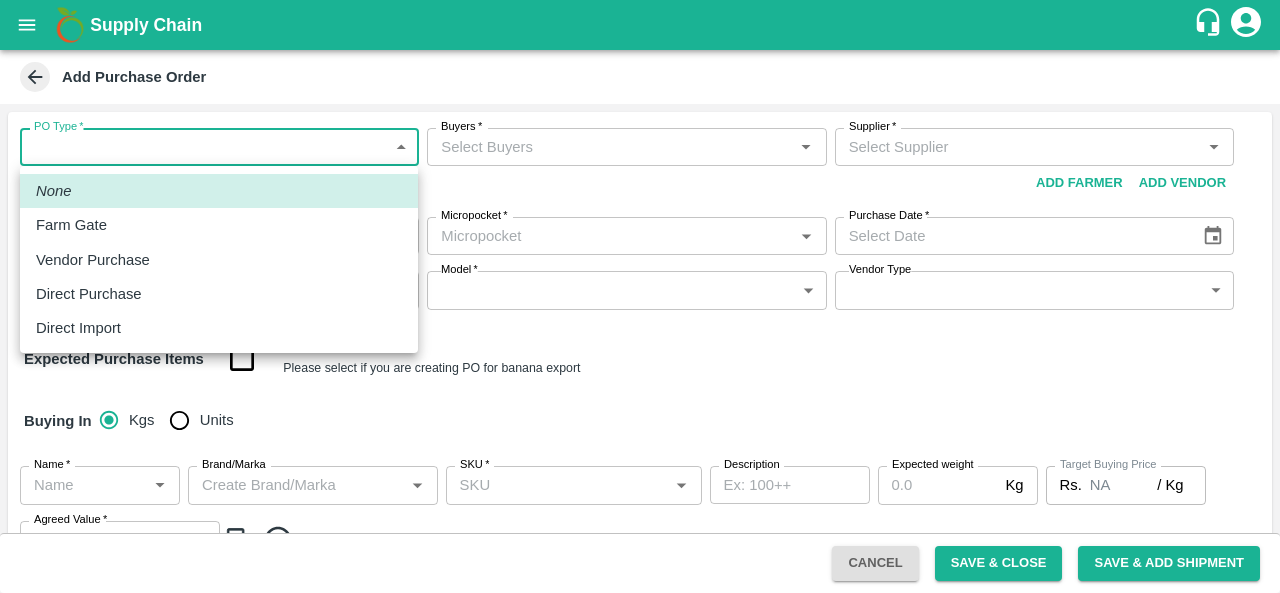 click on "Supply Chain Add Purchase Order PO Type   * ​ PO Type Buyers   * Buyers   * Supplier   * Supplier   * Add Vendor Add Farmer Address   * Address Micropocket   * Micropocket   * Purchase Date   * Purchase Date Incharge Field Executive   * Incharge Field Executive   * Model   * ​ Model Vendor Type ​ Vendor Type Expected Purchase Items Banana Export PO Please select if you are creating PO for banana export Buying In Kgs Units Name   * Name   * Brand/Marka Brand/Marka SKU   * SKU   * Description x Description Expected weight Kg Expected weight Target Buying Price Rs. NA / Kg Target Buying Price Agreed Value   * Rs. / Kg Agreed Value Upload Agreement Upload Chute Percentage % Chute Percentage Cancel Save & Close Save & Add Shipment FXD LMD DC Direct Customer FruitX Bangalore FruitX Delhi FruitX Parala Mandi FruitX Narkanda Mandi 2025 Anil Kumar Logout None Farm Gate Vendor Purchase Direct Purchase Direct Import" at bounding box center (640, 296) 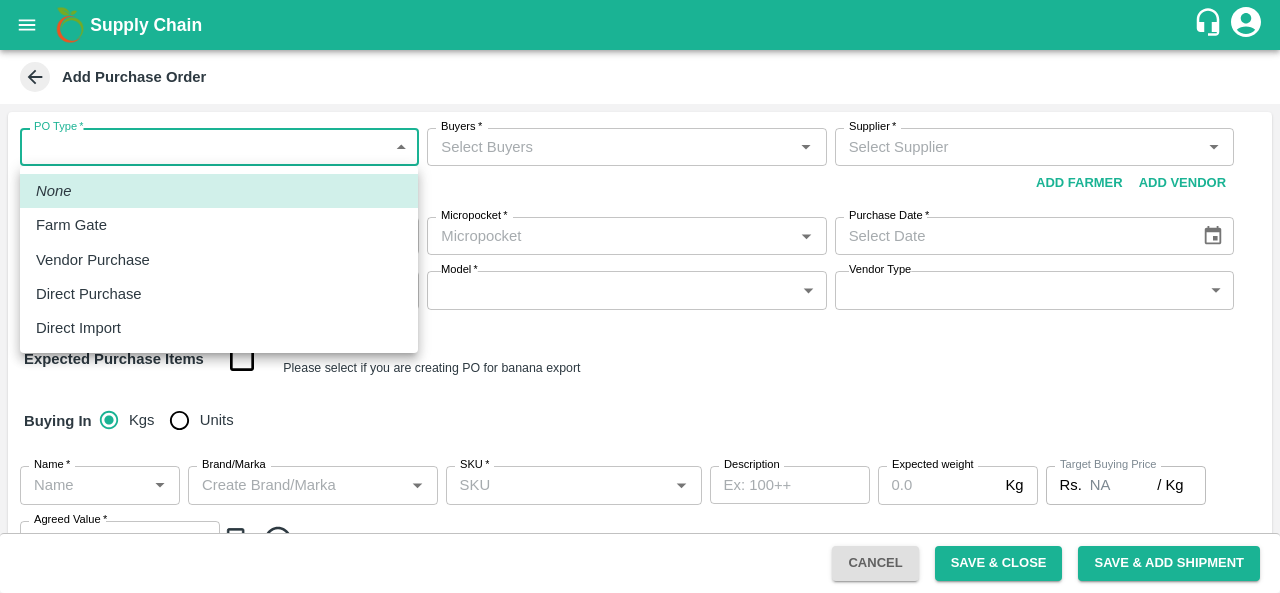 click on "Direct Purchase" at bounding box center (94, 294) 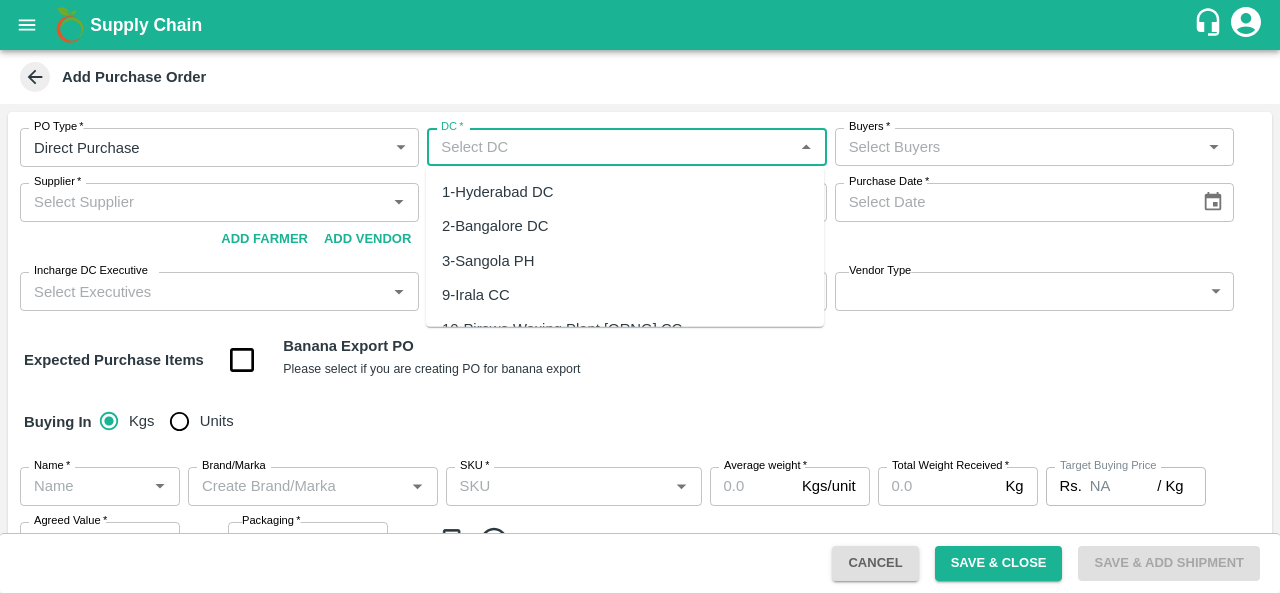 click on "DC   *" at bounding box center [610, 147] 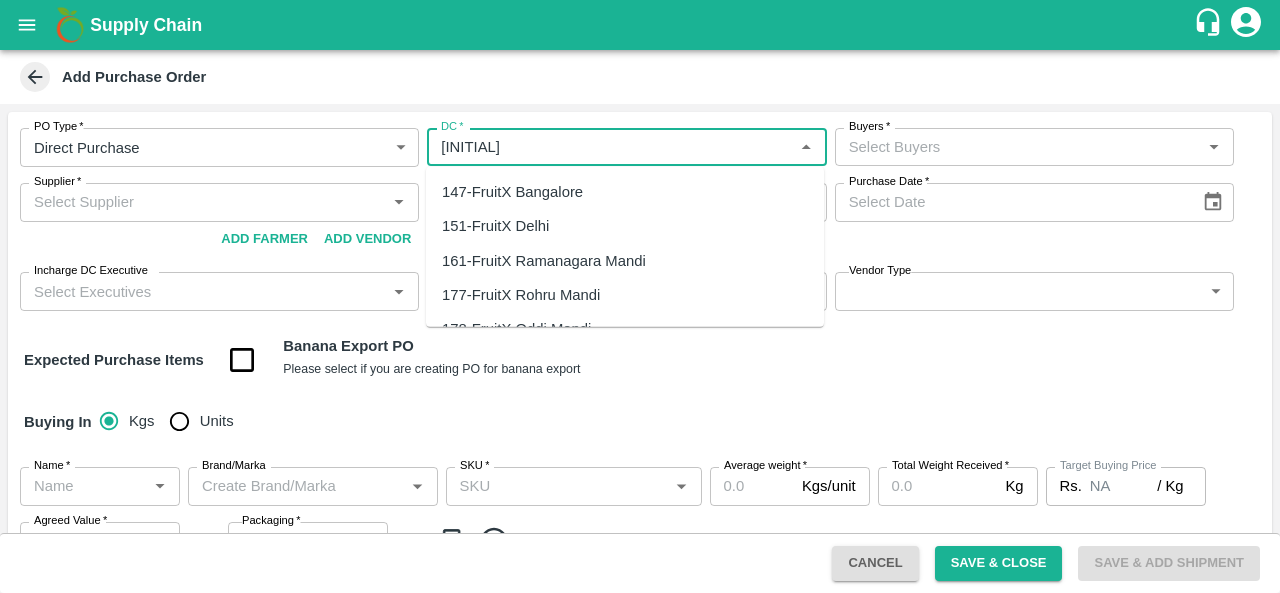 click on "147-FruitX Bangalore" at bounding box center [512, 192] 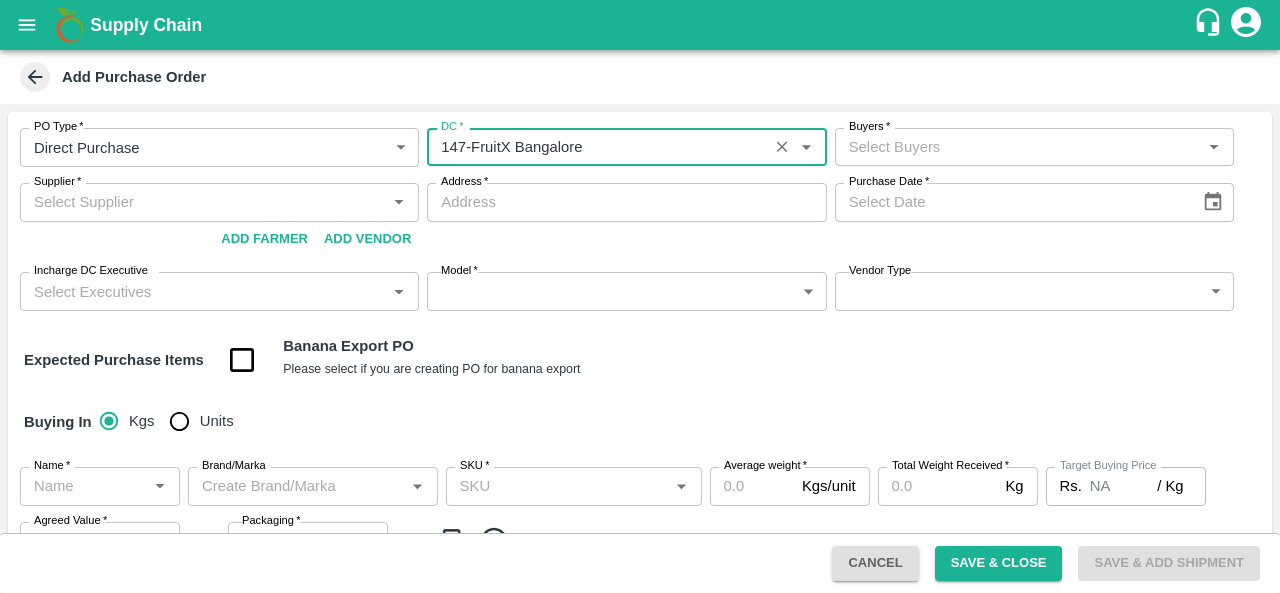 type on "147-FruitX Bangalore" 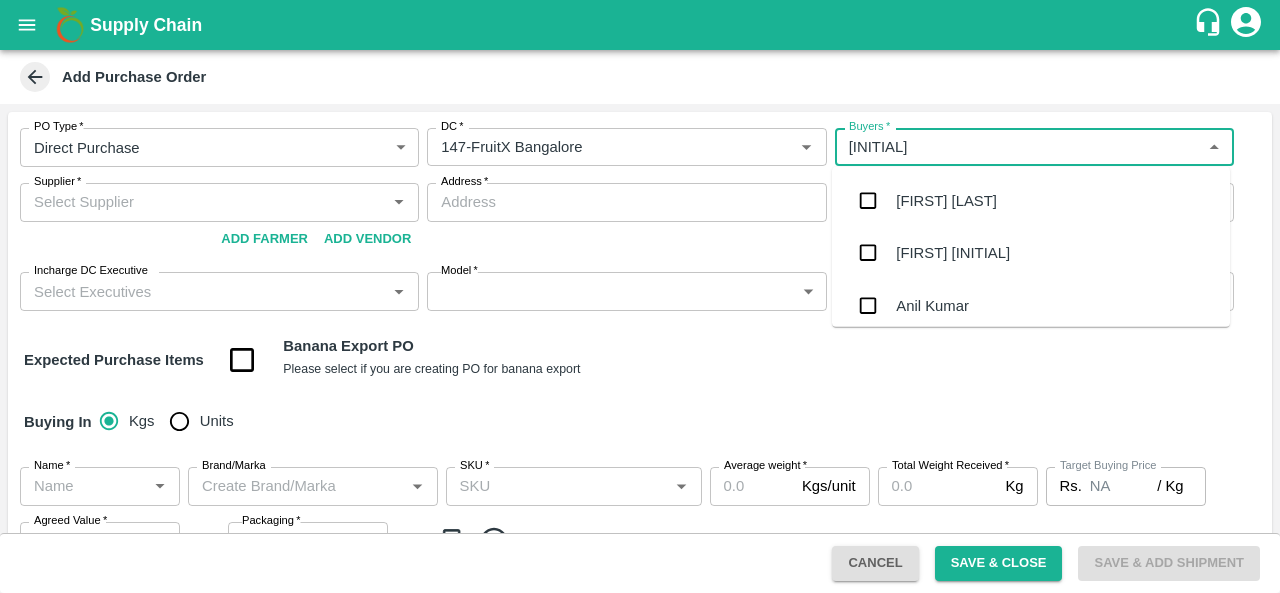 type on "[FIRST]" 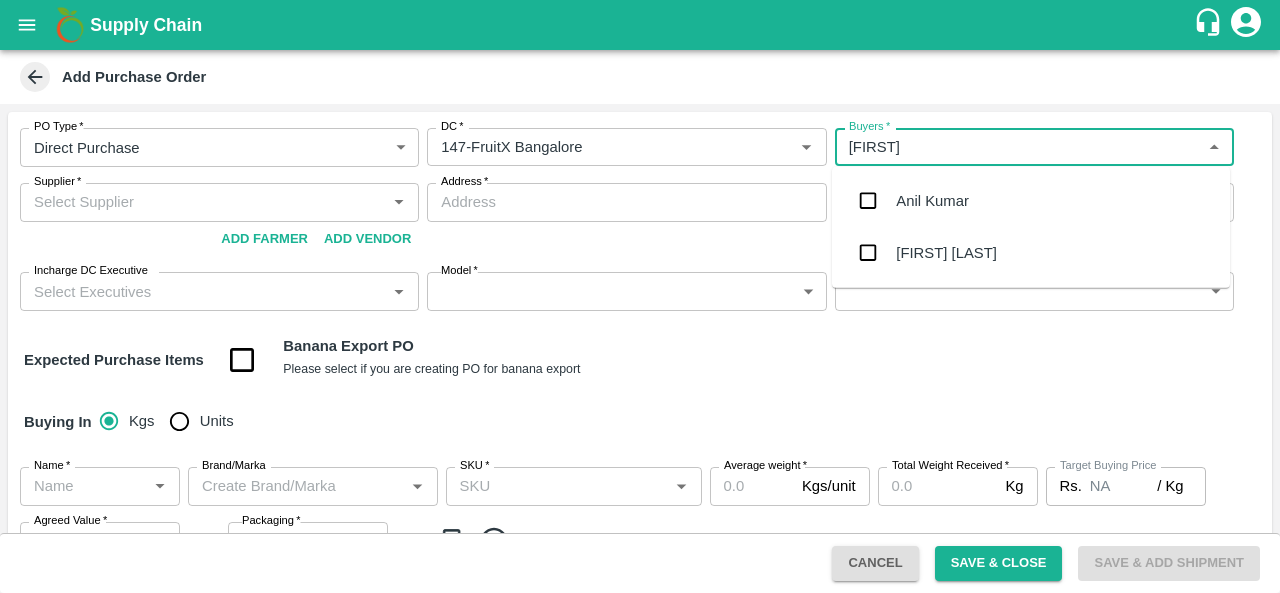 click on "Anil Kumar" at bounding box center (932, 201) 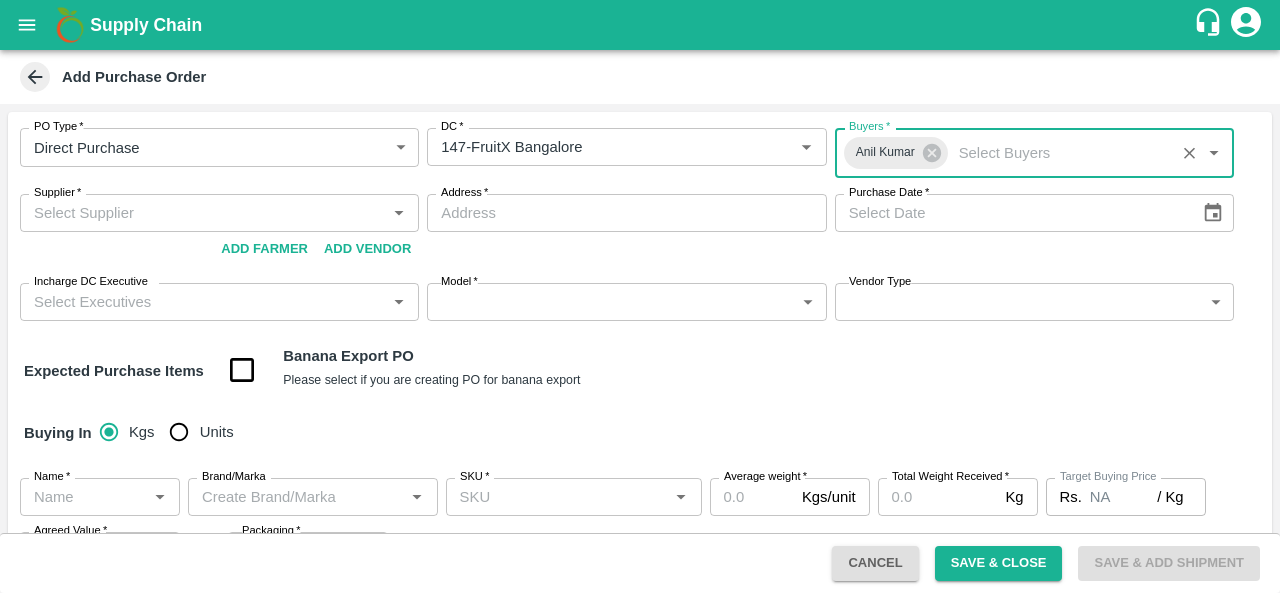 click on "Supplier   *" at bounding box center (203, 213) 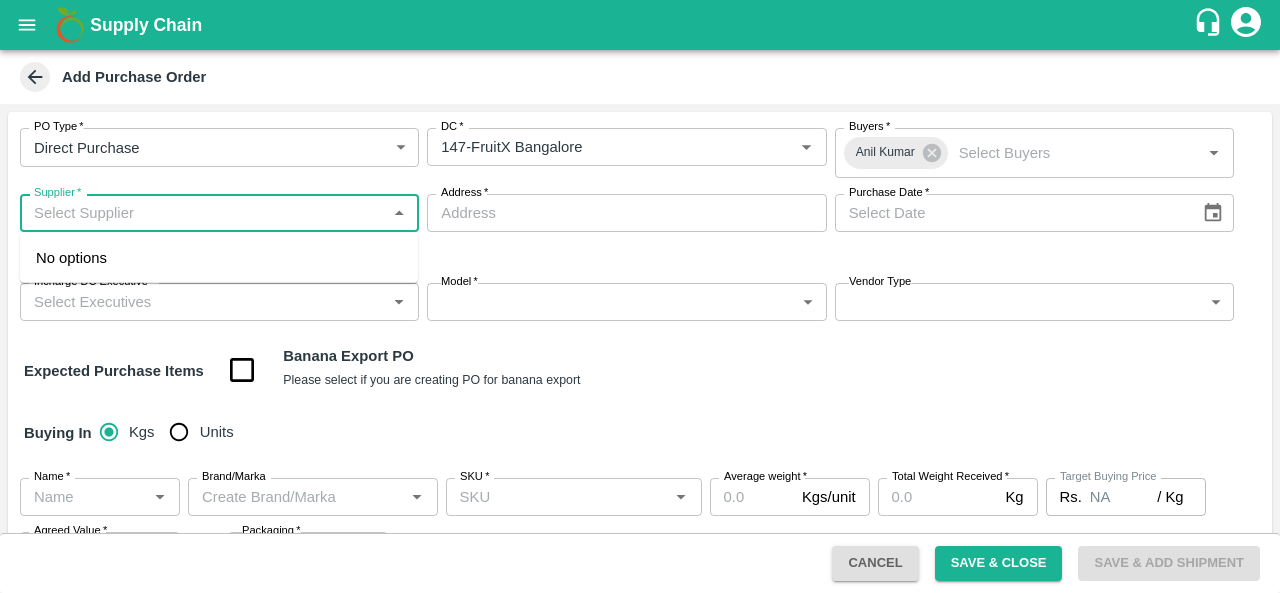 type on "A" 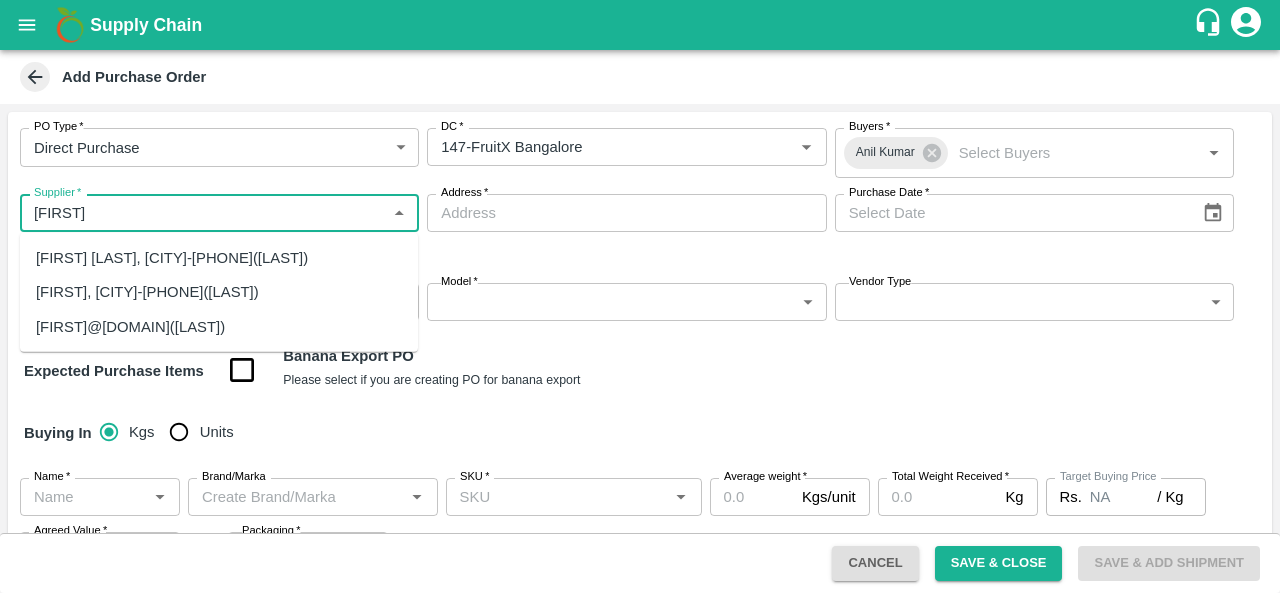 click on "GNANAMBAL-S KANNANUR, TIRUCHIRAPALLI-7397650464(Supplier)" at bounding box center (130, 326) 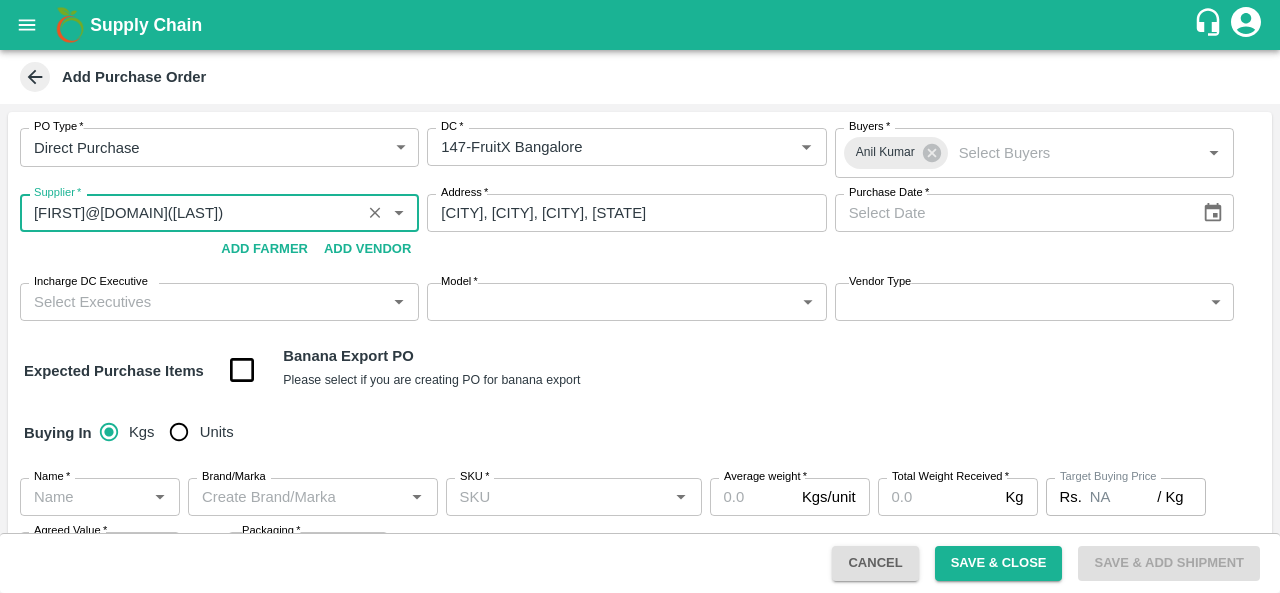 type on "GNANAMBAL-S KANNANUR, TIRUCHIRAPALLI-7397650464(Supplier)" 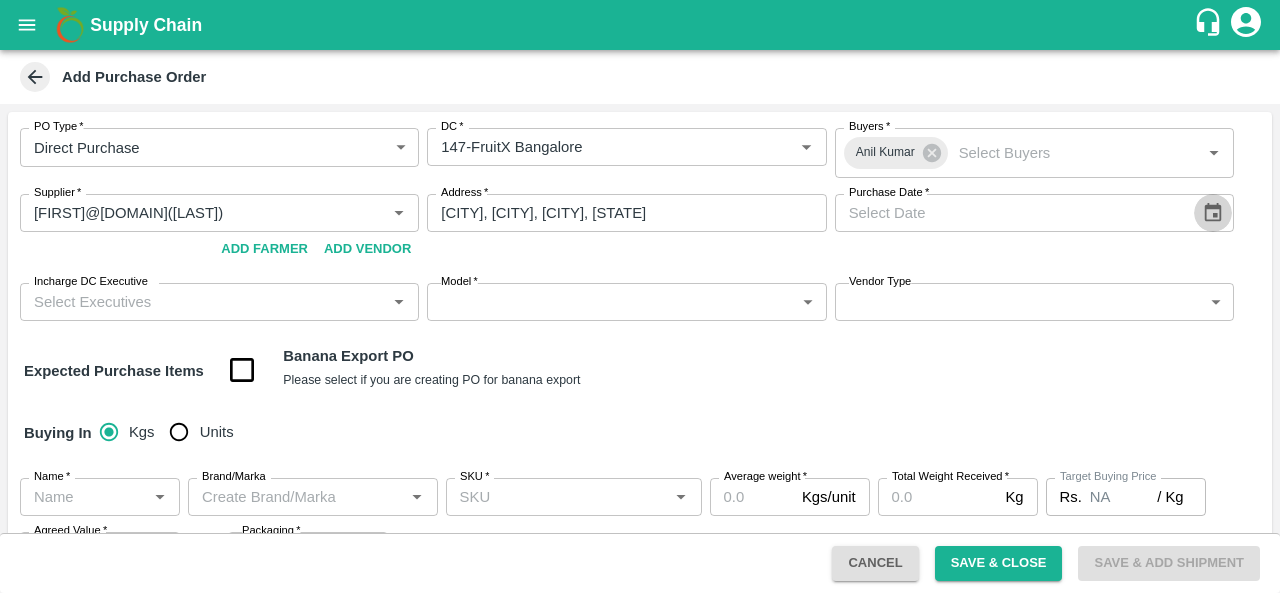 click 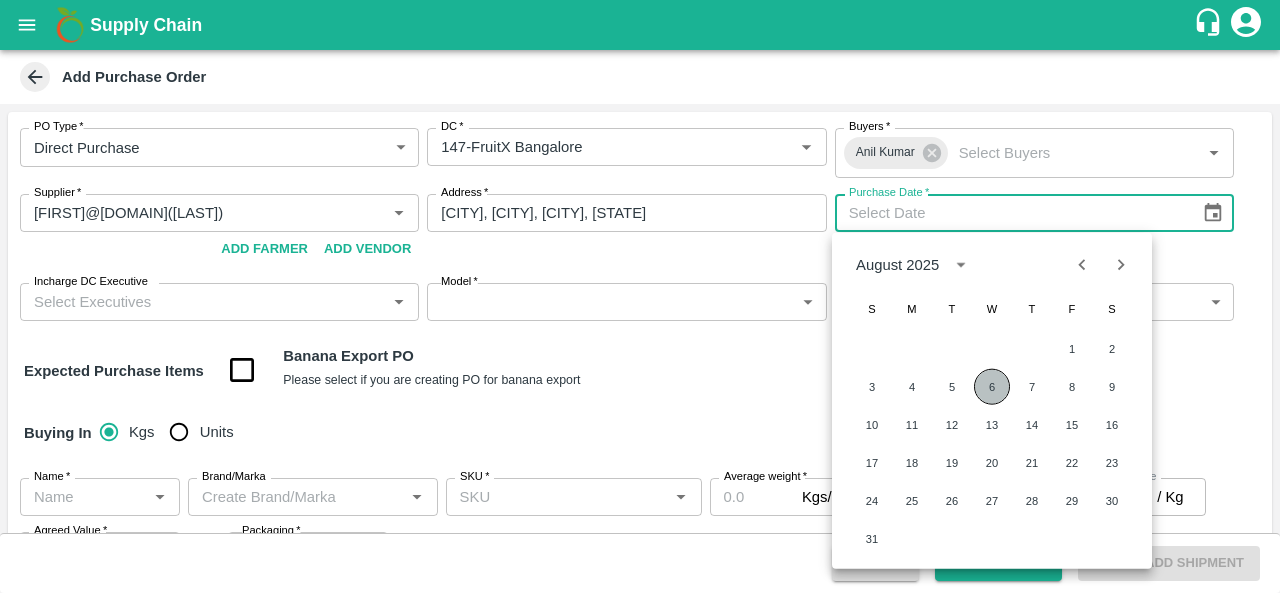 click on "6" at bounding box center [992, 387] 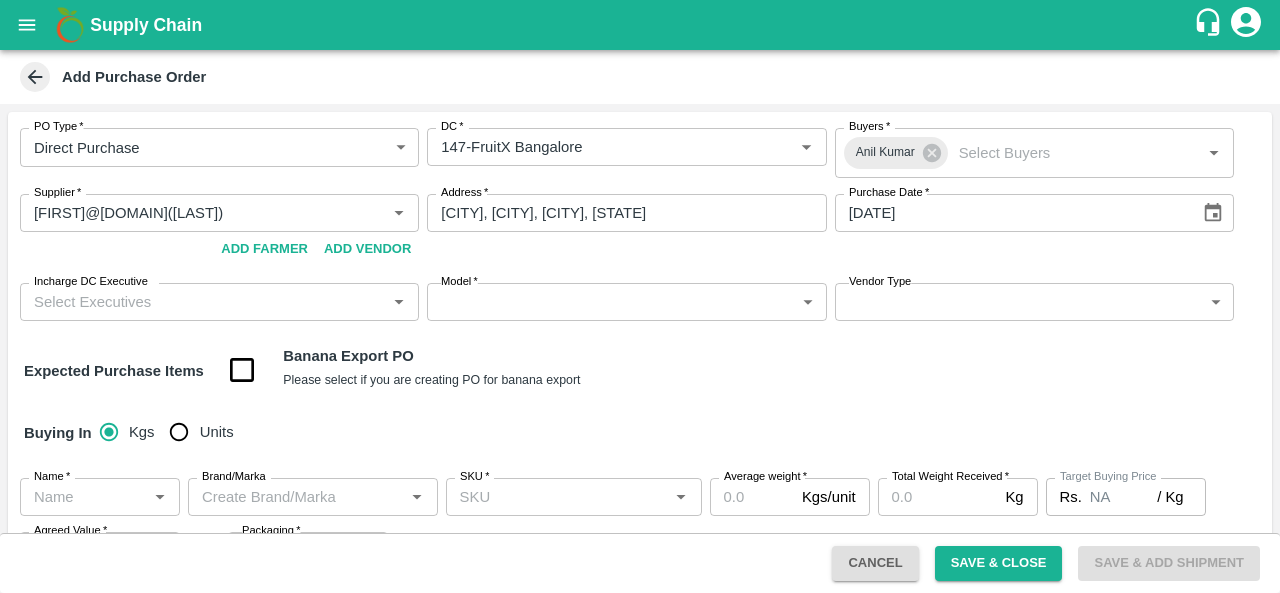 click on "Incharge DC Executive" at bounding box center (203, 302) 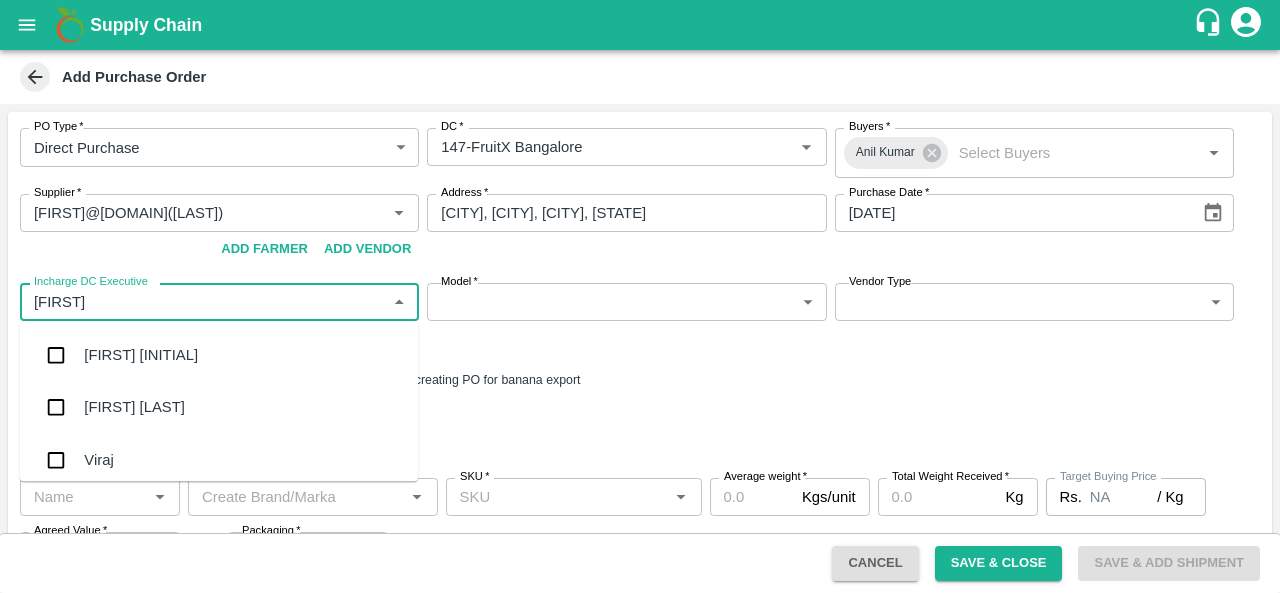type on "RAJU" 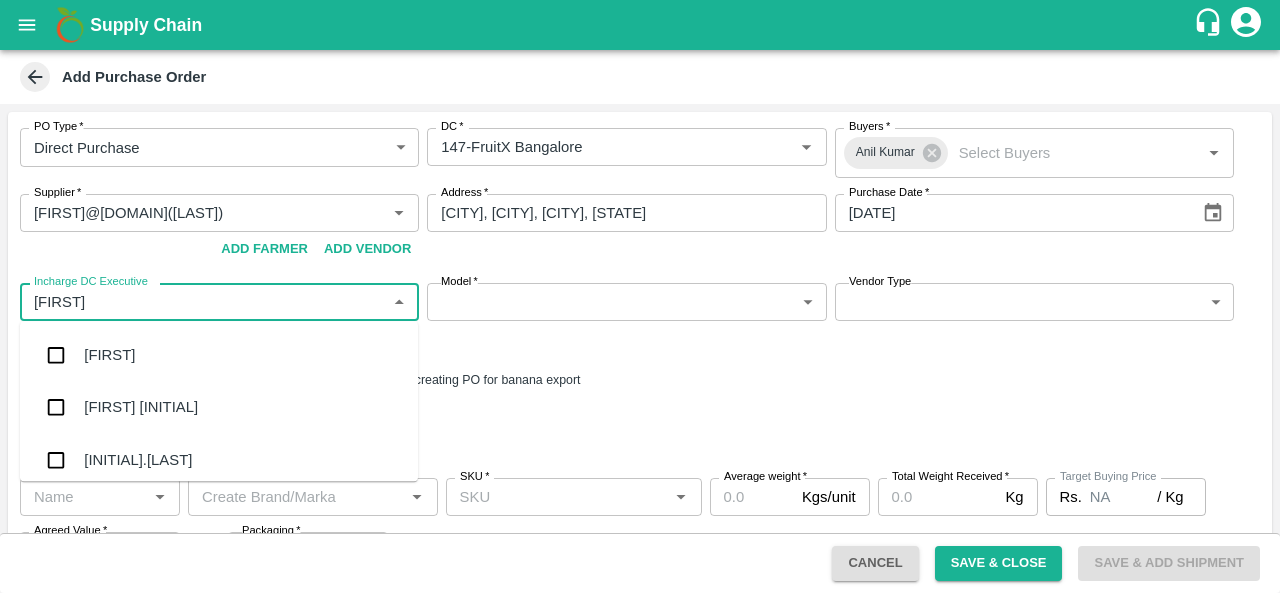 click on "Raju KR" at bounding box center [141, 408] 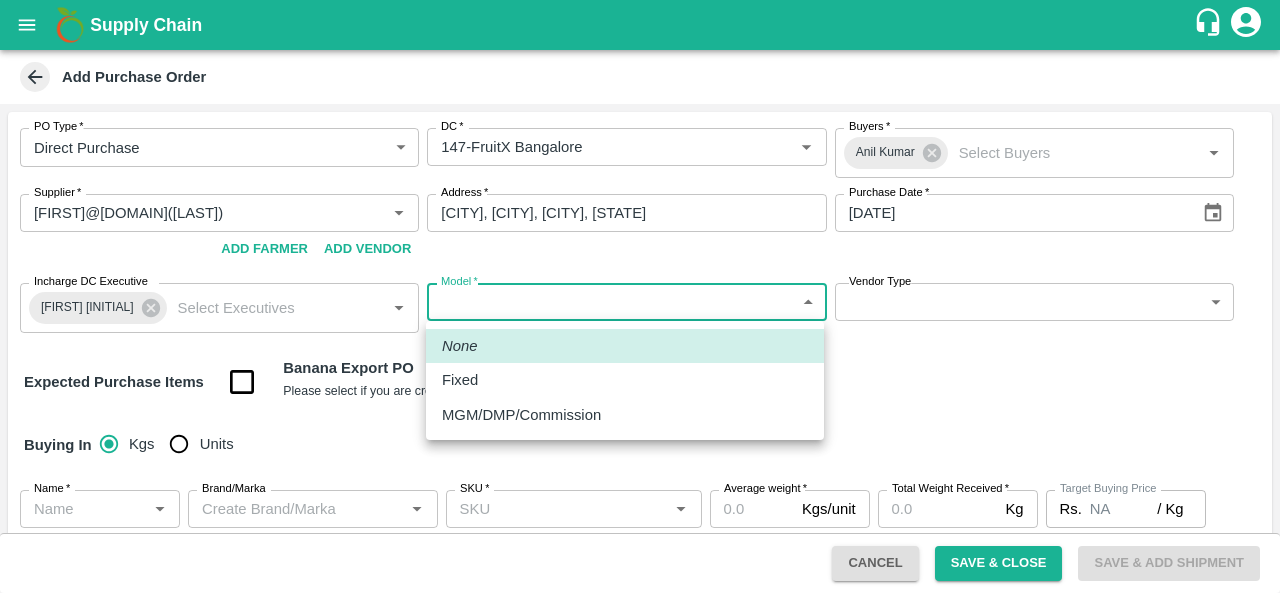 click on "Supply Chain Add Purchase Order PO Type   * Direct Purchase 3 PO Type DC   * DC   * Buyers   * Anil Kumar Buyers   * Supplier   * Supplier   * Add Vendor Add Farmer Address   * S KANNANUR, TIRUCHIRAPALLI, MANNACHANNALLUR, Tamil Nadu Address Purchase Date   * 06/08/2025 Purchase Date Incharge DC Executive Raju KR Incharge DC Executive   * Model   * ​ Model Vendor Type ​ Vendor Type Expected Purchase Items Banana Export PO Please select if you are creating PO for banana export Buying In Kgs Units Name   * Name   * Brand/Marka Brand/Marka SKU   * SKU   * Average weight   * Kgs/unit Average weight Total Weight Received   * Kg Total Weight Received Target Buying Price Rs. NA / Kg Target Buying Price Agreed Value   * Rs. / Kg Agreed Value Packaging   * ​ Packaging Total Amount : ₹ 0 ( 0 x 0 ) Upload Agreement Upload Chute Percentage % Chute Percentage Cancel Save & Close Save & Add Shipment FXD LMD DC Direct Customer FruitX Bangalore FruitX Delhi FruitX Parala Mandi" at bounding box center [640, 296] 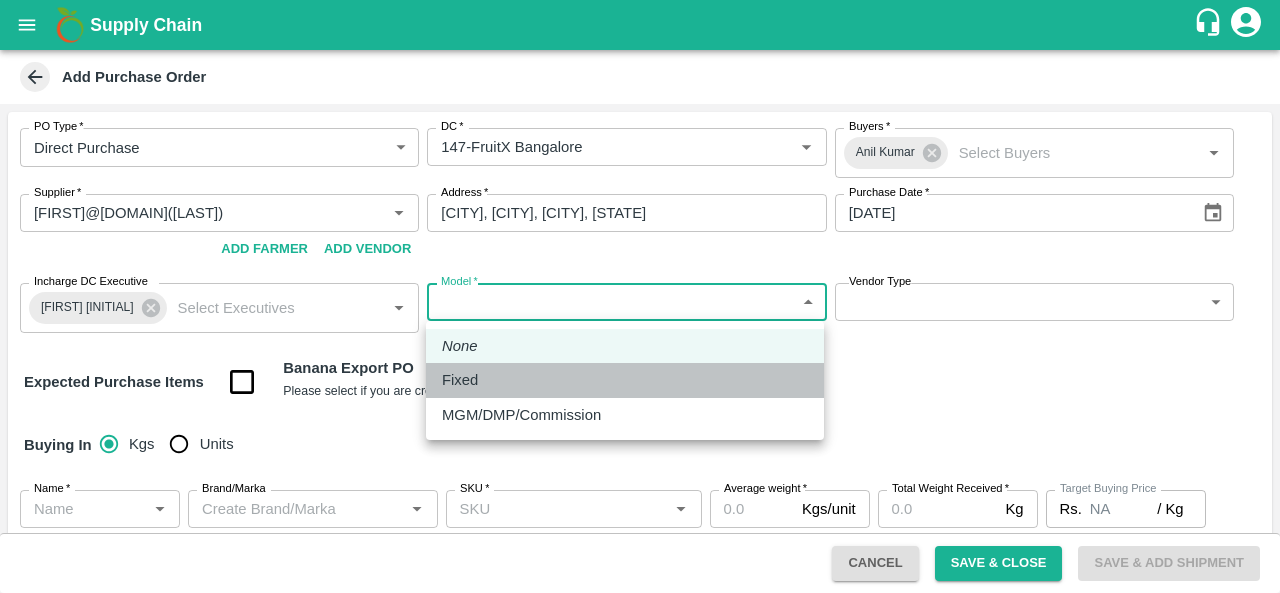 click on "Fixed" at bounding box center [625, 380] 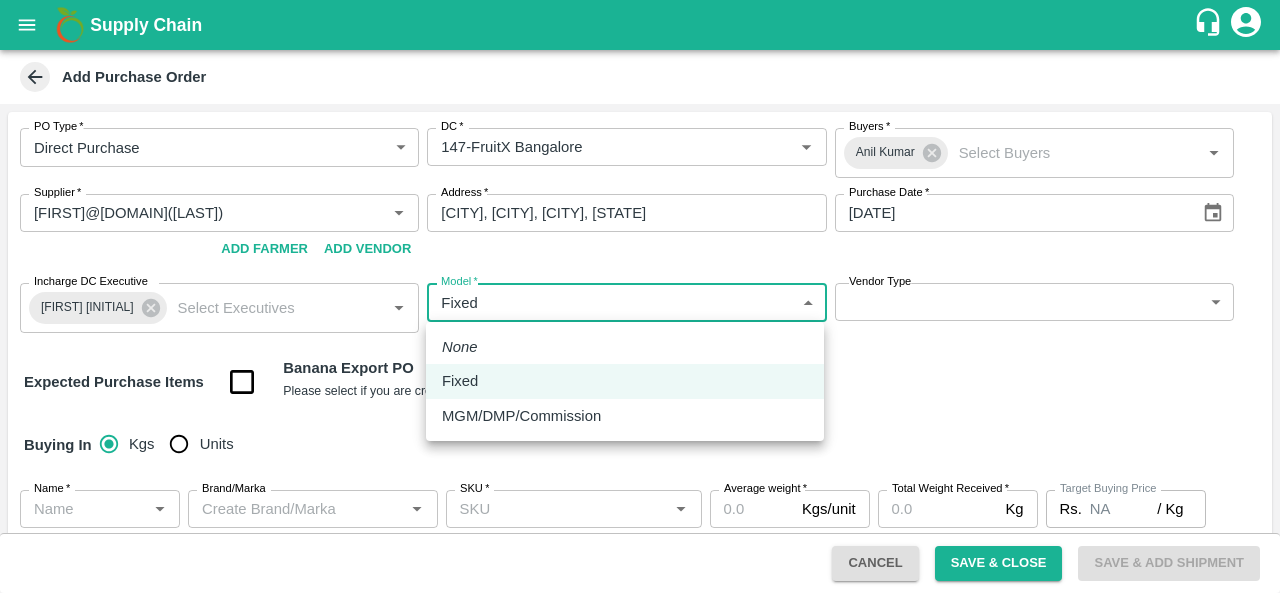 click on "Supply Chain Add Purchase Order PO Type   * Direct Purchase 3 PO Type DC   * DC   * Buyers   * Anil Kumar Buyers   * Supplier   * Supplier   * Add Vendor Add Farmer Address   * S KANNANUR, TIRUCHIRAPALLI, MANNACHANNALLUR, Tamil Nadu Address Purchase Date   * 06/08/2025 Purchase Date Incharge DC Executive Raju KR Incharge DC Executive   * Model   * Fixed Fixed Model Vendor Type ​ Vendor Type Expected Purchase Items Banana Export PO Please select if you are creating PO for banana export Buying In Kgs Units Name   * Name   * Brand/Marka Brand/Marka SKU   * SKU   * Average weight   * Kgs/unit Average weight Total Weight Received   * Kg Total Weight Received Target Buying Price Rs. NA / Kg Target Buying Price Agreed Value   * Rs. / Kg Agreed Value Packaging   * ​ Packaging Total Amount : ₹ 0 ( 0 x 0 ) Upload Agreement Upload Chute Percentage % Chute Percentage Cancel Save & Close Save & Add Shipment FXD LMD DC Direct Customer FruitX Bangalore FruitX Delhi Anil Kumar None" at bounding box center (640, 296) 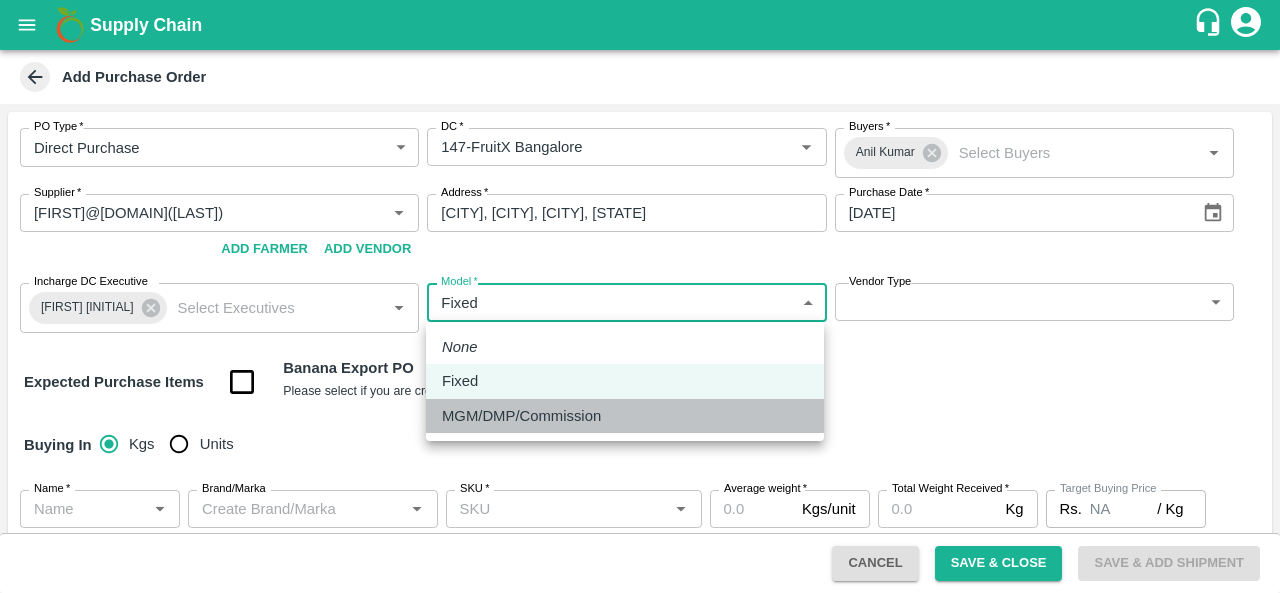 click on "MGM/DMP/Commission" at bounding box center (521, 416) 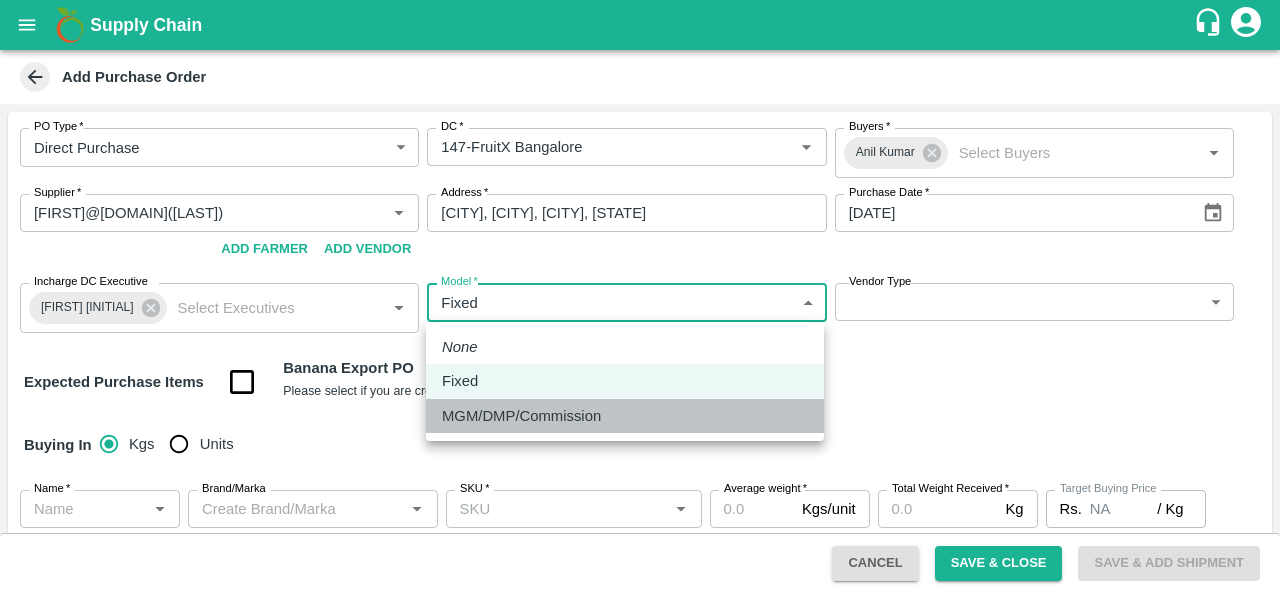 type on "Commision" 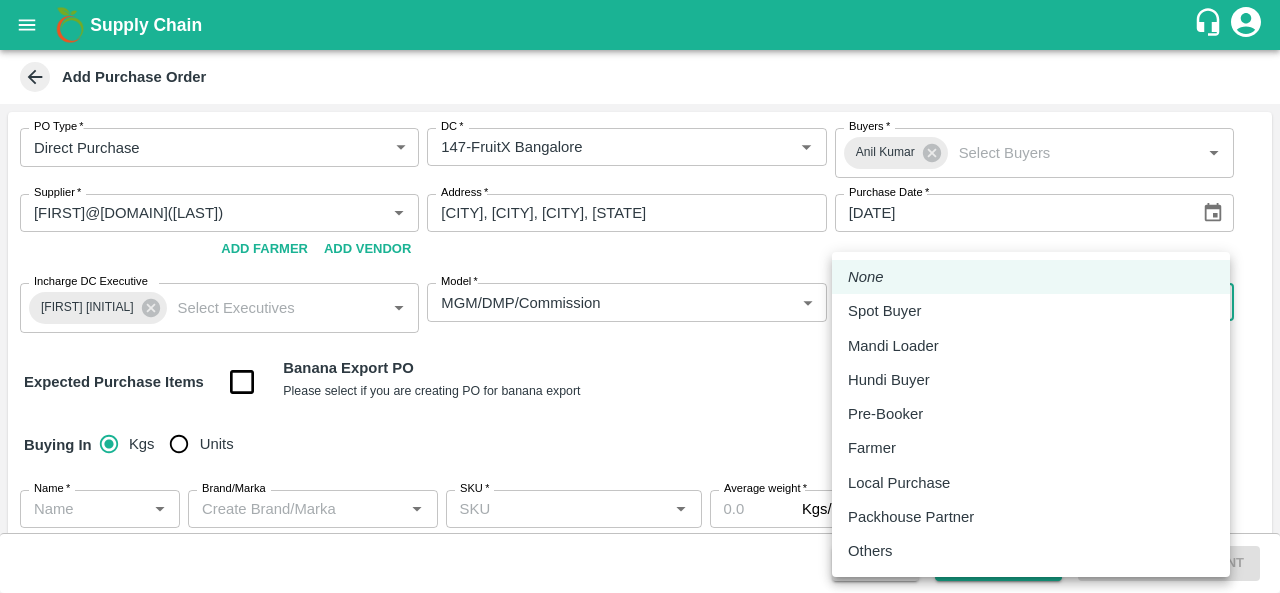 click on "Supply Chain Add Purchase Order PO Type   * Direct Purchase 3 PO Type DC   * DC   * Buyers   * Anil Kumar Buyers   * Supplier   * Supplier   * Add Vendor Add Farmer Address   * S KANNANUR, TIRUCHIRAPALLI, MANNACHANNALLUR, Tamil Nadu Address Purchase Date   * 06/08/2025 Purchase Date Incharge DC Executive Raju KR Incharge DC Executive   * Model   * MGM/DMP/Commission Commision Model Vendor Type ​ Vendor Type Expected Purchase Items Banana Export PO Please select if you are creating PO for banana export Buying In Kgs Units Name   * Name   * Brand/Marka Brand/Marka SKU   * SKU   * Average weight   * Kgs/unit Average weight Total Weight Received   * Kg Total Weight Received Target Buying Price Rs. NA / Kg Target Buying Price Agreed Value   * Rs. / Kg Agreed Value Packaging   * ​ Packaging Total Amount : ₹ 0 ( 0 x 0 ) Upload Agreement Upload Chute Percentage % Chute Percentage Cancel Save & Close Save & Add Shipment FXD LMD DC Direct Customer FruitX Bangalore Anil Kumar" at bounding box center (640, 296) 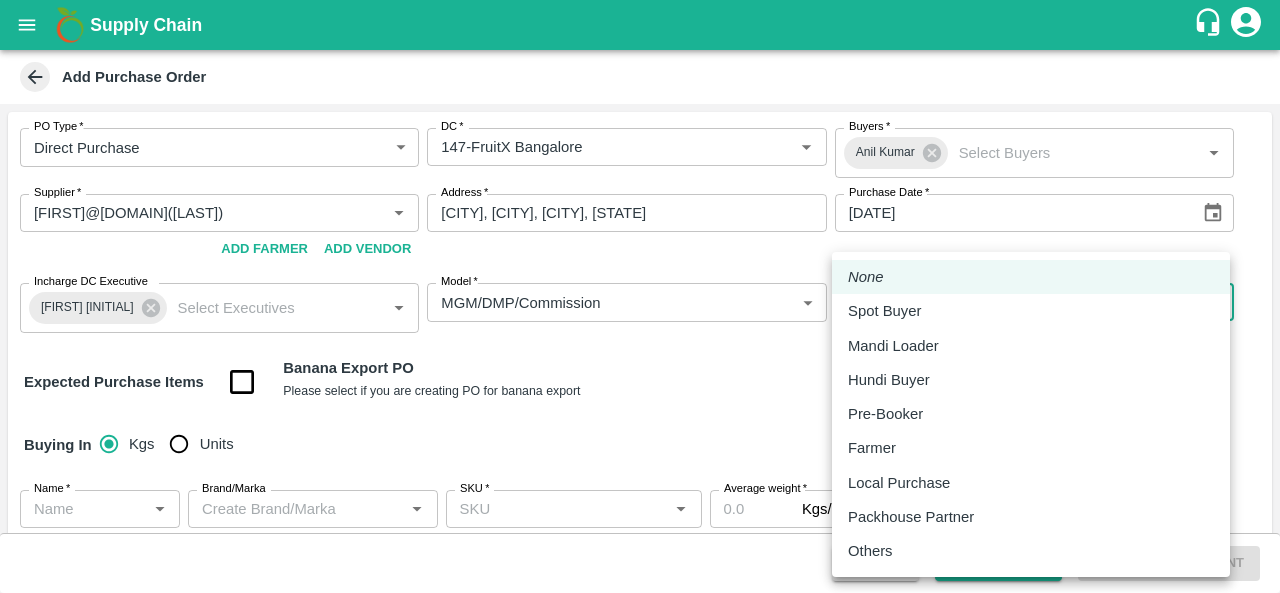 type 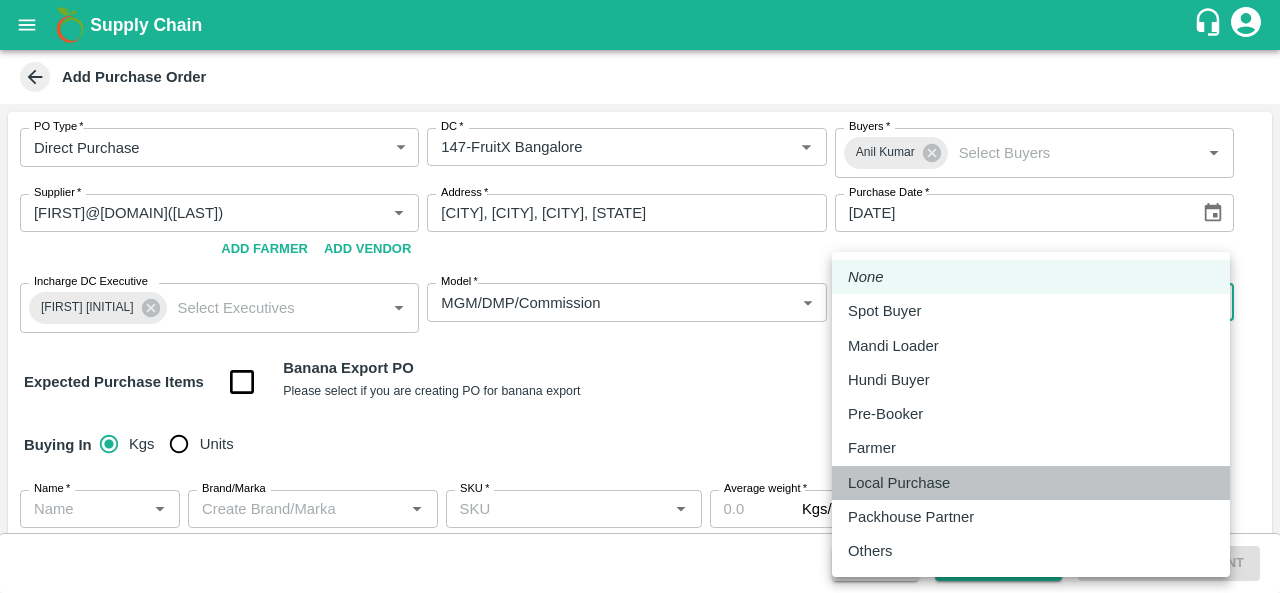 click on "Local Purchase" at bounding box center (899, 483) 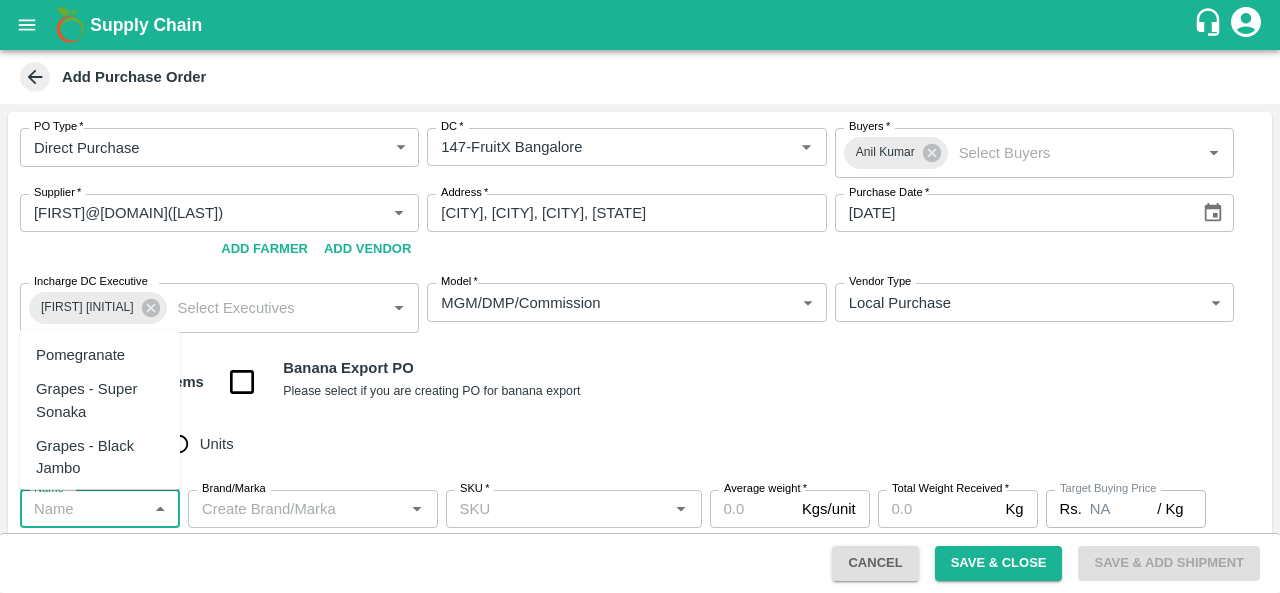 click on "Name   *" at bounding box center [83, 509] 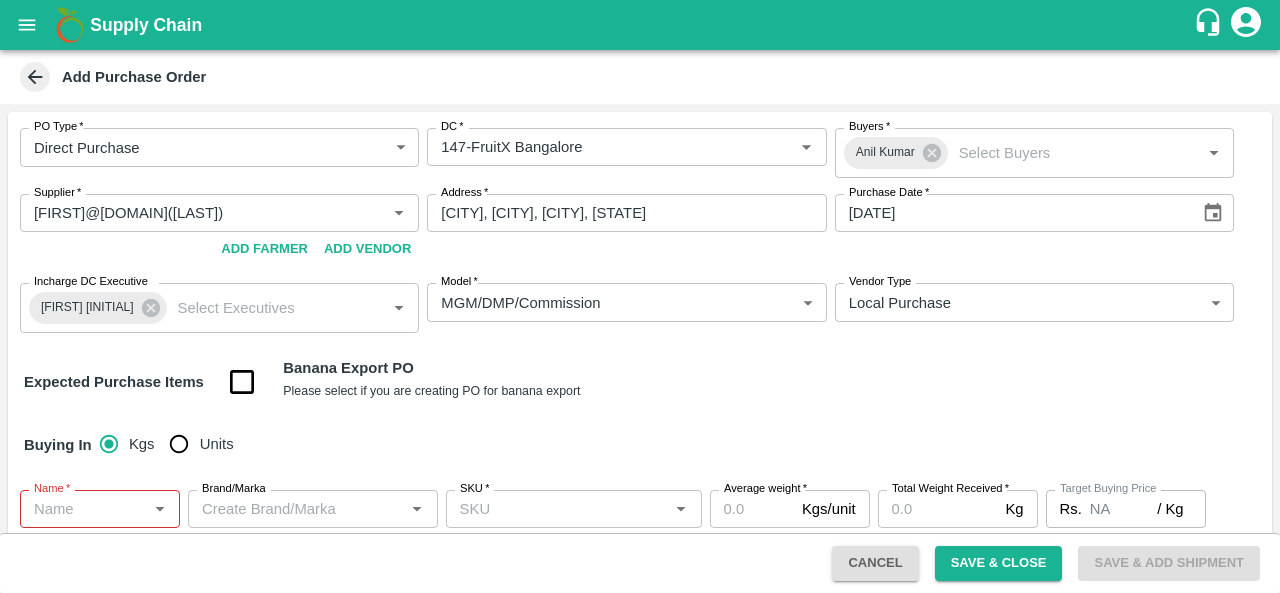 click on "Buying In Kgs Units" at bounding box center (640, 445) 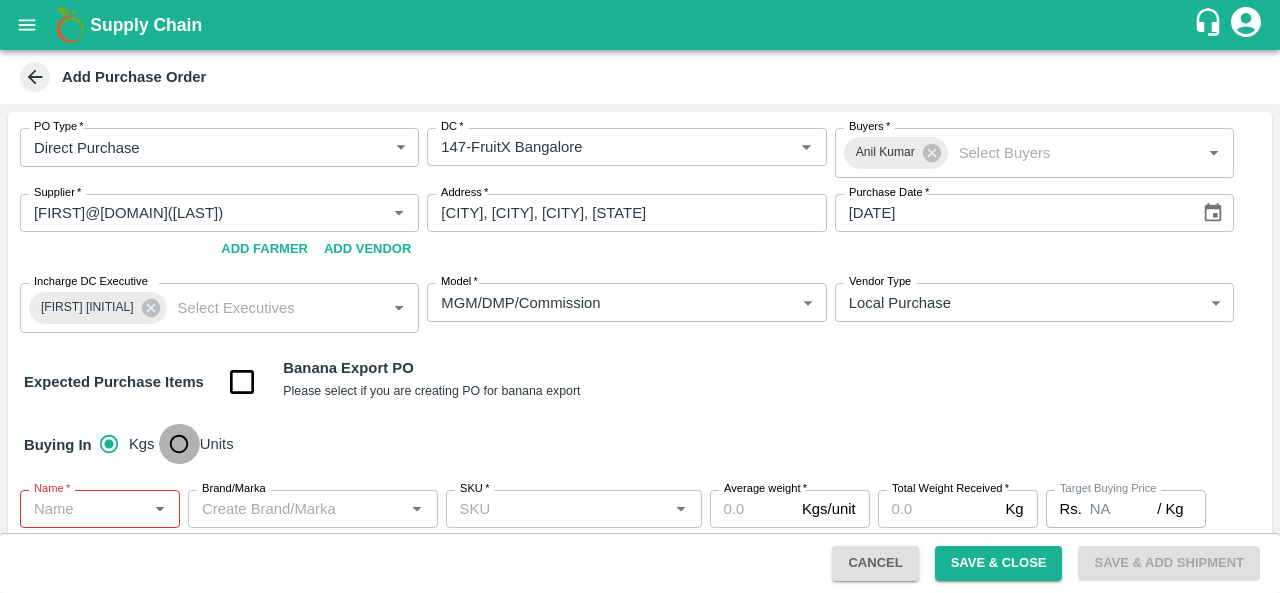 click on "Units" at bounding box center (179, 444) 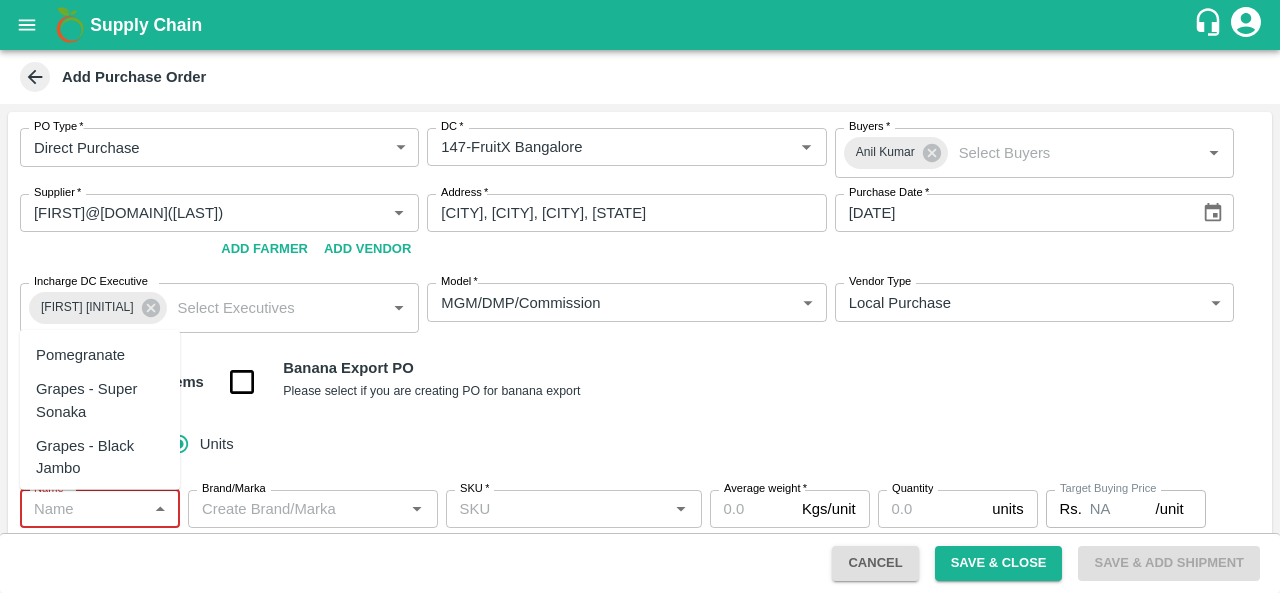 click on "Name   *" at bounding box center (83, 509) 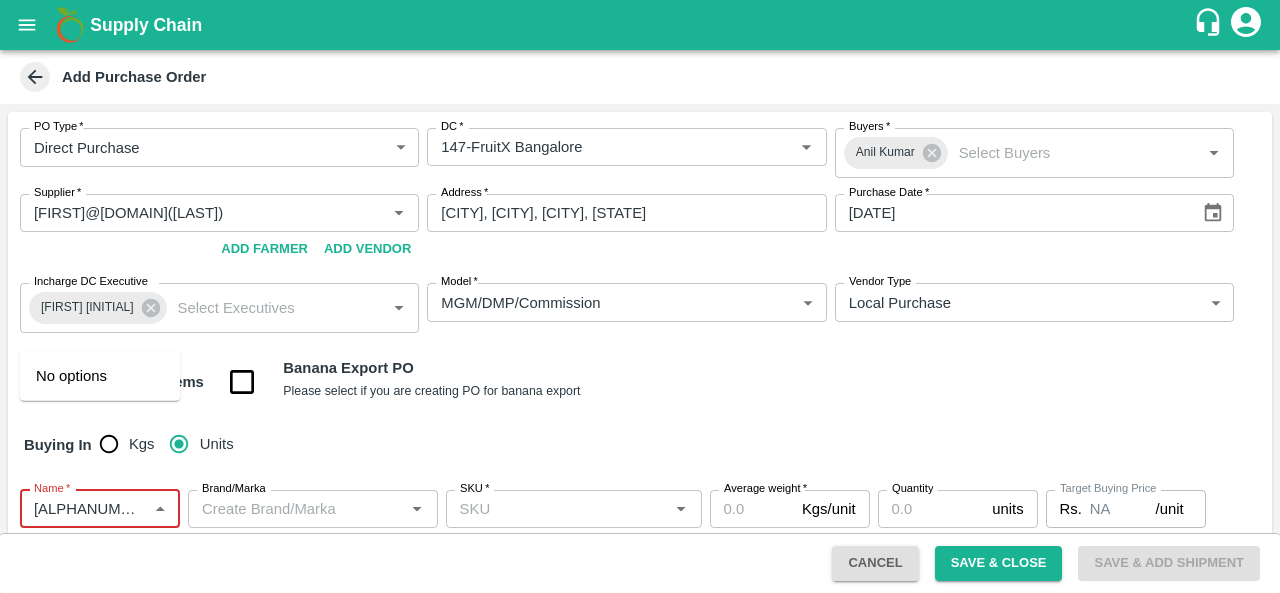 scroll, scrollTop: 293, scrollLeft: 0, axis: vertical 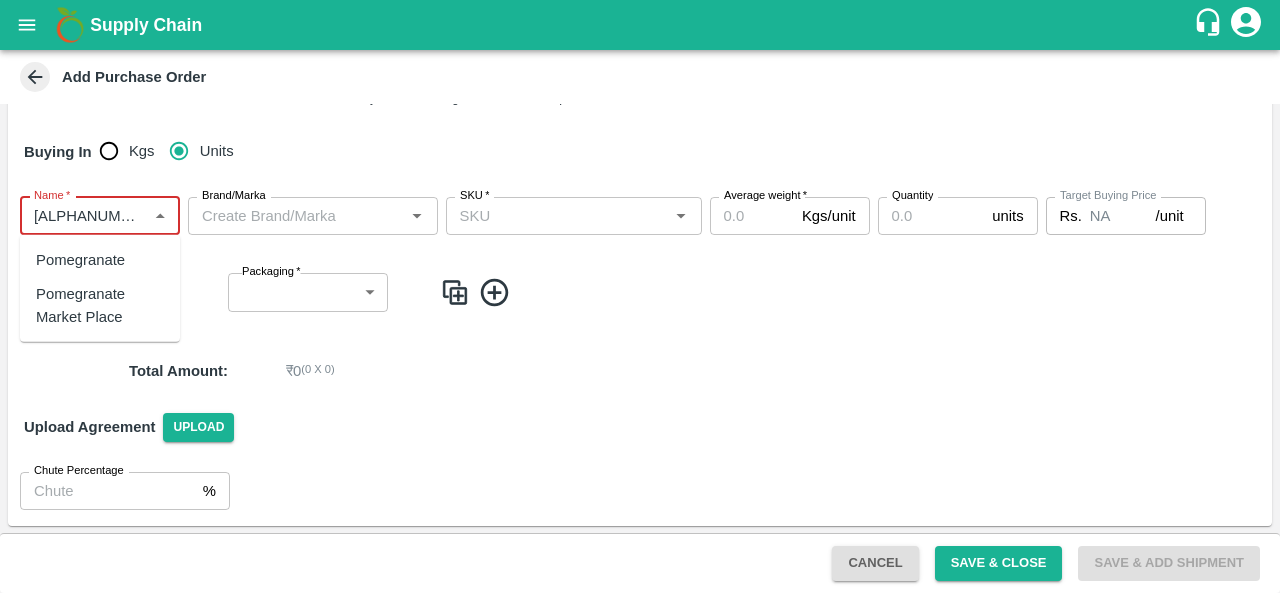 click on "Pomegranate" at bounding box center [80, 260] 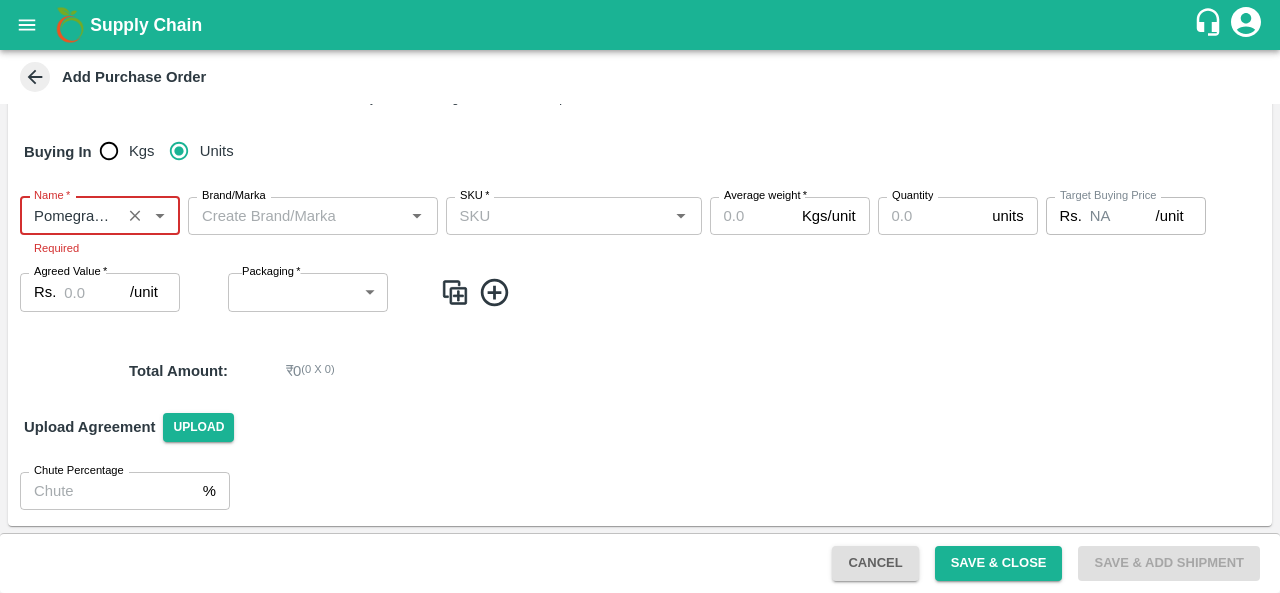 type on "Pomegranate" 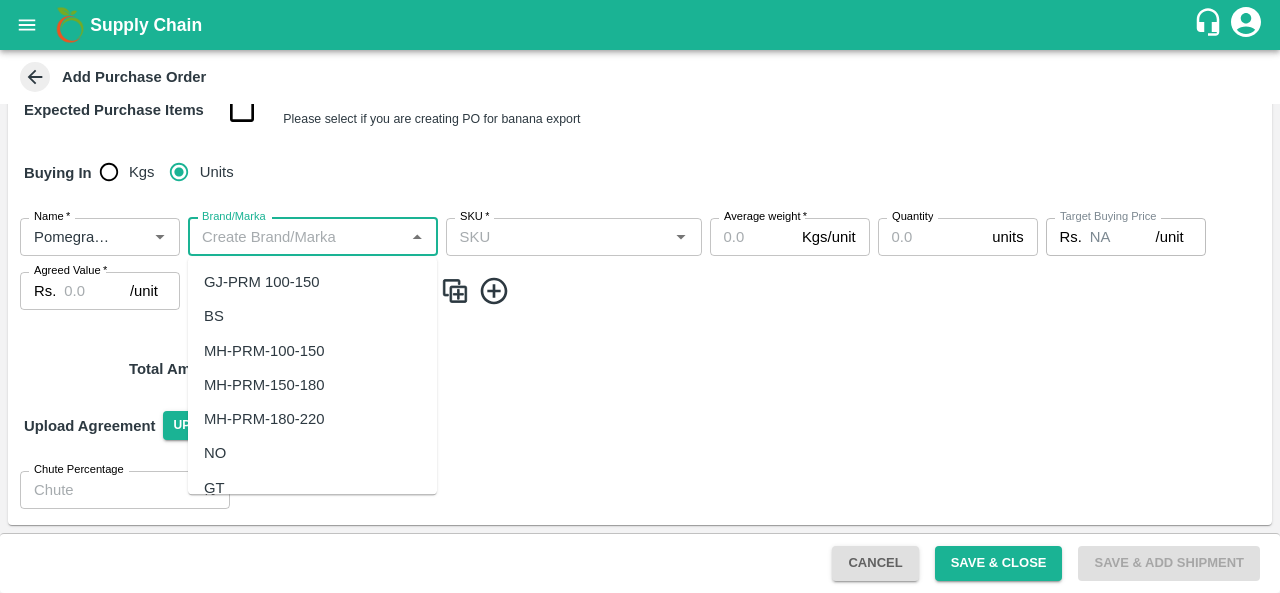 scroll, scrollTop: 270, scrollLeft: 0, axis: vertical 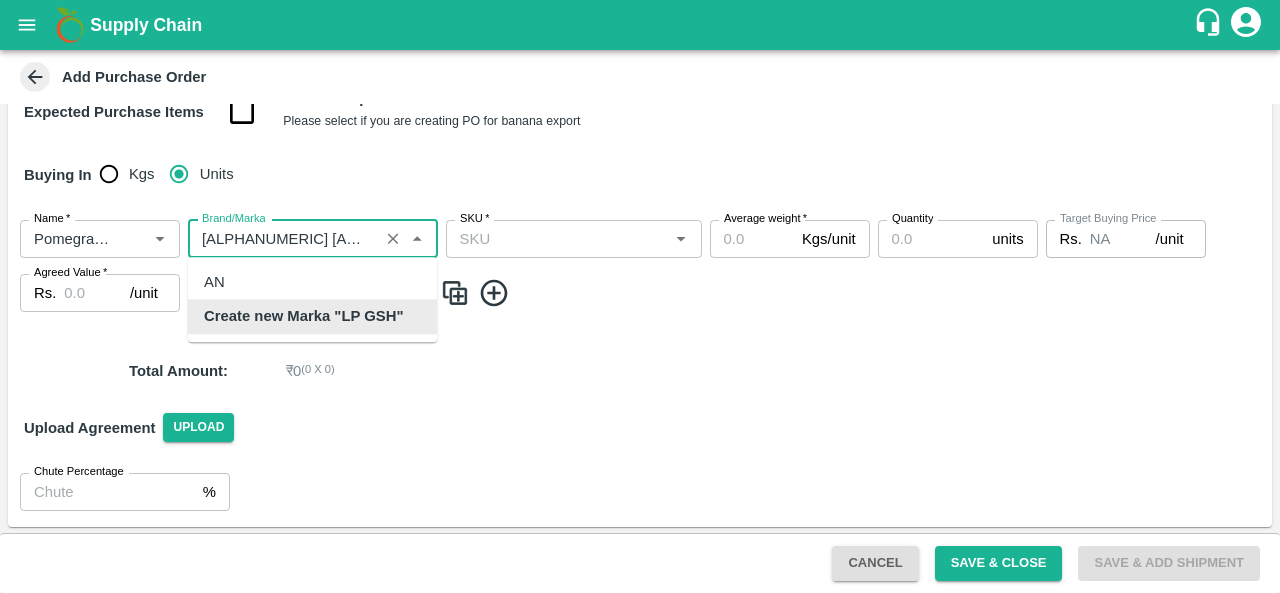 click on "Create new Marka "LP GSH"" at bounding box center (303, 317) 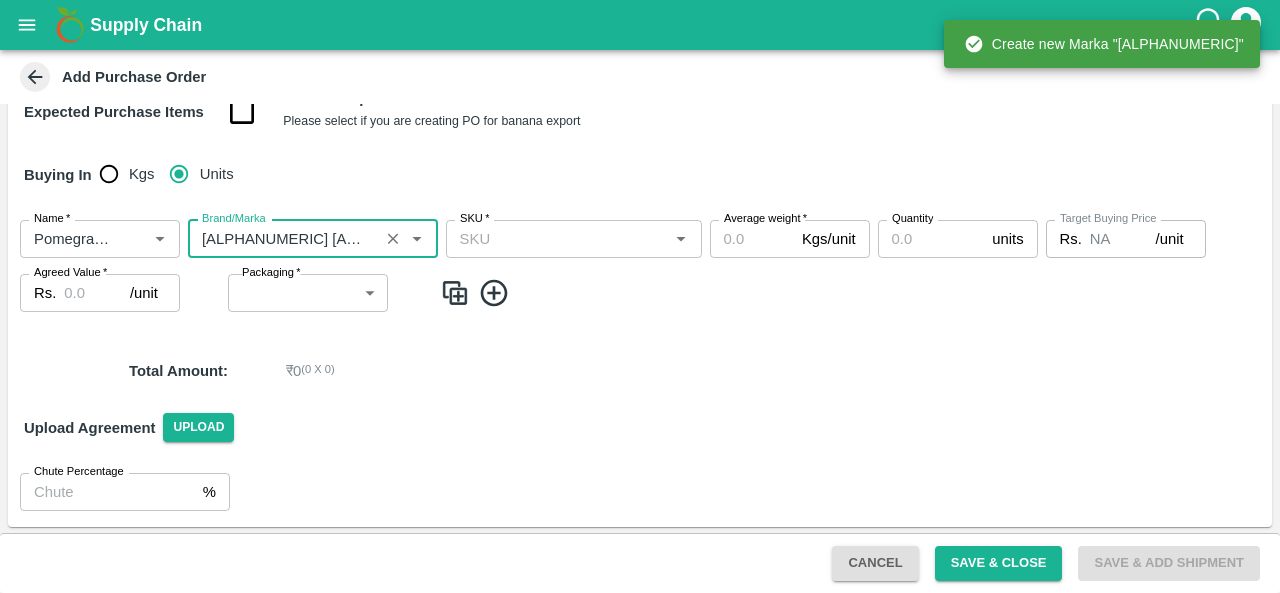 type on "LP GSH" 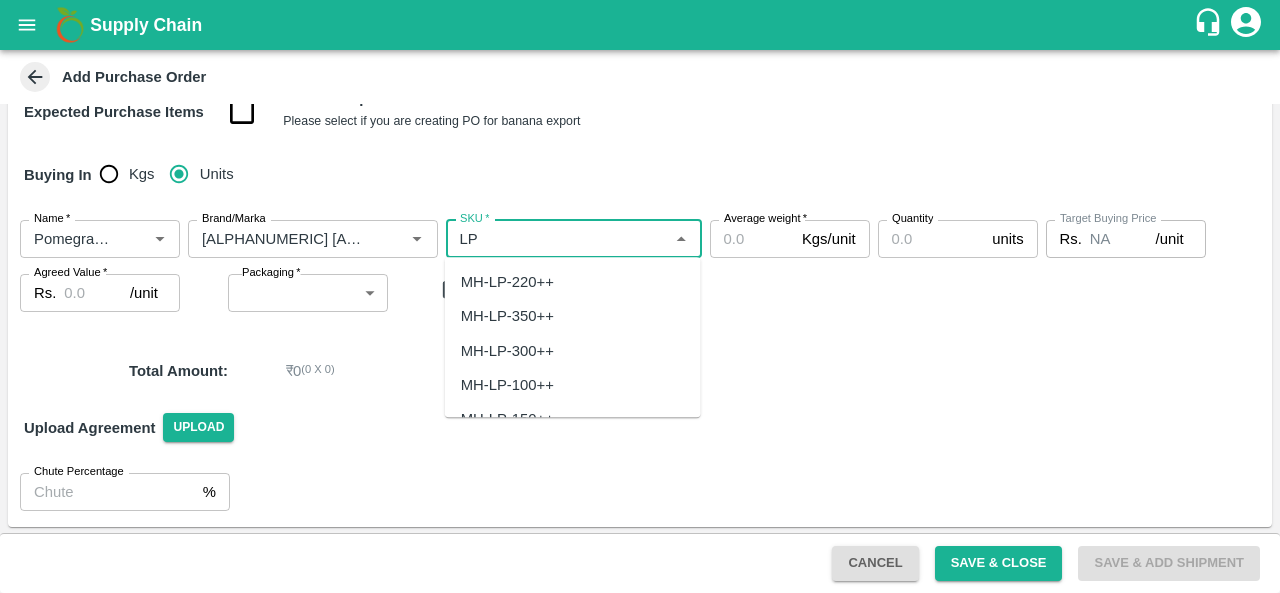 type on "L" 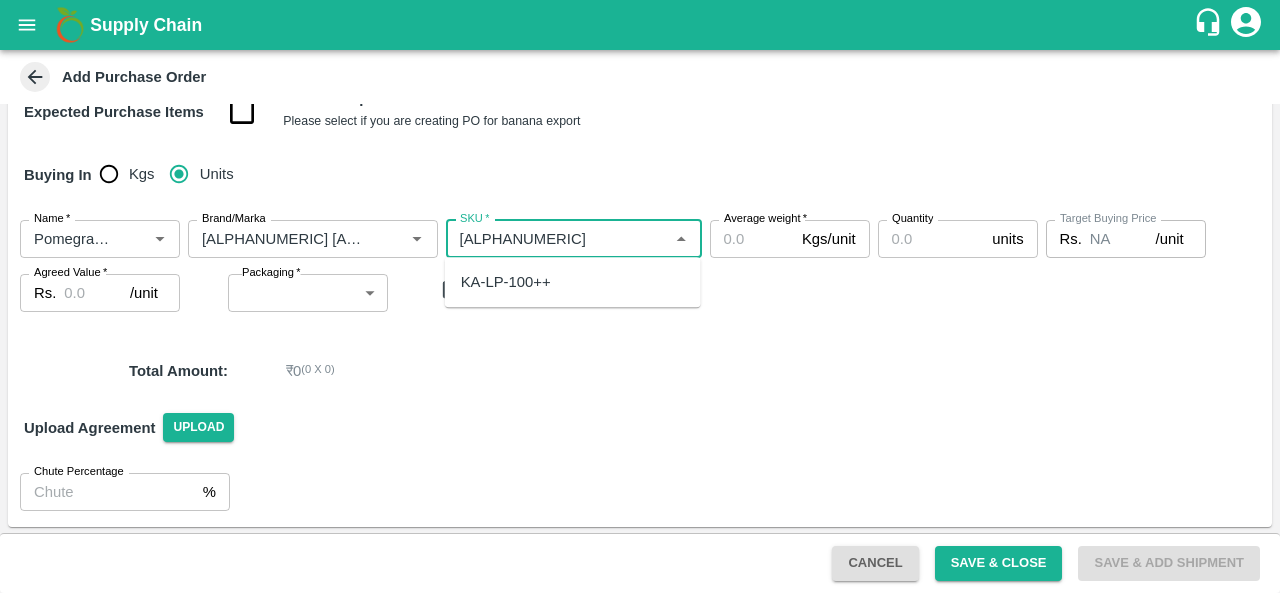 click on "KA-LP-100++" at bounding box center (506, 282) 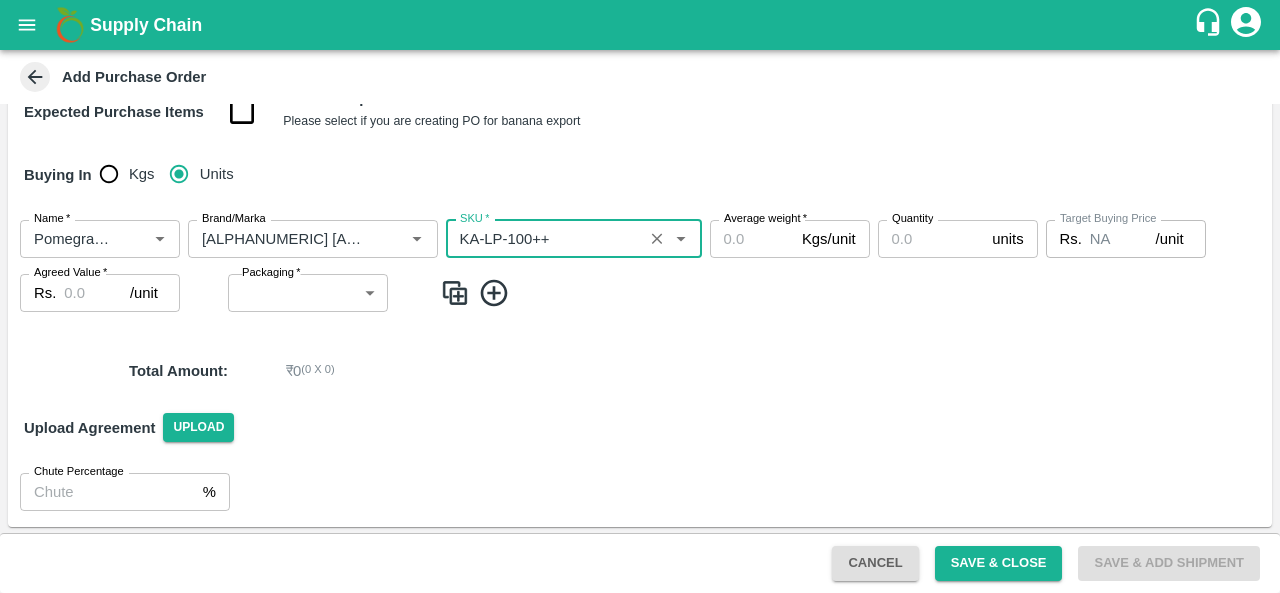type on "KA-LP-100++" 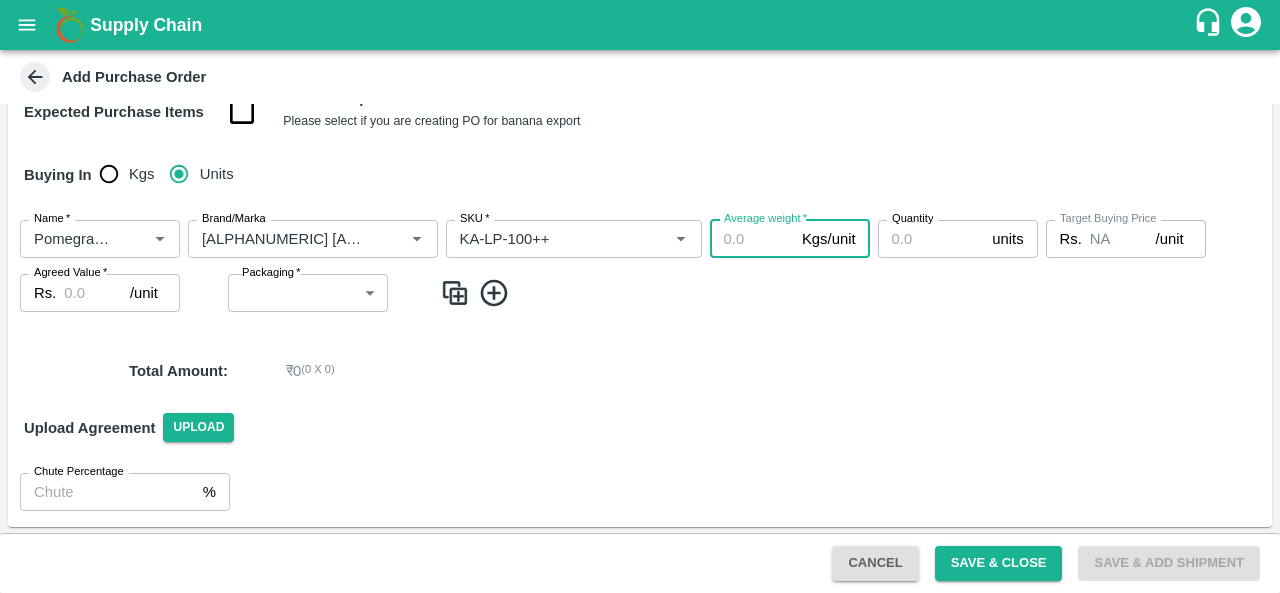 click on "Average weight   *" at bounding box center (752, 239) 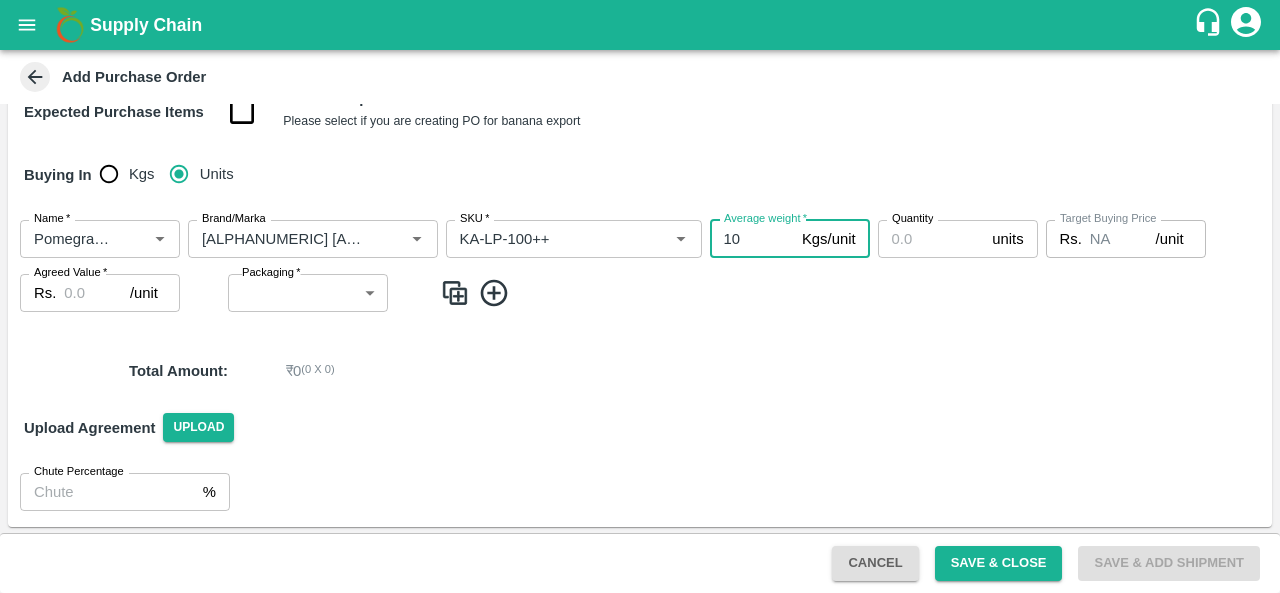 type on "10" 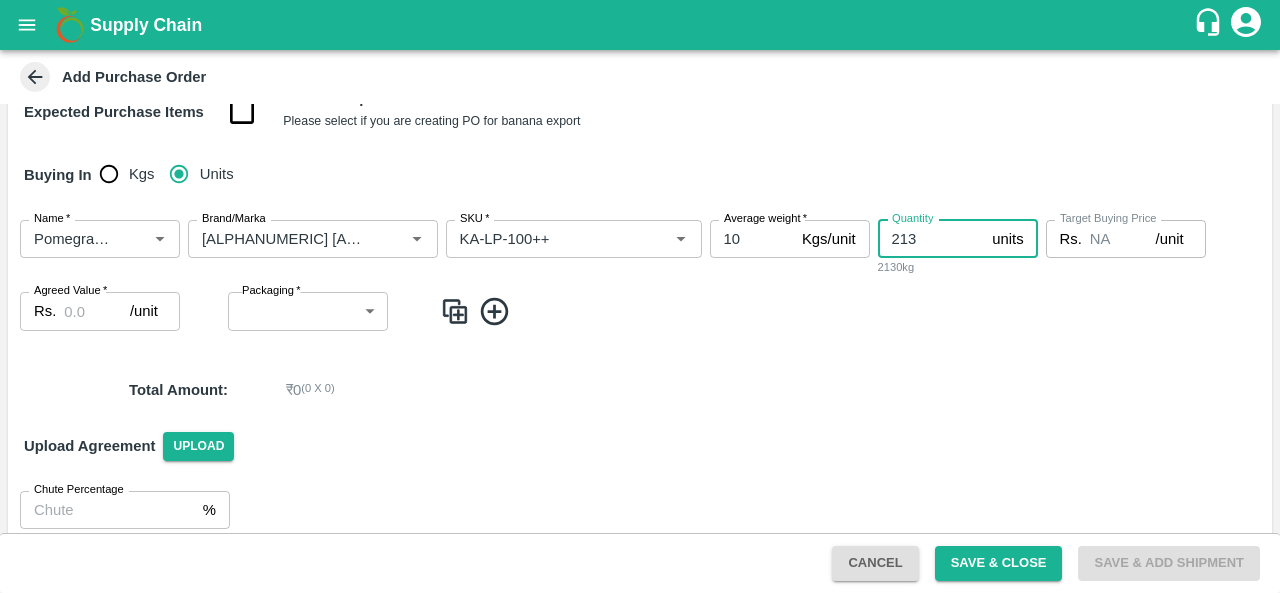 type on "213" 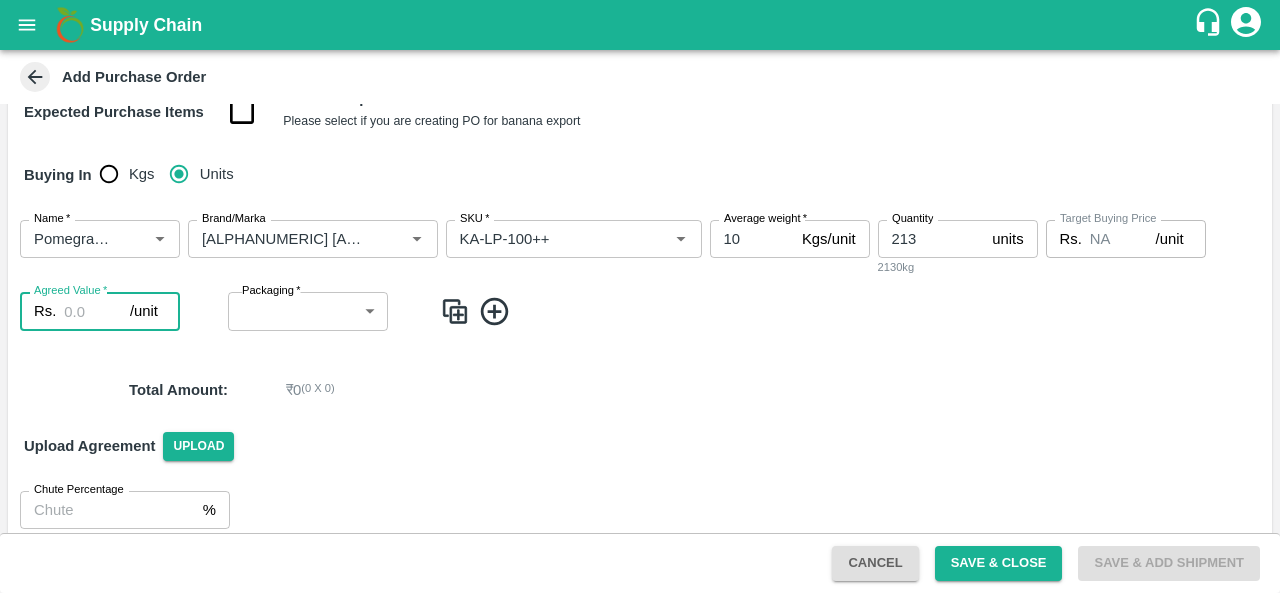 click on "Agreed Value   *" at bounding box center (97, 311) 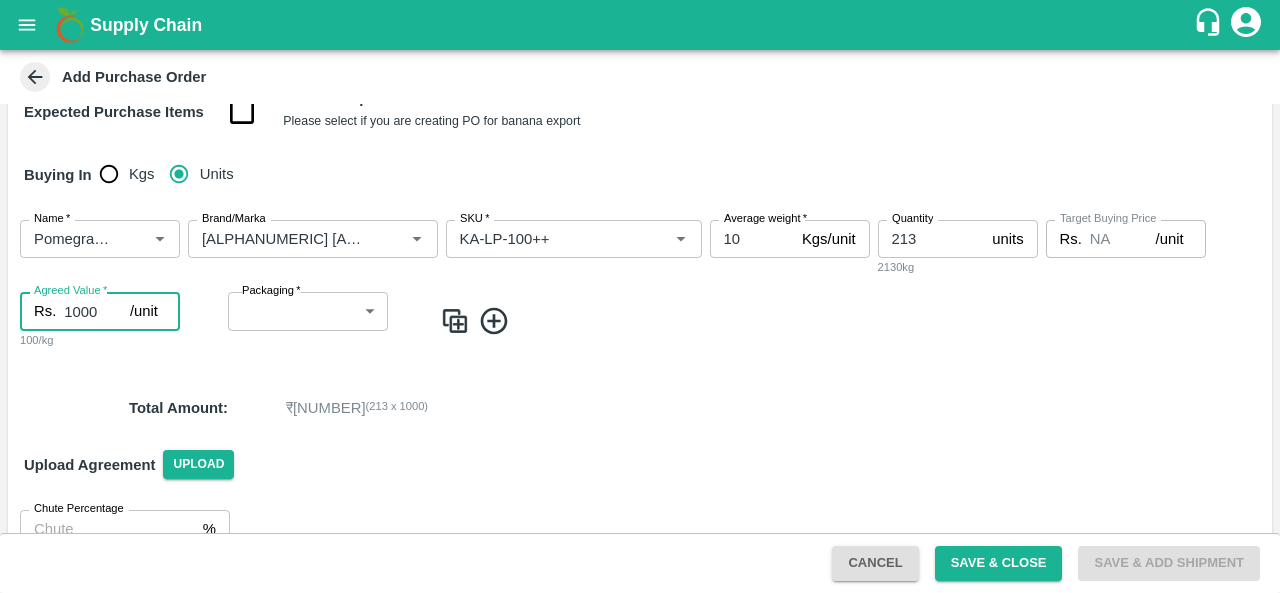 type on "1000" 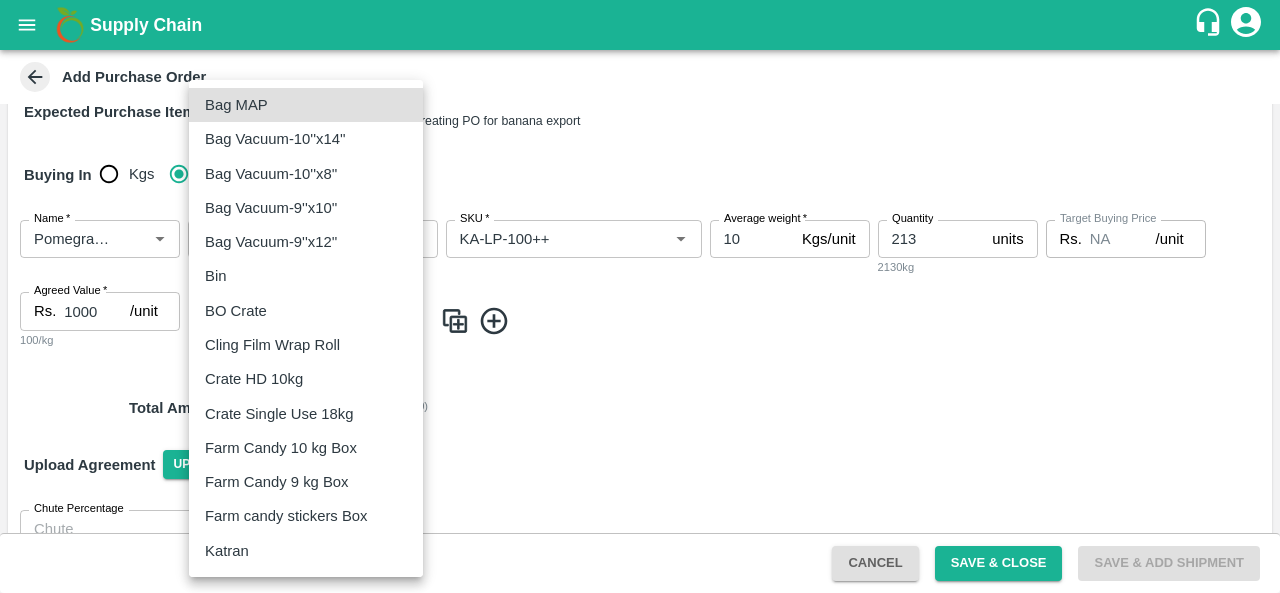 click on "Supply Chain Add Purchase Order PO Type   * Direct Purchase 3 PO Type DC   * DC   * Buyers   * Anil Kumar Buyers   * Supplier   * Supplier   * Add Vendor Add Farmer Address   * S KANNANUR, TIRUCHIRAPALLI, MANNACHANNALLUR, Tamil Nadu Address Purchase Date   * 06/08/2025 Purchase Date Incharge DC Executive Raju KR Incharge DC Executive   * Model   * MGM/DMP/Commission Commision Model Vendor Type Local Purchase LOCAL_PURCHASE Vendor Type Expected Purchase Items Banana Export PO Please select if you are creating PO for banana export Buying In Kgs Units Name   * Name   * Brand/Marka Brand/Marka SKU   * SKU   * Average weight   * 10 Kgs/unit Average weight Quantity 213 units Quantity 2130kg Target Buying Price Rs. NA /unit Target Buying Price Agreed Value   * Rs. 1000 /unit Agreed Value 100/kg Packaging   * ​ Packaging Total Amount : ₹ 213000 ( 213 x 1000 ) Upload Agreement Upload Chute Percentage % Chute Percentage Cancel Save & Close Save & Add Shipment FXD LMD DC Logout" at bounding box center (640, 296) 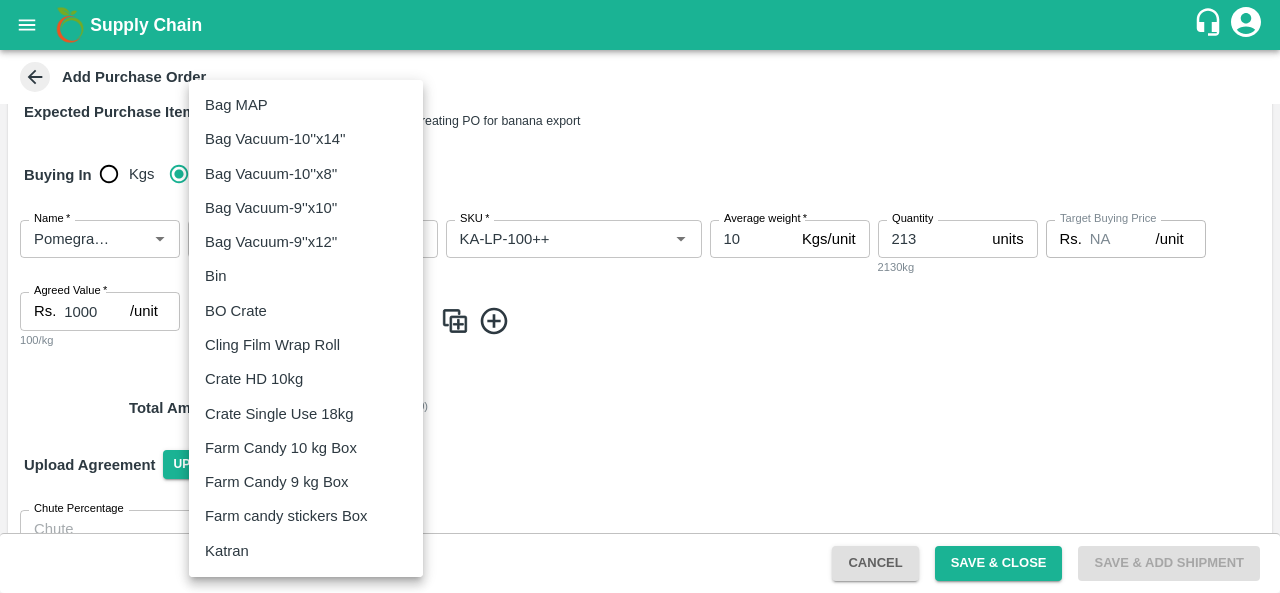 scroll, scrollTop: 376, scrollLeft: 0, axis: vertical 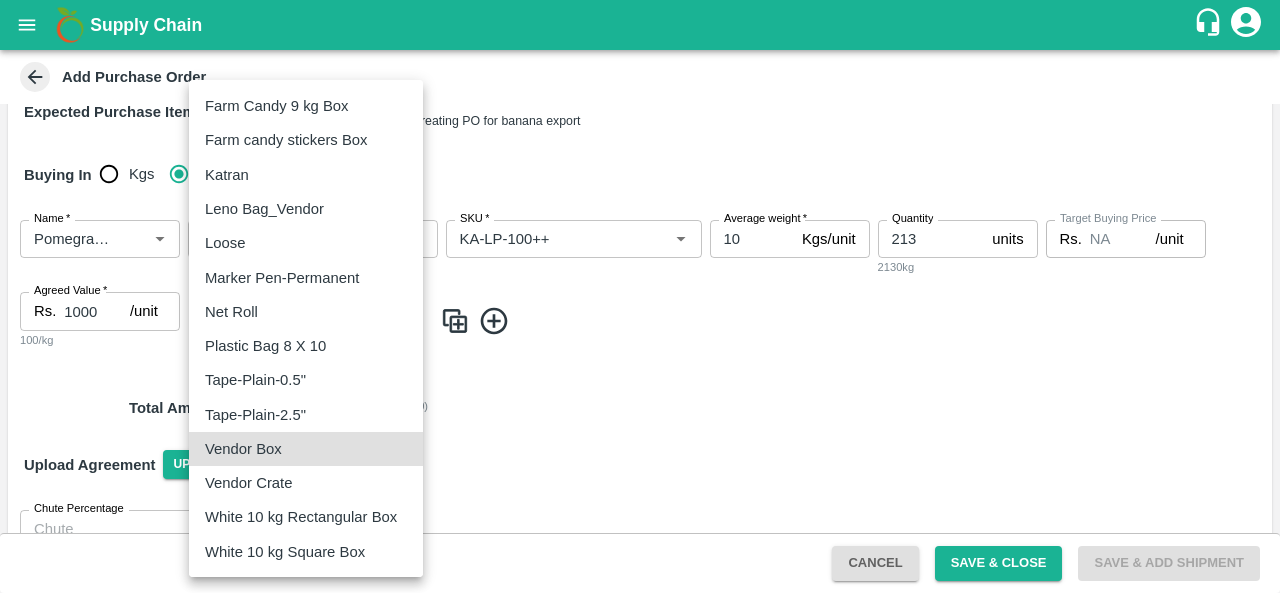 type on "276" 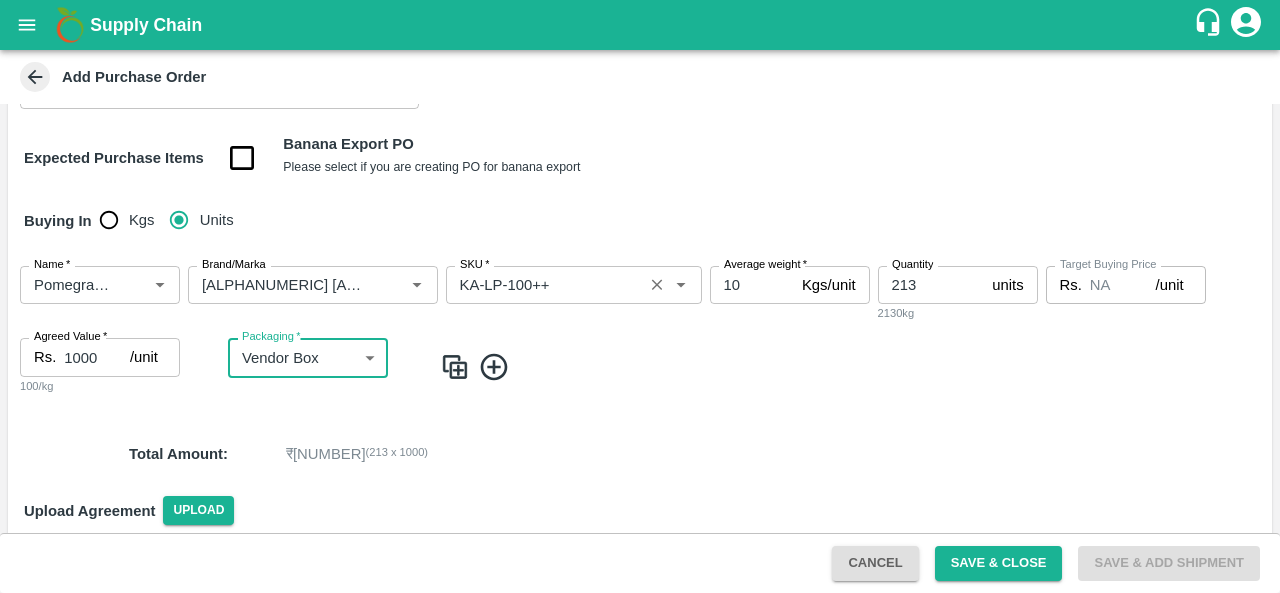 scroll, scrollTop: 308, scrollLeft: 0, axis: vertical 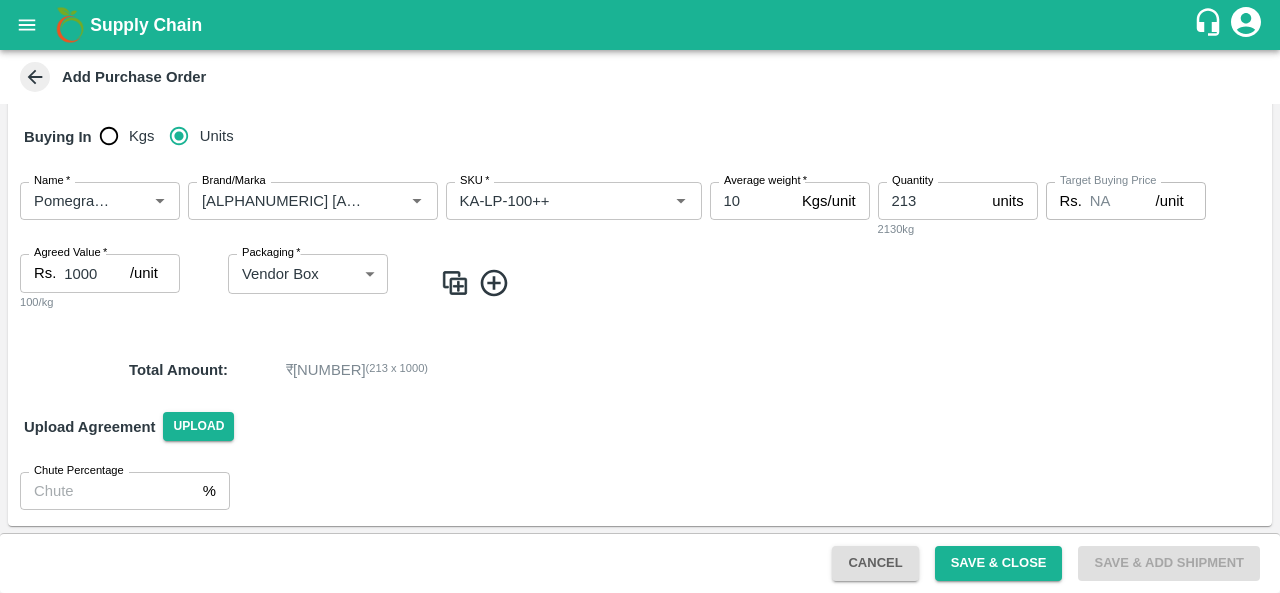 click at bounding box center (455, 283) 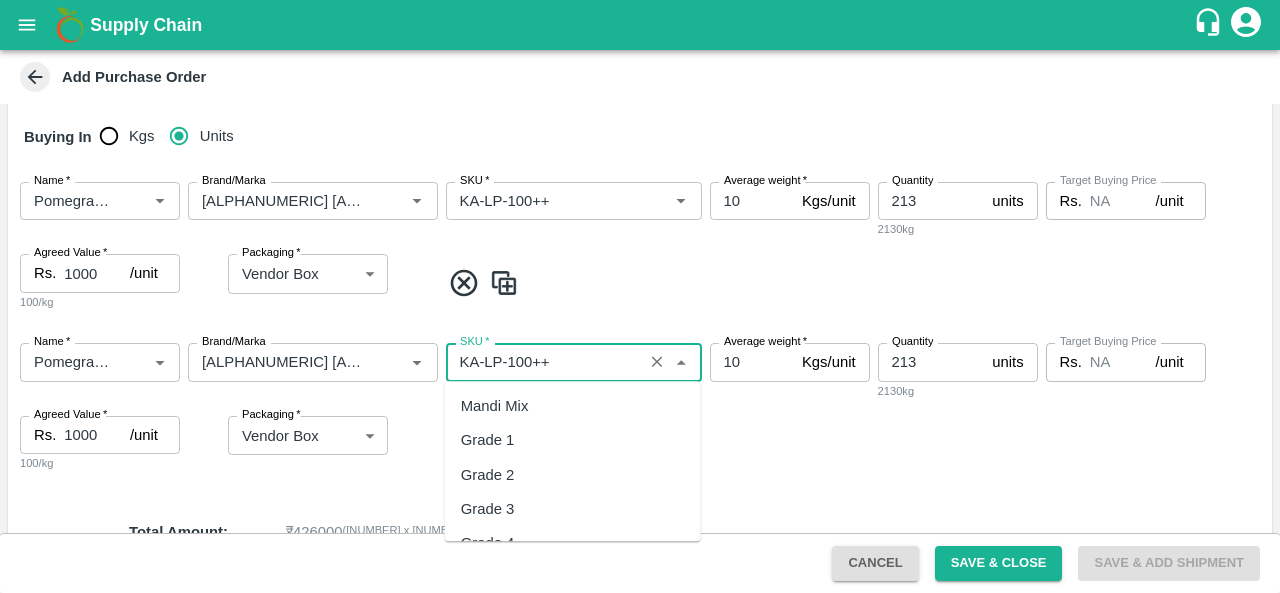 scroll, scrollTop: 11435, scrollLeft: 0, axis: vertical 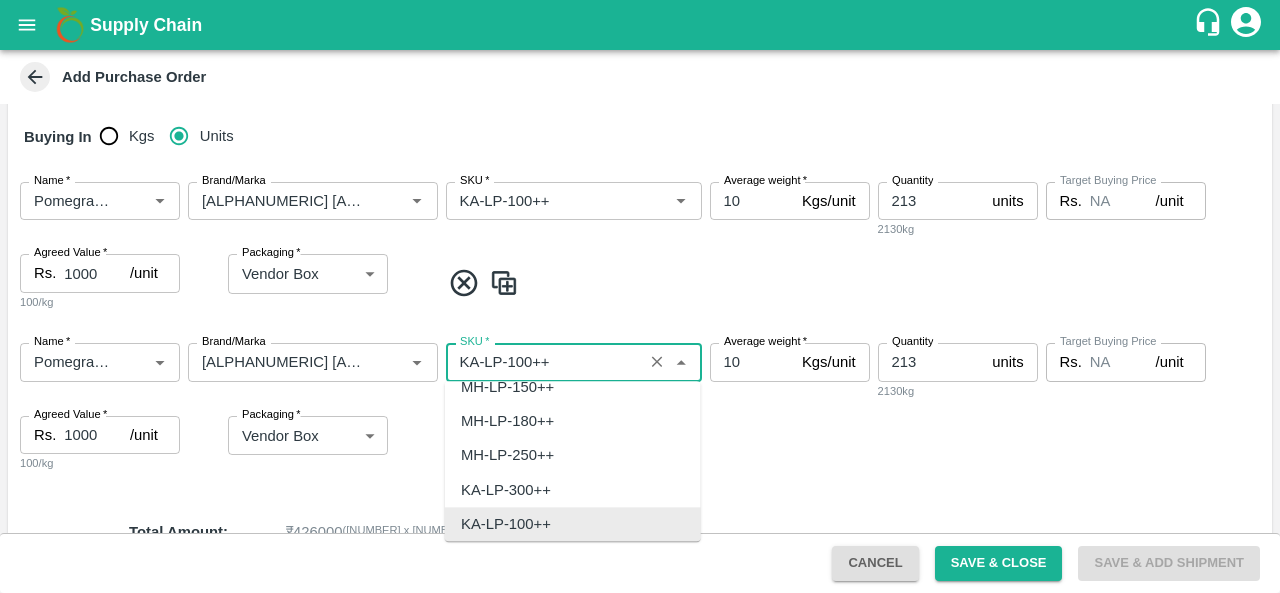 click on "SKU   *" at bounding box center [544, 362] 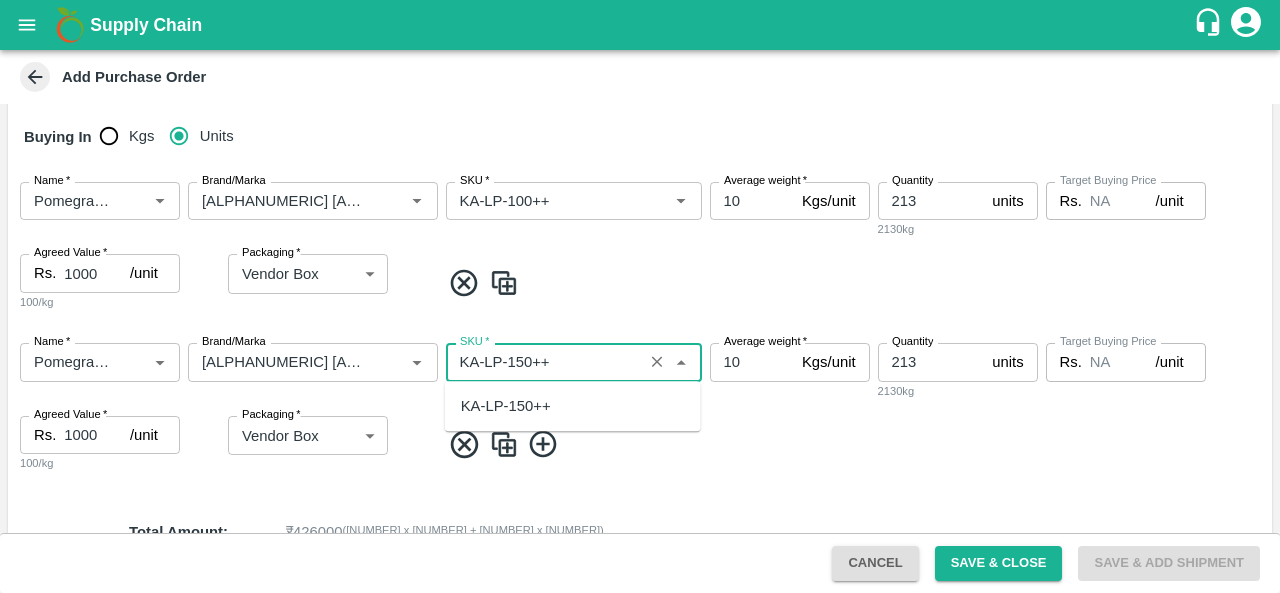 click on "KA-LP-150++" at bounding box center [506, 406] 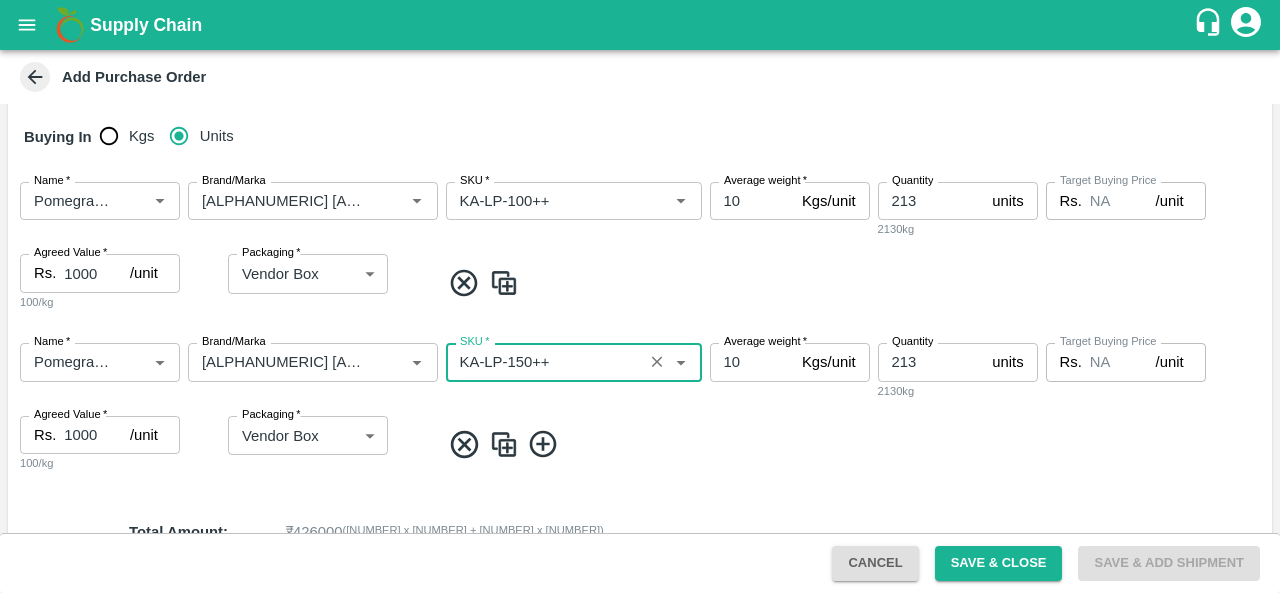 type on "KA-LP-150++" 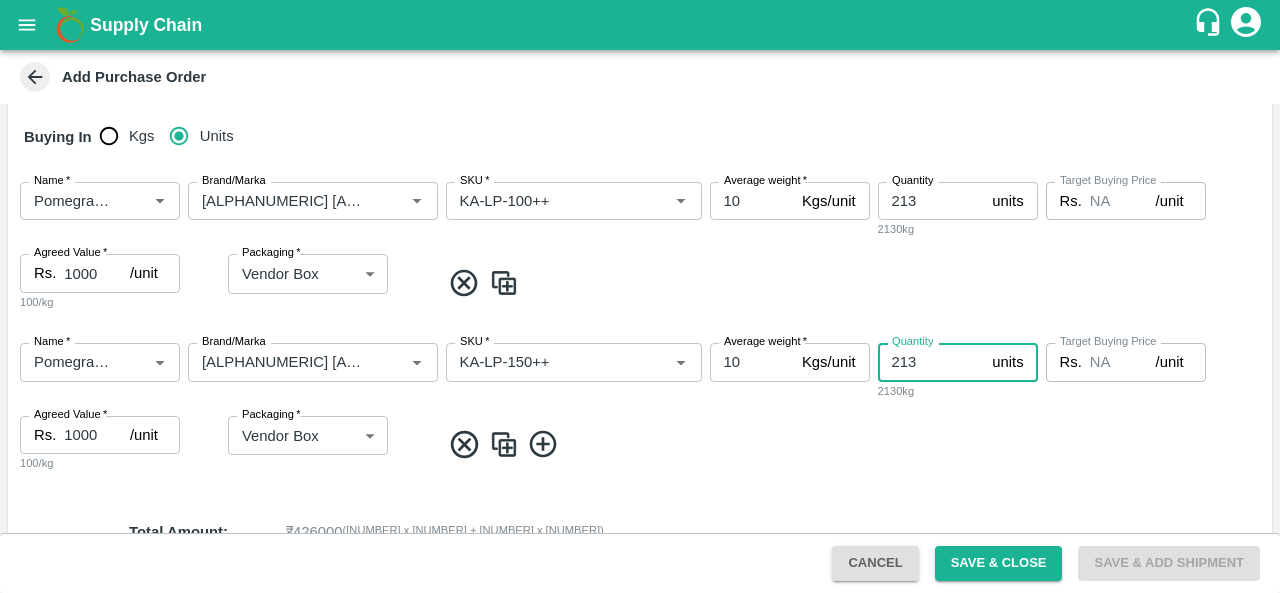 click on "213" at bounding box center [931, 362] 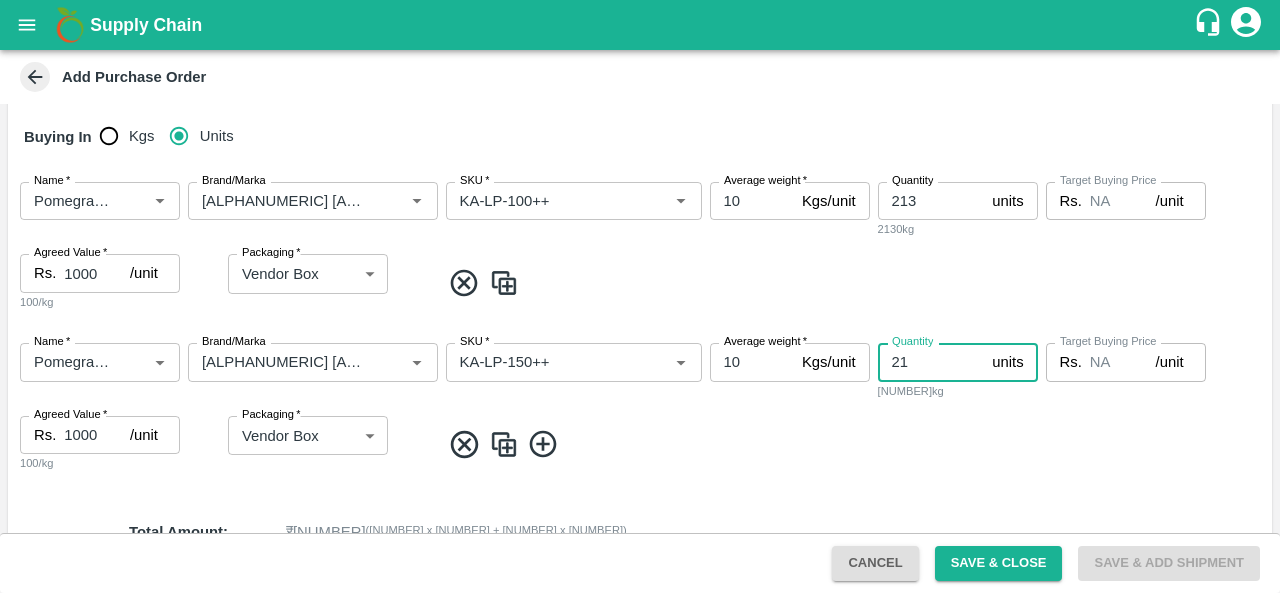 type on "2" 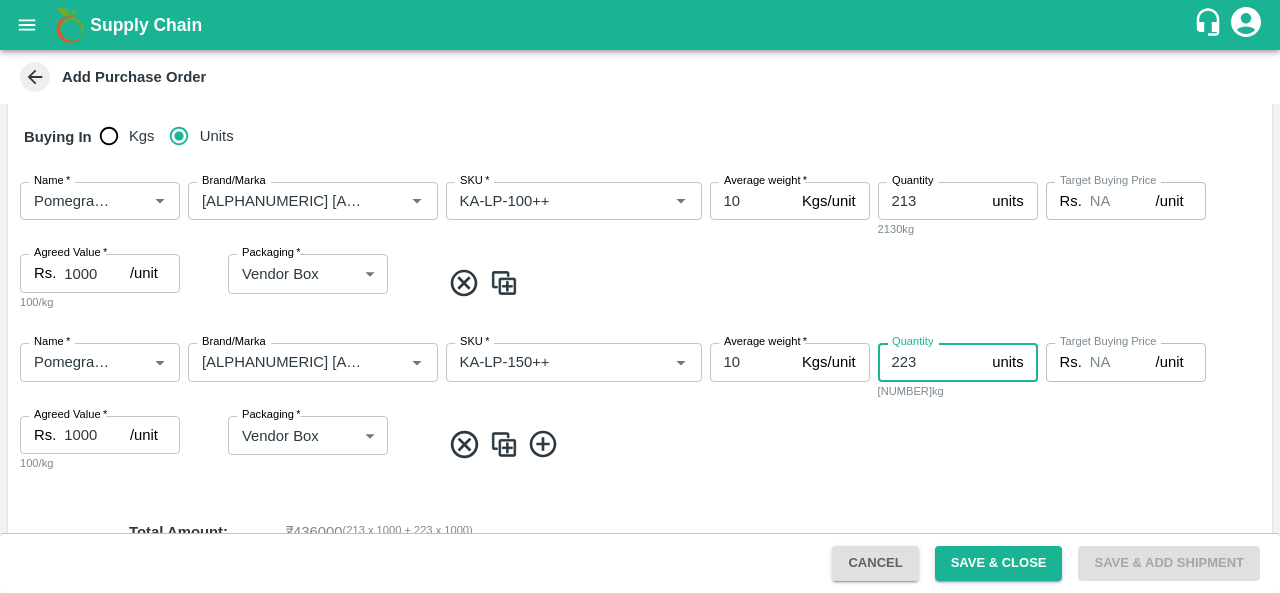 type on "223" 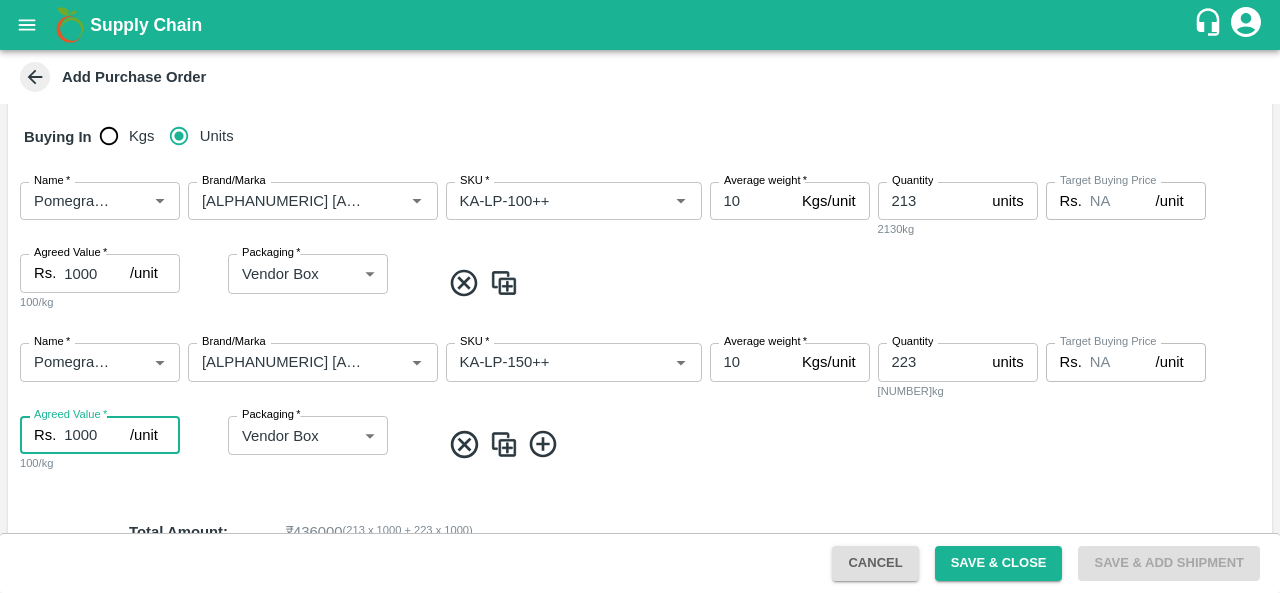 click on "1000" at bounding box center (97, 435) 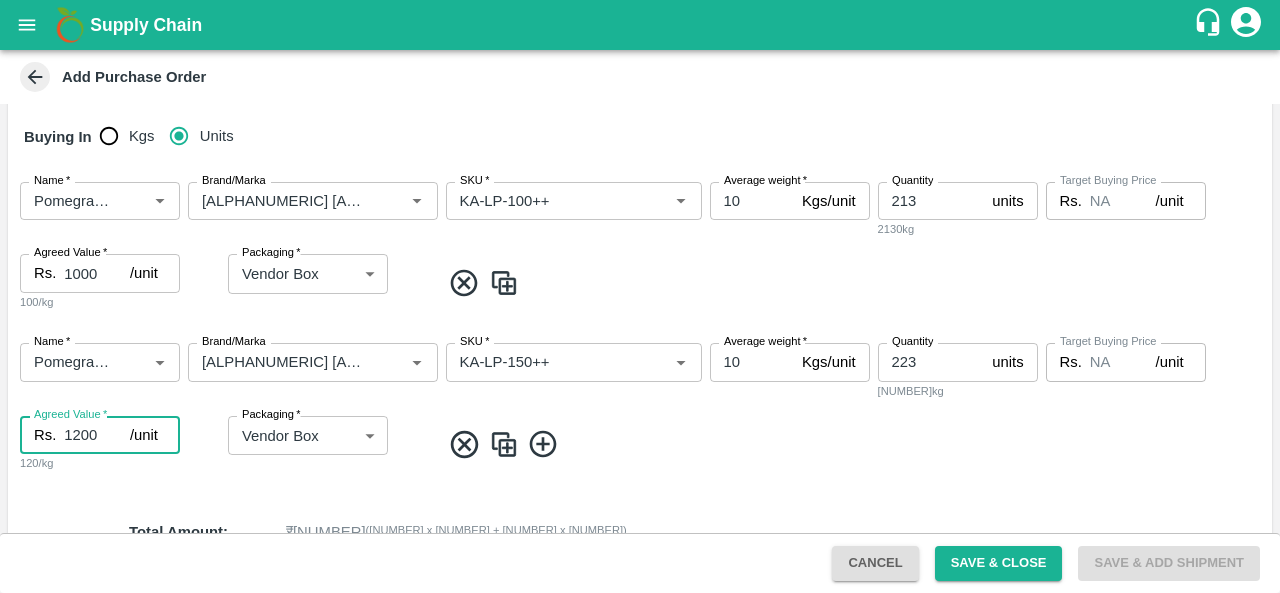 type on "1200" 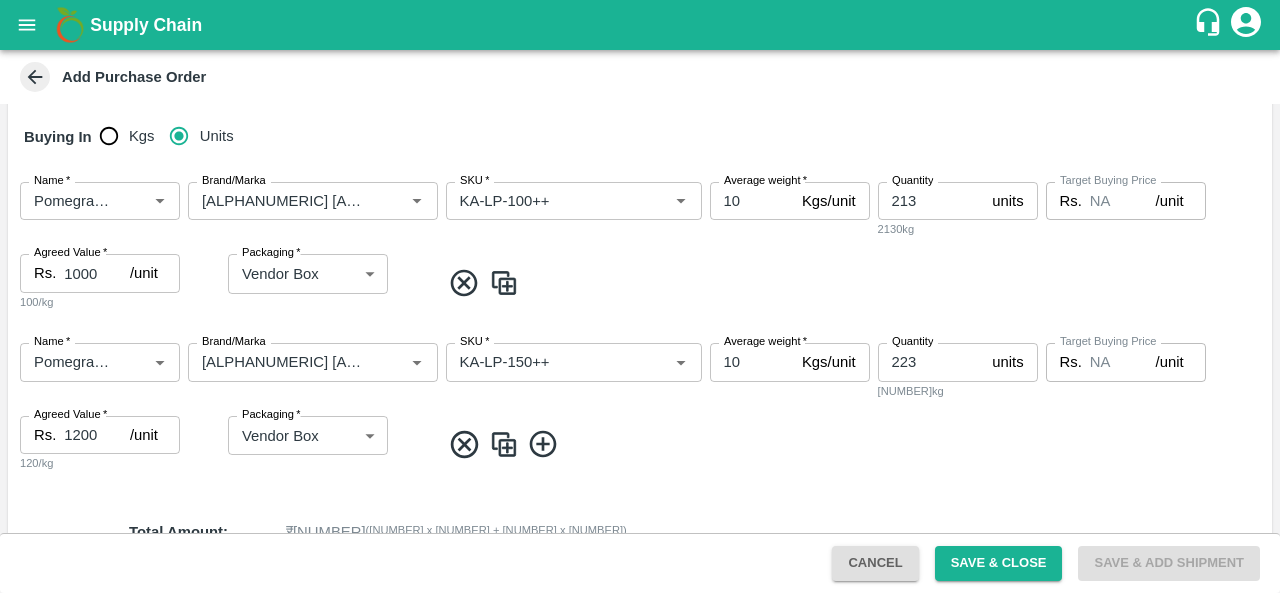 click at bounding box center (504, 444) 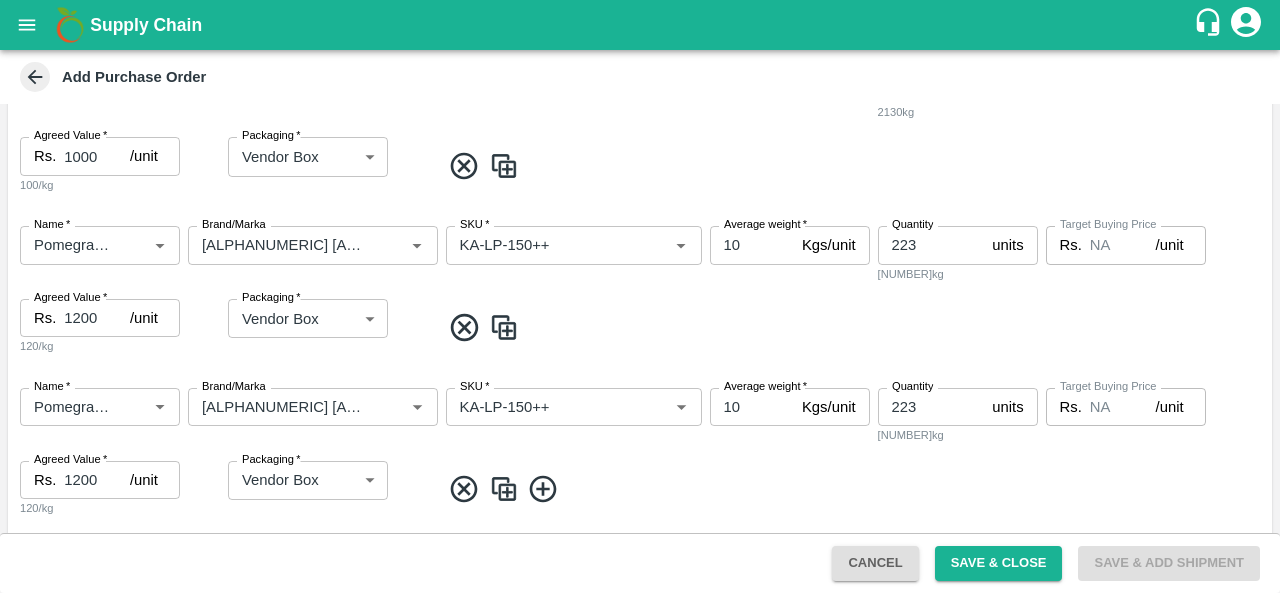 scroll, scrollTop: 427, scrollLeft: 0, axis: vertical 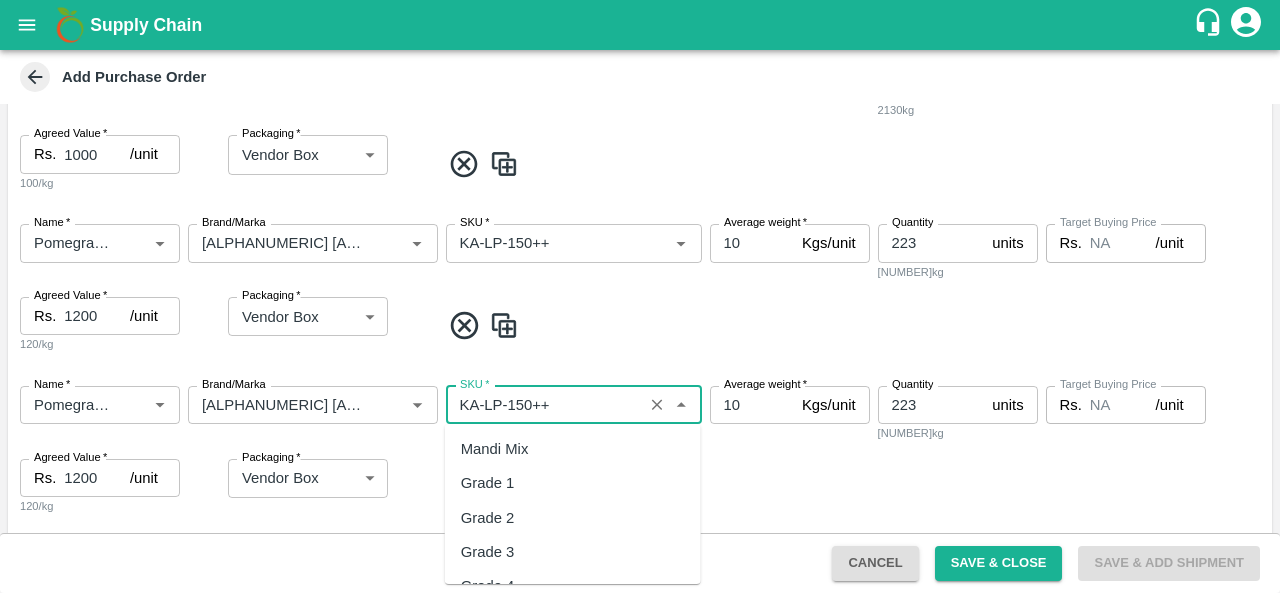 click on "SKU   *" at bounding box center (544, 405) 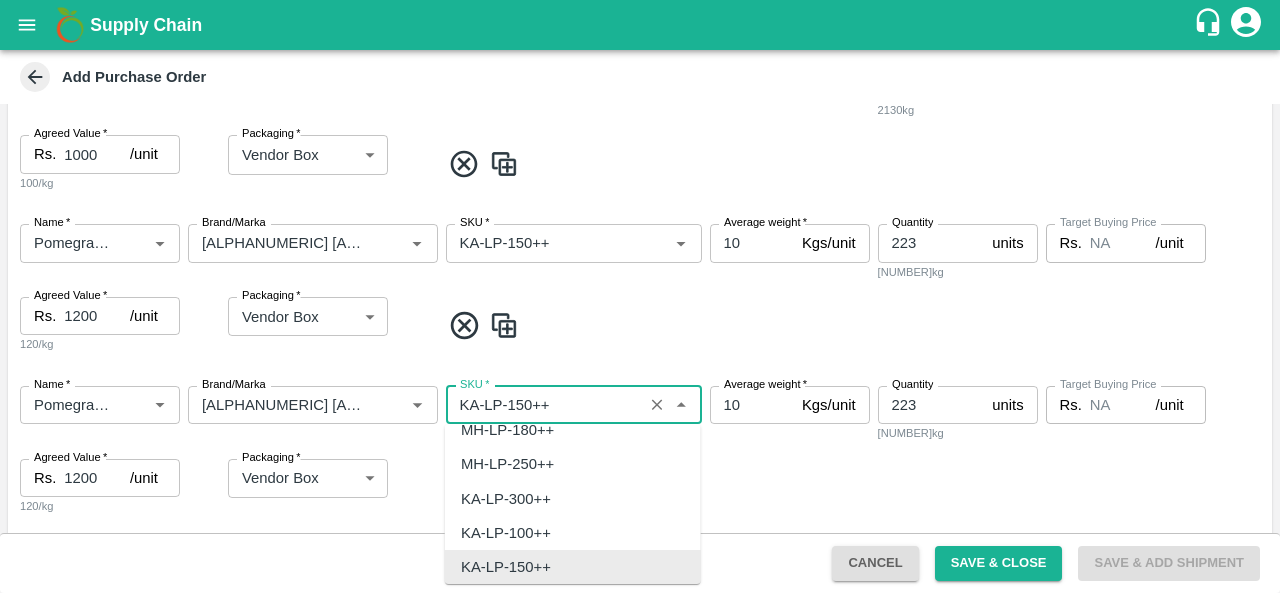 click on "SKU   *" at bounding box center [544, 405] 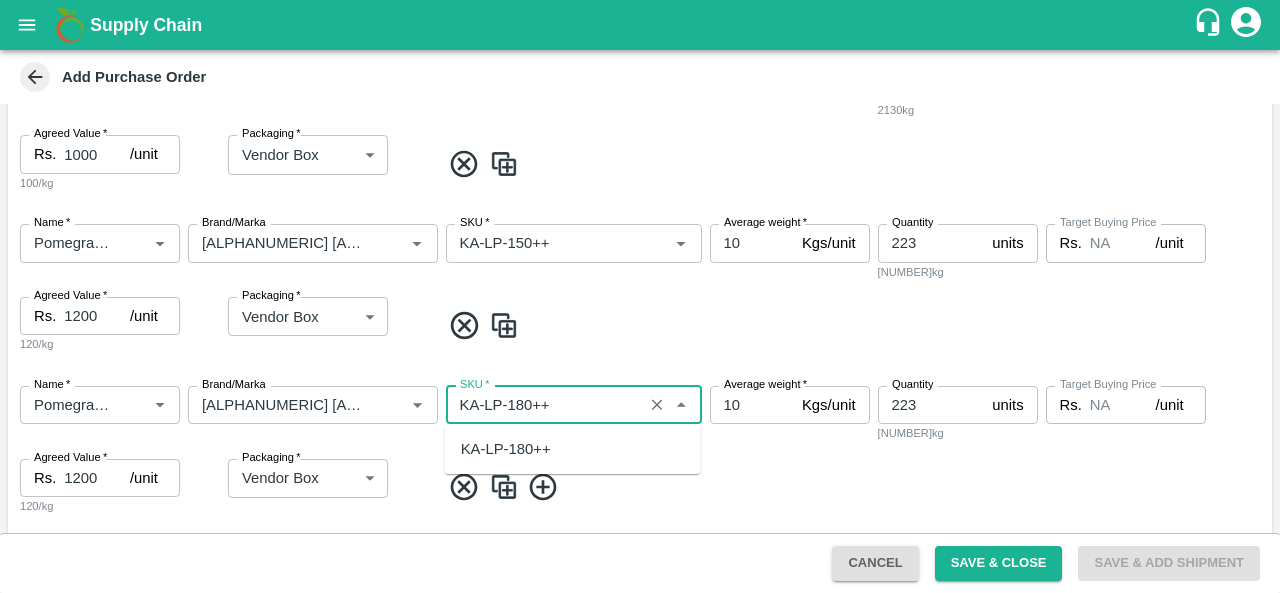click on "KA-LP-180++" at bounding box center (506, 449) 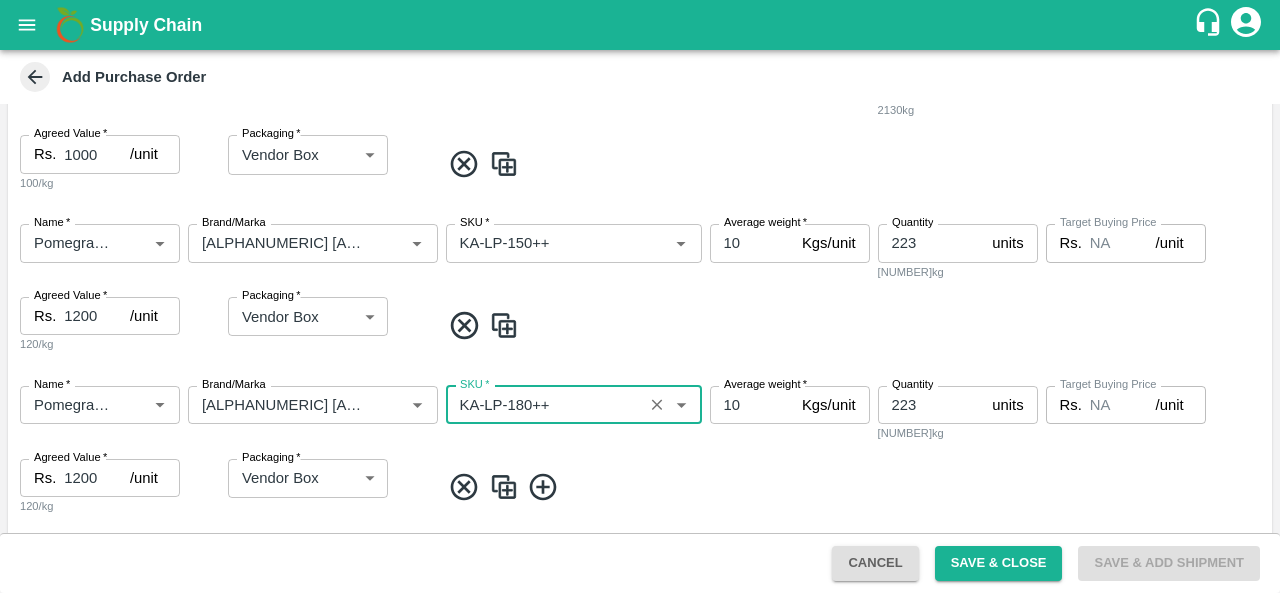 type on "KA-LP-180++" 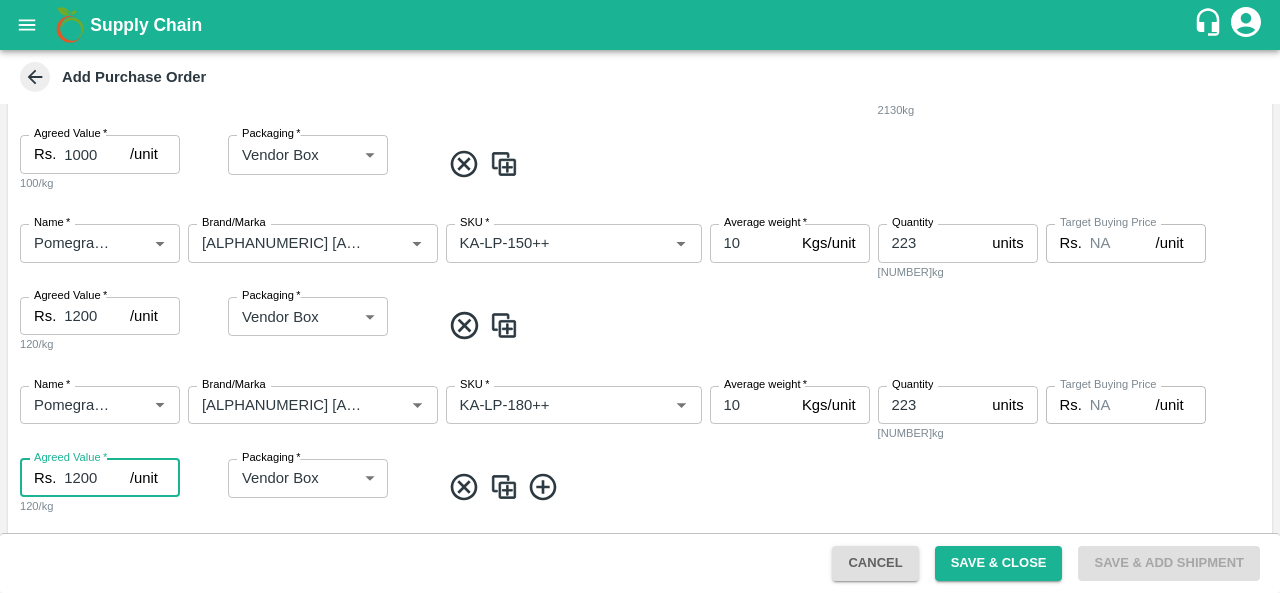 click on "1200" at bounding box center [97, 478] 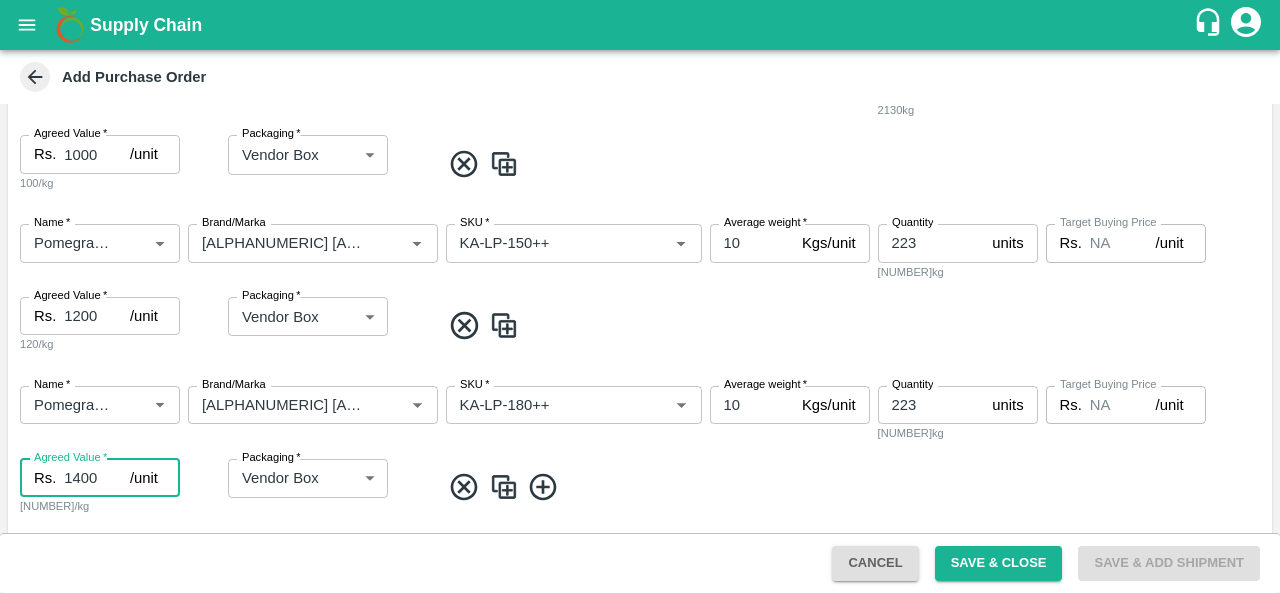 type on "1400" 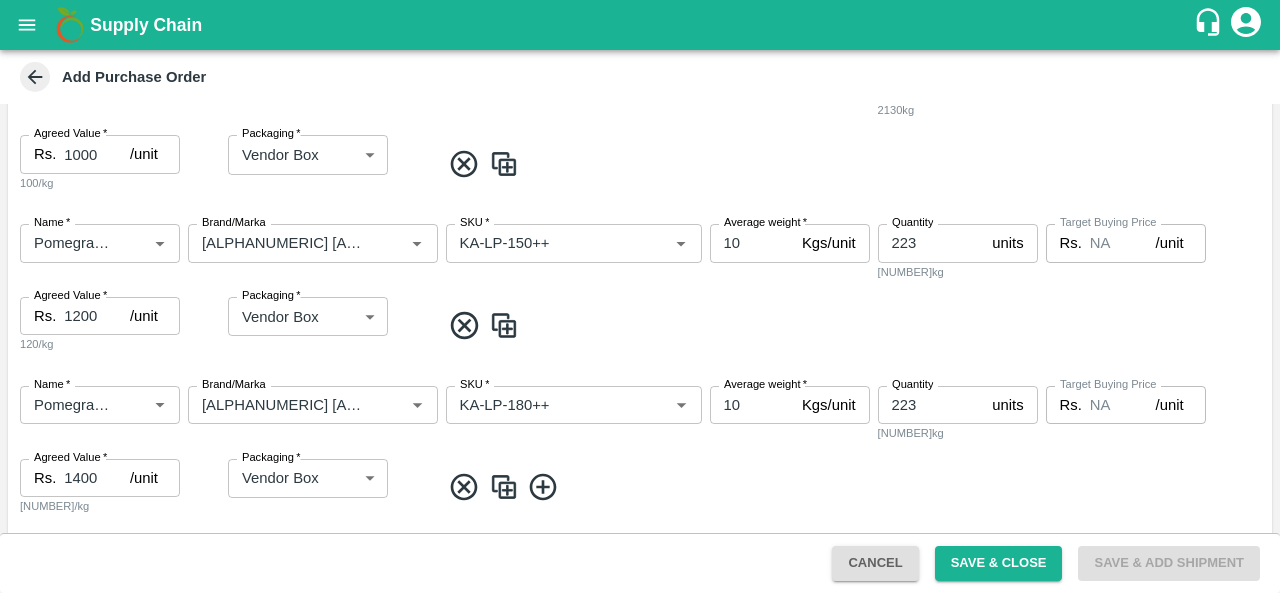 click on "Name   * Name   * Brand/Marka Brand/Marka SKU   * SKU   * Average weight   * 10 Kgs/unit Average weight Quantity 223 units Quantity 2230kg Target Buying Price Rs. NA /unit Target Buying Price Agreed Value   * Rs. 1400 /unit Agreed Value 140/kg Packaging   * Vendor Box 276 Packaging" at bounding box center (640, 451) 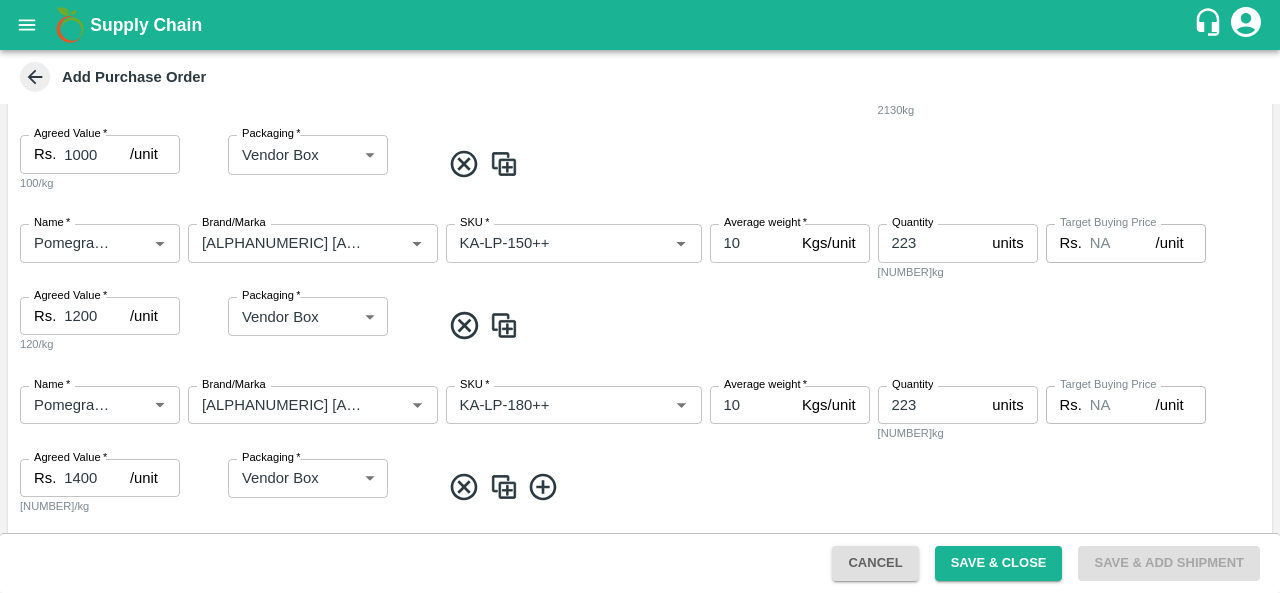 click at bounding box center (504, 487) 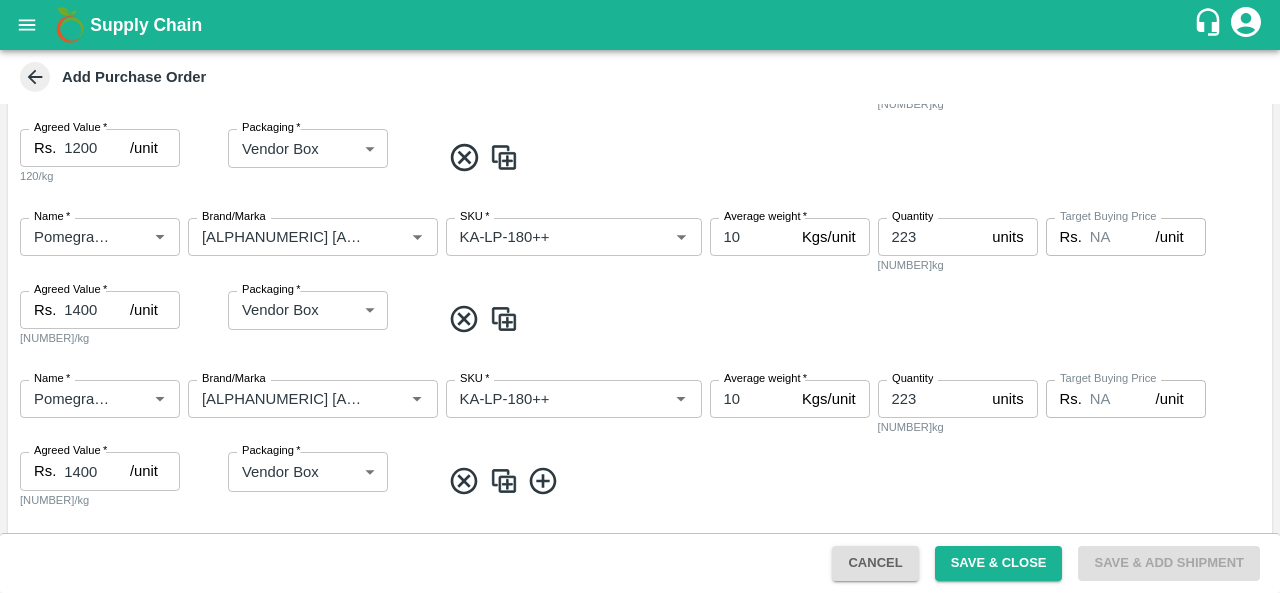 scroll, scrollTop: 619, scrollLeft: 0, axis: vertical 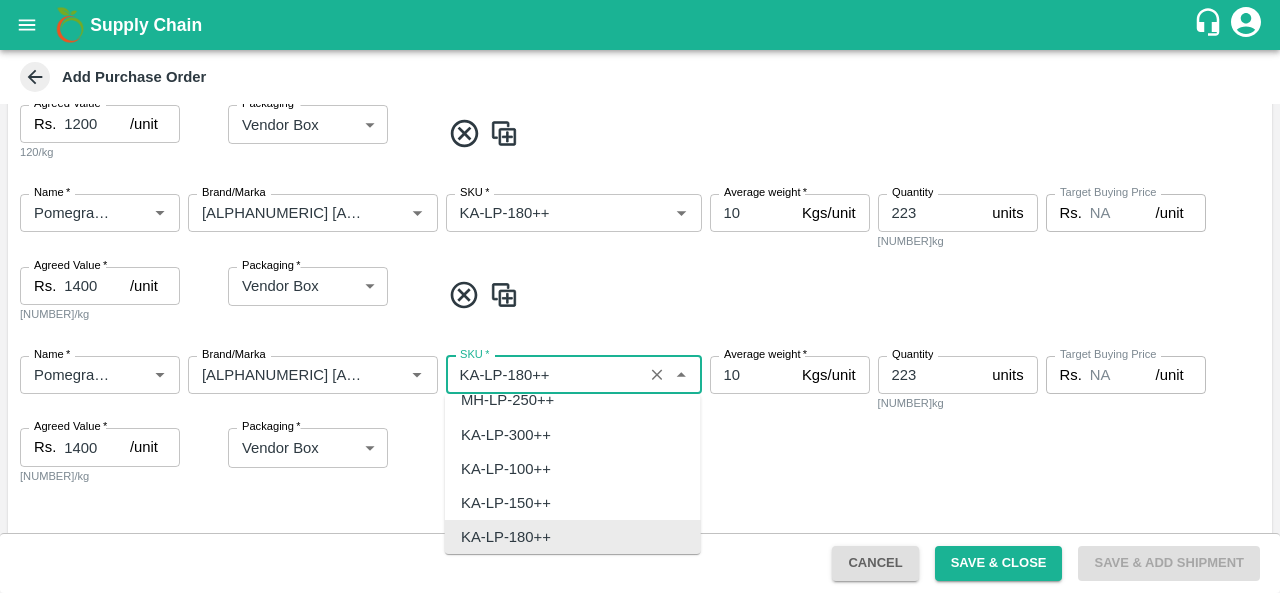 click on "SKU   *" at bounding box center [544, 375] 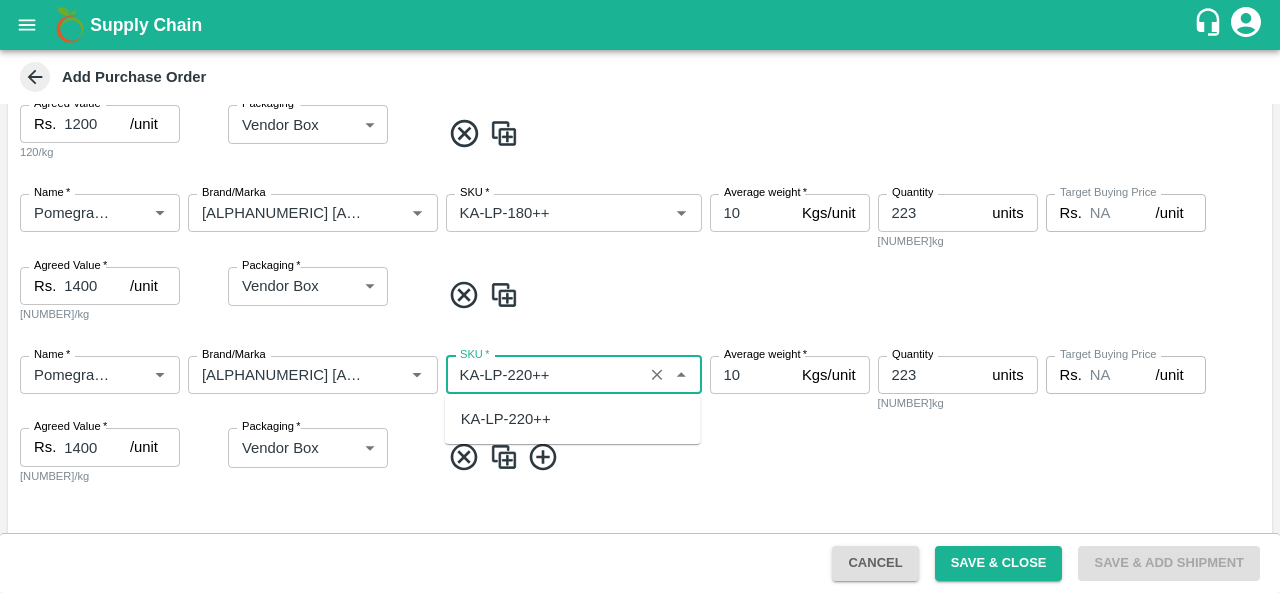 click on "KA-LP-220++" at bounding box center (506, 419) 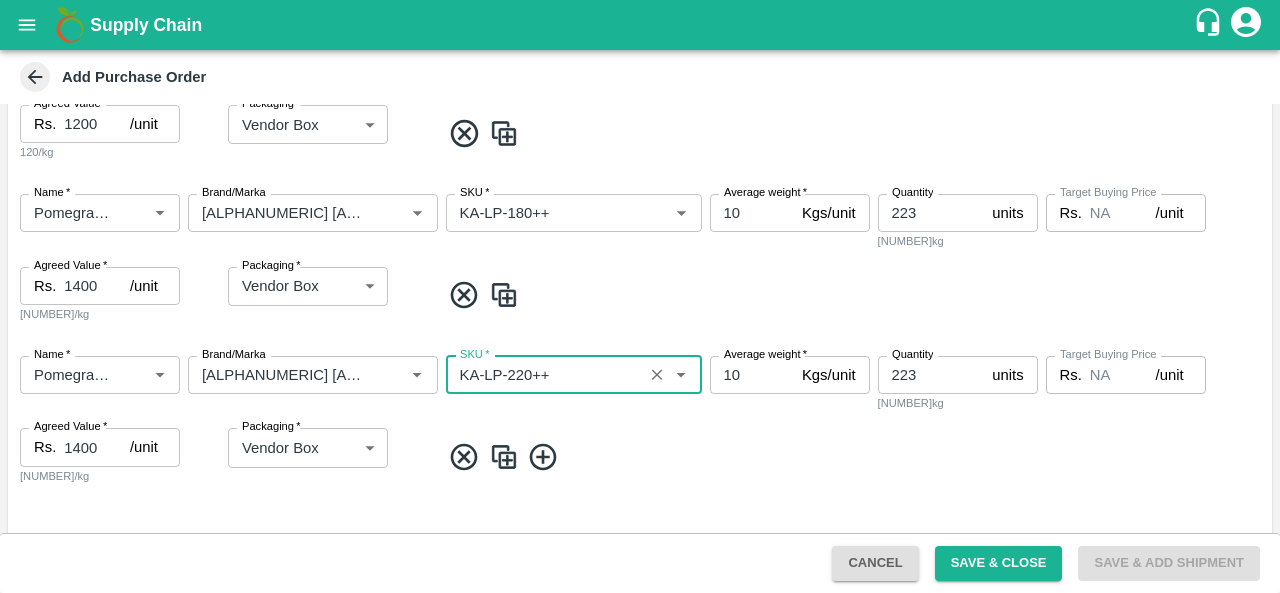 type on "KA-LP-220++" 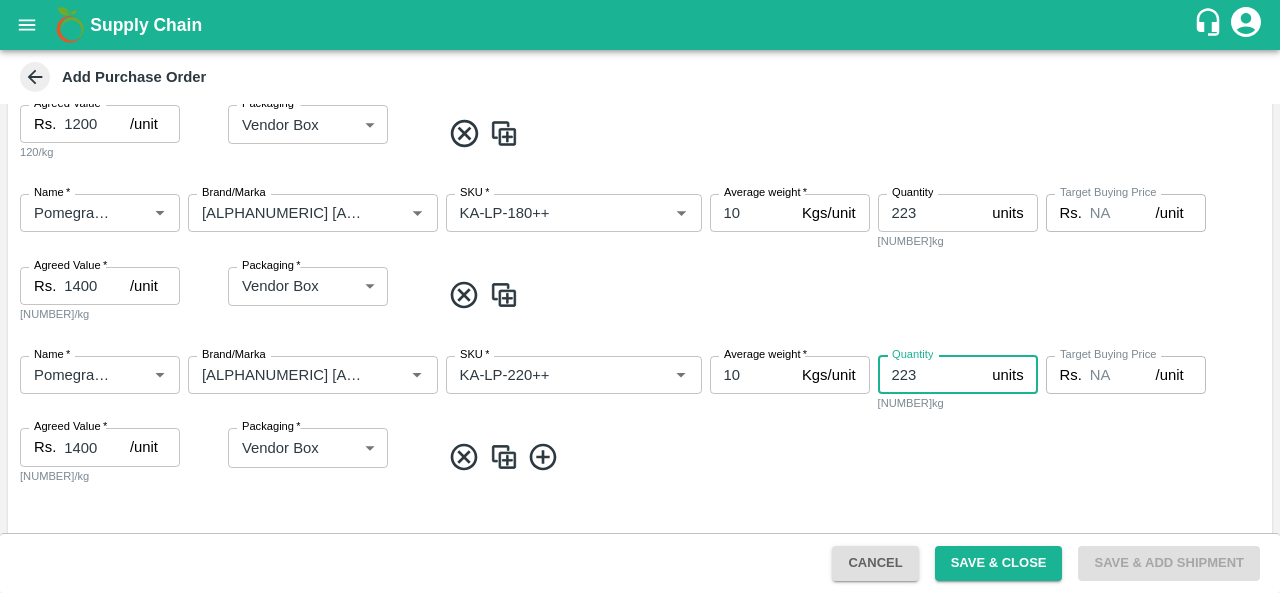 click on "223" at bounding box center (931, 375) 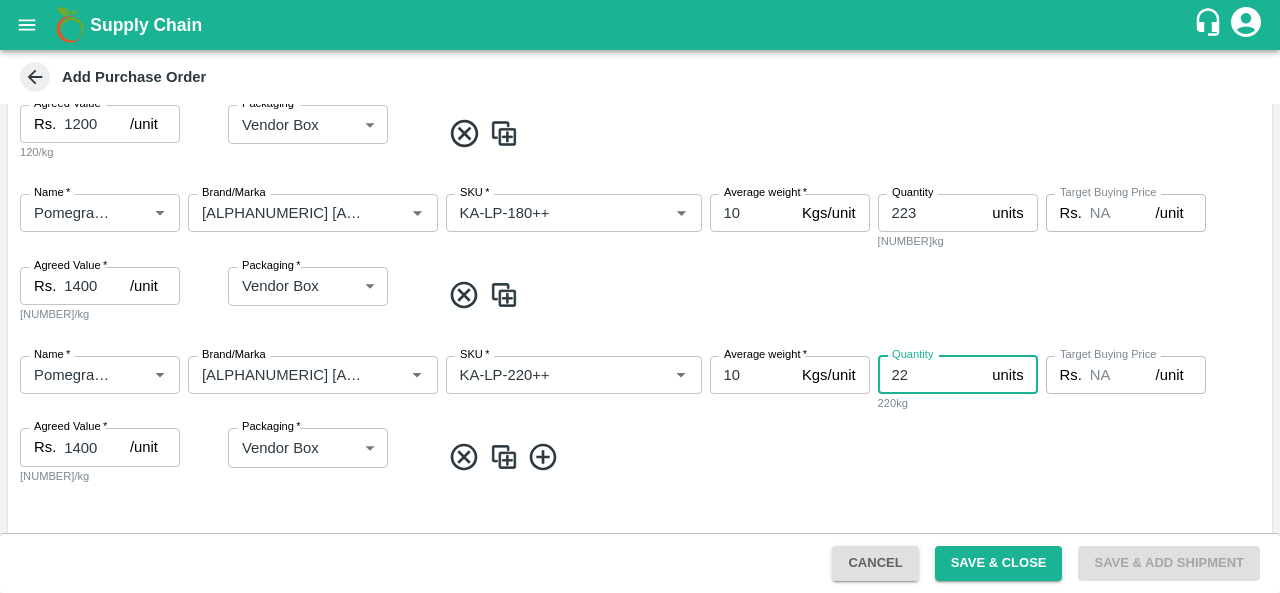 type on "2" 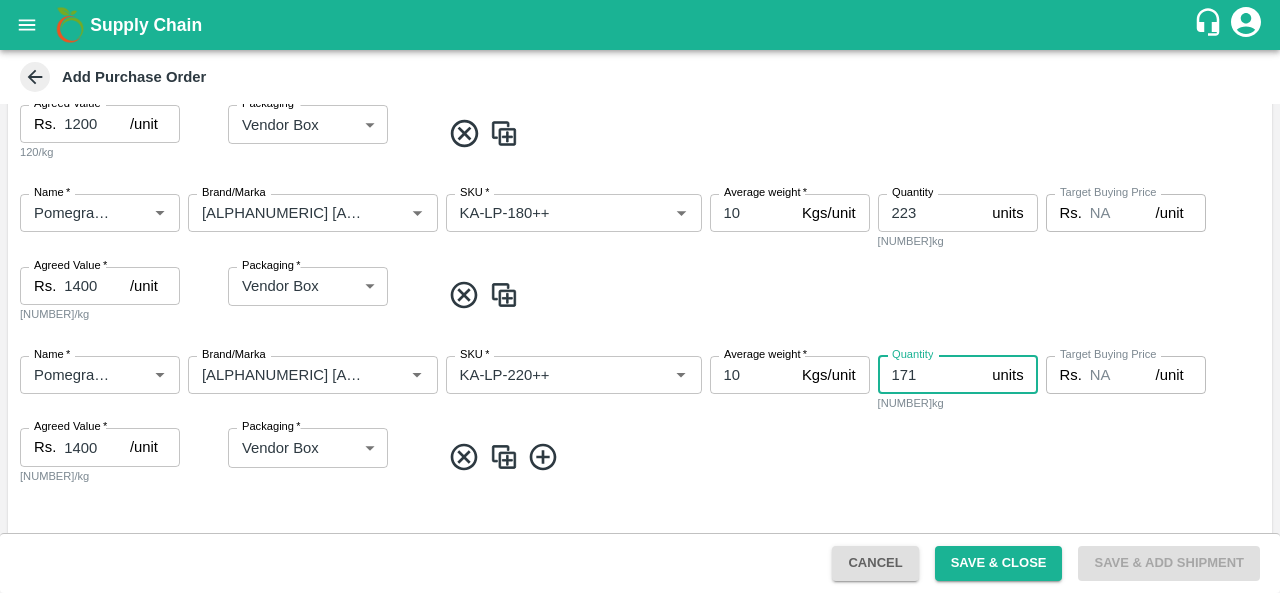 type on "171" 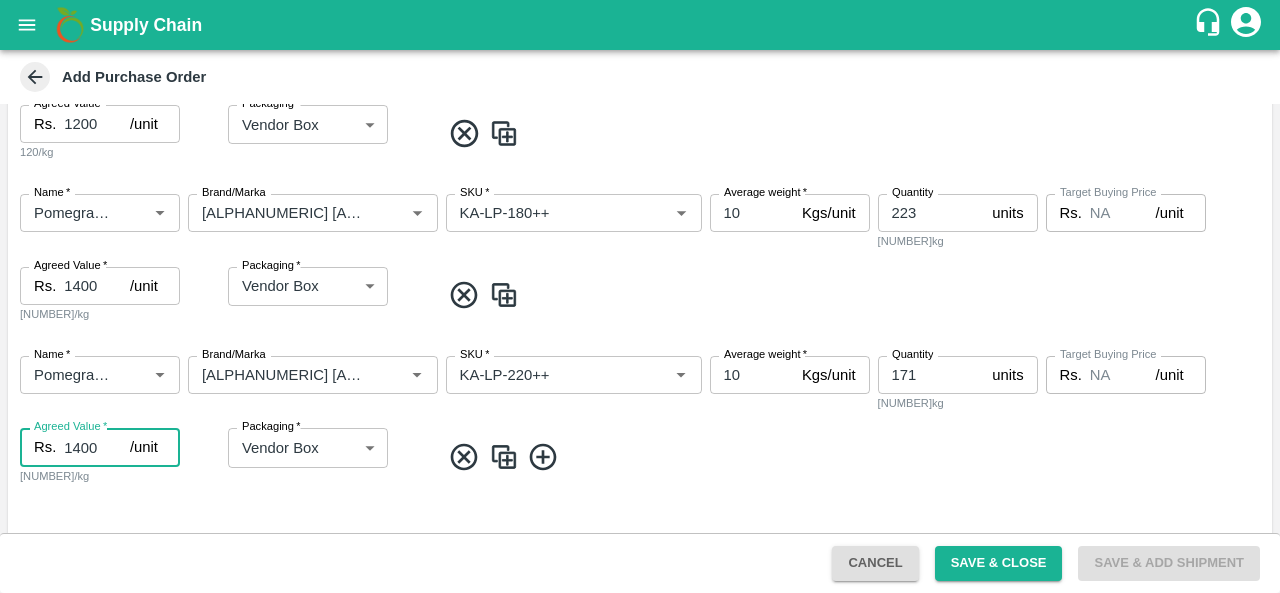 click on "1400" at bounding box center [97, 447] 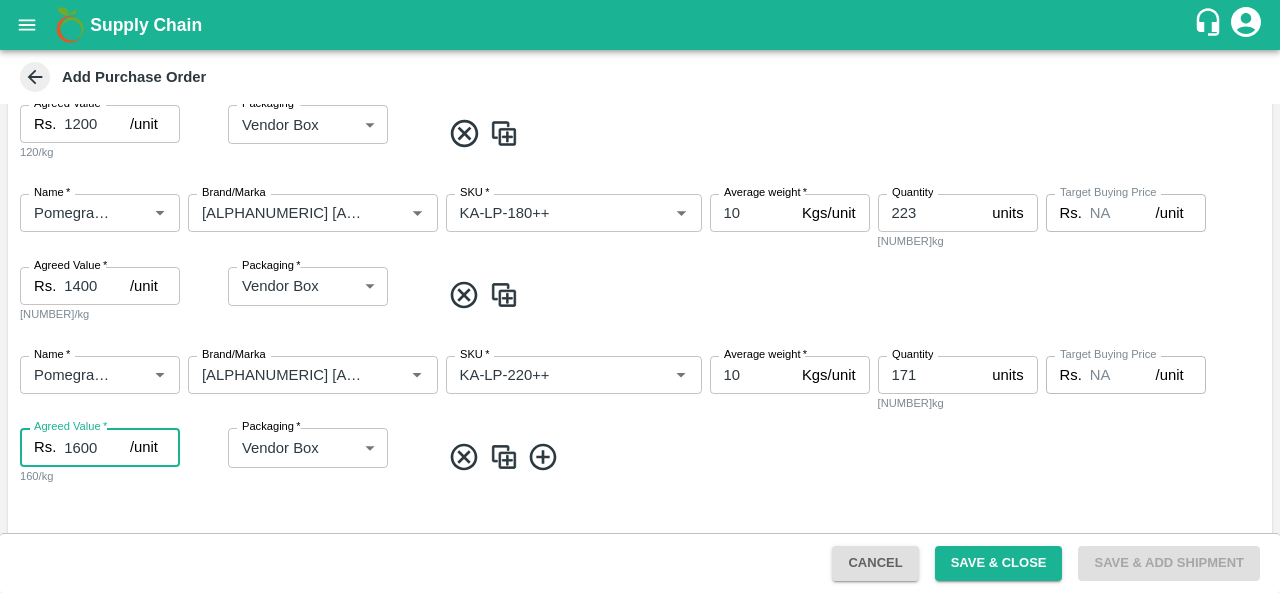 type on "1600" 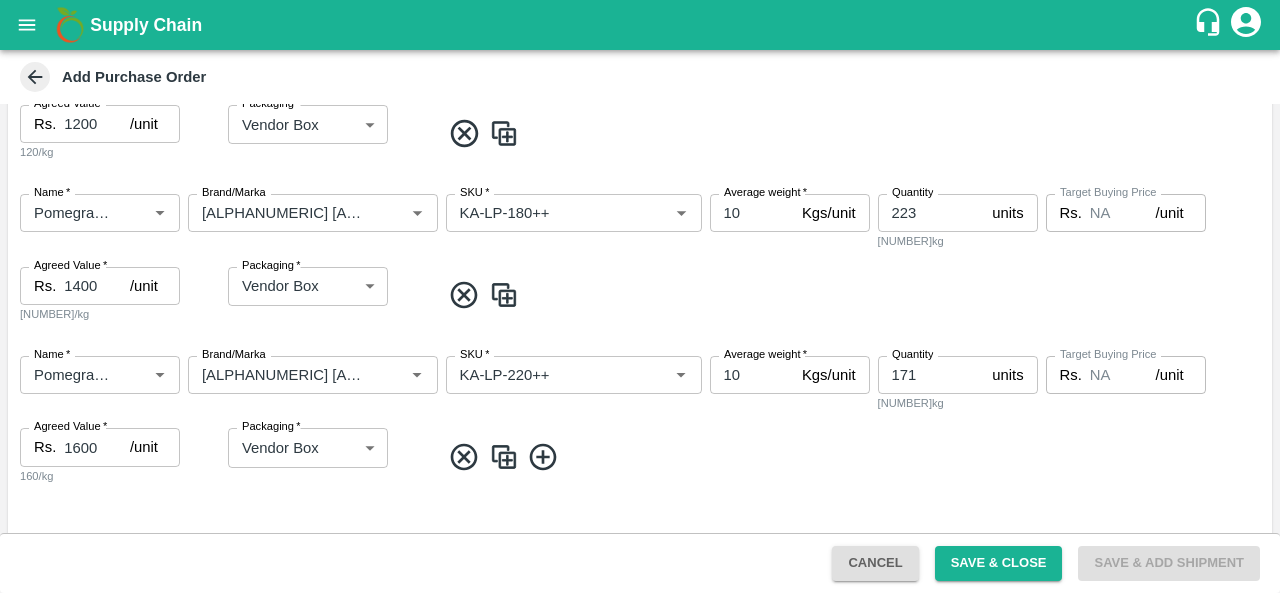 click at bounding box center [504, 457] 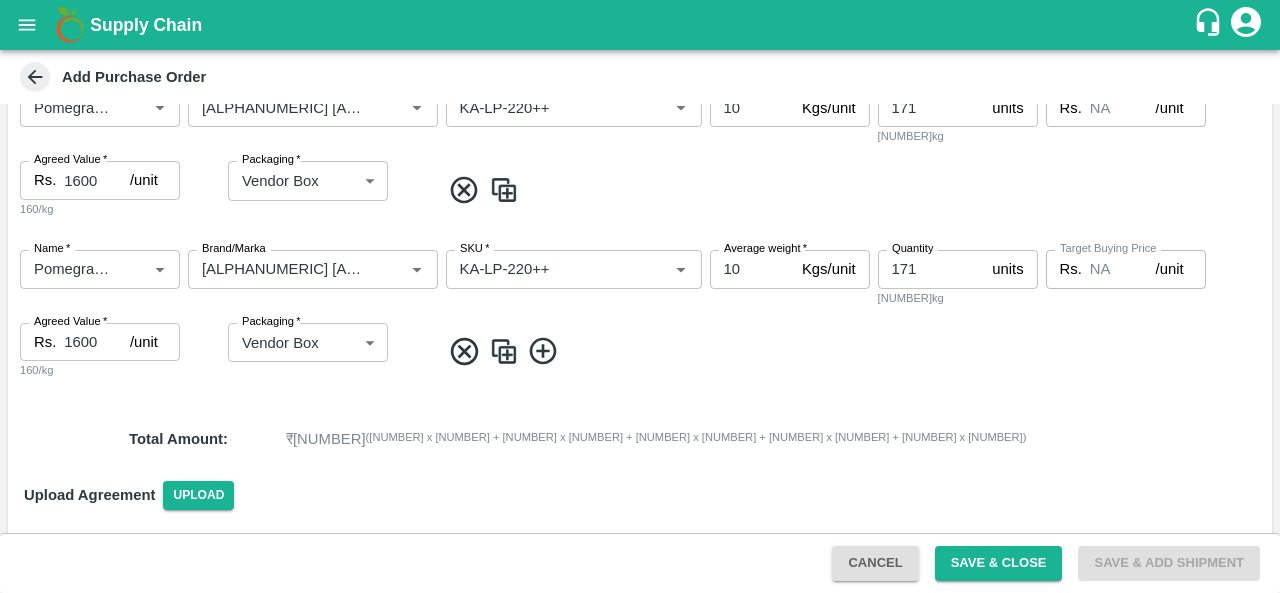 scroll, scrollTop: 954, scrollLeft: 0, axis: vertical 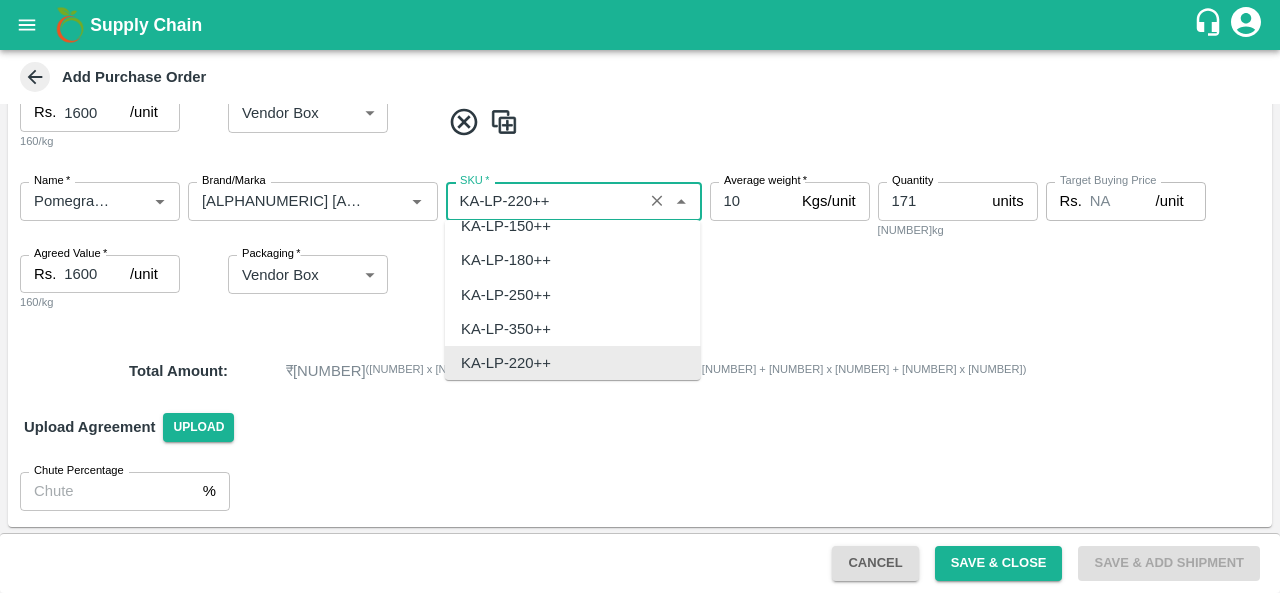 click on "SKU   *" at bounding box center [544, 201] 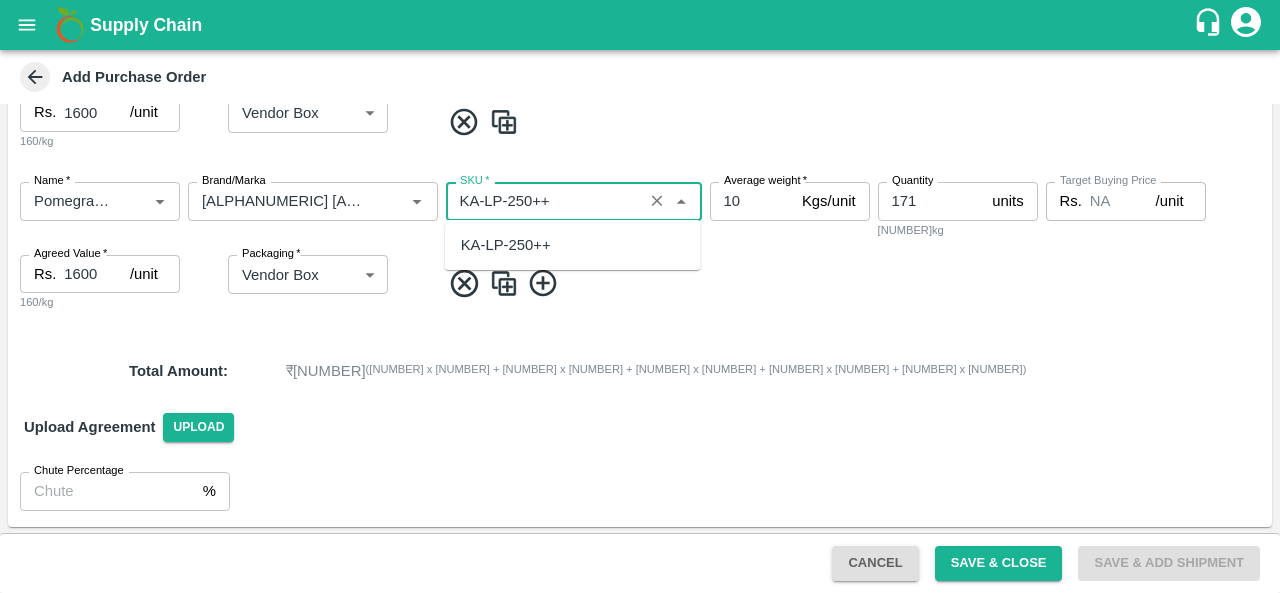click on "KA-LP-250++" at bounding box center (506, 245) 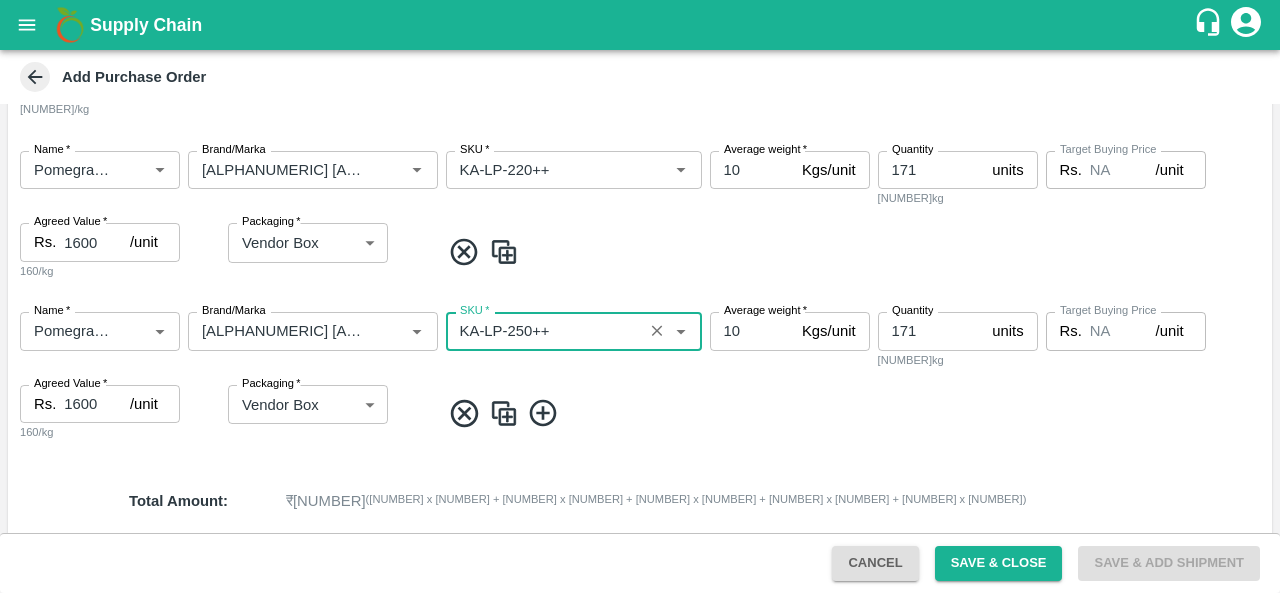 scroll, scrollTop: 816, scrollLeft: 0, axis: vertical 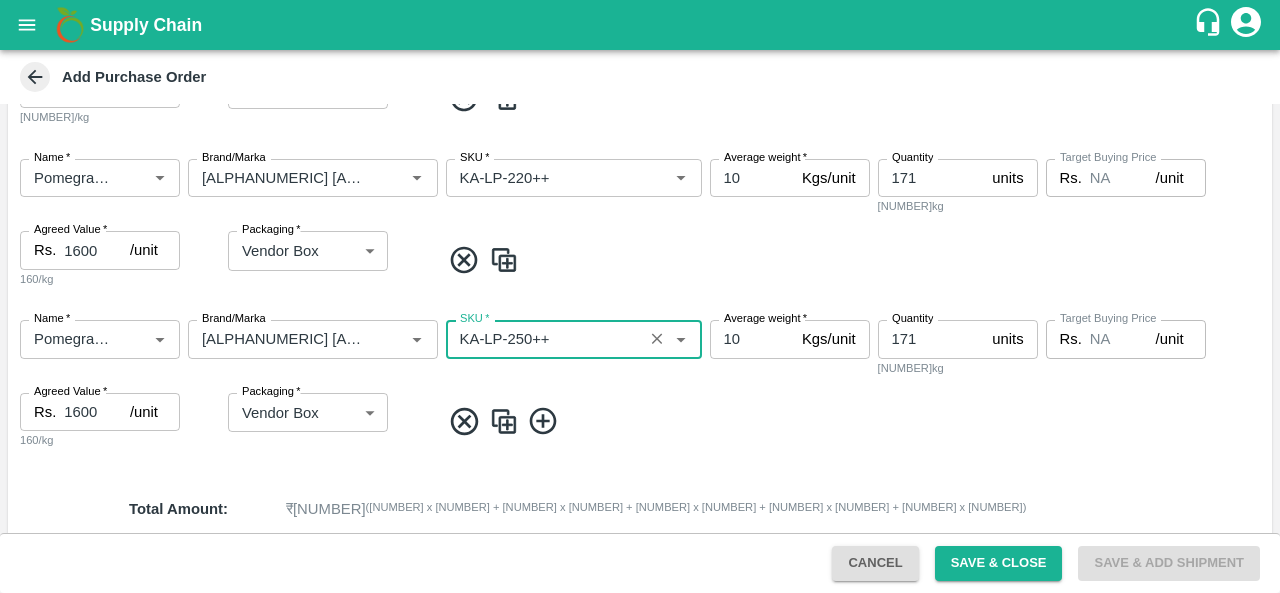 type on "KA-LP-250++" 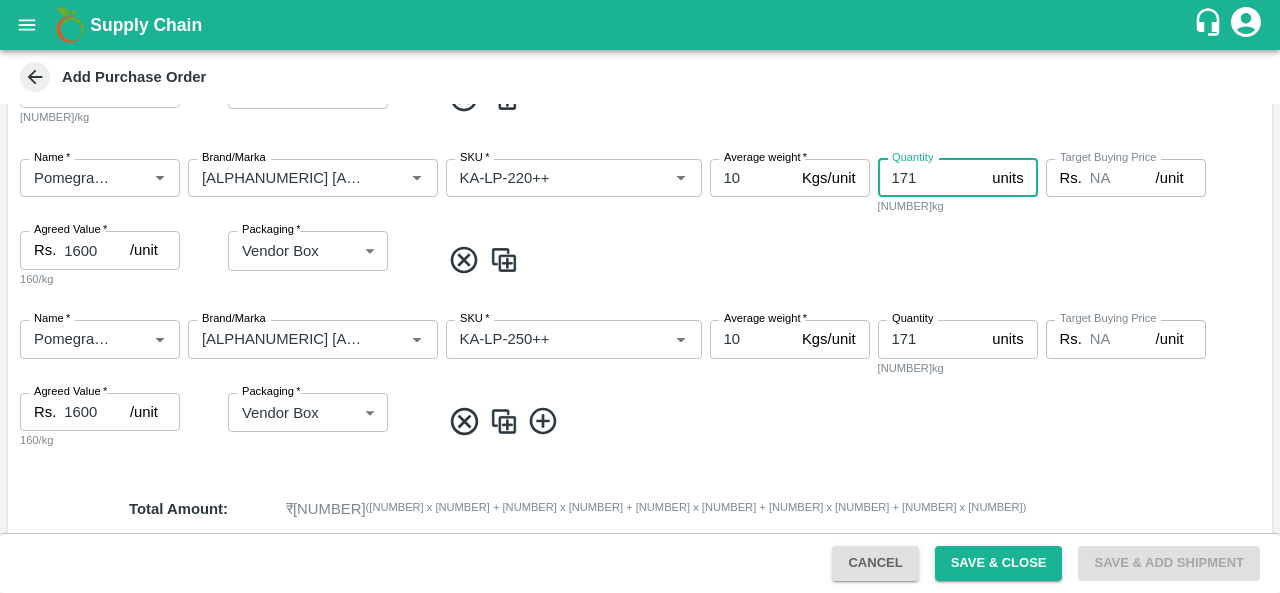 click on "171" at bounding box center [931, 178] 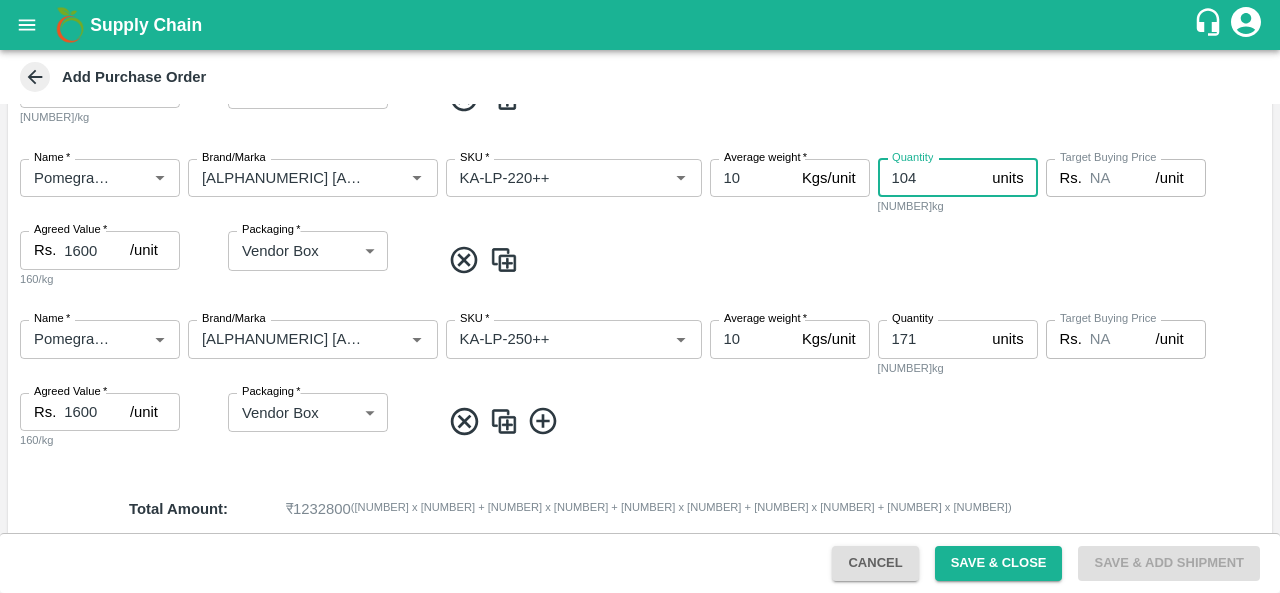 type on "104" 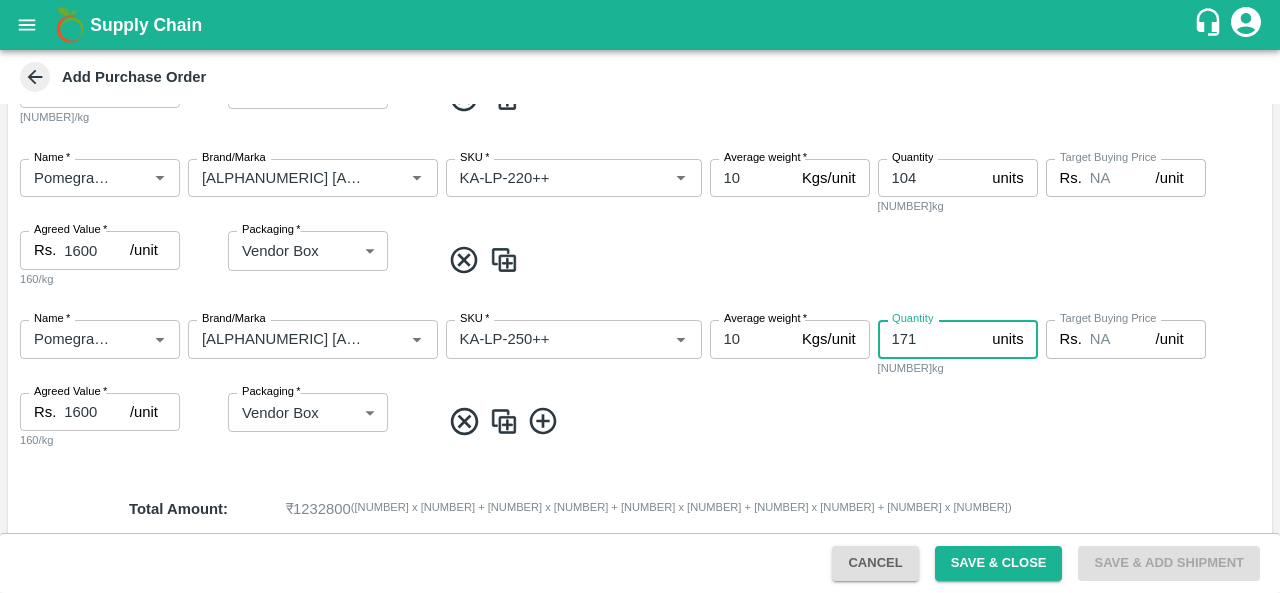 click on "171" at bounding box center [931, 339] 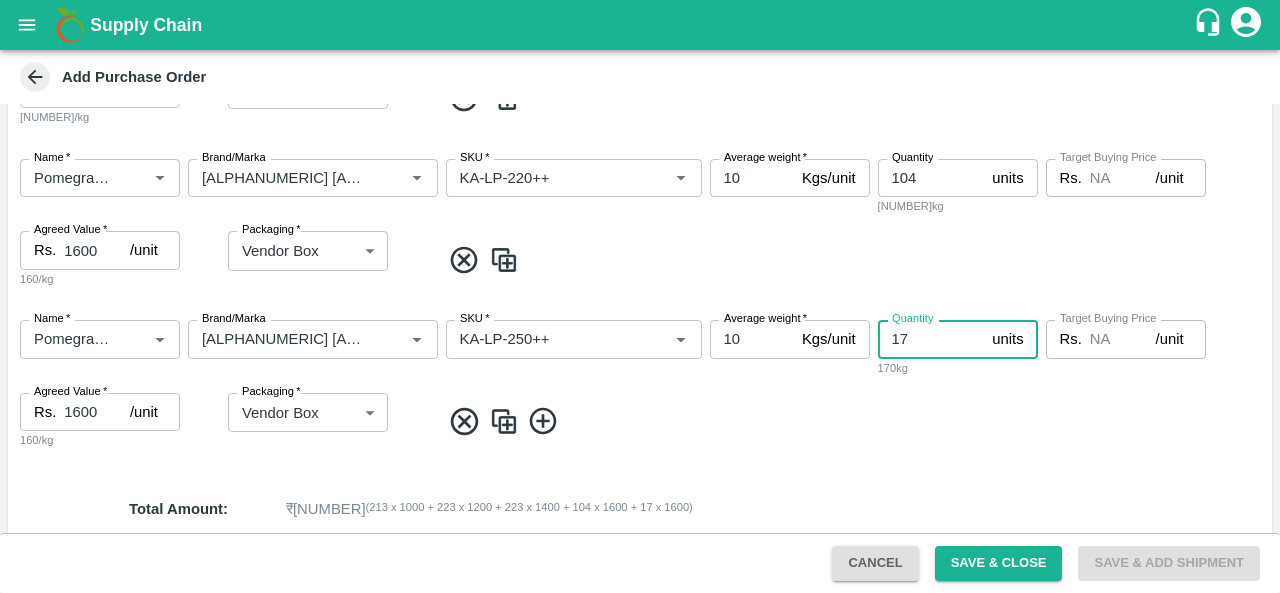 type on "1" 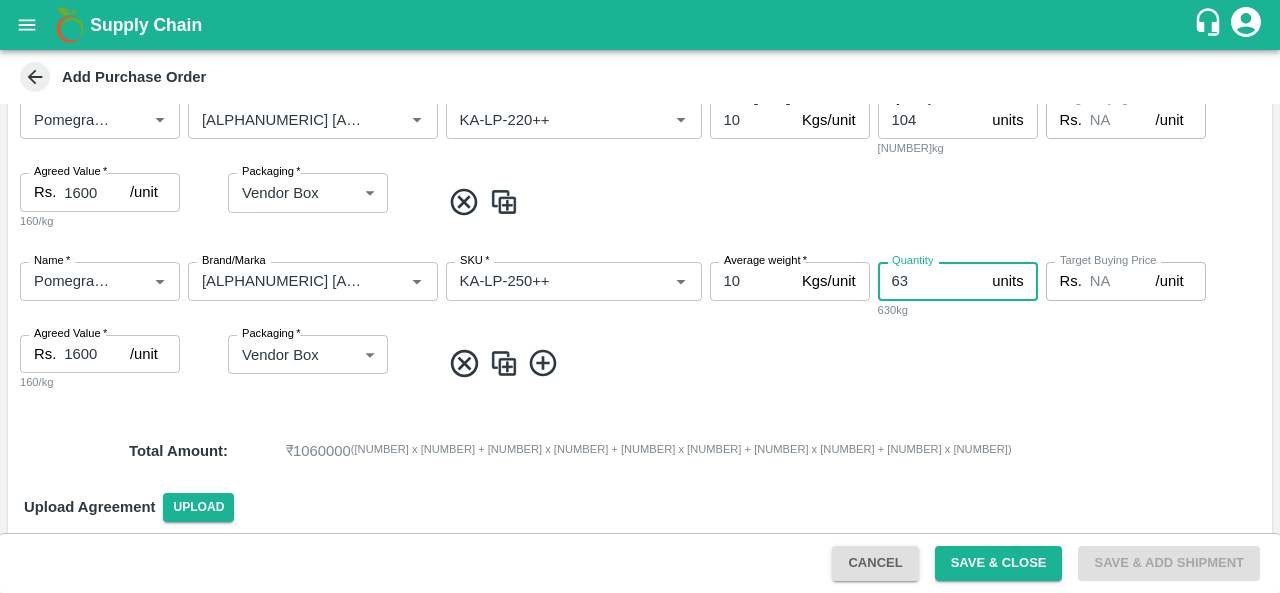 scroll, scrollTop: 874, scrollLeft: 0, axis: vertical 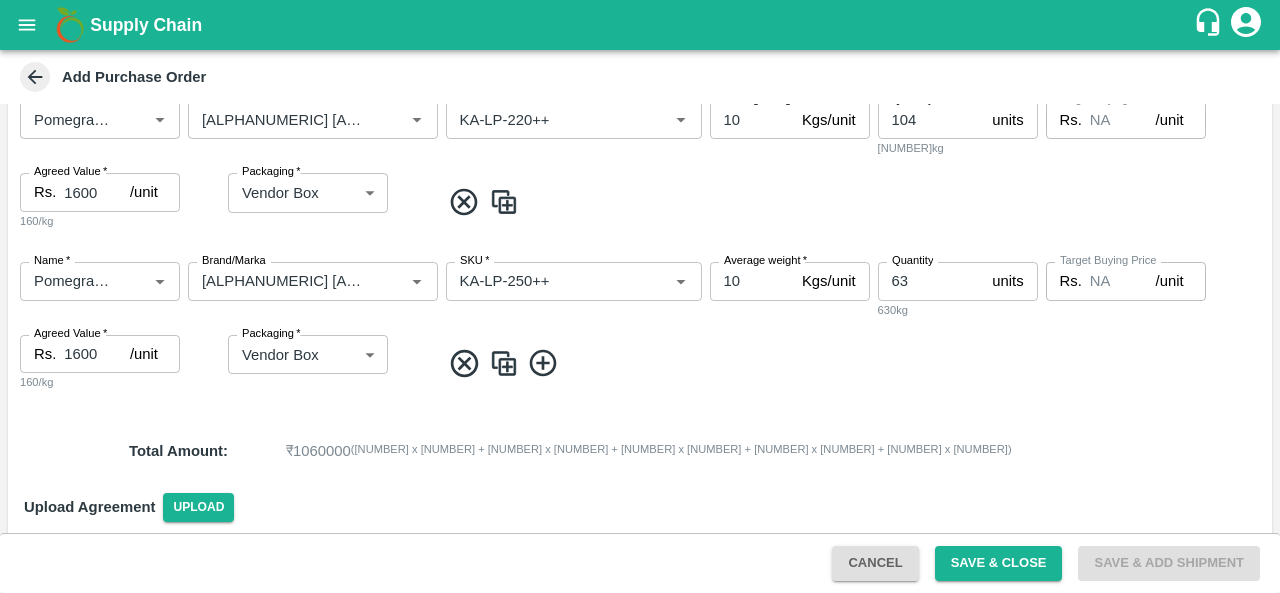 click at bounding box center (504, 363) 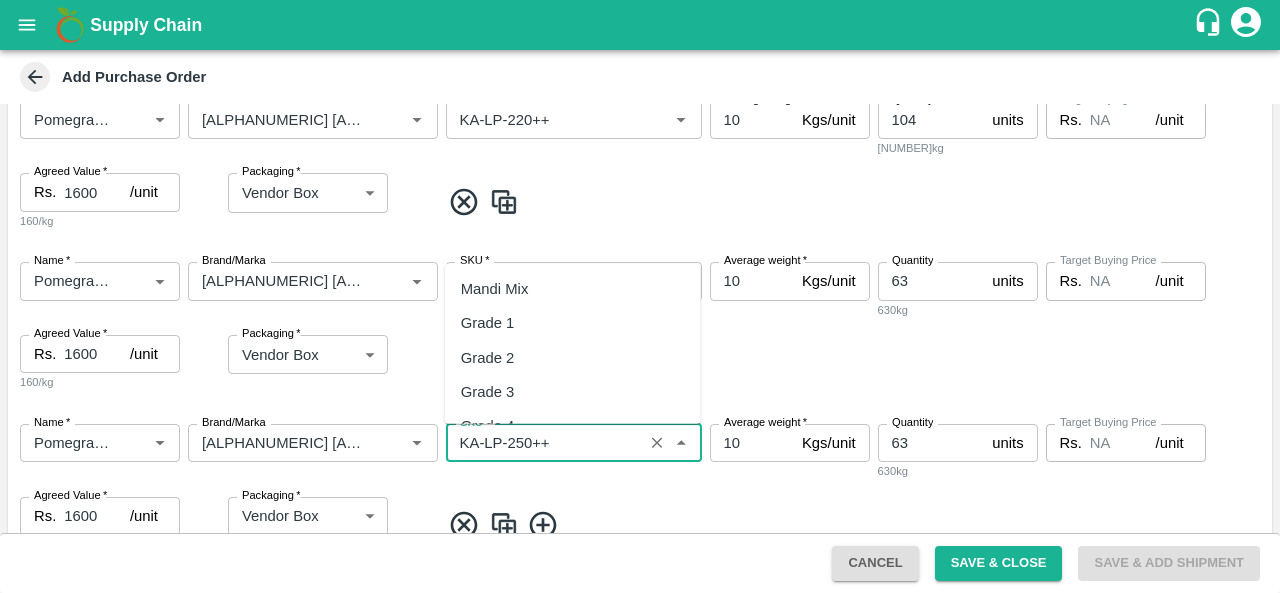 click on "SKU   *" at bounding box center [544, 443] 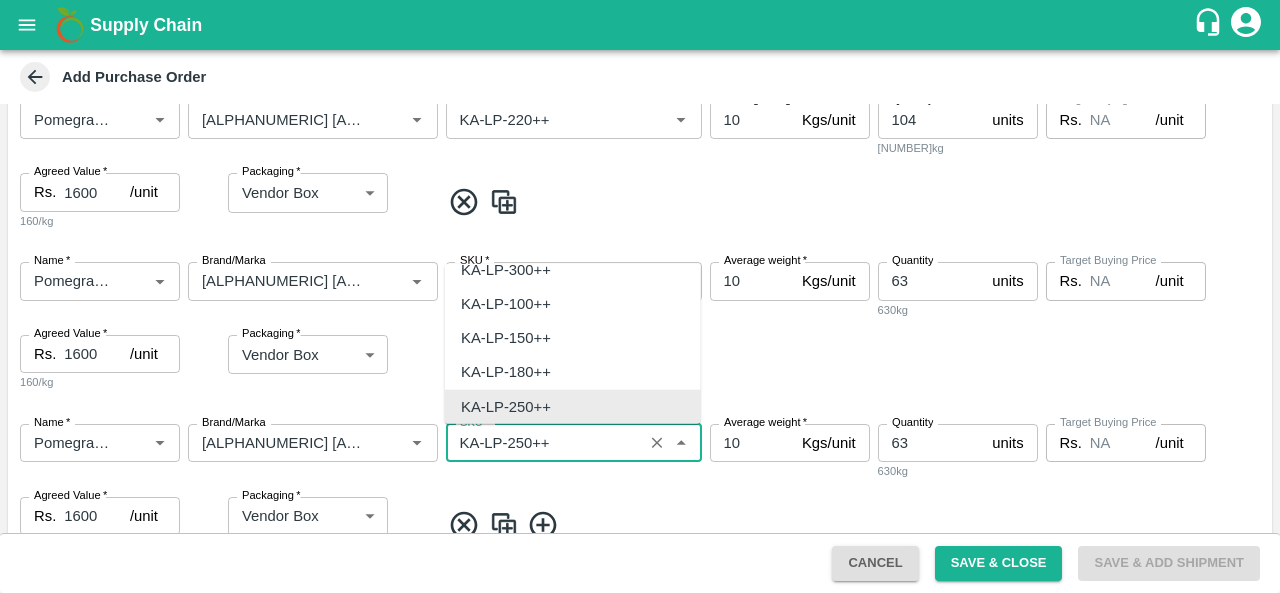 click on "SKU   *" at bounding box center (544, 443) 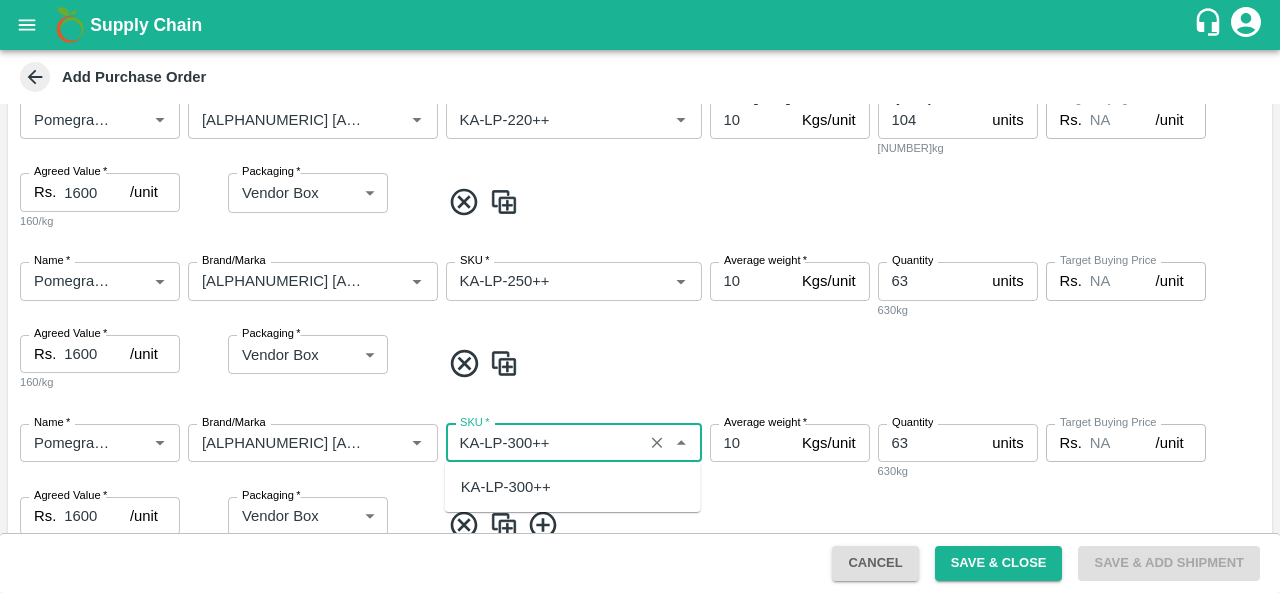 click on "KA-LP-300++" at bounding box center [506, 487] 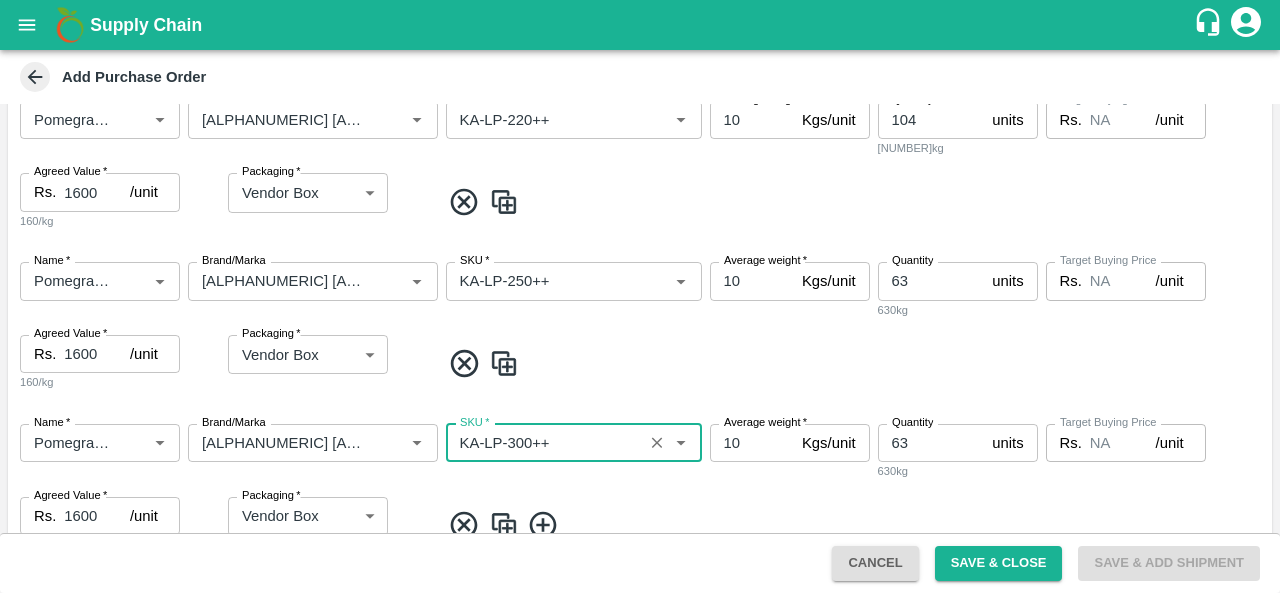type on "KA-LP-300++" 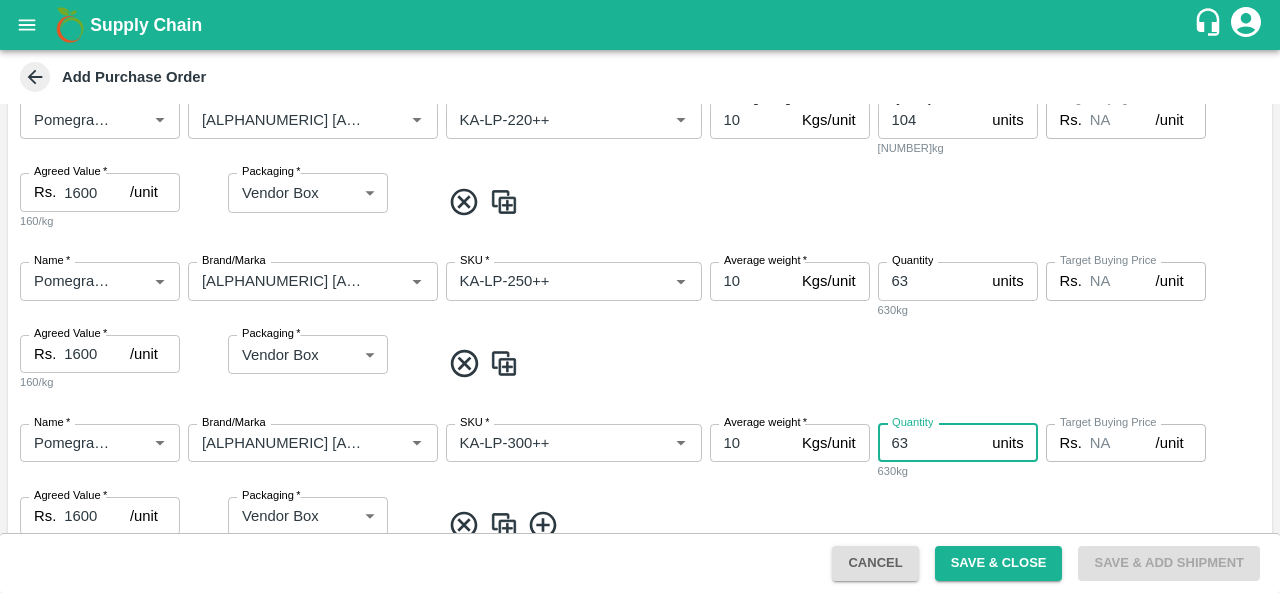 click on "63" at bounding box center (931, 443) 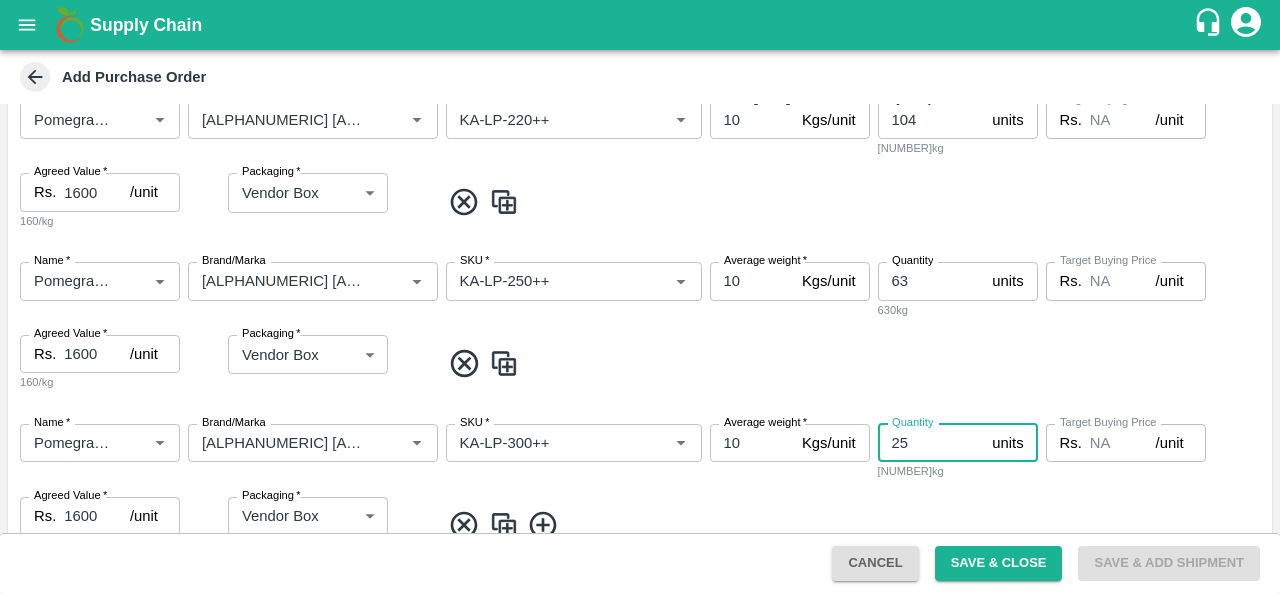type on "25" 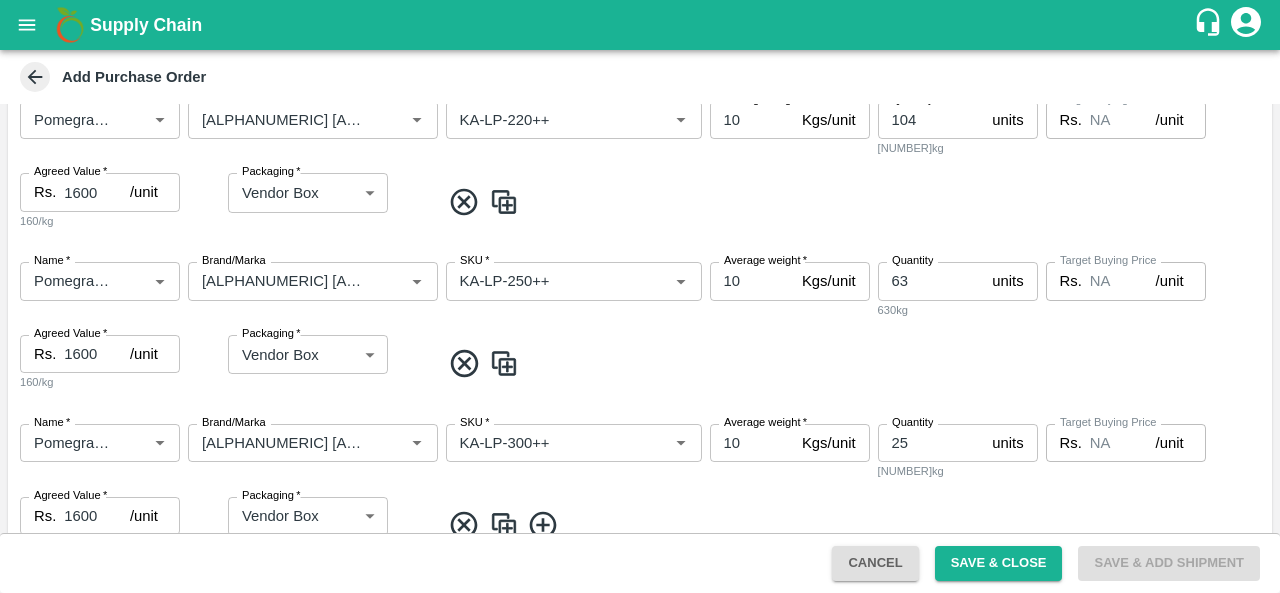 click on "Name   * Name   * Brand/Marka Brand/Marka SKU   * SKU   * Average weight   * 10 Kgs/unit Average weight Quantity 25 units Quantity 250kg Target Buying Price Rs. NA /unit Target Buying Price Agreed Value   * Rs. 1600 /unit Agreed Value 160/kg Packaging   * Vendor Box 276 Packaging" at bounding box center (640, 489) 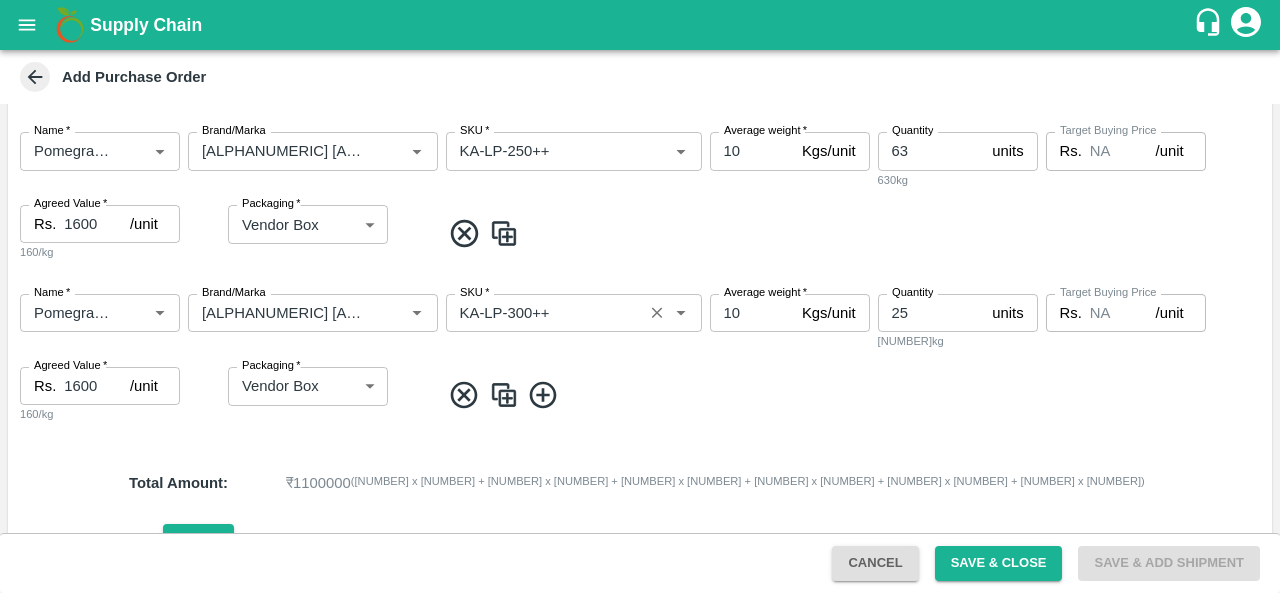 scroll, scrollTop: 1028, scrollLeft: 0, axis: vertical 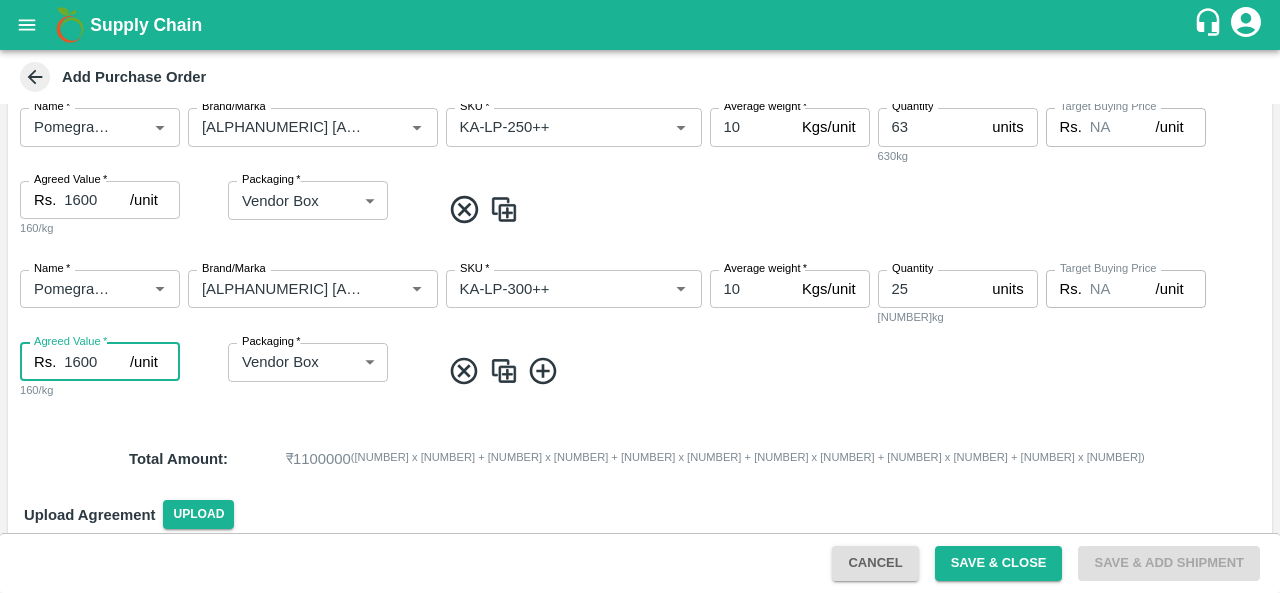 click on "1600" at bounding box center [97, 362] 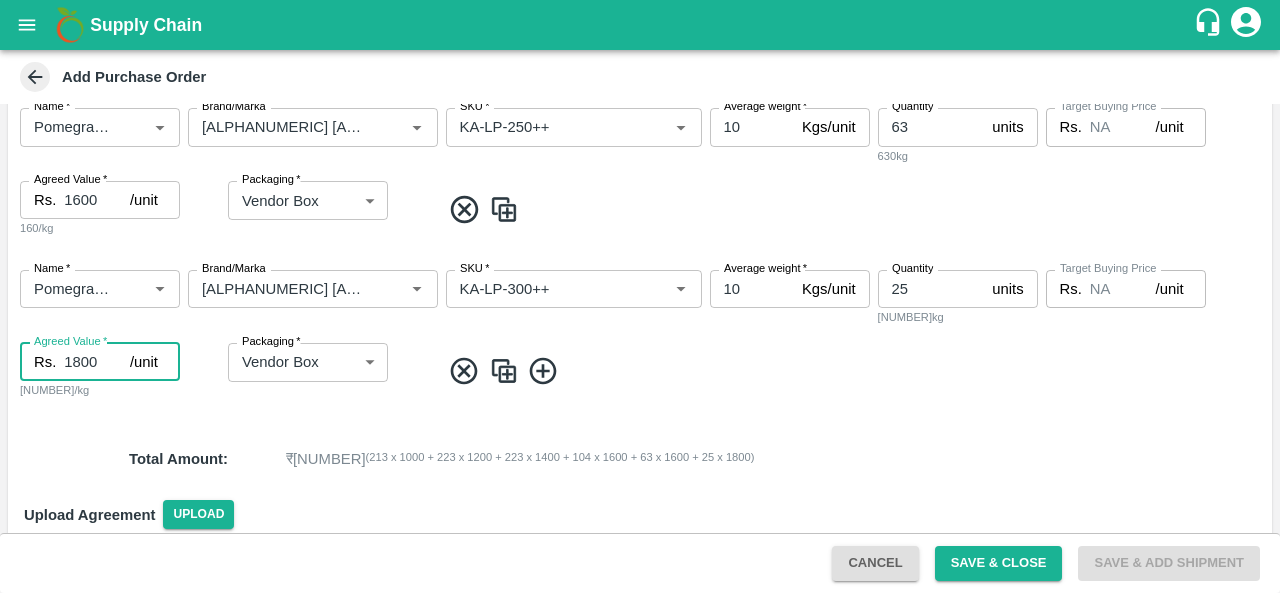 type on "1800" 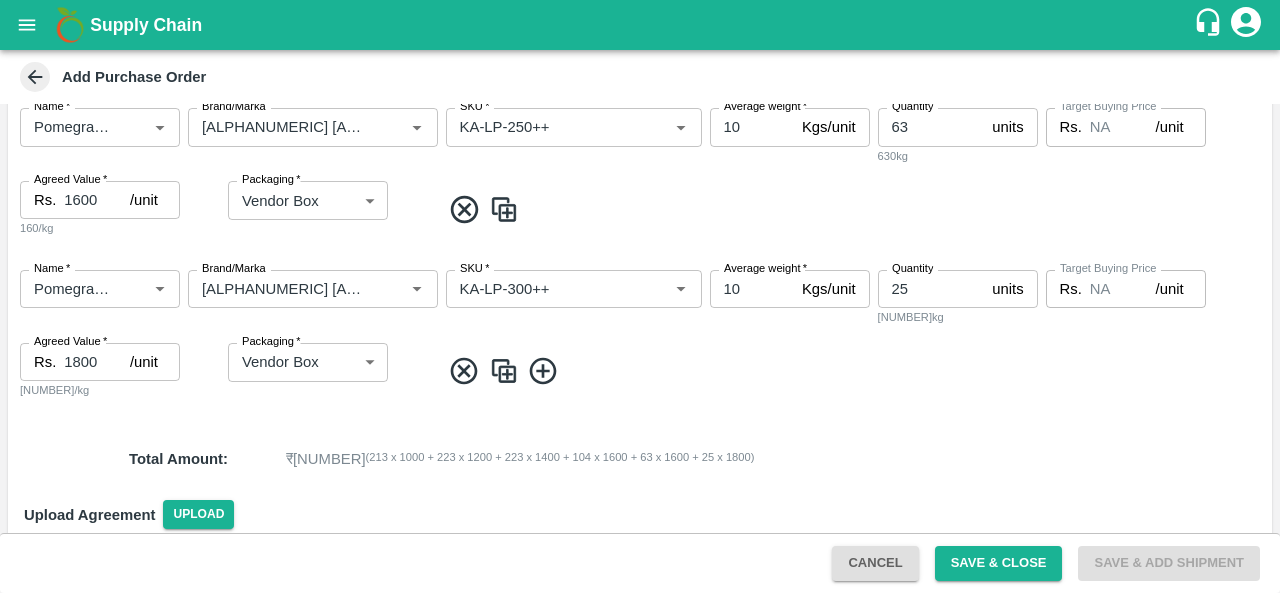 click at bounding box center (852, 371) 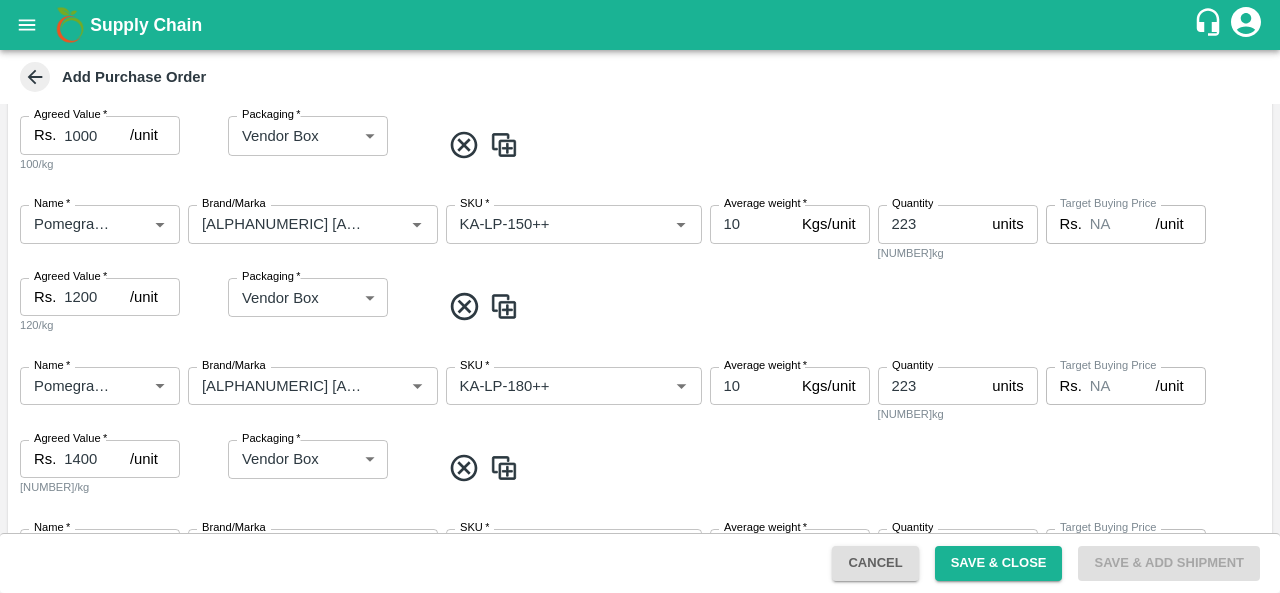 scroll, scrollTop: 428, scrollLeft: 0, axis: vertical 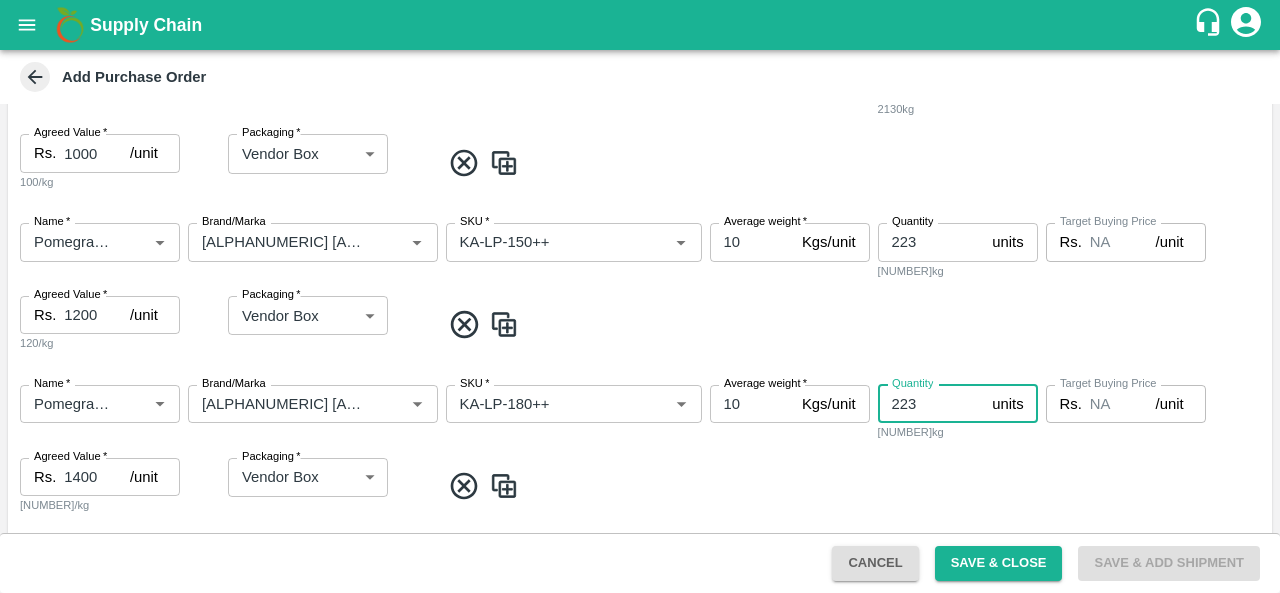click on "223" at bounding box center (931, 404) 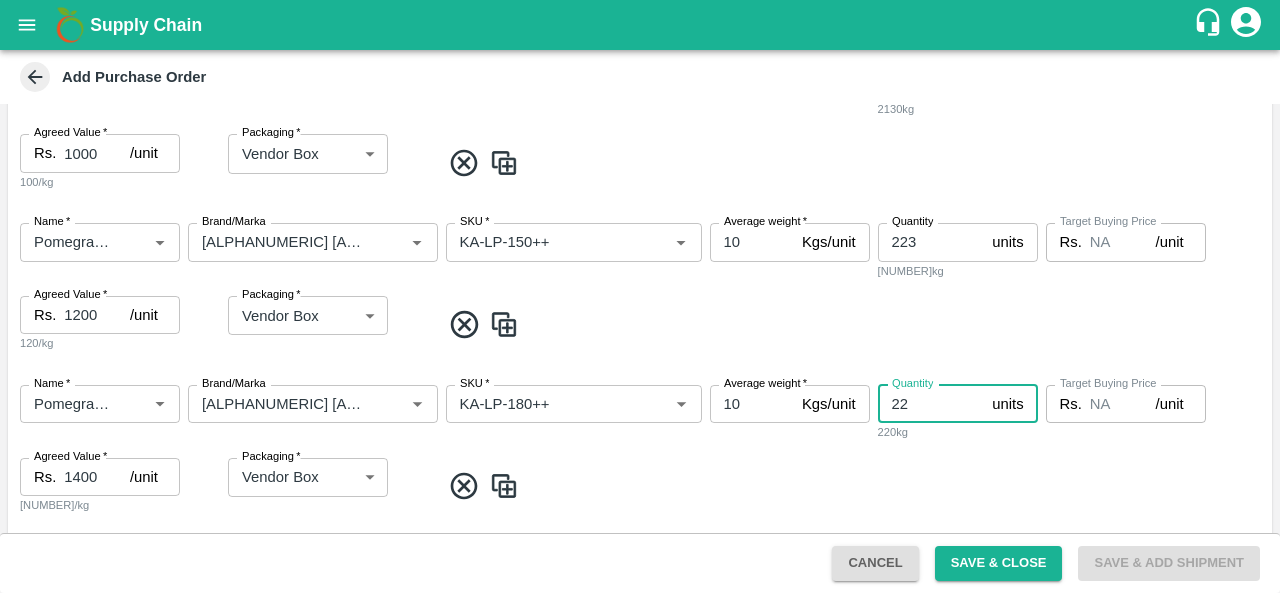 type on "2" 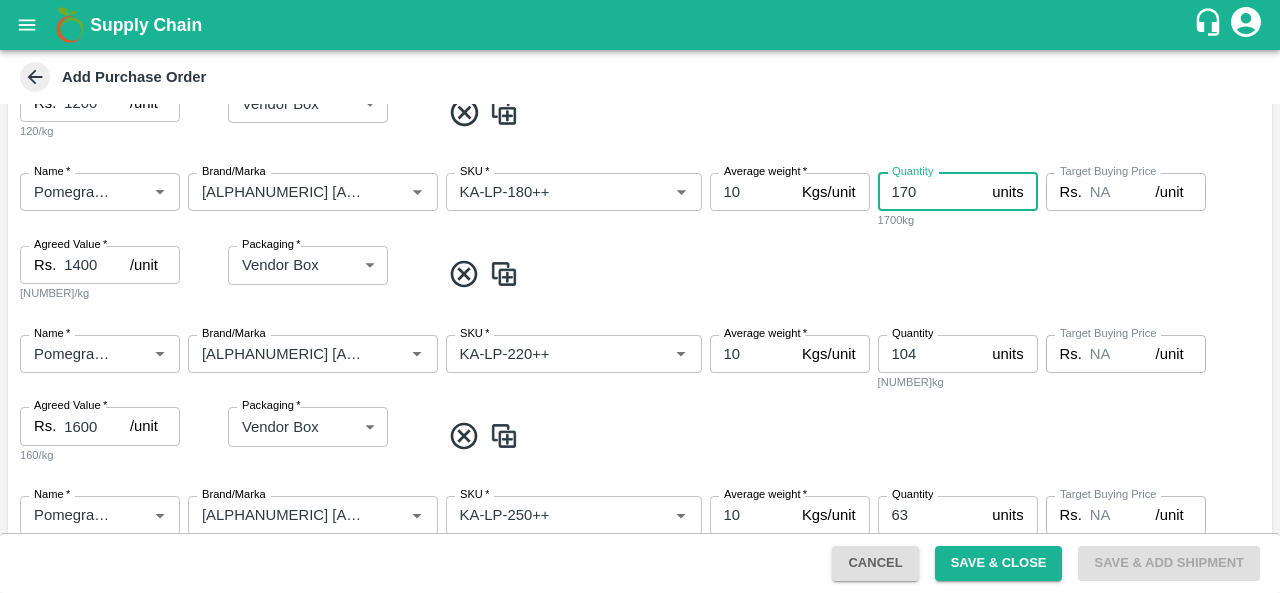 scroll, scrollTop: 646, scrollLeft: 0, axis: vertical 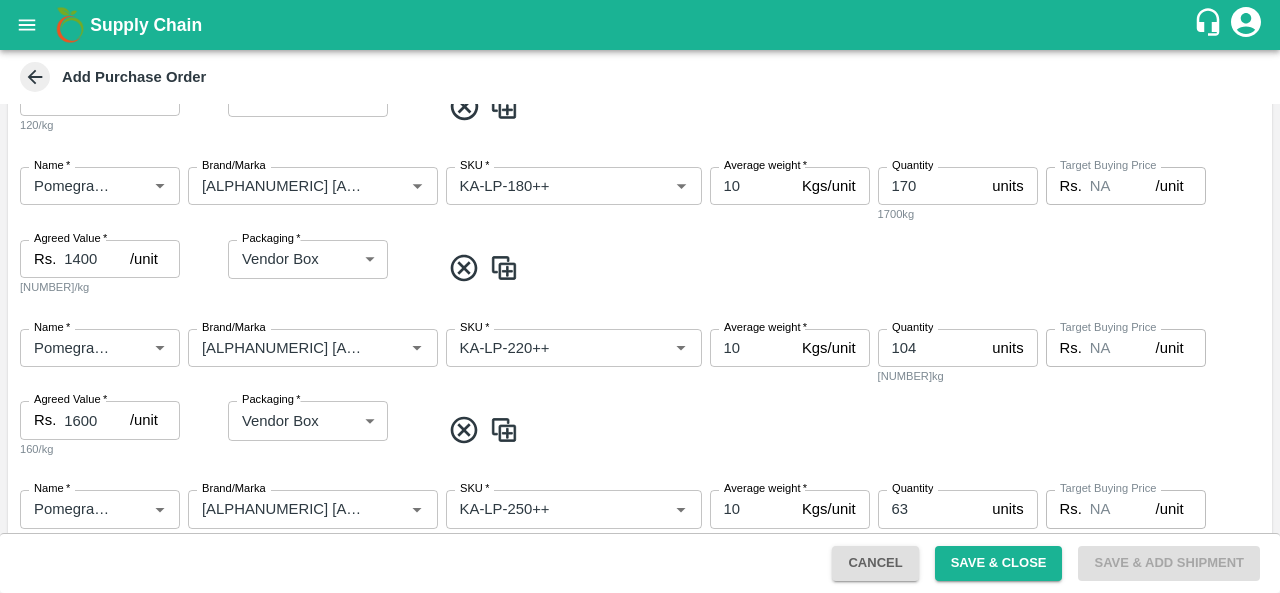click on "Name   * Name   * Brand/Marka Brand/Marka SKU   * SKU   * Average weight   * 10 Kgs/unit Average weight Quantity 104 units Quantity 1040kg Target Buying Price Rs. NA /unit Target Buying Price Agreed Value   * Rs. 1600 /unit Agreed Value 160/kg Packaging   * Vendor Box 276 Packaging" at bounding box center [640, 394] 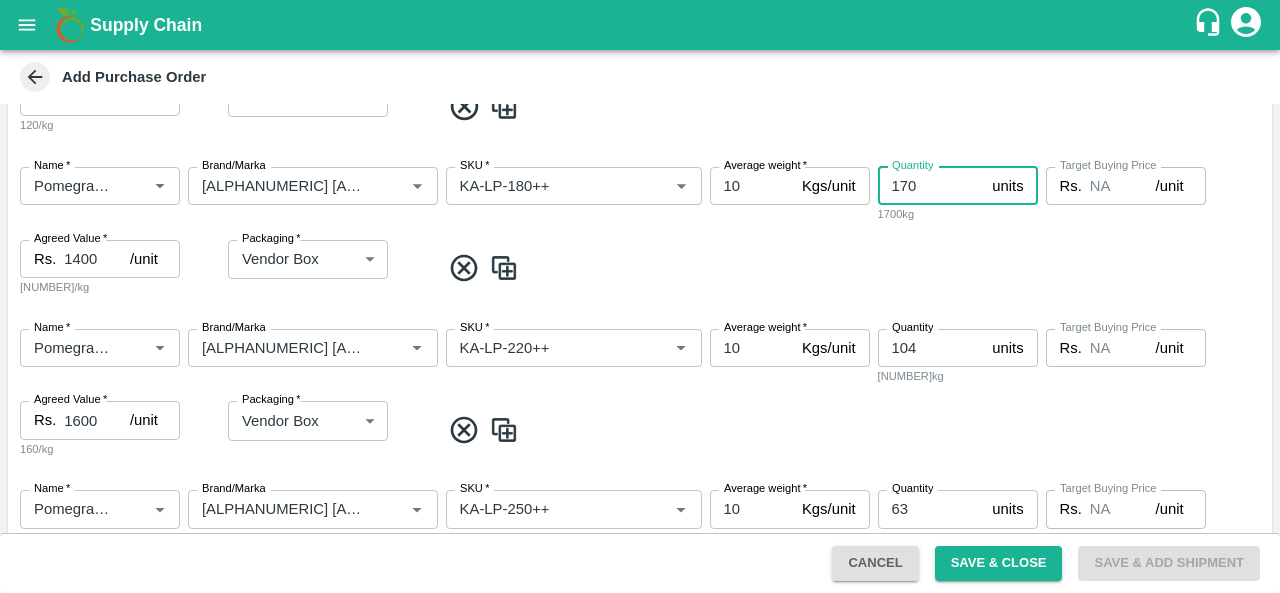 click on "170" at bounding box center (931, 186) 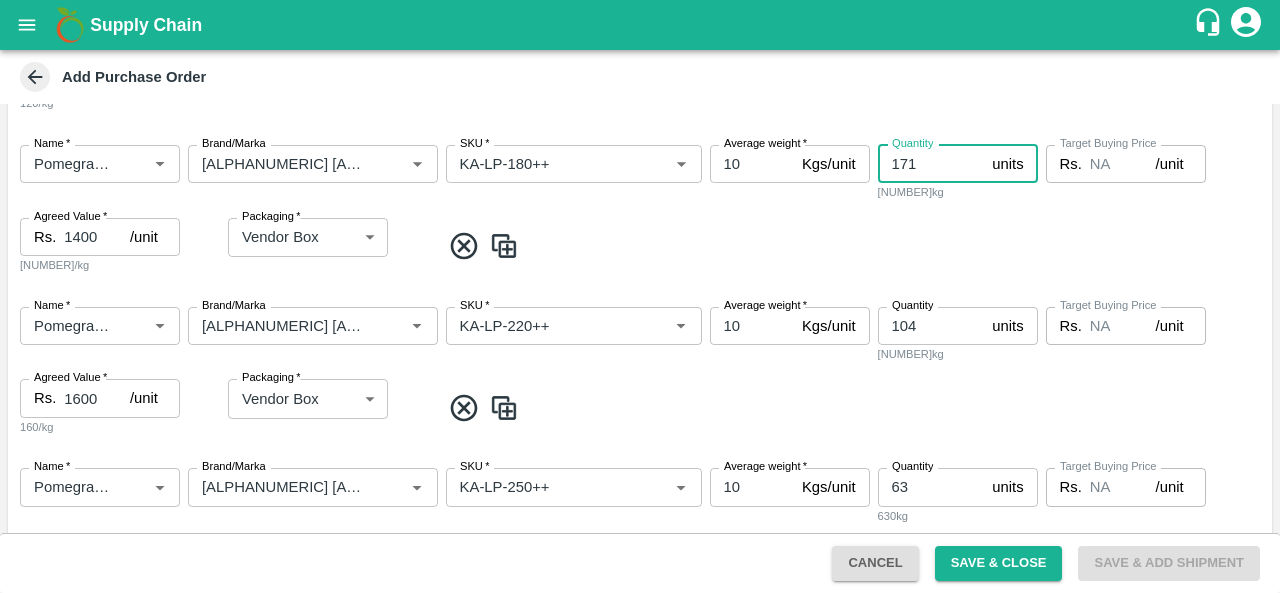 scroll, scrollTop: 666, scrollLeft: 0, axis: vertical 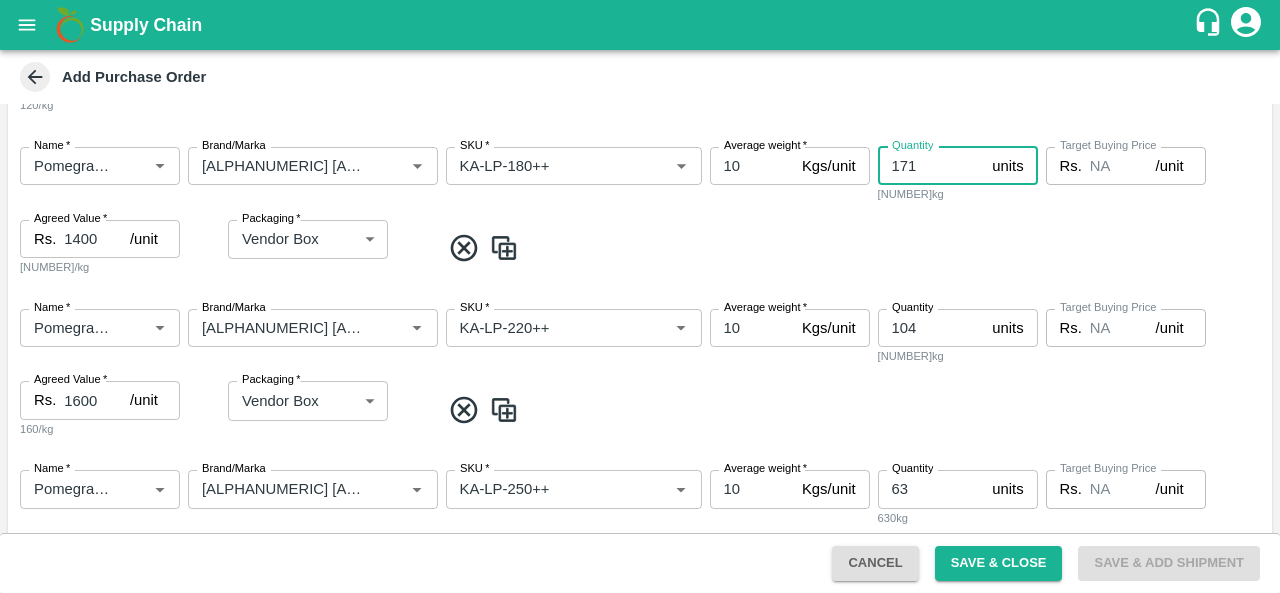 type on "171" 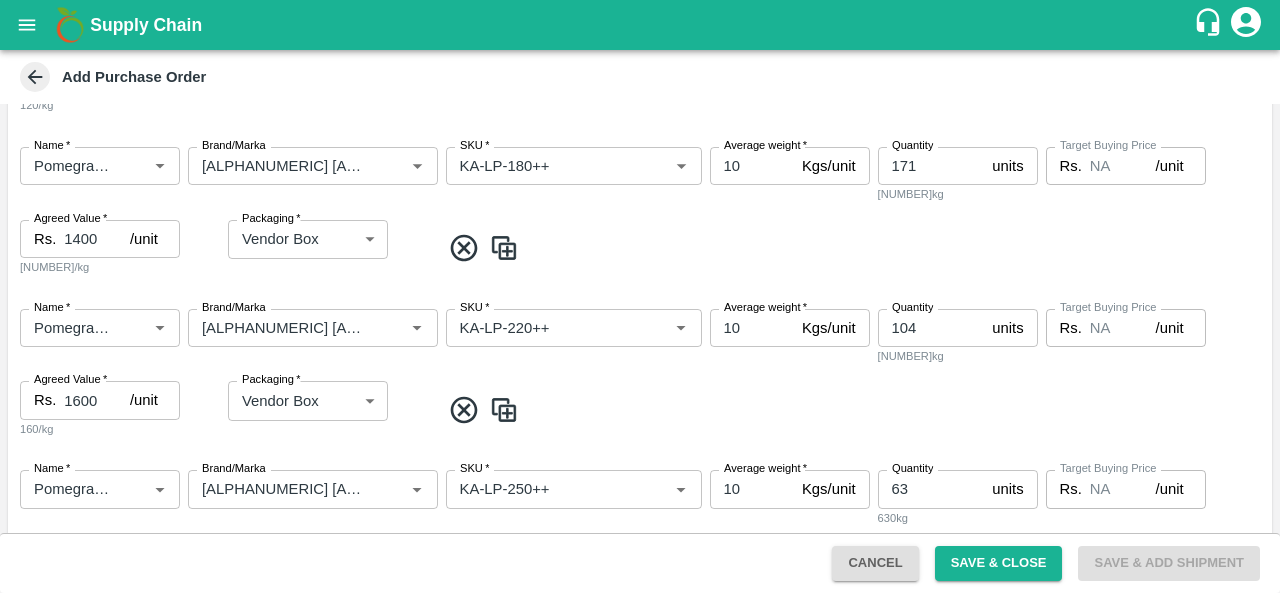 click at bounding box center (852, 410) 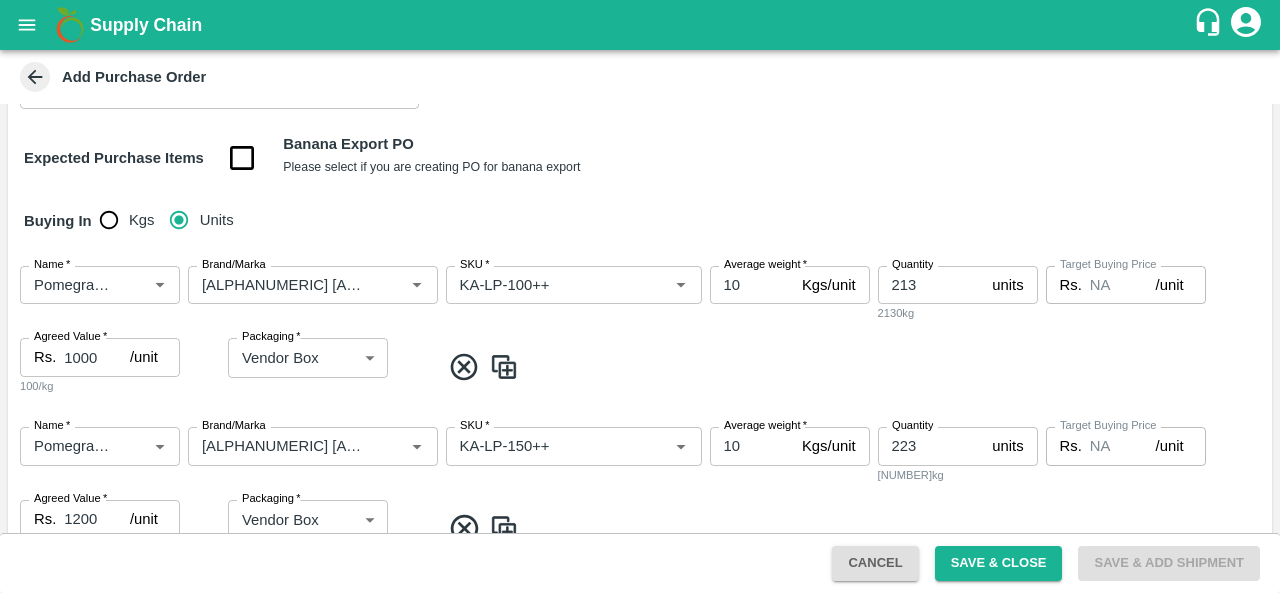 scroll, scrollTop: 256, scrollLeft: 0, axis: vertical 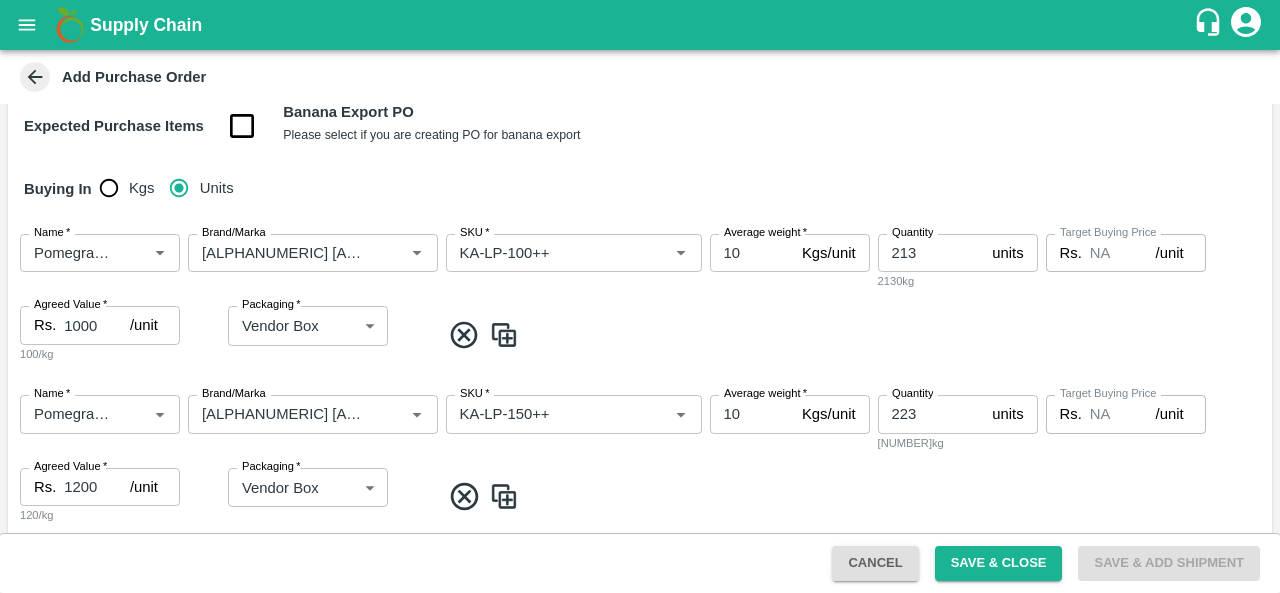 click on "Name   * Name   * Brand/Marka Brand/Marka SKU   * SKU   * Average weight   * 10 Kgs/unit Average weight Quantity 213 units Quantity 2130kg Target Buying Price Rs. NA /unit Target Buying Price Agreed Value   * Rs. 1000 /unit Agreed Value 100/kg Packaging   * Vendor Box 276 Packaging" at bounding box center (640, 299) 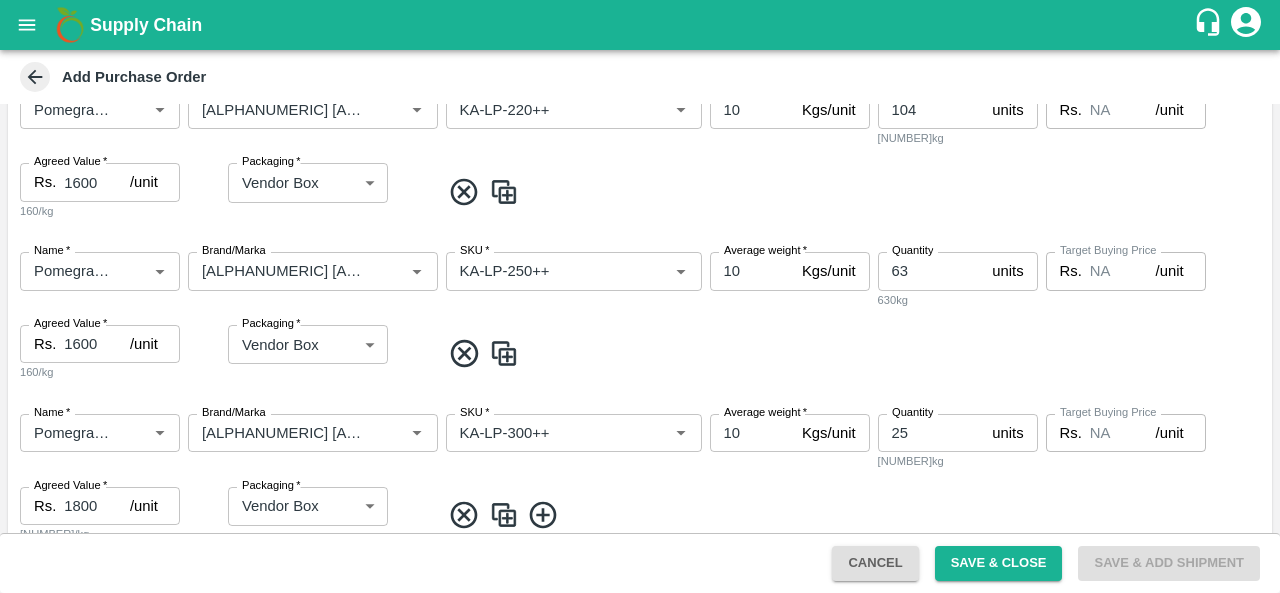 scroll, scrollTop: 884, scrollLeft: 0, axis: vertical 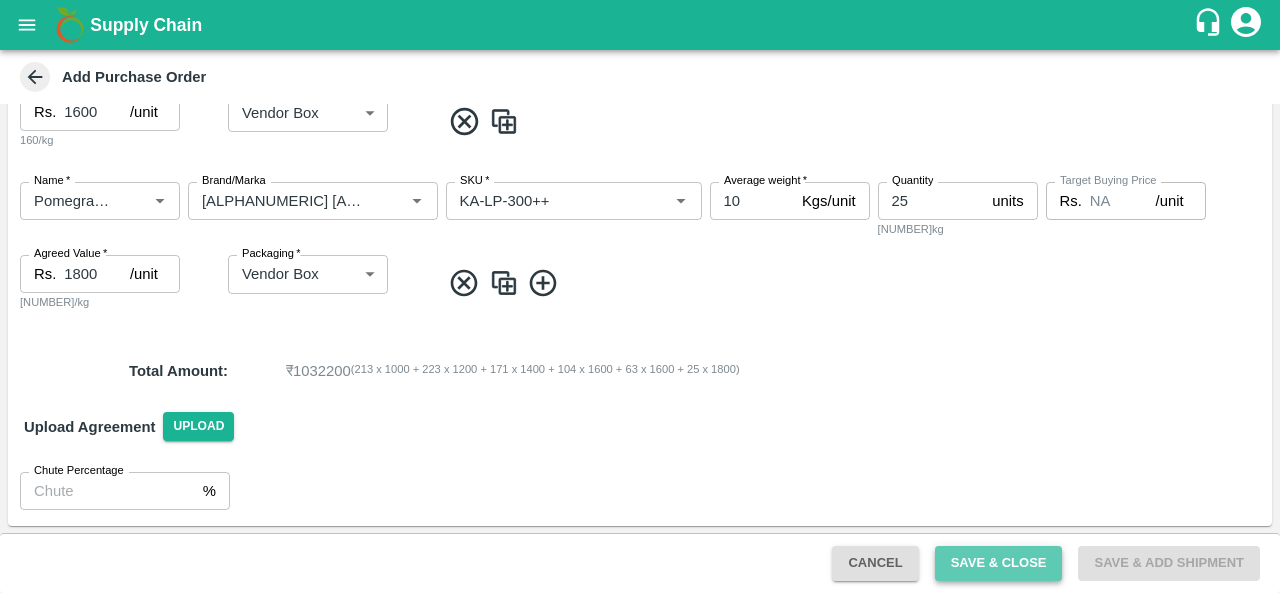 click on "Save & Close" at bounding box center [999, 563] 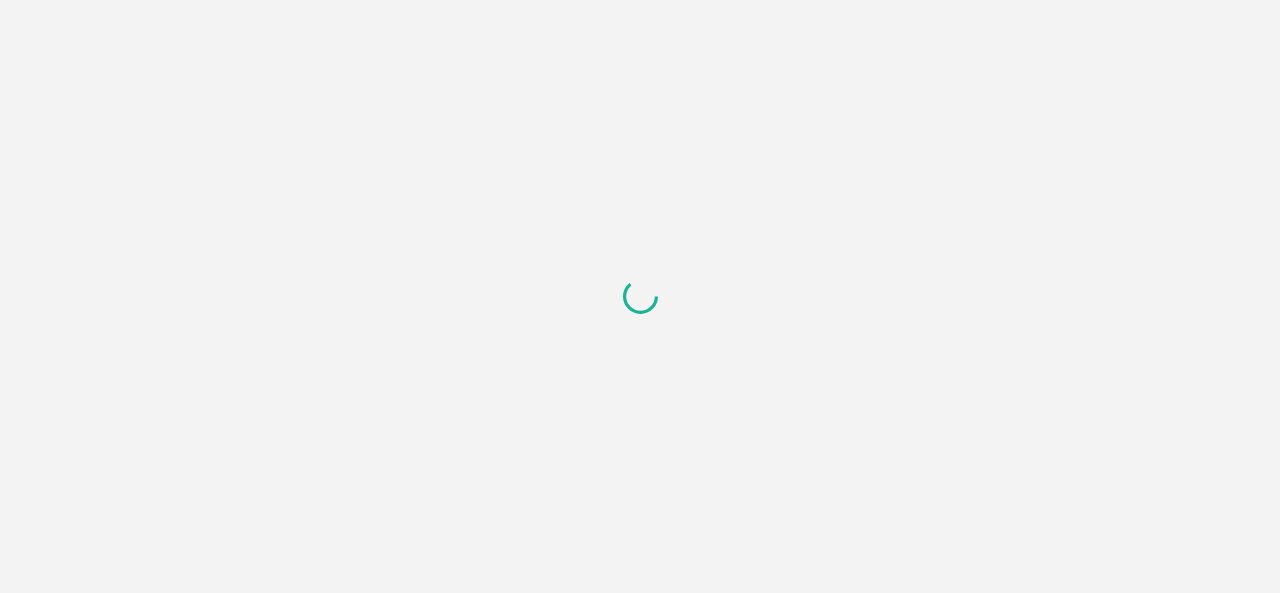 scroll, scrollTop: 0, scrollLeft: 0, axis: both 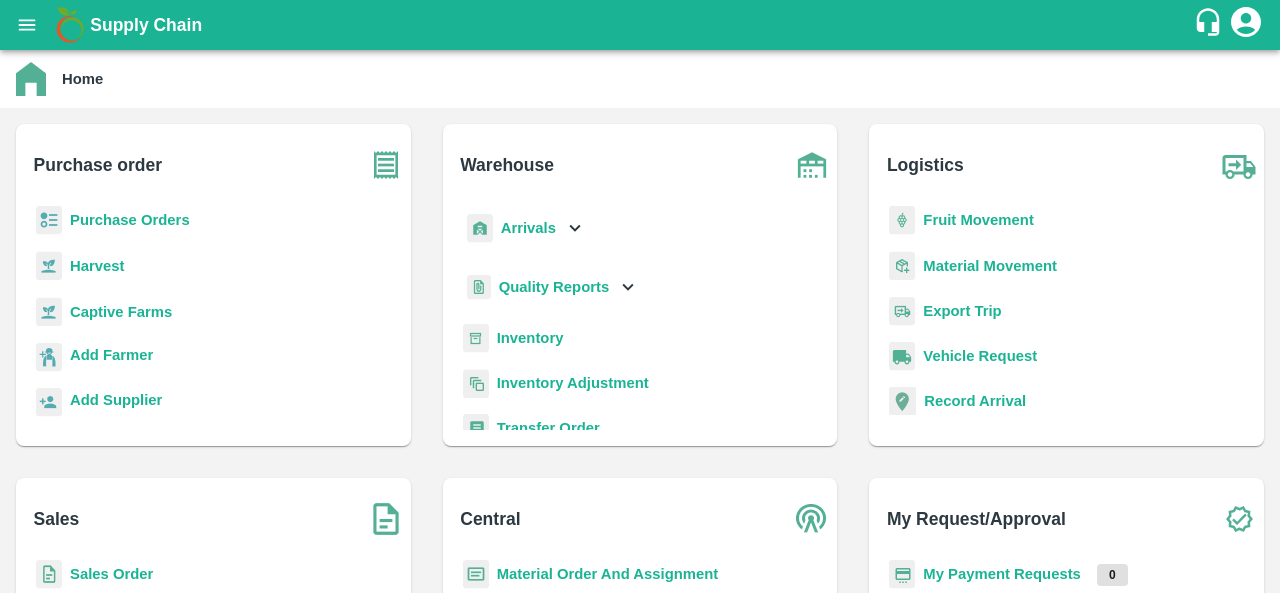 click on "Purchase Orders" at bounding box center [130, 220] 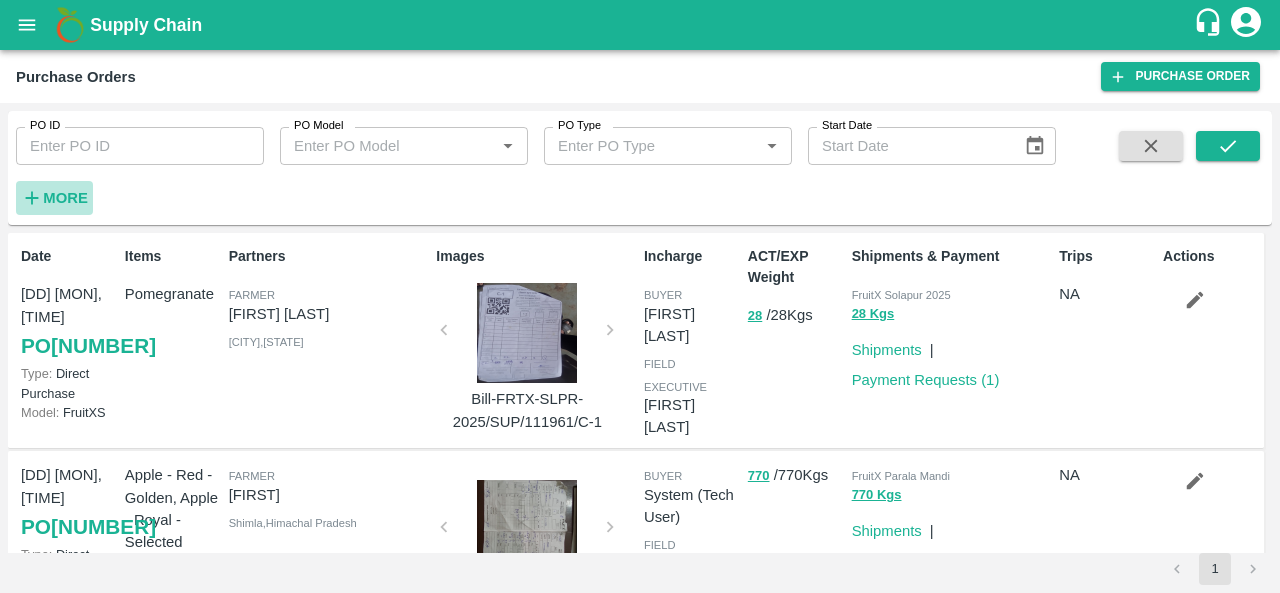 click on "More" at bounding box center (65, 198) 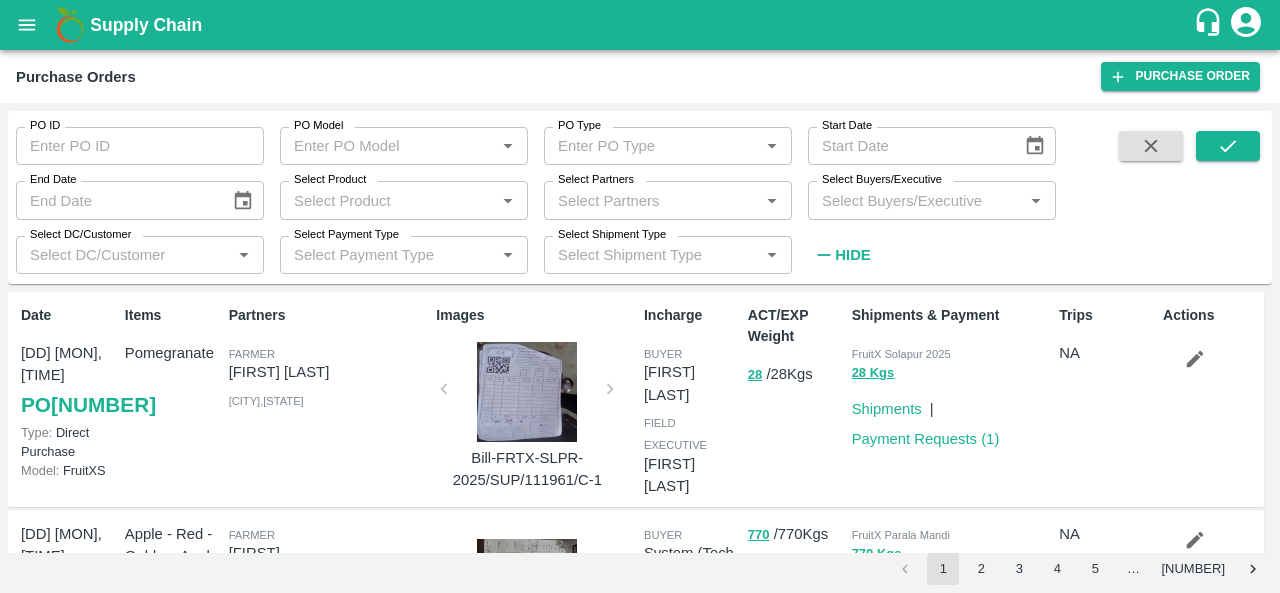 click on "Select Product" at bounding box center (387, 200) 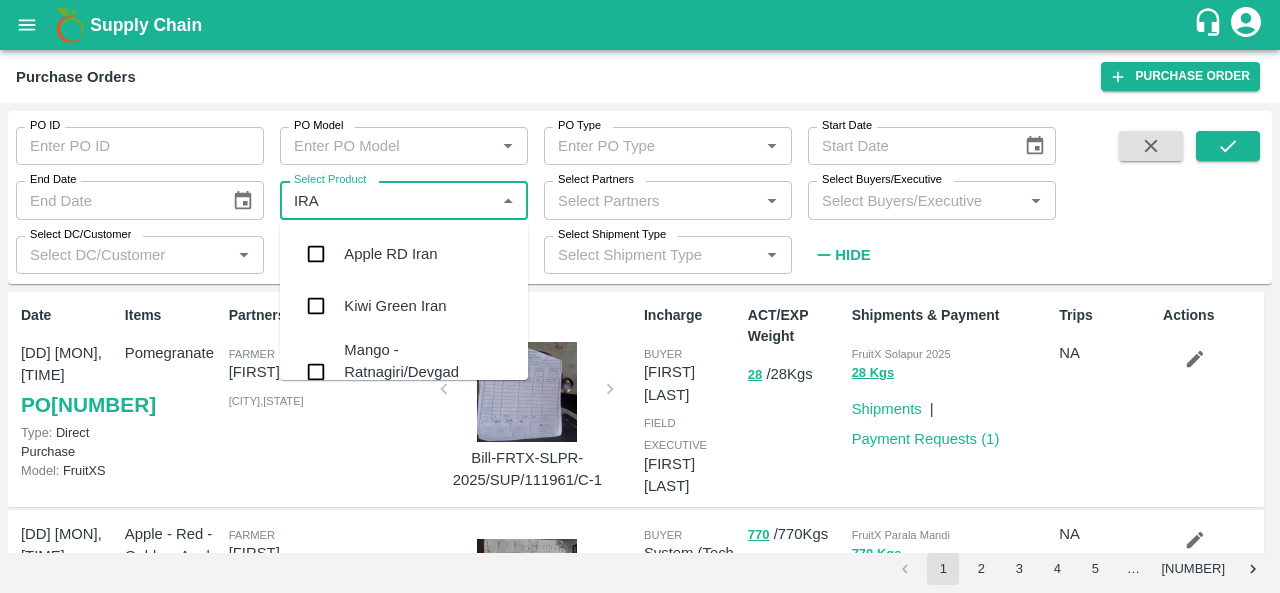 type on "IRAN" 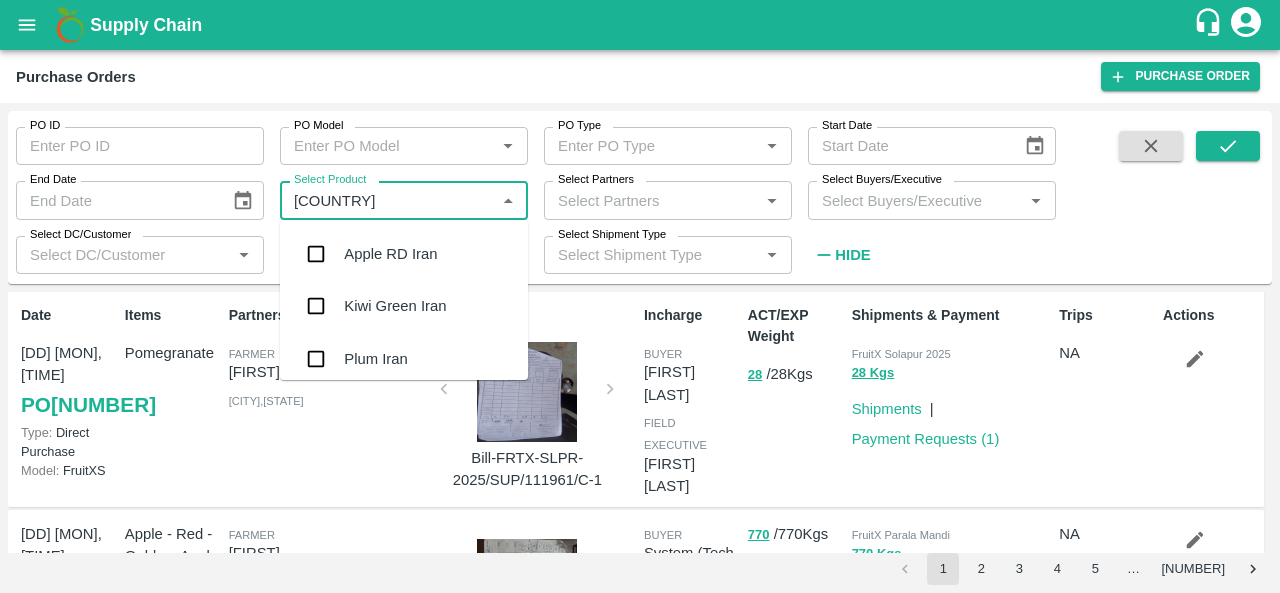 click on "Apple RD Iran" at bounding box center [390, 254] 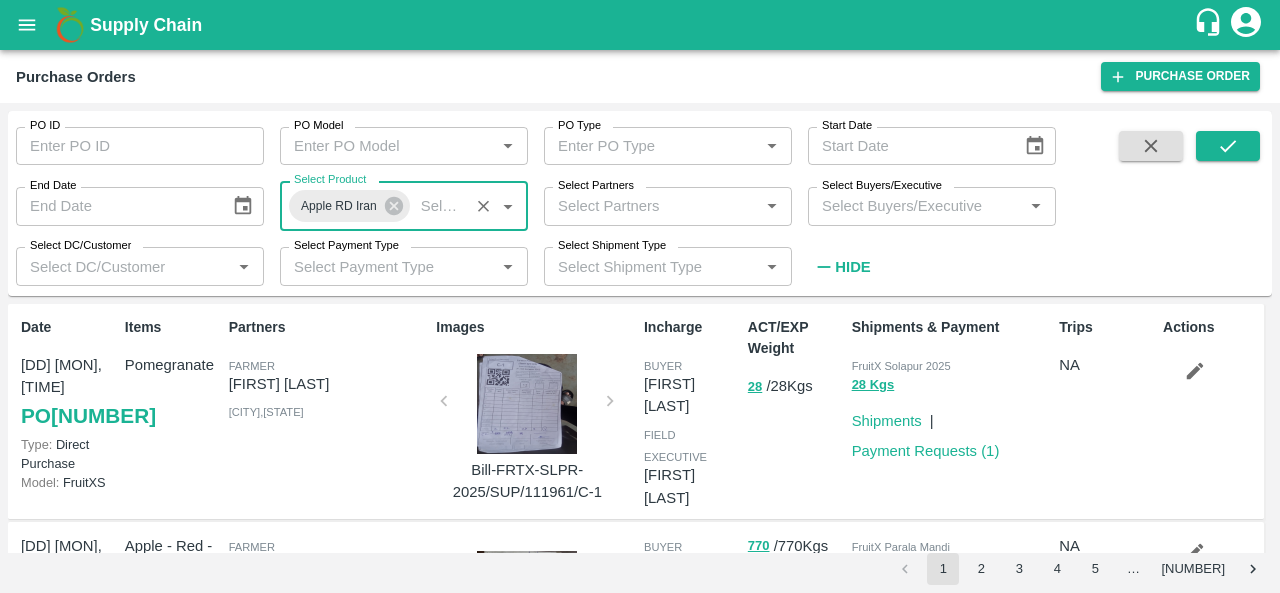 click on "Select Buyers/Executive" at bounding box center (915, 206) 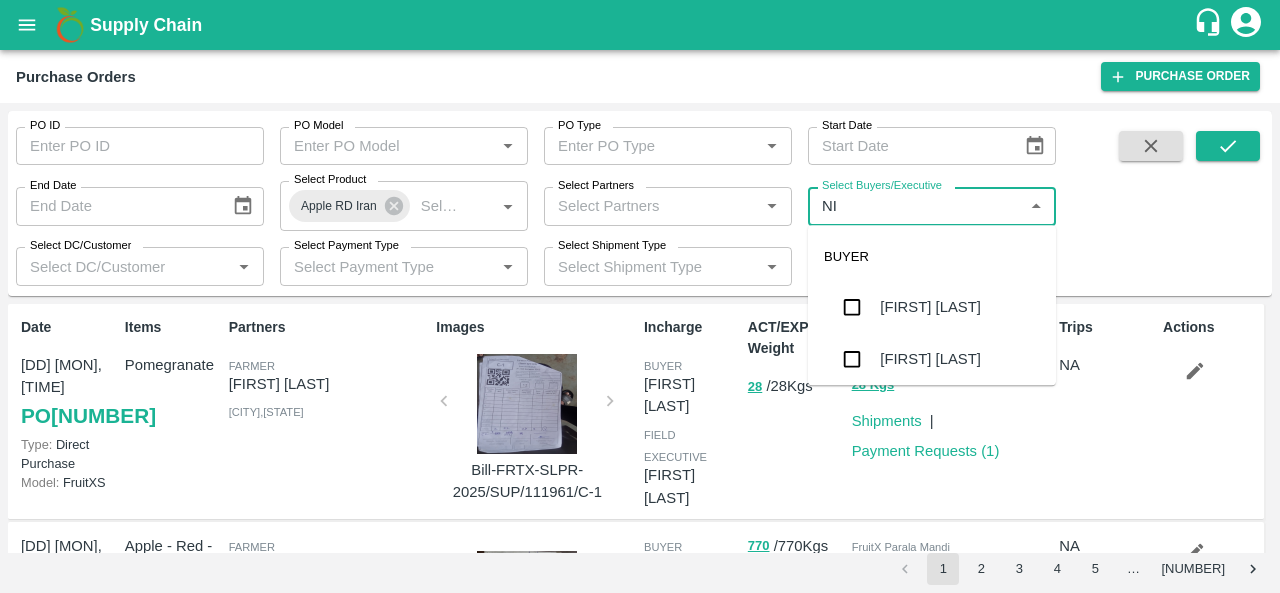 type on "NIL" 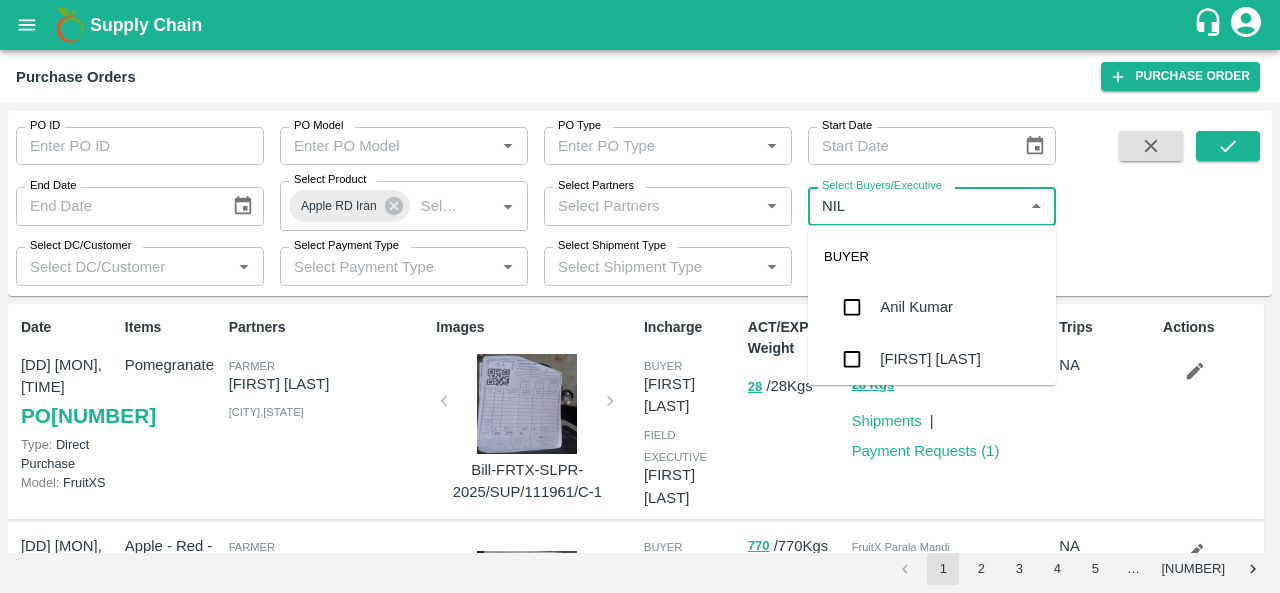 click on "Anil Kumar" at bounding box center [916, 307] 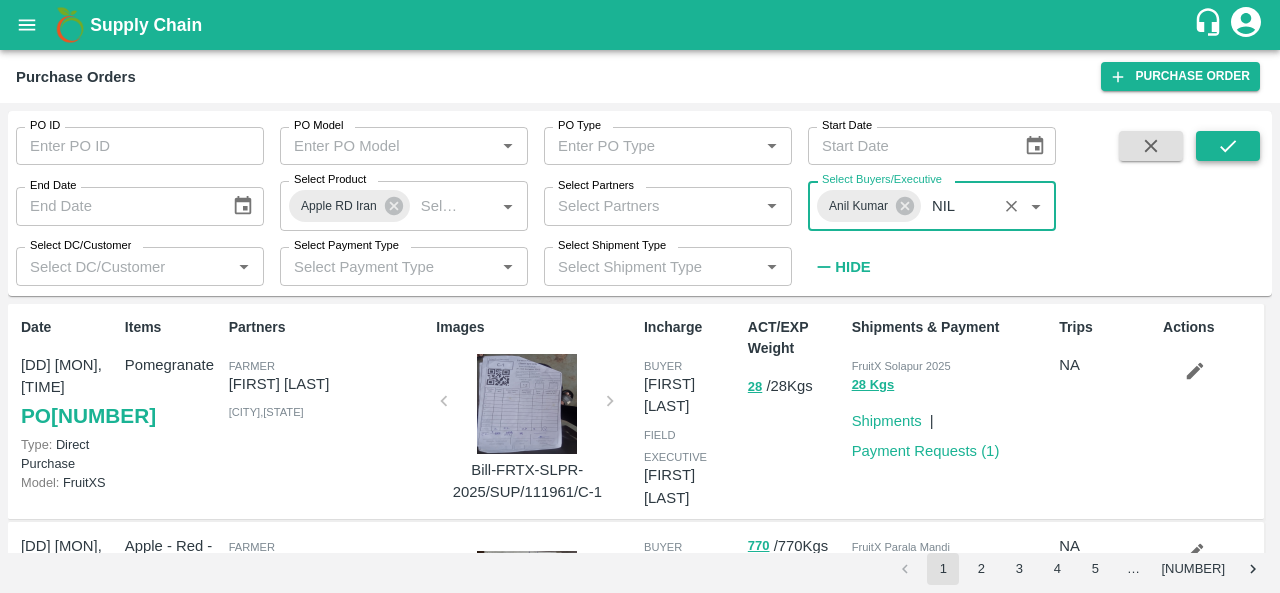 type 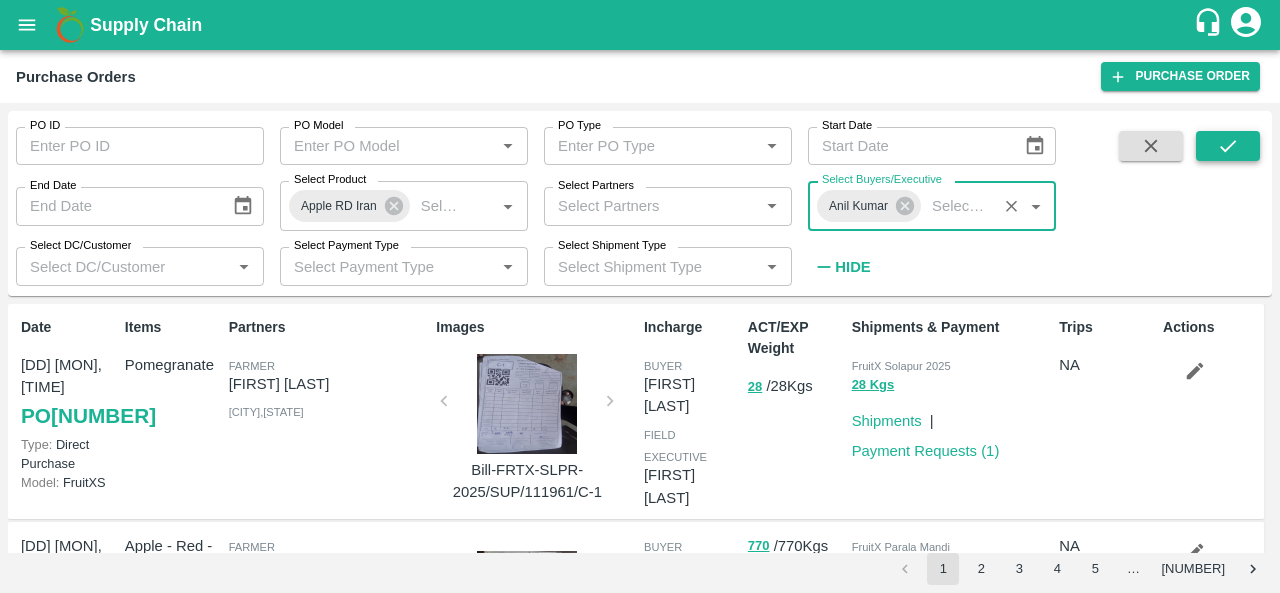 click 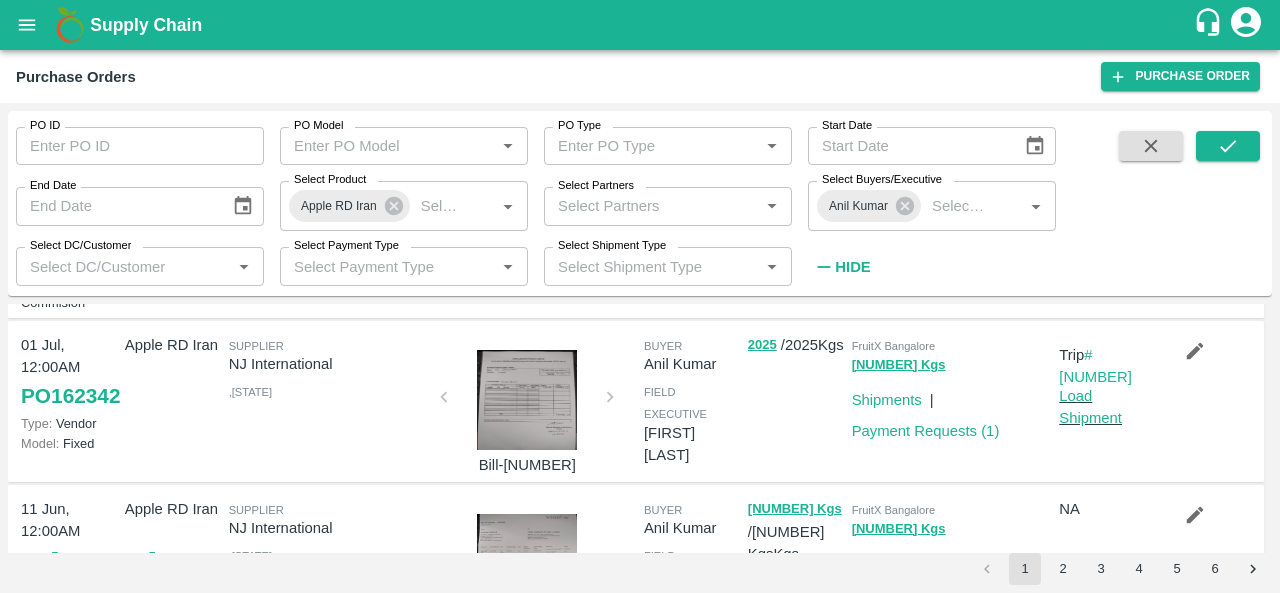 scroll, scrollTop: 200, scrollLeft: 0, axis: vertical 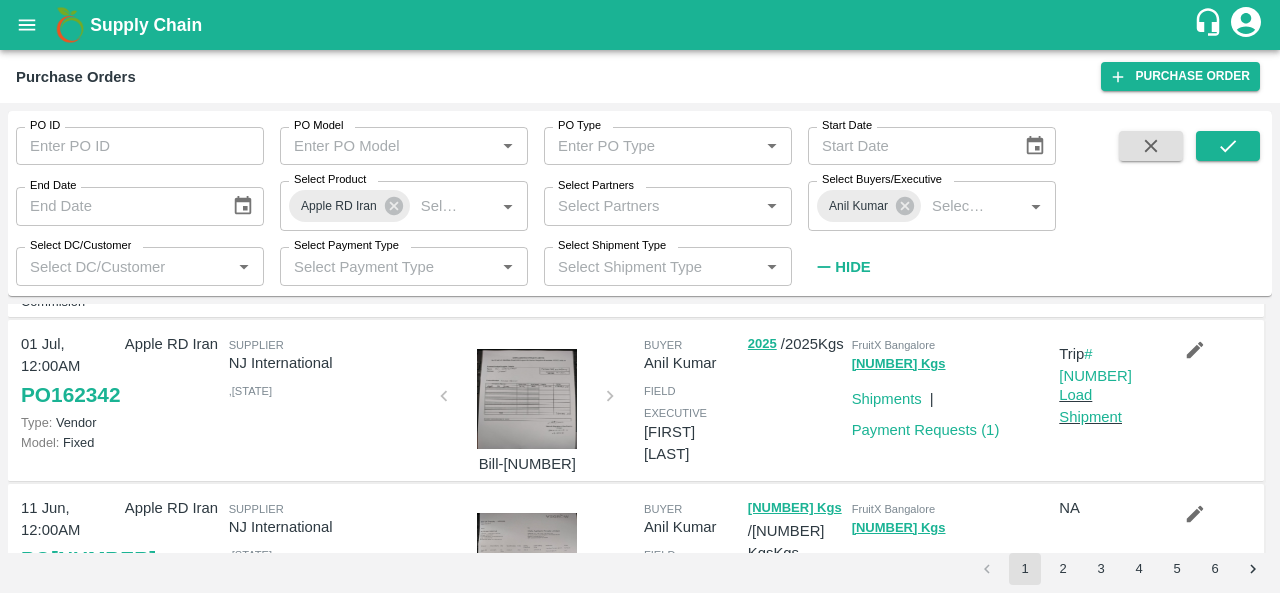 click at bounding box center (527, 399) 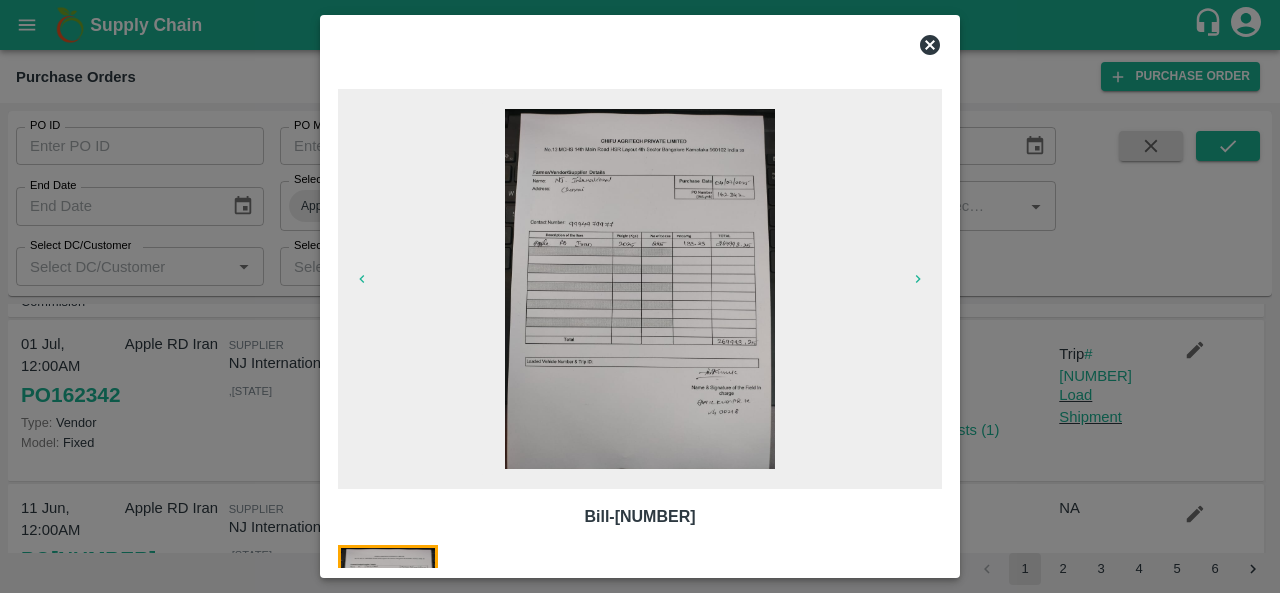 click at bounding box center (640, 289) 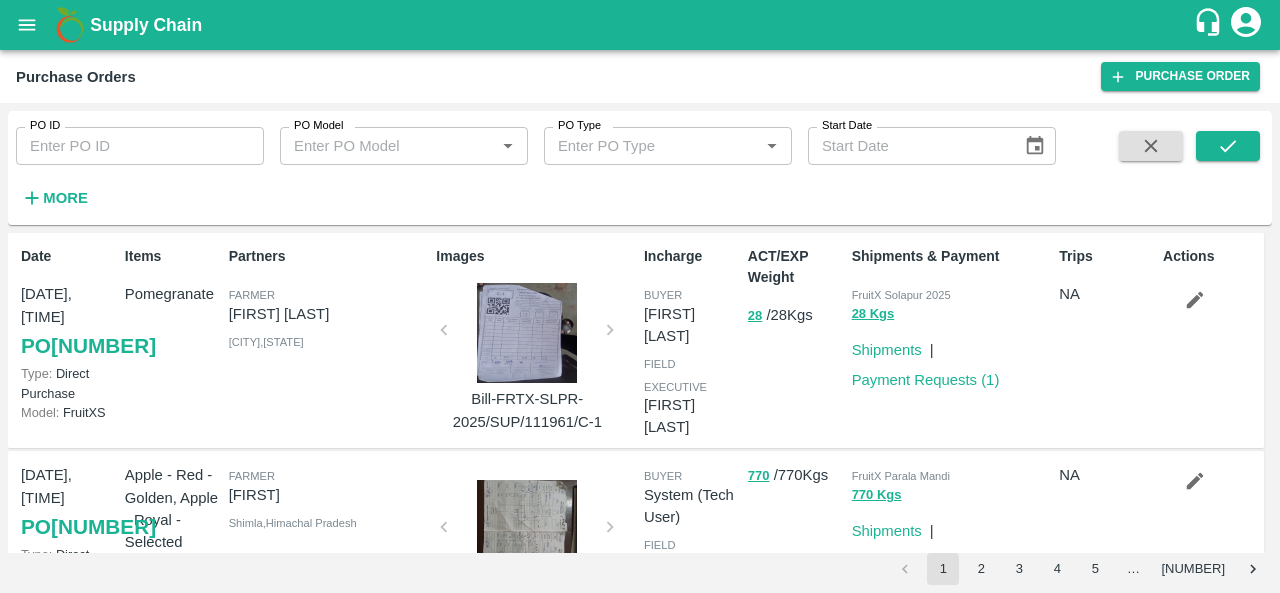 scroll, scrollTop: 0, scrollLeft: 0, axis: both 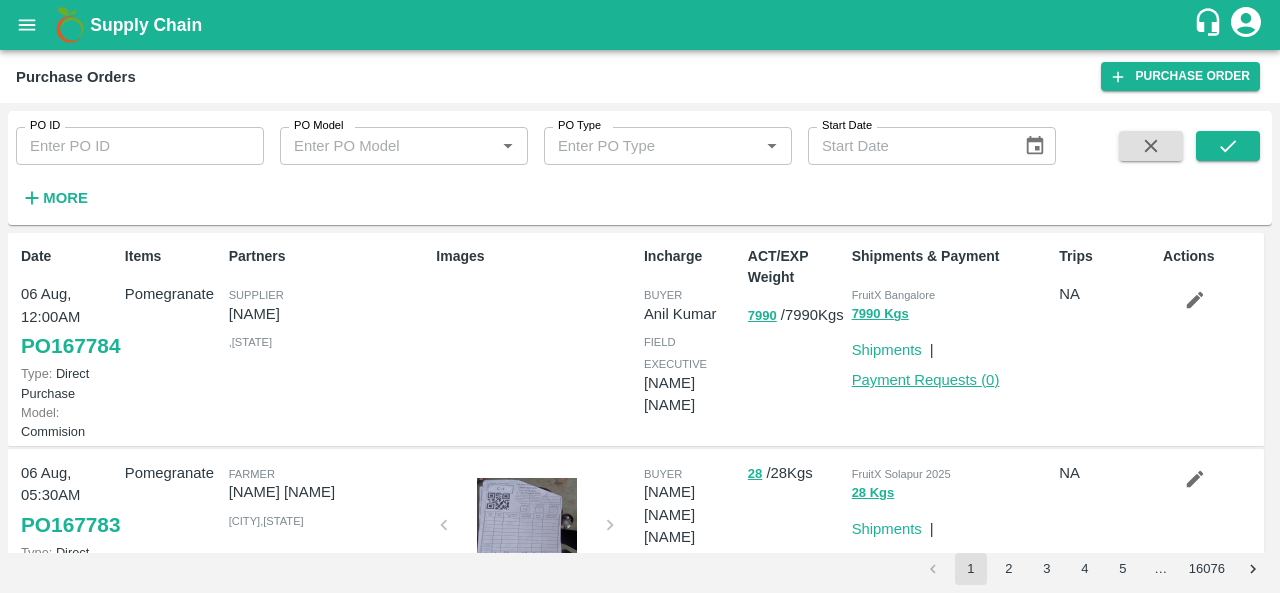 click on "Payment Requests ( 0 )" at bounding box center (926, 380) 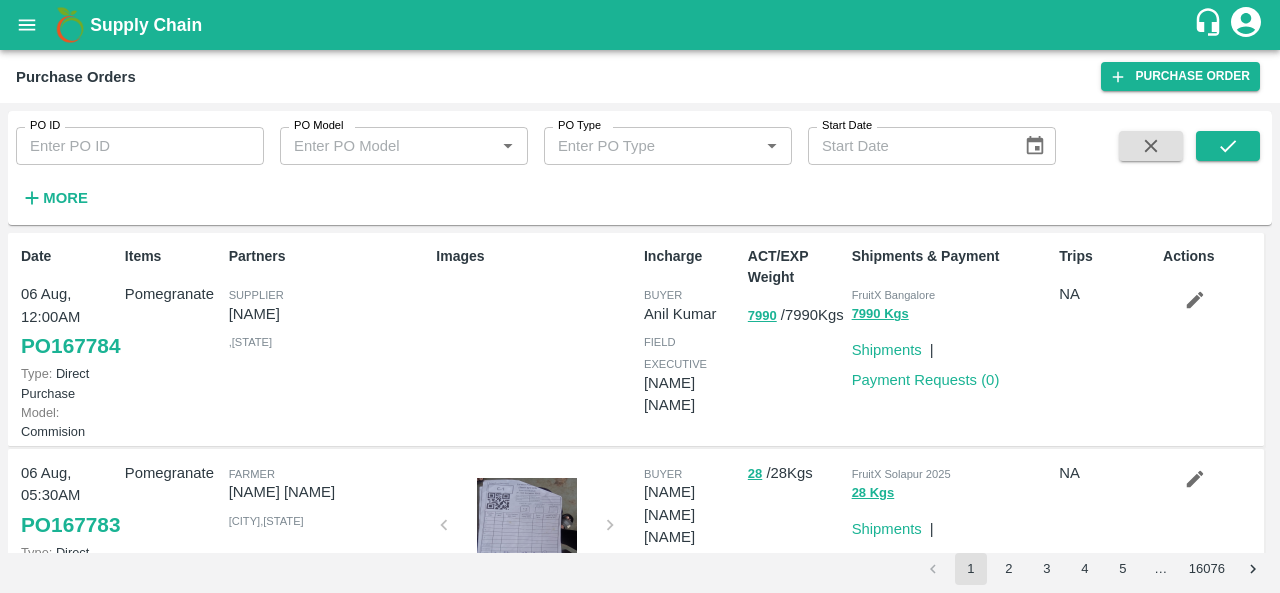 click at bounding box center [1195, 300] 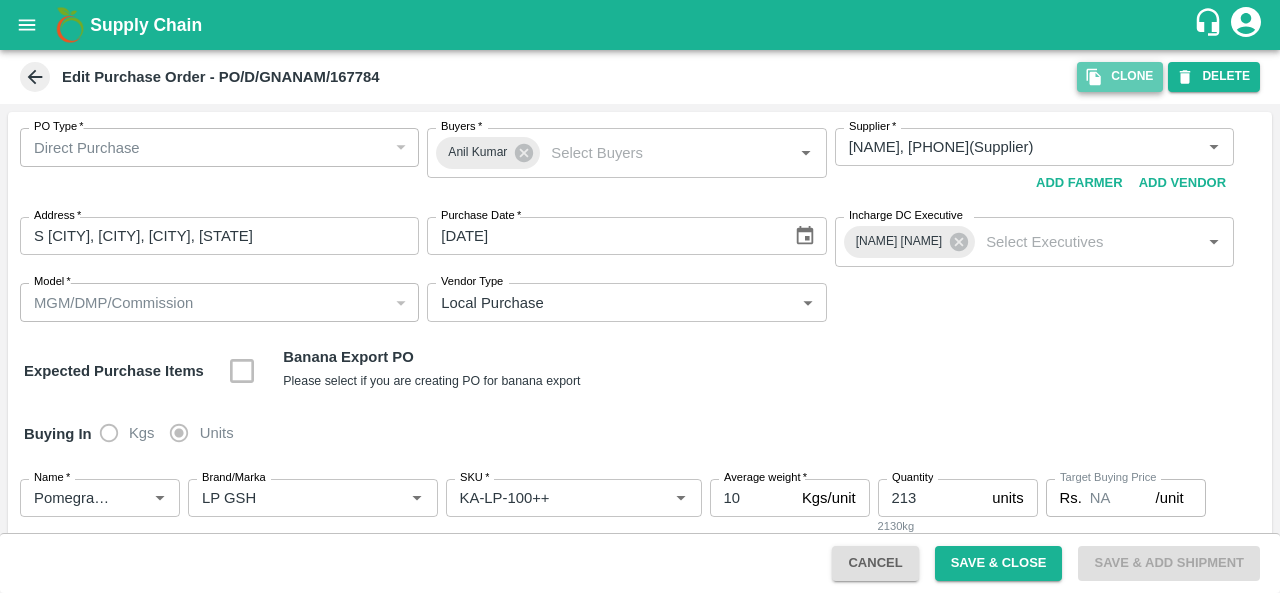 click on "Clone" at bounding box center [1120, 76] 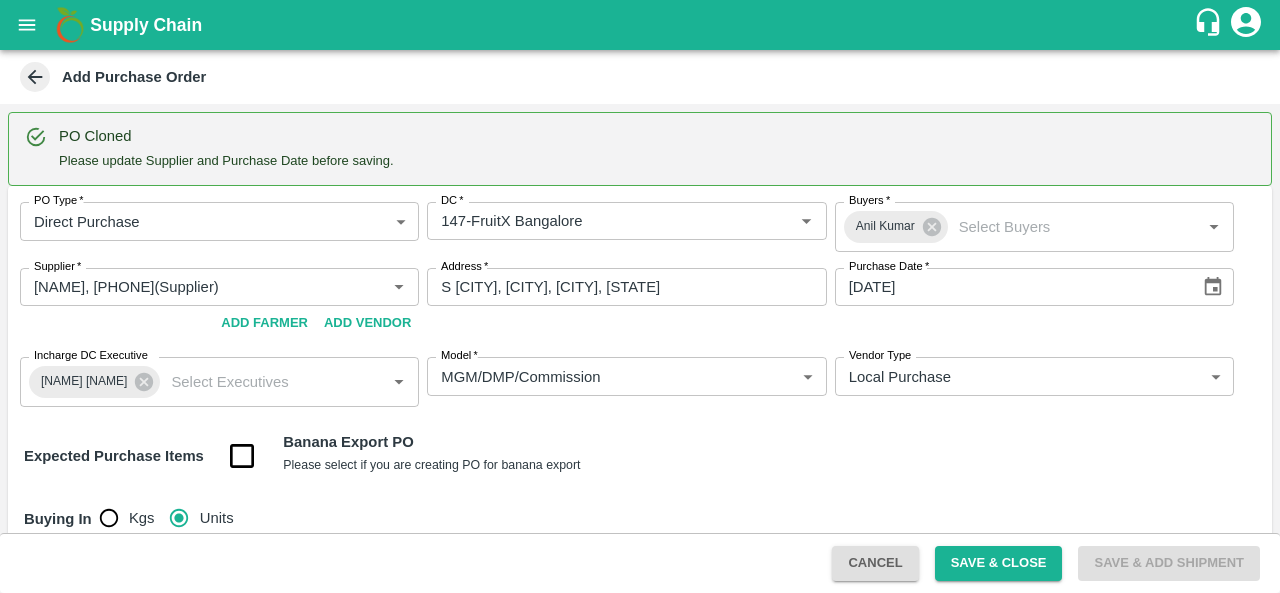 type 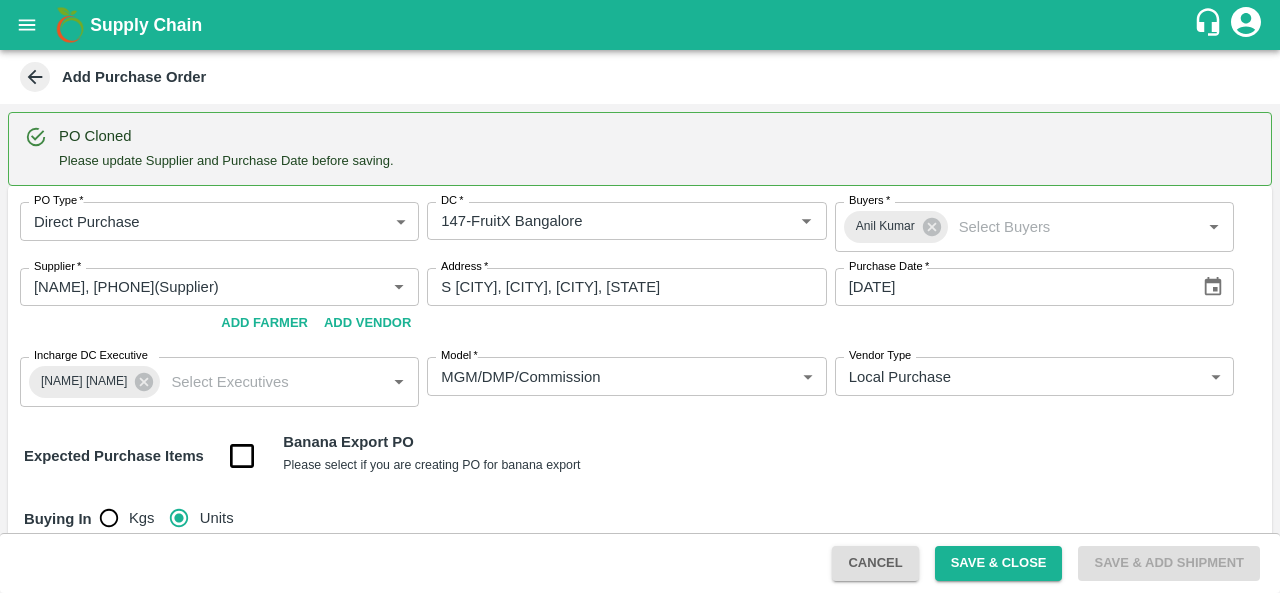 type 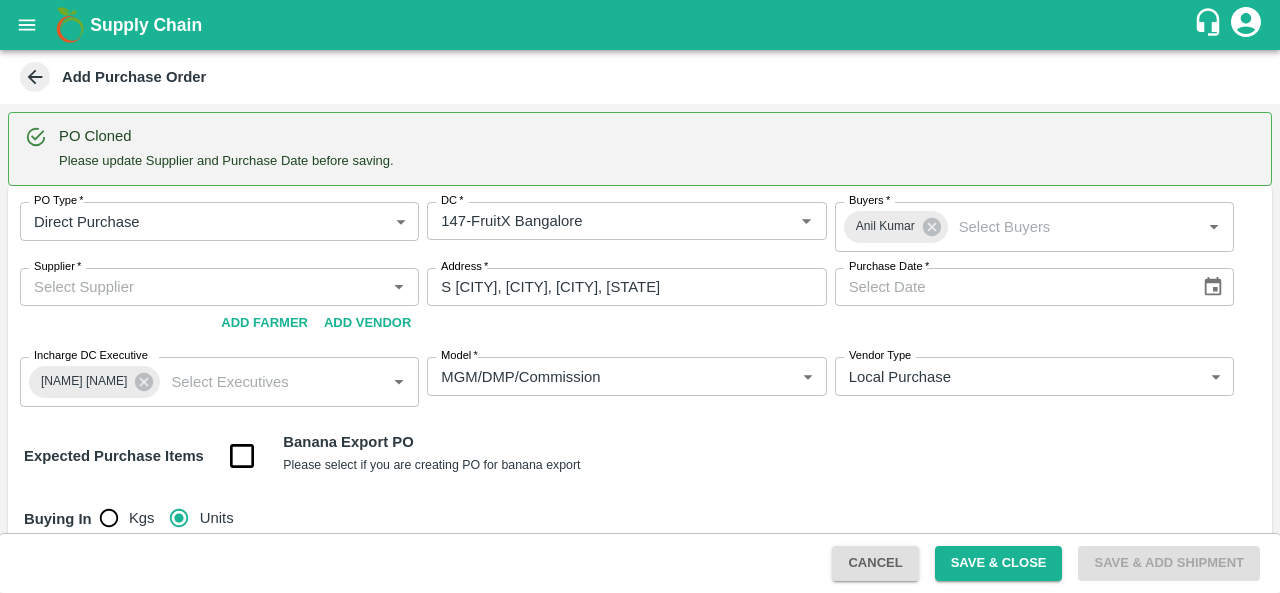 click on "Supply Chain Add Purchase Order PO Cloned Please update Supplier and Purchase Date before saving. PO Type   * Direct Purchase 3 PO Type DC   * DC   * Buyers   * [FIRST] [LAST] Buyers   * Supplier   * Supplier   * Add Vendor Add Farmer Address   * S [CITY], [CITY], [CITY], [STATE] Address Purchase Date   * Purchase Date Incharge DC Executive [FIRST] [LAST] Incharge DC Executive   * Model   * MGM/DMP/Commission Commision Model Vendor Type Local Purchase LOCAL_PURCHASE Vendor Type Expected Purchase Items Banana Export PO Please select if you are creating PO for banana export Buying In Kgs Units Name   * Name   * Brand/Marka Brand/Marka SKU   * SKU   * Average weight   * 10 Kgs/unit Average weight Quantity 213 units Quantity 2130kg Target Buying Price Rs. NA /unit Target Buying Price Agreed Value   * Rs. 1000 /unit Agreed Value 100/kg Packaging   * Vendor Box 276 Packaging Name   * Name   * Brand/Marka Brand/Marka SKU   * SKU   * Average weight   * 10 223 *" at bounding box center (640, 296) 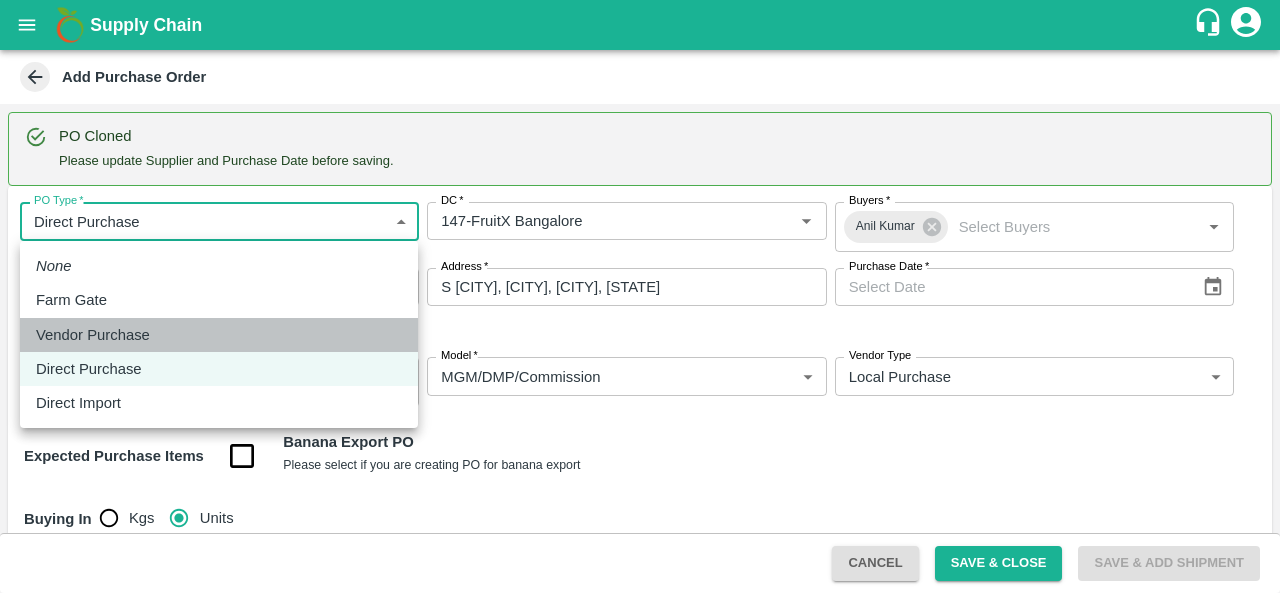 click on "Vendor Purchase" at bounding box center (219, 335) 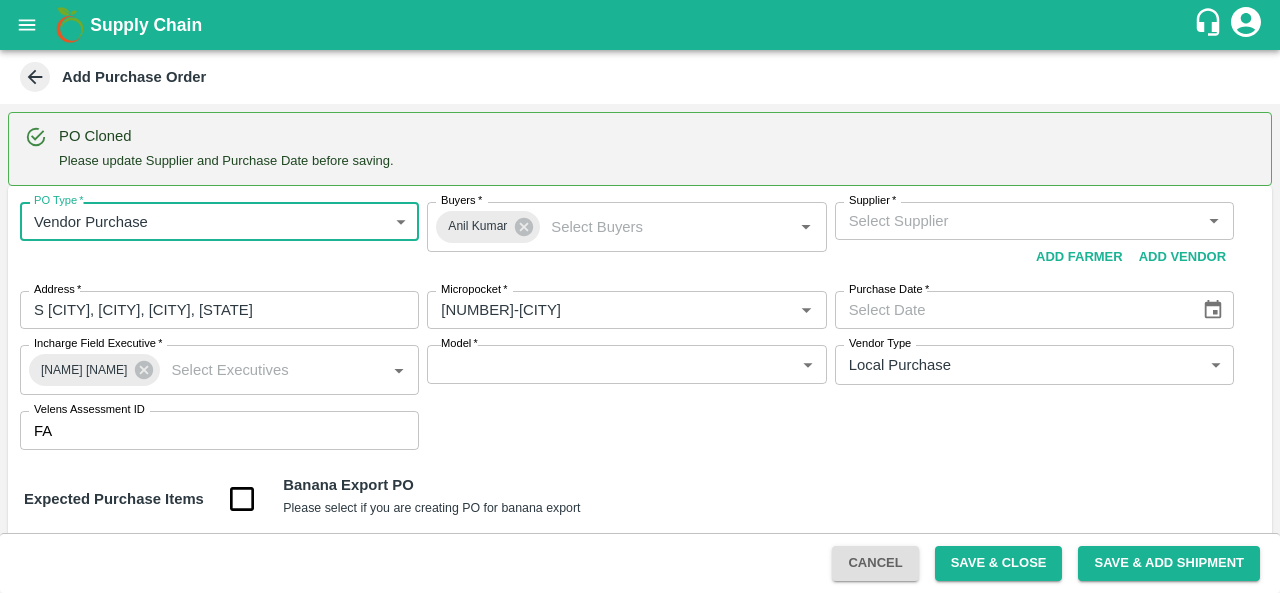 type on "2" 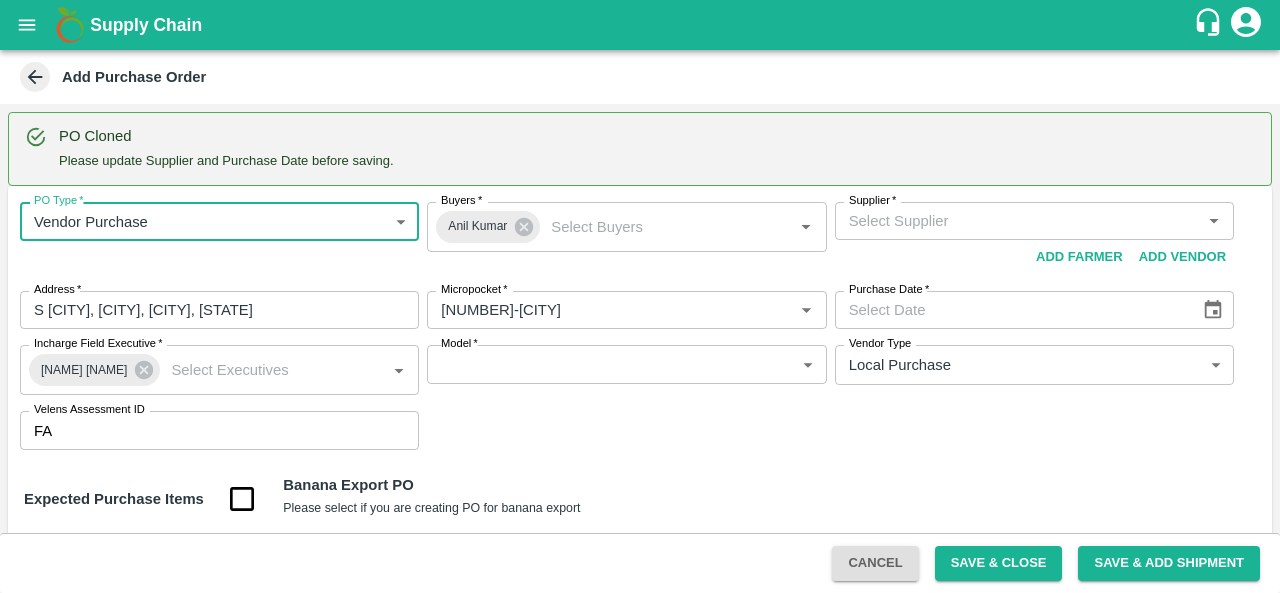 type 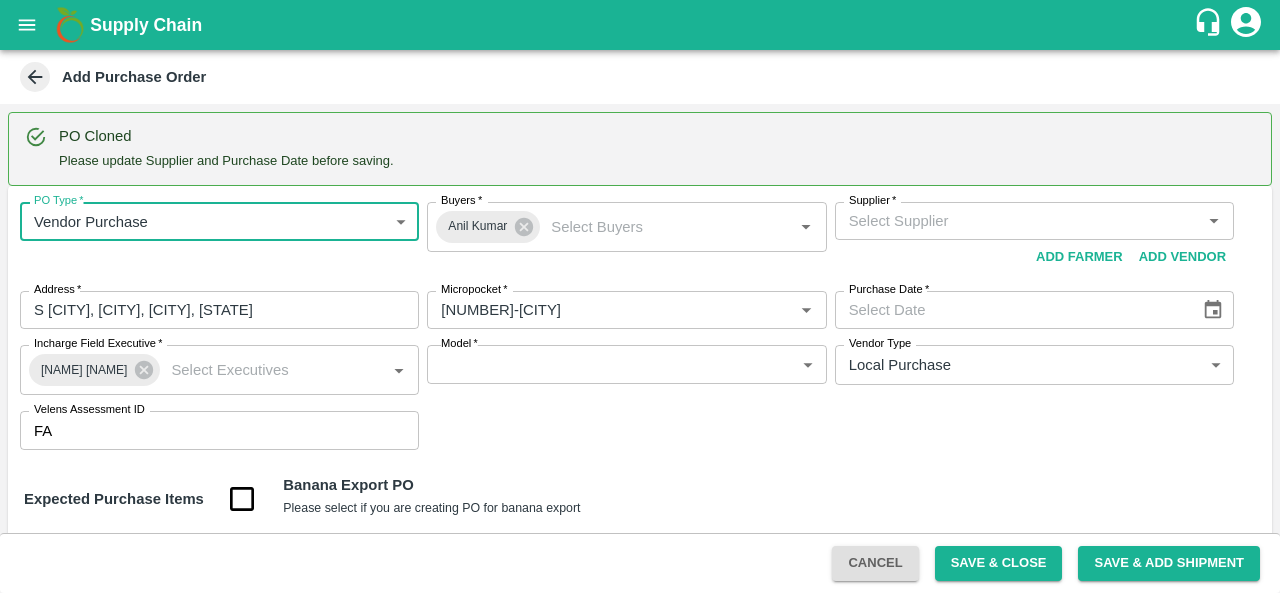 click on "Supplier   *" at bounding box center [1018, 221] 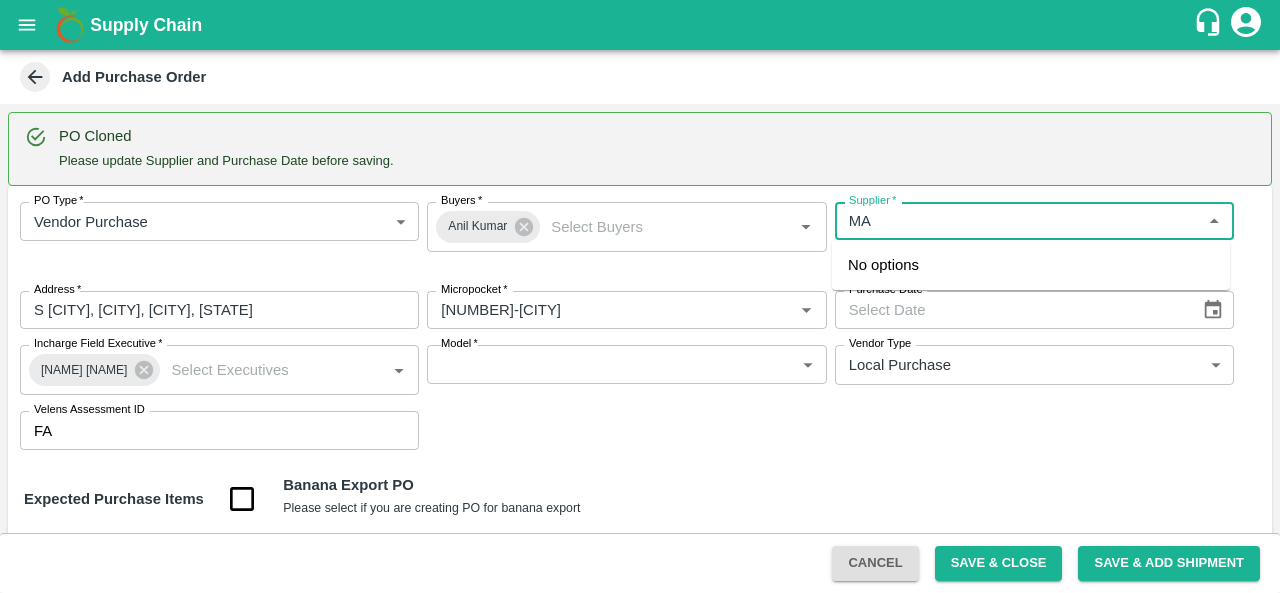 type on "M" 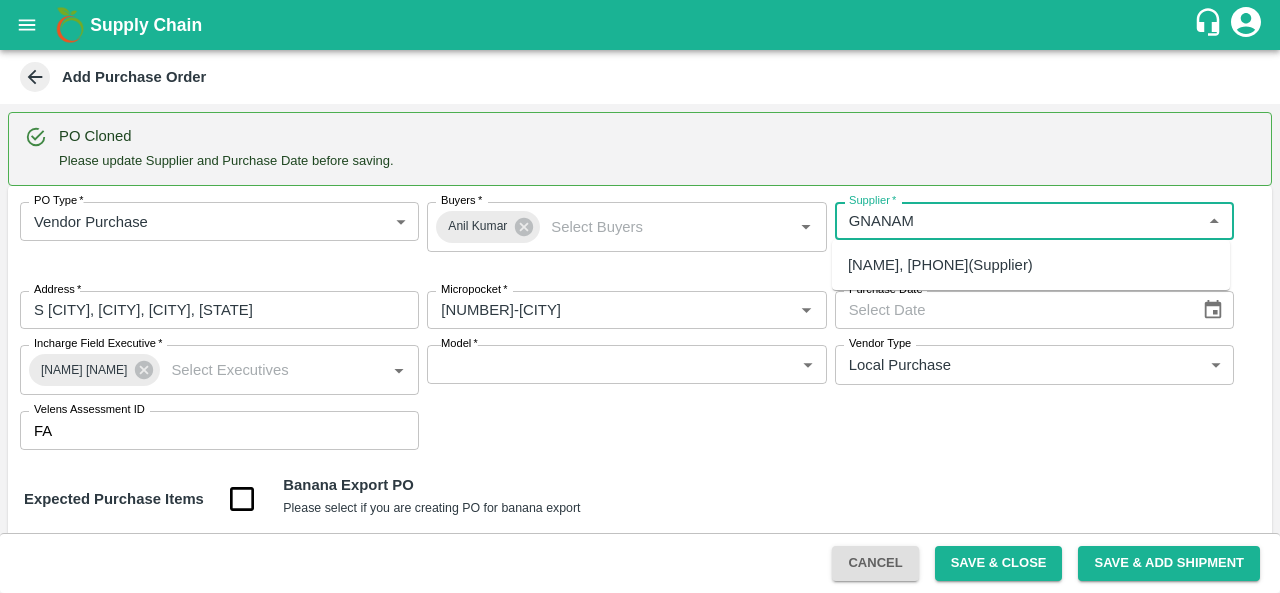click on "[NAME], [PHONE](Supplier)" at bounding box center [940, 265] 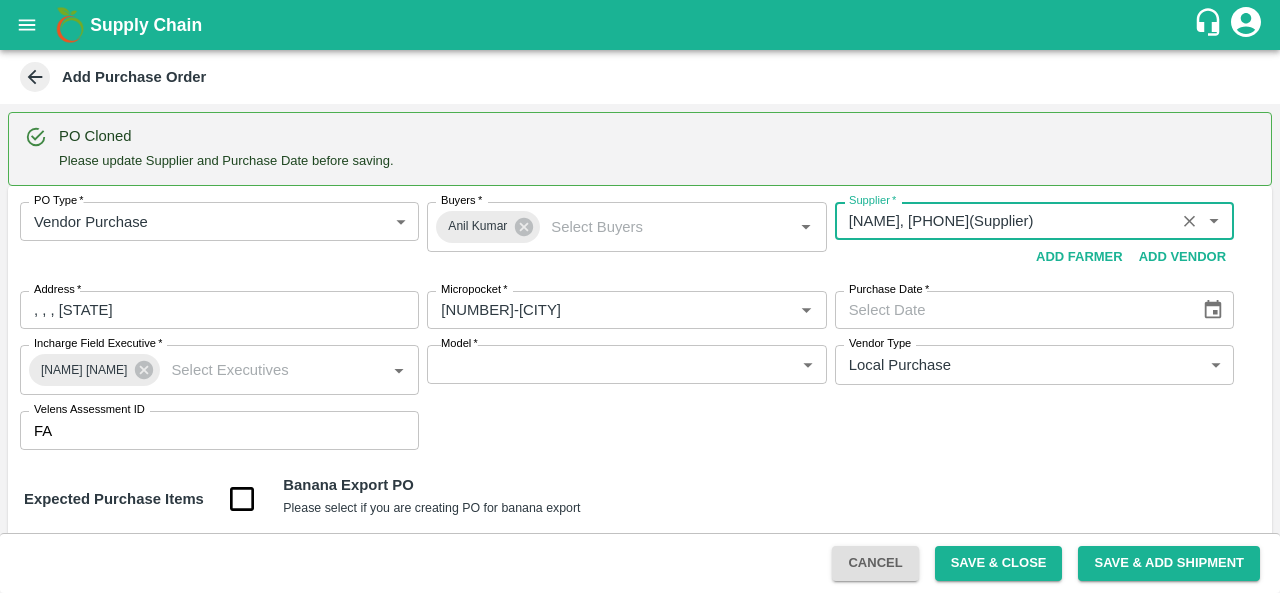 type on "[NAME], [PHONE](Supplier)" 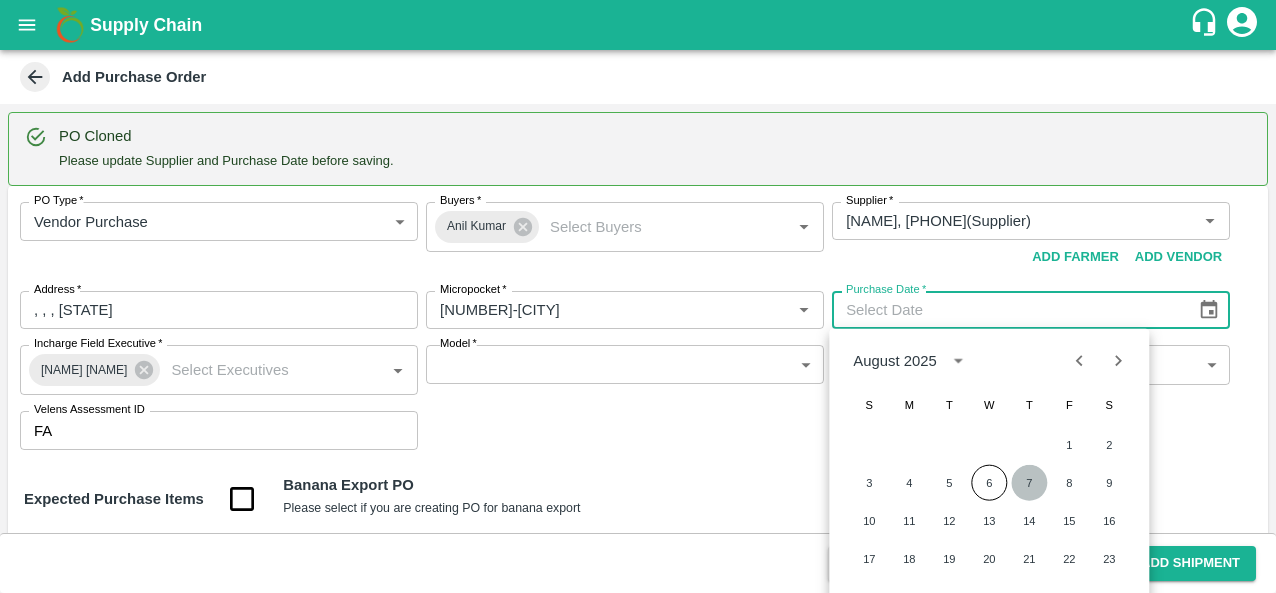 click on "7" at bounding box center [1029, 483] 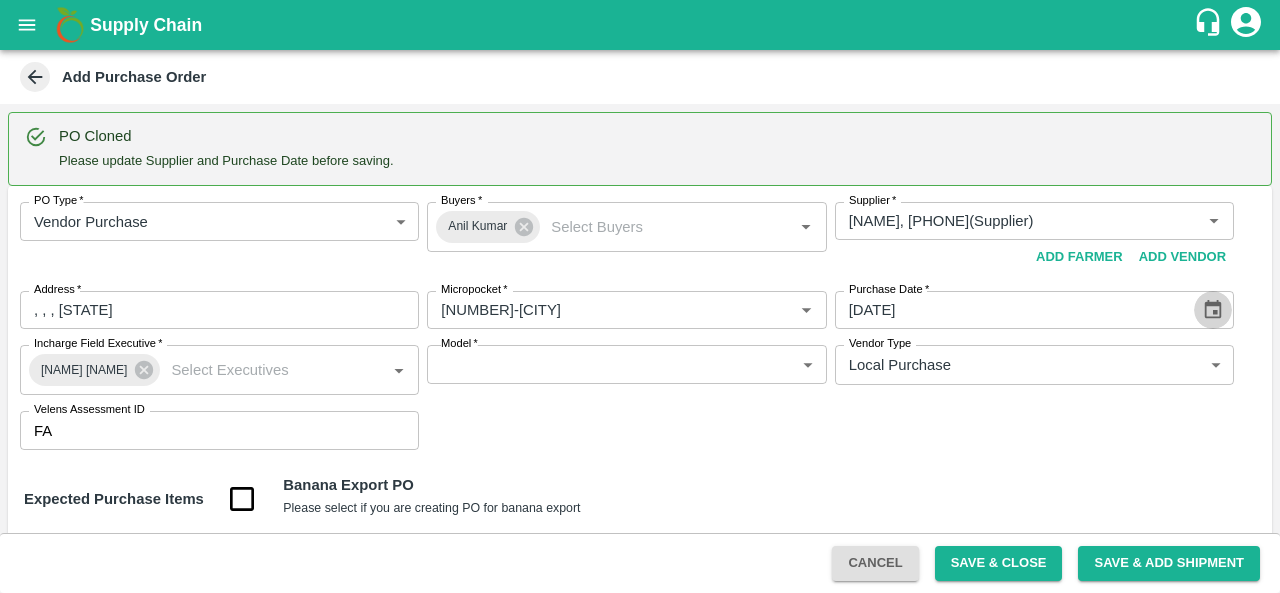 click 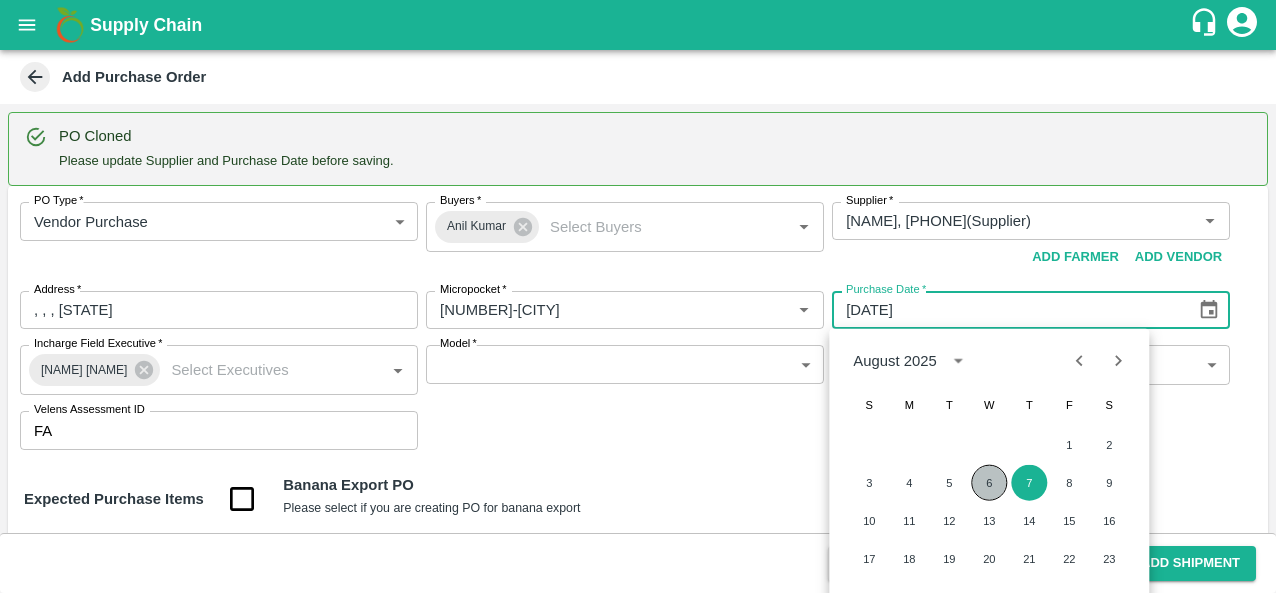click on "6" at bounding box center [989, 483] 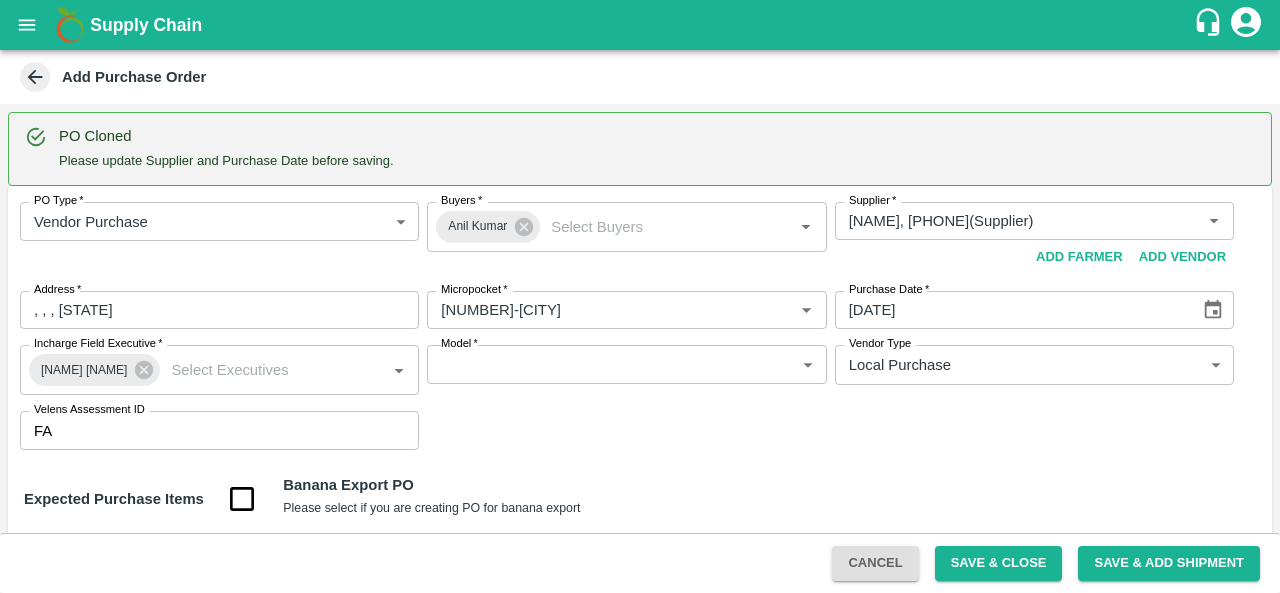 click on "Expected Purchase Items Banana Export PO Please select if you are creating PO for banana export" at bounding box center (640, 499) 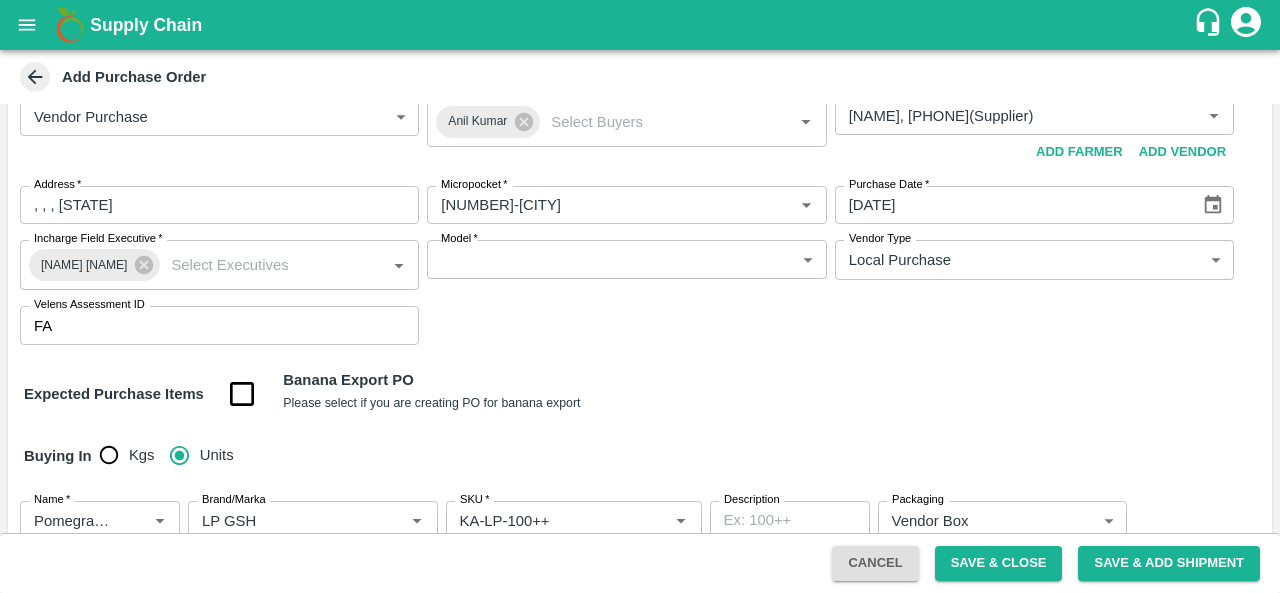 scroll, scrollTop: 122, scrollLeft: 0, axis: vertical 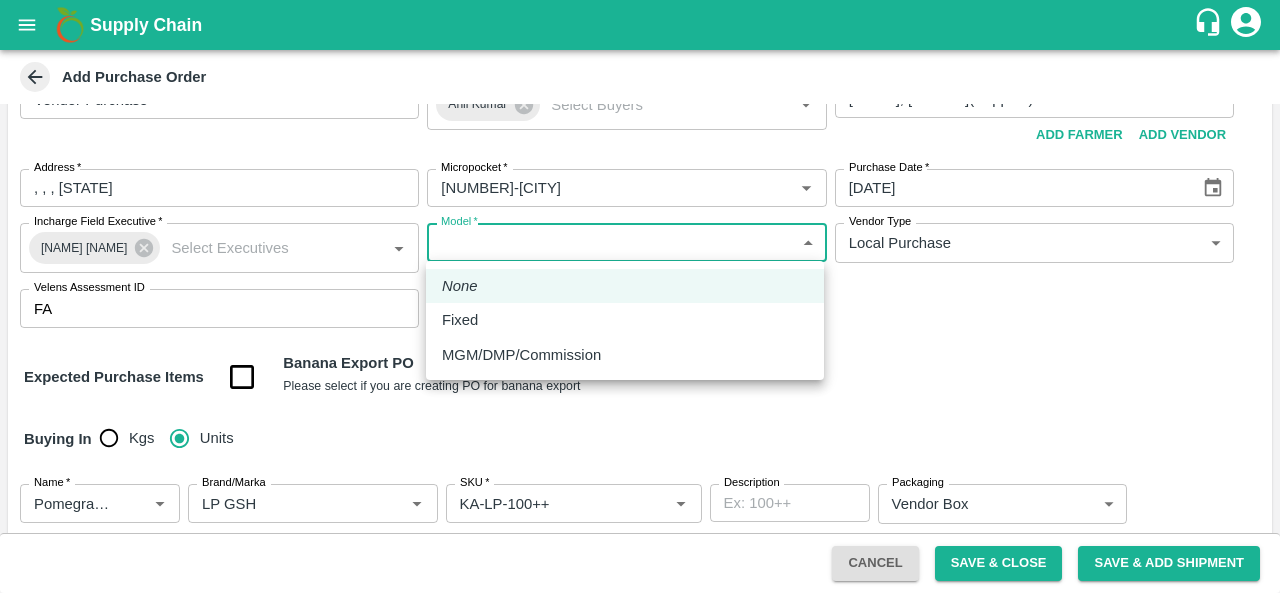 click on "Supply Chain Add Purchase Order PO Cloned Please update Supplier and Purchase Date before saving. PO Type   * Vendor Purchase 2 PO Type Buyers   * Anil Kumar Buyers   * Supplier   * Supplier   * Add Vendor Add Farmer Address   * , , , Tamil Nadu Address Micropocket   * Micropocket   * Purchase Date   * 06/08/2025 Purchase Date Incharge Field Executive   * Raju KR Incharge Field Executive   * Model   * ​ Model Vendor Type Local Purchase LOCAL_PURCHASE Vendor Type Velens Assessment ID FA Velens Assessment ID Expected Purchase Items Banana Export PO Please select if you are creating PO for banana export Buying In Kgs Units Name   * Name   * Brand/Marka Brand/Marka SKU   * SKU   * Description x Description Packaging Vendor Box 276 Packaging Average weight   * 10 Kgs/unit Average weight Expected Quantity   * 213 units Expected Quantity 2130kg Target Buying Price Rs. NA /unit Target Buying Price Agreed Value   * Rs. 1000 /unit Agreed Value 100/kg Name   * Name   * SKU" at bounding box center (640, 296) 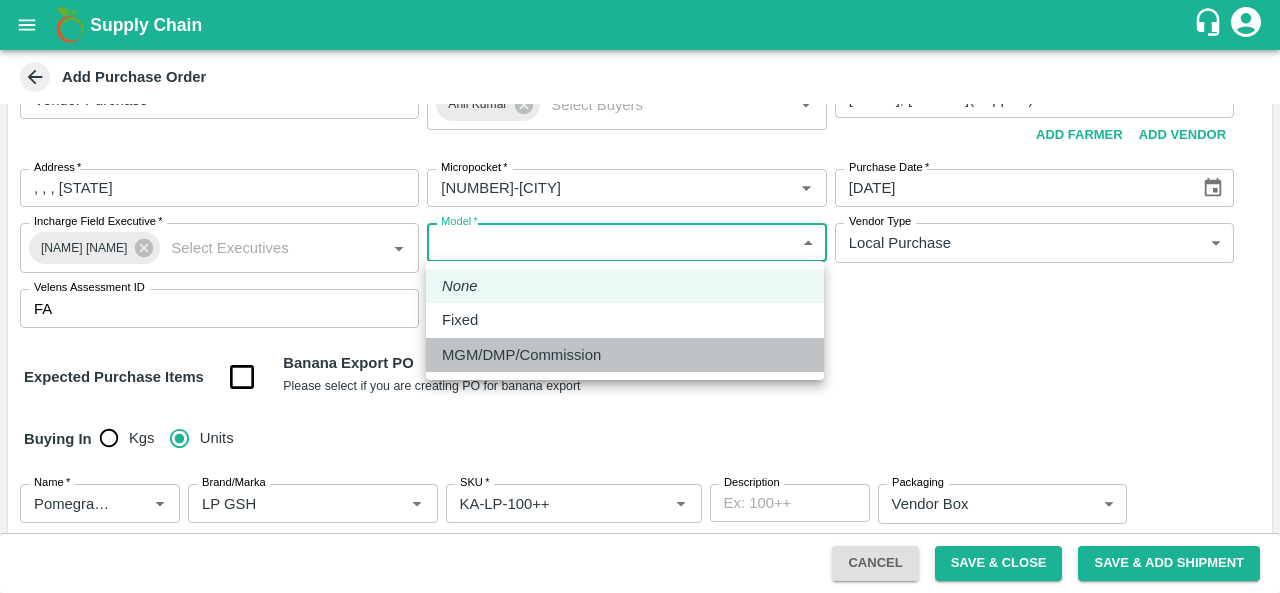 click on "MGM/DMP/Commission" at bounding box center (521, 355) 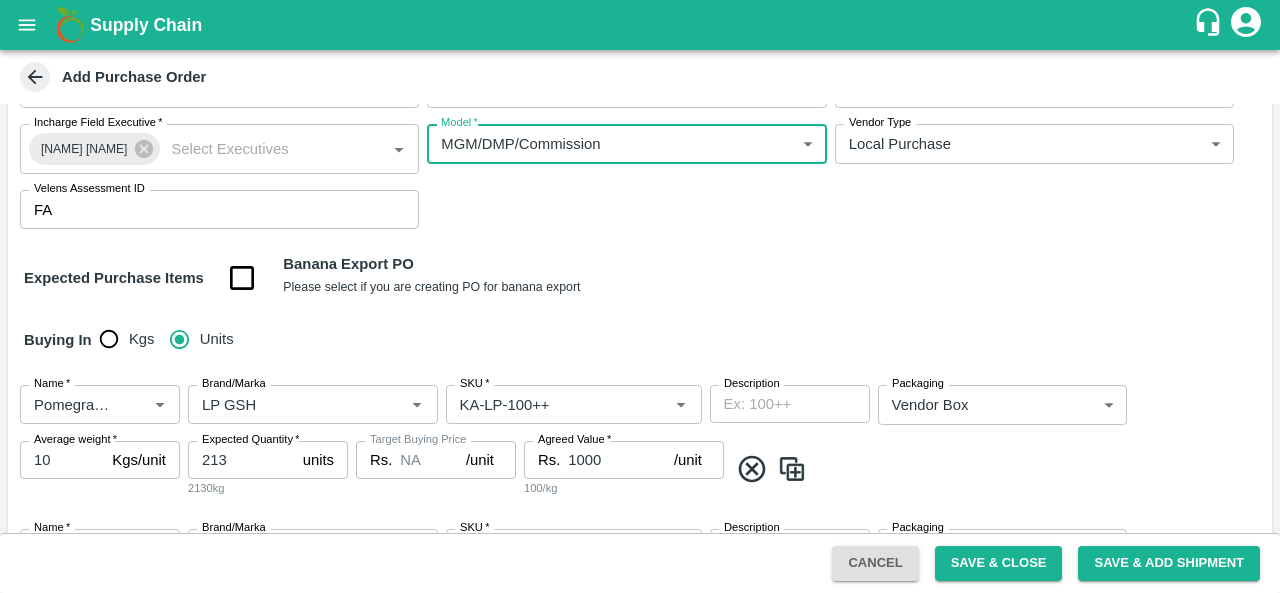scroll, scrollTop: 251, scrollLeft: 0, axis: vertical 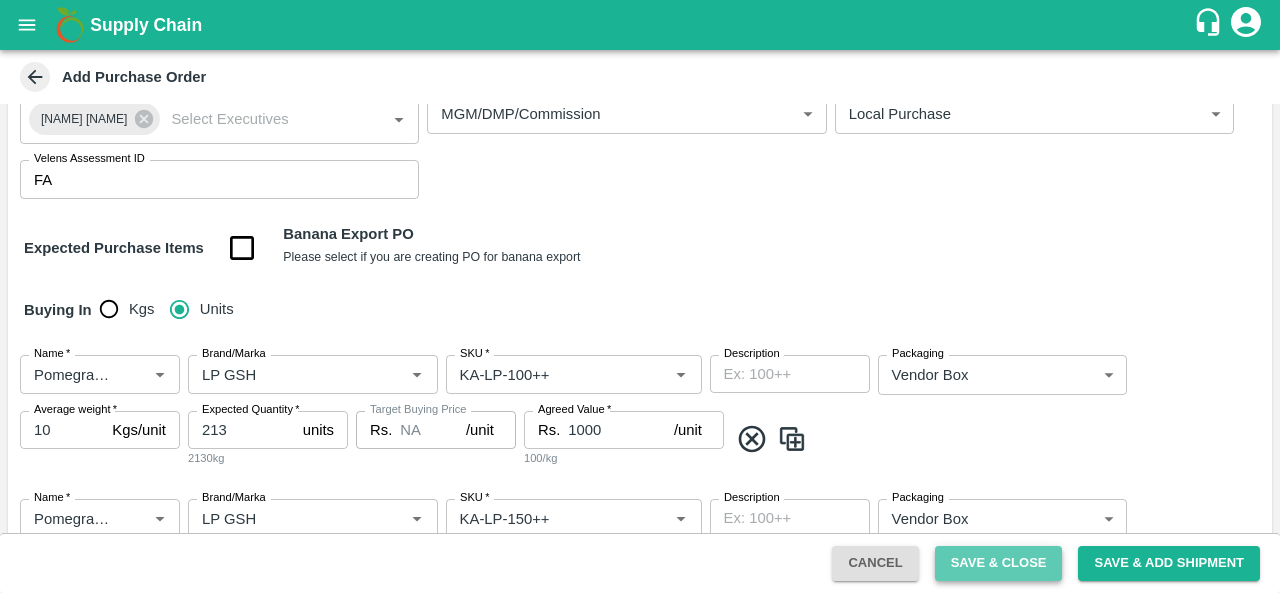 click on "Save & Close" at bounding box center [999, 563] 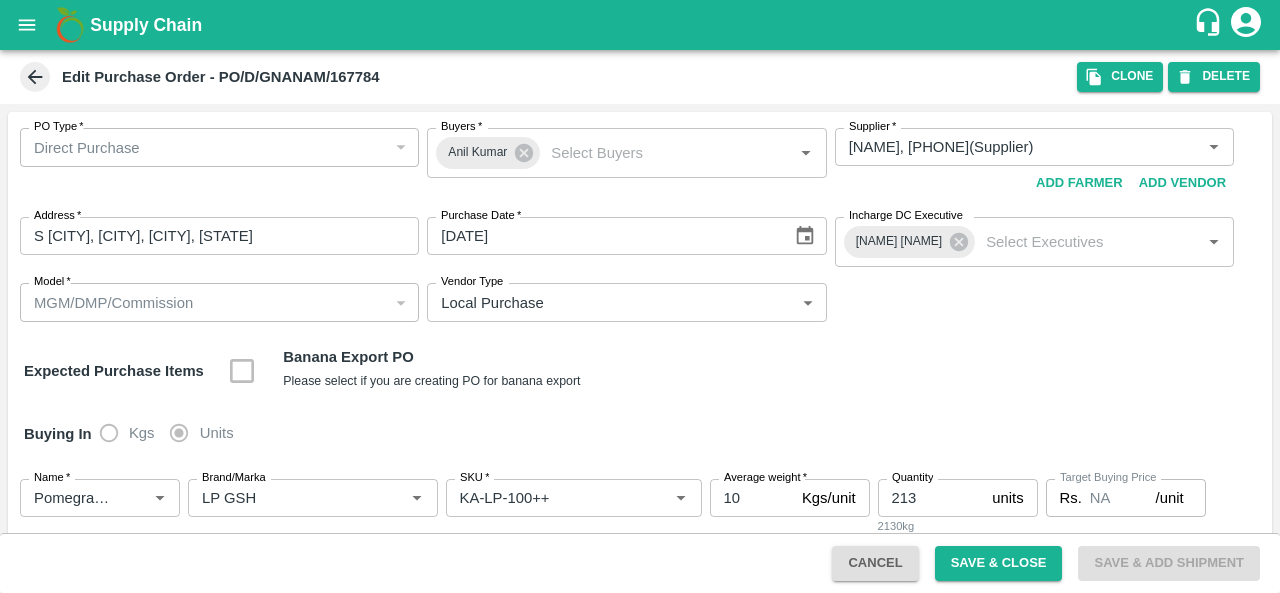 click 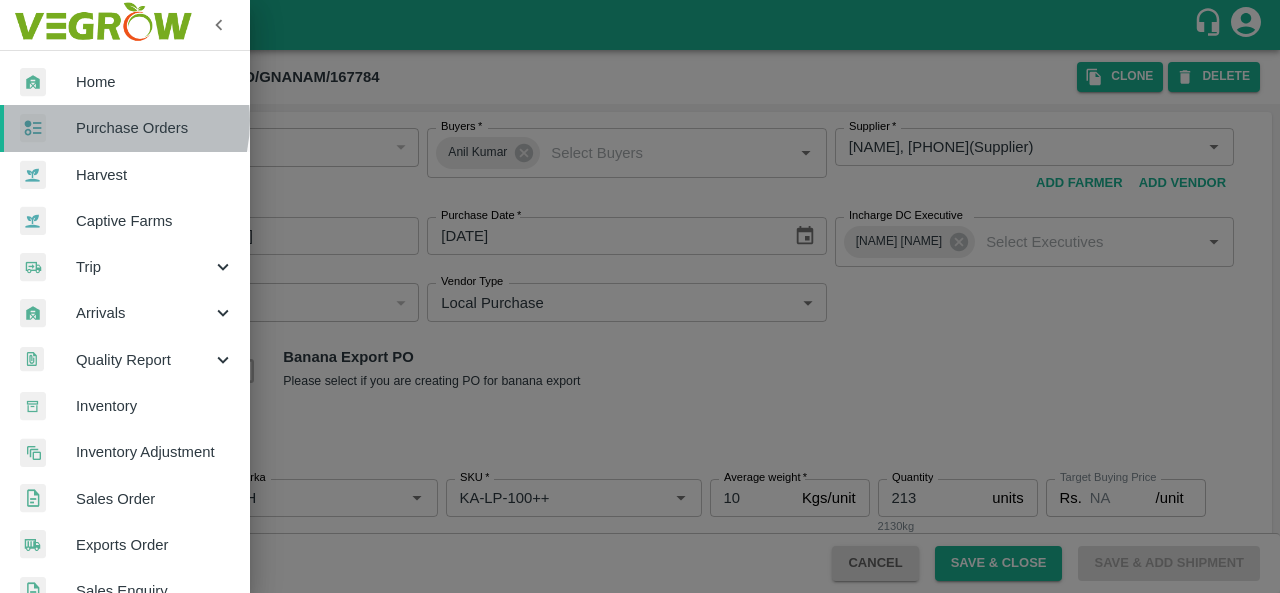 click on "Purchase Orders" at bounding box center [155, 128] 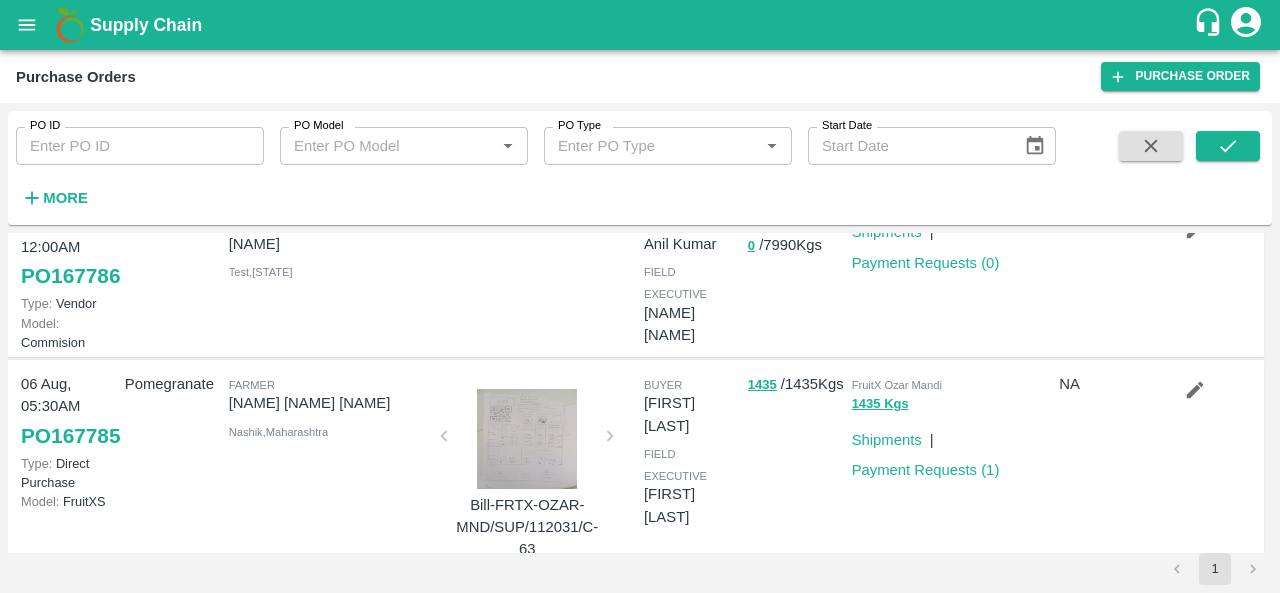scroll, scrollTop: 0, scrollLeft: 0, axis: both 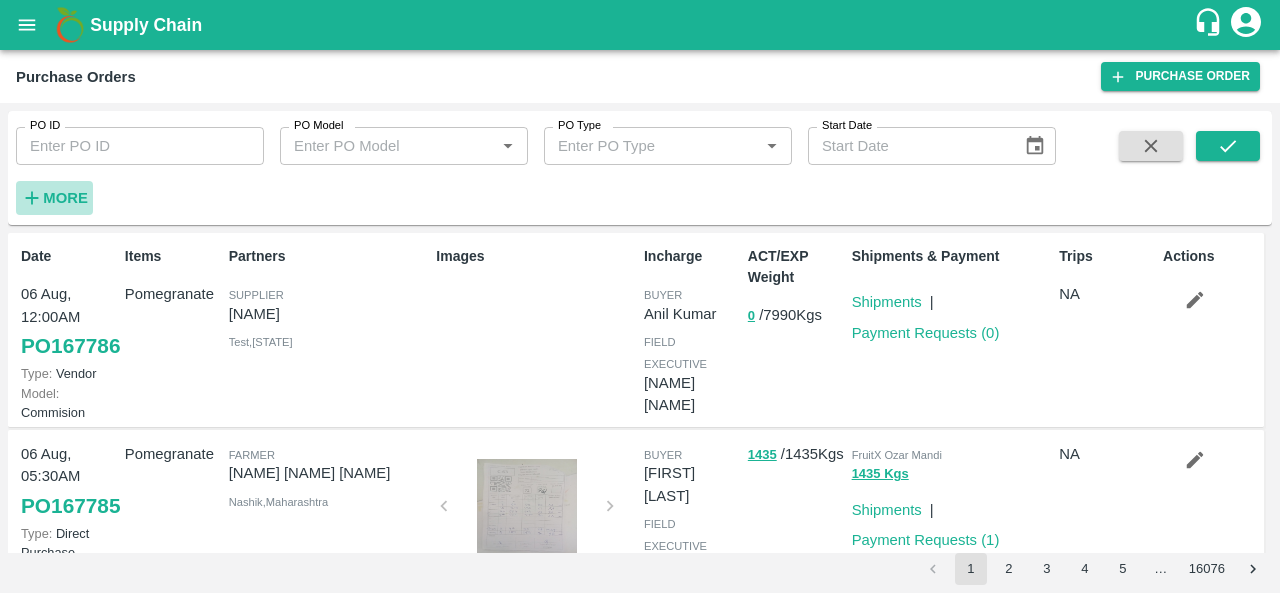 click on "More" at bounding box center [65, 198] 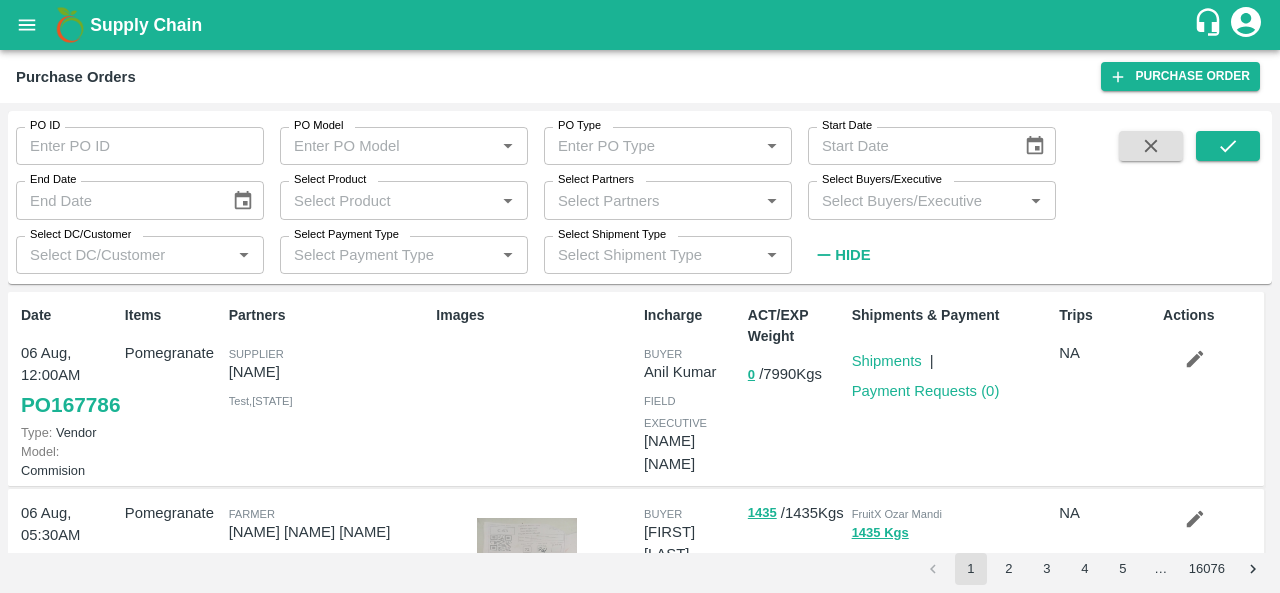 click on "Select Buyers/Executive" at bounding box center (915, 200) 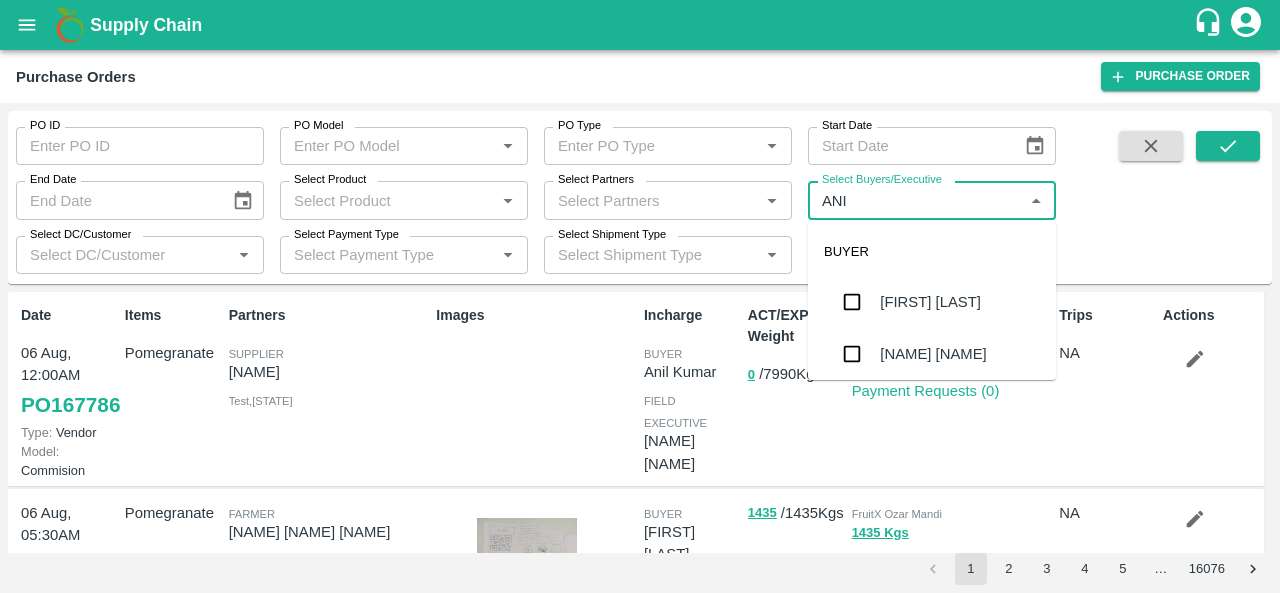 type on "ANIL" 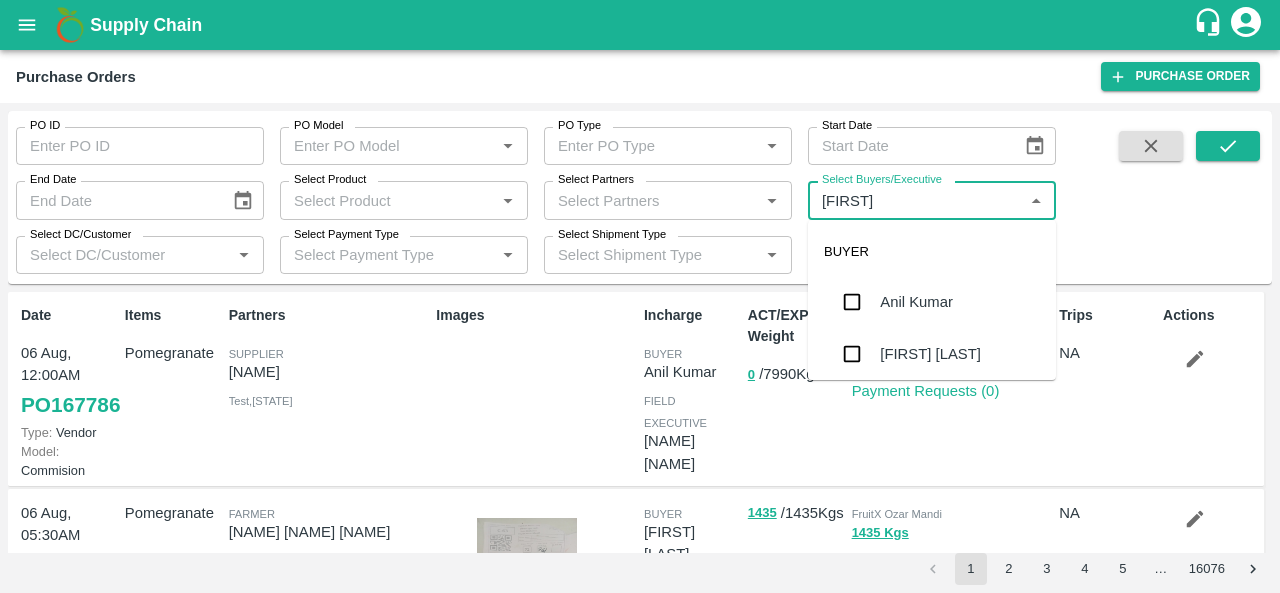 click on "Anil Kumar" at bounding box center [916, 302] 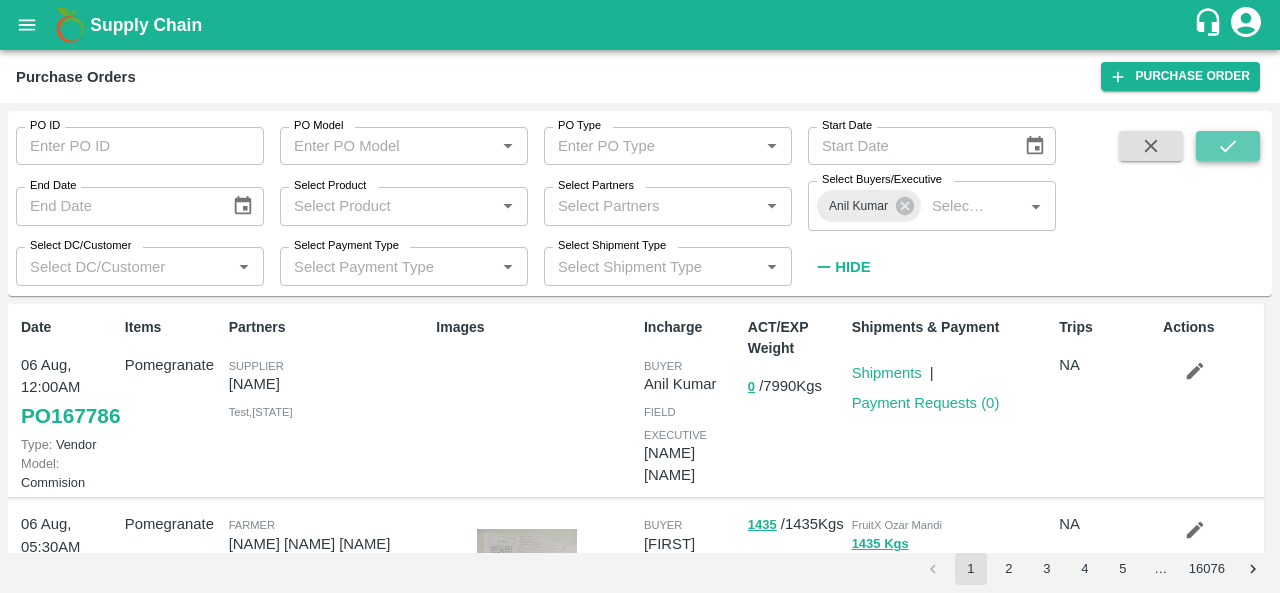 click 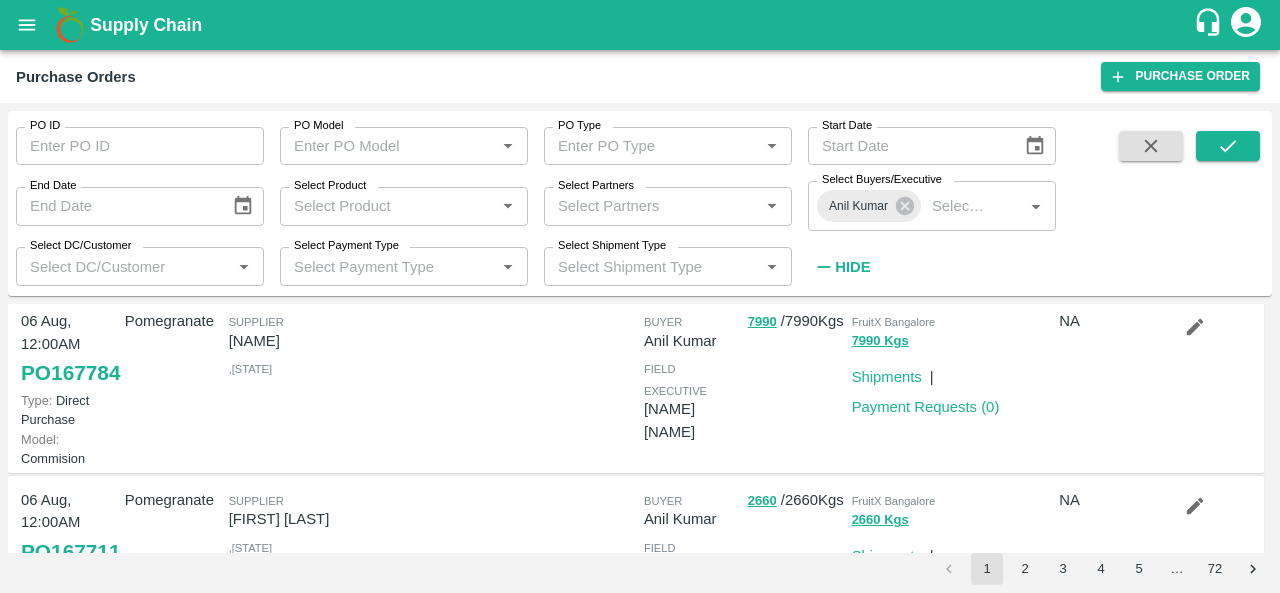 scroll, scrollTop: 204, scrollLeft: 0, axis: vertical 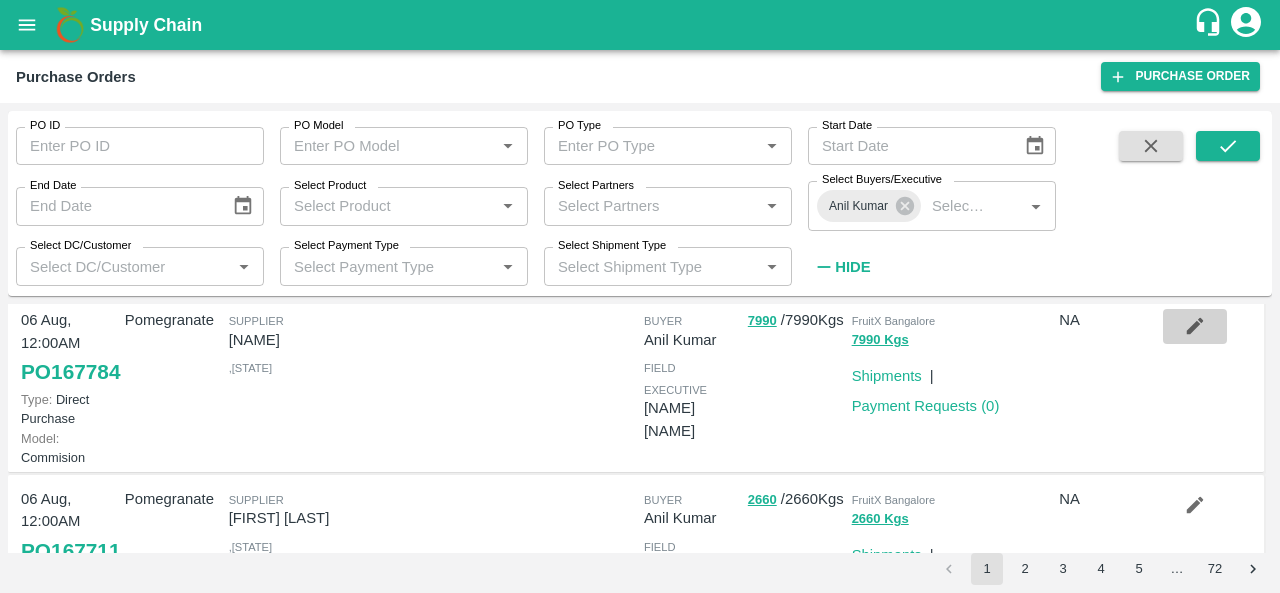 click 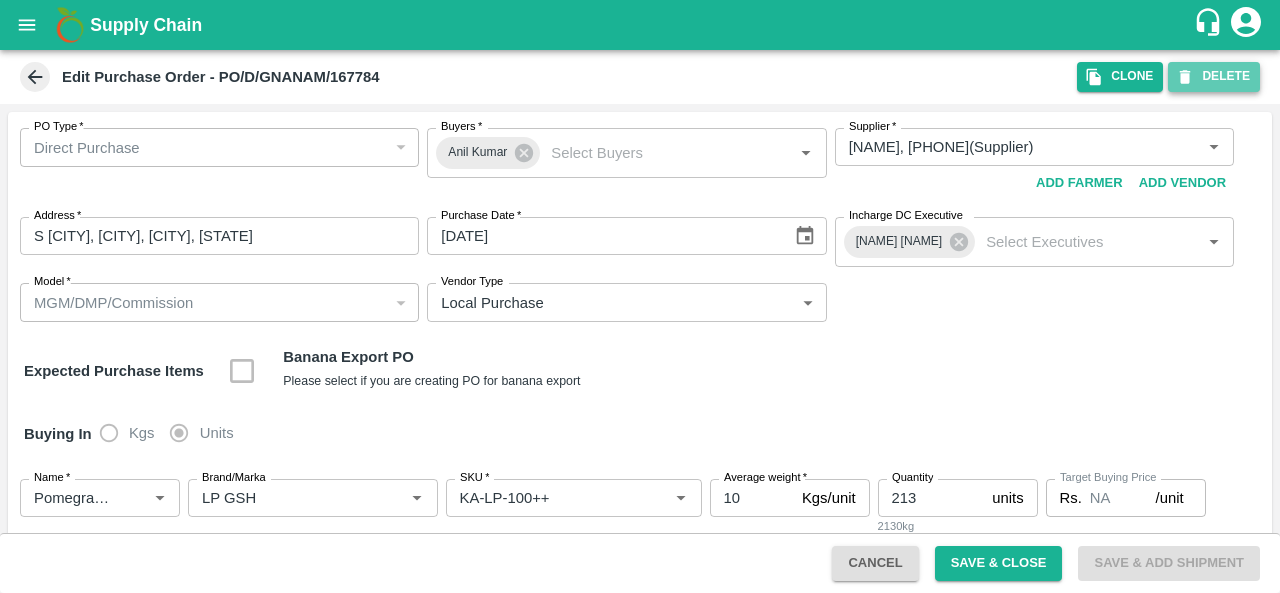 click on "DELETE" at bounding box center [1214, 76] 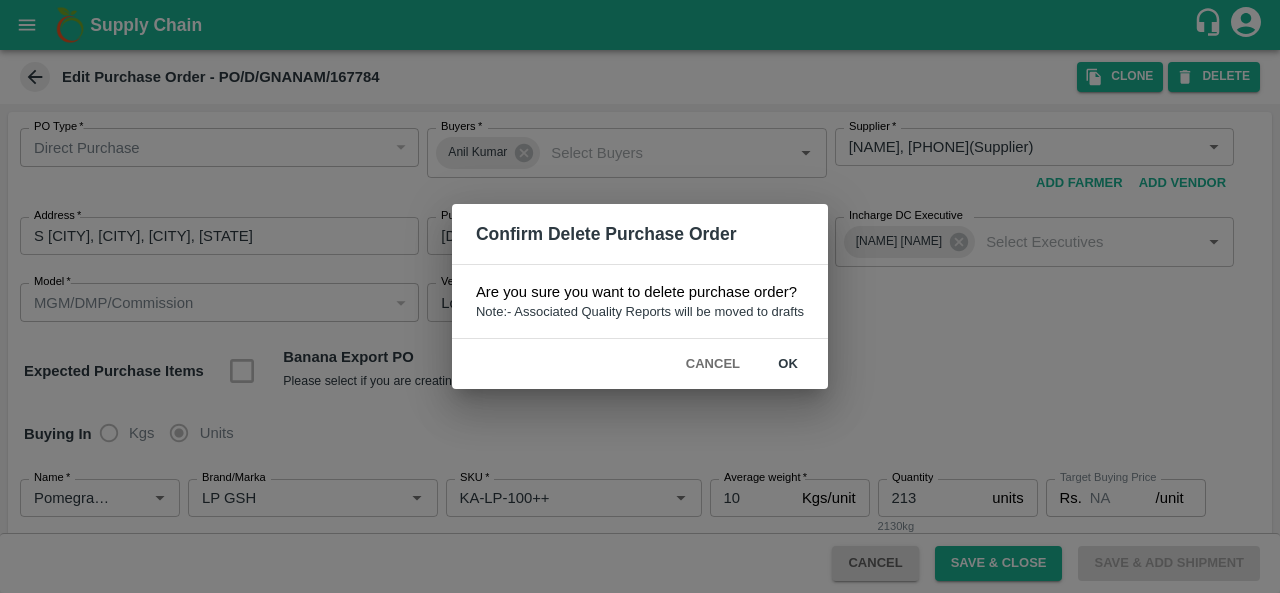 click on "ok" at bounding box center (788, 364) 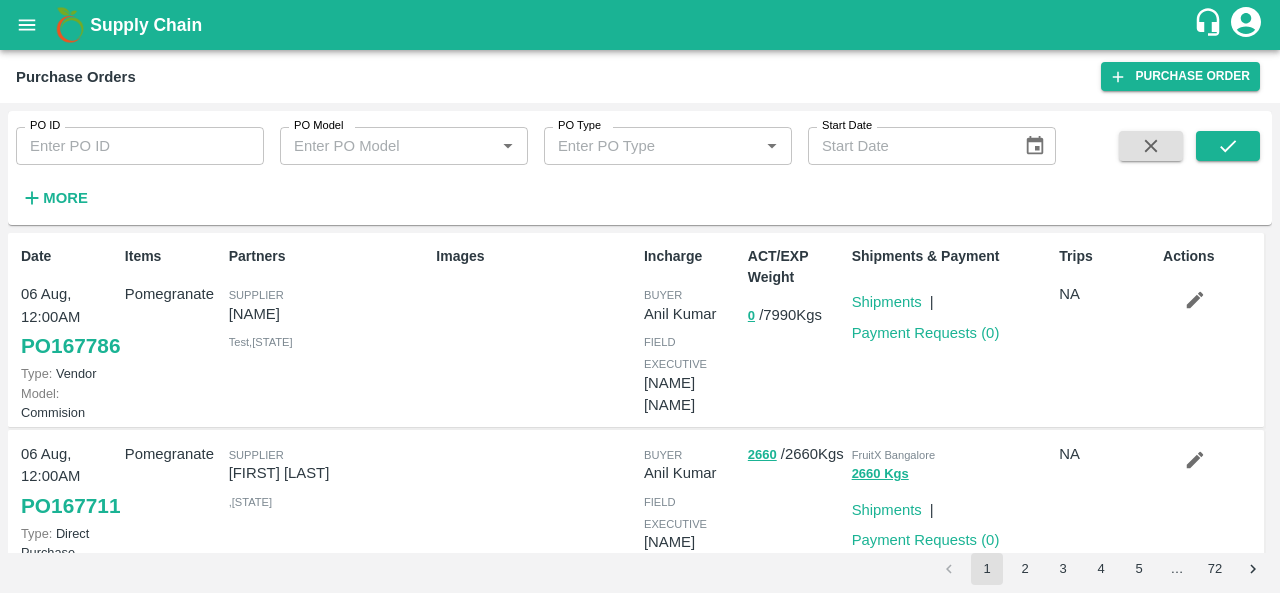 click on "More" at bounding box center [65, 198] 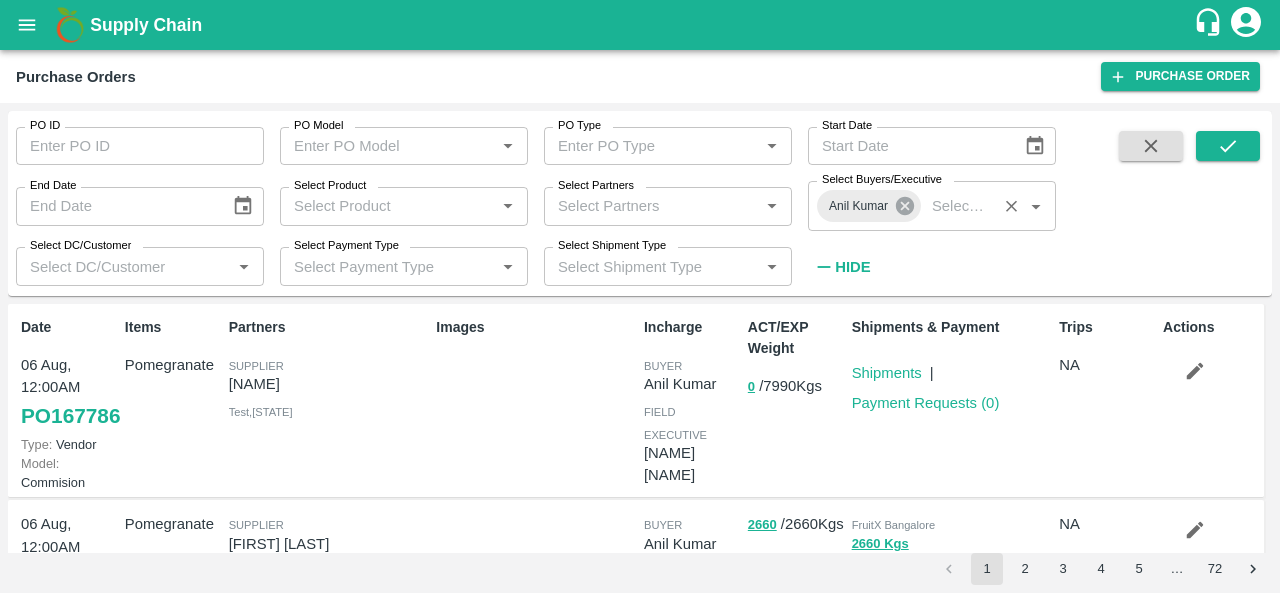 click 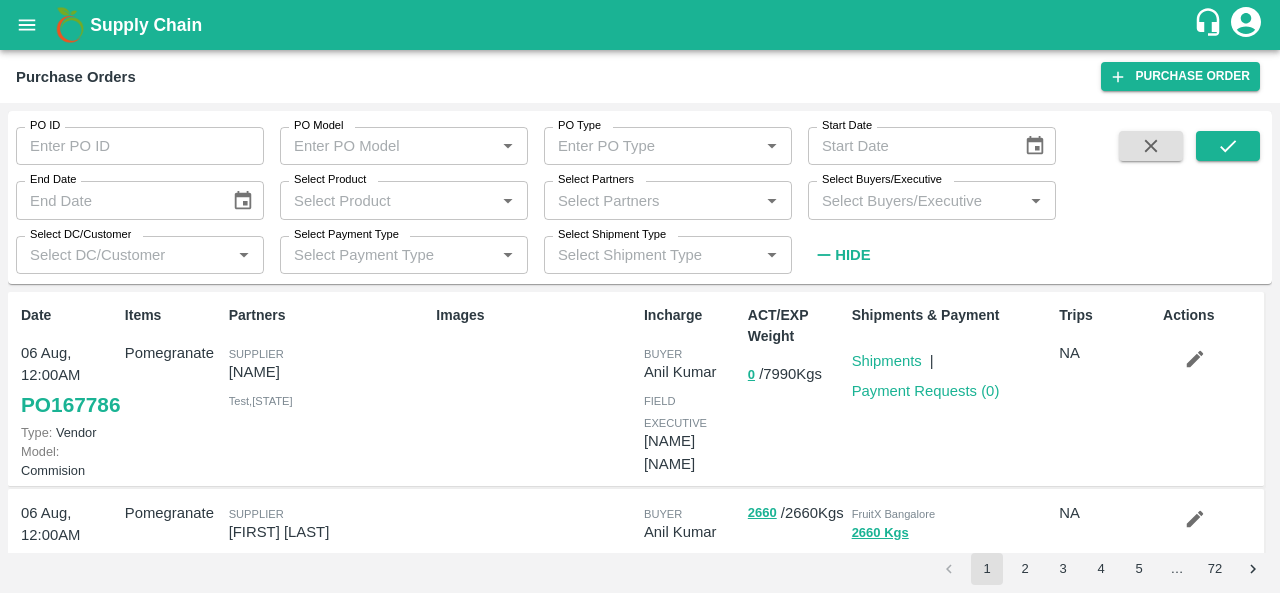 click on "Select Buyers/Executive" at bounding box center [915, 200] 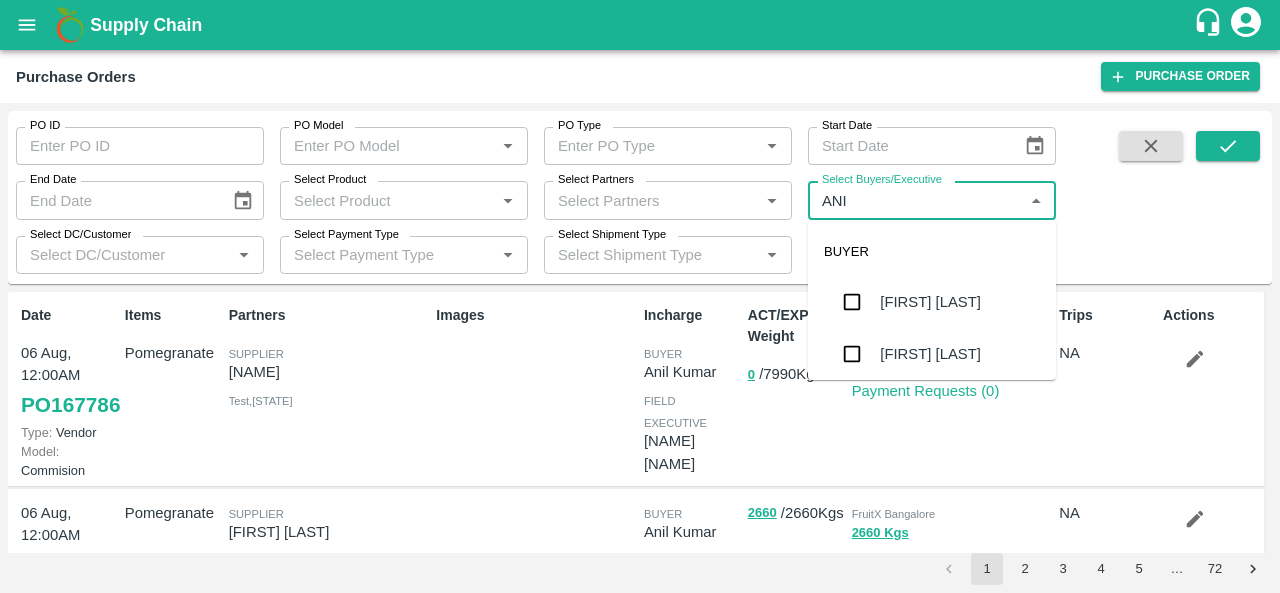 type on "[FIRST]" 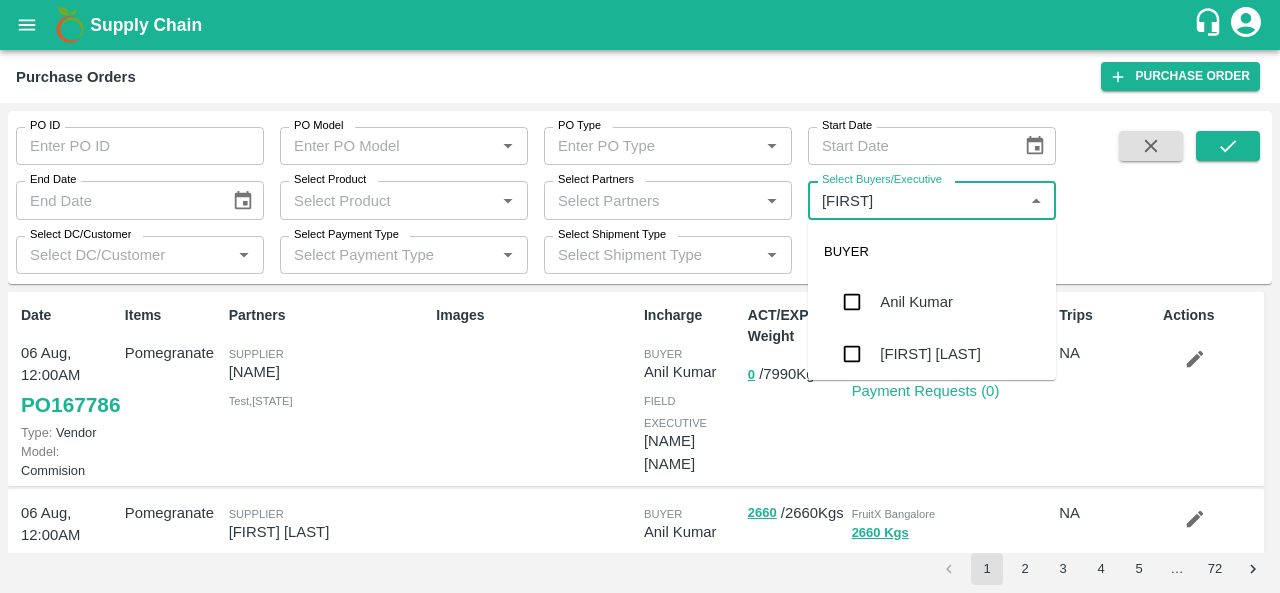 click on "Anil Kumar" at bounding box center (932, 302) 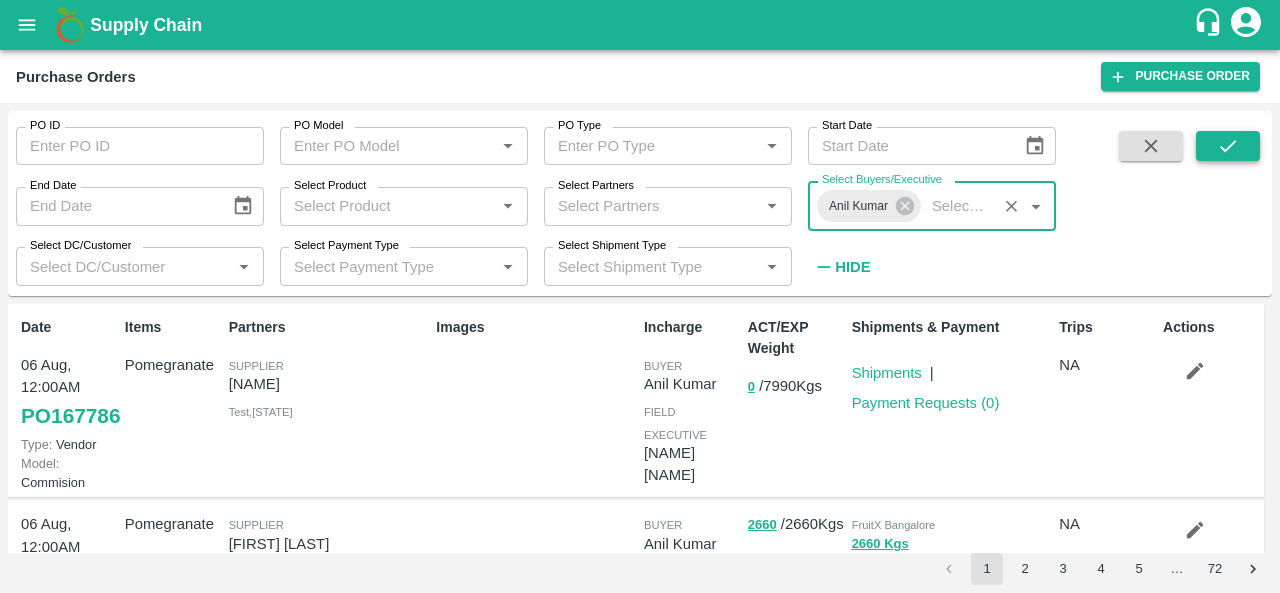 click 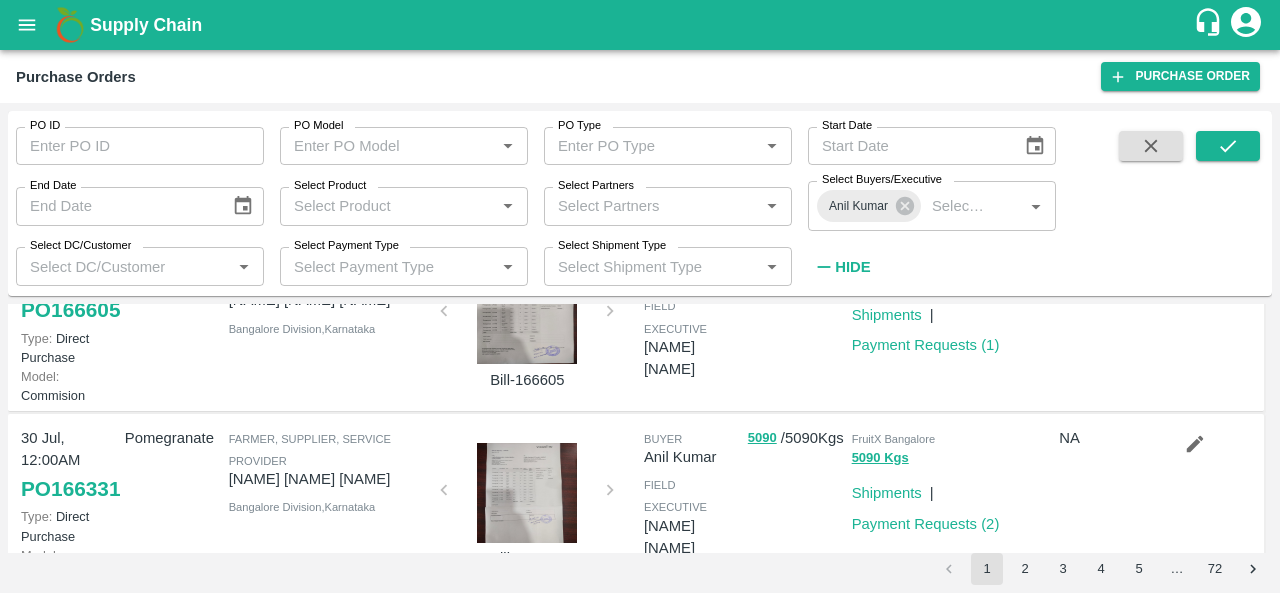 scroll, scrollTop: 1467, scrollLeft: 0, axis: vertical 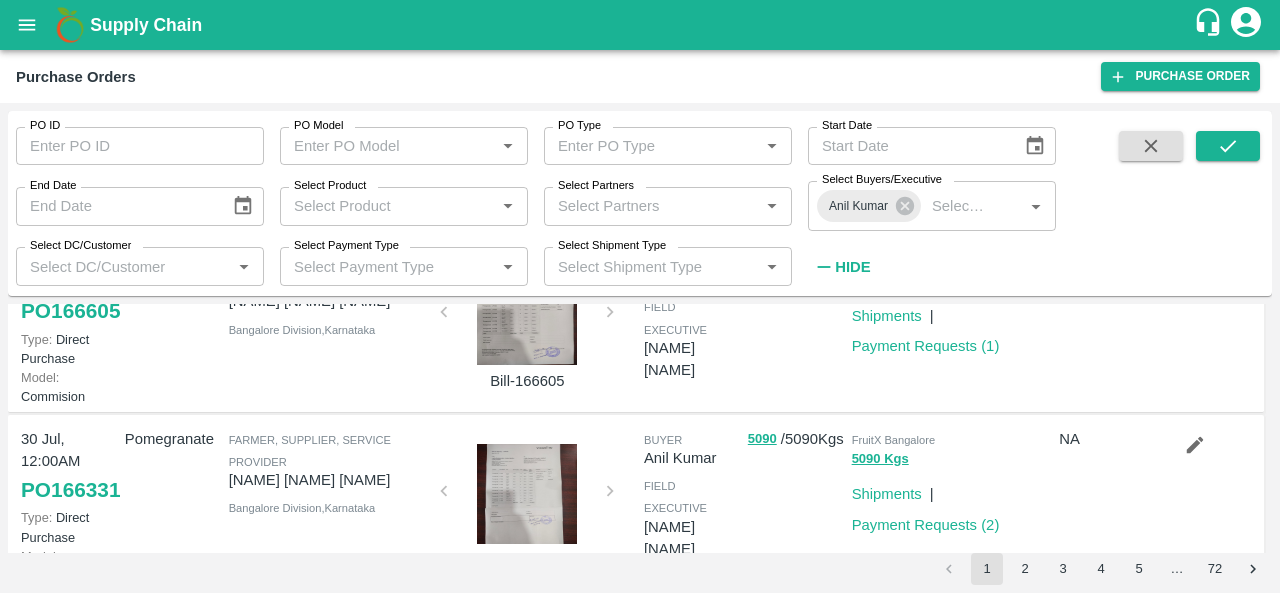 click 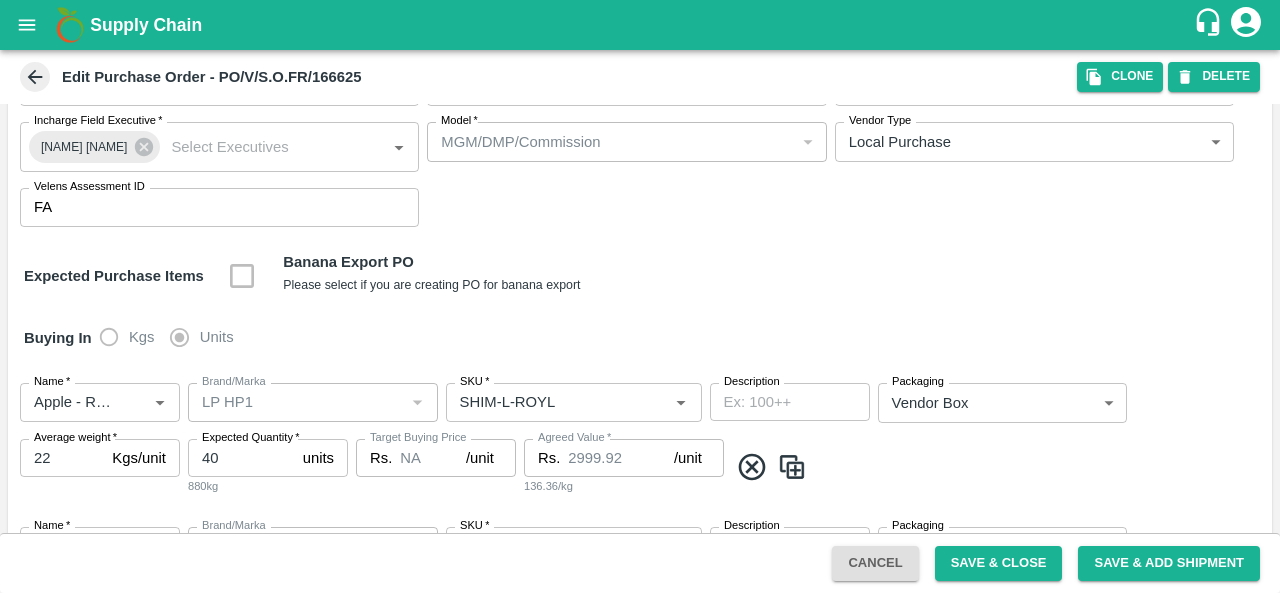 scroll, scrollTop: 165, scrollLeft: 0, axis: vertical 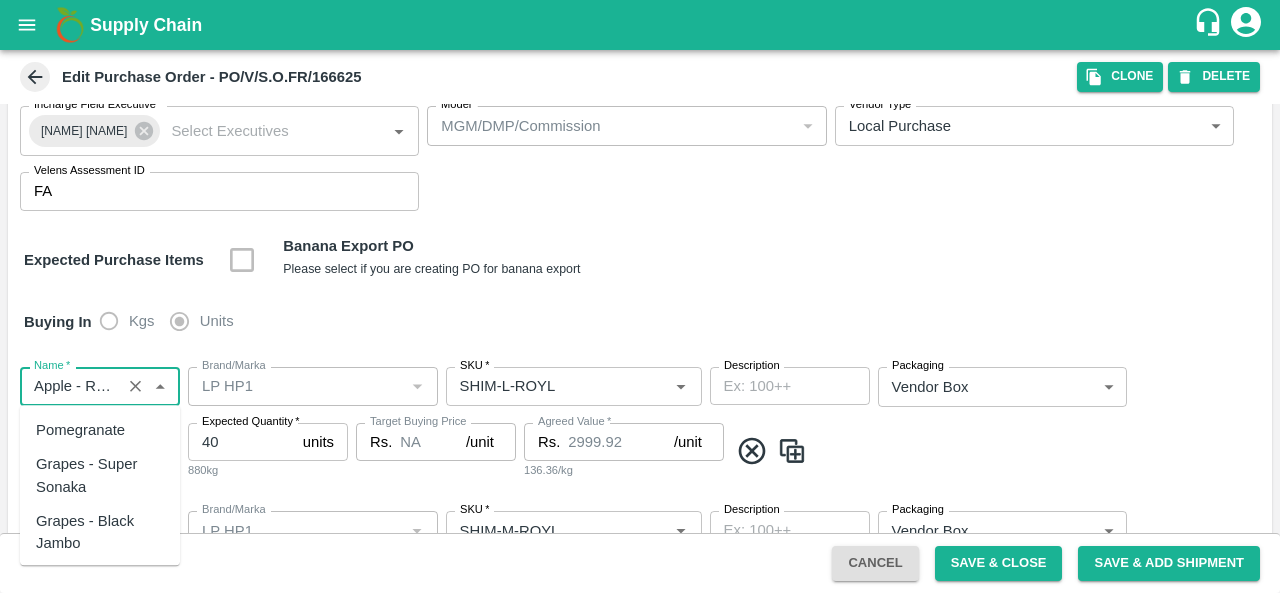 click on "Name   *" at bounding box center (70, 386) 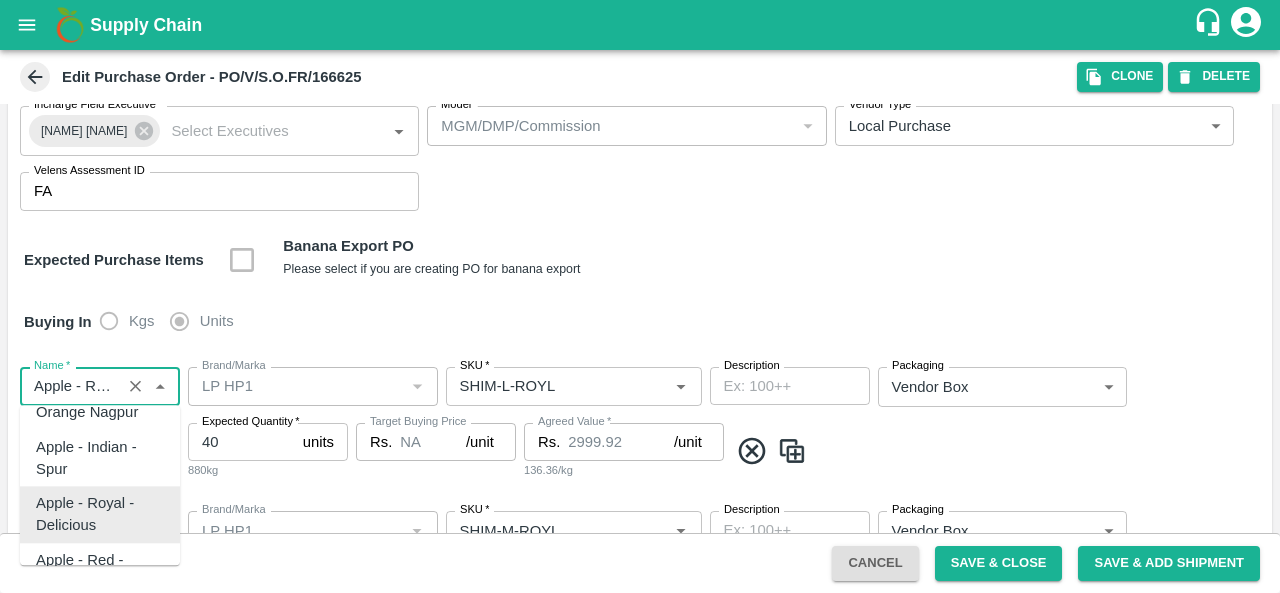 click on "40" at bounding box center [241, 442] 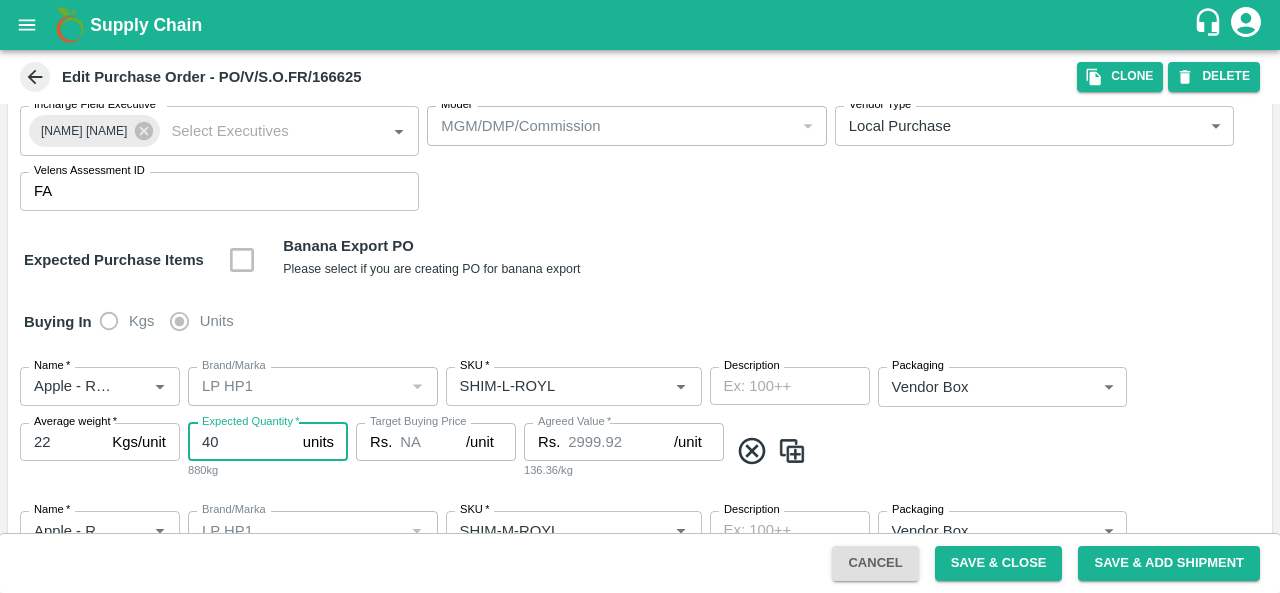 type on "4" 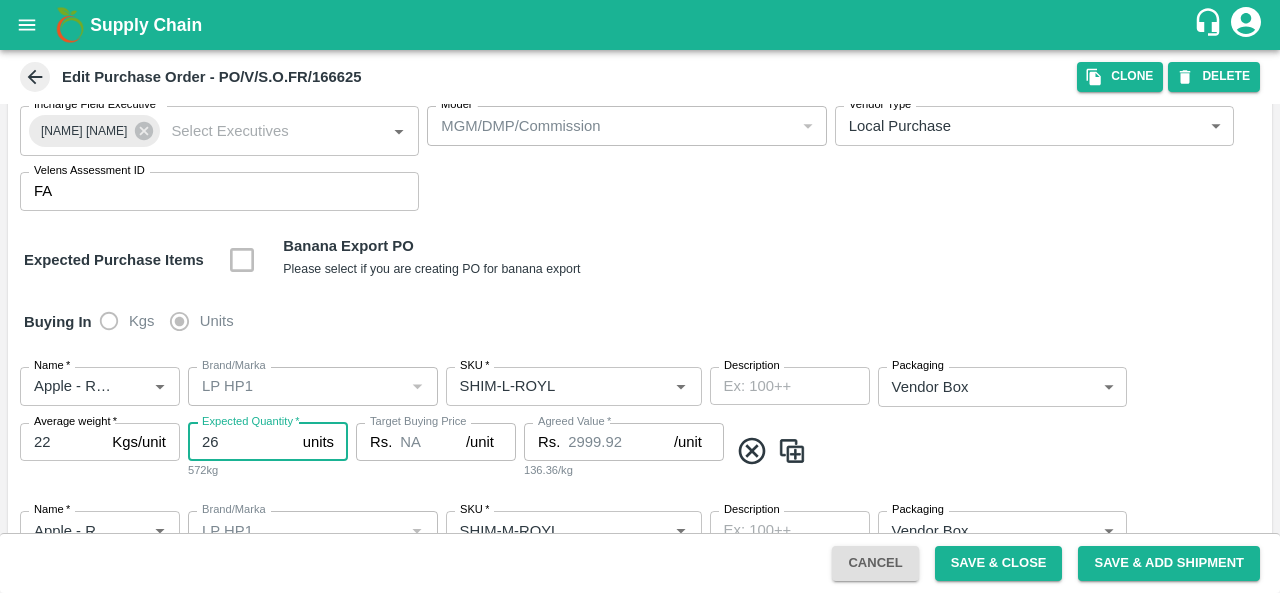 type on "26" 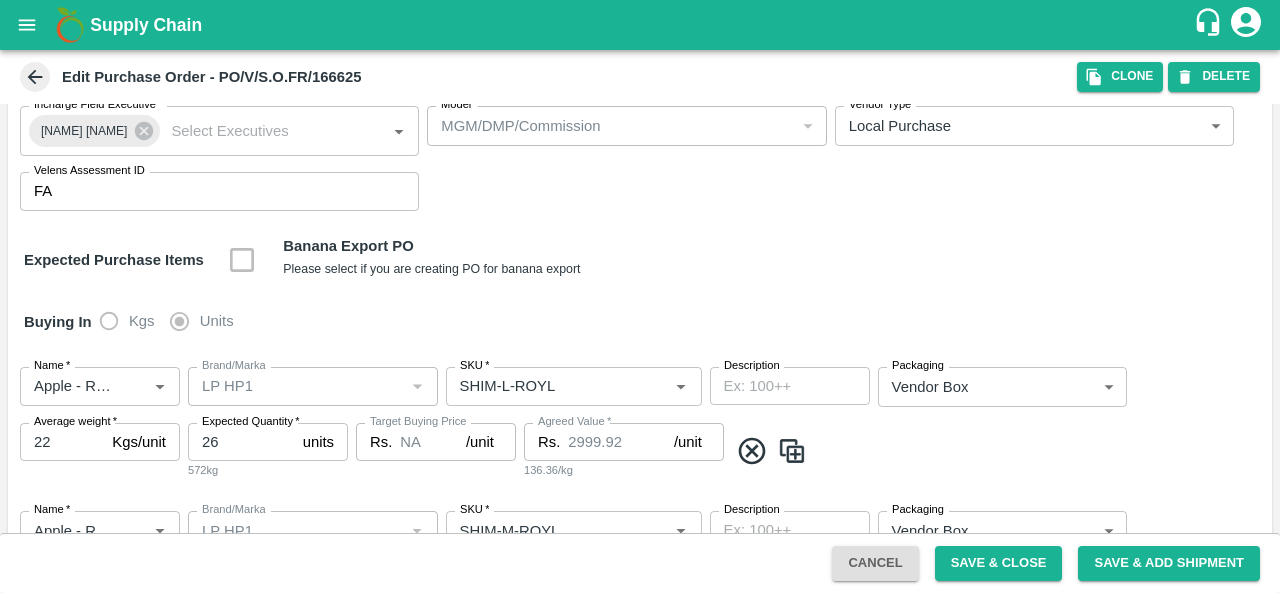 scroll, scrollTop: 355, scrollLeft: 0, axis: vertical 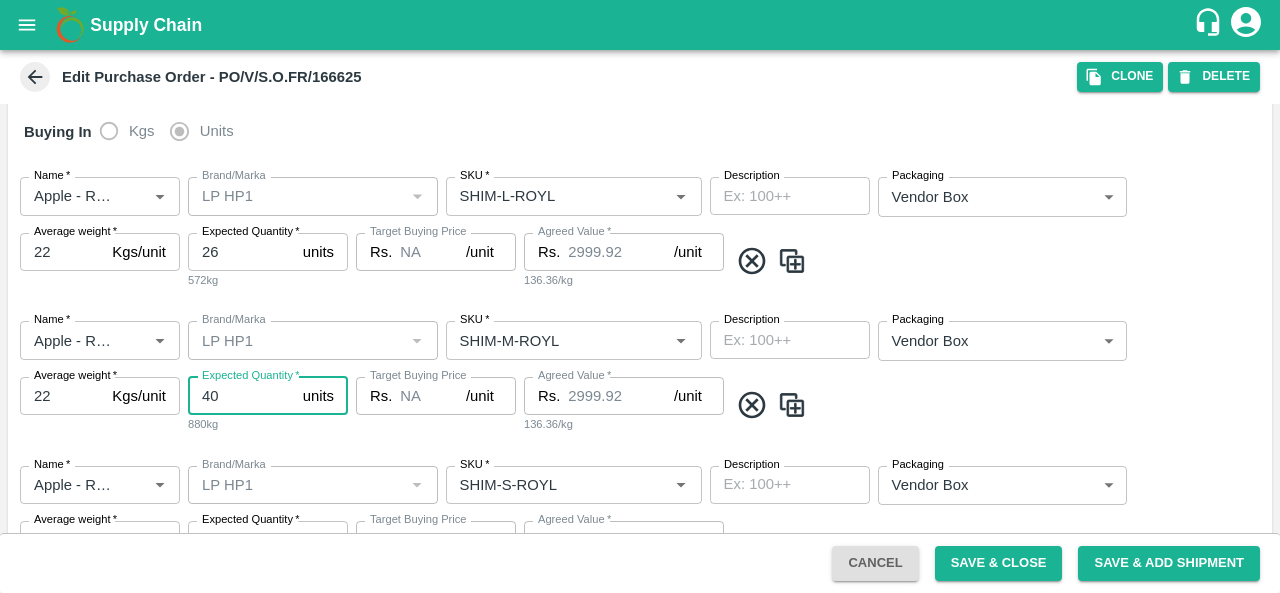 click on "40" at bounding box center [241, 396] 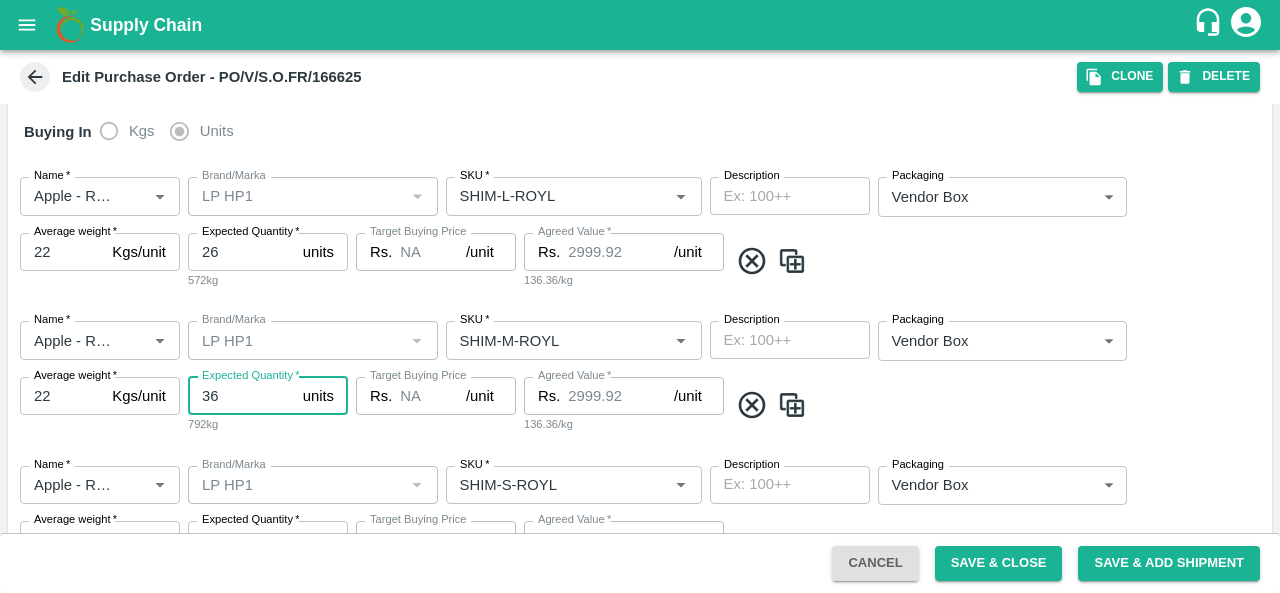 type on "36" 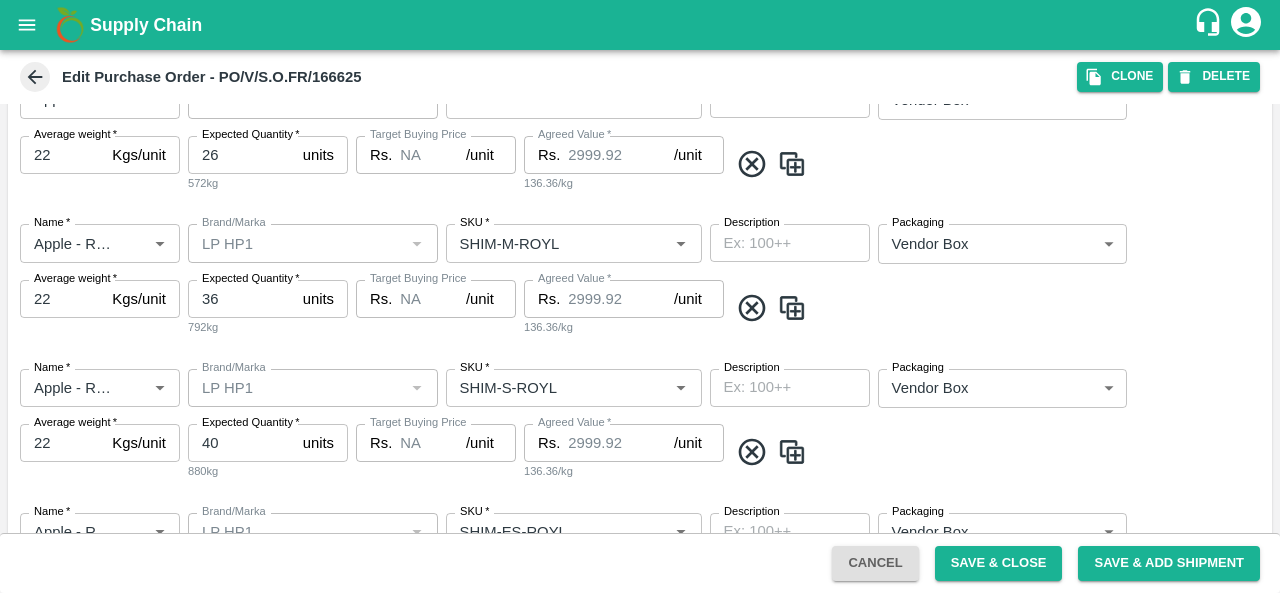 scroll, scrollTop: 467, scrollLeft: 0, axis: vertical 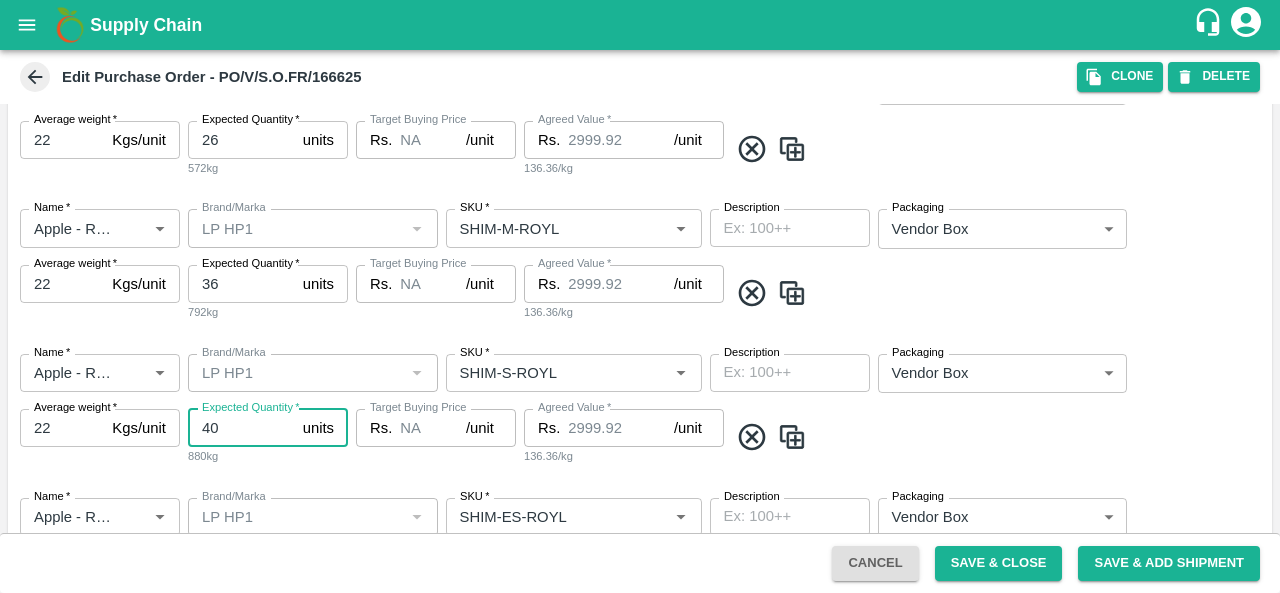 click on "40" at bounding box center [241, 428] 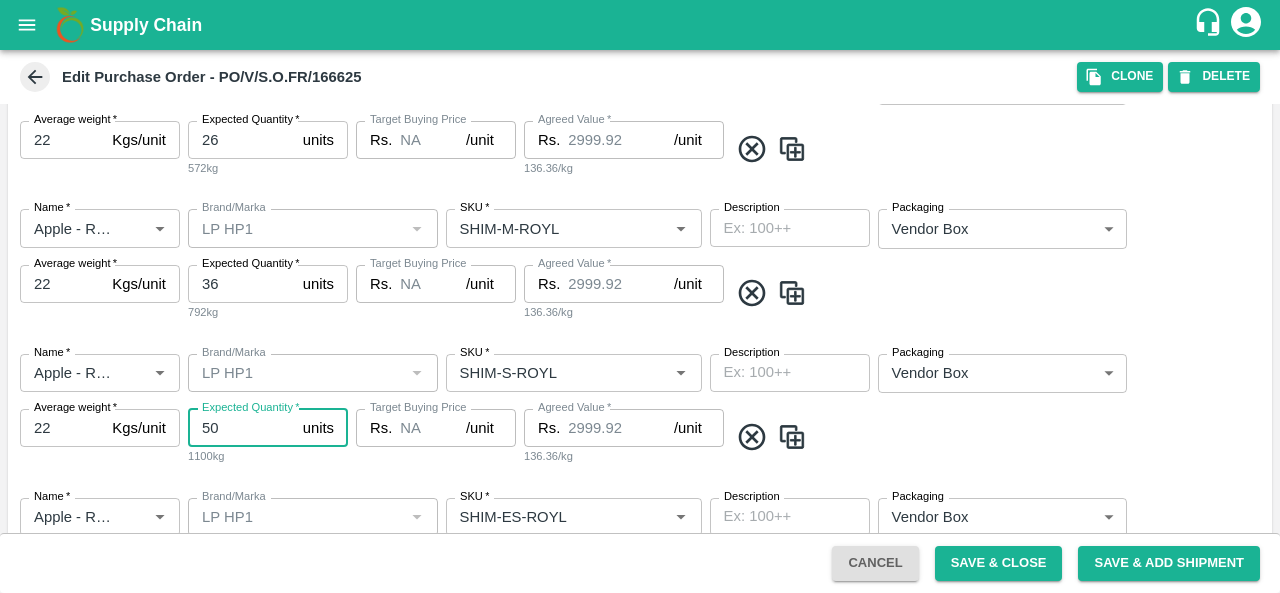 type on "50" 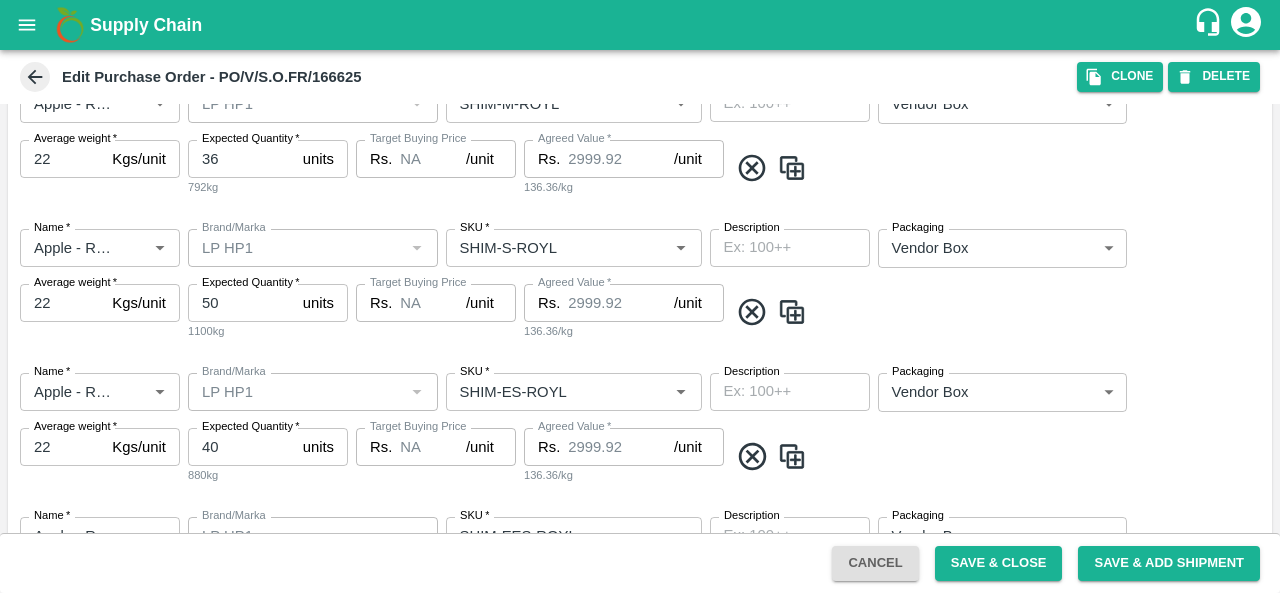 scroll, scrollTop: 593, scrollLeft: 0, axis: vertical 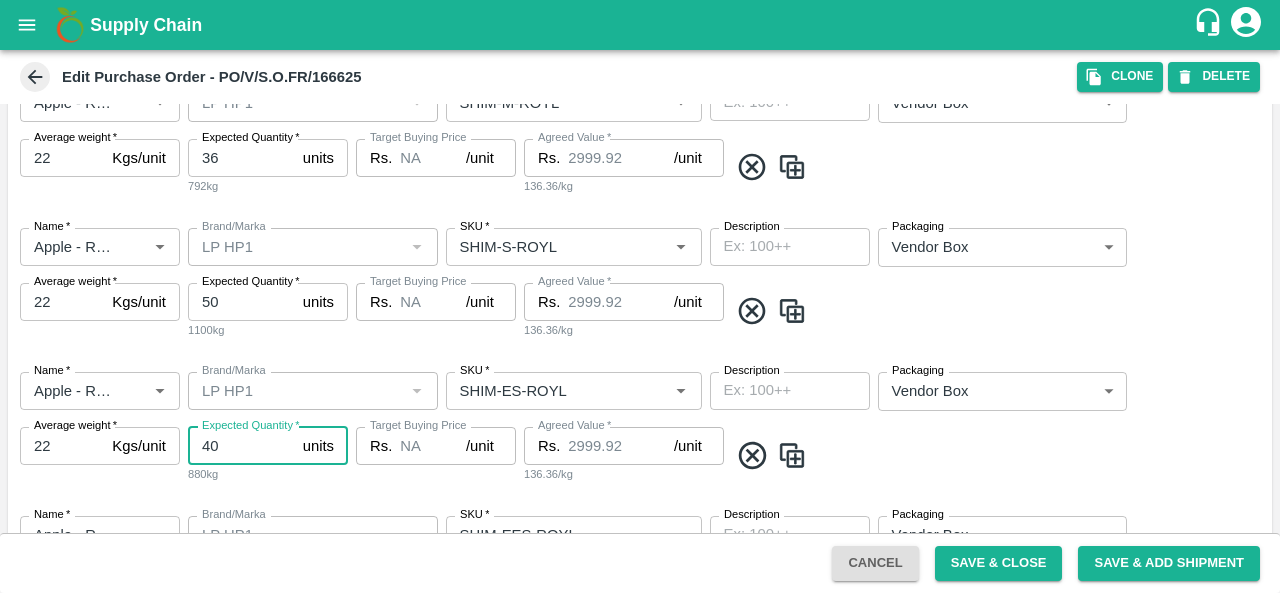 click on "40" at bounding box center [241, 446] 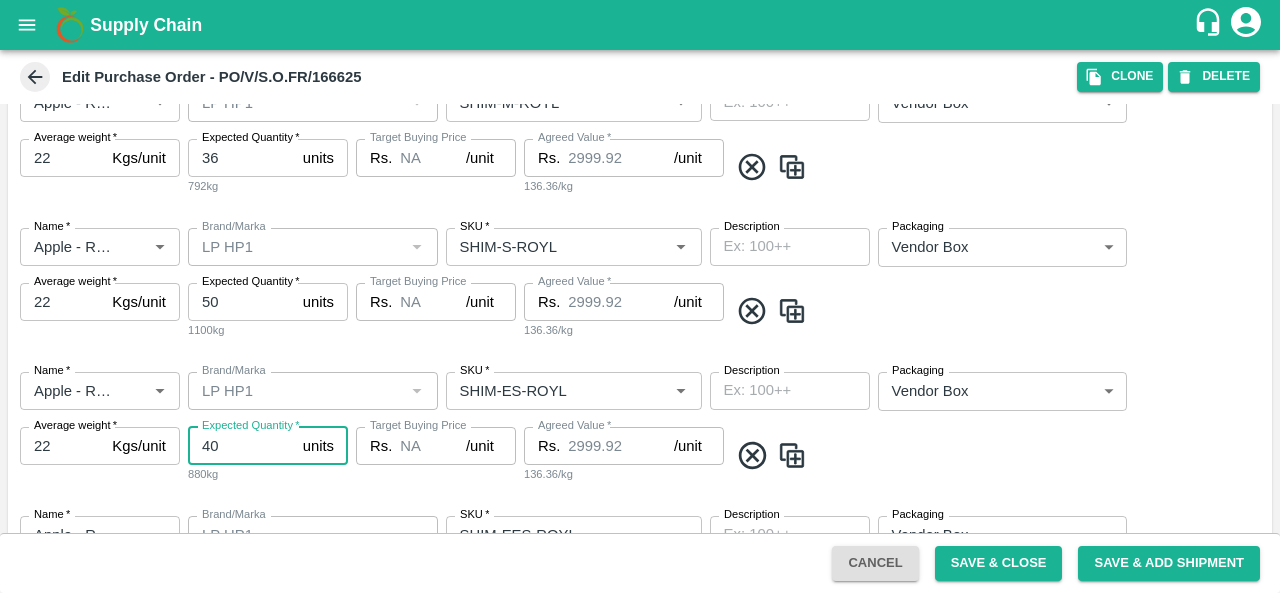 type on "4" 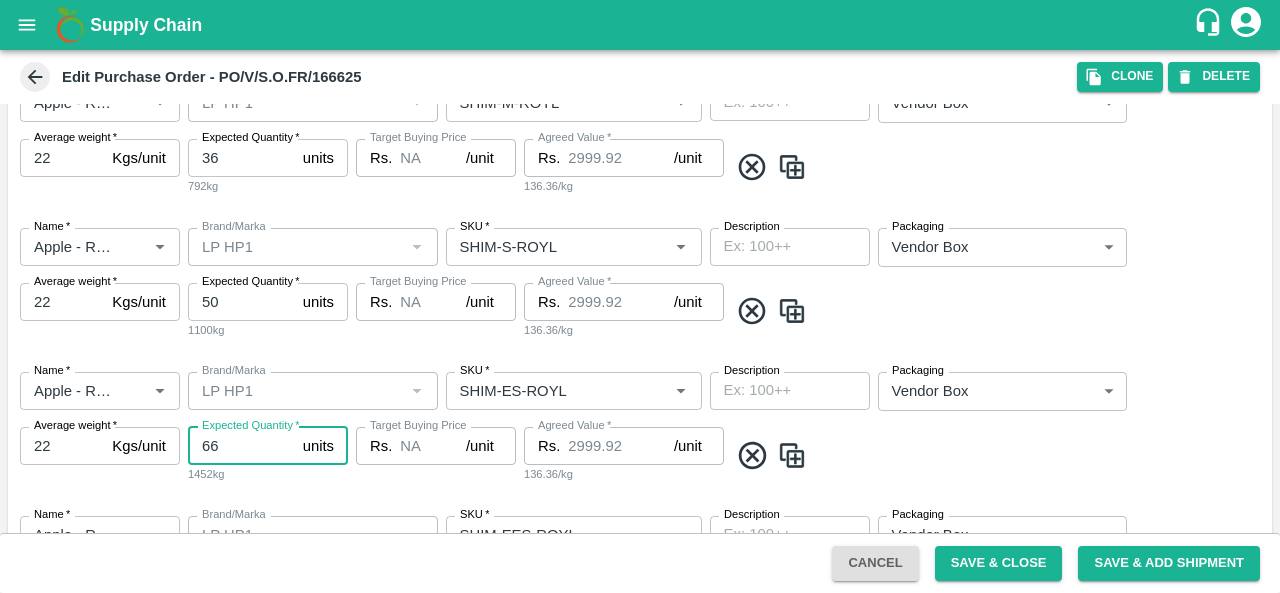 type on "66" 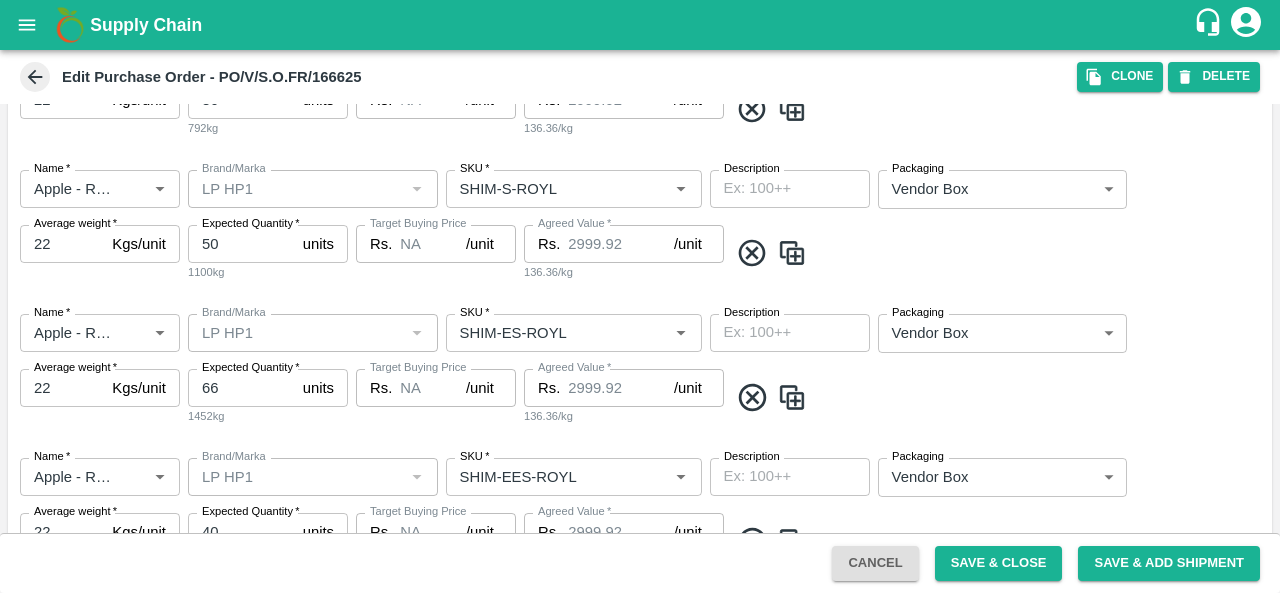 scroll, scrollTop: 735, scrollLeft: 0, axis: vertical 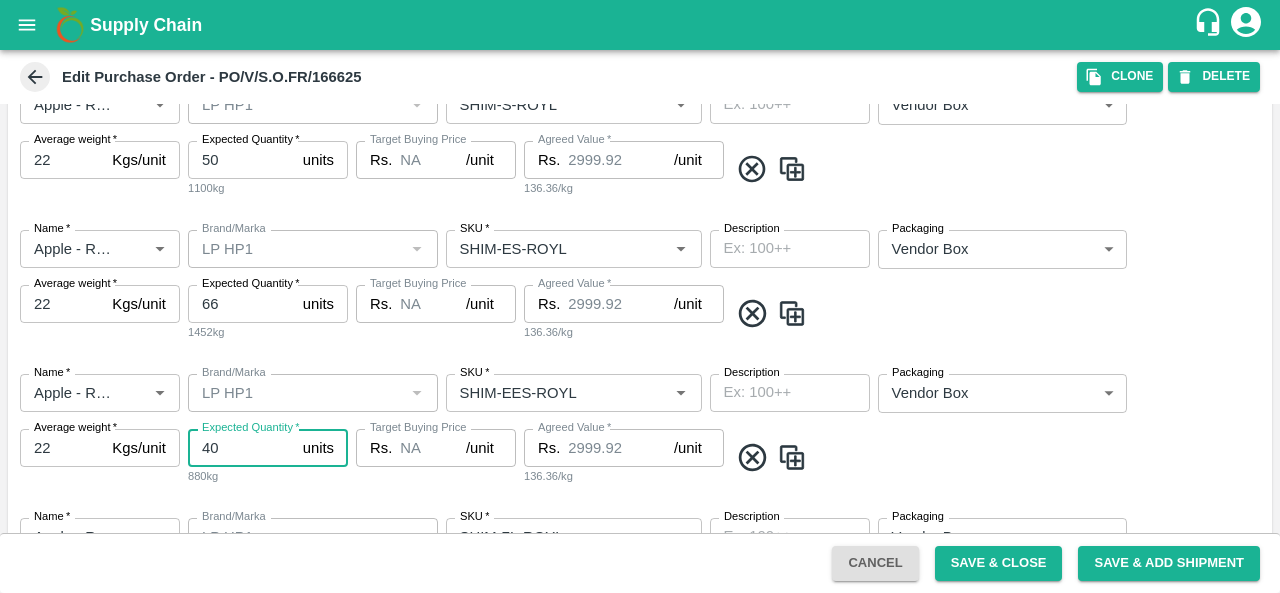 click on "40" at bounding box center (241, 448) 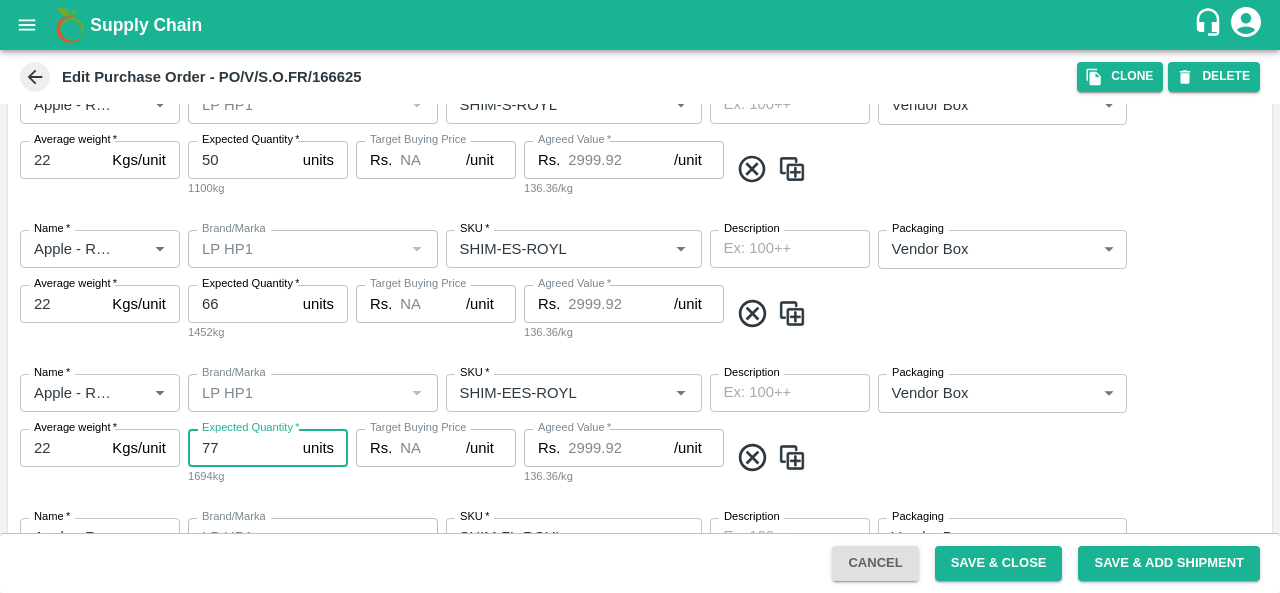 type on "77" 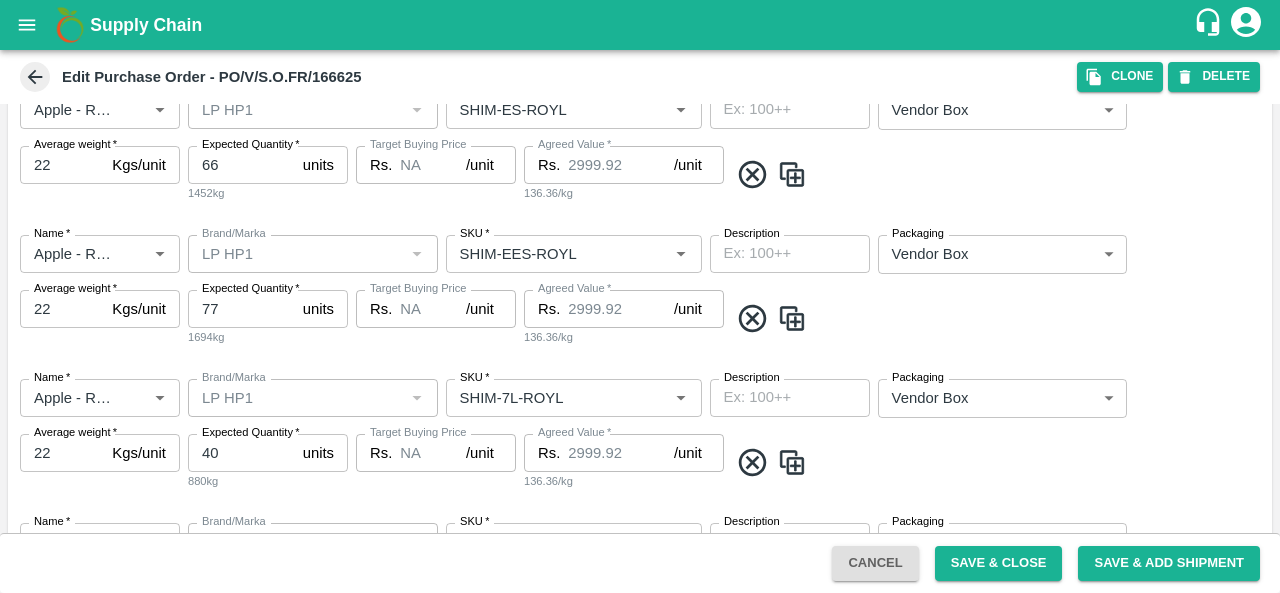 scroll, scrollTop: 895, scrollLeft: 0, axis: vertical 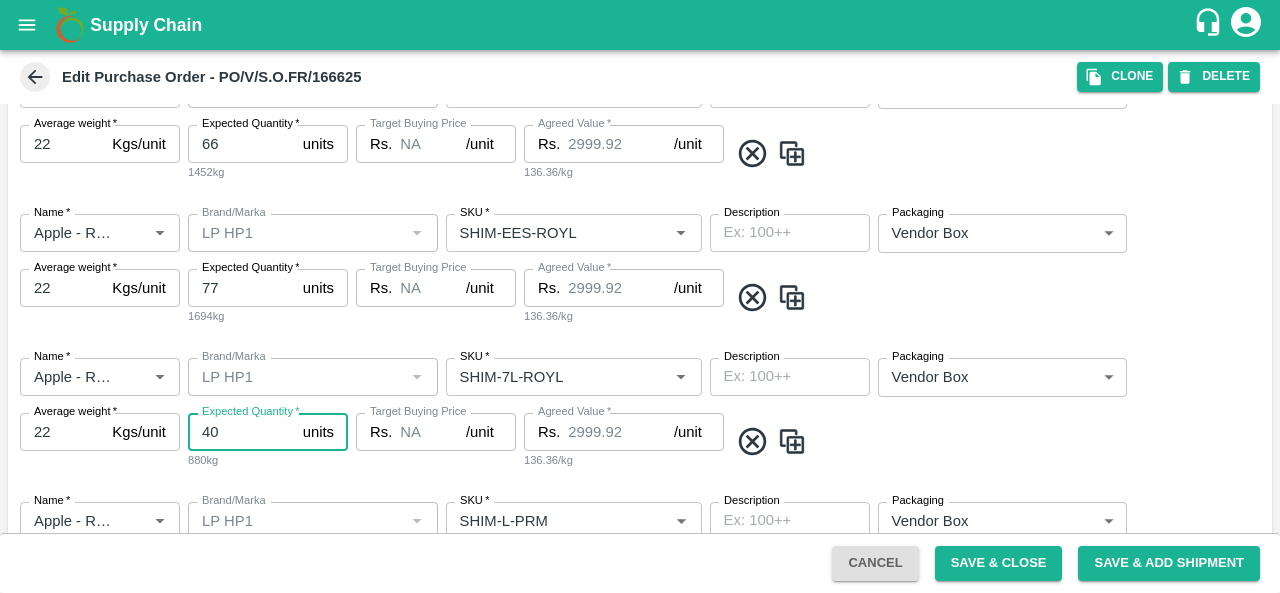 click on "40" at bounding box center (241, 432) 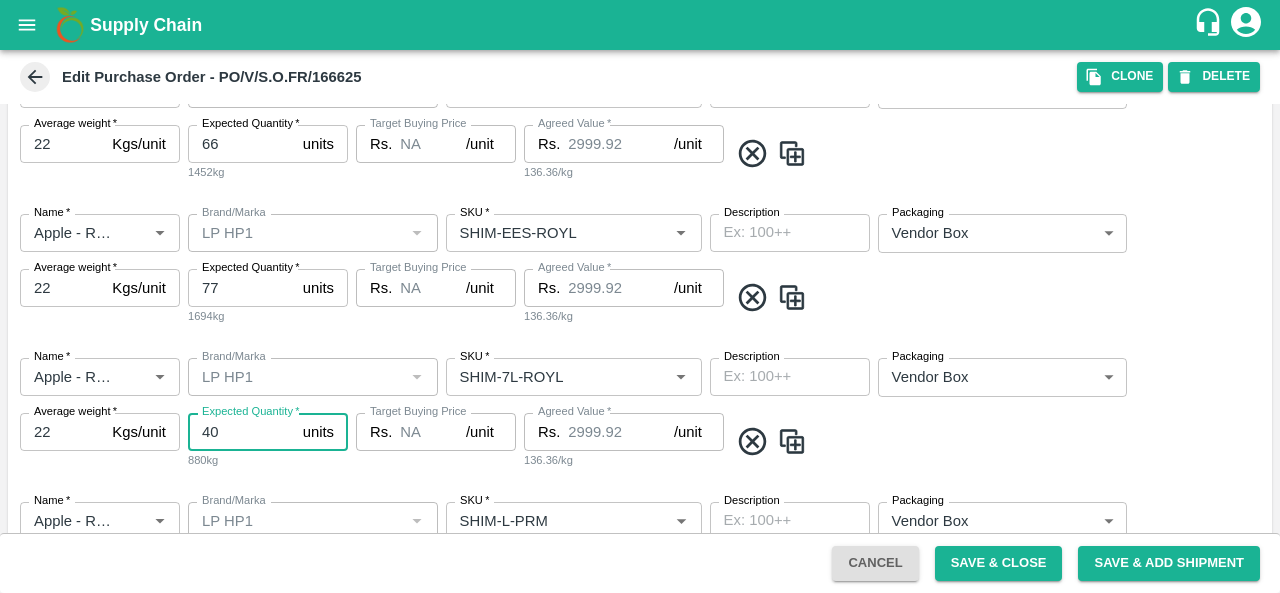 type on "4" 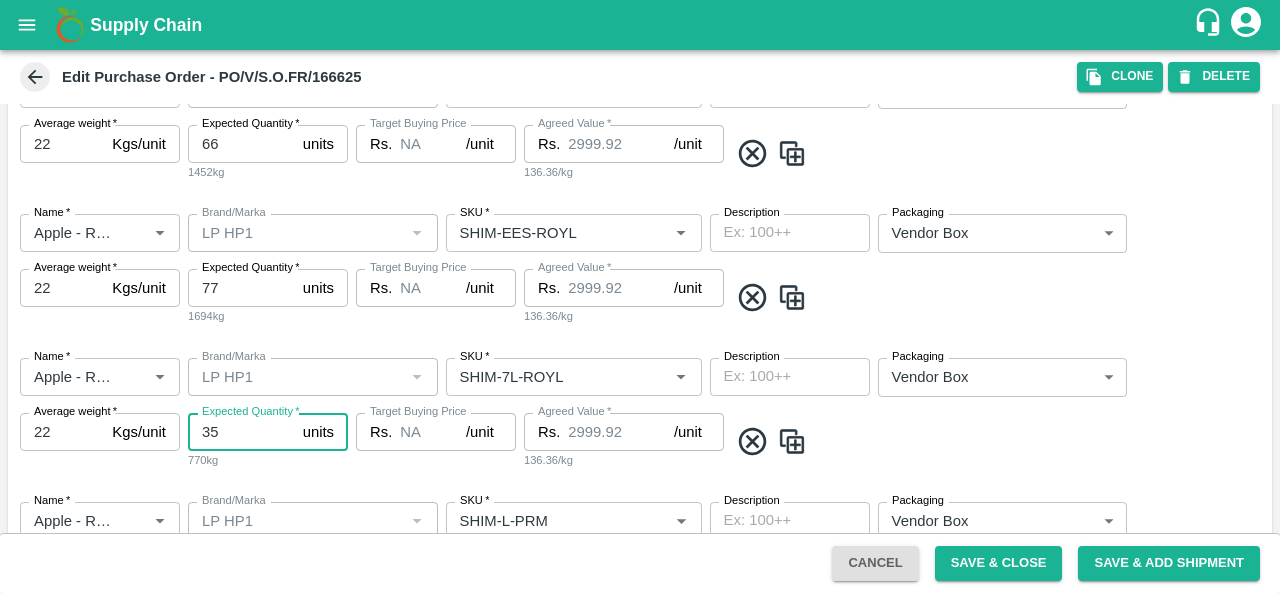 type on "35" 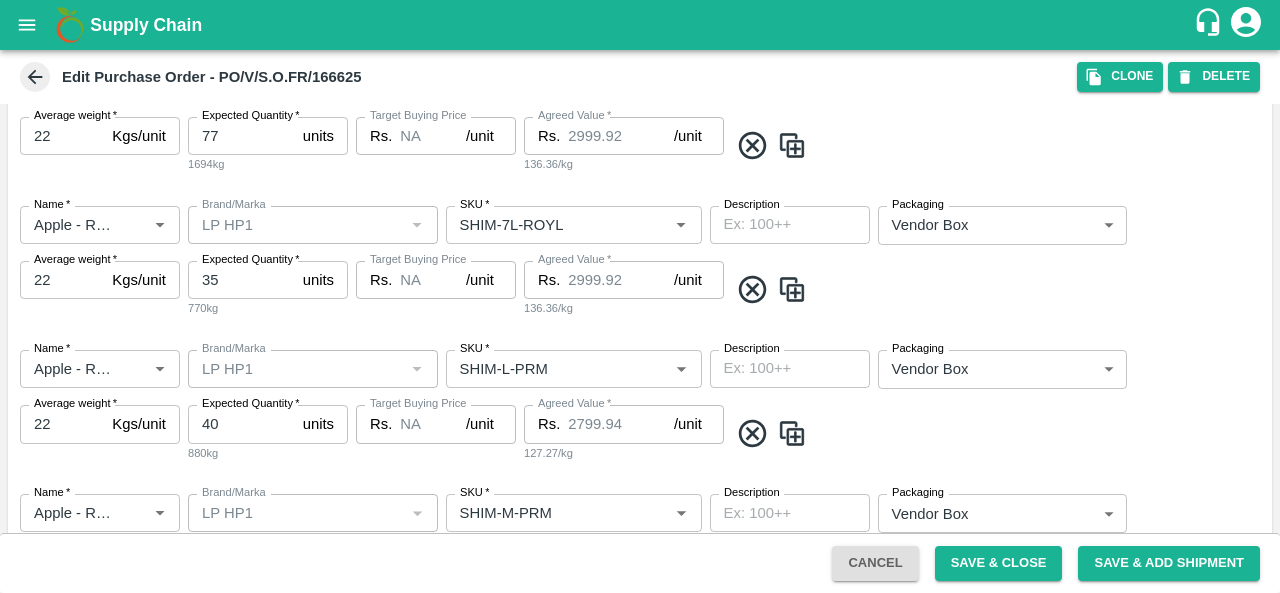 scroll, scrollTop: 1048, scrollLeft: 0, axis: vertical 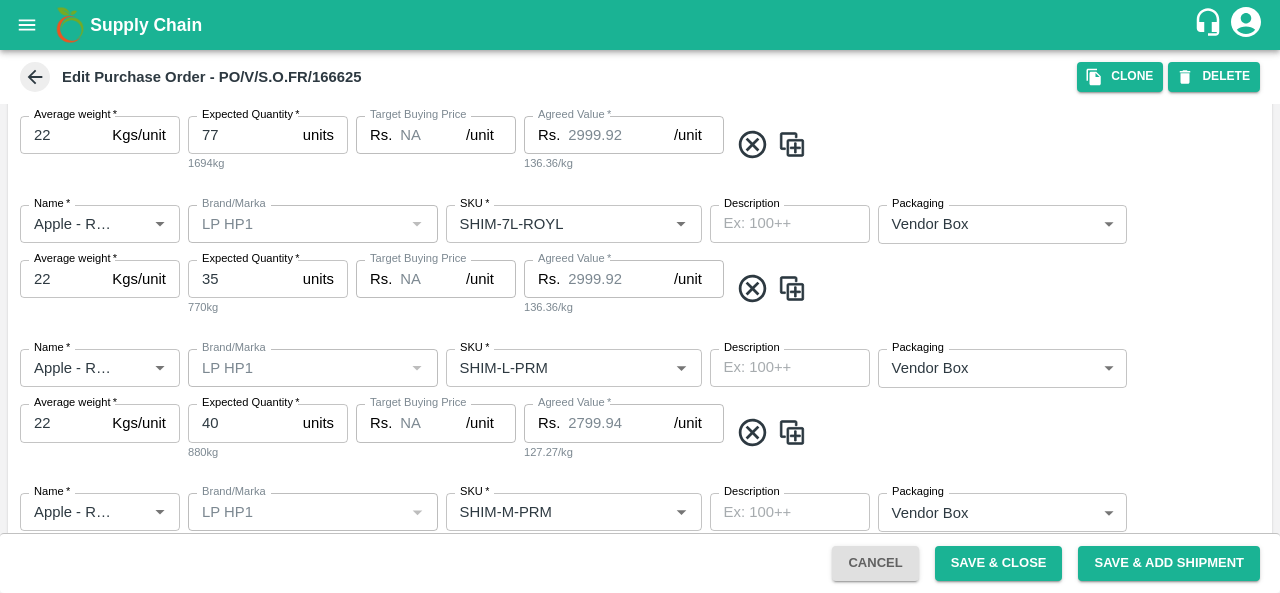 click on "40" at bounding box center (241, 423) 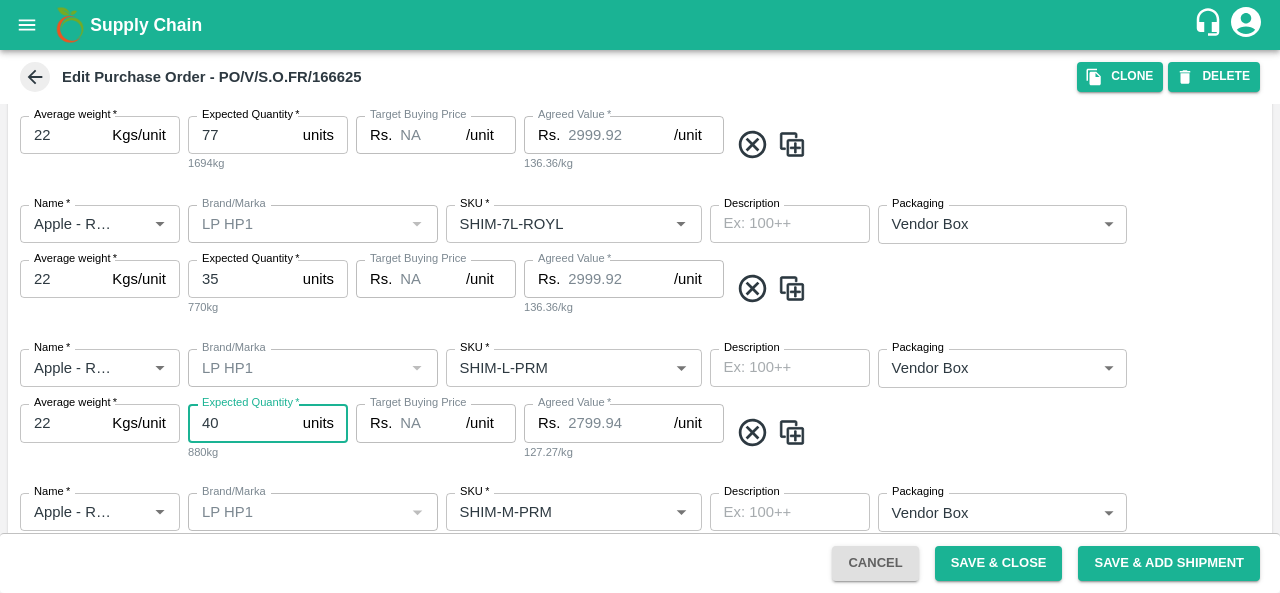 type on "4" 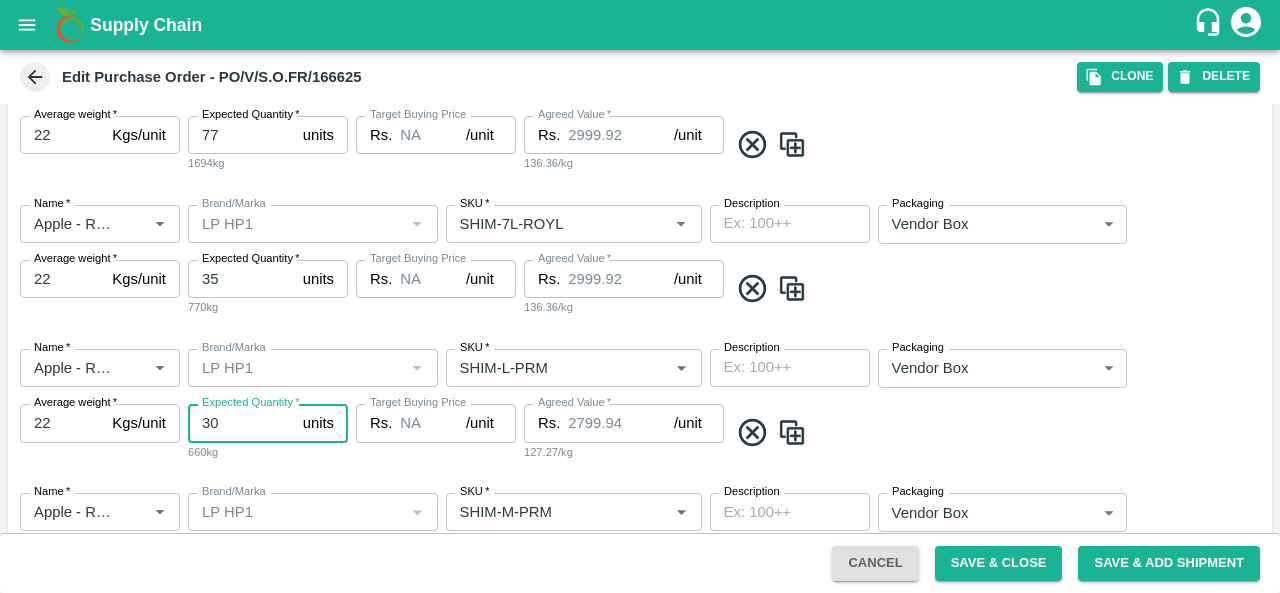 type on "30" 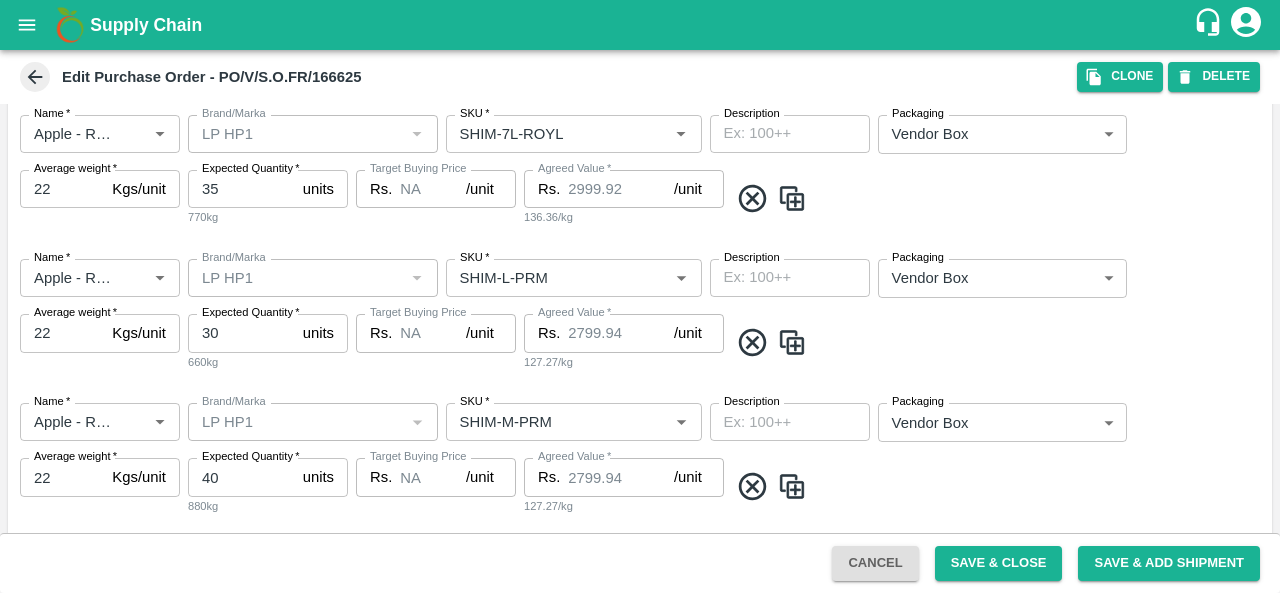 scroll, scrollTop: 1154, scrollLeft: 0, axis: vertical 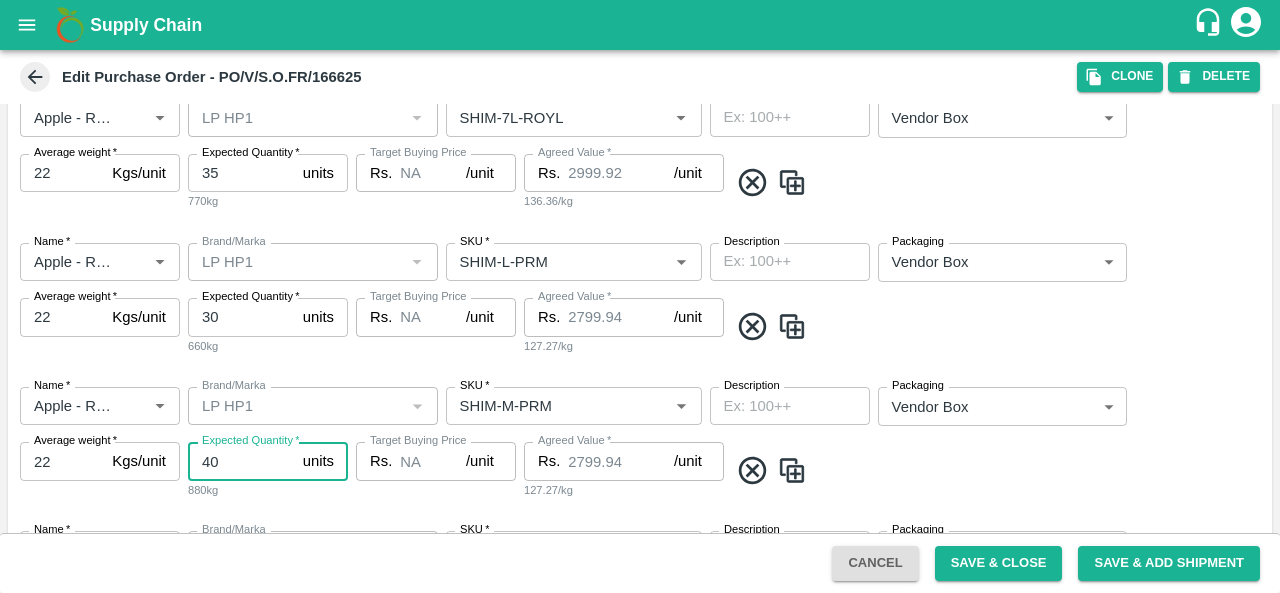 click on "40" at bounding box center (241, 461) 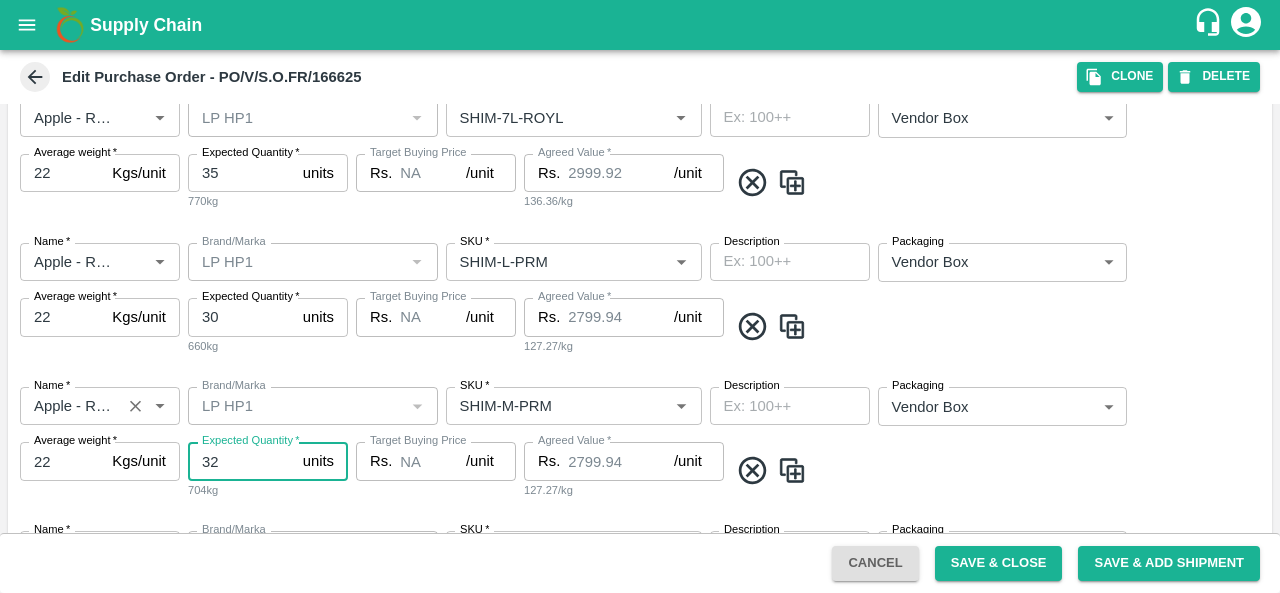 type on "32" 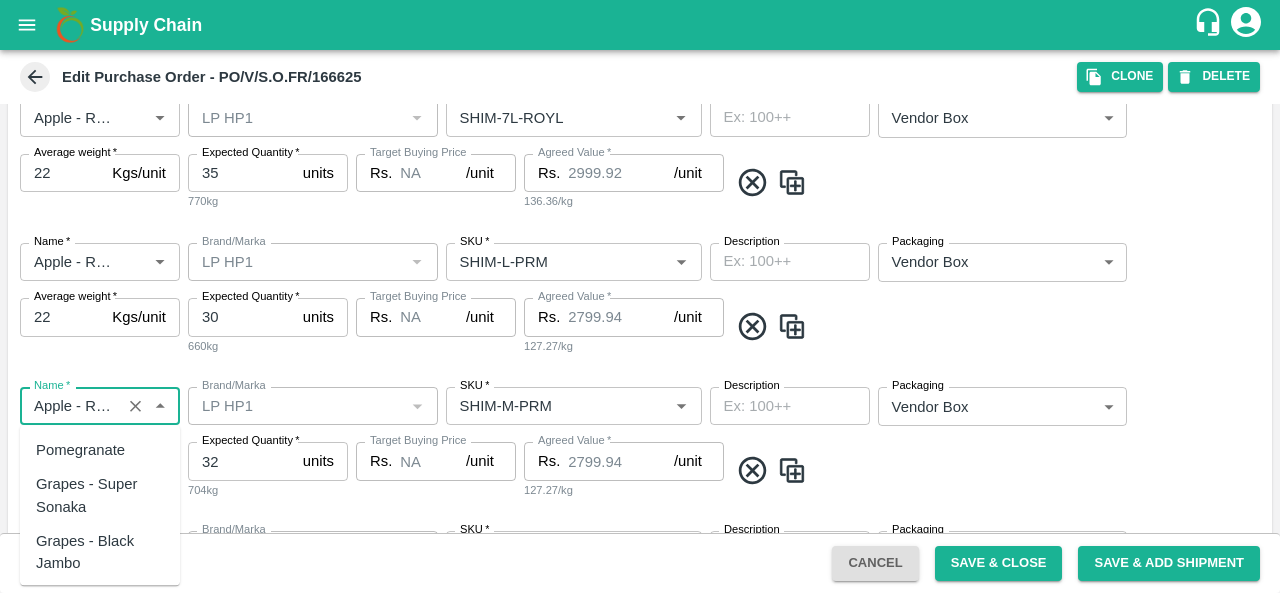 scroll, scrollTop: 849, scrollLeft: 0, axis: vertical 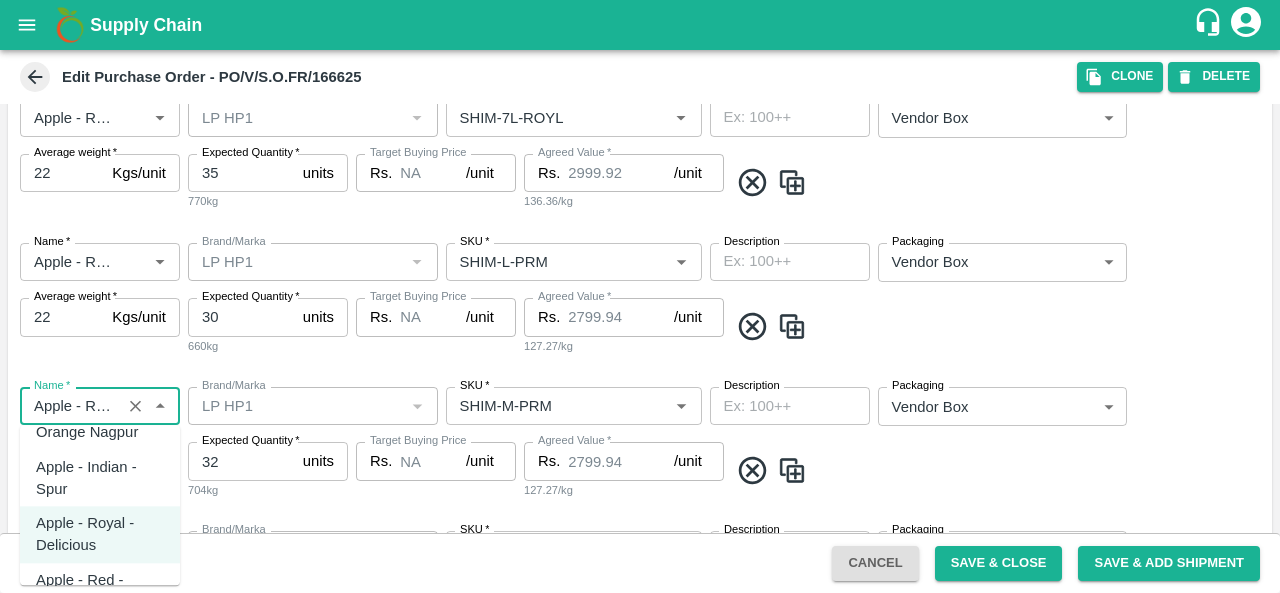 click on "Name   * Name   * Brand/Marka Brand/Marka SKU   * SKU   * Description x Description Packaging Vendor Box 276 Packaging Average weight   * 22 Kgs/unit Average weight Expected Quantity   * 32 units Expected Quantity 704kg Target Buying Price Rs. NA /unit Target Buying Price Agreed Value   * Rs. 2799.94 /unit Agreed Value 127.27/kg" at bounding box center [640, 443] 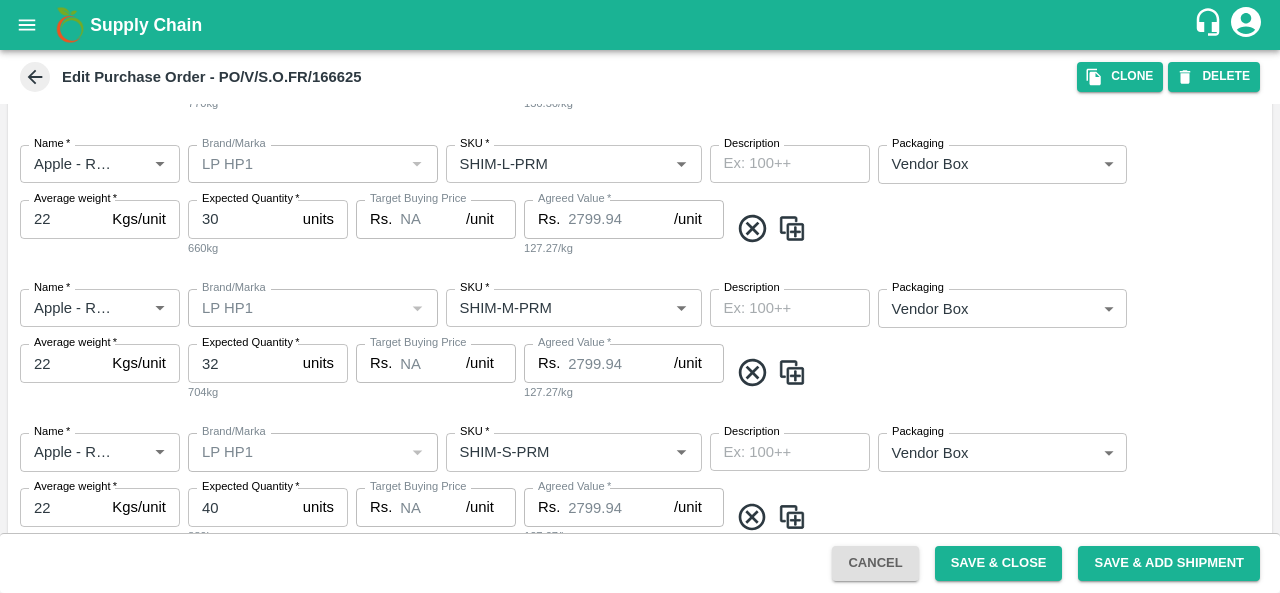 scroll, scrollTop: 1258, scrollLeft: 0, axis: vertical 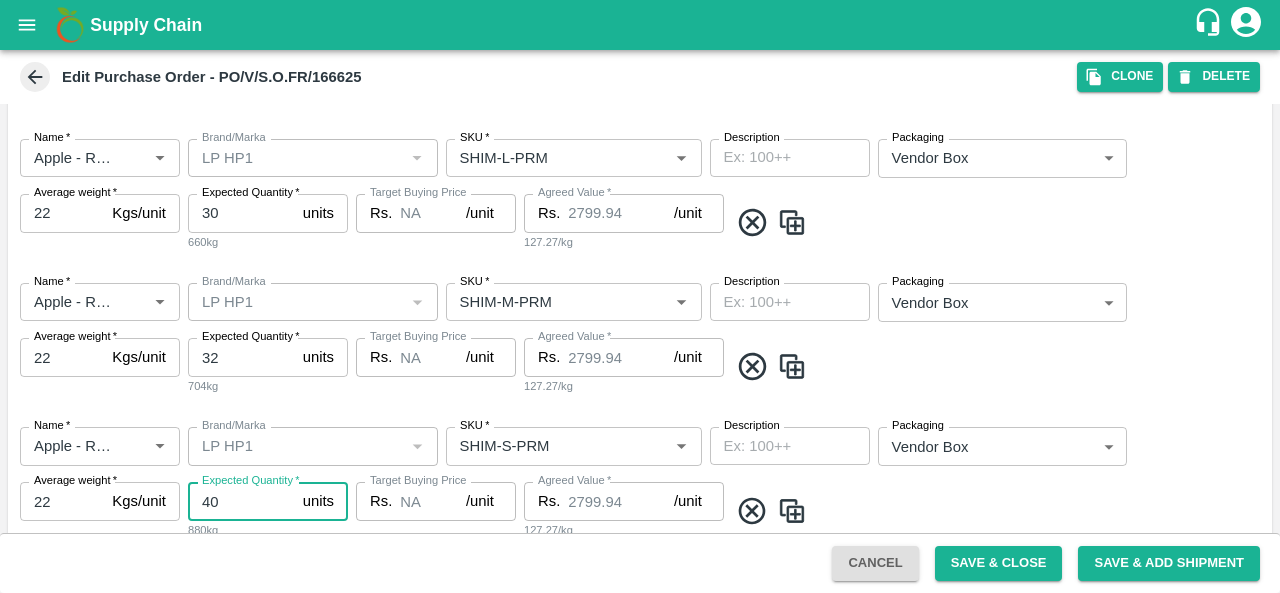 click on "40" at bounding box center [241, 501] 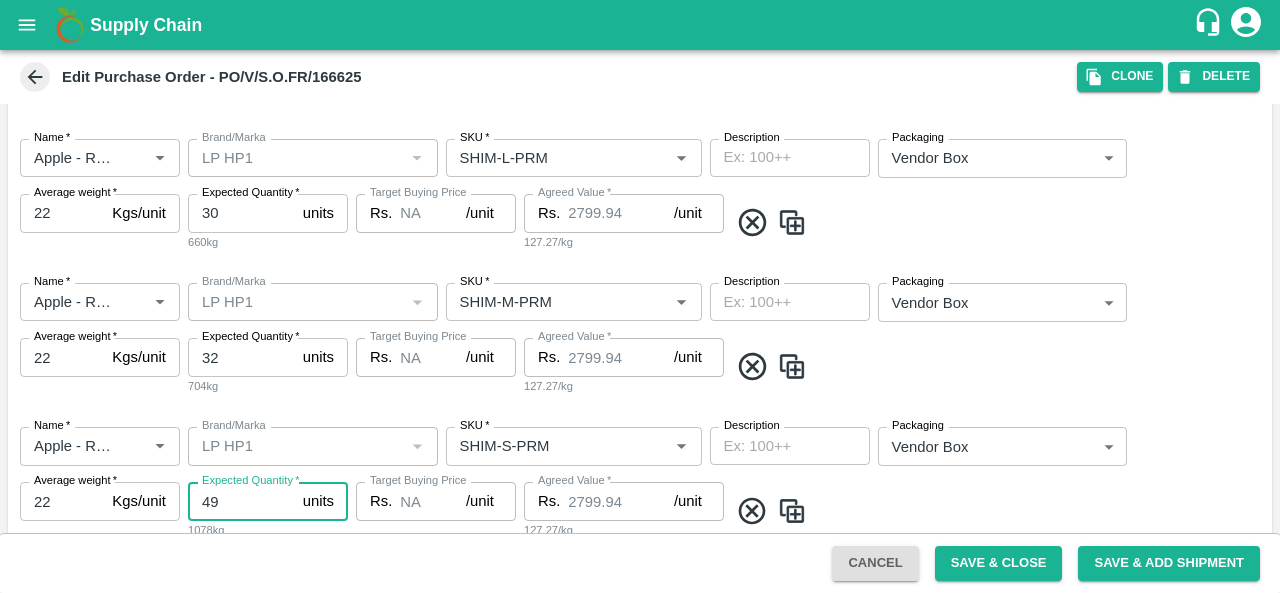 type on "49" 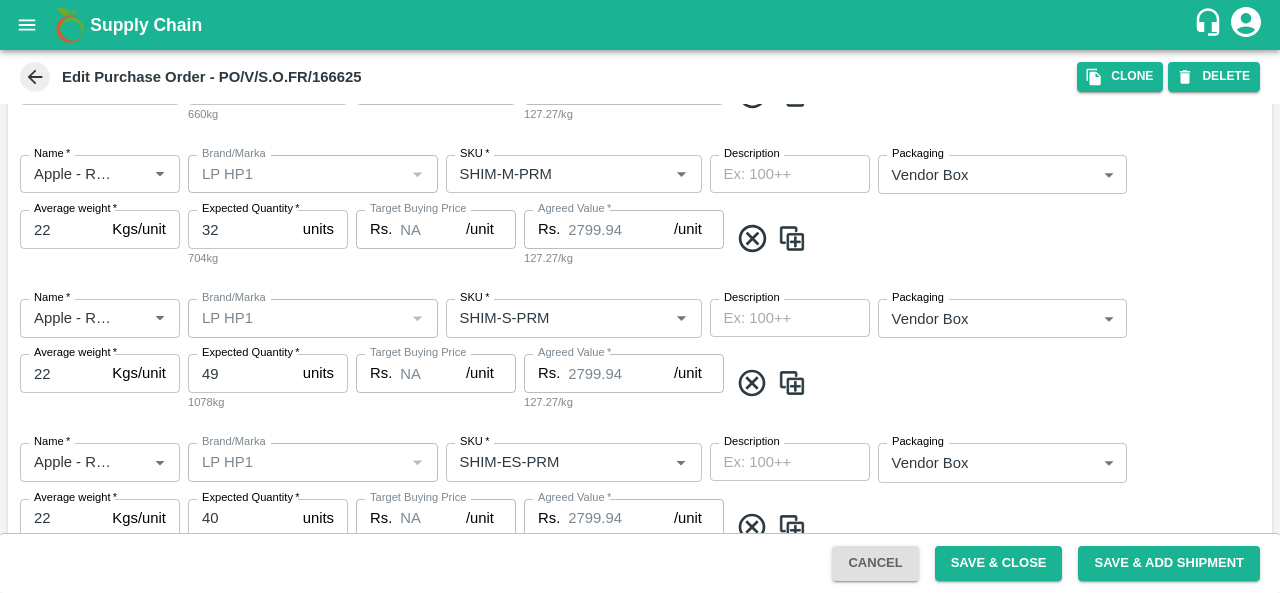 scroll, scrollTop: 1457, scrollLeft: 0, axis: vertical 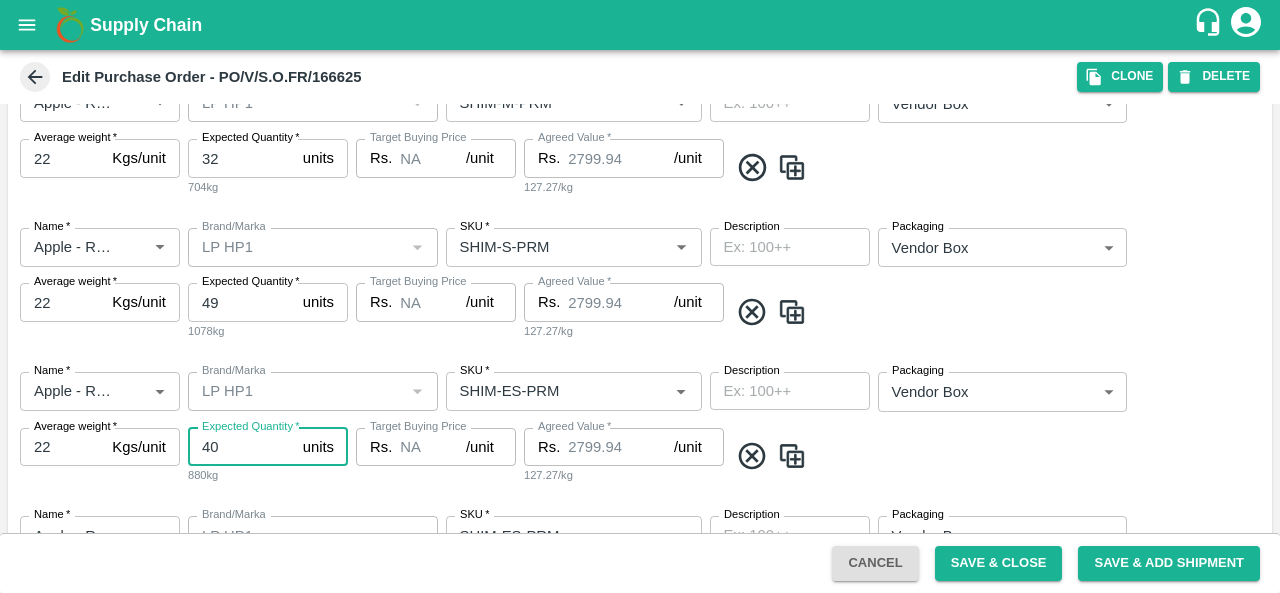 click on "40" at bounding box center (241, 447) 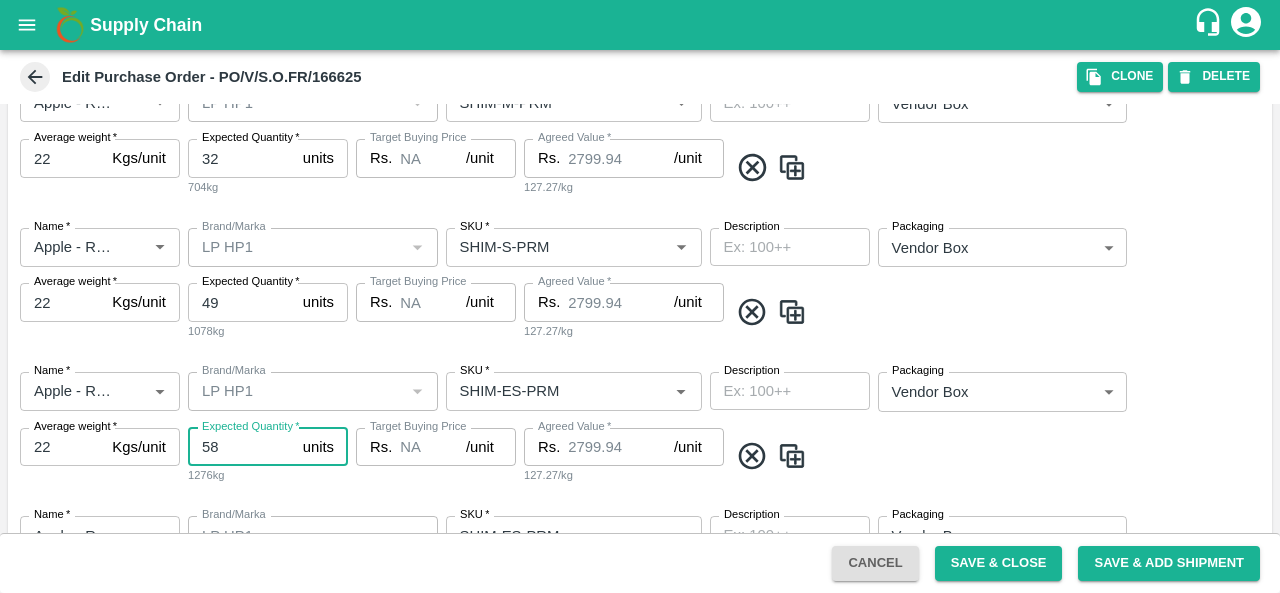 type on "58" 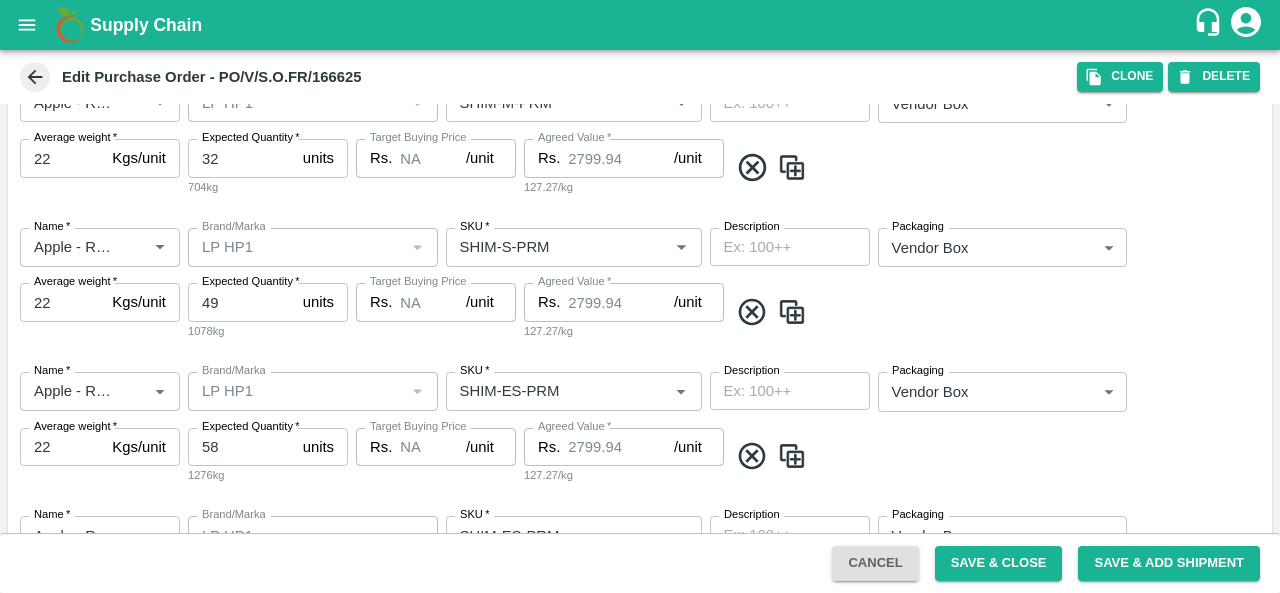 click on "Name   * Name   * Brand/Marka Brand/Marka SKU   * SKU   * Description x Description Packaging Vendor Box 276 Packaging Average weight   * 22 Kgs/unit Average weight Expected Quantity   * 58 units Expected Quantity 1276kg Target Buying Price Rs. NA /unit Target Buying Price Agreed Value   * Rs. 2799.94 /unit Agreed Value 127.27/kg" at bounding box center (640, 428) 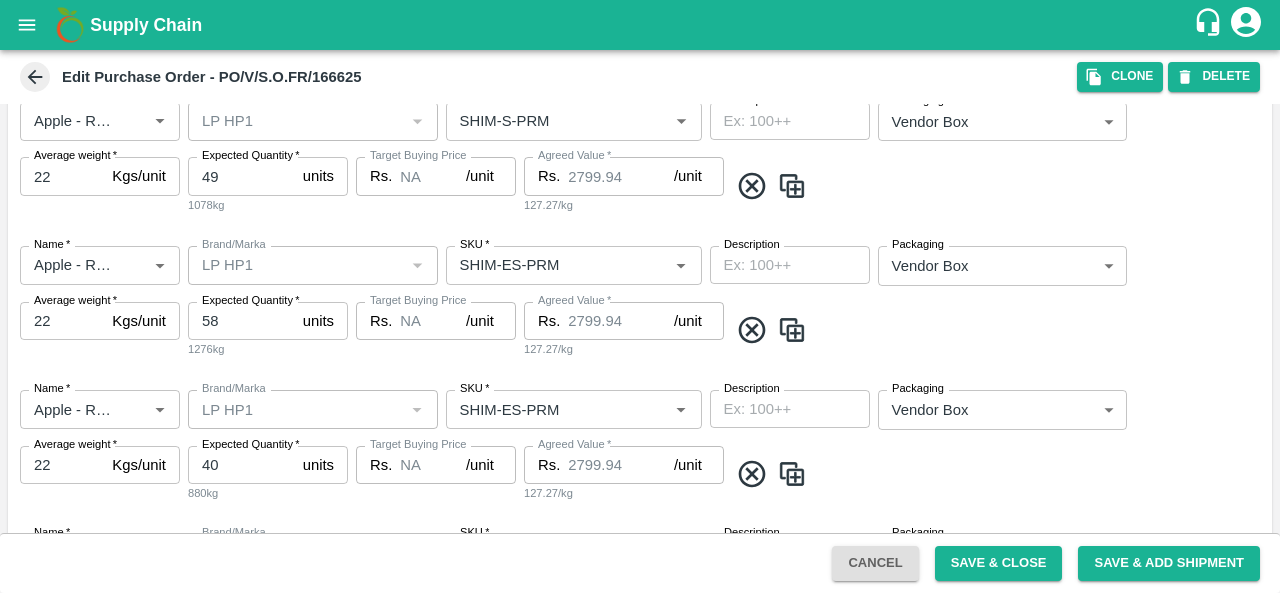 scroll, scrollTop: 1644, scrollLeft: 0, axis: vertical 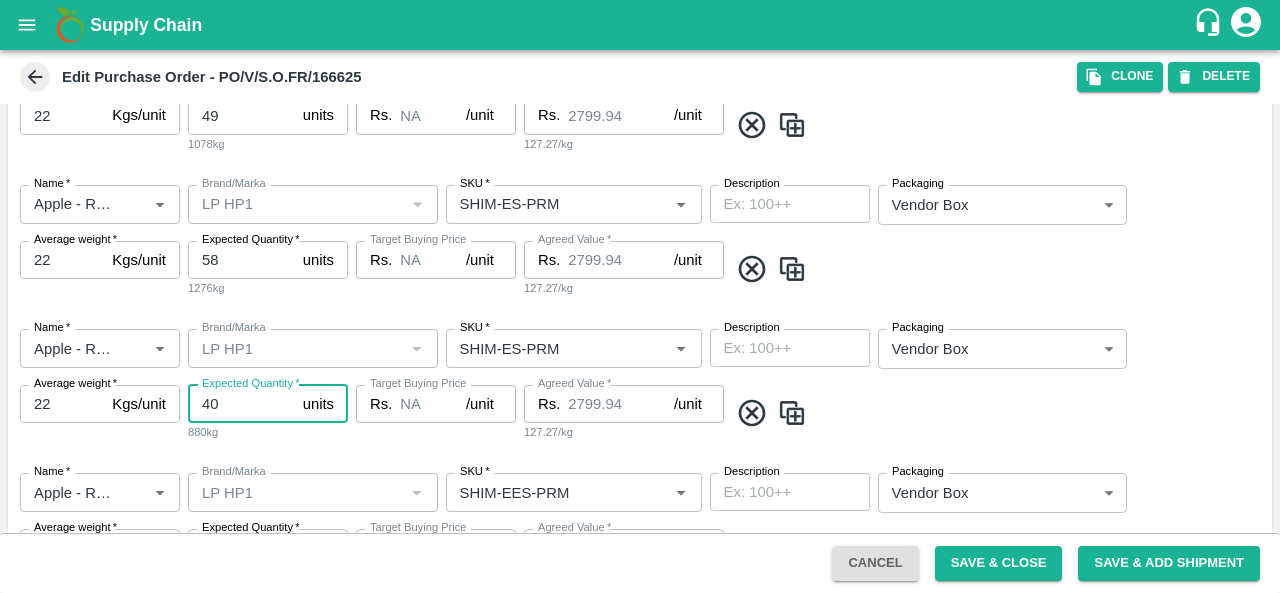 click on "40" at bounding box center [241, 404] 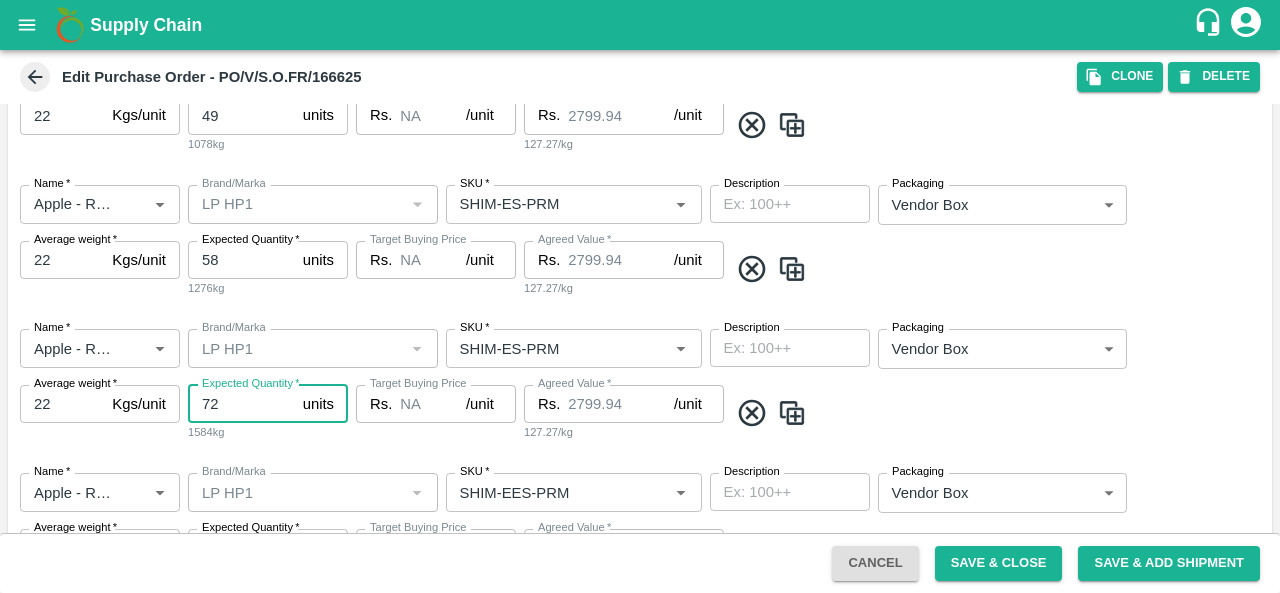 type on "72" 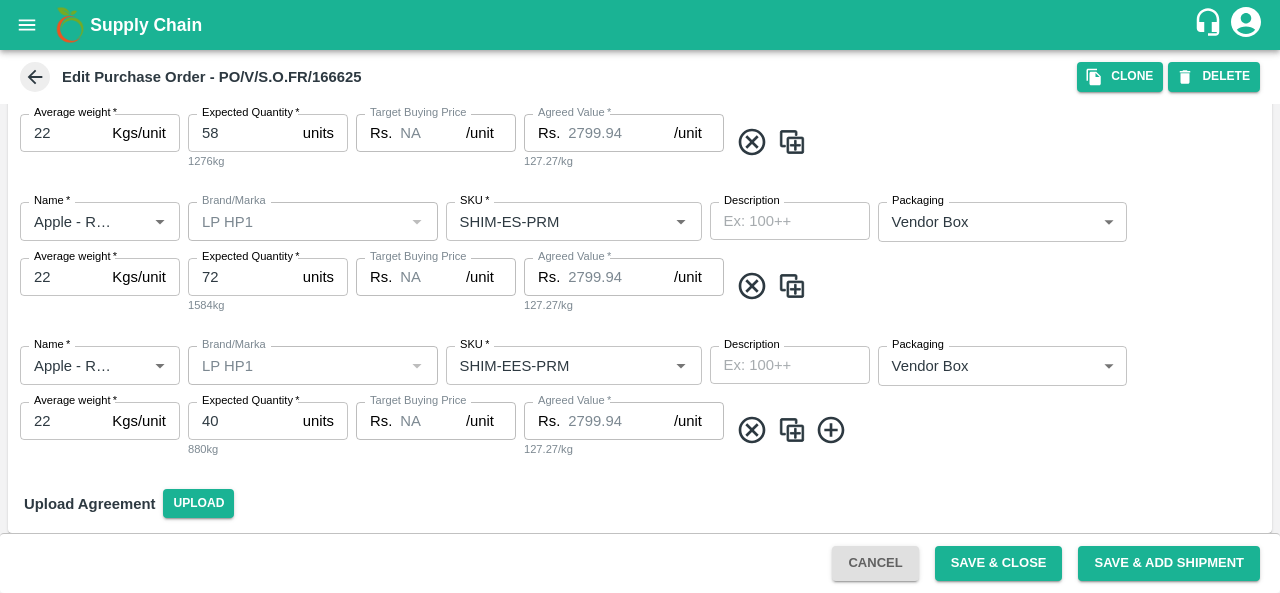scroll, scrollTop: 1778, scrollLeft: 0, axis: vertical 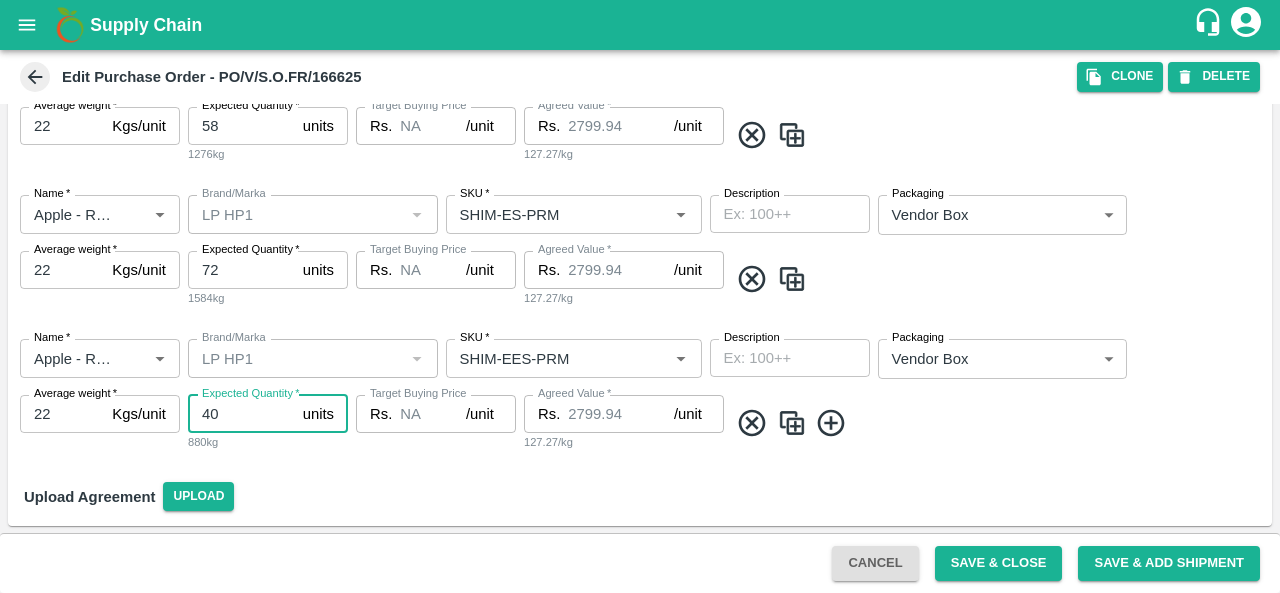 click on "40" at bounding box center (241, 414) 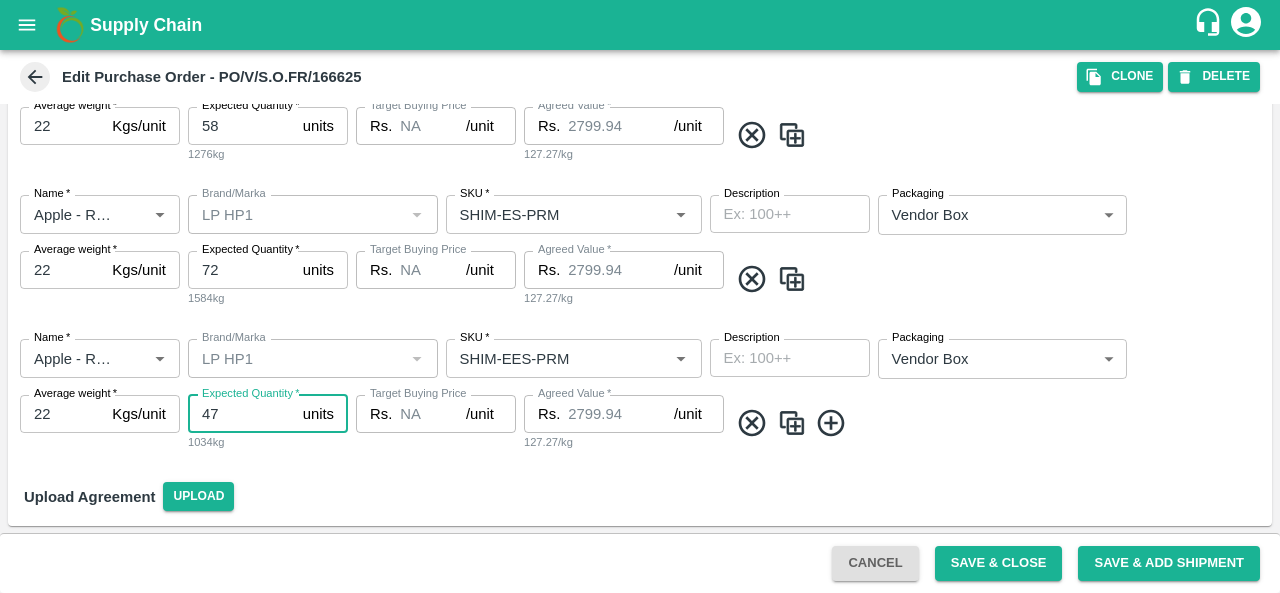 type on "47" 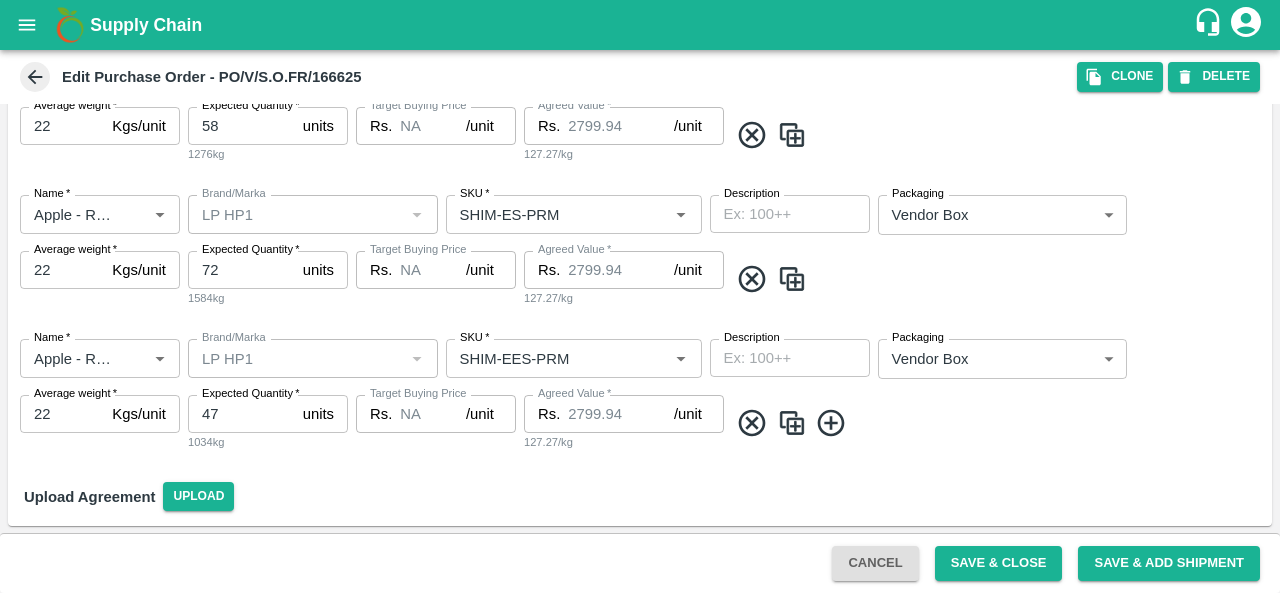 click at bounding box center (792, 423) 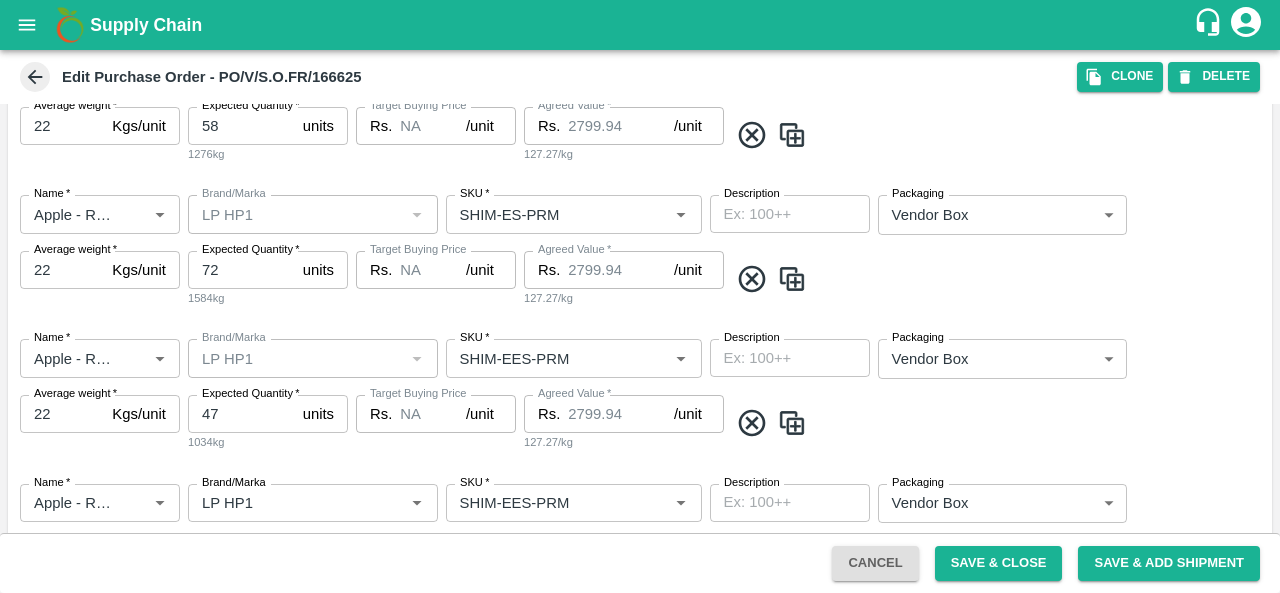 scroll, scrollTop: 1914, scrollLeft: 0, axis: vertical 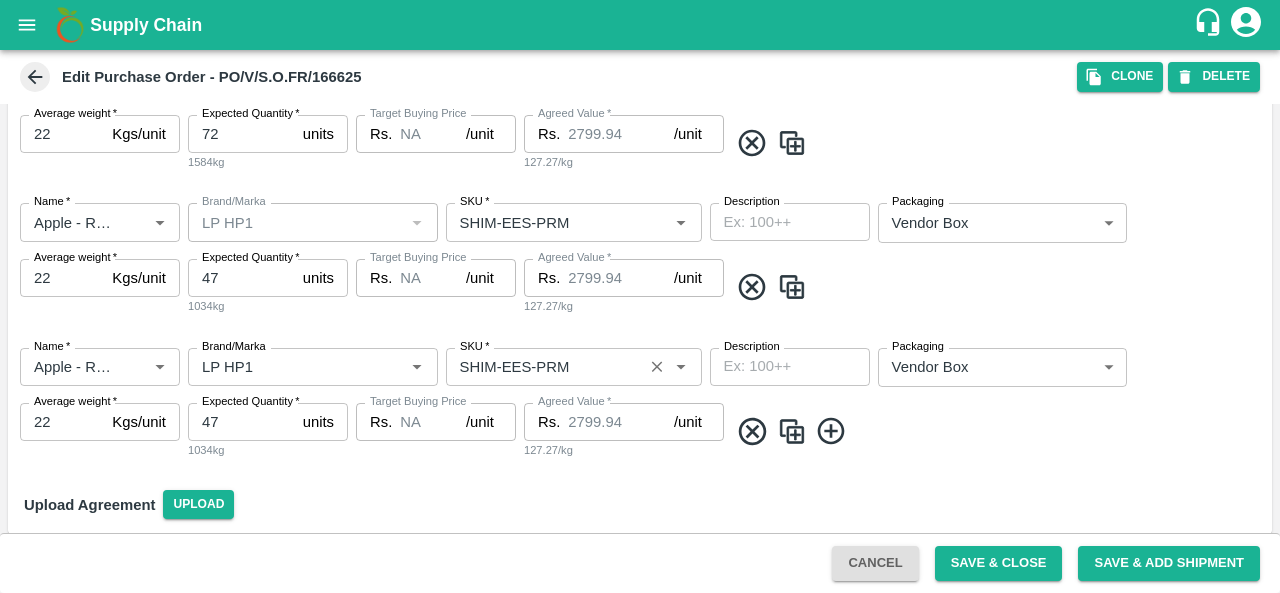 click on "SKU   *" at bounding box center (544, 367) 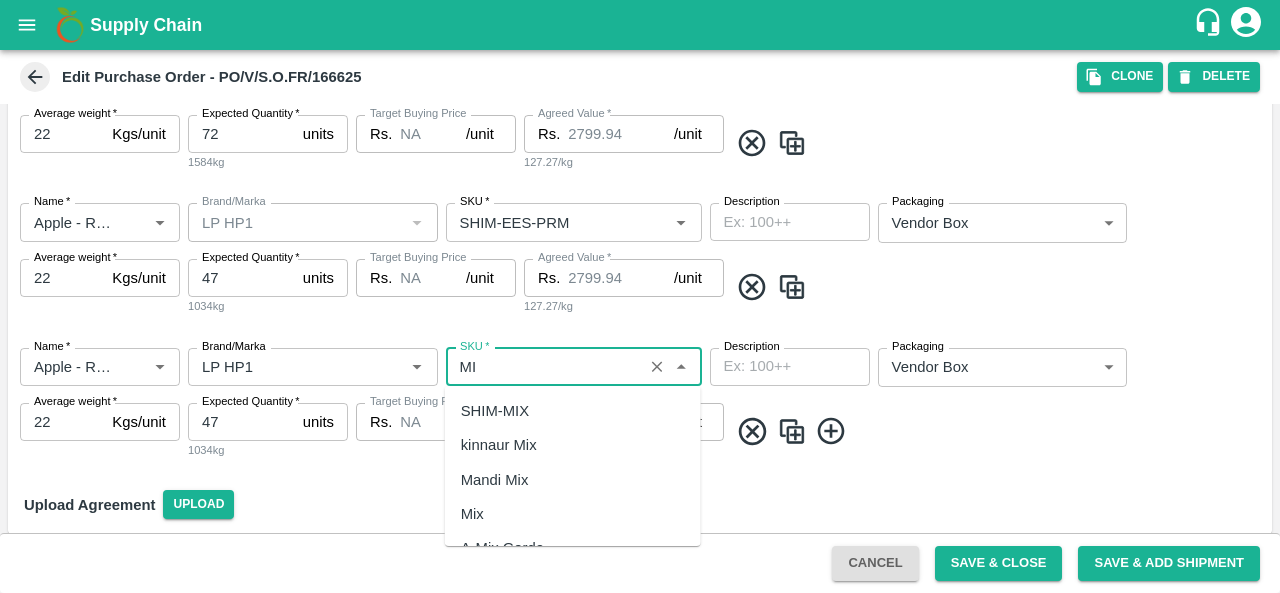 scroll, scrollTop: 0, scrollLeft: 0, axis: both 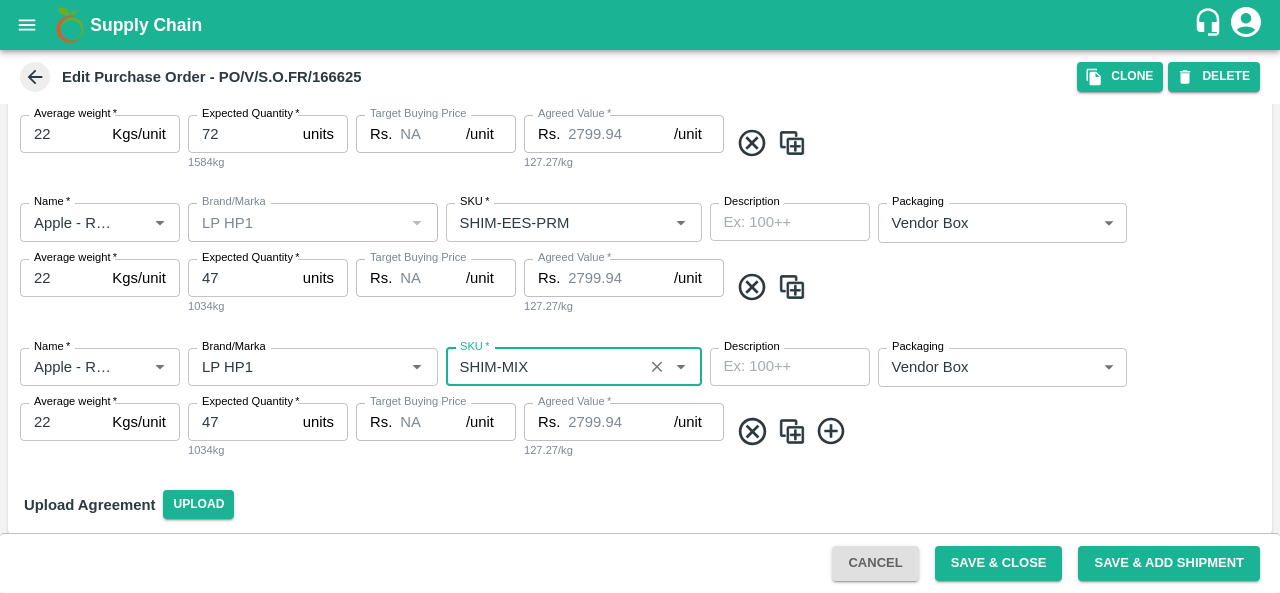 type on "SHIM-MIX" 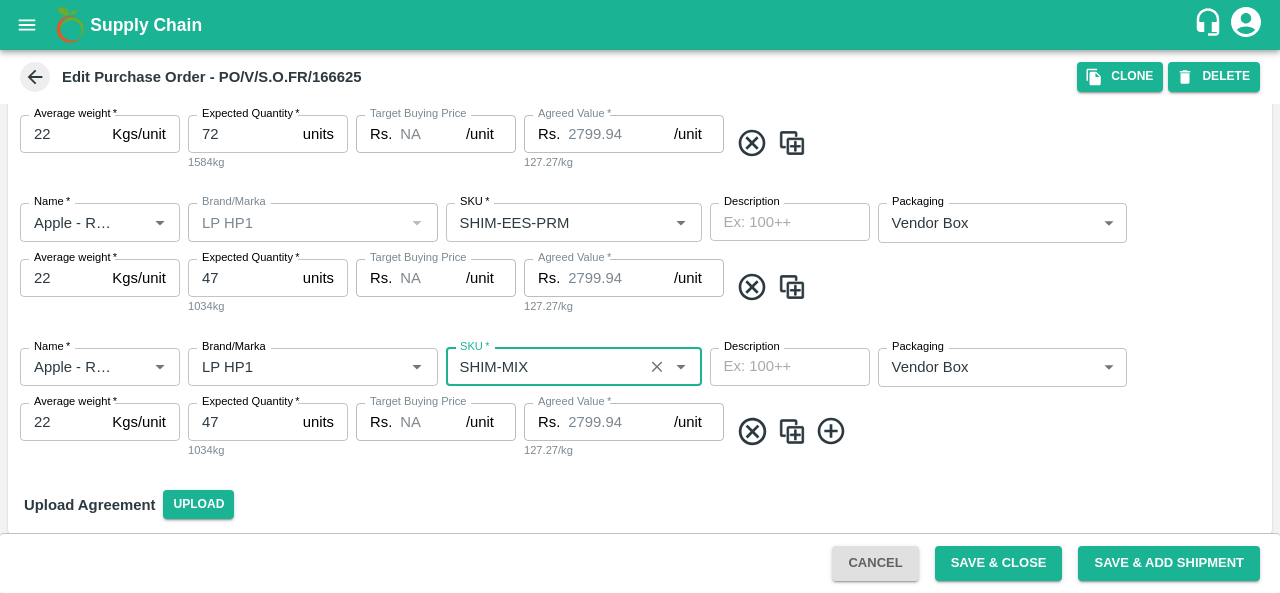 click on "47" at bounding box center (241, 422) 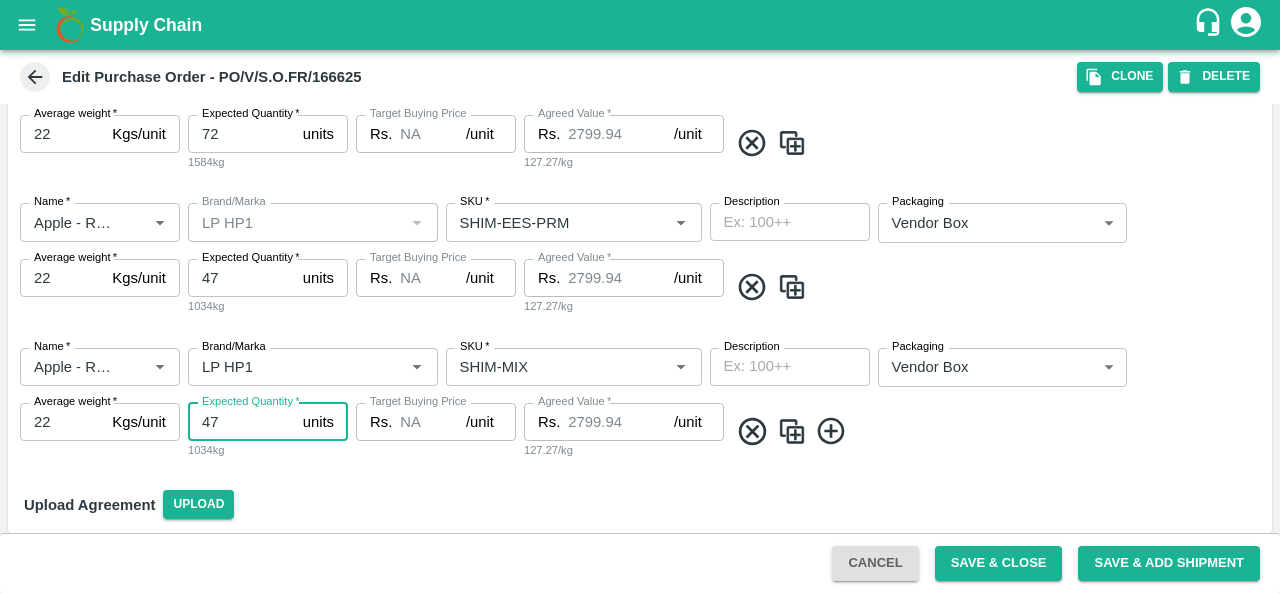 type on "4" 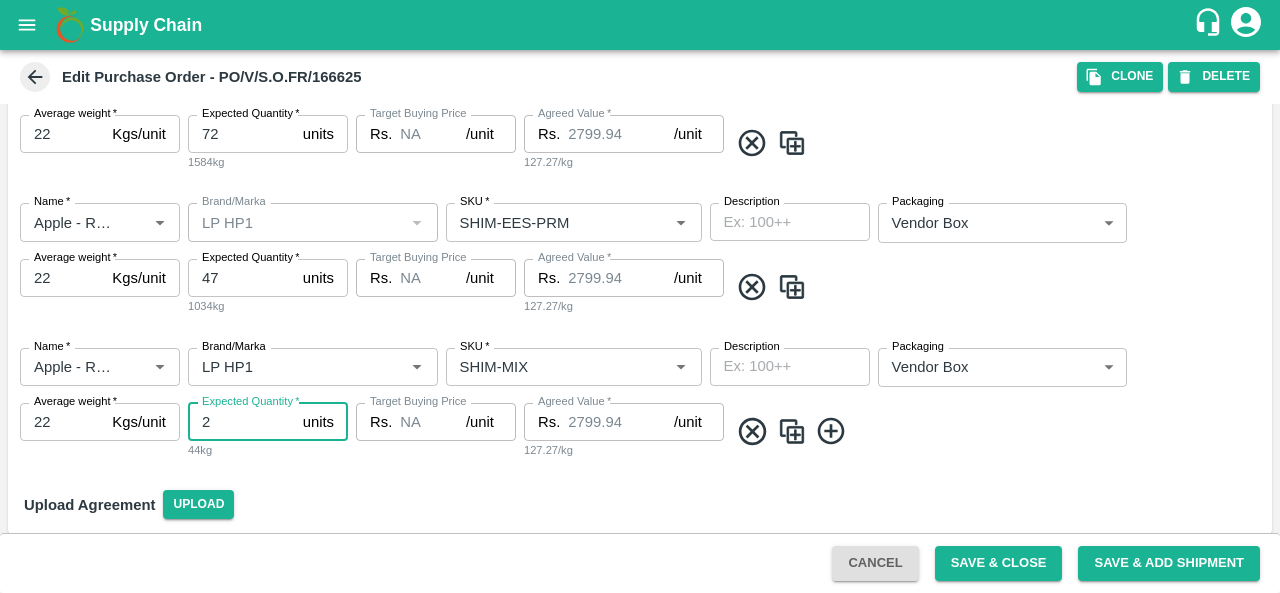 type on "2" 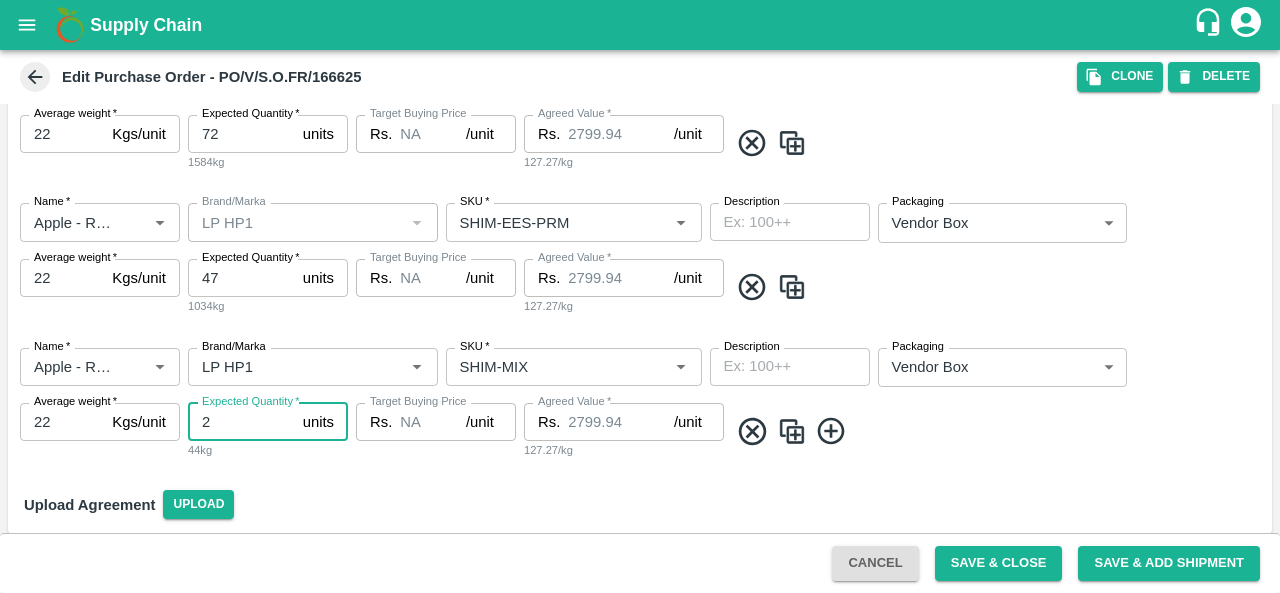 click on "Name   * Name   * Brand/Marka Brand/Marka SKU   * SKU   * Description x Description Packaging Vendor Box 276 Packaging Average weight   * 22 Kgs/unit Average weight Expected Quantity   * 2 units Expected Quantity 44kg Target Buying Price Rs. NA /unit Target Buying Price Agreed Value   * Rs. 2799.94 /unit Agreed Value 127.27/kg" at bounding box center [640, 404] 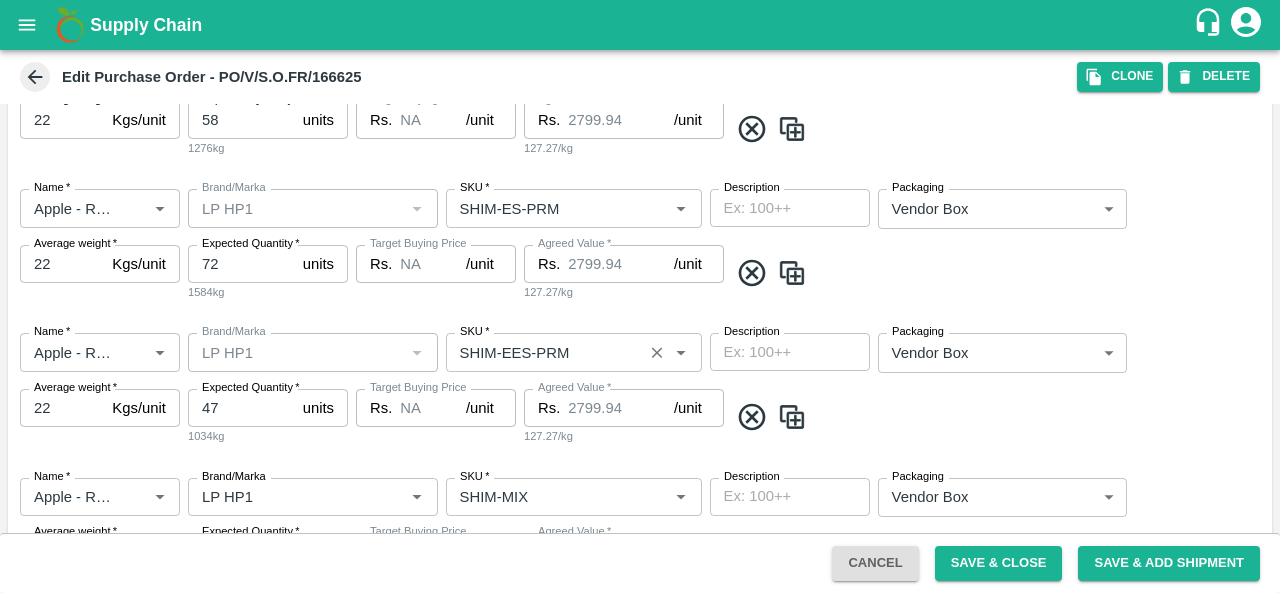 scroll, scrollTop: 1785, scrollLeft: 0, axis: vertical 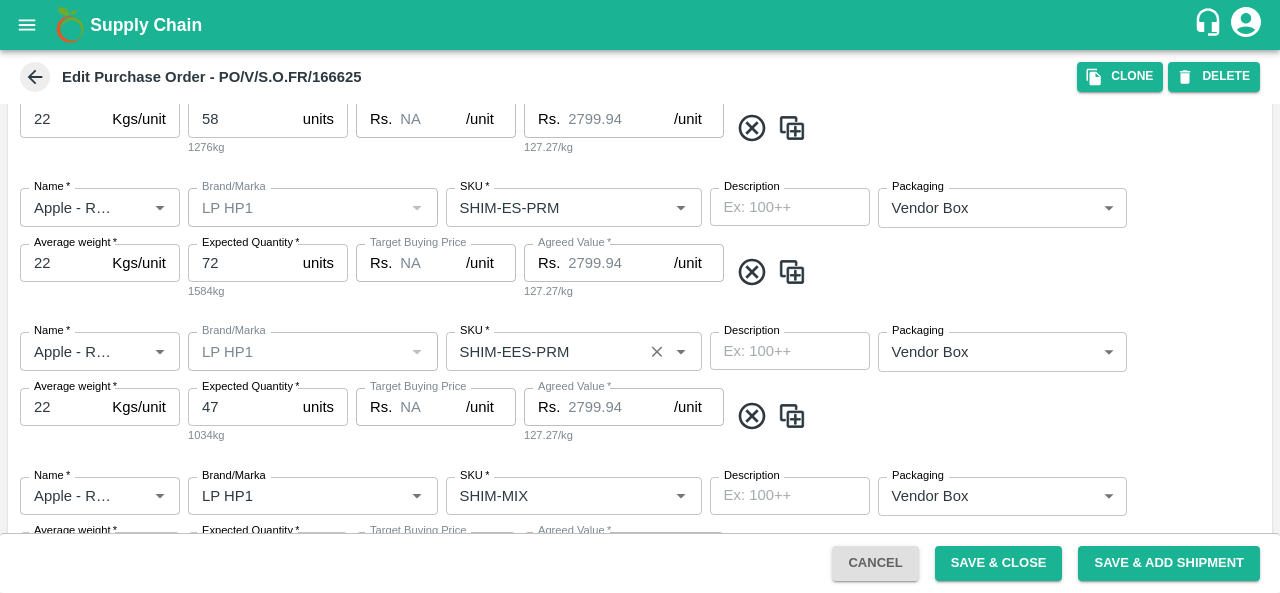 click on "SKU   *" at bounding box center (544, 351) 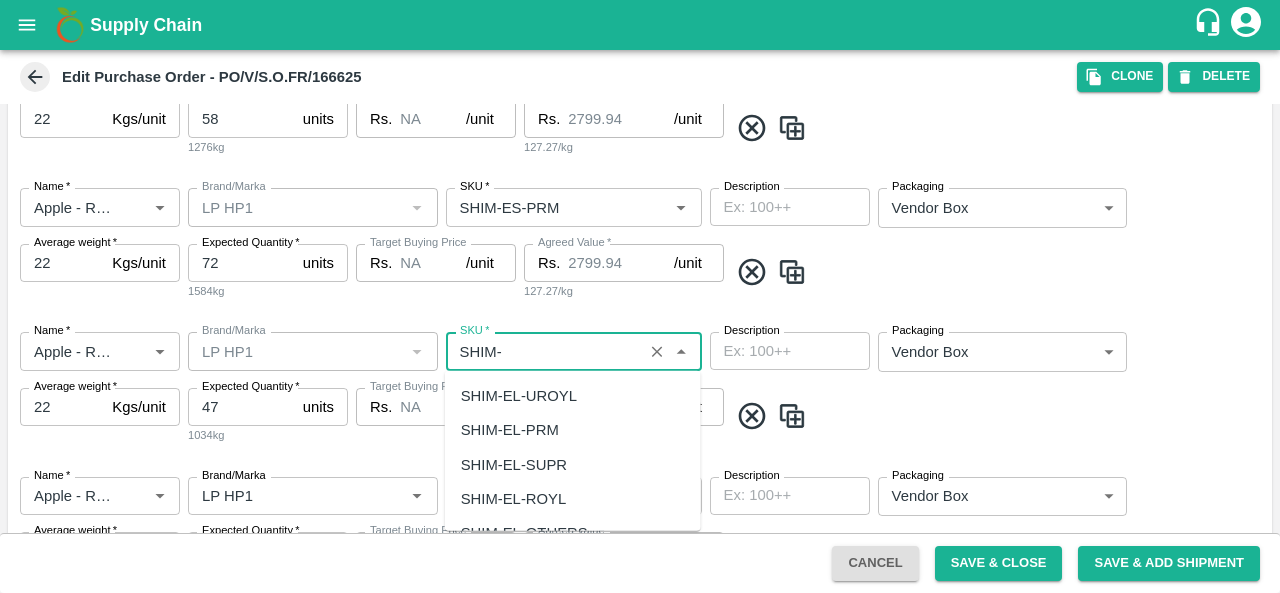 scroll, scrollTop: 1528, scrollLeft: 0, axis: vertical 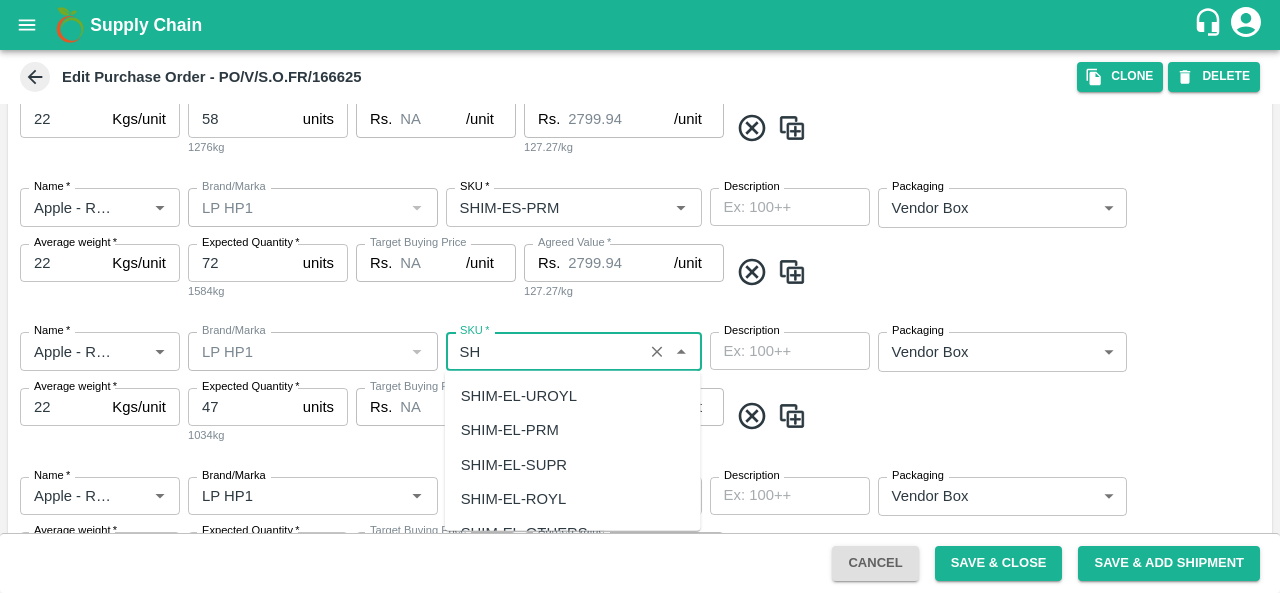 type on "S" 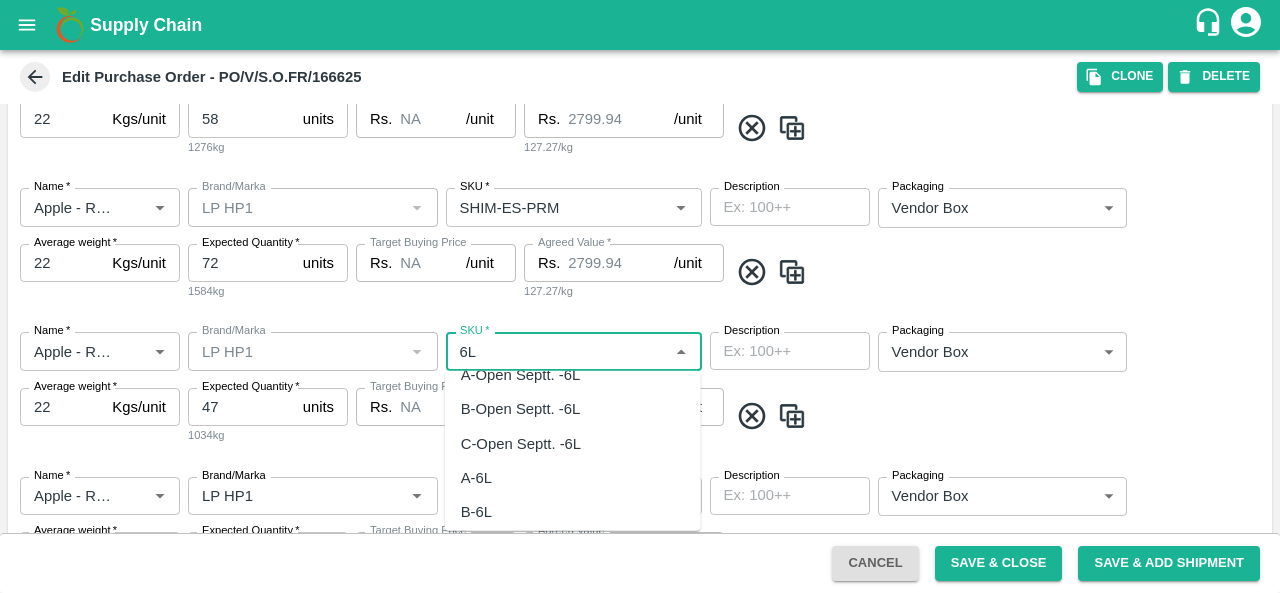 scroll, scrollTop: 0, scrollLeft: 0, axis: both 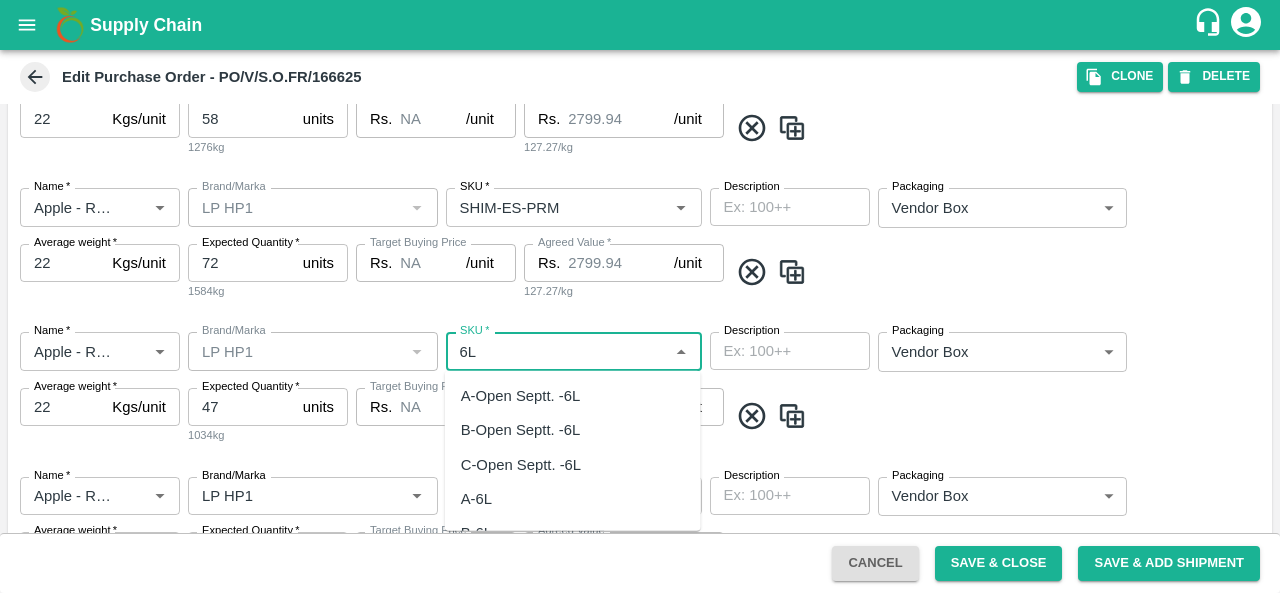 type on "6" 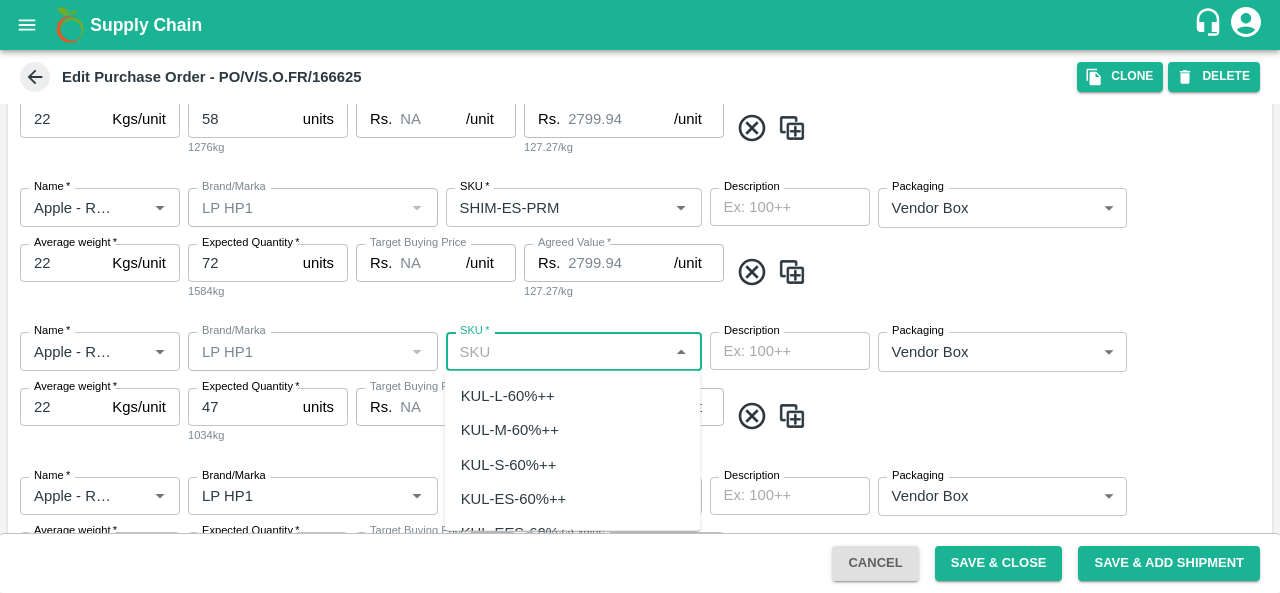type 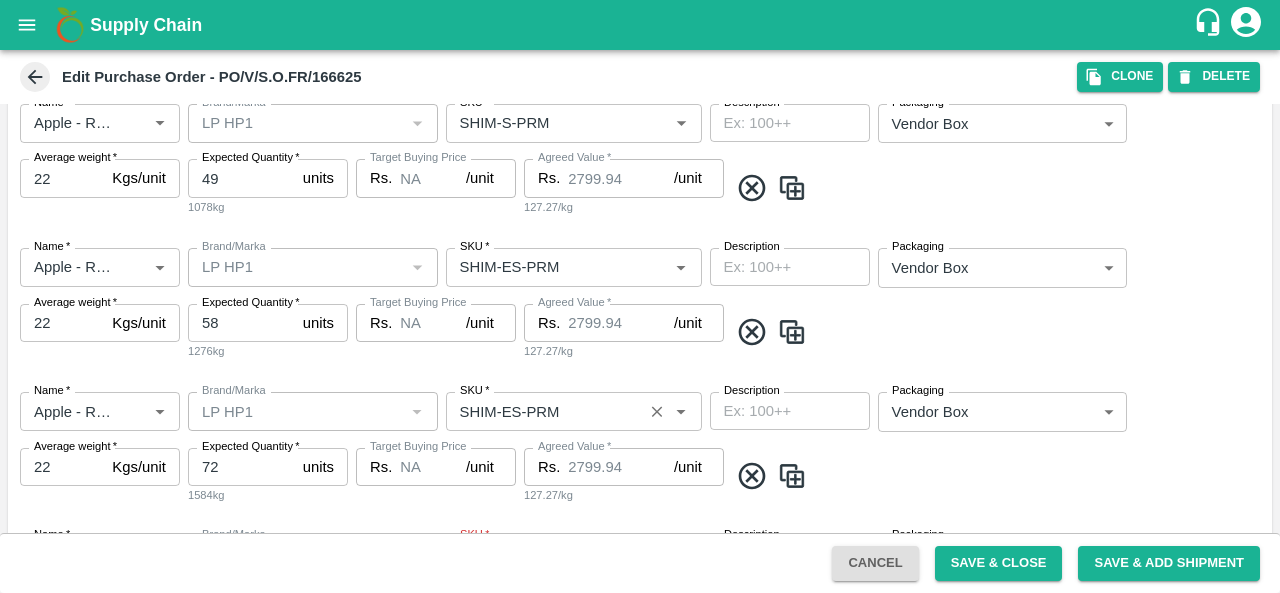 scroll, scrollTop: 1623, scrollLeft: 0, axis: vertical 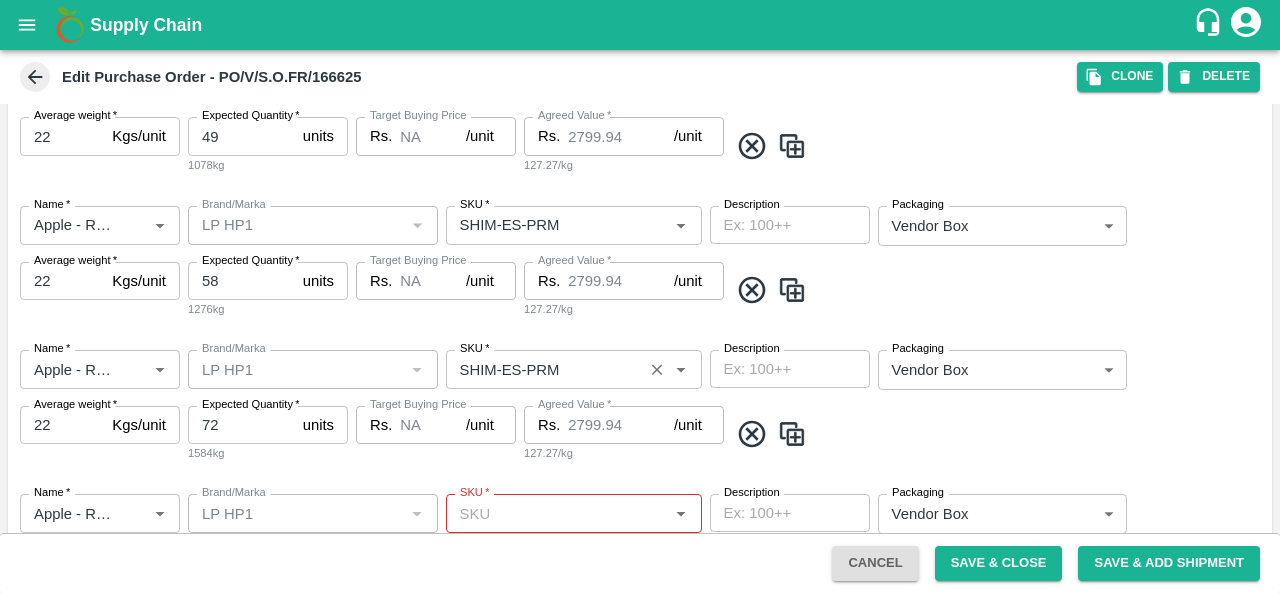 click on "SKU   *" at bounding box center (544, 369) 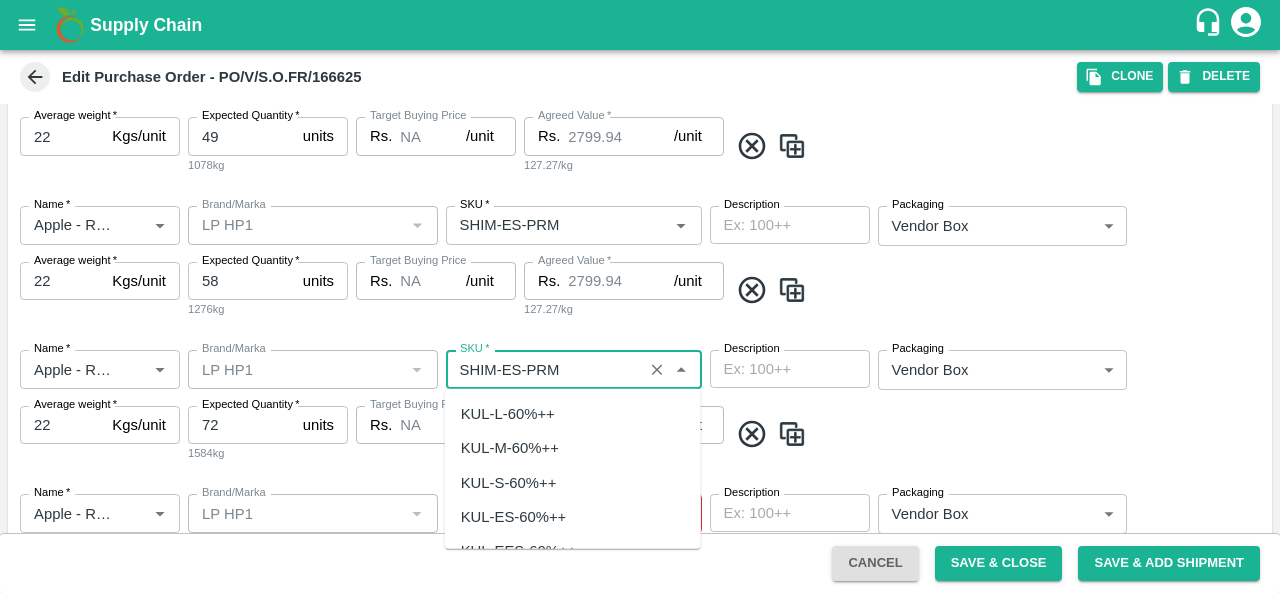 click on "SKU   *" at bounding box center (544, 369) 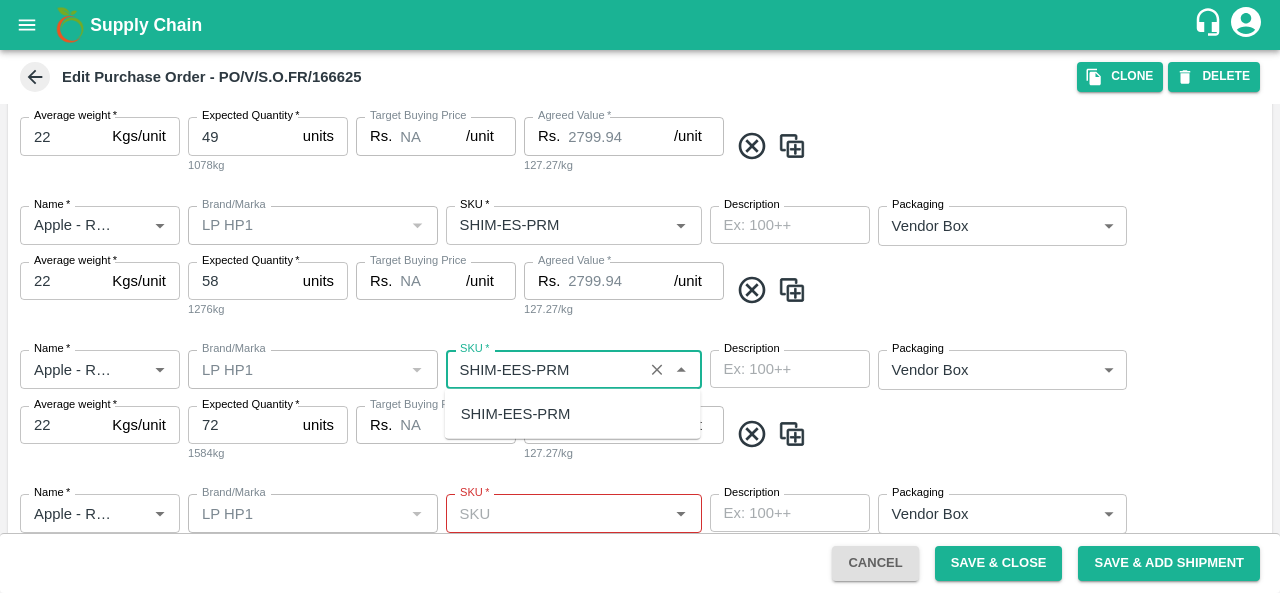 scroll, scrollTop: 0, scrollLeft: 0, axis: both 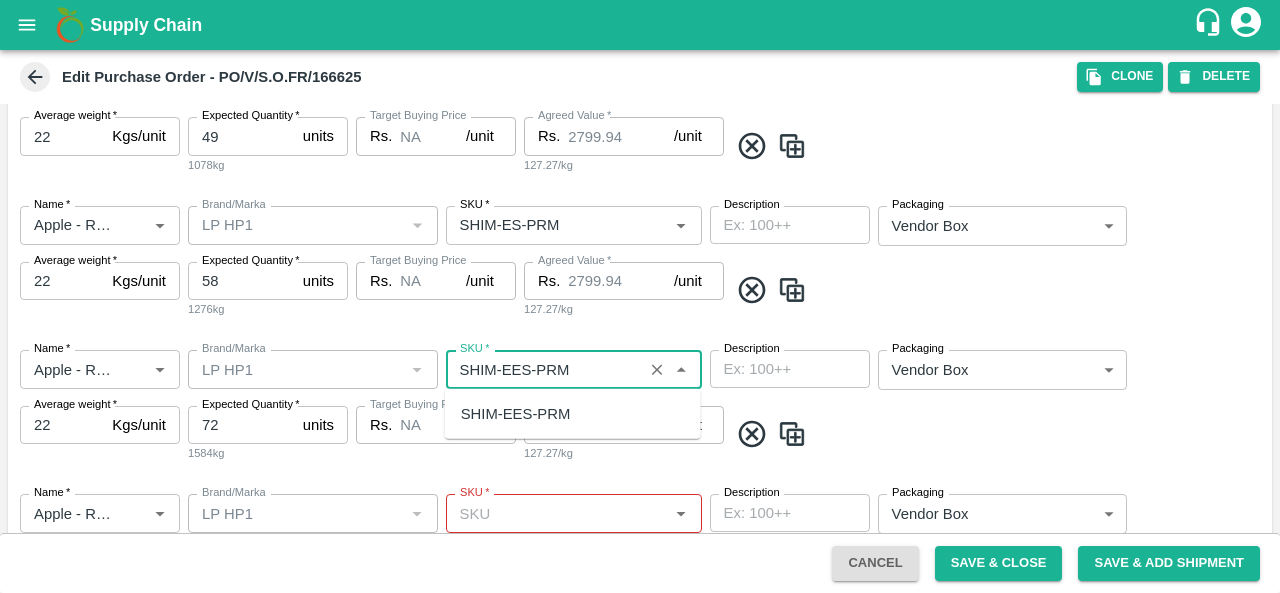 click on "SHIM-EES-PRM" at bounding box center (516, 414) 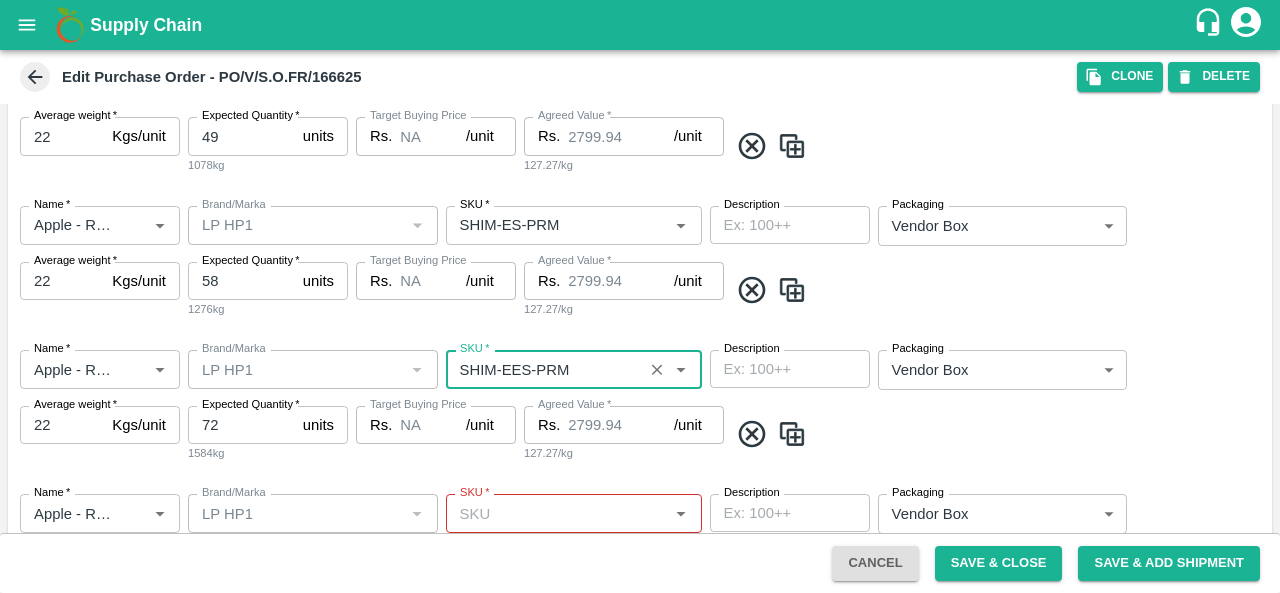 type on "SHIM-EES-PRM" 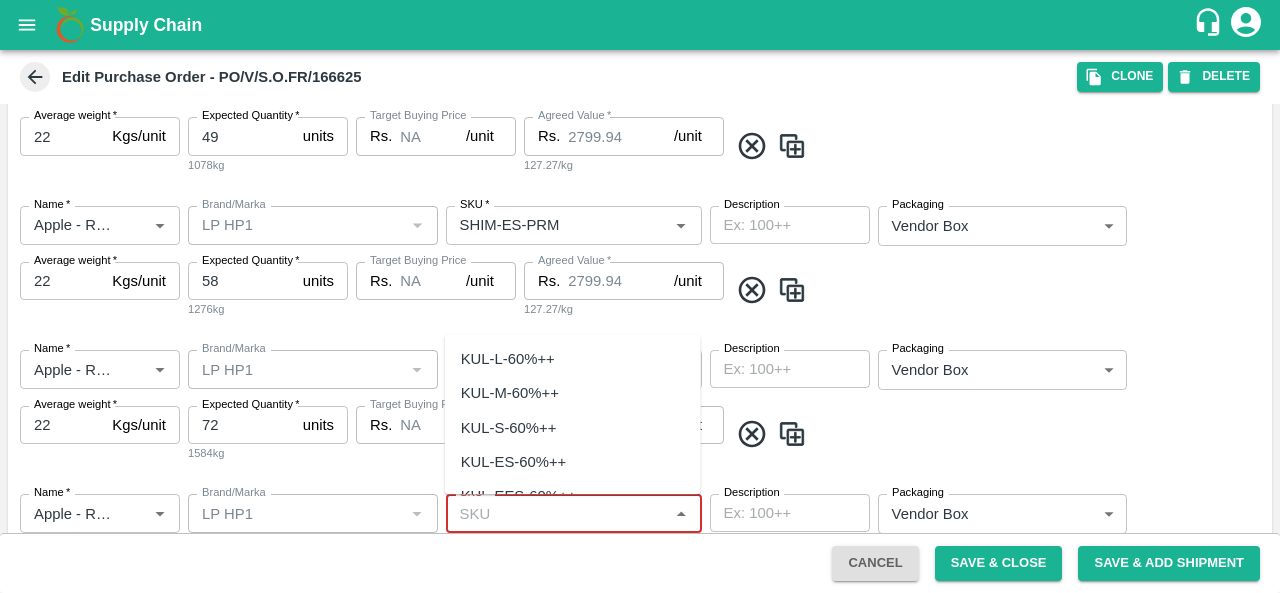 click on "Name   * Name   * Brand/Marka Brand/Marka SKU   * SKU   * Description x Description Packaging Vendor Box 276 Packaging Average weight   * 22 Kgs/unit Average weight Expected Quantity   * 72 units Expected Quantity 1584kg Target Buying Price Rs. NA /unit Target Buying Price Agreed Value   * Rs. 2799.94 /unit Agreed Value 127.27/kg" at bounding box center [640, 406] 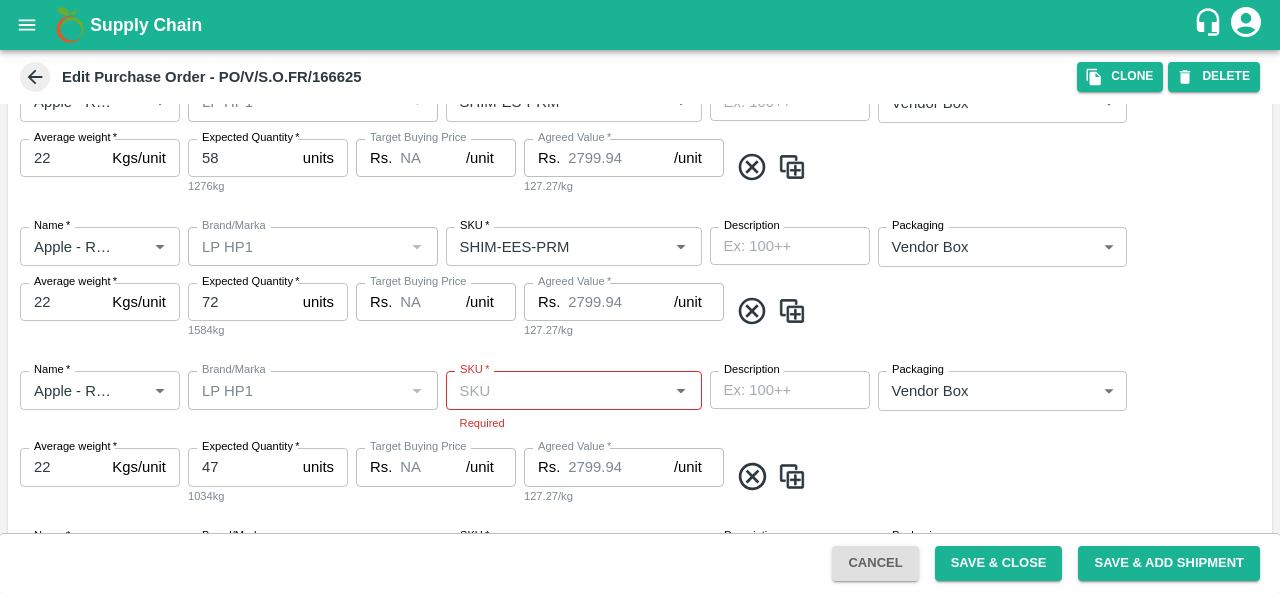 scroll, scrollTop: 1747, scrollLeft: 0, axis: vertical 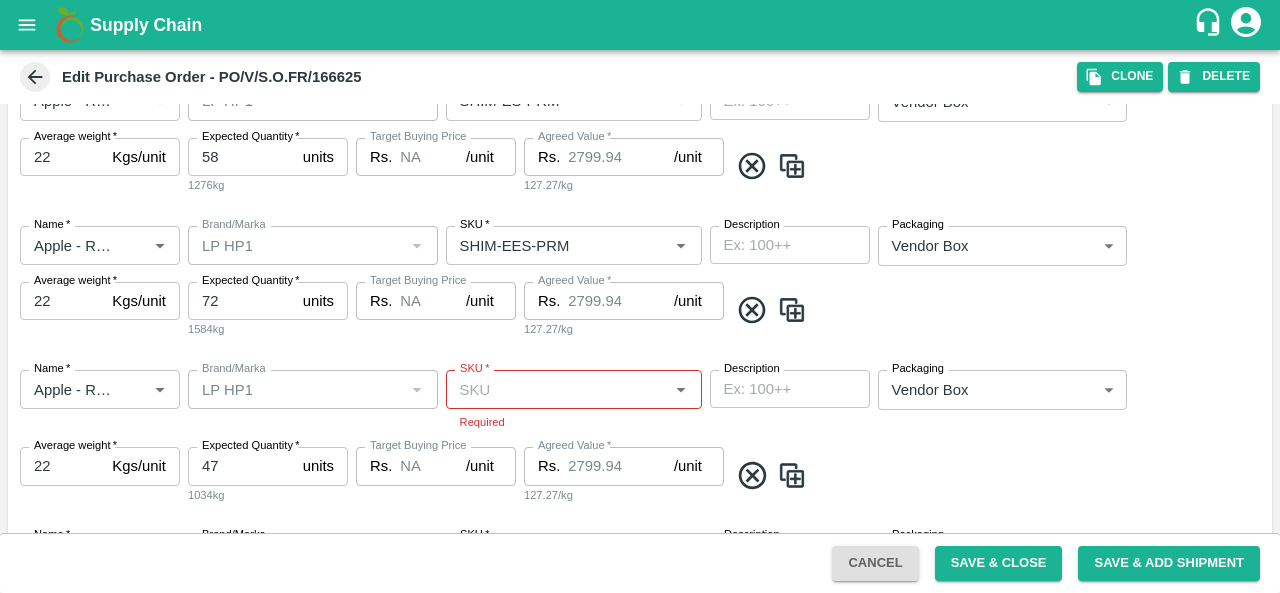 click on "SKU   *" at bounding box center [557, 389] 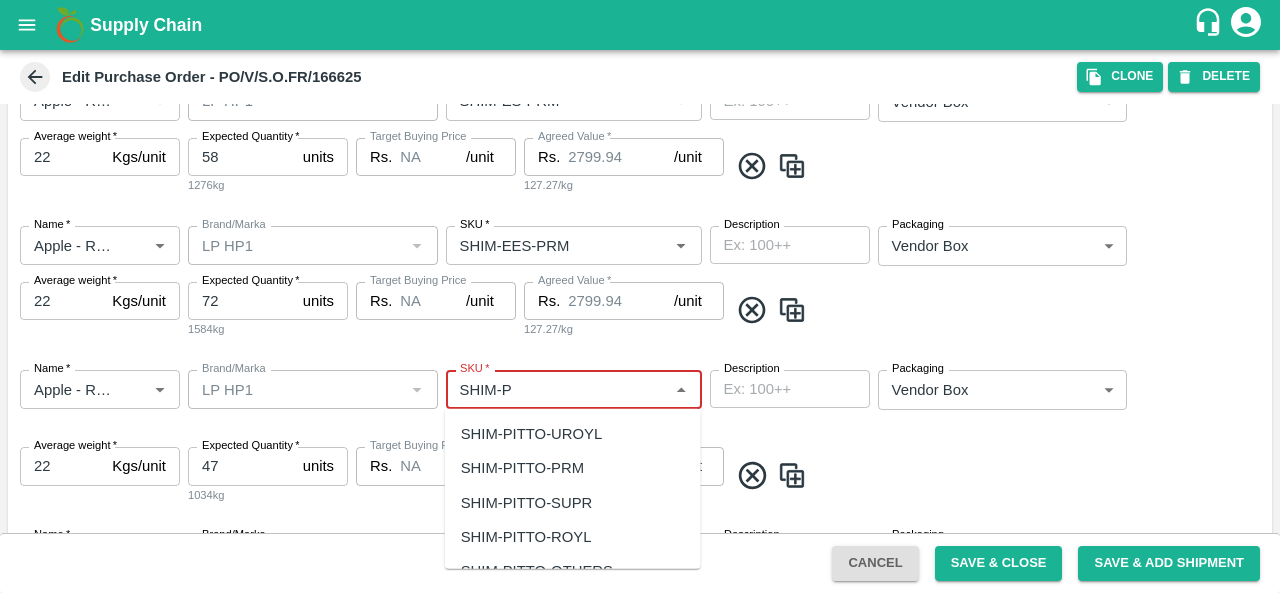 click on "SHIM-PITTO-PRM" at bounding box center (522, 468) 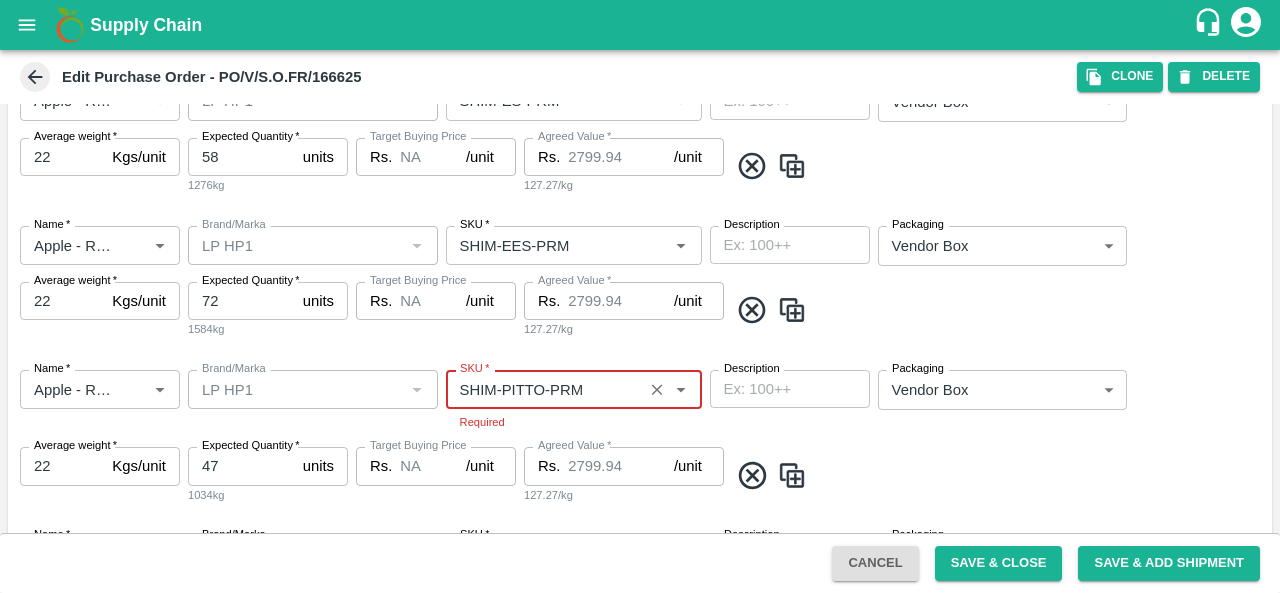 type on "SHIM-PITTO-PRM" 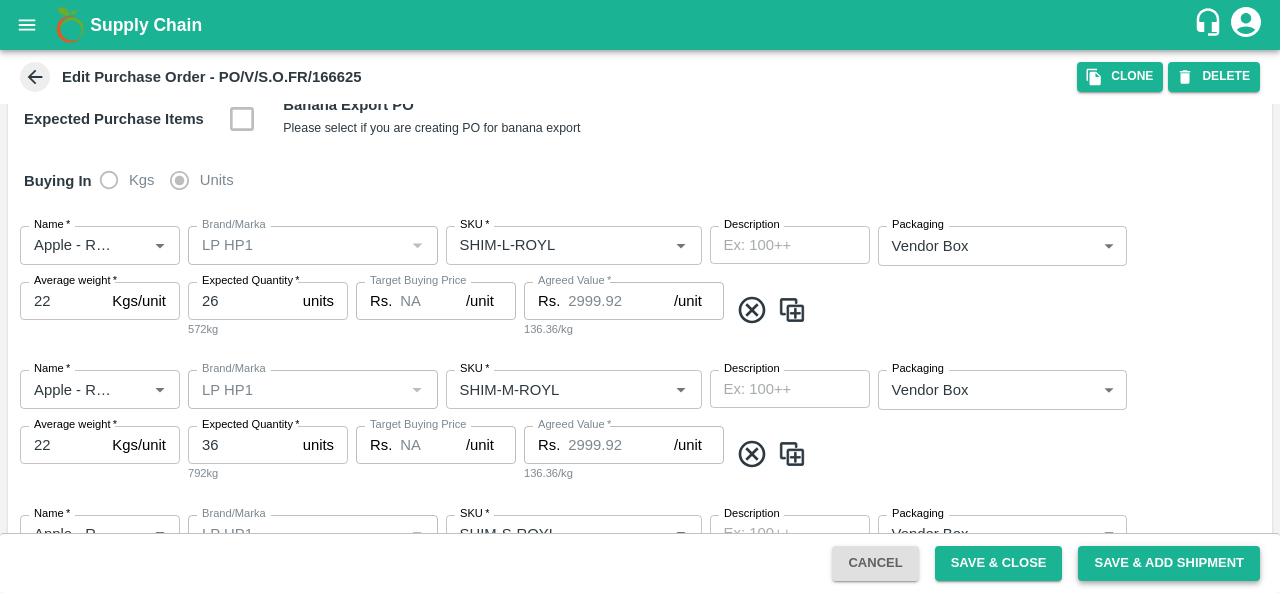scroll, scrollTop: 187, scrollLeft: 0, axis: vertical 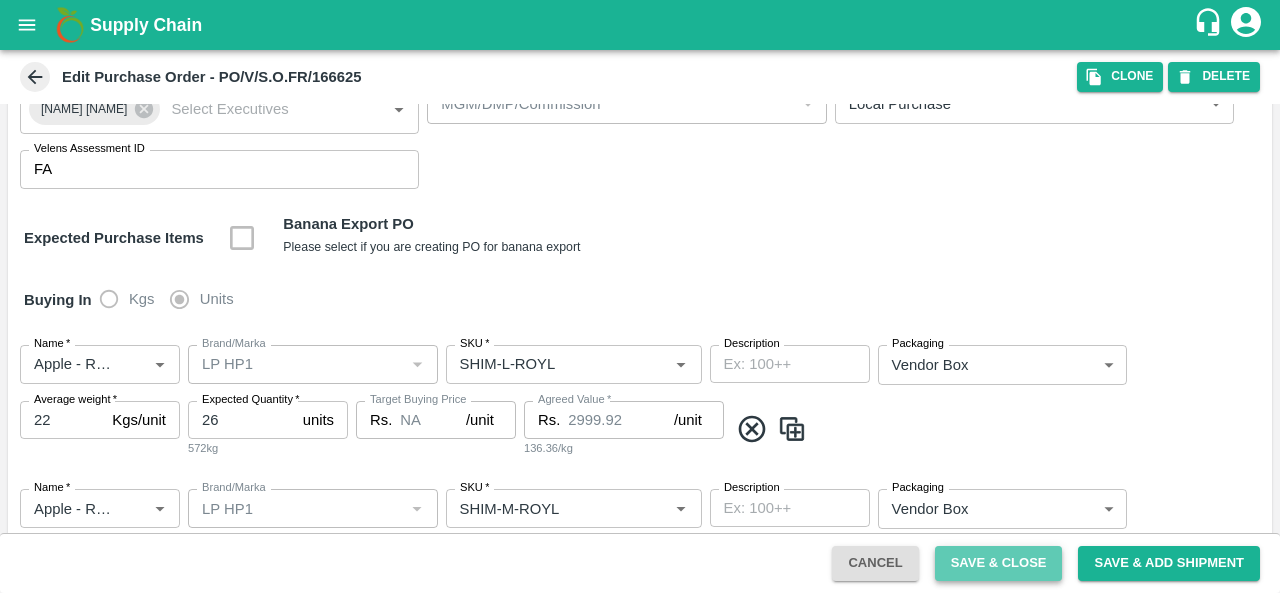 click on "Save & Close" at bounding box center [999, 563] 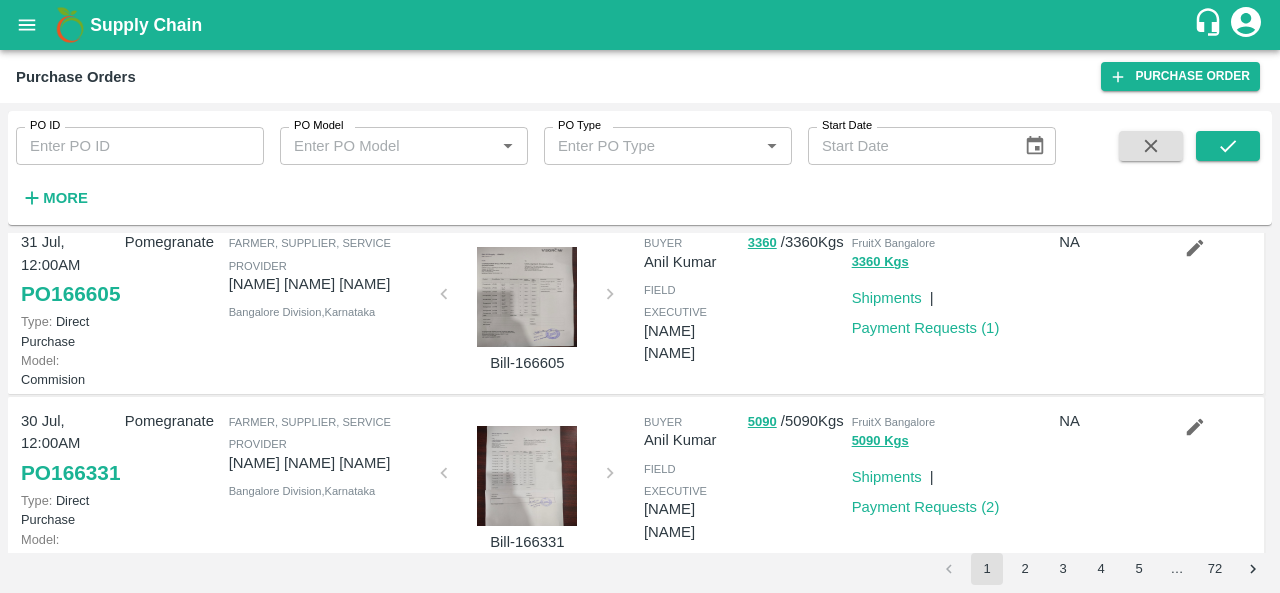 scroll, scrollTop: 1415, scrollLeft: 0, axis: vertical 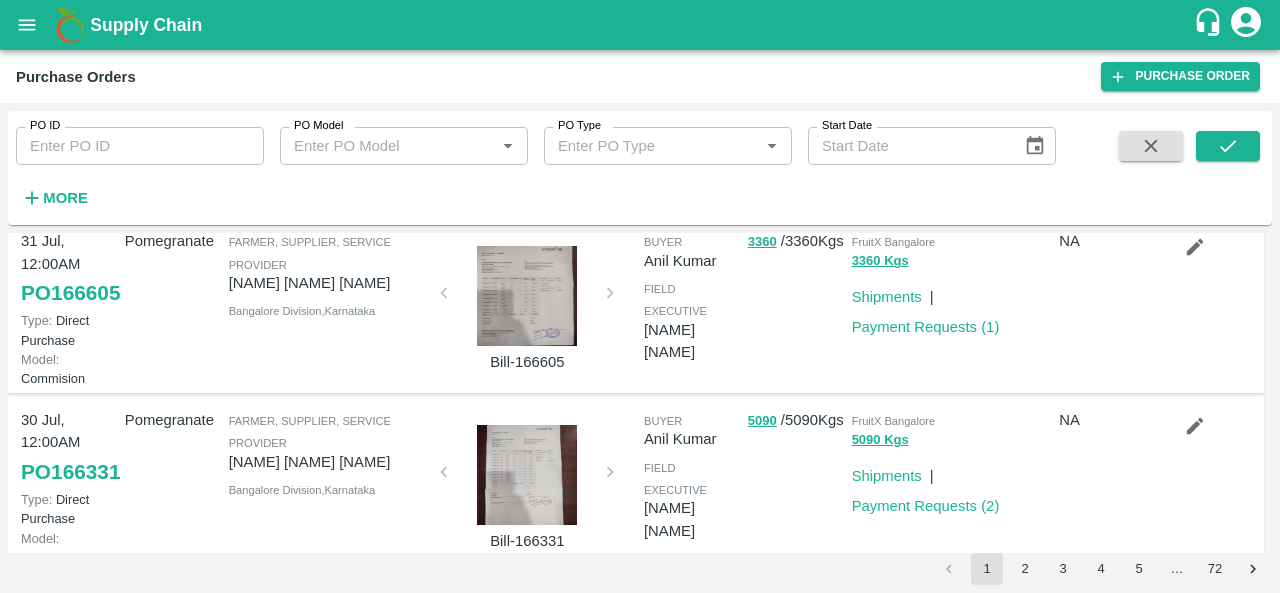 click at bounding box center [532, 136] 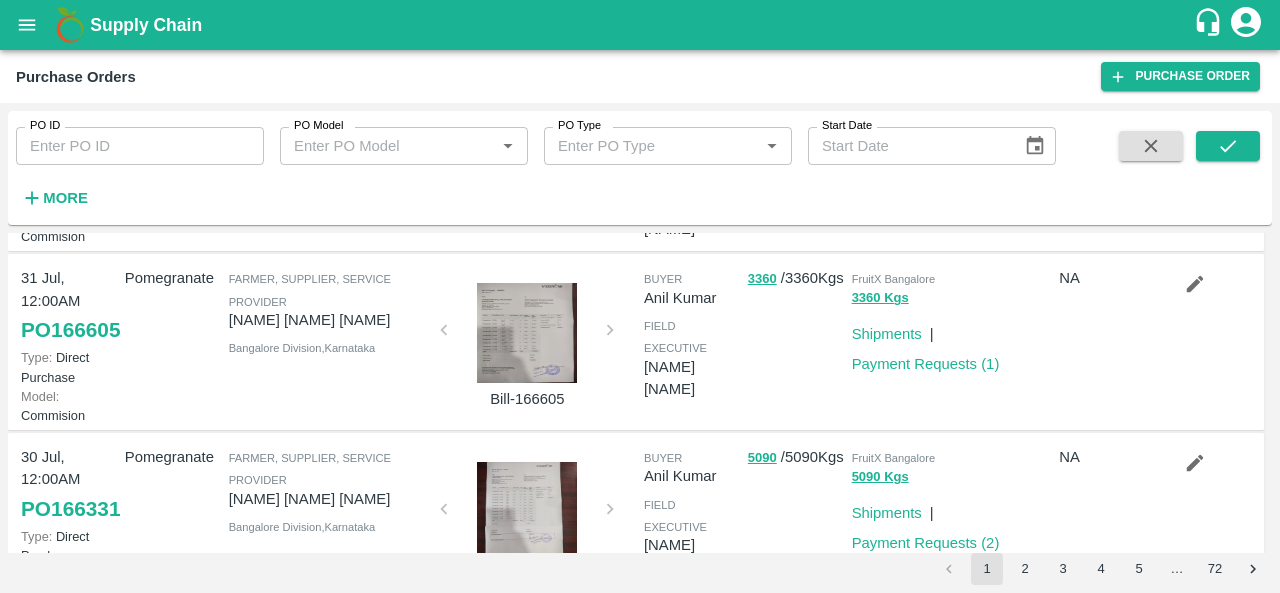 scroll, scrollTop: 1377, scrollLeft: 0, axis: vertical 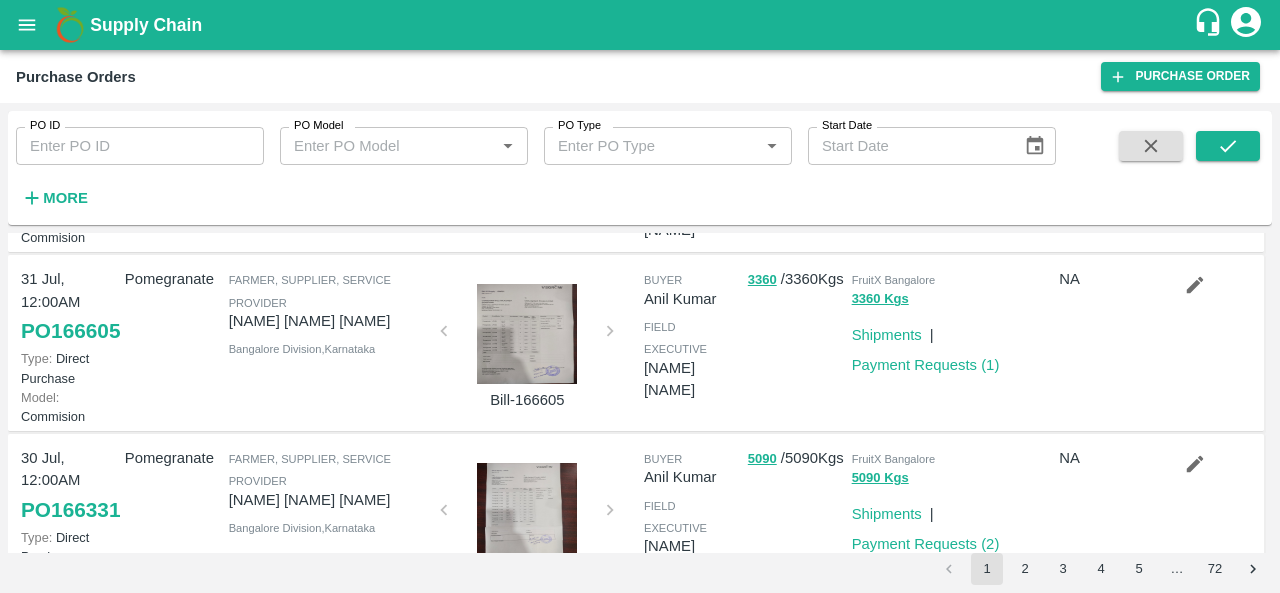 click 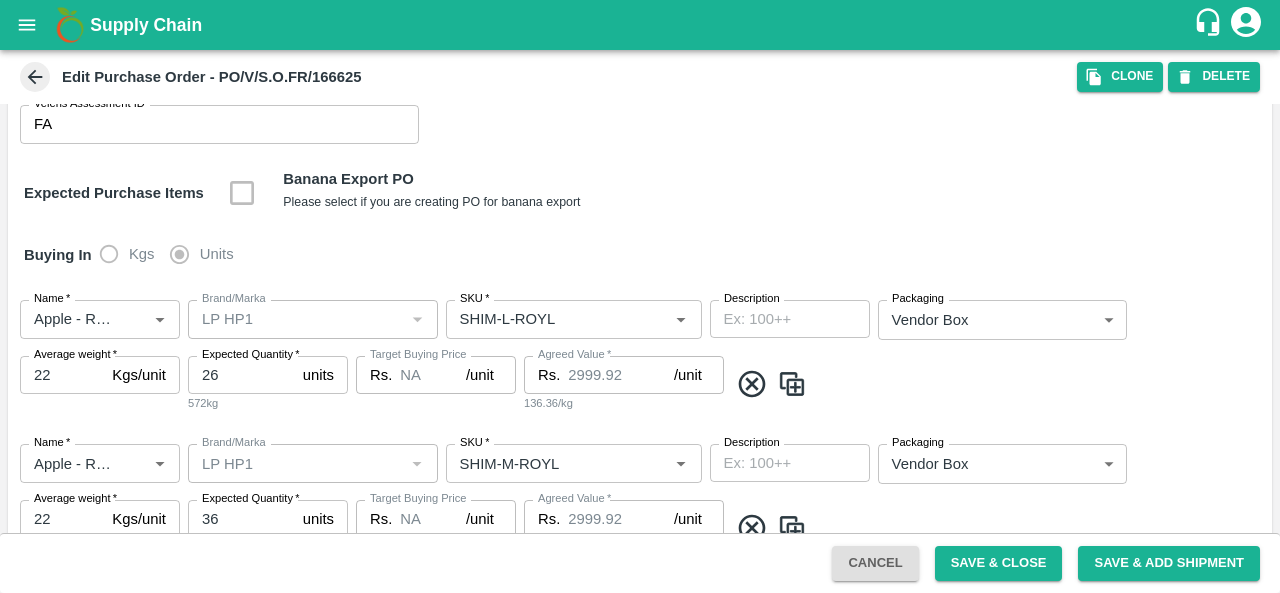 scroll, scrollTop: 274, scrollLeft: 0, axis: vertical 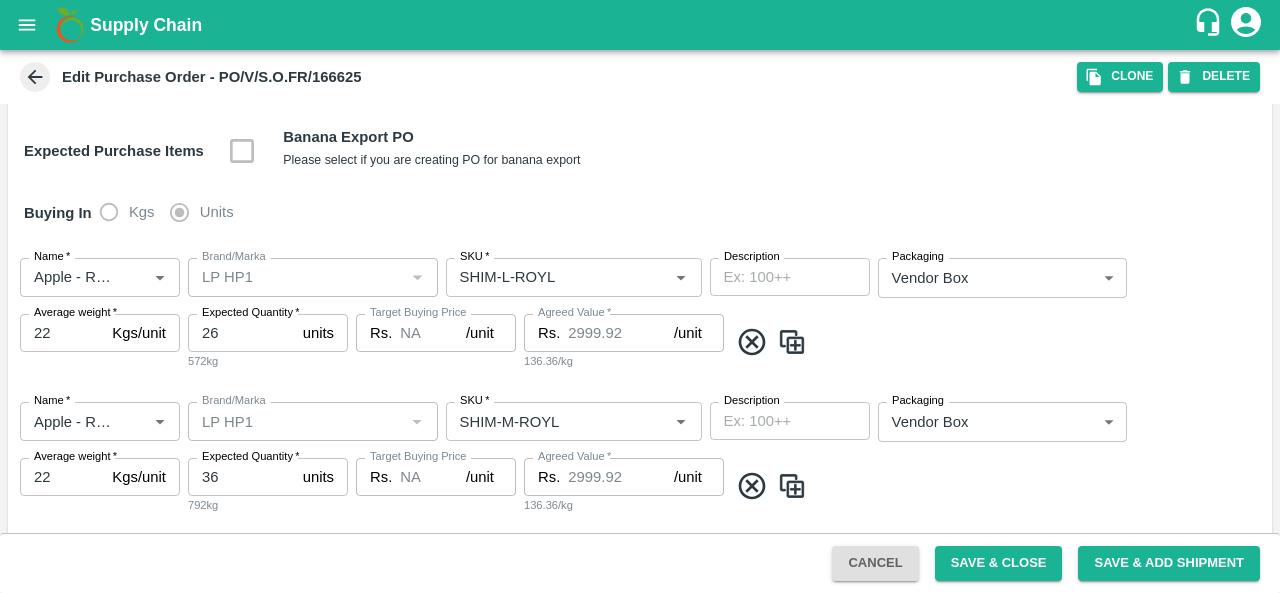 click on "22" at bounding box center [62, 333] 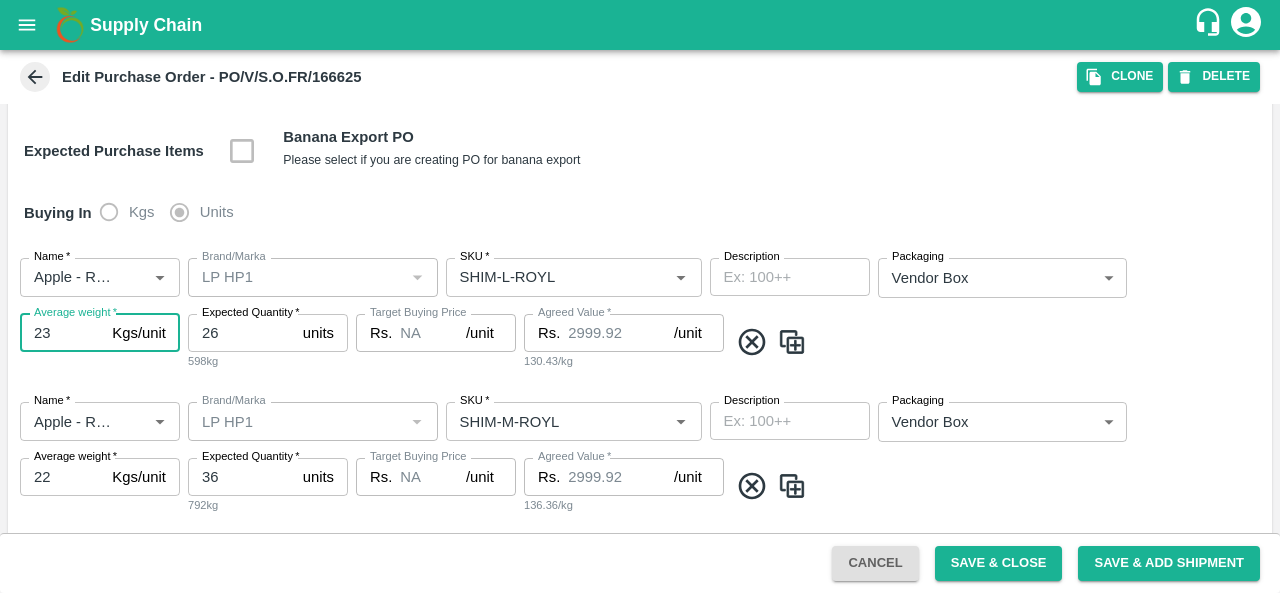 type on "23" 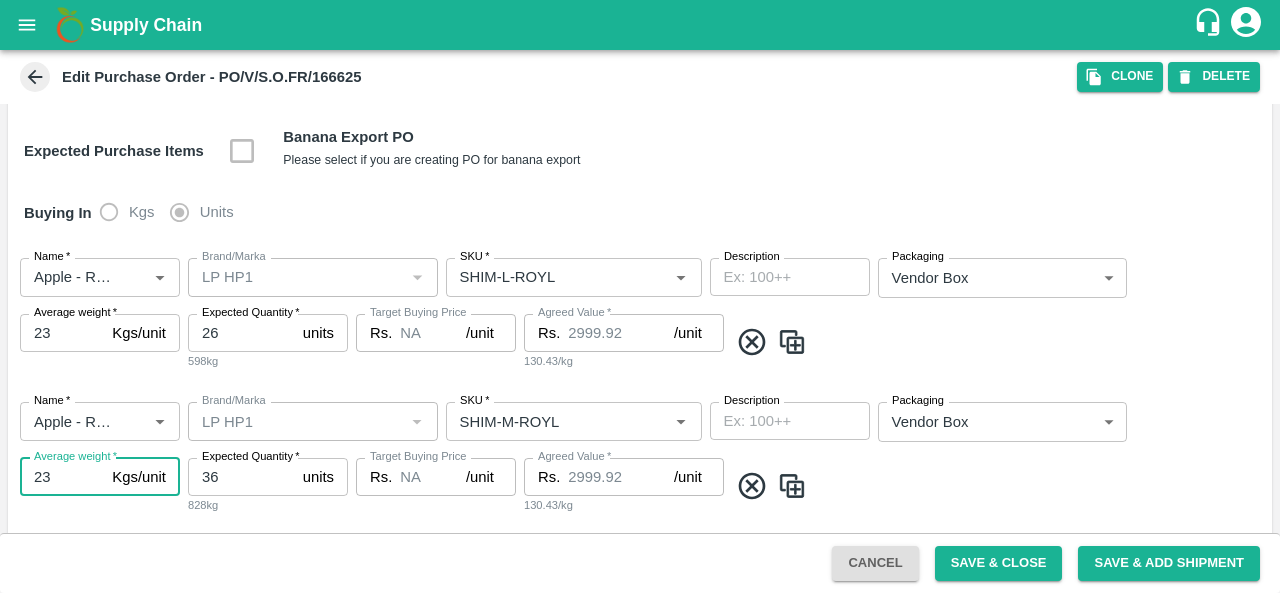 type on "23" 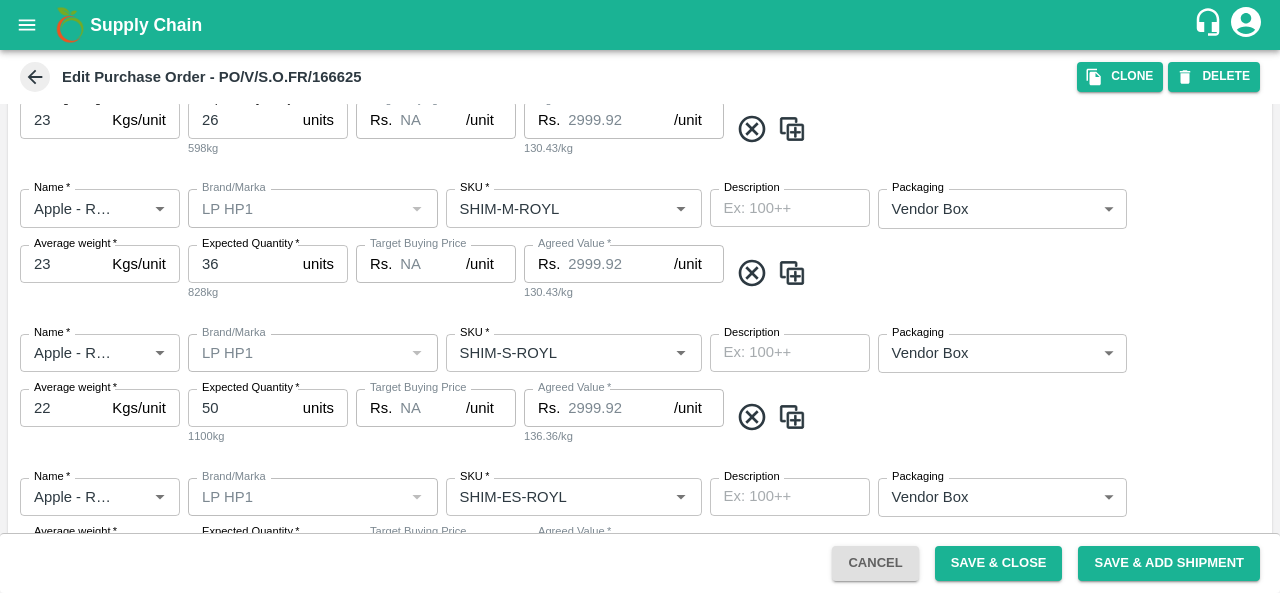 scroll, scrollTop: 488, scrollLeft: 0, axis: vertical 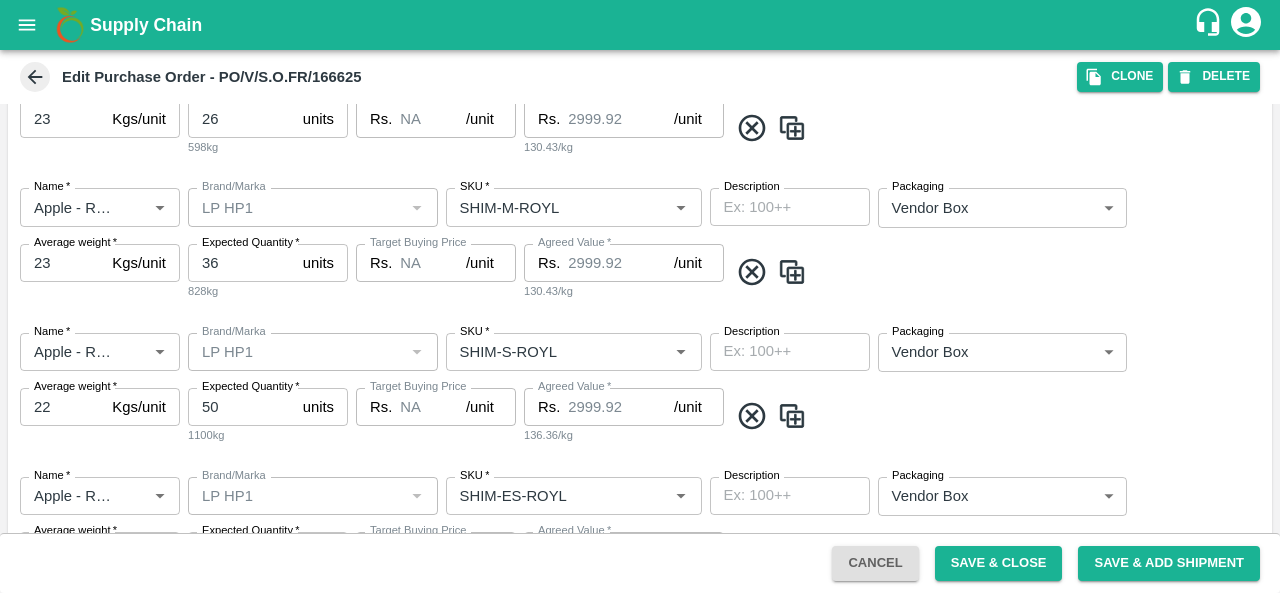 click on "22" at bounding box center (62, 407) 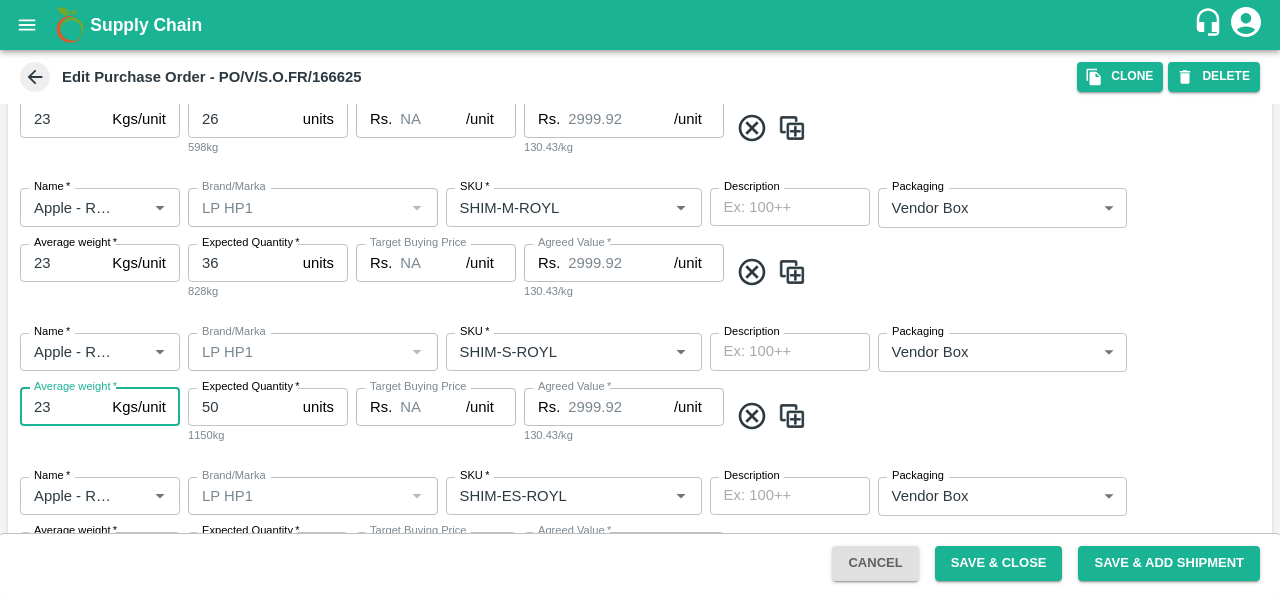 type on "23" 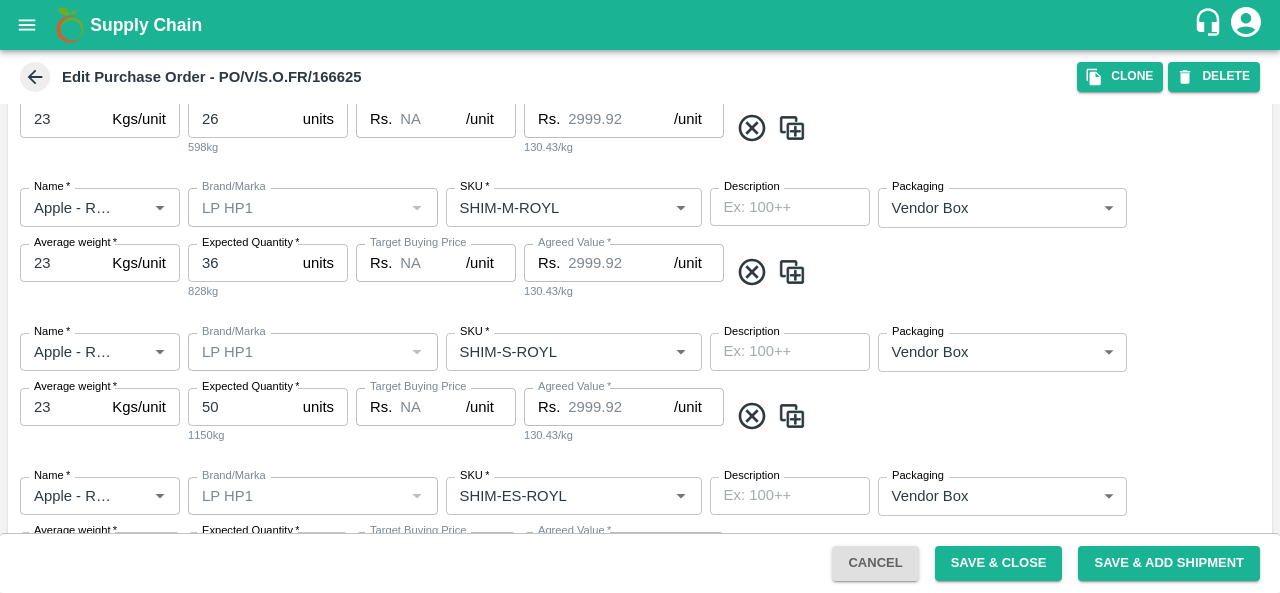 scroll, scrollTop: 642, scrollLeft: 0, axis: vertical 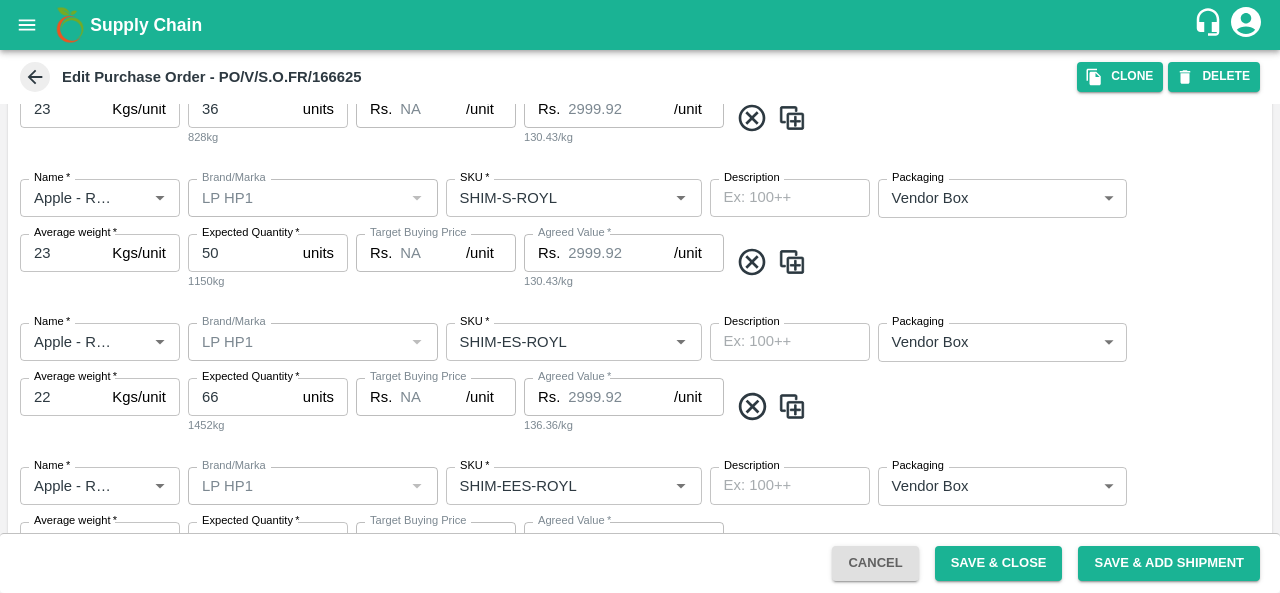 click on "22" at bounding box center [62, 397] 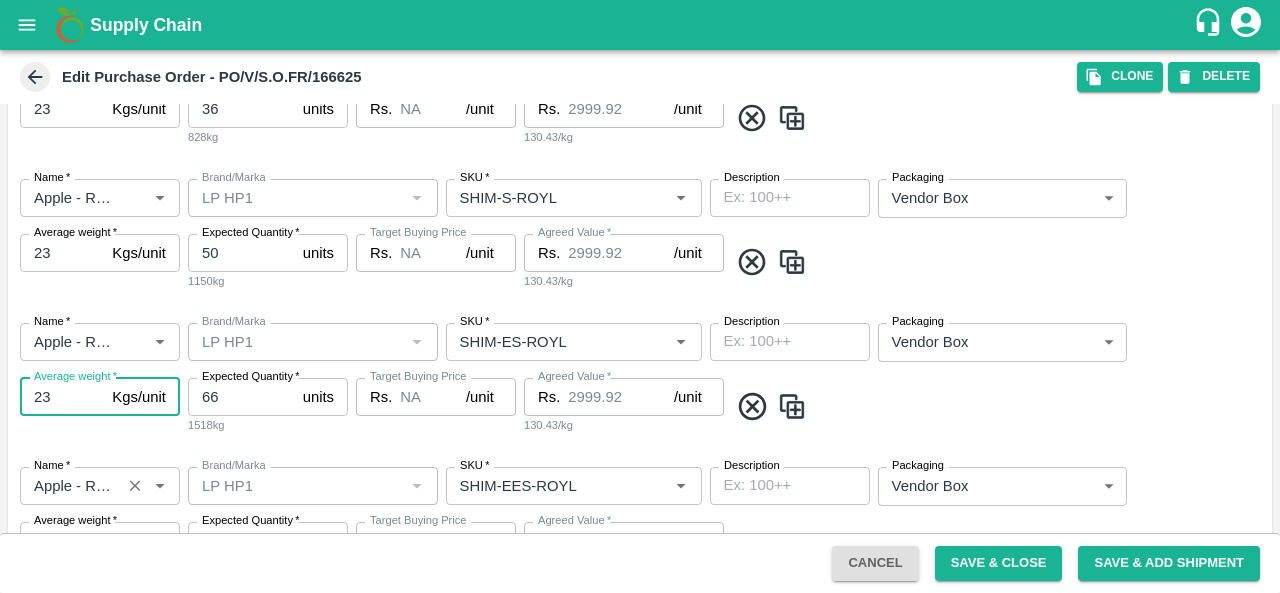 click on "*" at bounding box center (67, 465) 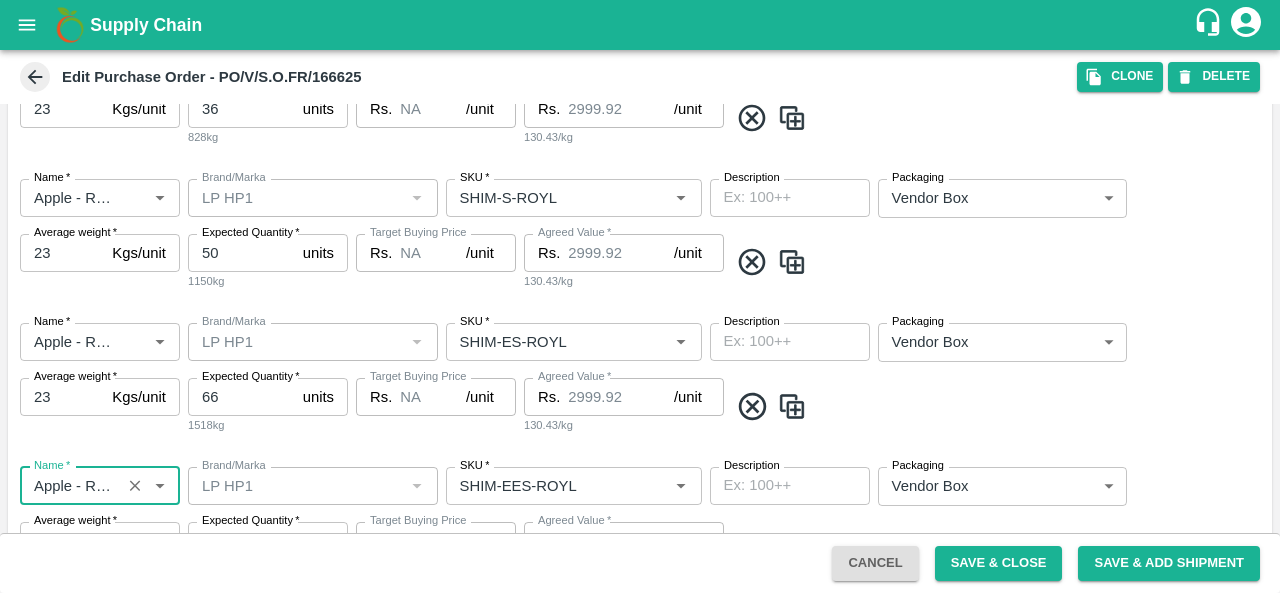 scroll, scrollTop: 0, scrollLeft: 85, axis: horizontal 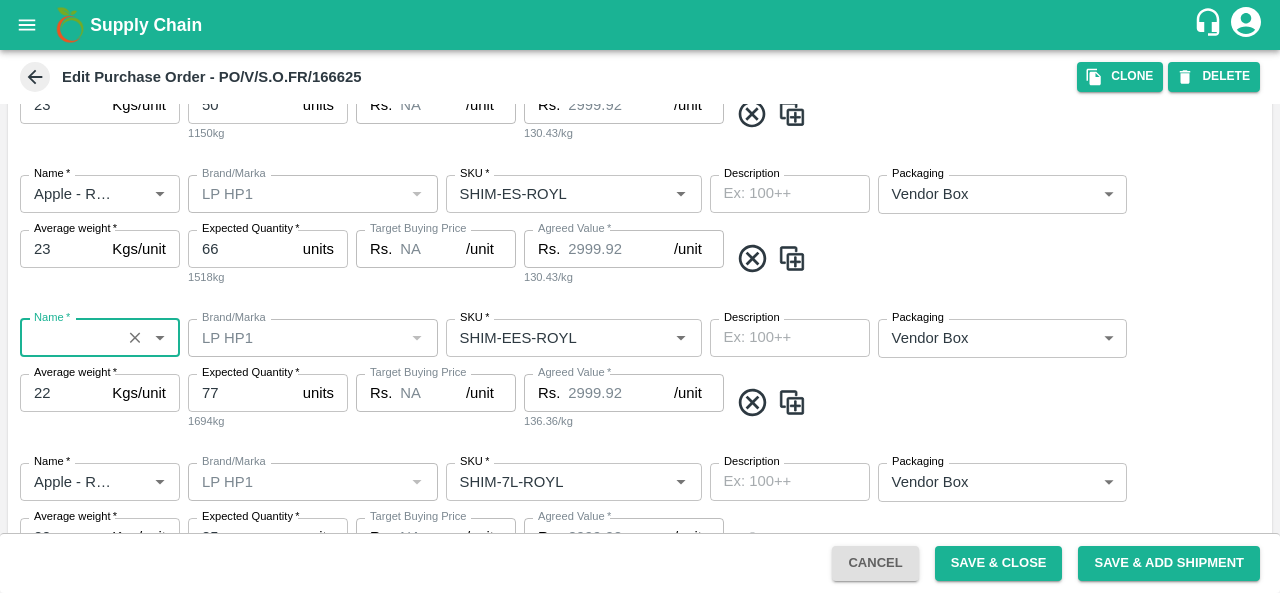 click on "22" at bounding box center [62, 393] 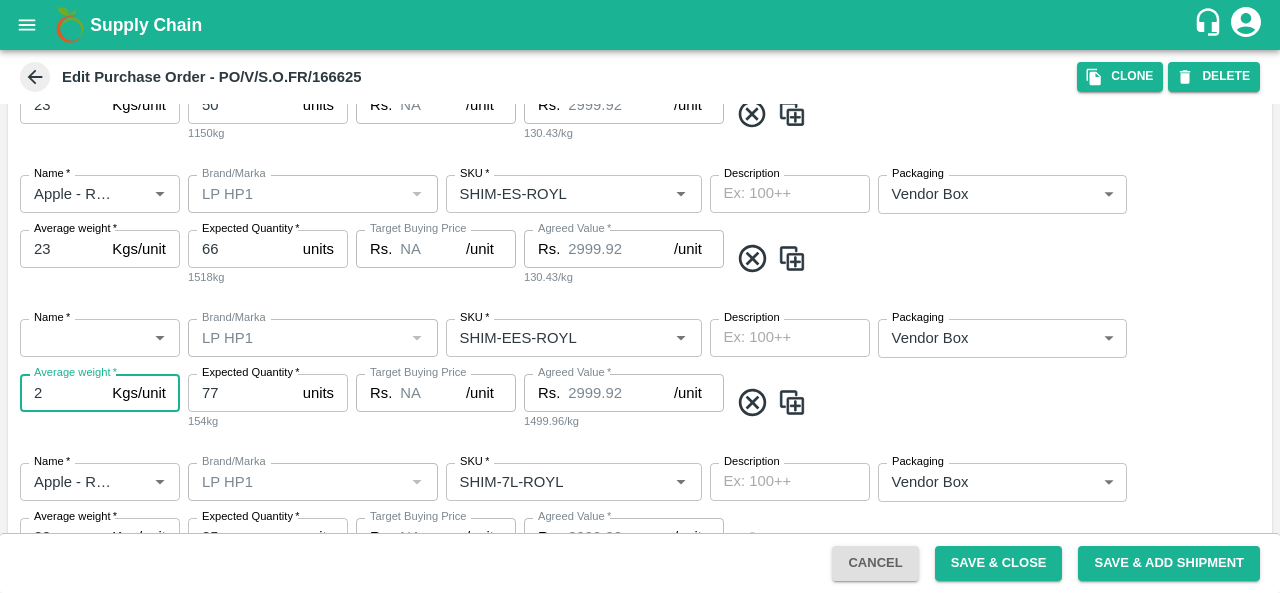 scroll, scrollTop: 0, scrollLeft: 0, axis: both 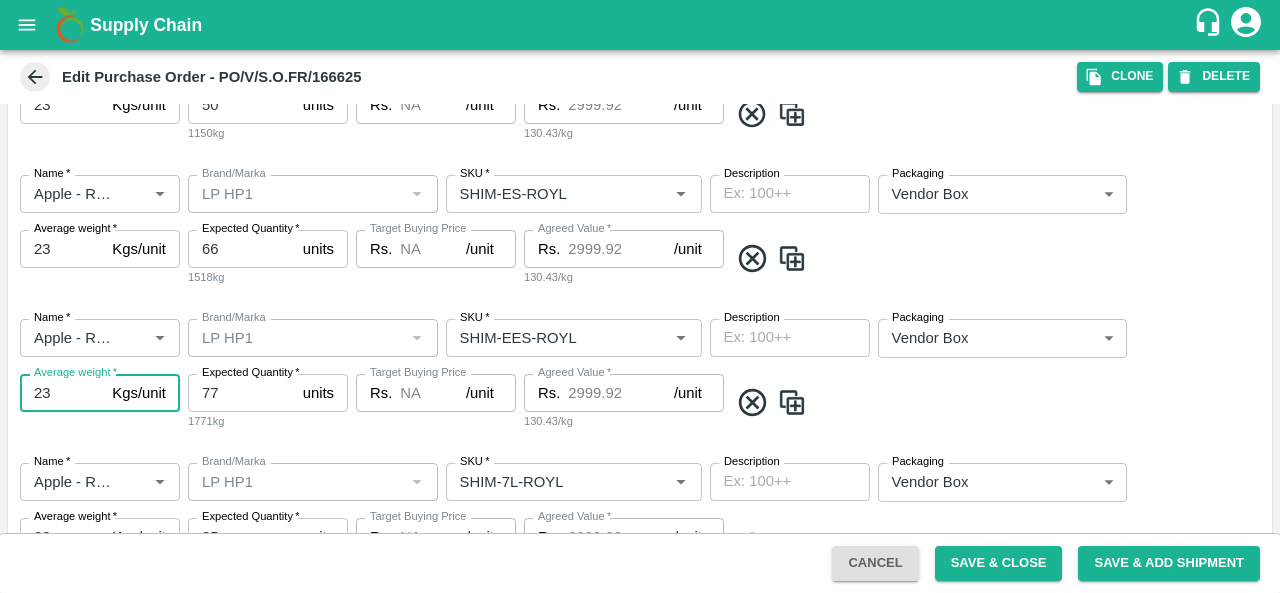 type on "23" 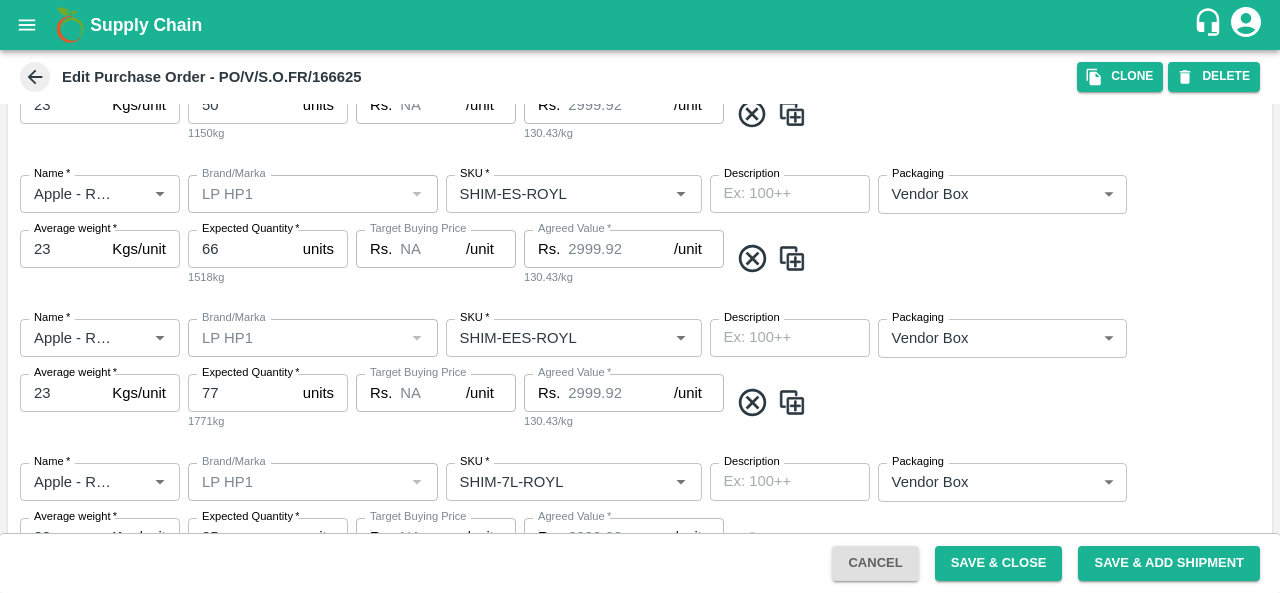 scroll, scrollTop: 935, scrollLeft: 0, axis: vertical 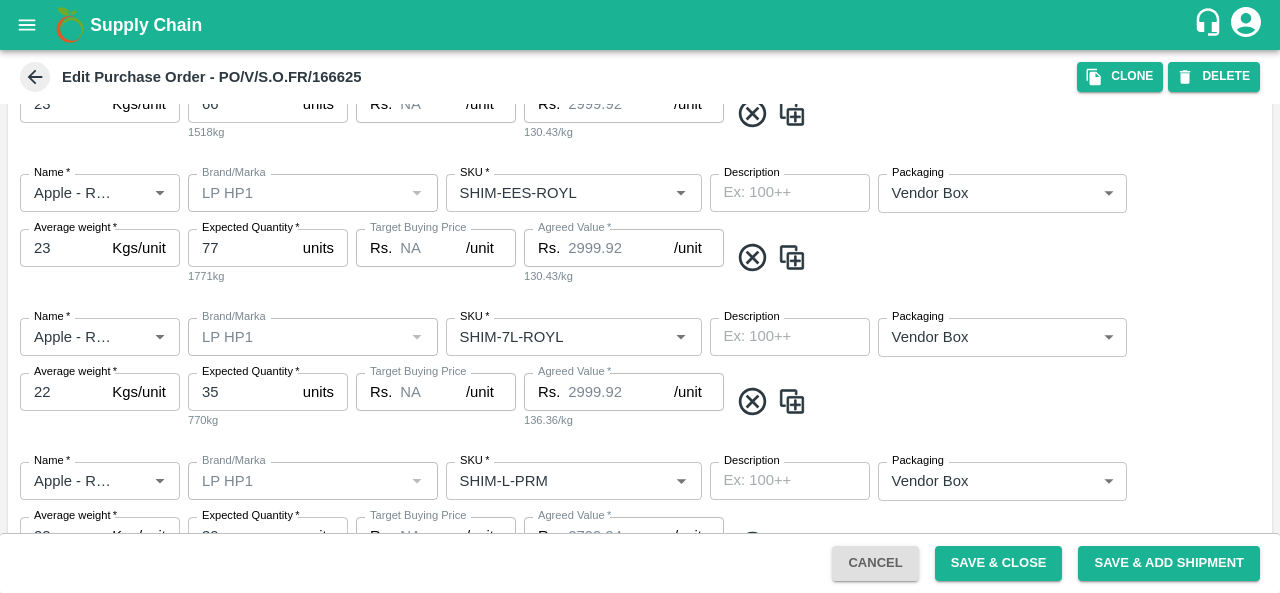 click on "22" at bounding box center (62, 392) 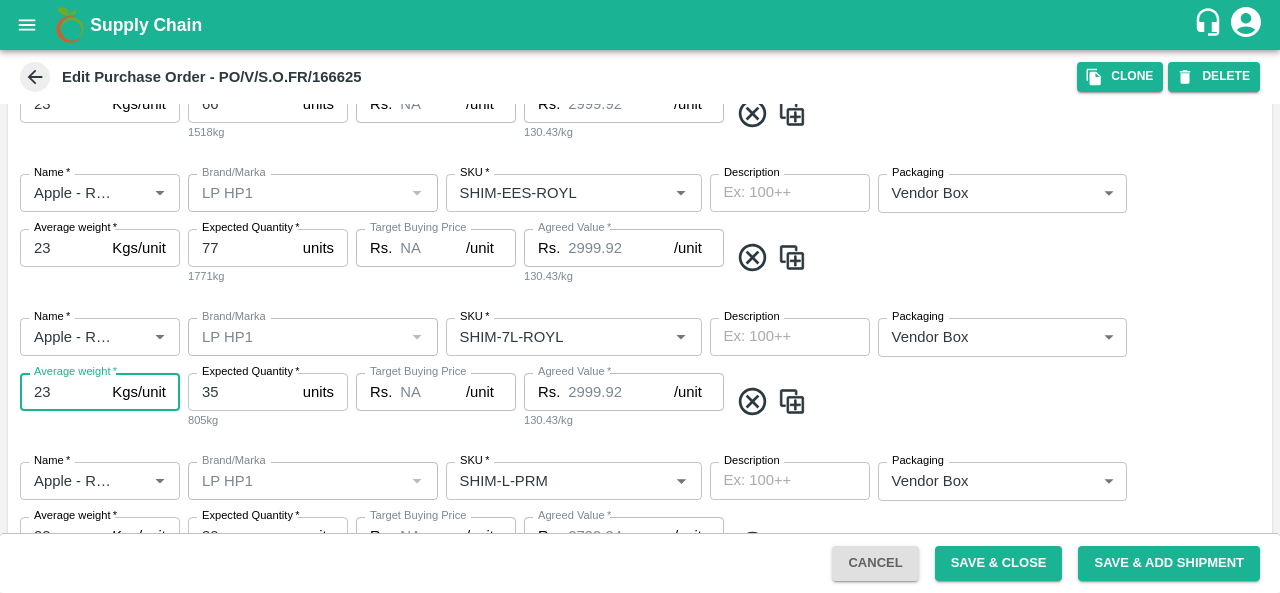 type on "23" 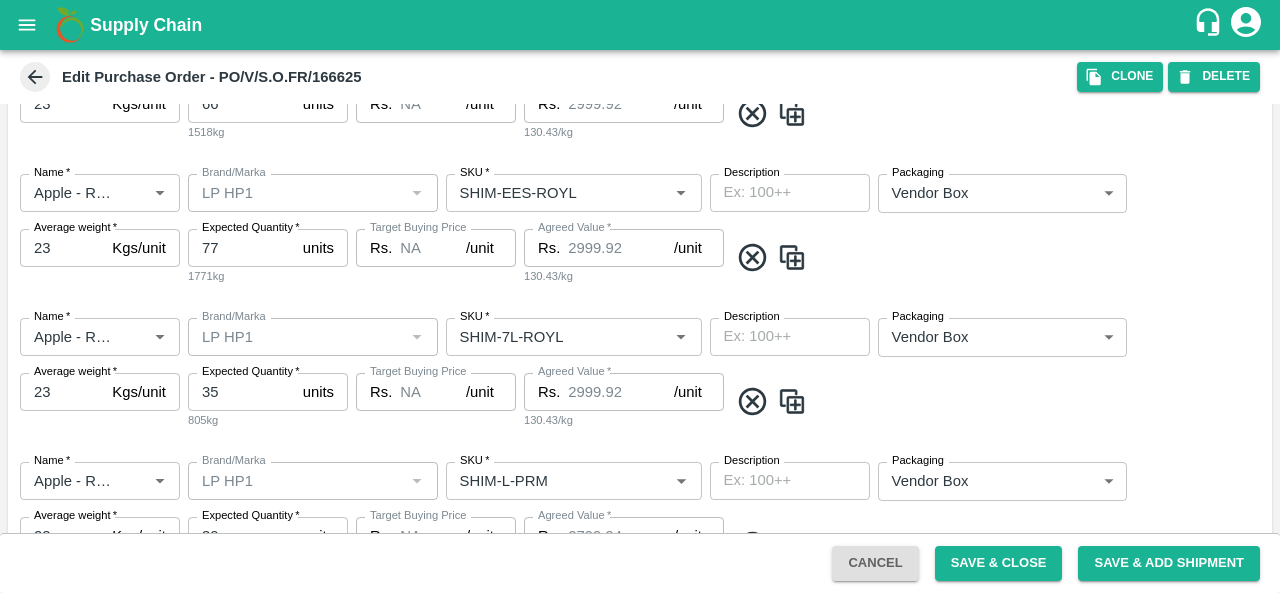 scroll, scrollTop: 1043, scrollLeft: 0, axis: vertical 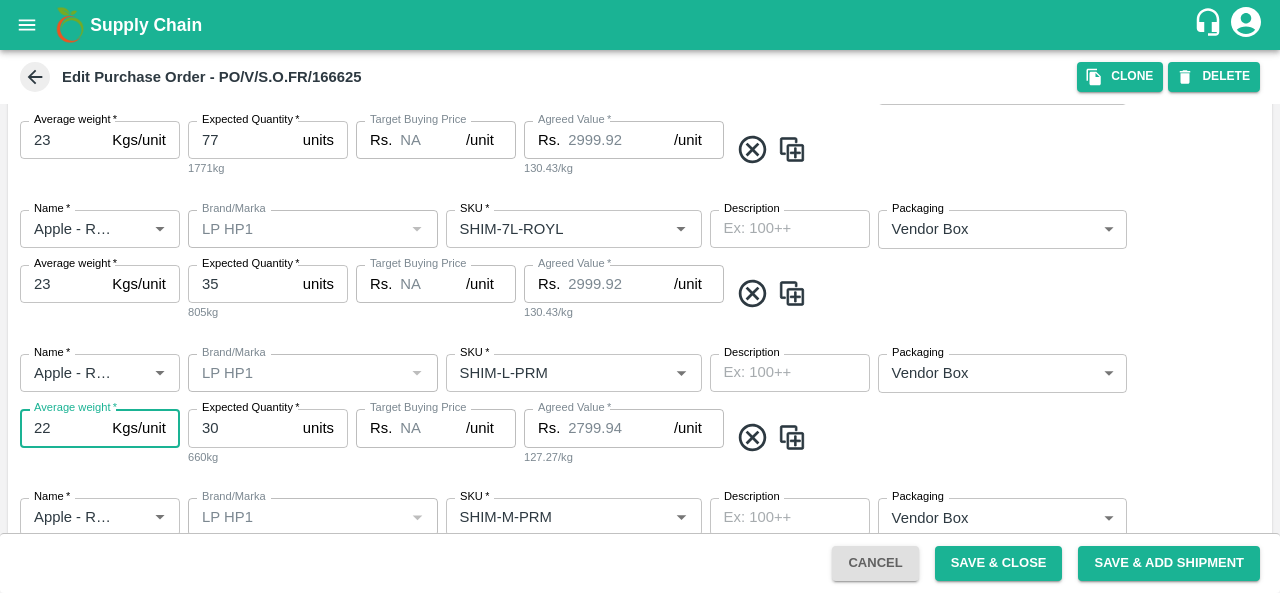 click on "22" at bounding box center [62, 428] 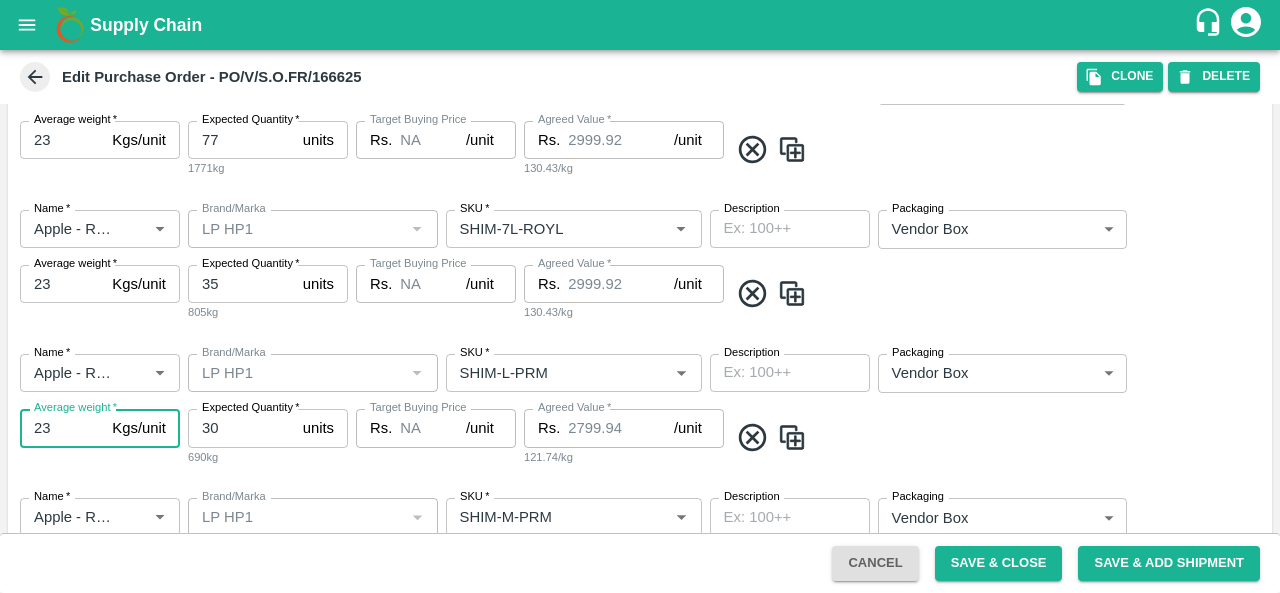 type on "23" 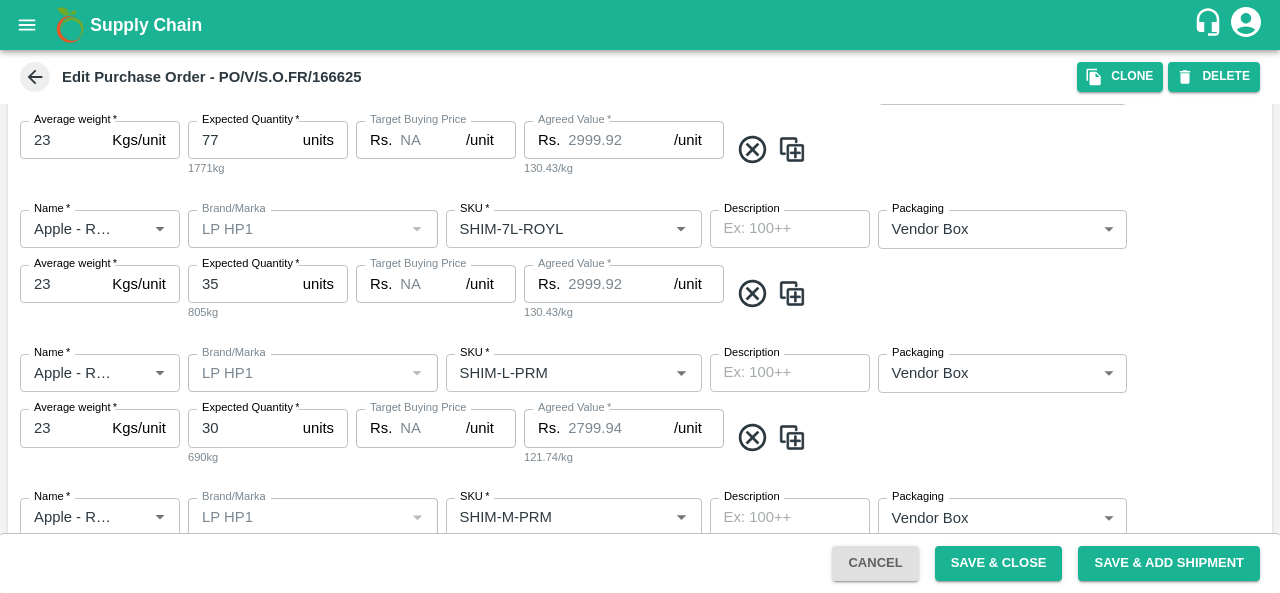 scroll, scrollTop: 1189, scrollLeft: 0, axis: vertical 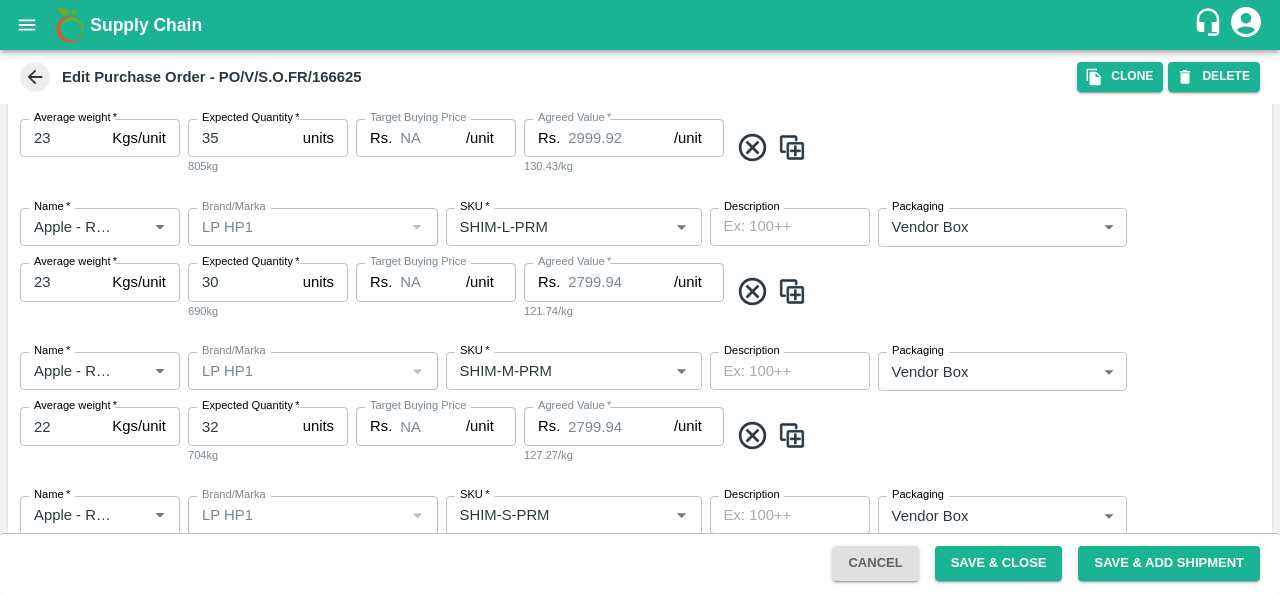 click on "22" at bounding box center [62, 426] 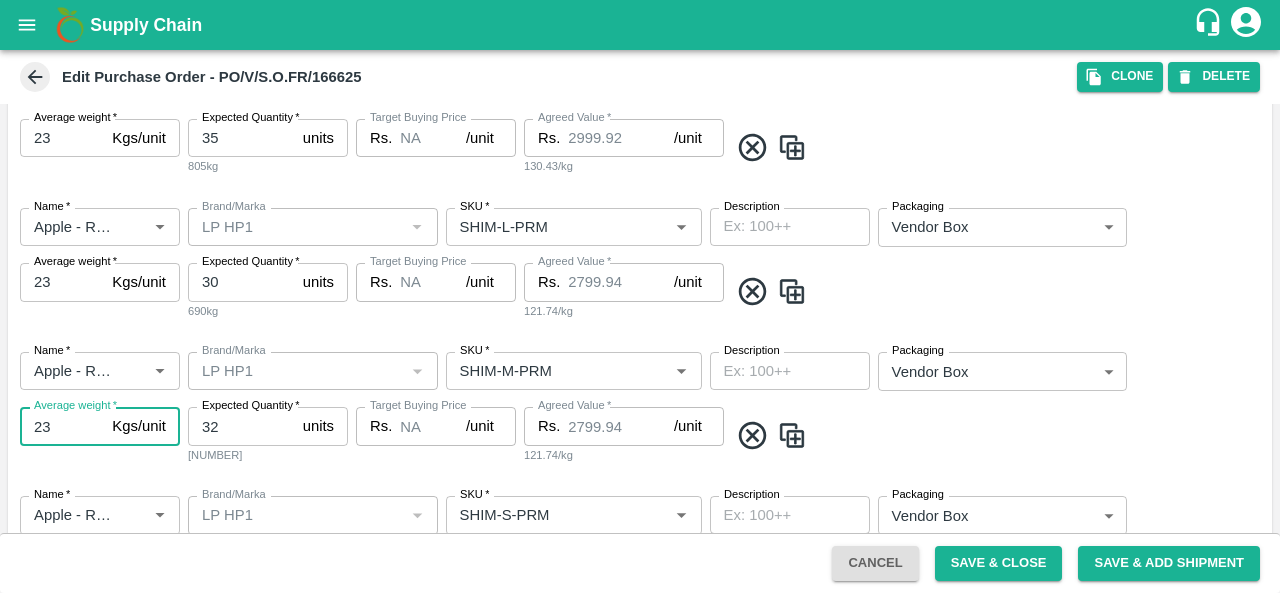 type on "23" 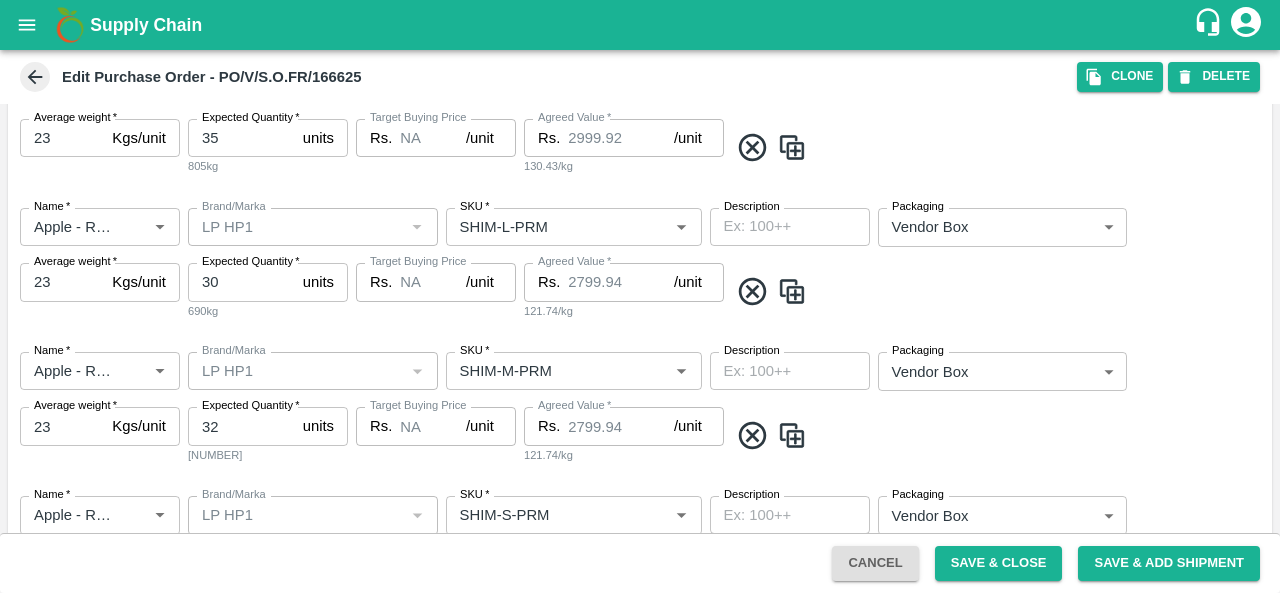 scroll, scrollTop: 1317, scrollLeft: 0, axis: vertical 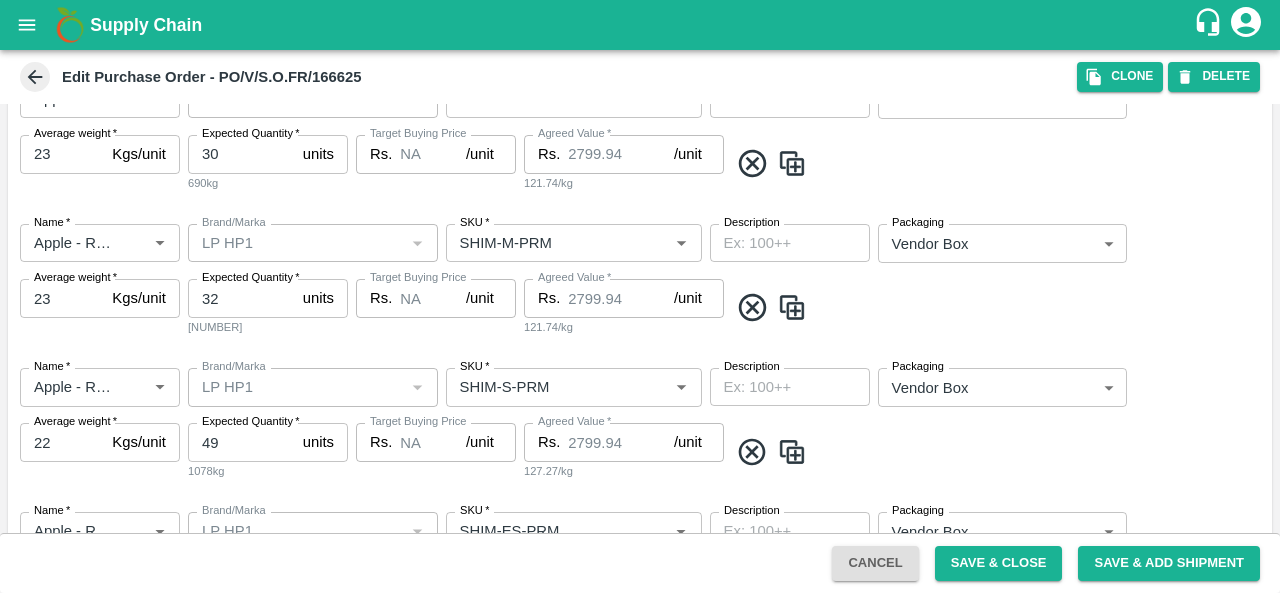 click on "22" at bounding box center [62, 442] 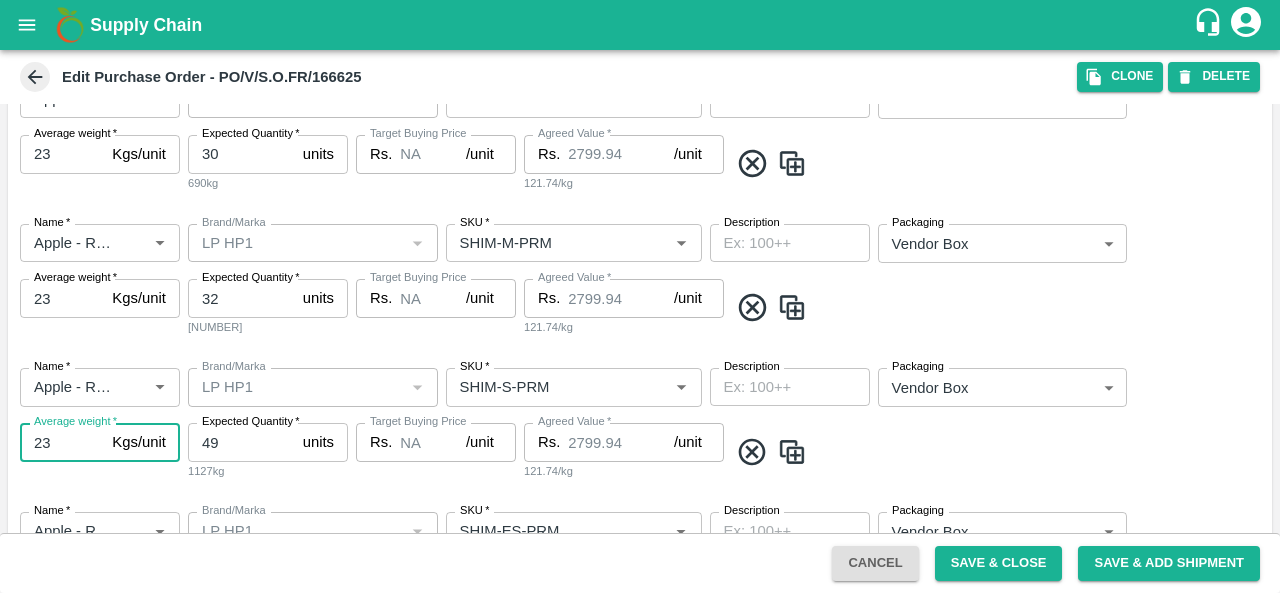 type on "23" 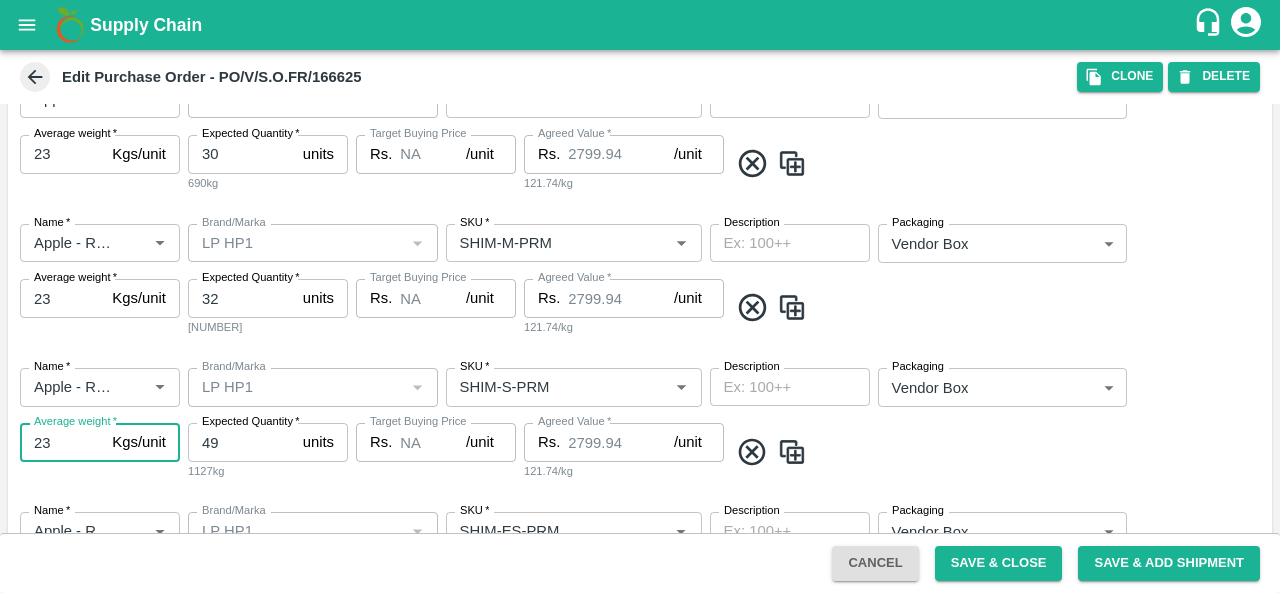 click on "Average weight   * 23 Kgs/unit Average weight" at bounding box center (100, 451) 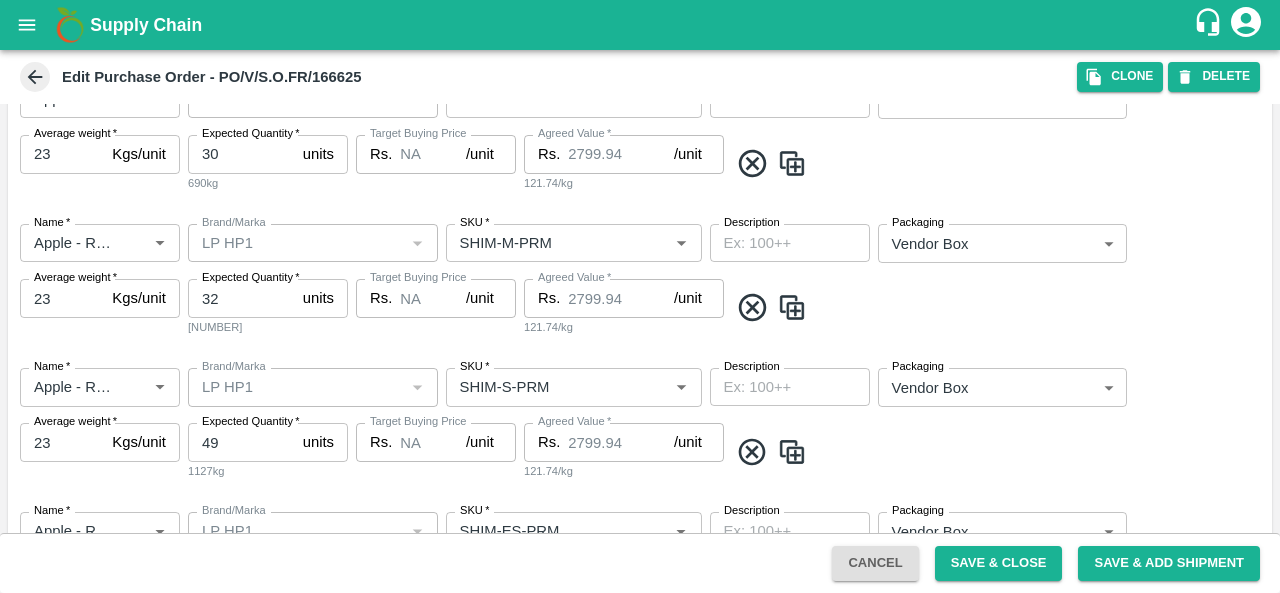 scroll, scrollTop: 1447, scrollLeft: 0, axis: vertical 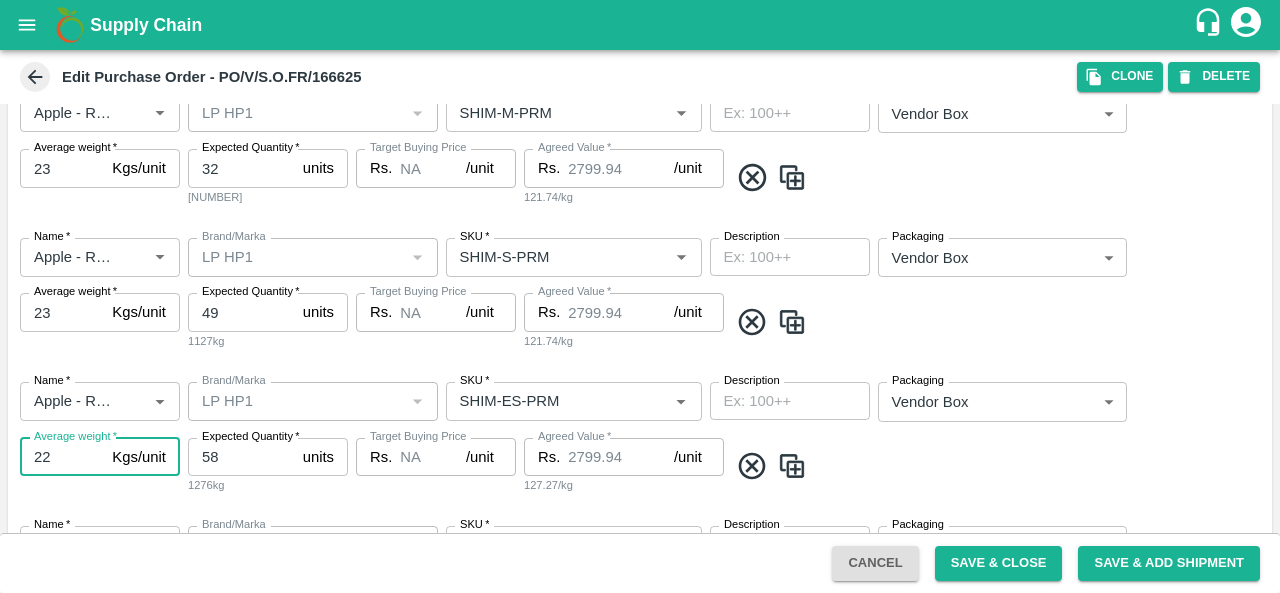 click on "22" at bounding box center (62, 457) 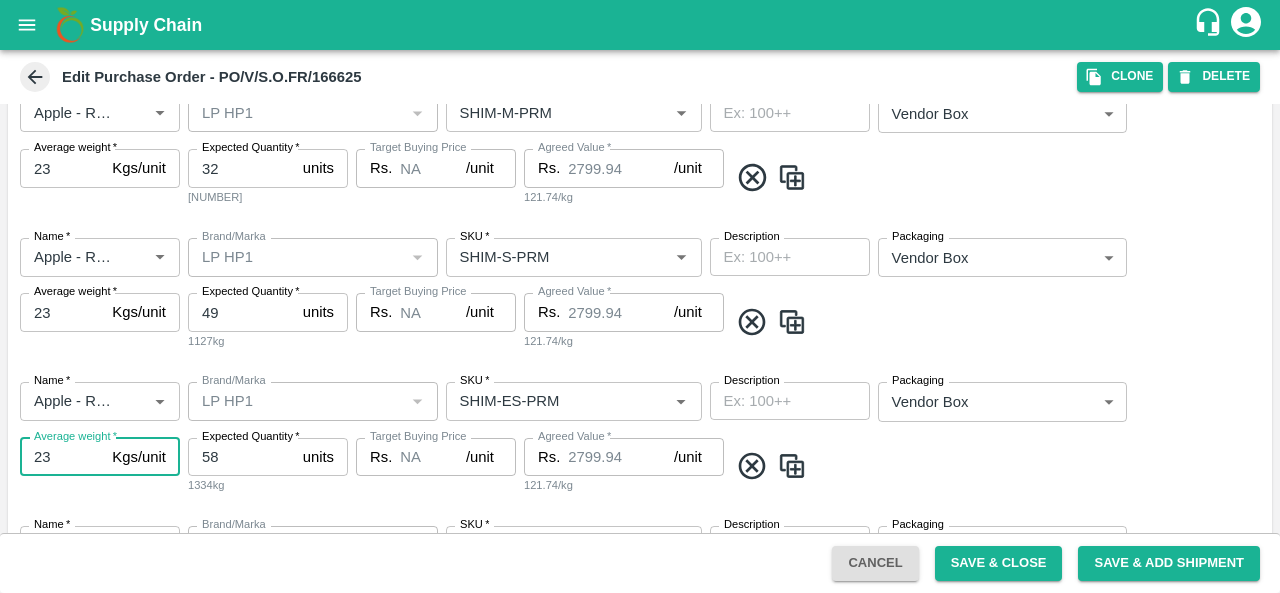 type on "23" 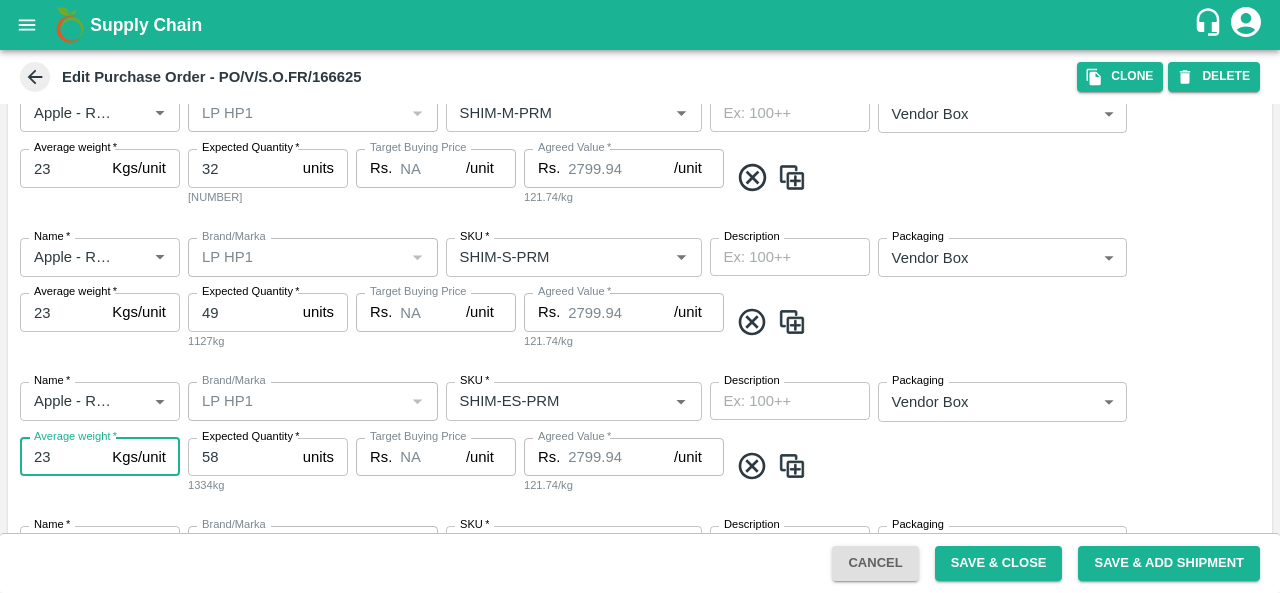 click on "Average weight   * 23 Kgs/unit Average weight" at bounding box center [100, 466] 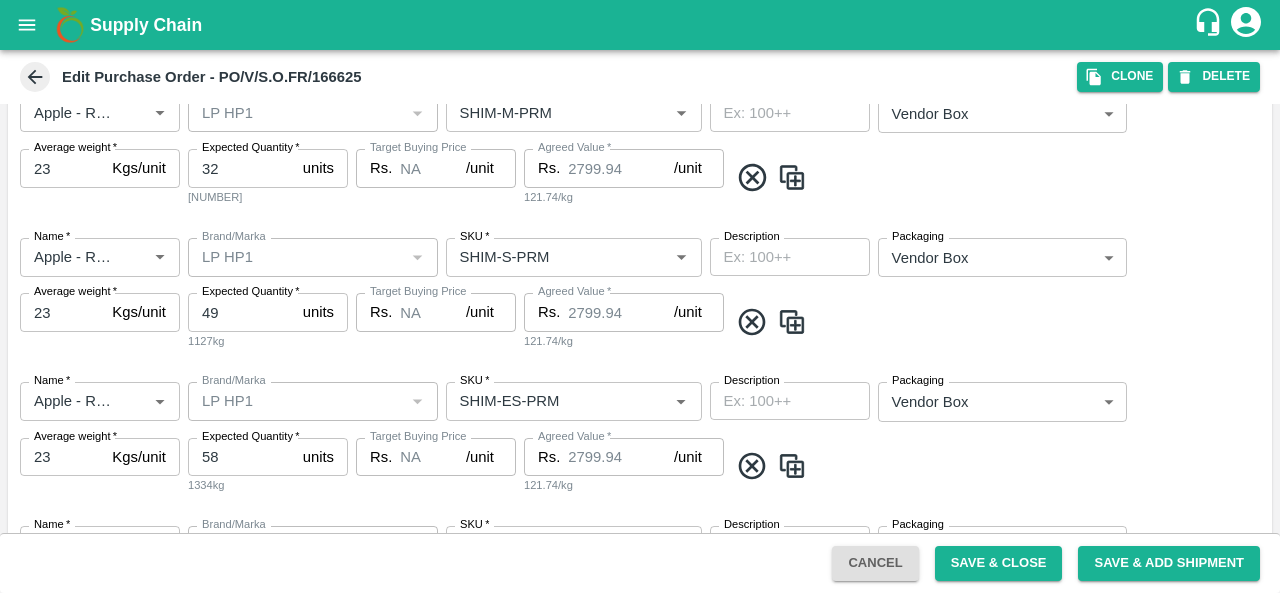 scroll, scrollTop: 1645, scrollLeft: 0, axis: vertical 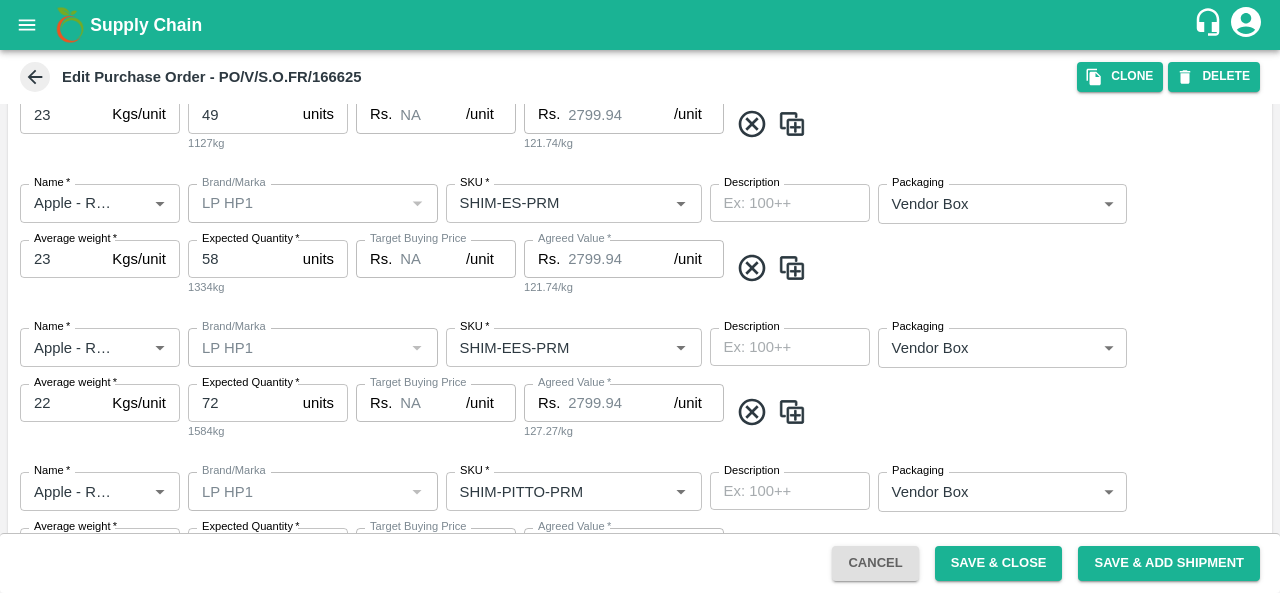 click on "22" at bounding box center [62, 403] 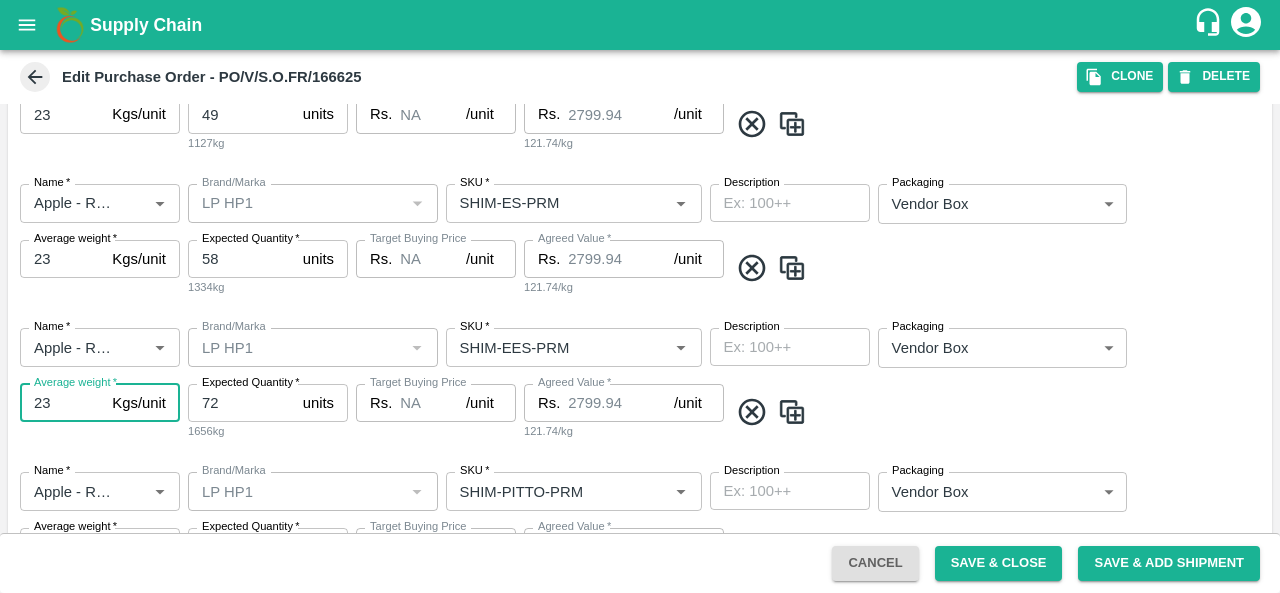 type on "23" 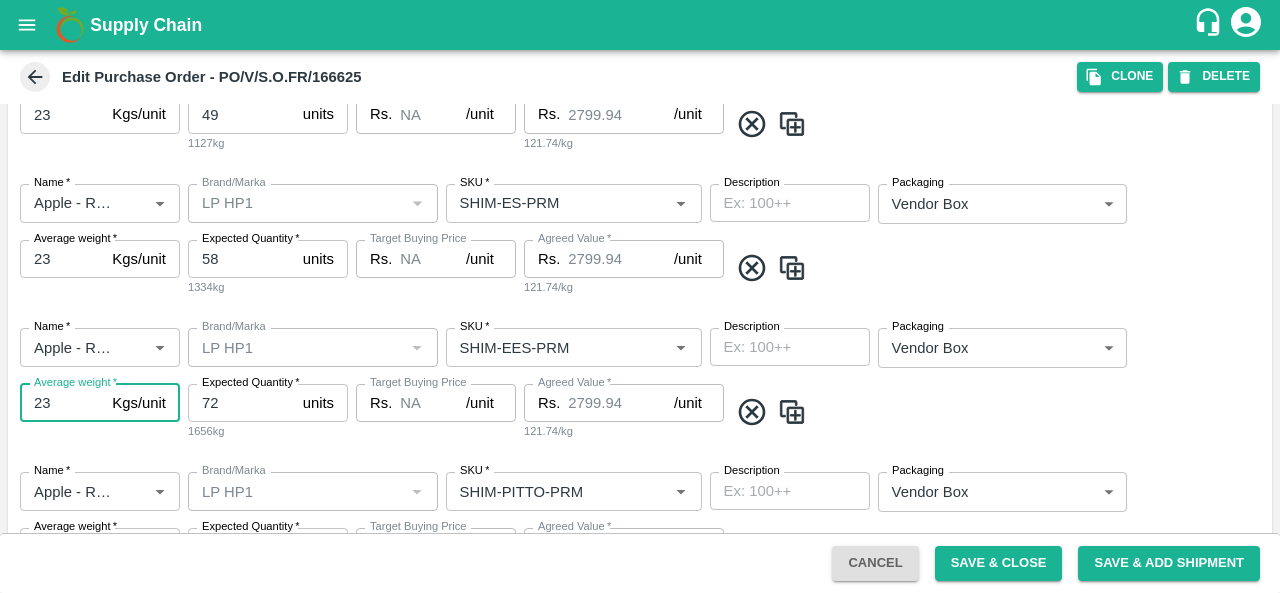 click on "Average weight   * 23 Kgs/unit Average weight" at bounding box center (100, 412) 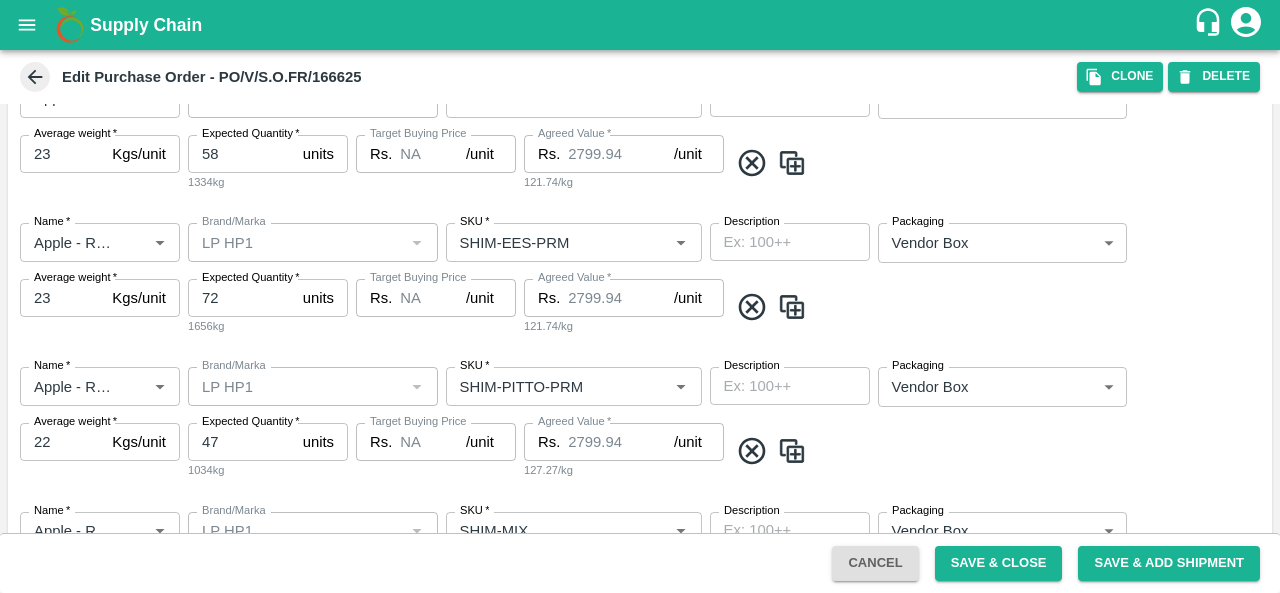 scroll, scrollTop: 1753, scrollLeft: 0, axis: vertical 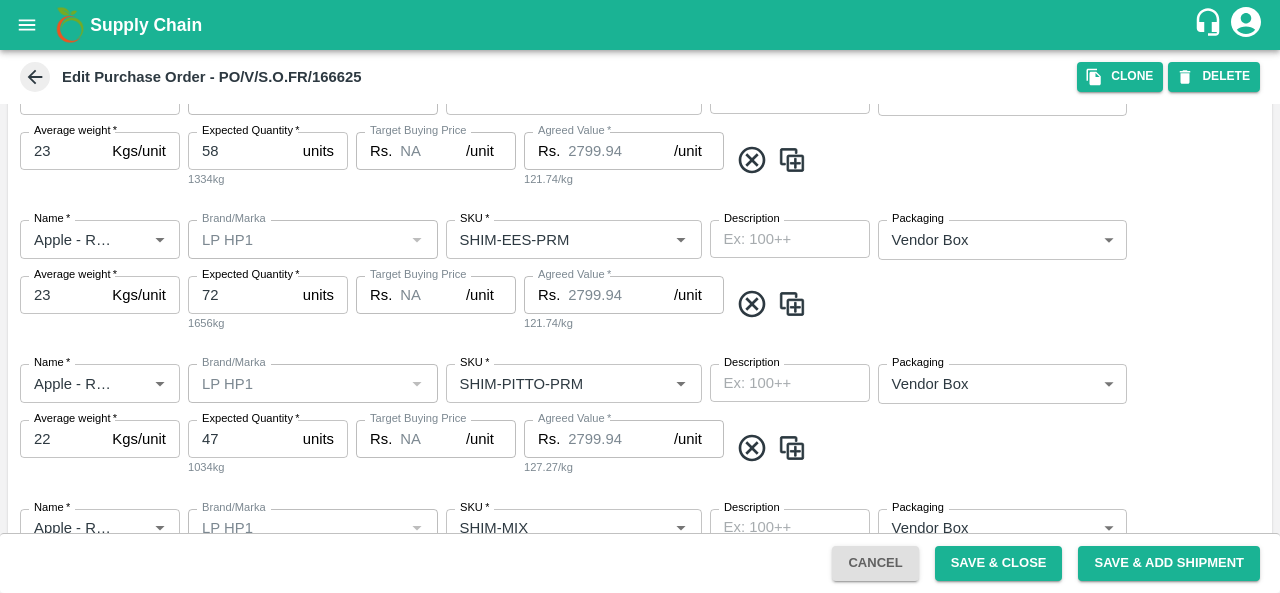 click on "22" at bounding box center [62, 439] 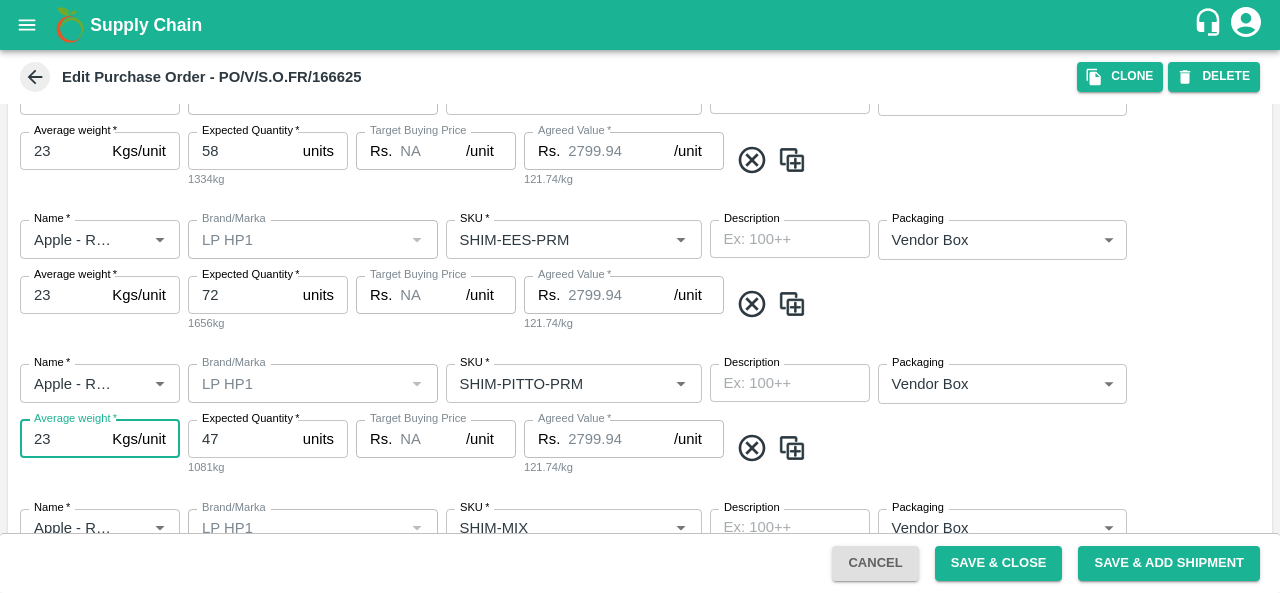 type on "23" 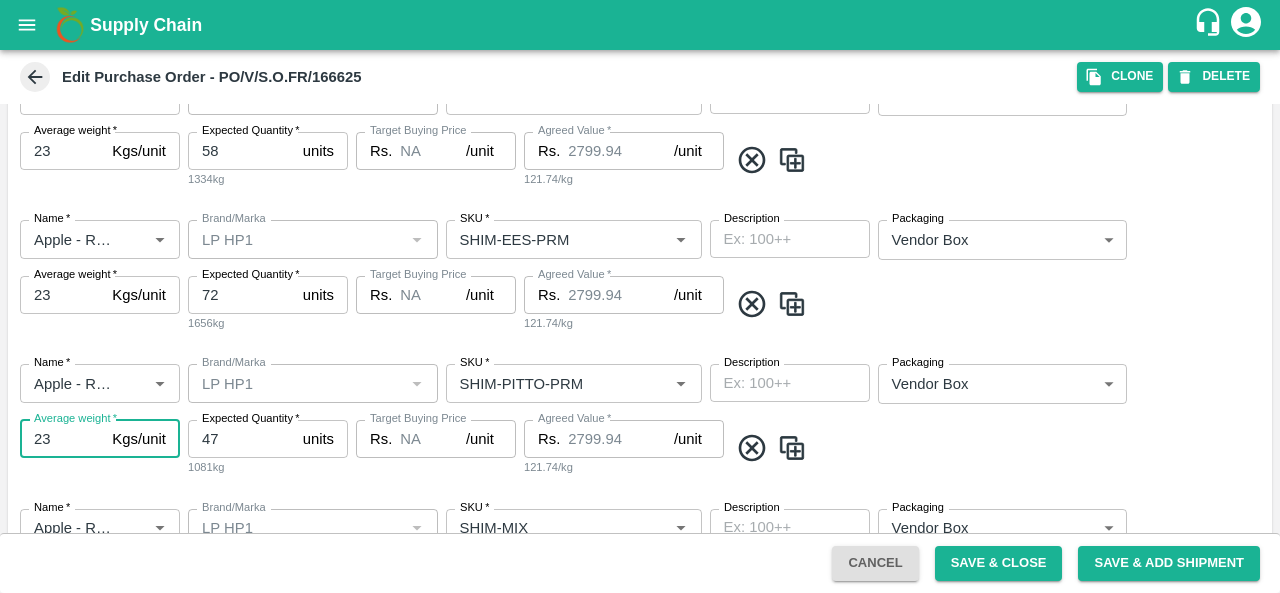 click on "Average weight   * 23 Kgs/unit Average weight" at bounding box center (100, 448) 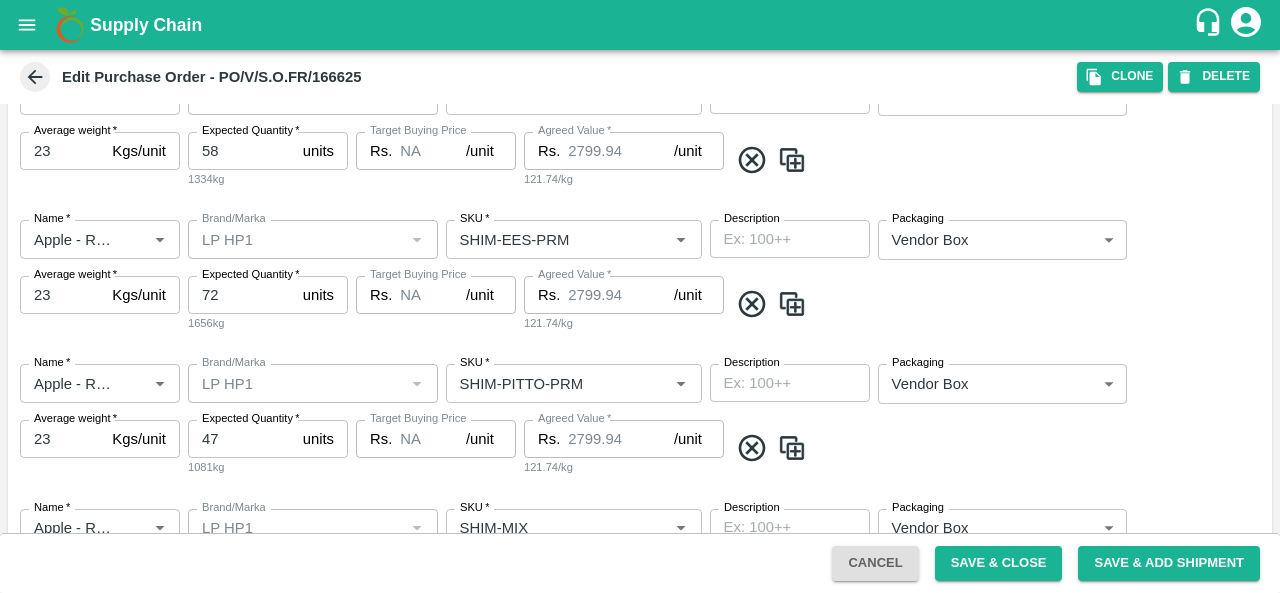 scroll, scrollTop: 1895, scrollLeft: 0, axis: vertical 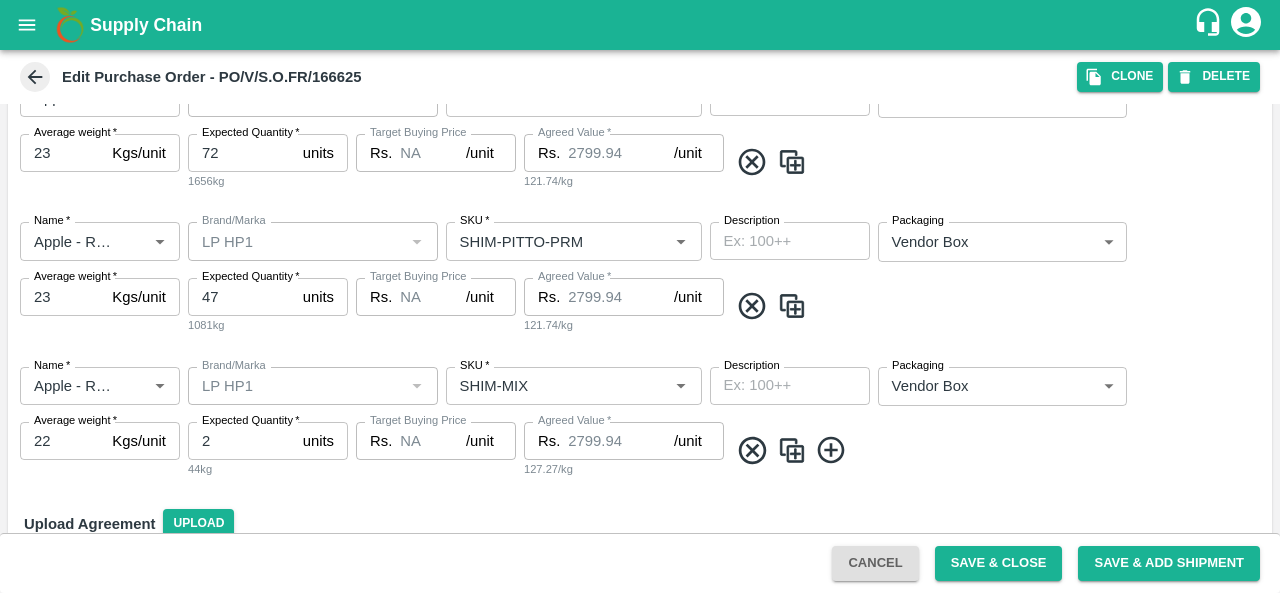 click on "22" at bounding box center (62, 441) 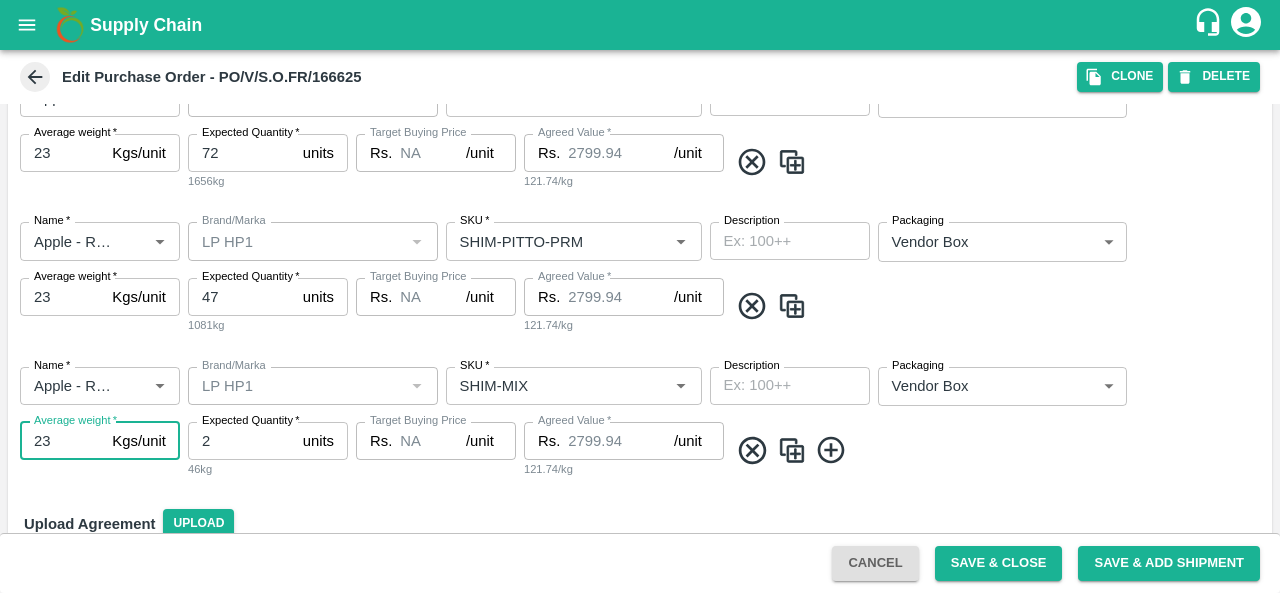 type on "23" 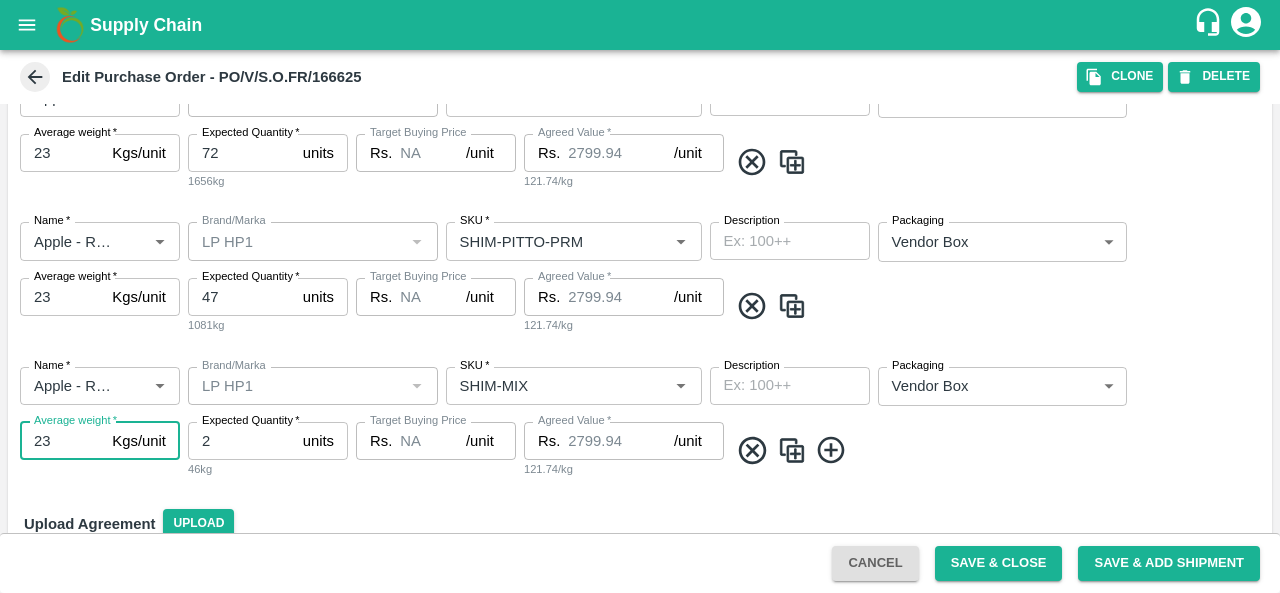 click on "Upload Agreement Upload" at bounding box center (640, 524) 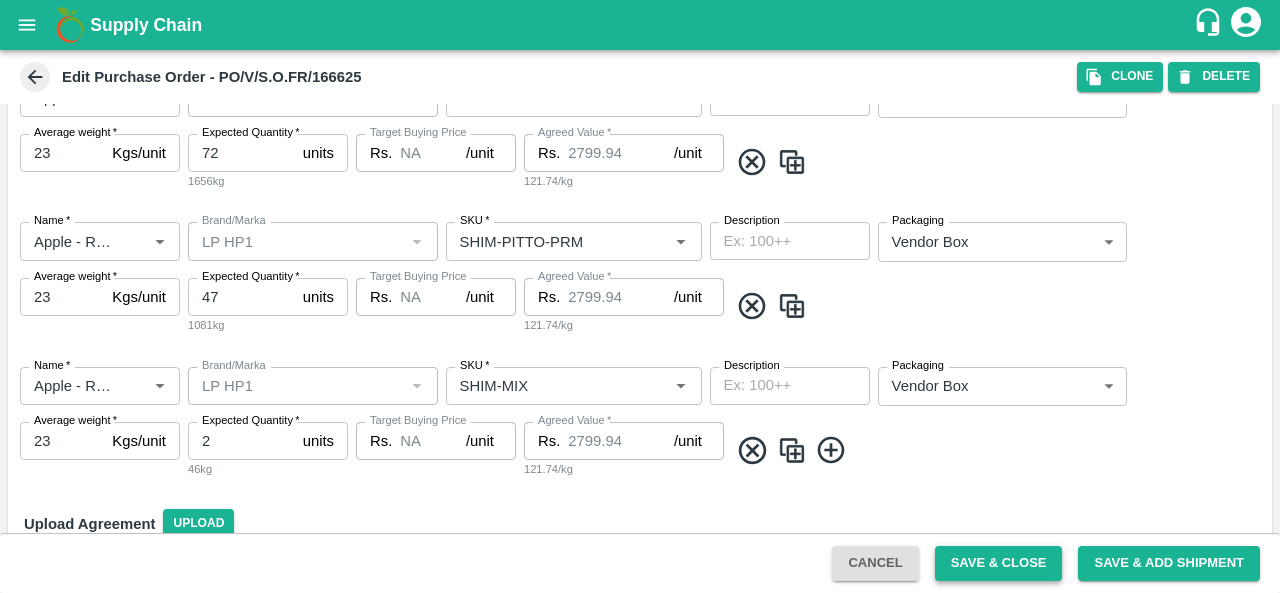 scroll, scrollTop: 1922, scrollLeft: 0, axis: vertical 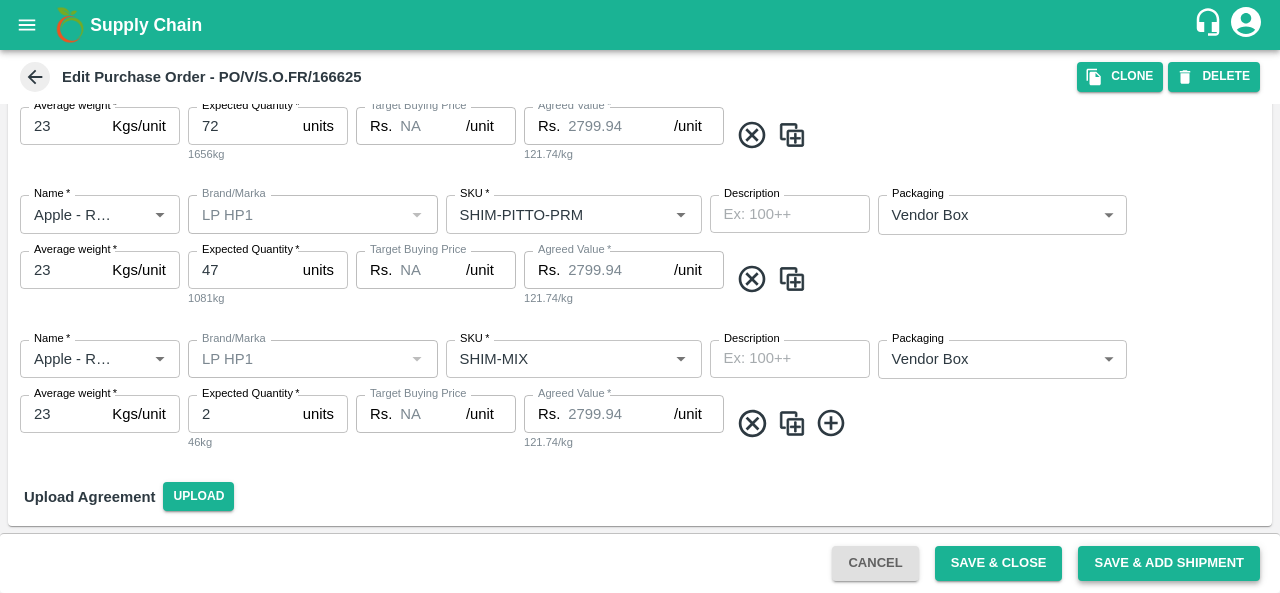 click on "Save & Add Shipment" at bounding box center (1169, 563) 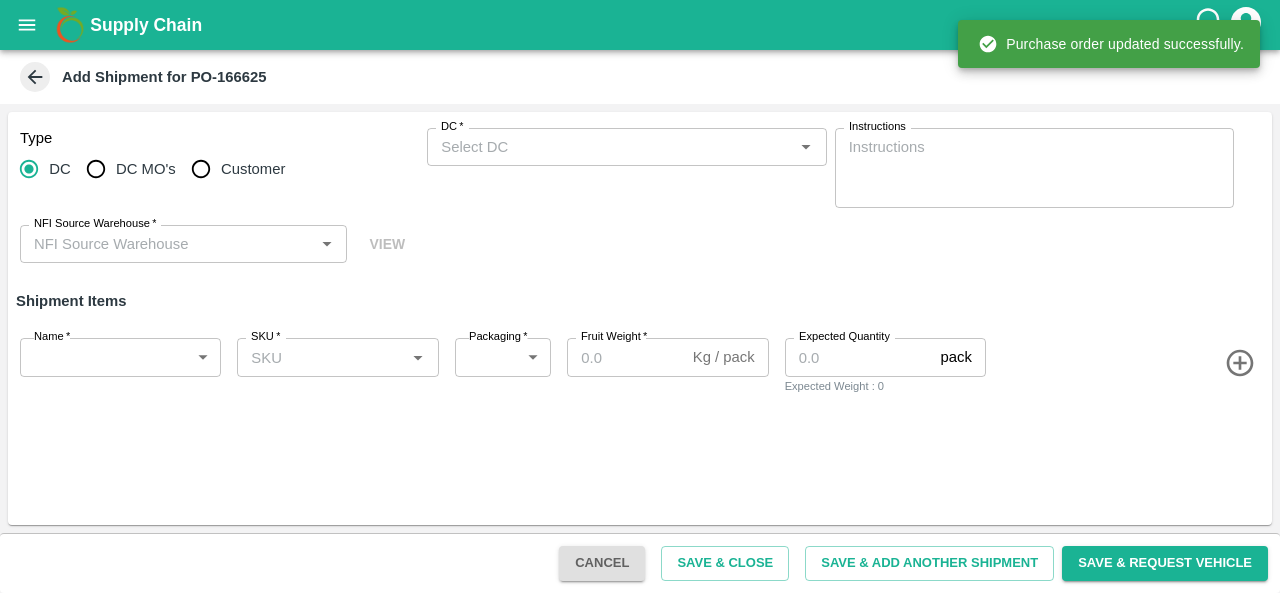 click on "DC MO's" at bounding box center (146, 169) 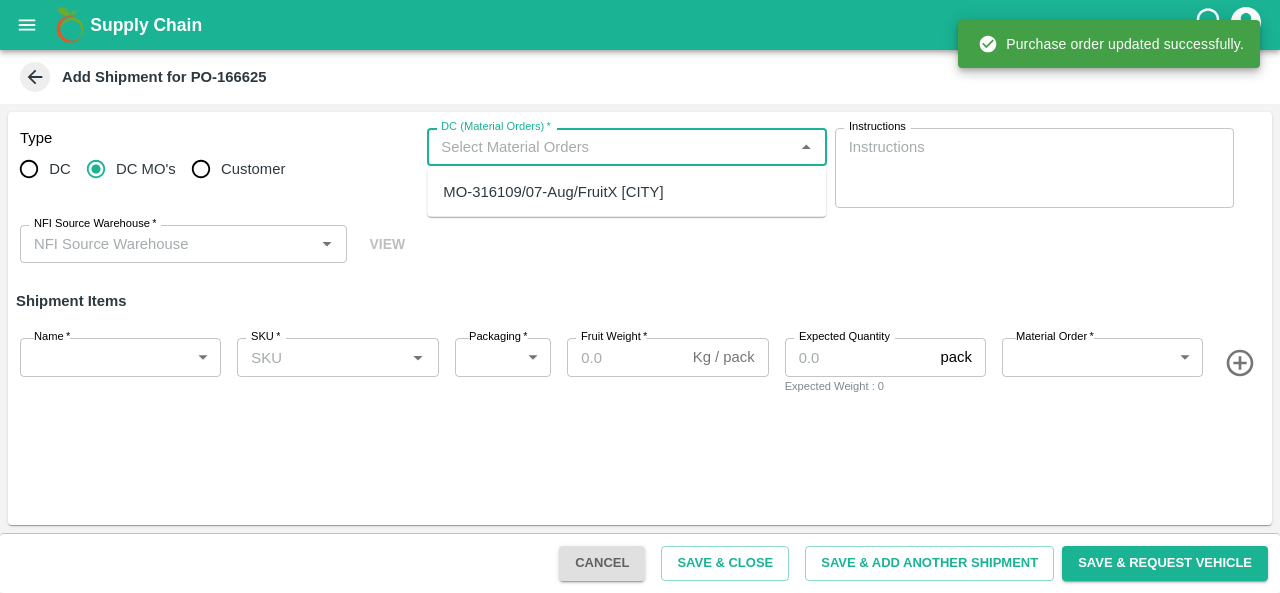 click on "DC (Material Orders)   *" at bounding box center (610, 147) 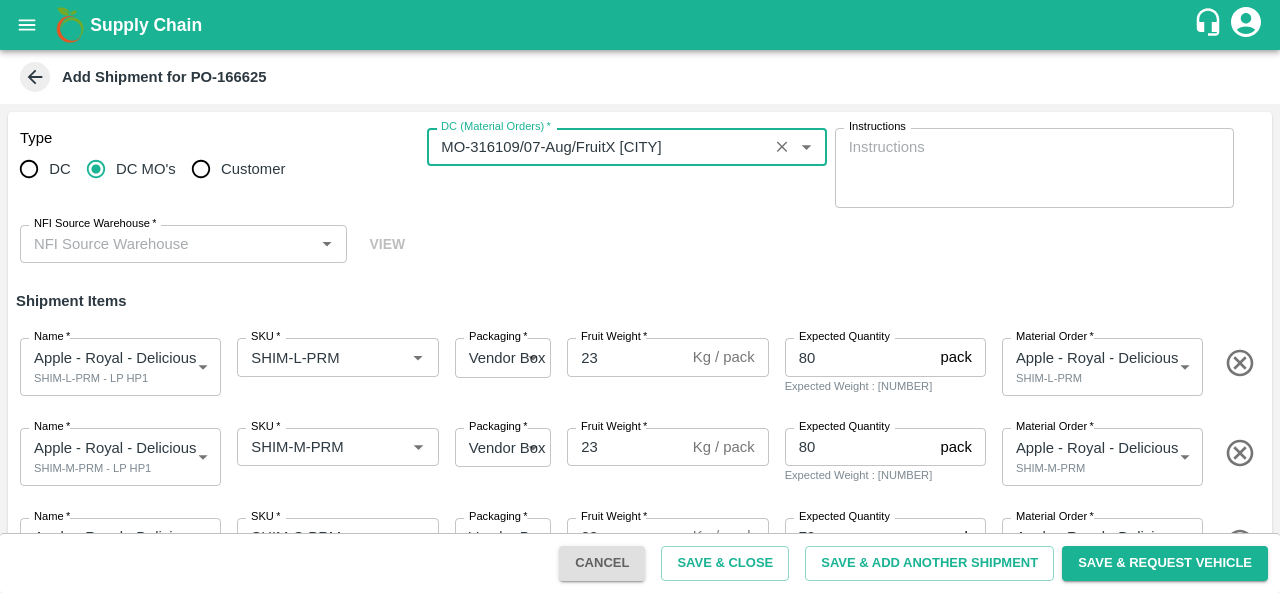 click on "NFI Source Warehouse   *" at bounding box center (167, 244) 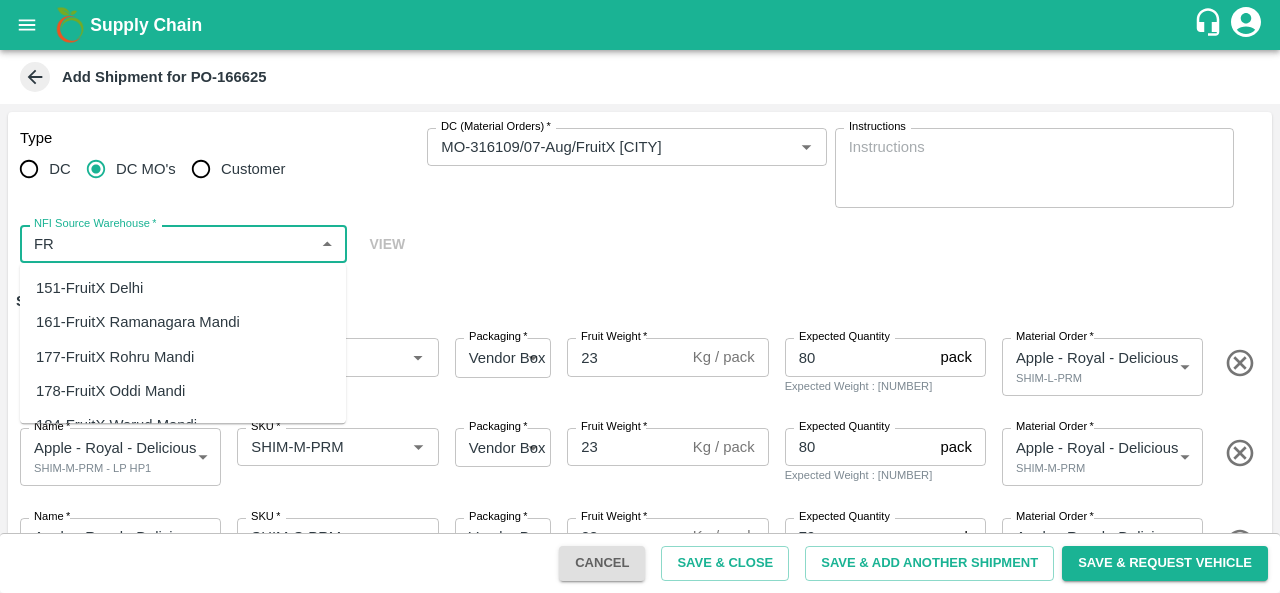 click on "151-FruitX Delhi" at bounding box center [89, 288] 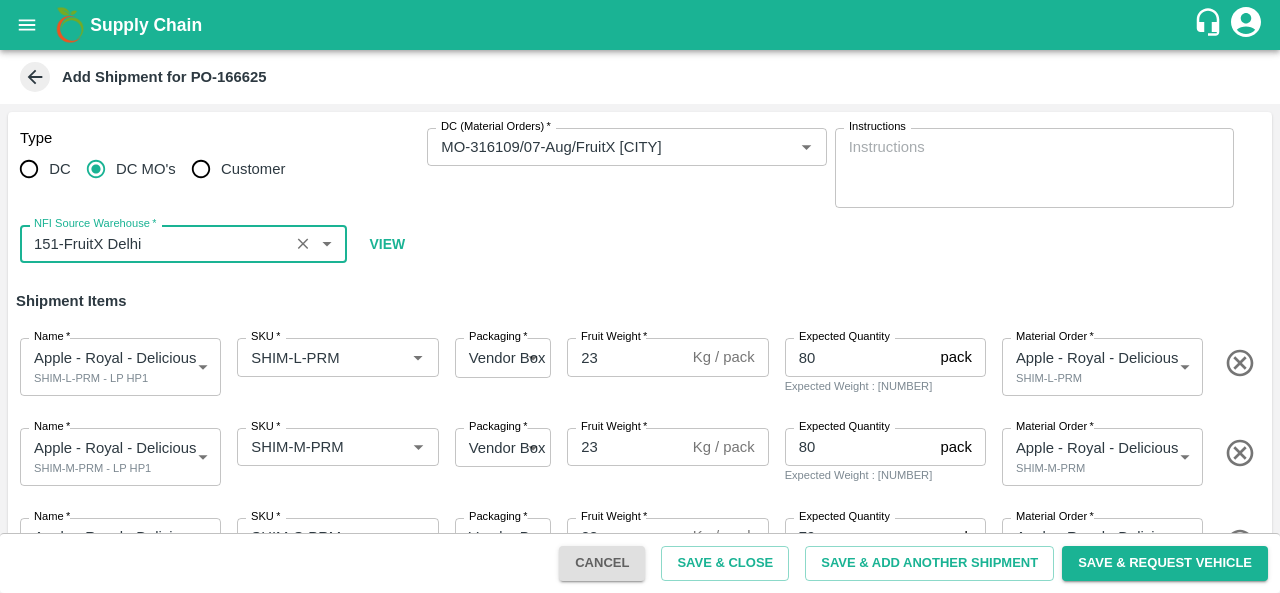 type on "151-FruitX Delhi" 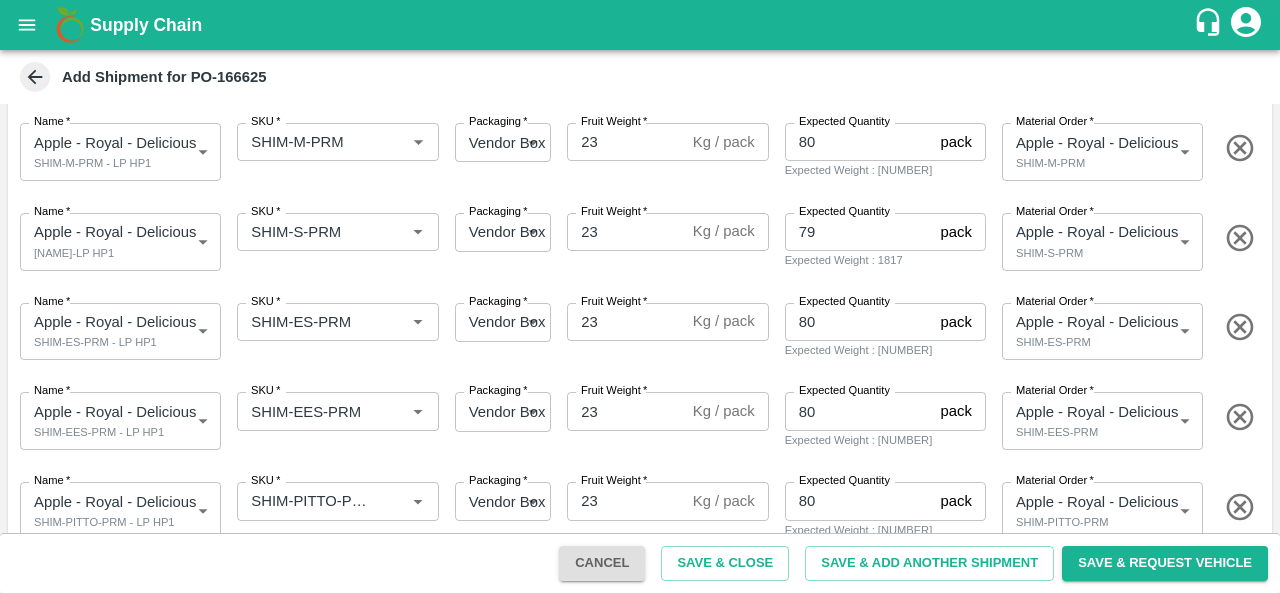 scroll, scrollTop: 424, scrollLeft: 0, axis: vertical 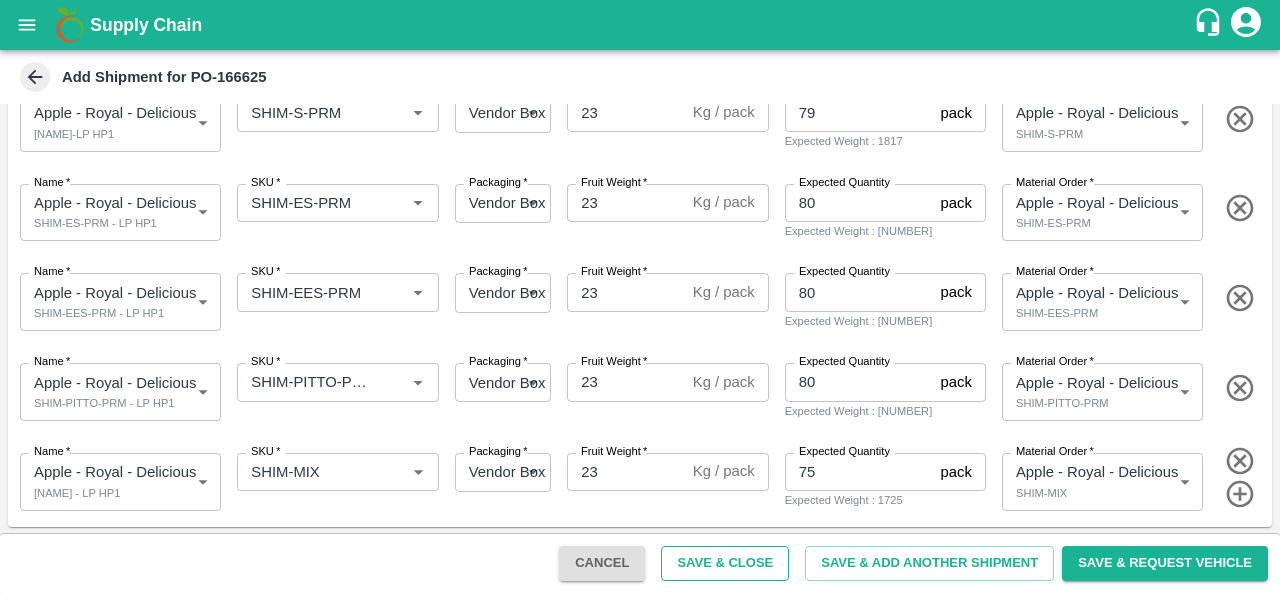 click on "Save & Close" at bounding box center (725, 563) 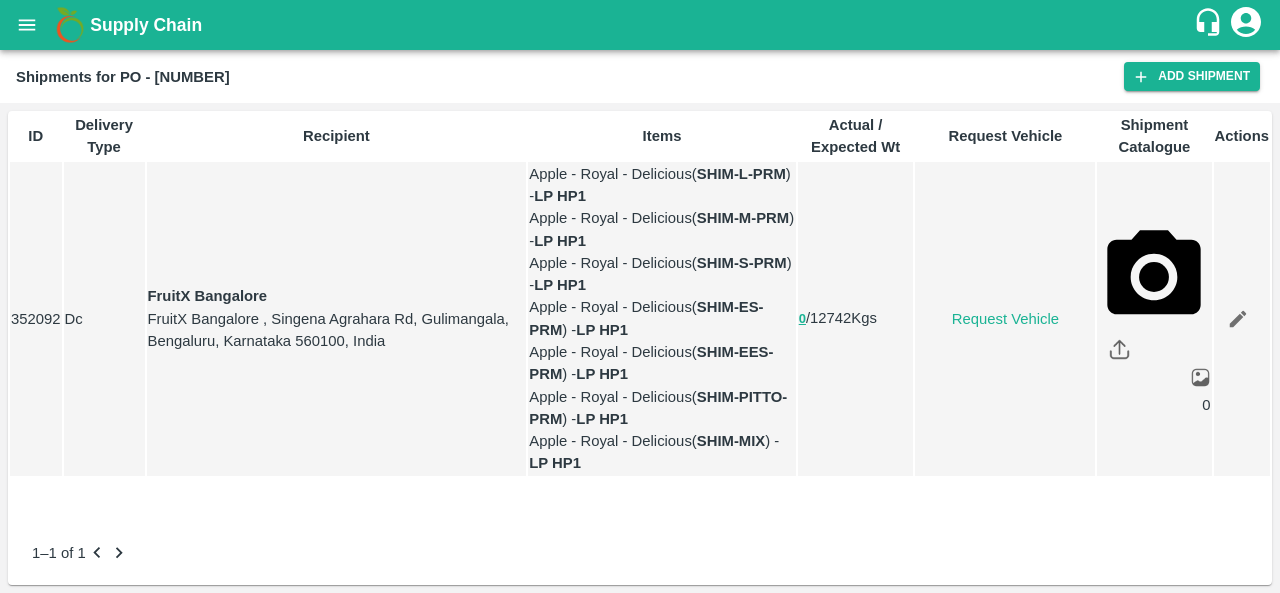 click on "Request Vehicle" at bounding box center [1005, 319] 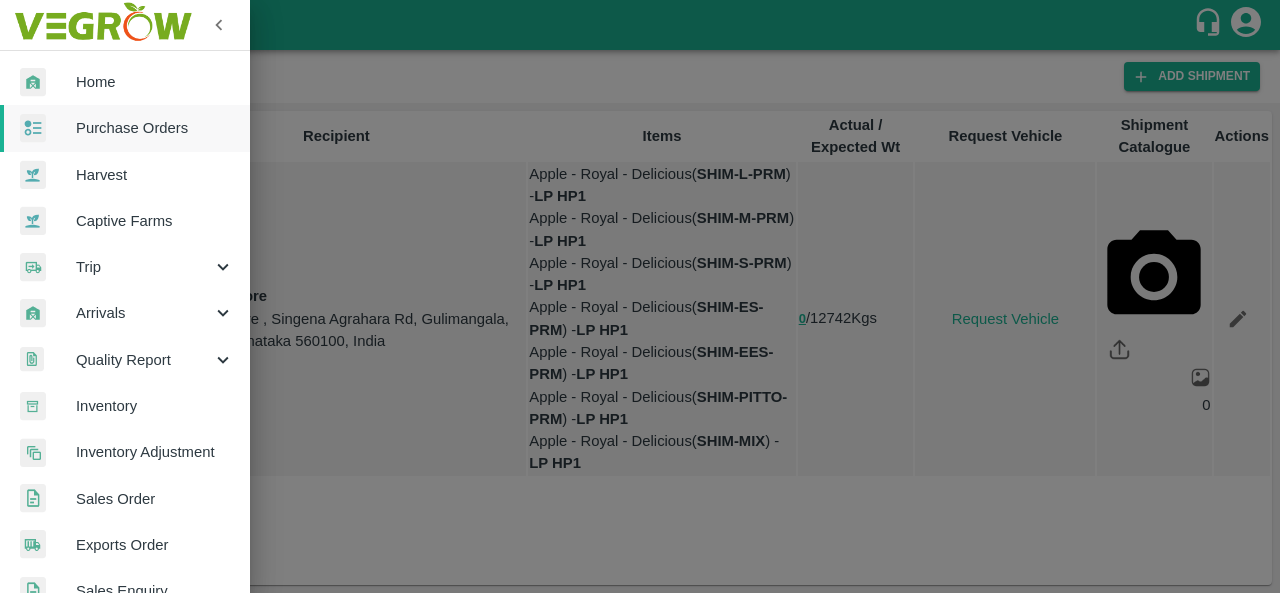 click on "Trip" at bounding box center (144, 267) 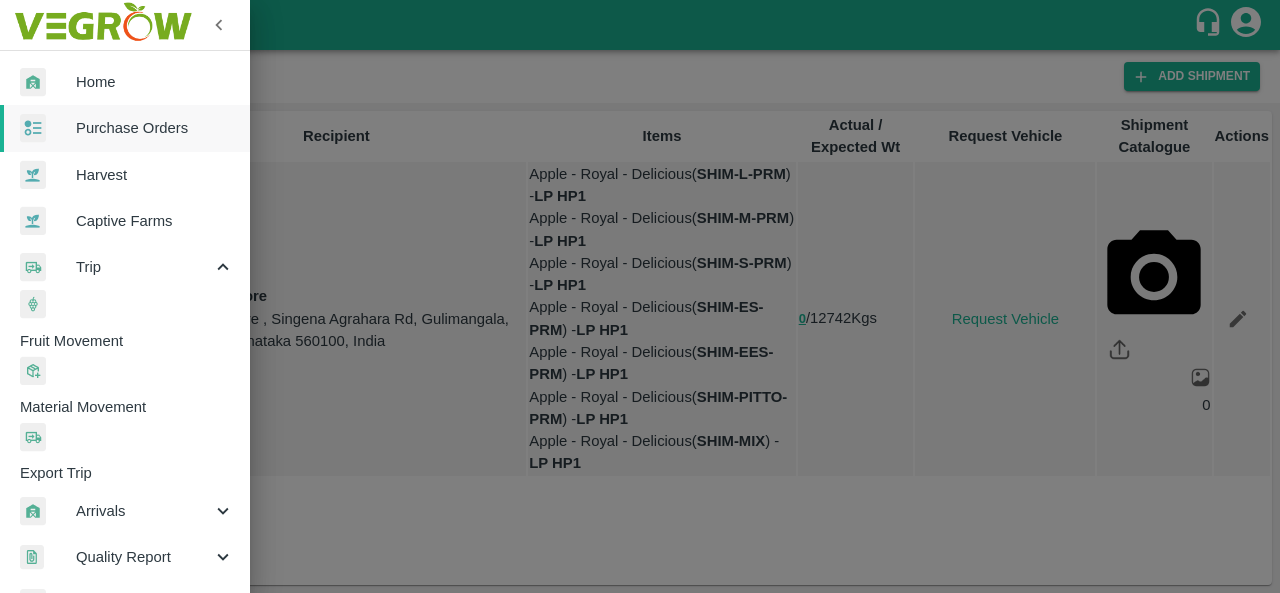 click on "Fruit Movement" at bounding box center [135, 341] 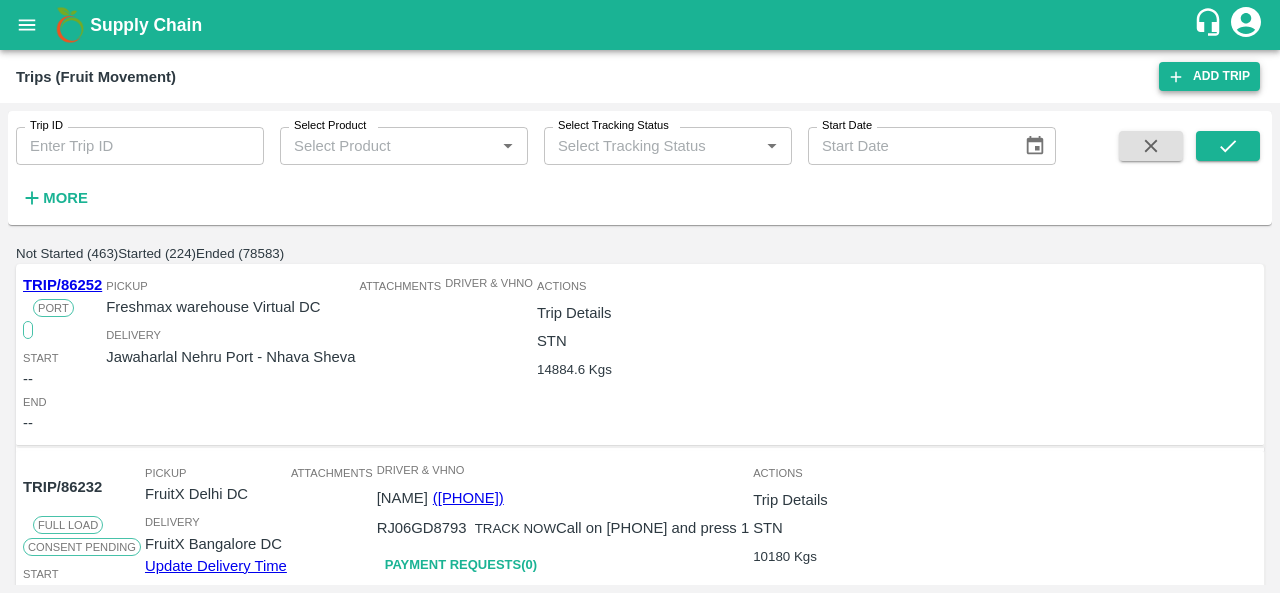 click on "Add Trip" at bounding box center [1209, 76] 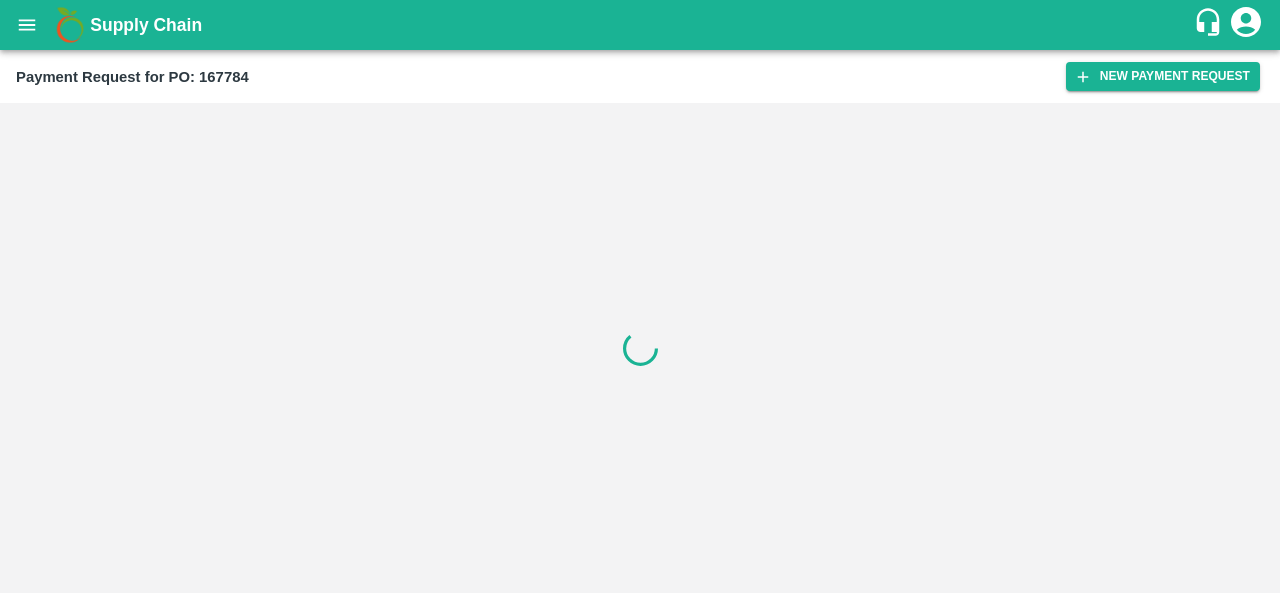 scroll, scrollTop: 0, scrollLeft: 0, axis: both 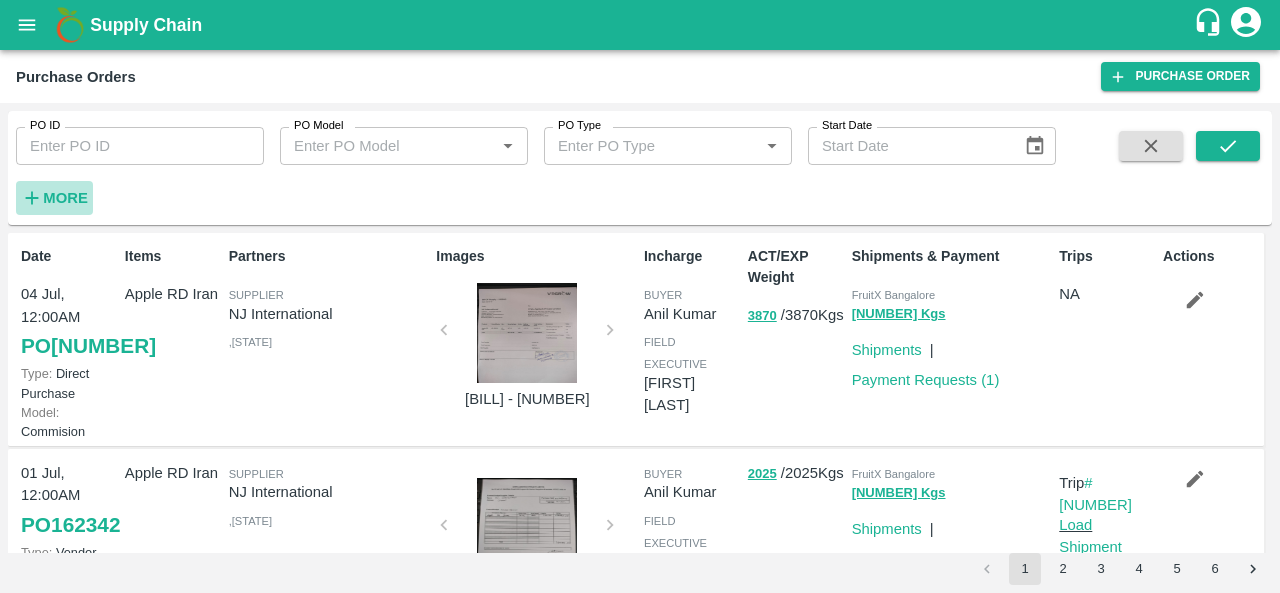 click on "More" at bounding box center (65, 198) 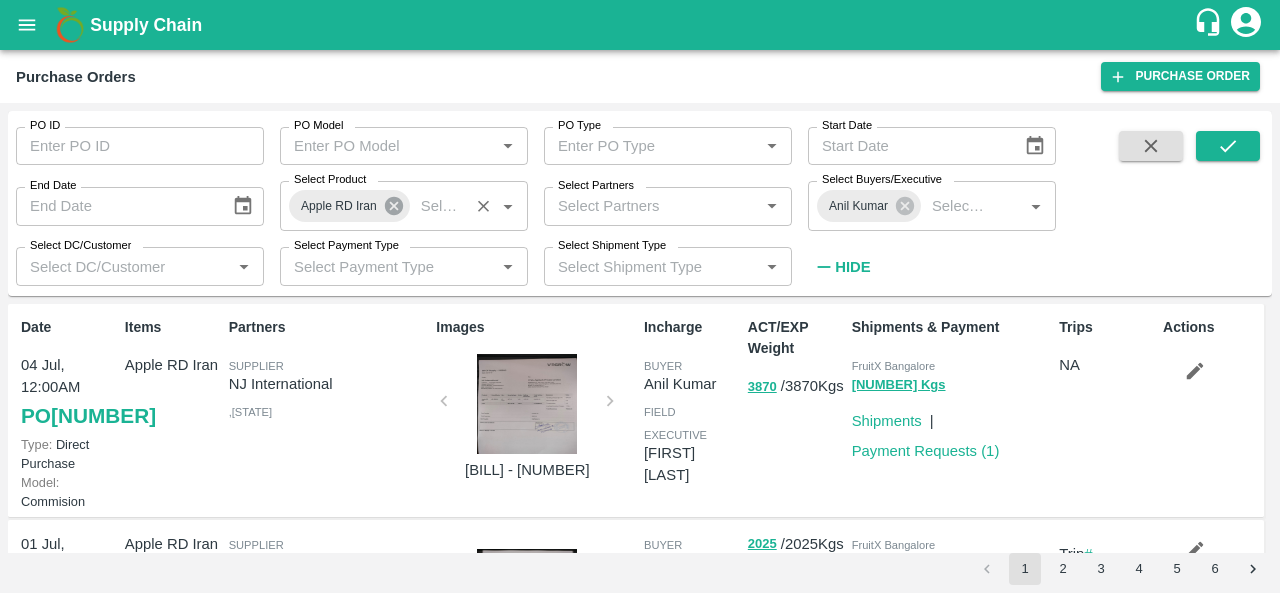 click 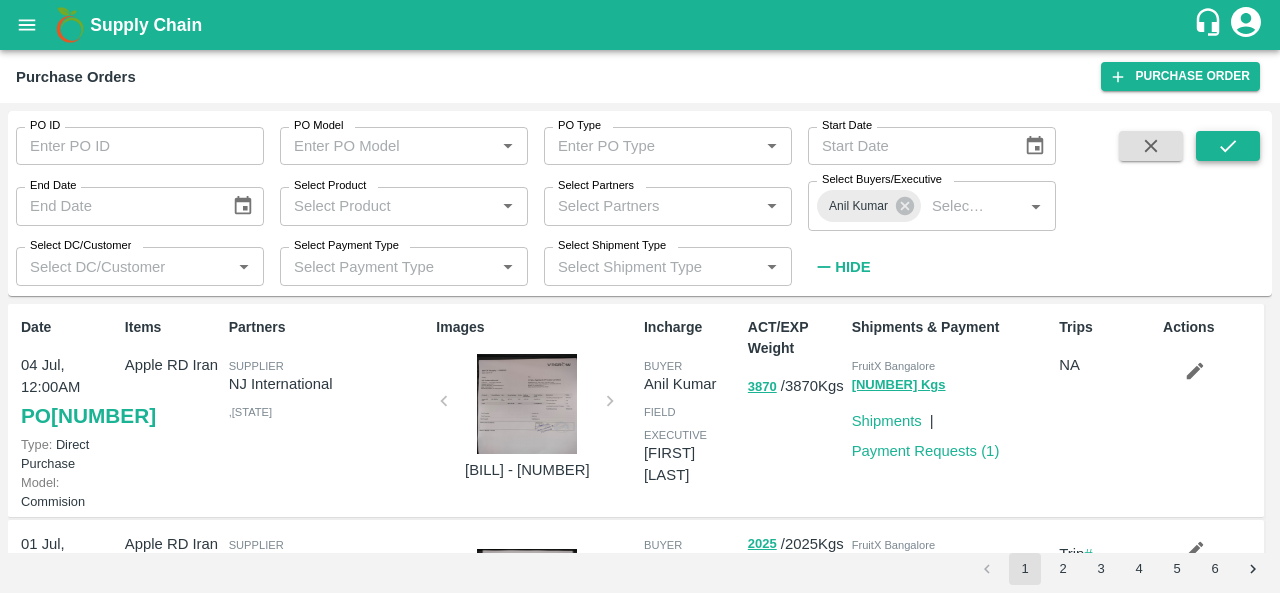 click 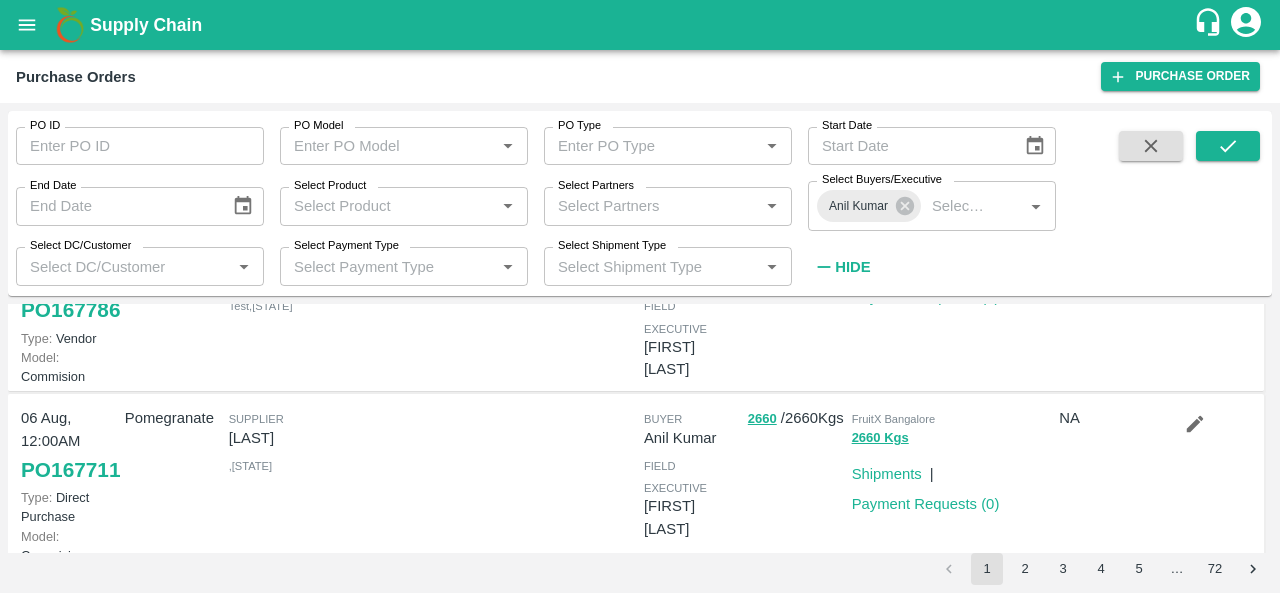 scroll, scrollTop: 0, scrollLeft: 0, axis: both 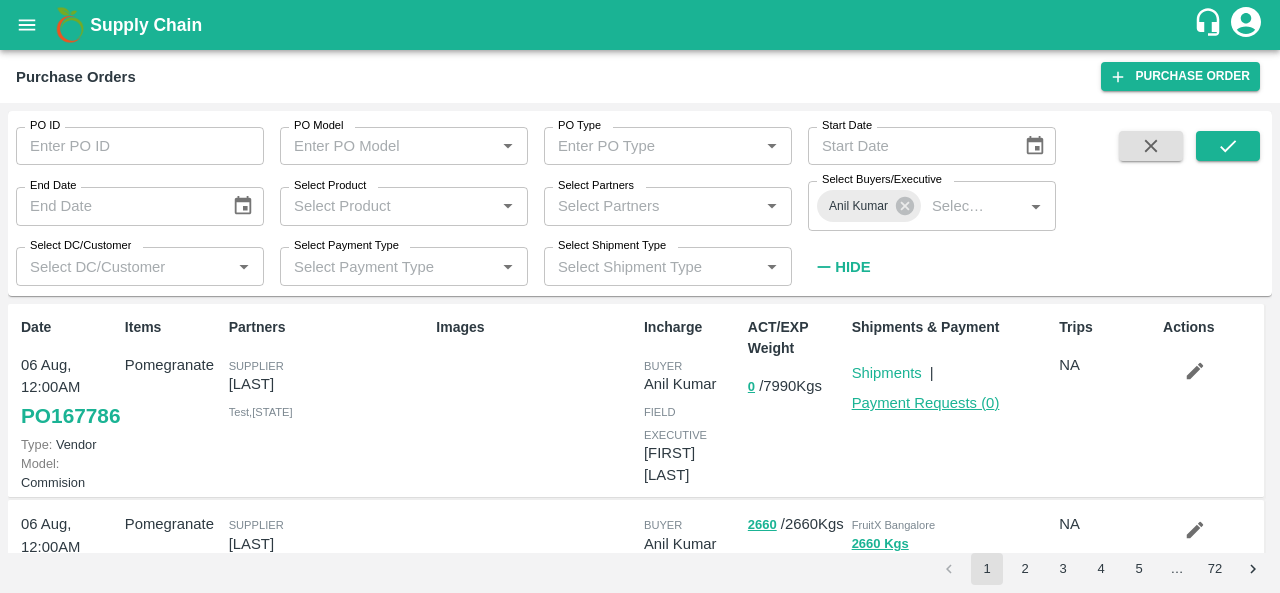 click on "Payment Requests ( 0 )" at bounding box center [926, 403] 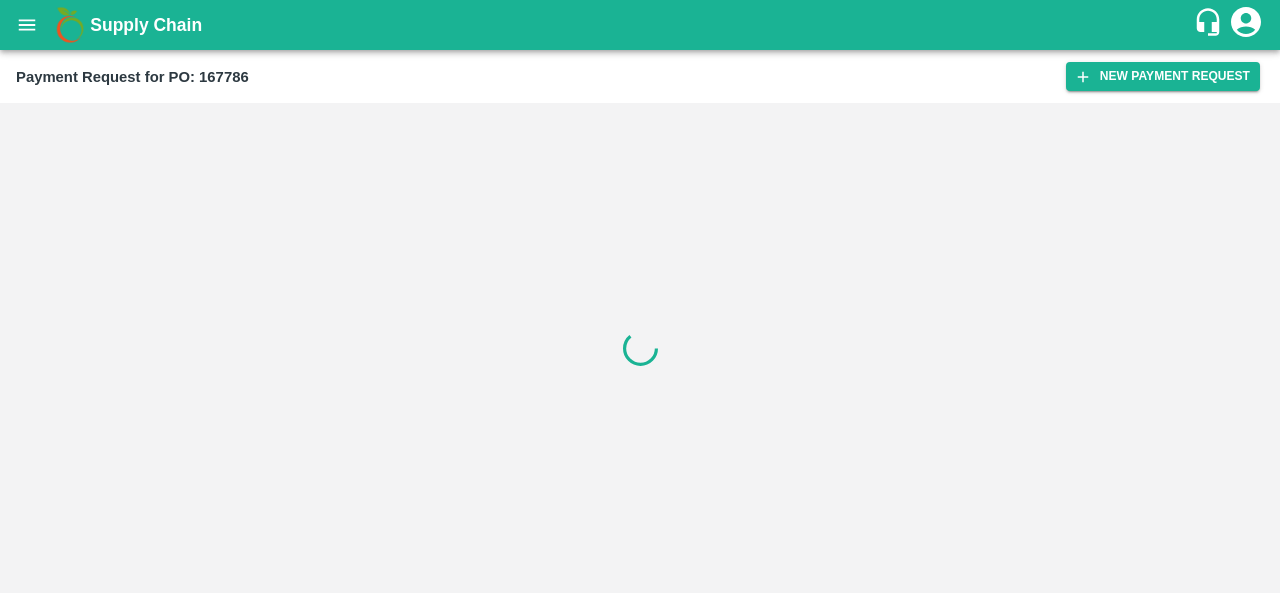 scroll, scrollTop: 0, scrollLeft: 0, axis: both 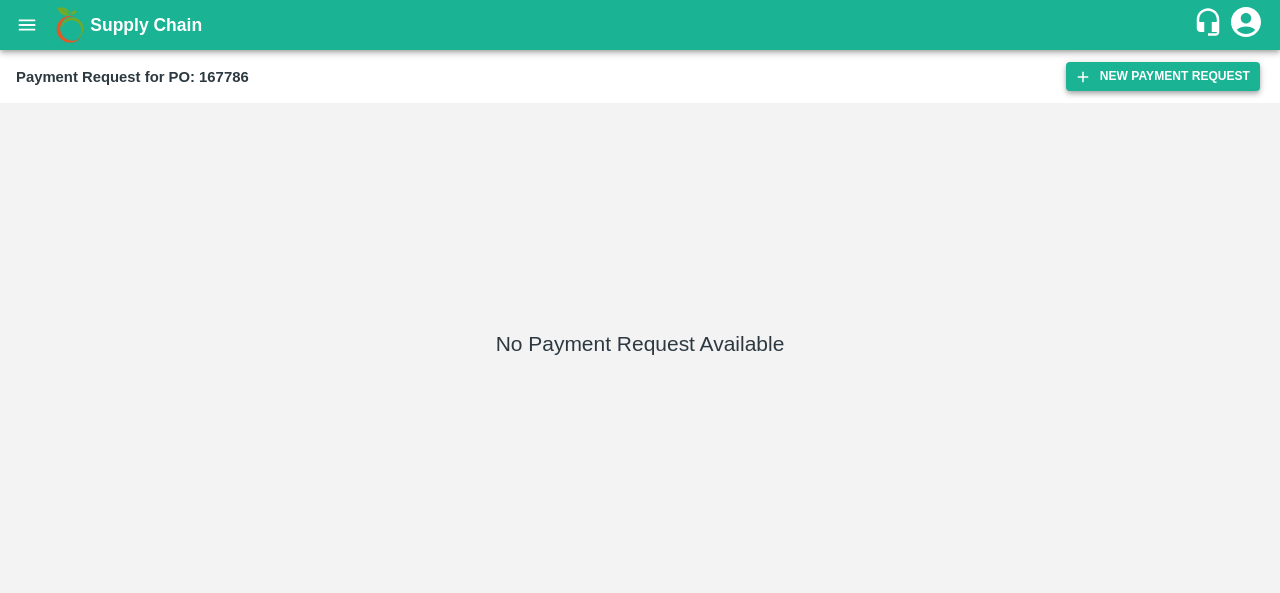 click on "New Payment Request" at bounding box center (1163, 76) 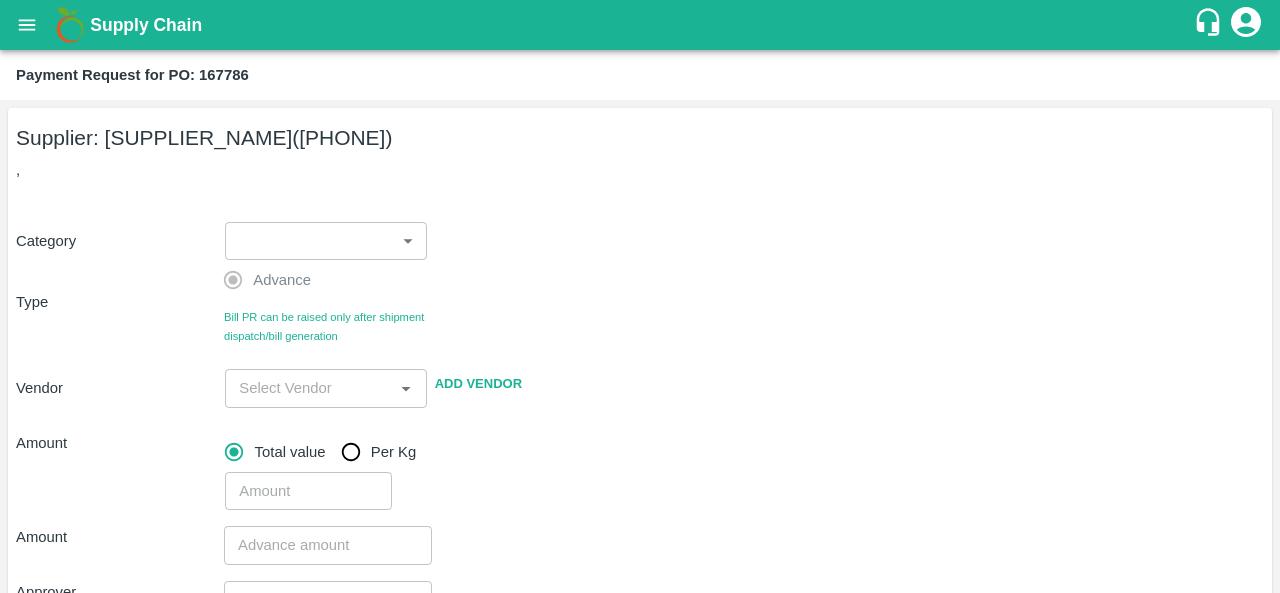 click on "Supply Chain Payment Request for PO: 167786 Supplier:    [SUPPLIER_NAME]  ([PHONE]) ,  Category ​ ​ Type Advance Bill PR can be raised only after shipment dispatch/bill generation Vendor ​ Add Vendor Amount Total value Per Kg ​ Amount ​ Approver ​ Due Date ​  Priority  Low  High Comment x ​ Attach bill Cancel Save FXD LMD DC Direct Customer FruitX Bangalore FruitX Delhi FruitX Parala Mandi FruitX Narkanda Mandi 2025 [FIRST] [LAST] Logout" at bounding box center [640, 296] 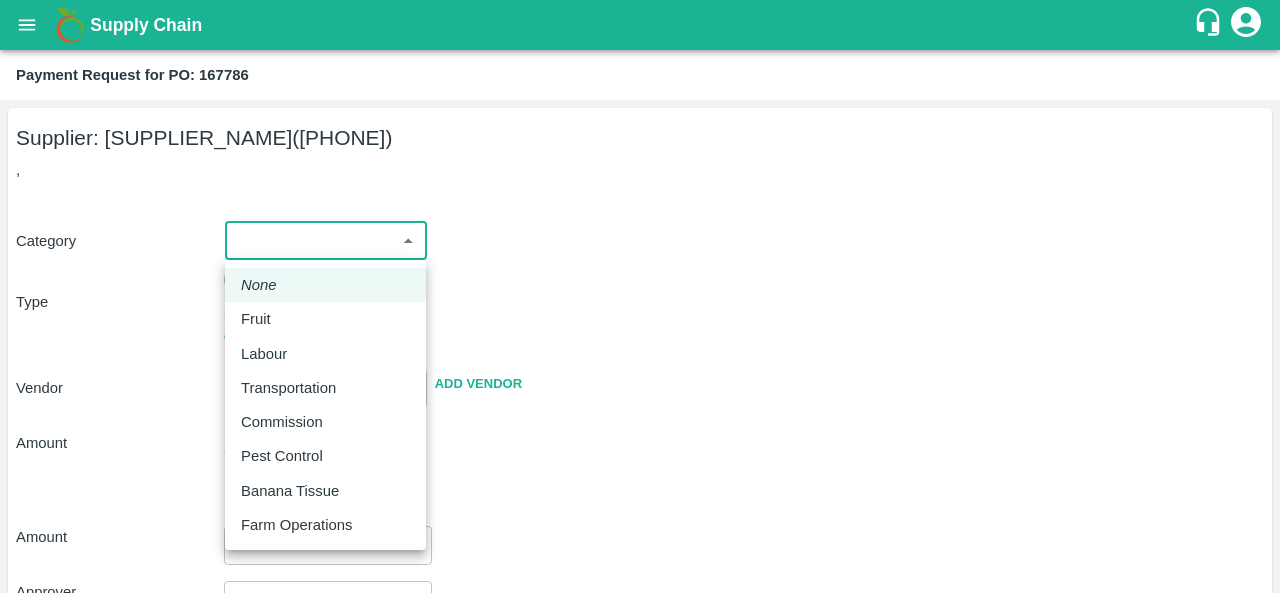 click on "Fruit" at bounding box center (325, 319) 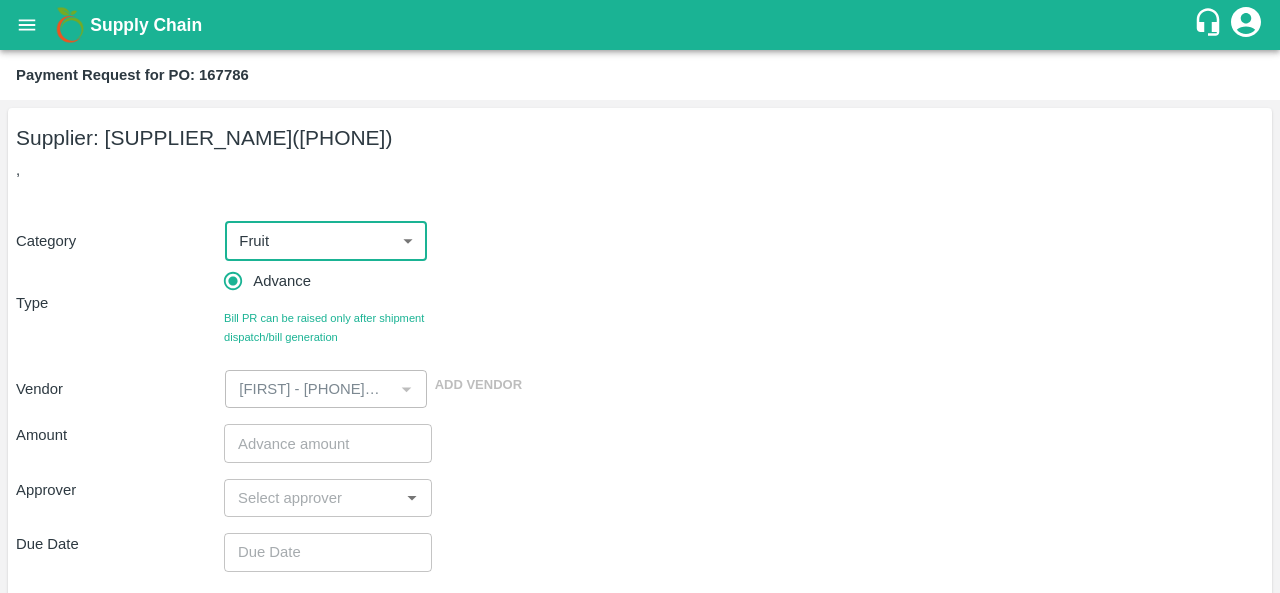 click at bounding box center [328, 443] 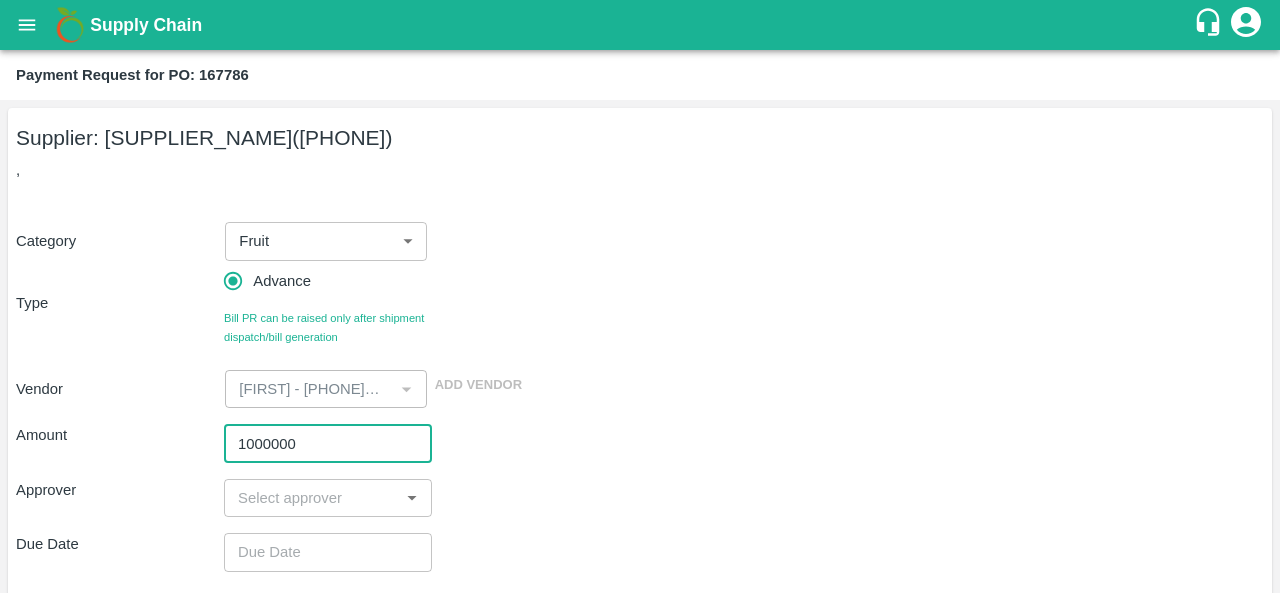 type on "1000000" 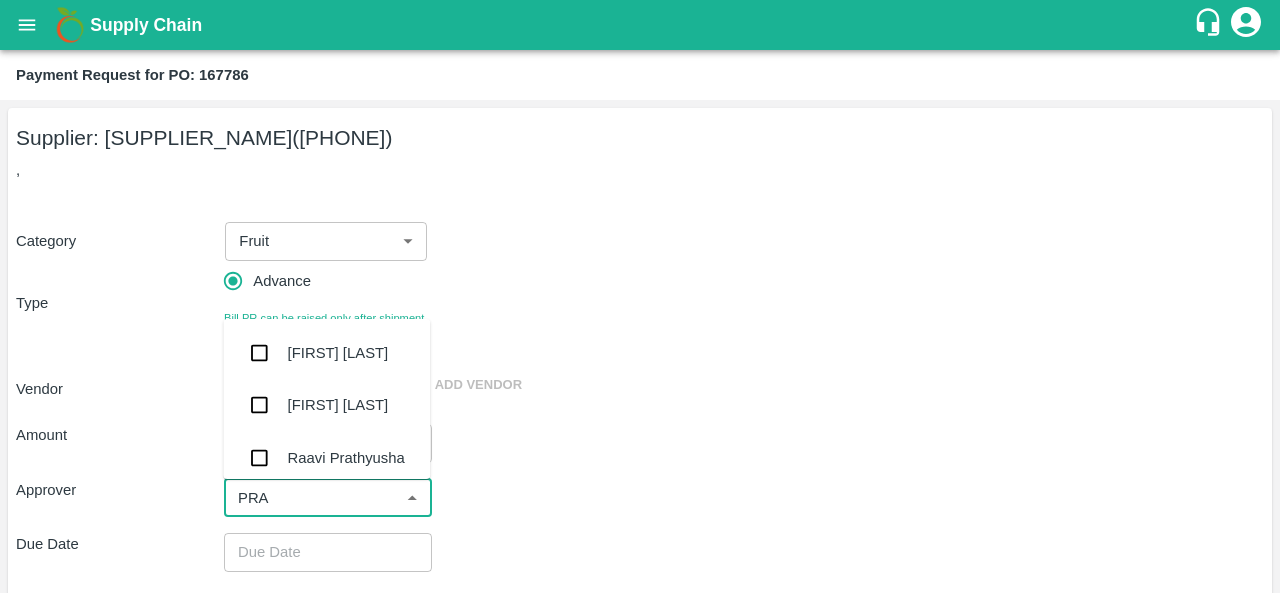 type on "PRAV" 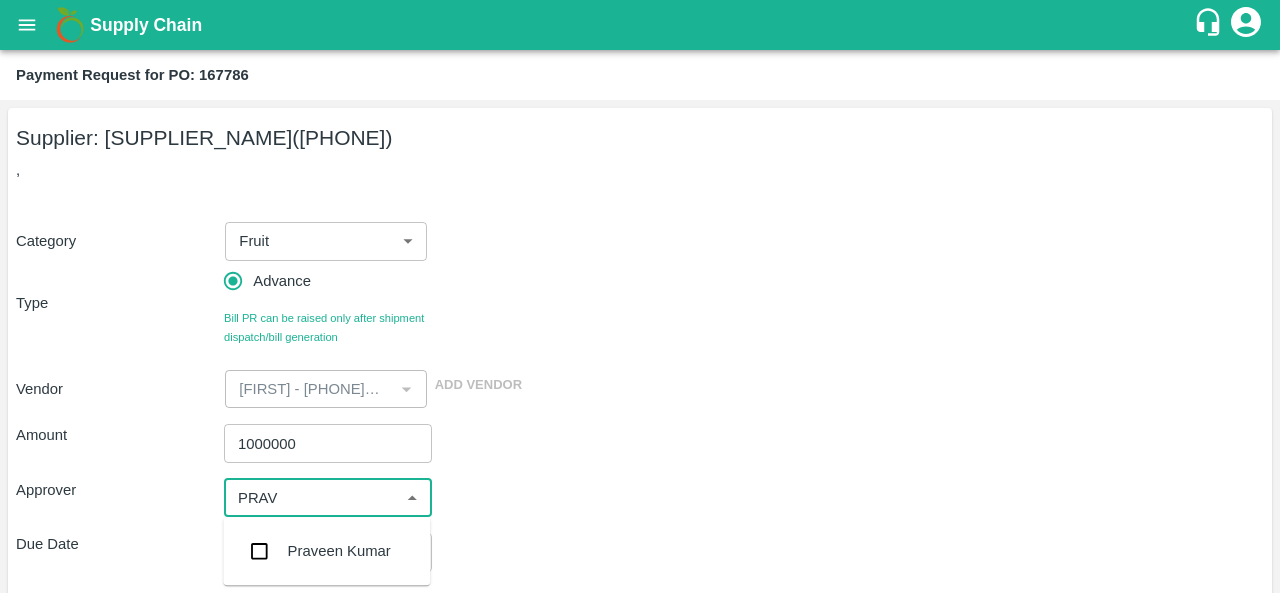 click on "Praveen Kumar" at bounding box center [339, 551] 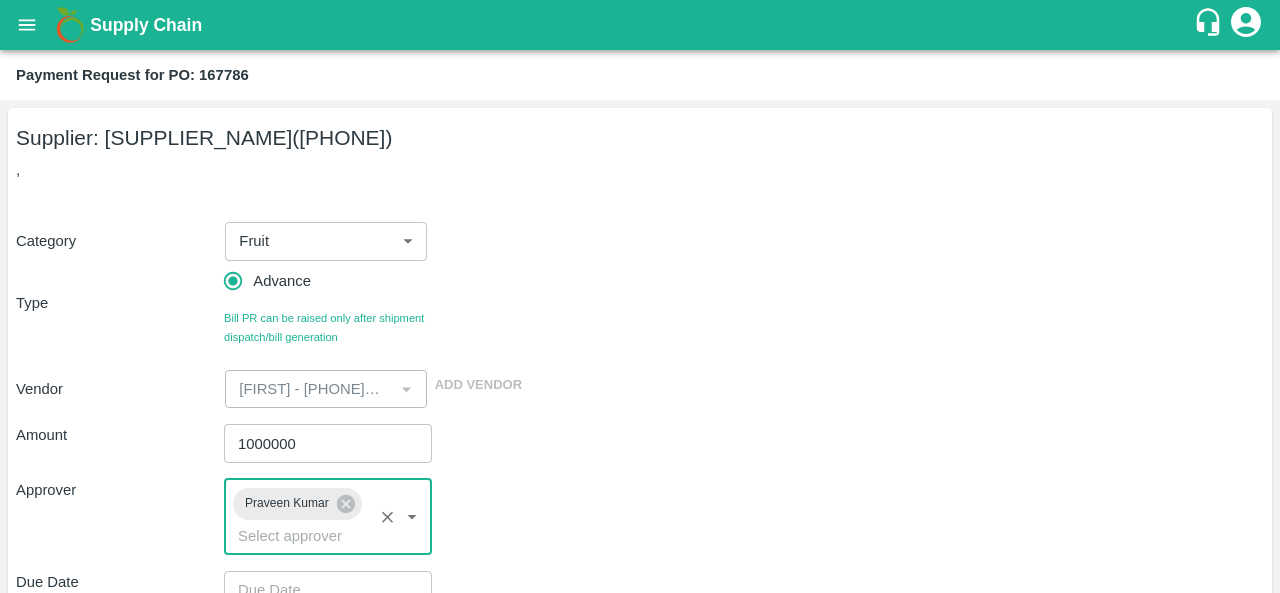 click on "Amount 1000000 ​ Approver [FIRST] [LAST] ​ Due Date ​  Priority  Low  High Comment x ​ Attach bill Cancel Save" at bounding box center [640, 632] 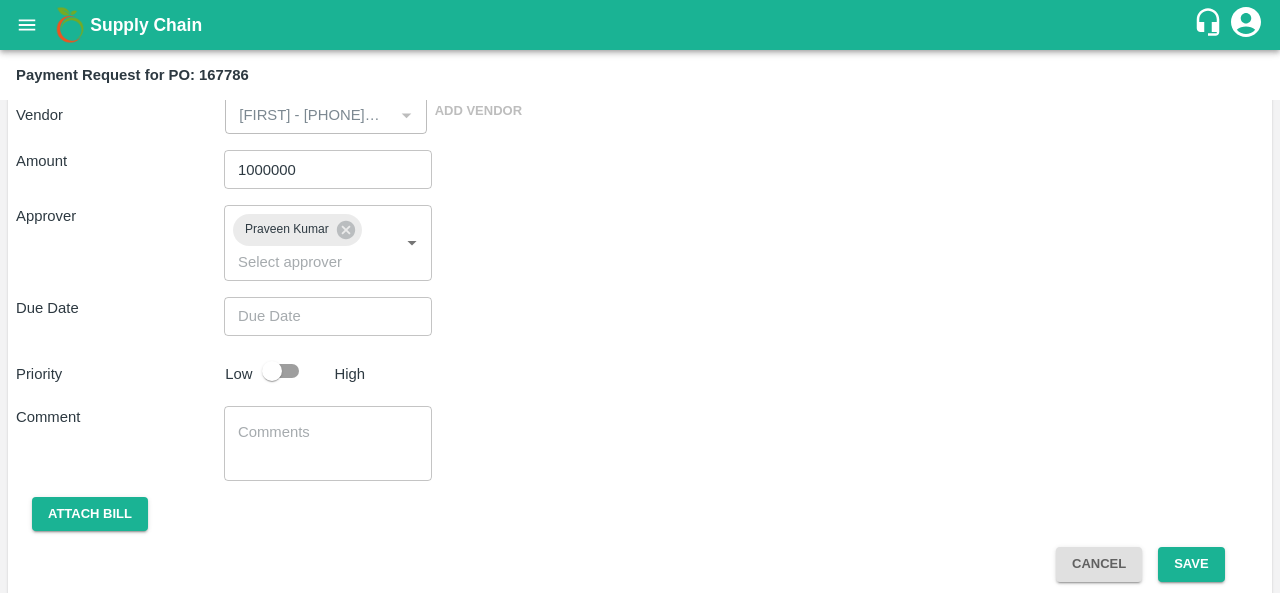 scroll, scrollTop: 282, scrollLeft: 0, axis: vertical 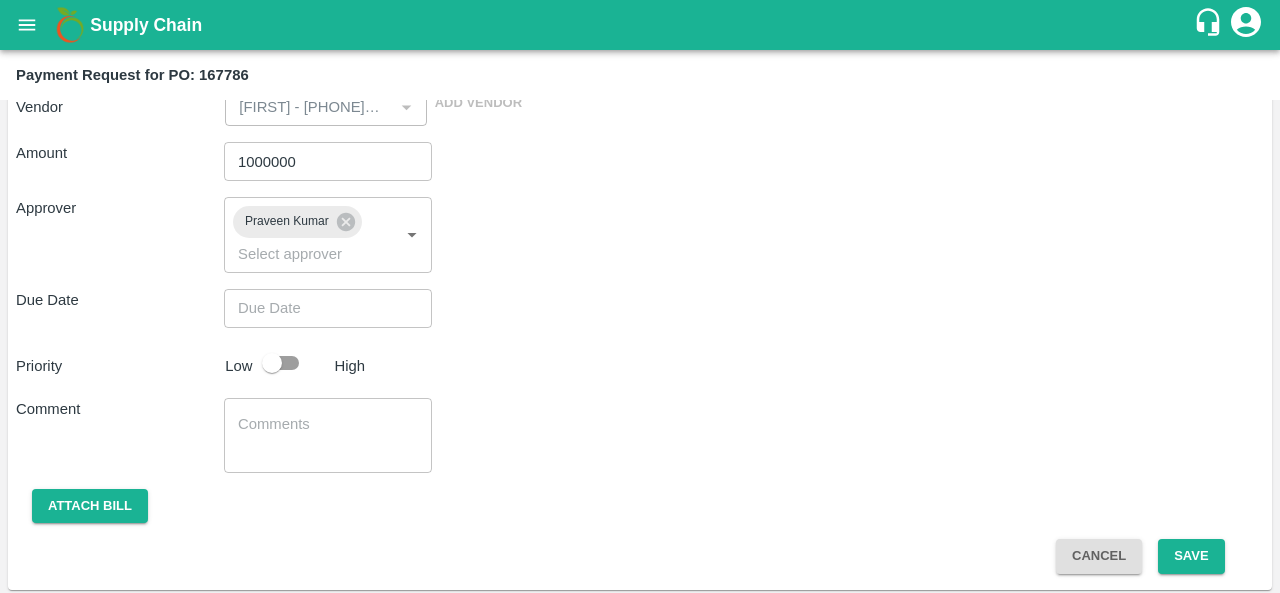 type on "DD/MM/YYYY hh:mm aa" 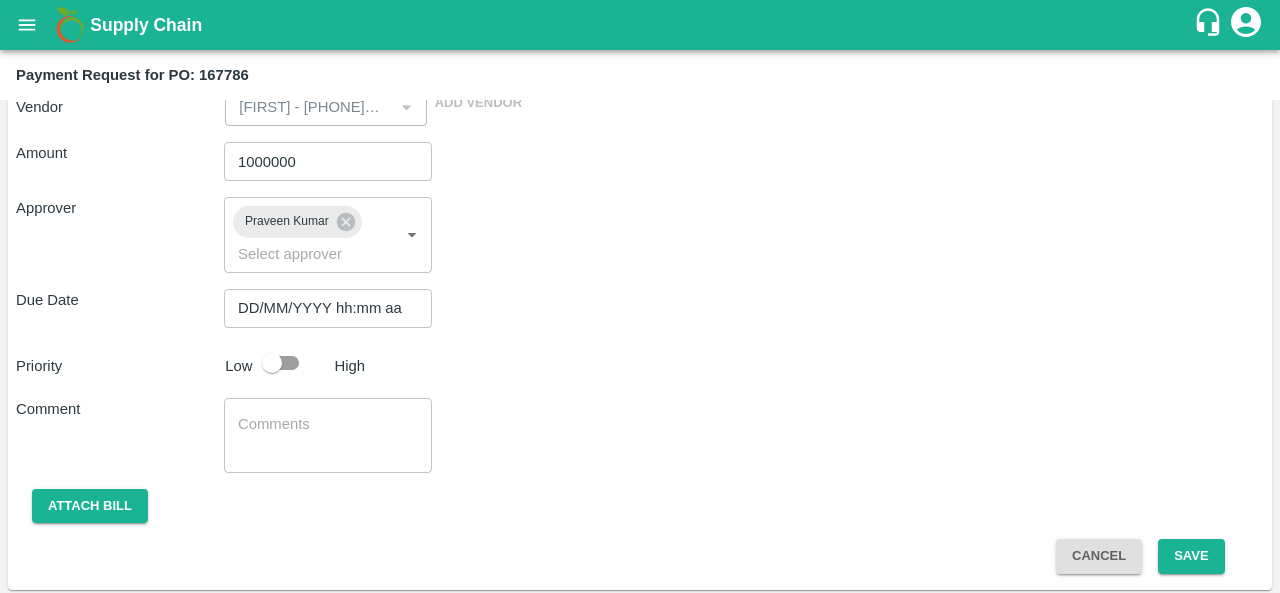 click on "DD/MM/YYYY hh:mm aa" at bounding box center (321, 308) 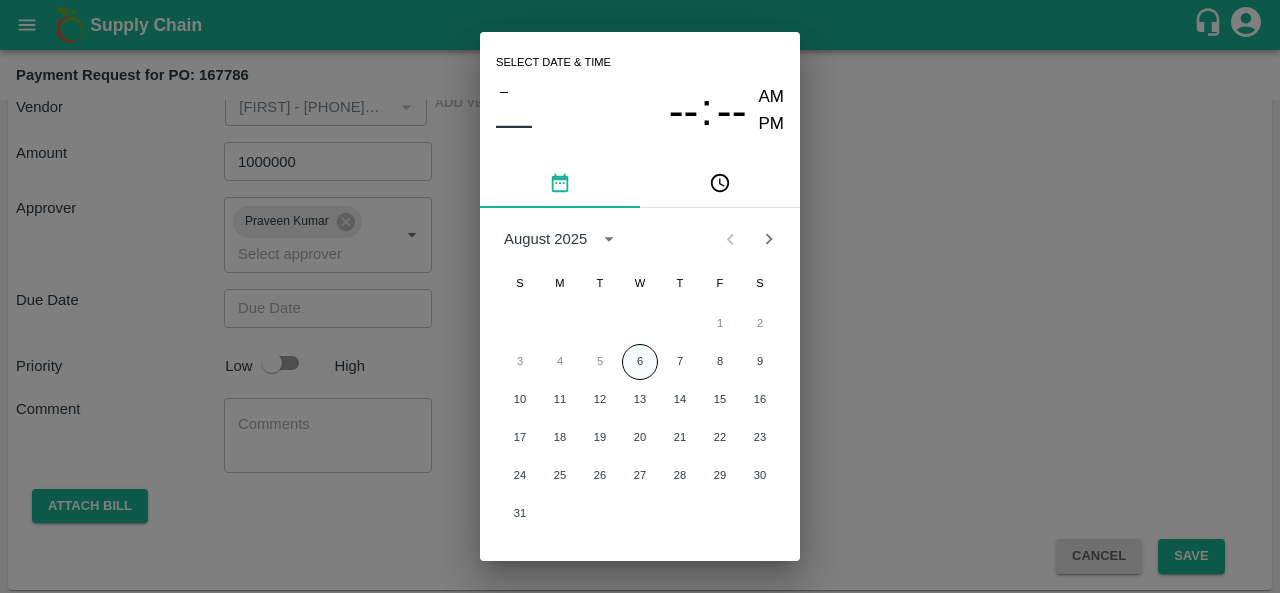 click on "6" at bounding box center (640, 362) 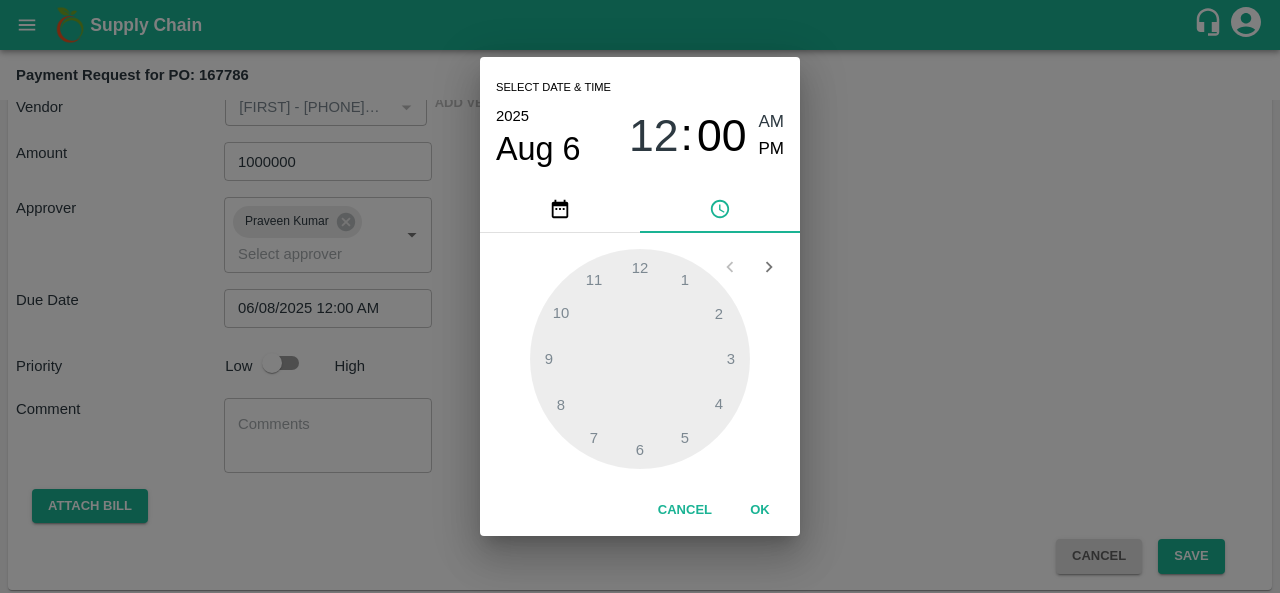 click on "Select date & time 2025 Aug 6 12 : 00 AM PM 1 2 3 4 5 6 7 8 9 10 11 12 Cancel OK" at bounding box center [640, 296] 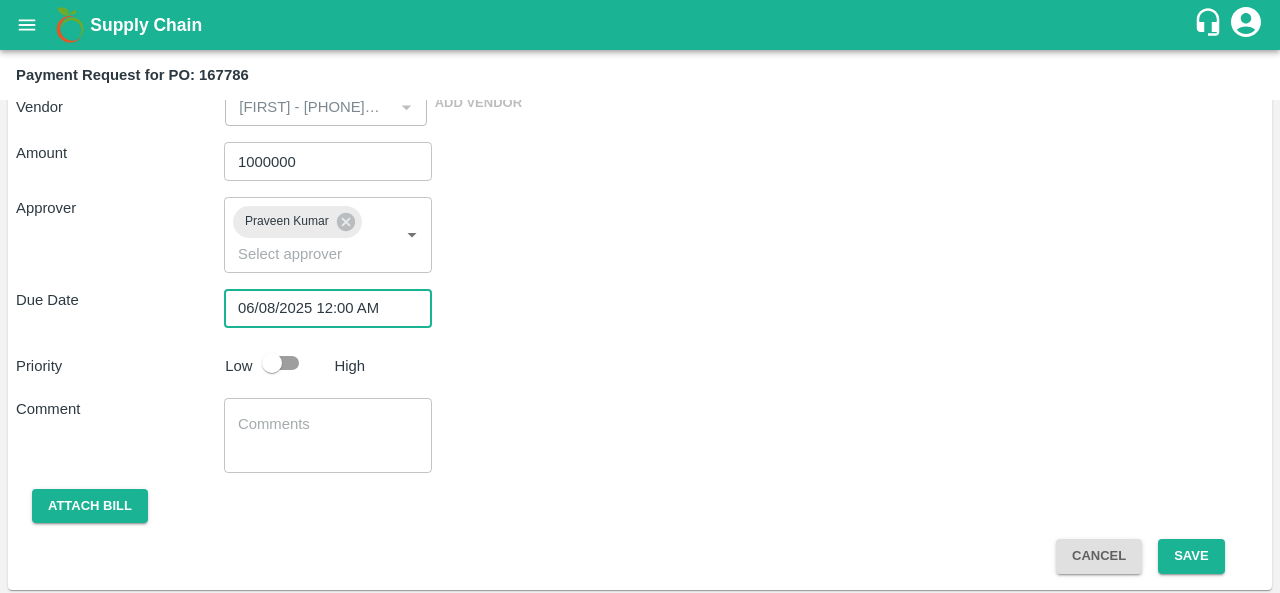 click at bounding box center [272, 363] 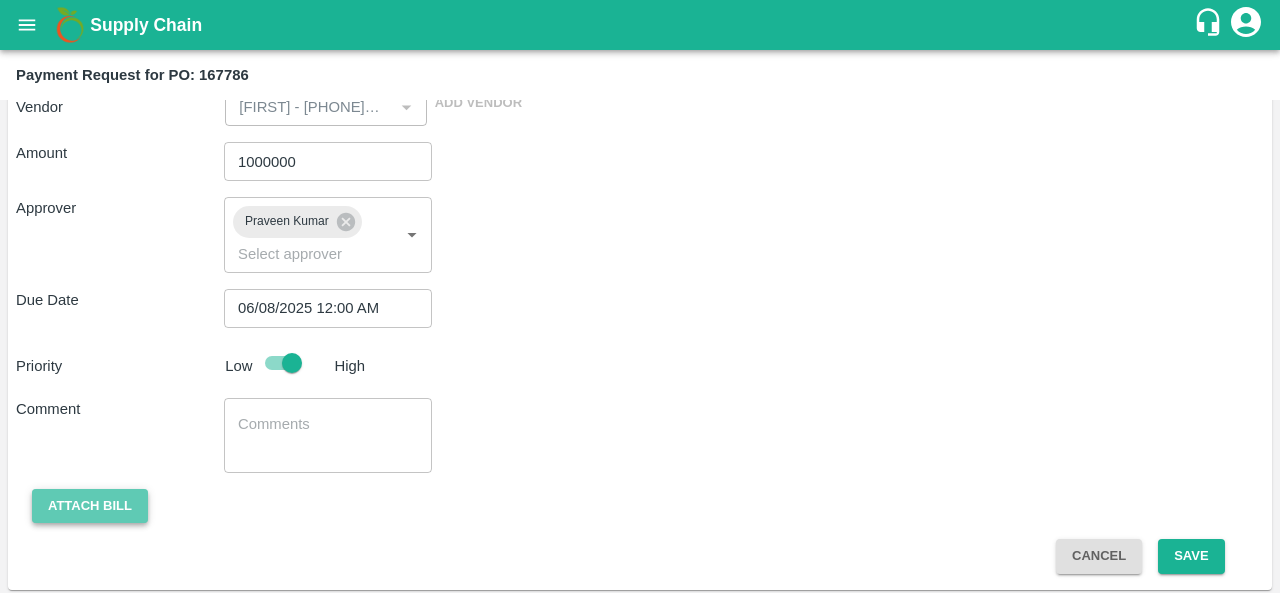 click on "Attach bill" at bounding box center (90, 506) 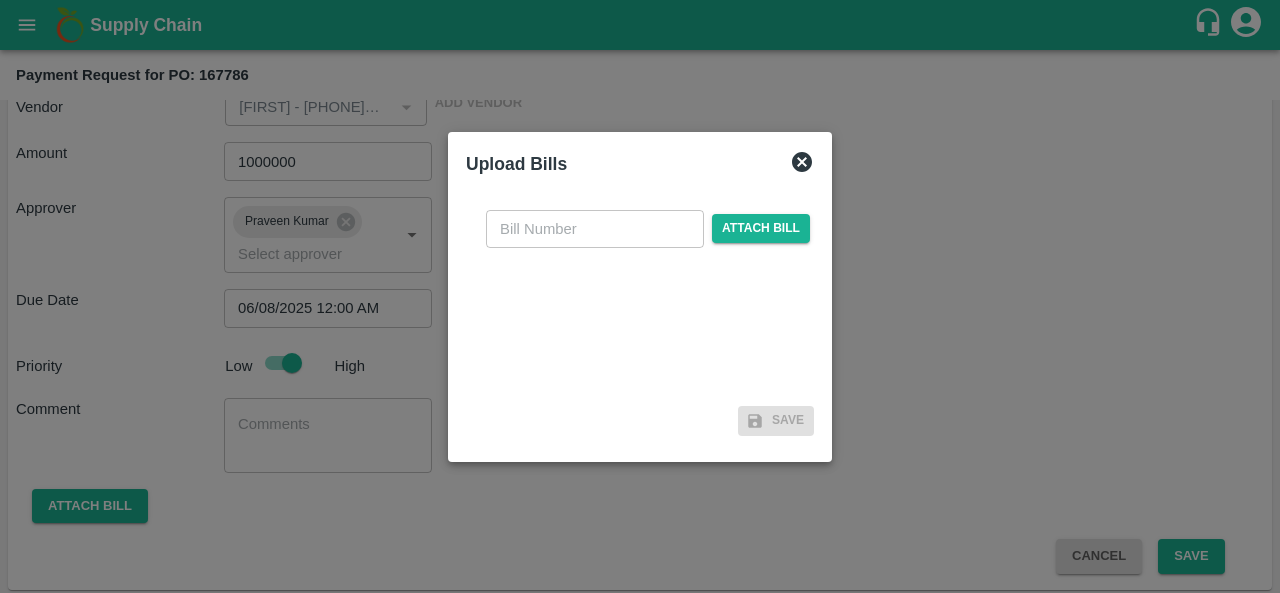 click at bounding box center [640, 296] 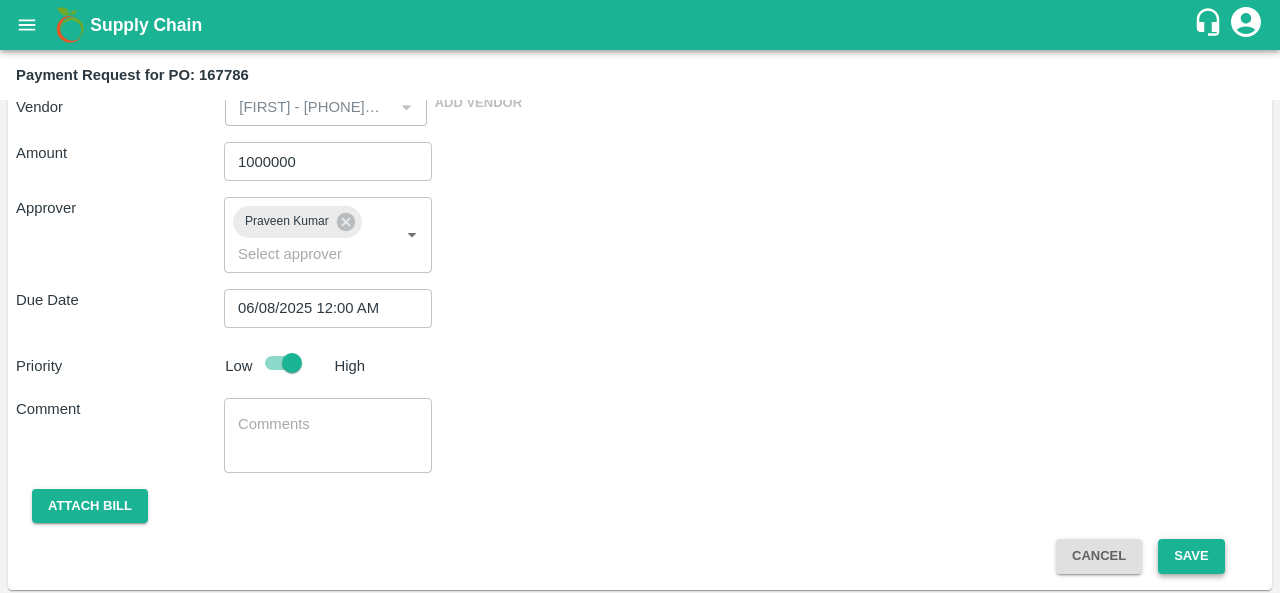 click on "Save" at bounding box center (1191, 556) 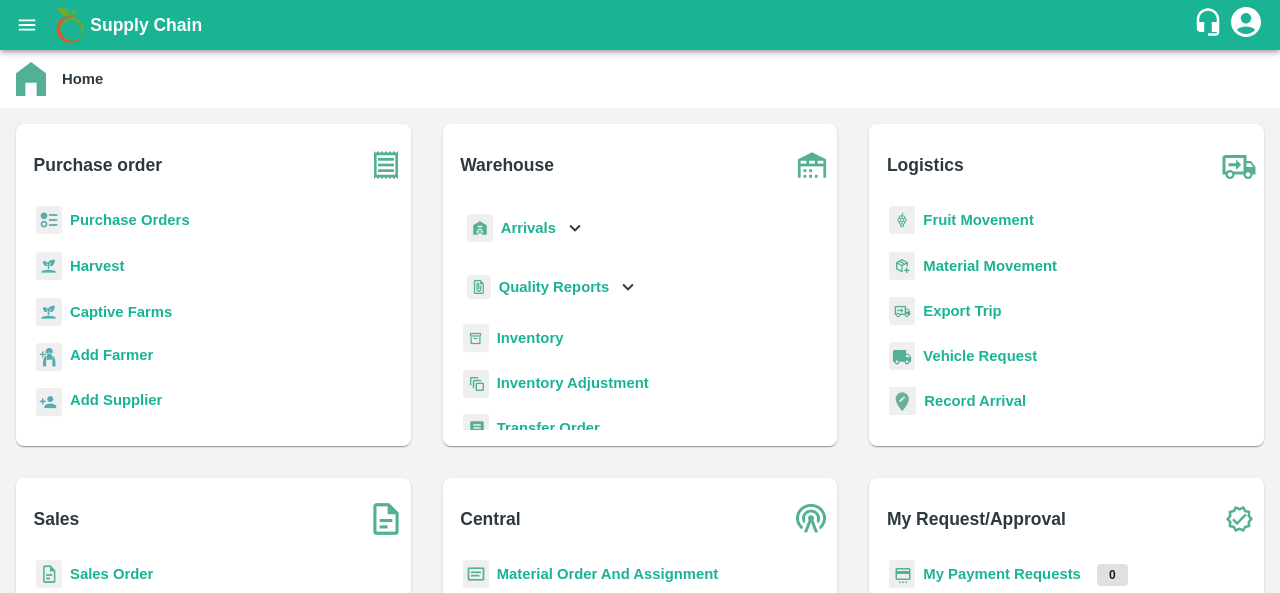 scroll, scrollTop: 0, scrollLeft: 0, axis: both 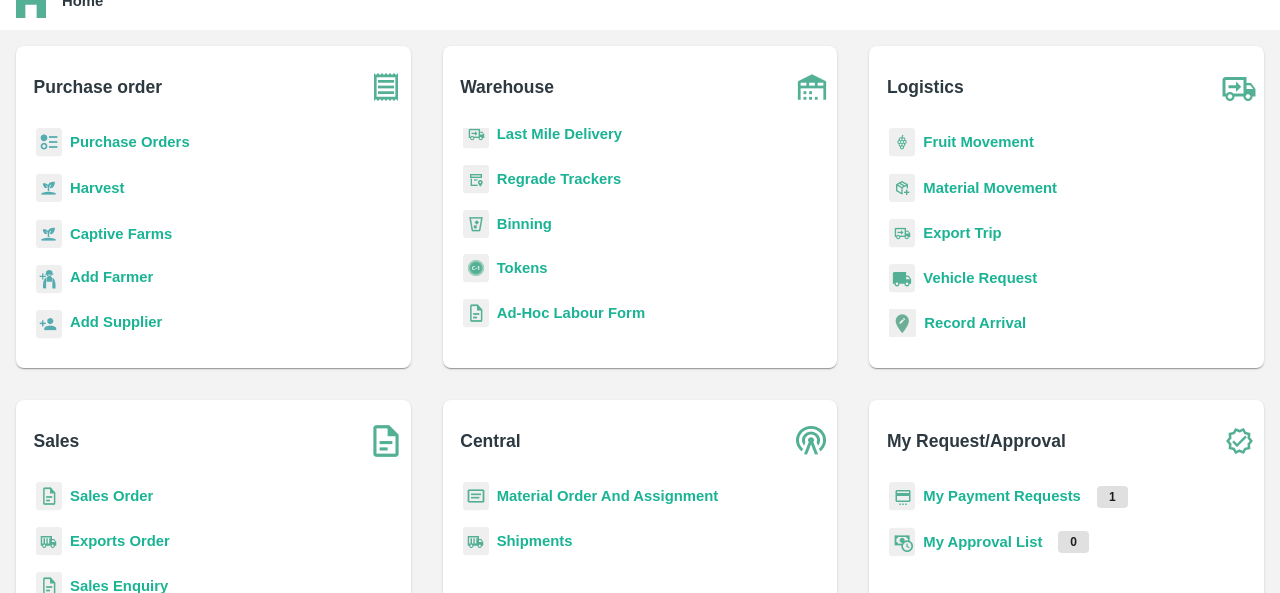 click on "Material Order And Assignment" at bounding box center [608, 496] 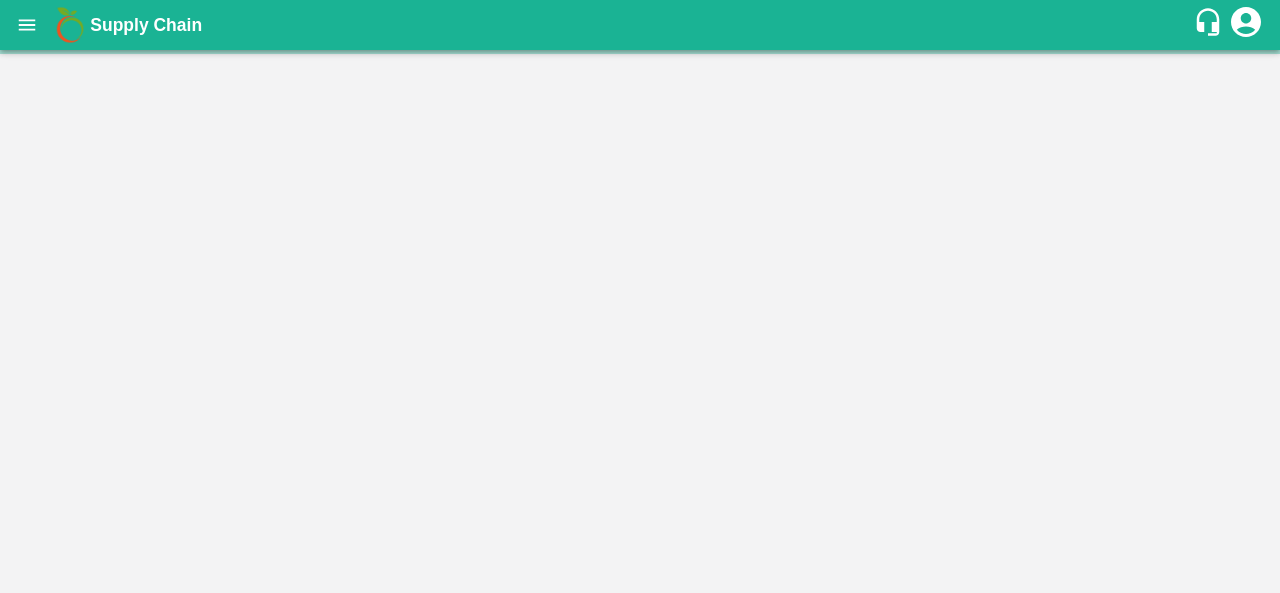 scroll, scrollTop: 0, scrollLeft: 0, axis: both 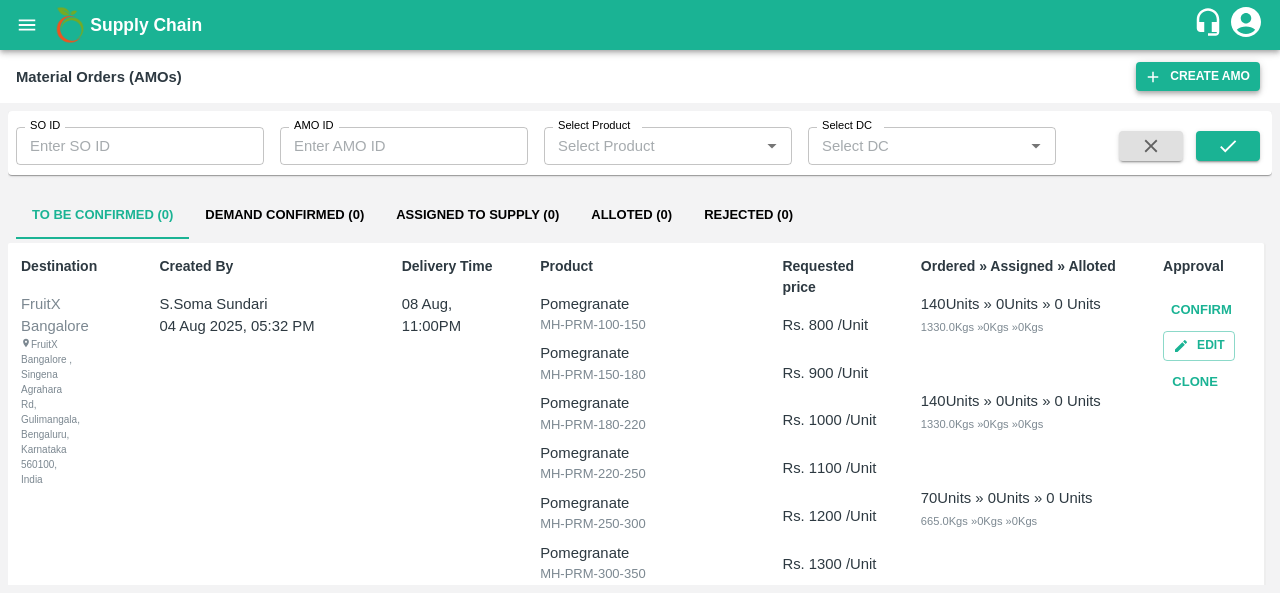 click on "Create AMO" at bounding box center [1198, 76] 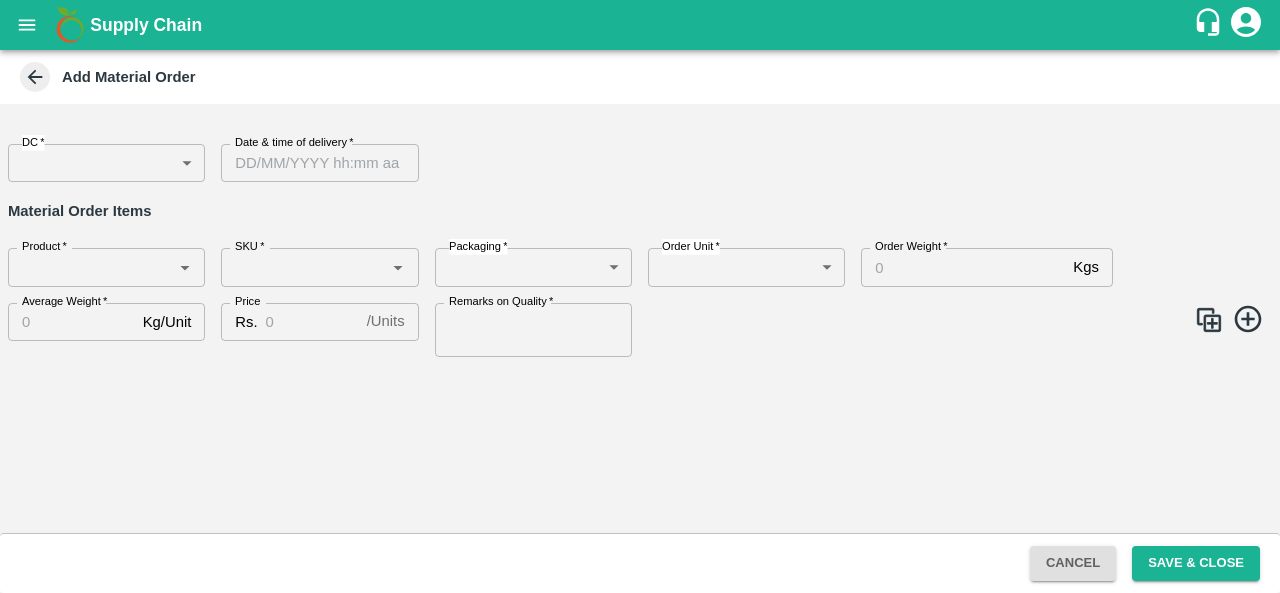 click on "Supply Chain Add Material Order DC   * ​ DC Date & time of delivery   * Date & time of delivery Material Order Items Product   * Product   * SKU   * SKU   * Packaging   * ​ Packaging Order Unit   * ​ Order Unit Order Weight   * Kgs Order Weight Average Weight   * Kg/Unit Average Weight Price Rs. / Units Price Remarks on Quality   * Remarks on Quality Cancel Save & Close FXD LMD DC Direct Customer FruitX Bangalore FruitX Delhi FruitX Parala Mandi FruitX Narkanda Mandi 2025 Anil Kumar Logout" at bounding box center [640, 296] 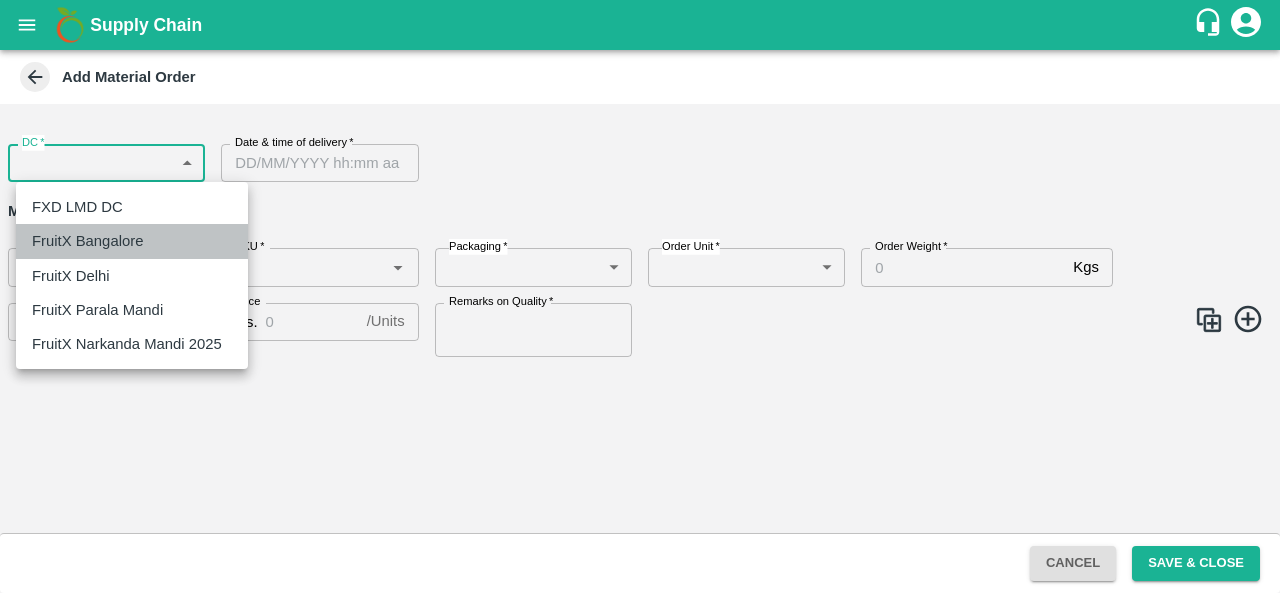 click on "FruitX Bangalore" at bounding box center [87, 241] 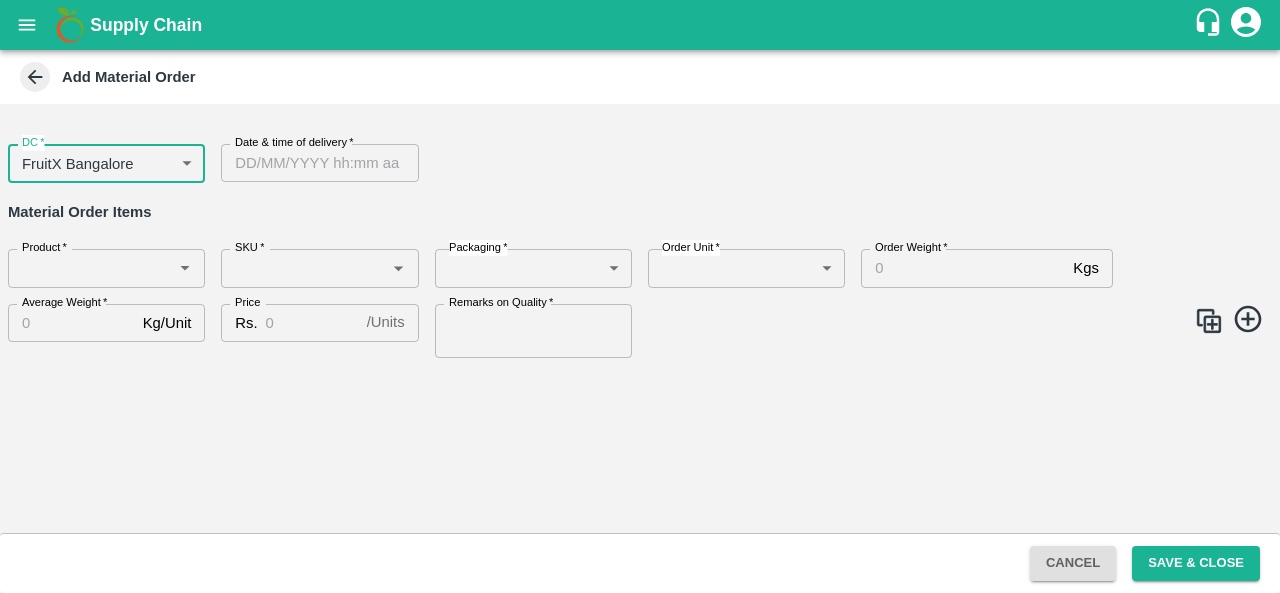 type on "DD/MM/YYYY hh:mm aa" 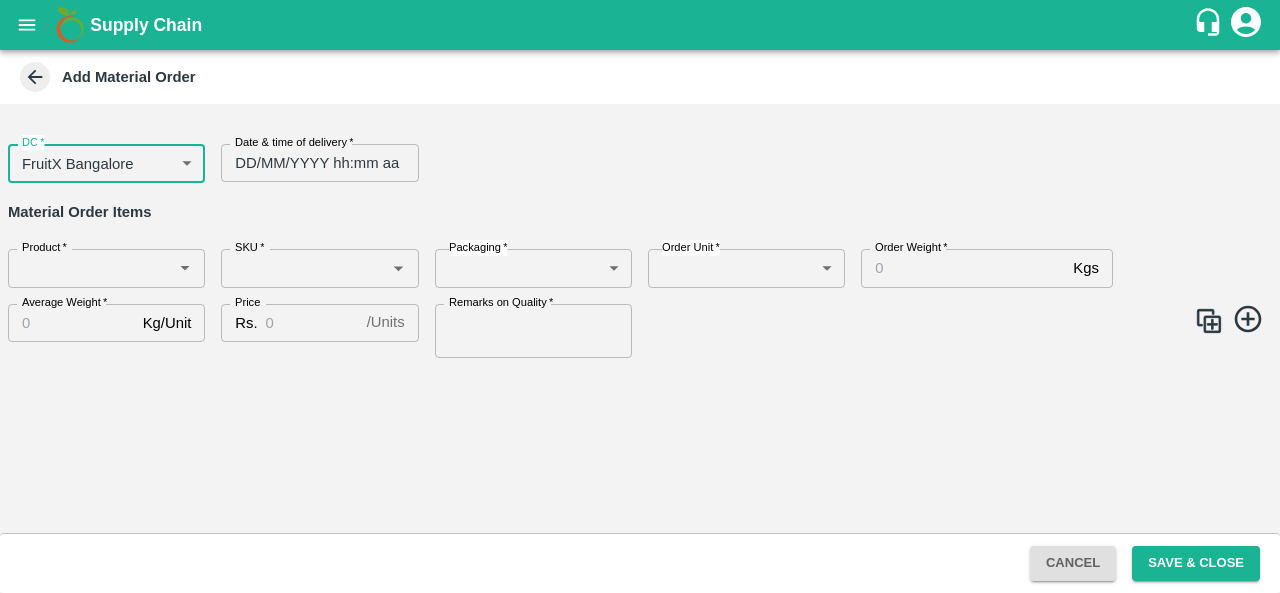 click on "DD/MM/YYYY hh:mm aa" at bounding box center (312, 163) 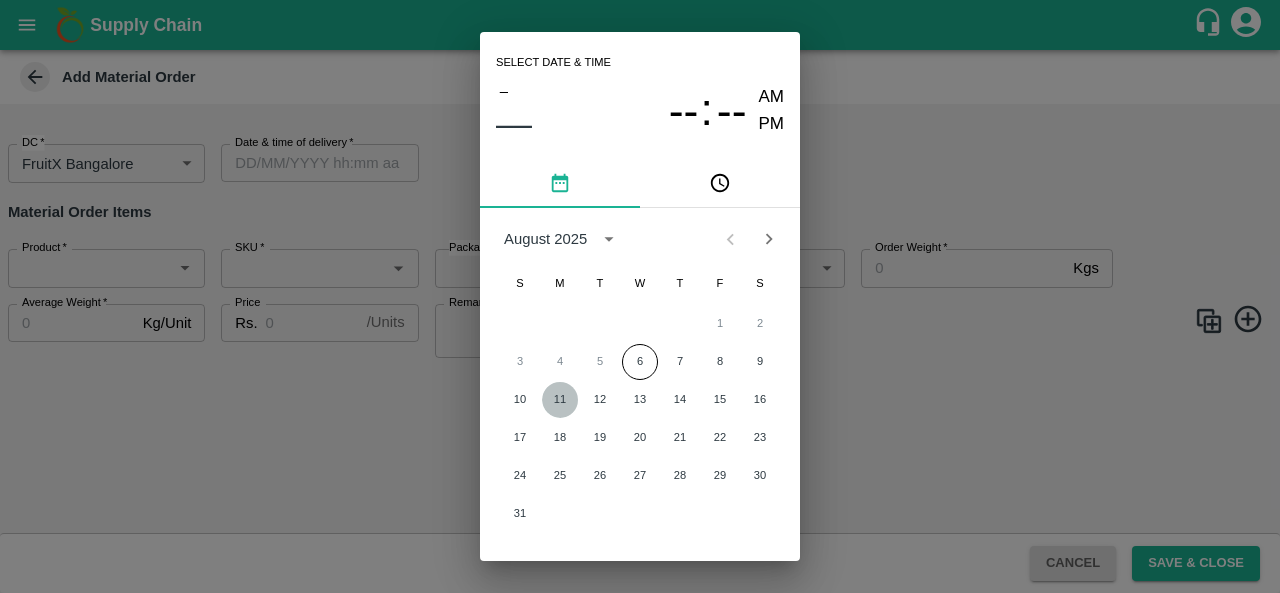 click on "11" at bounding box center (560, 400) 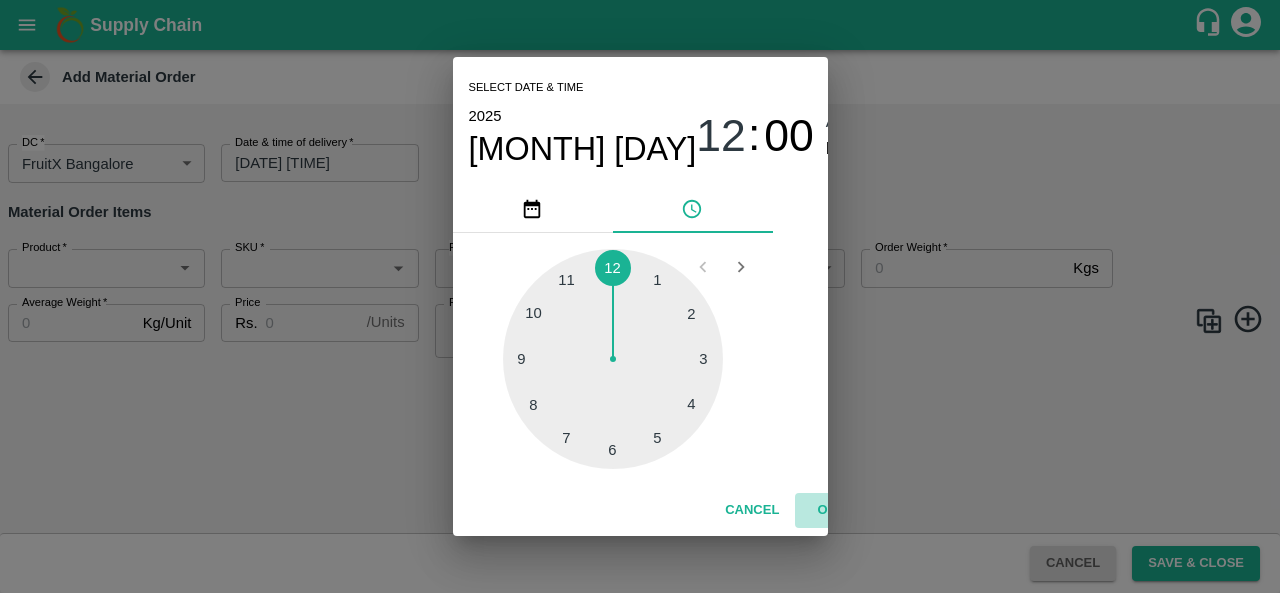click on "OK" at bounding box center [827, 510] 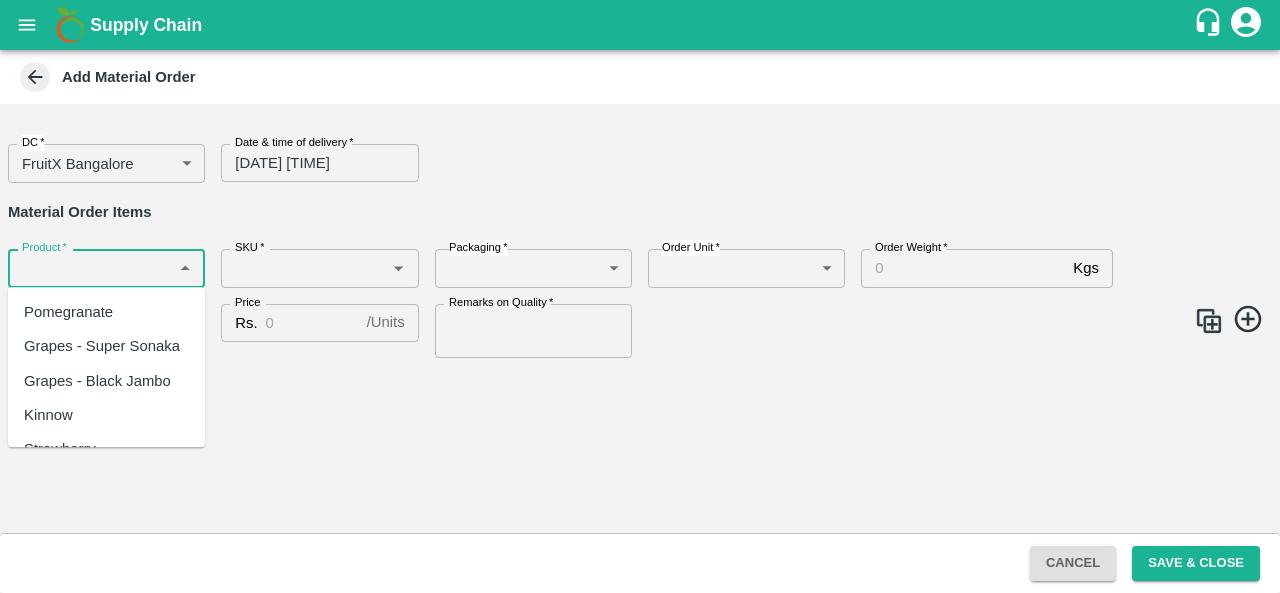 click on "Product   *" at bounding box center [90, 268] 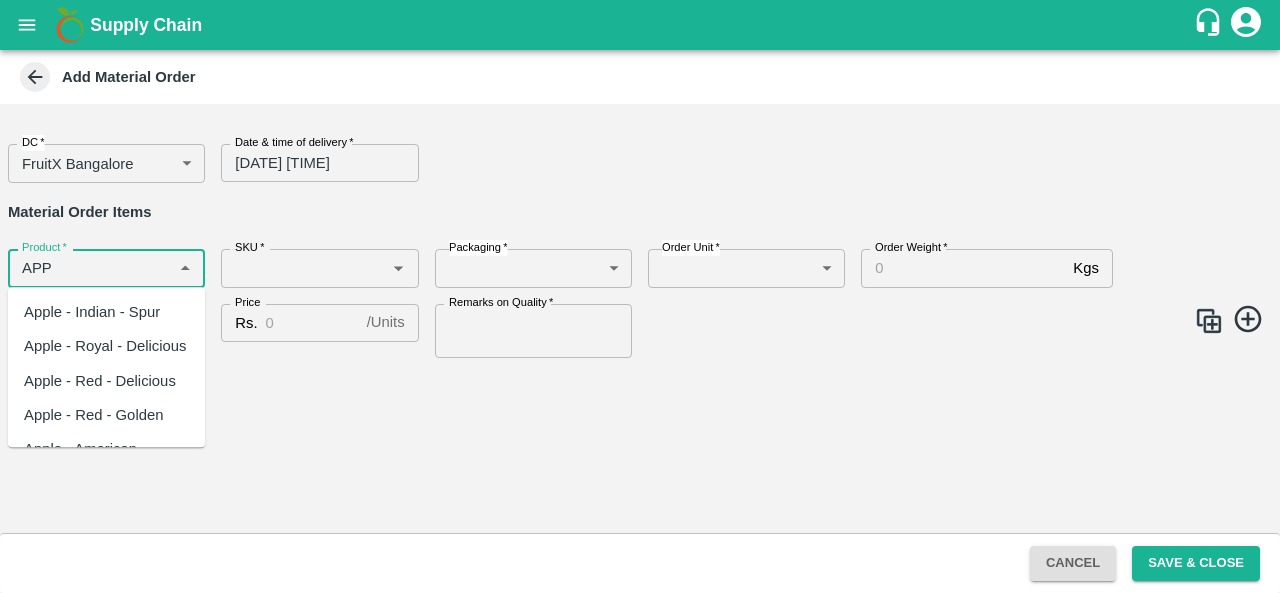 click on "Apple - Royal - Delicious" at bounding box center (105, 347) 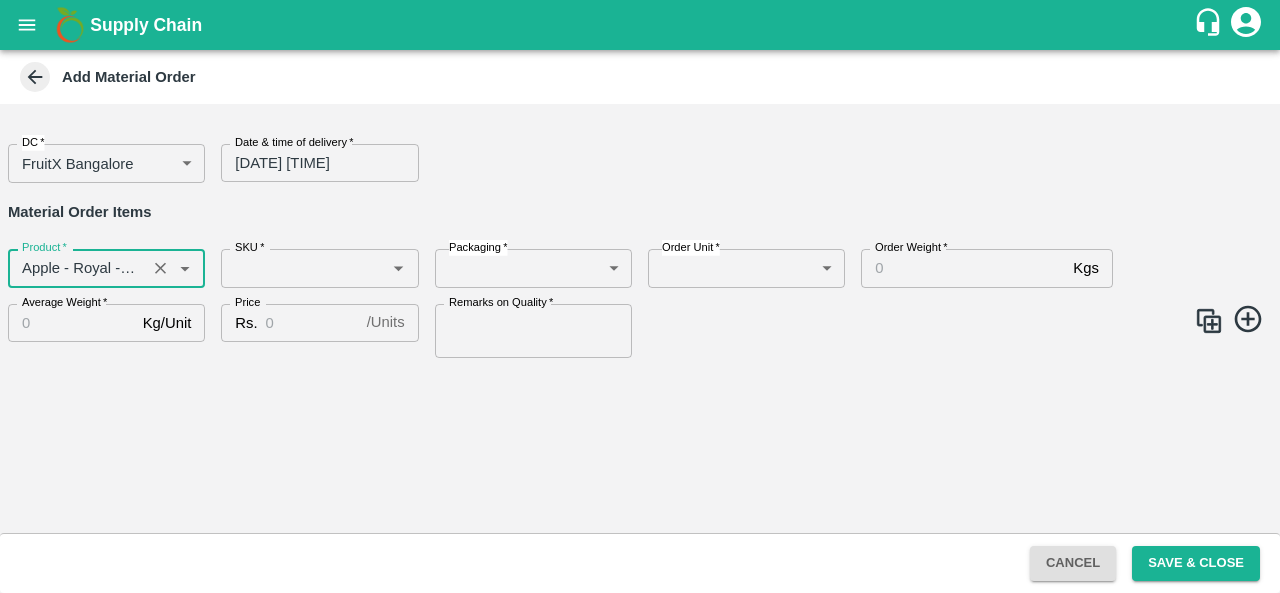 type on "Apple - Royal - Delicious" 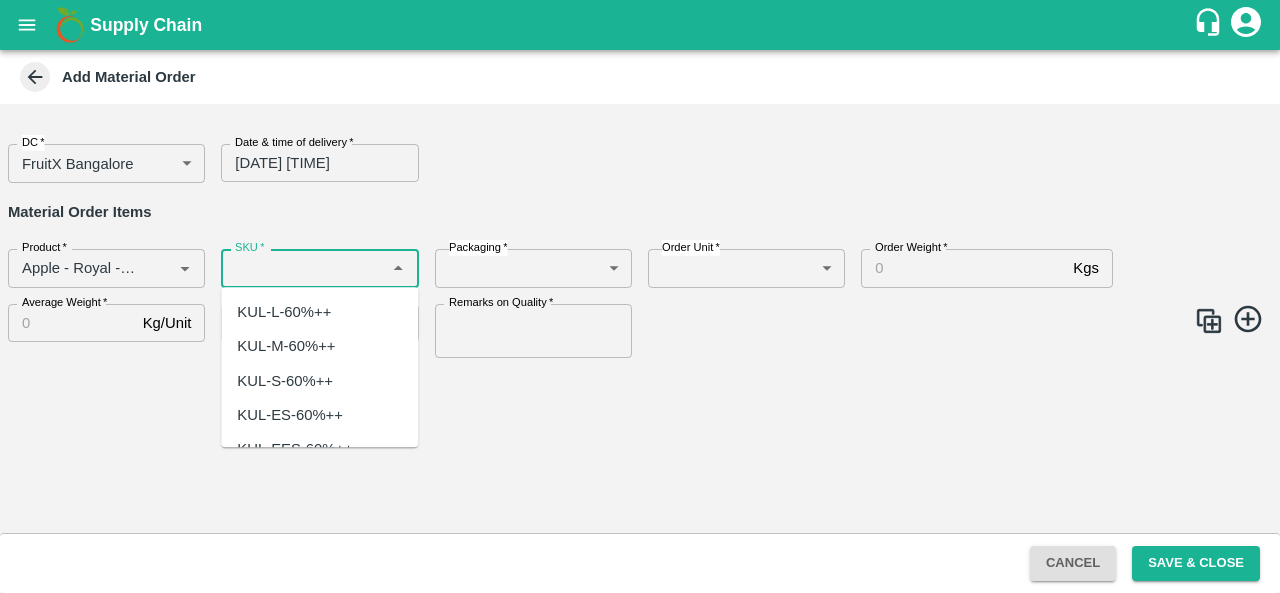 click on "SKU   *" at bounding box center [303, 268] 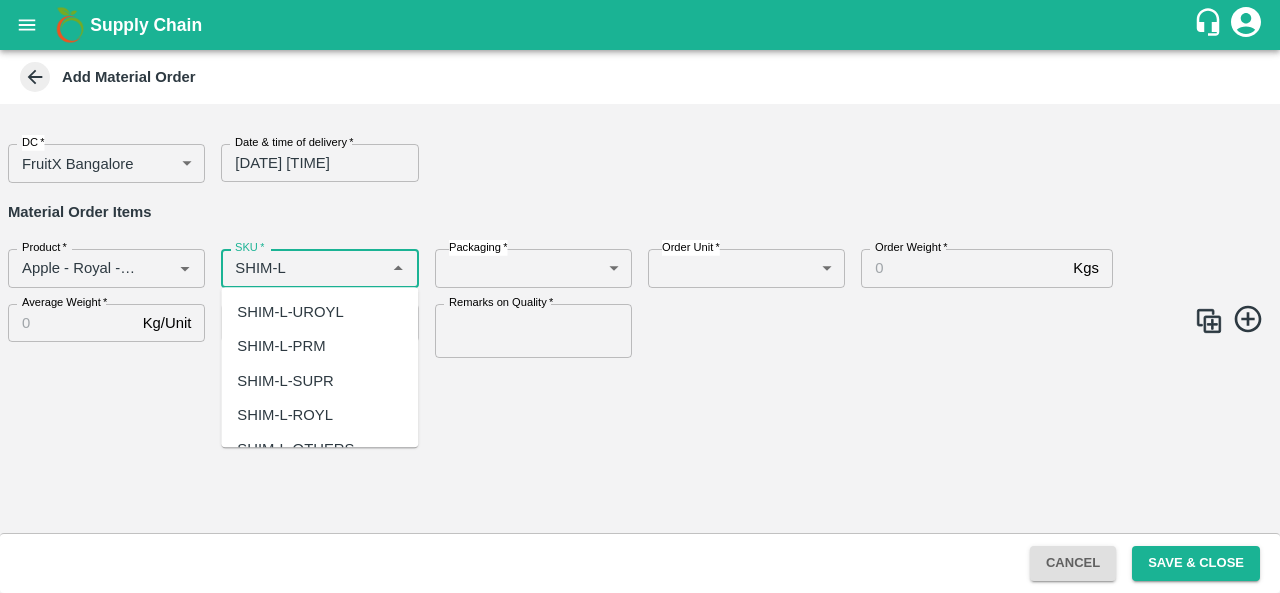 click on "SHIM-L-PRM" at bounding box center (281, 347) 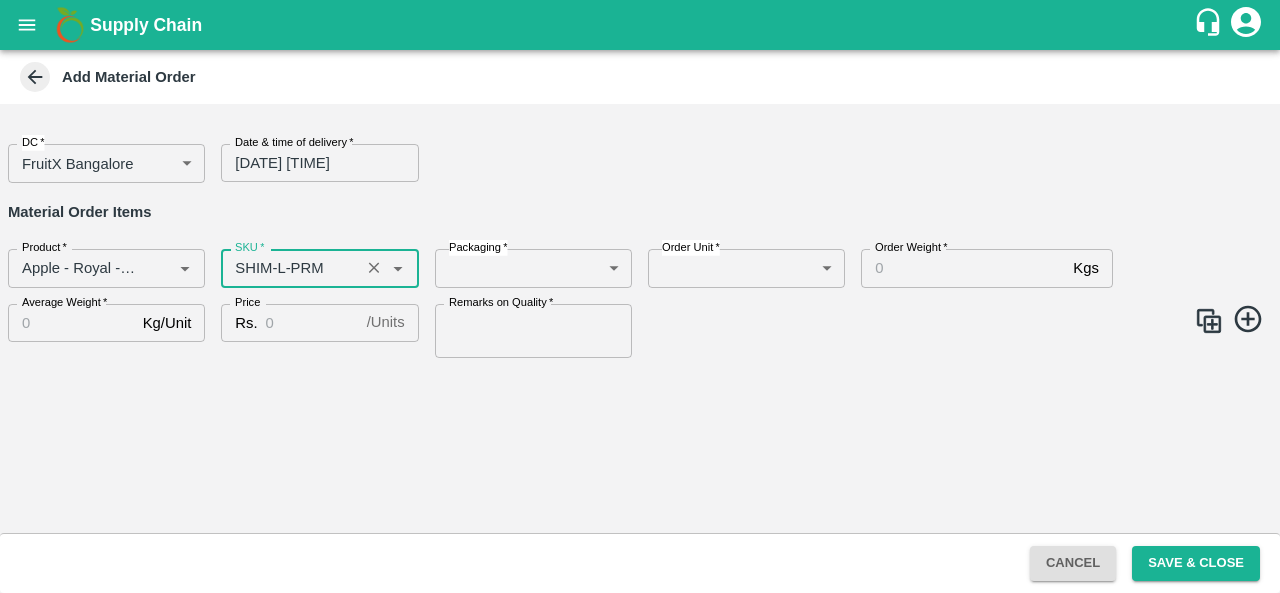type on "SHIM-L-PRM" 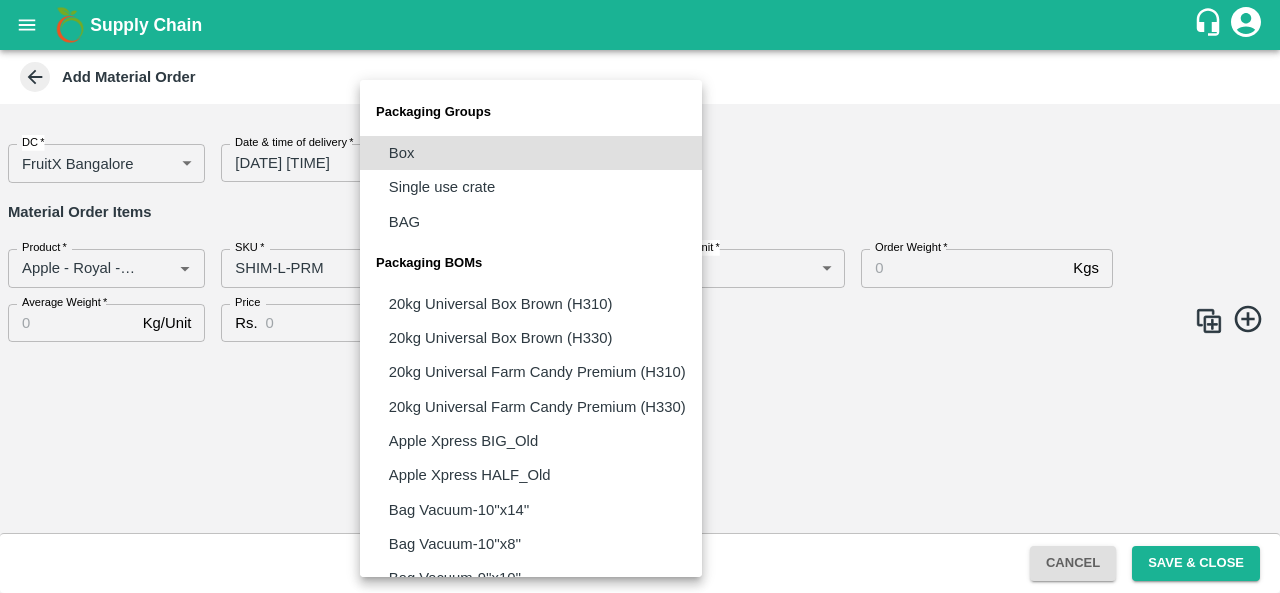 type 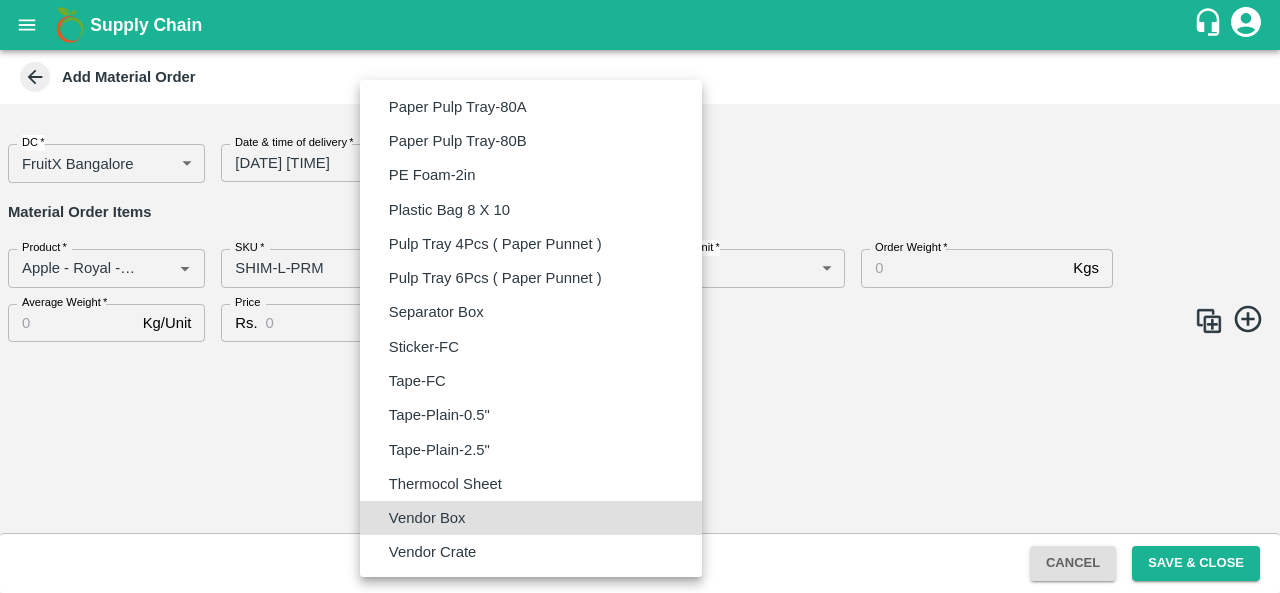 type on "BOM/276" 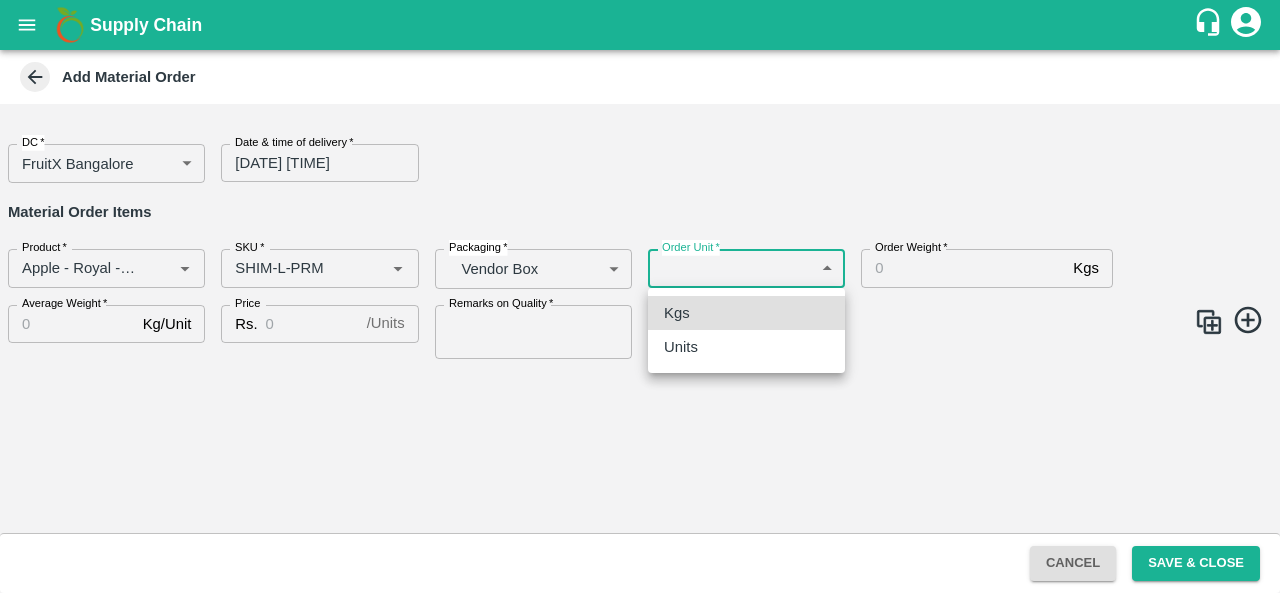 click on "Supply Chain Add Material Order DC   * FruitX Bangalore 147 DC Date & time of delivery   * 11/08/2025 12:00 AM Date & time of delivery Material Order Items Product   * Product   * SKU   * SKU   * Packaging   * Vendor Box BOM/276 Packaging Order Unit   * ​ Order Unit Order Weight   * Kgs Order Weight Average Weight   * Kg/Unit Average Weight Price Rs. / Units Price Remarks on Quality   * Remarks on Quality Cancel Save & Close FXD LMD DC Direct Customer FruitX Bangalore FruitX Delhi FruitX Parala Mandi FruitX Narkanda Mandi 2025 Anil Kumar Logout Kgs Units" at bounding box center [640, 296] 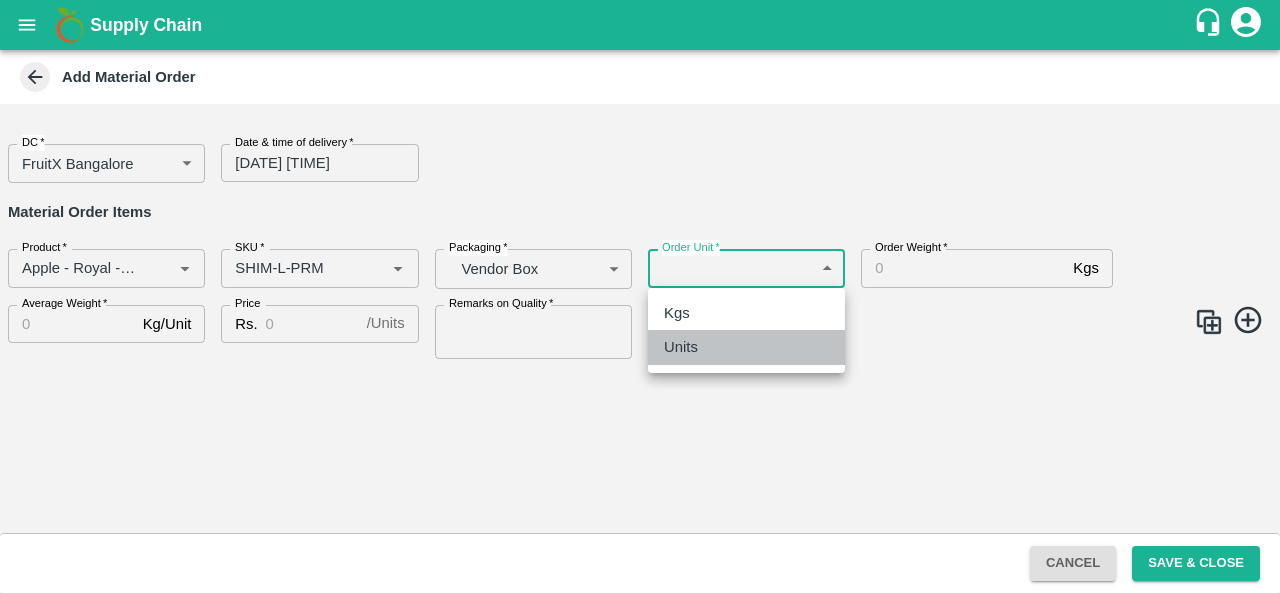 click on "Units" at bounding box center [681, 347] 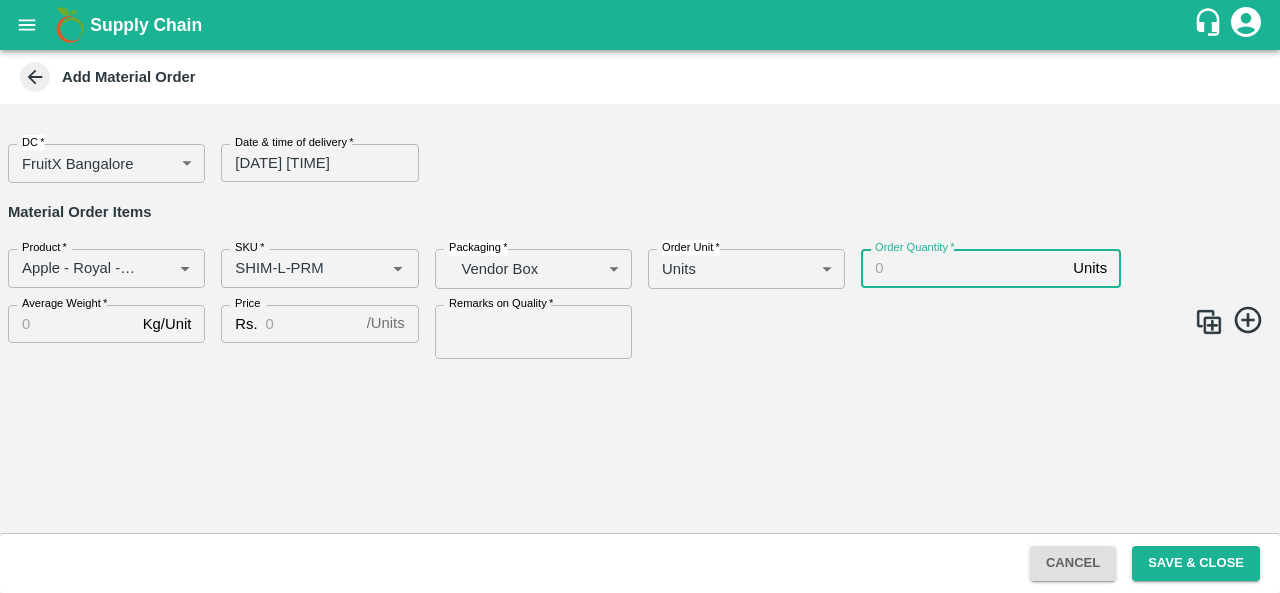 click on "Order Quantity   *" at bounding box center (963, 268) 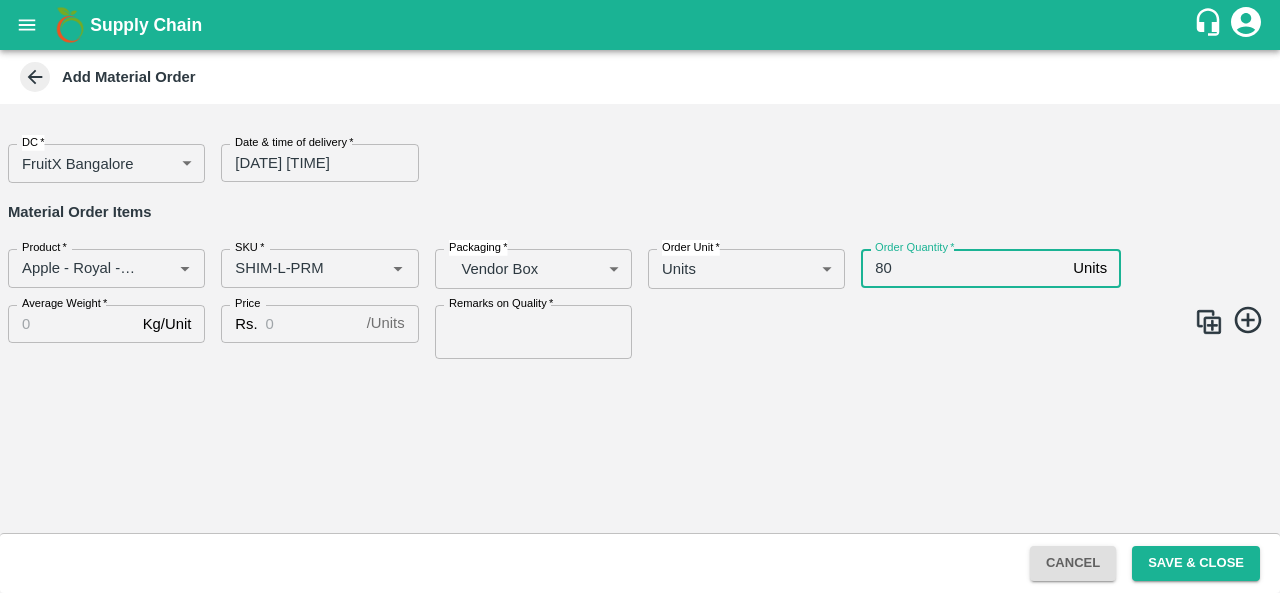 type on "80" 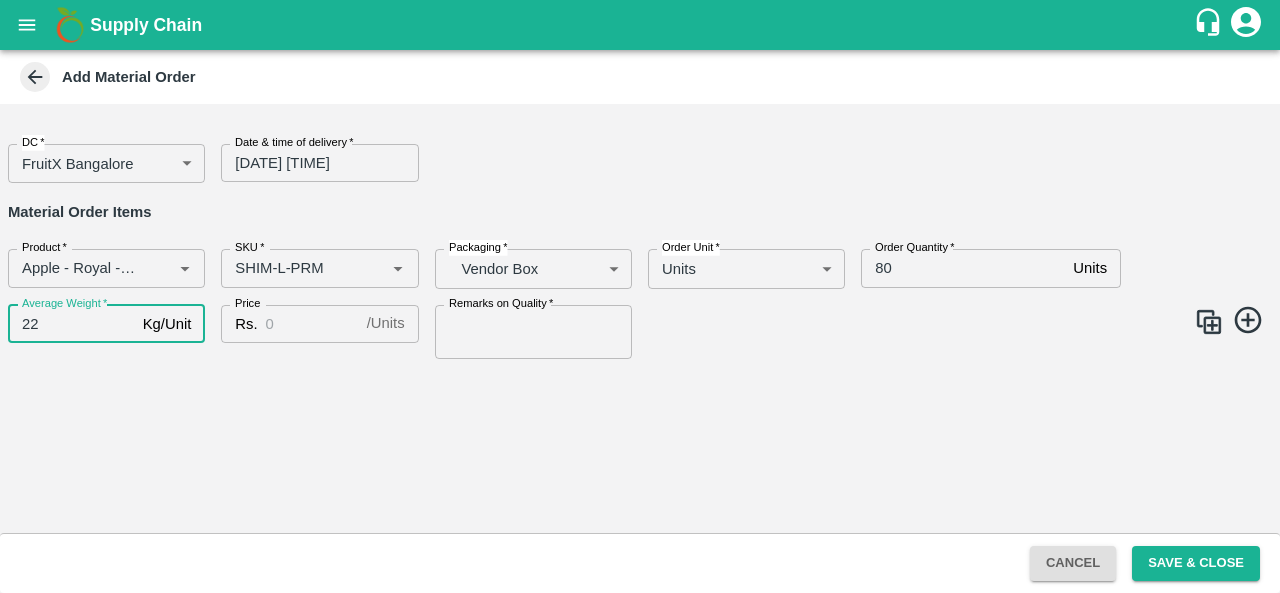 type on "22" 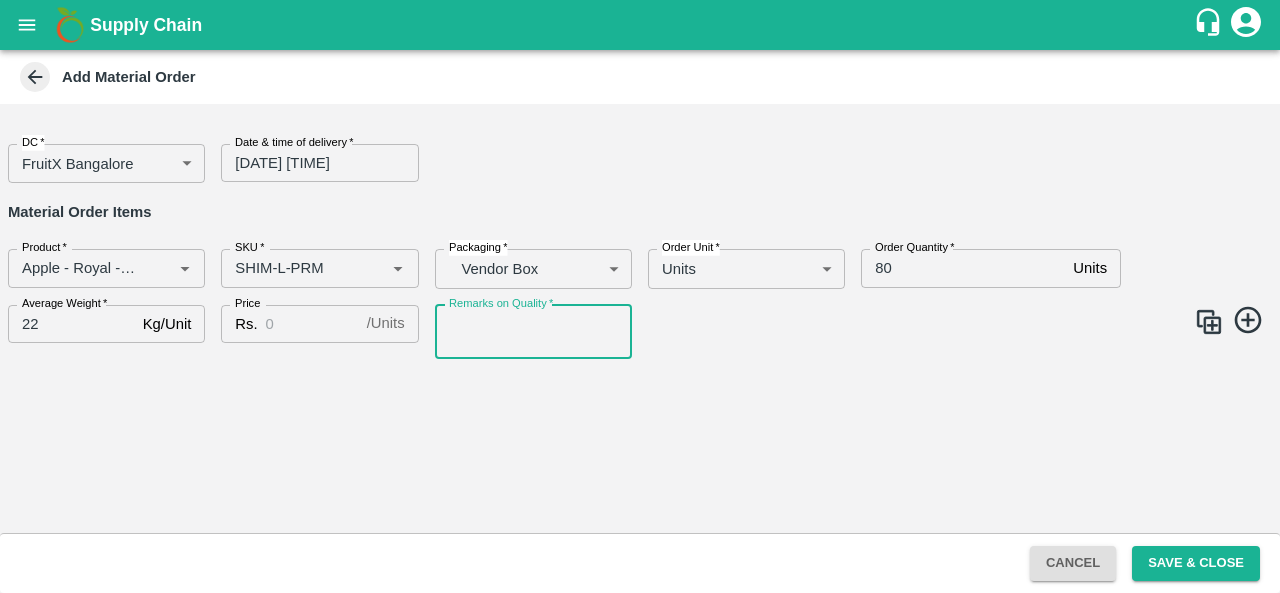 type on "GOOD QUALITY" 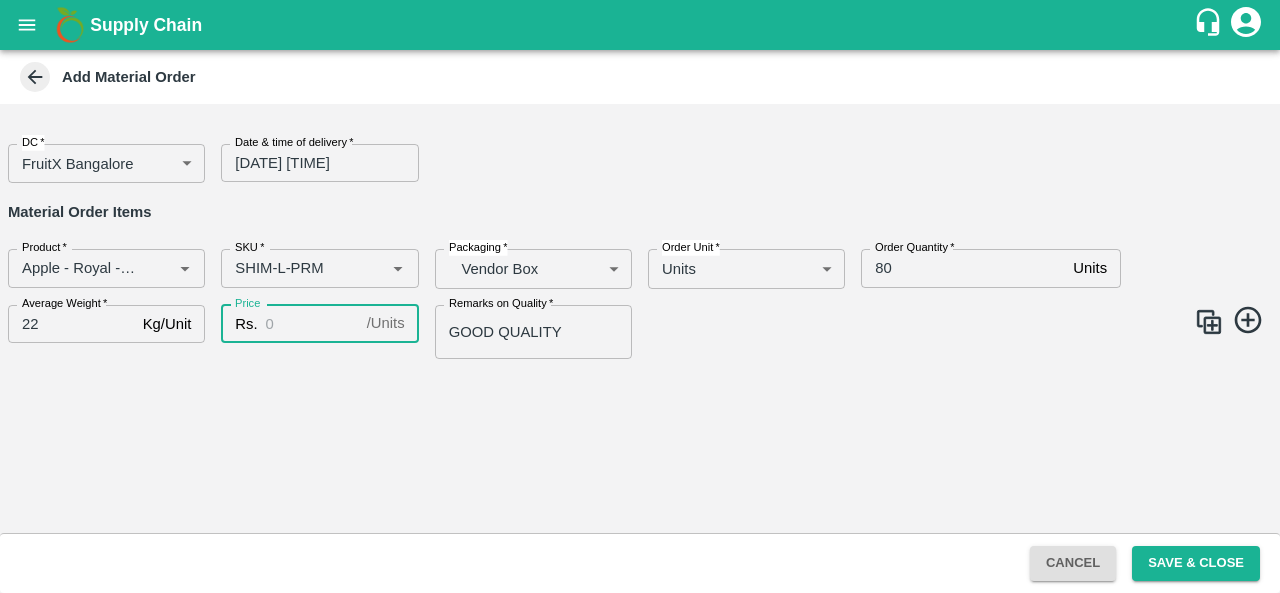 click on "Price" at bounding box center [312, 324] 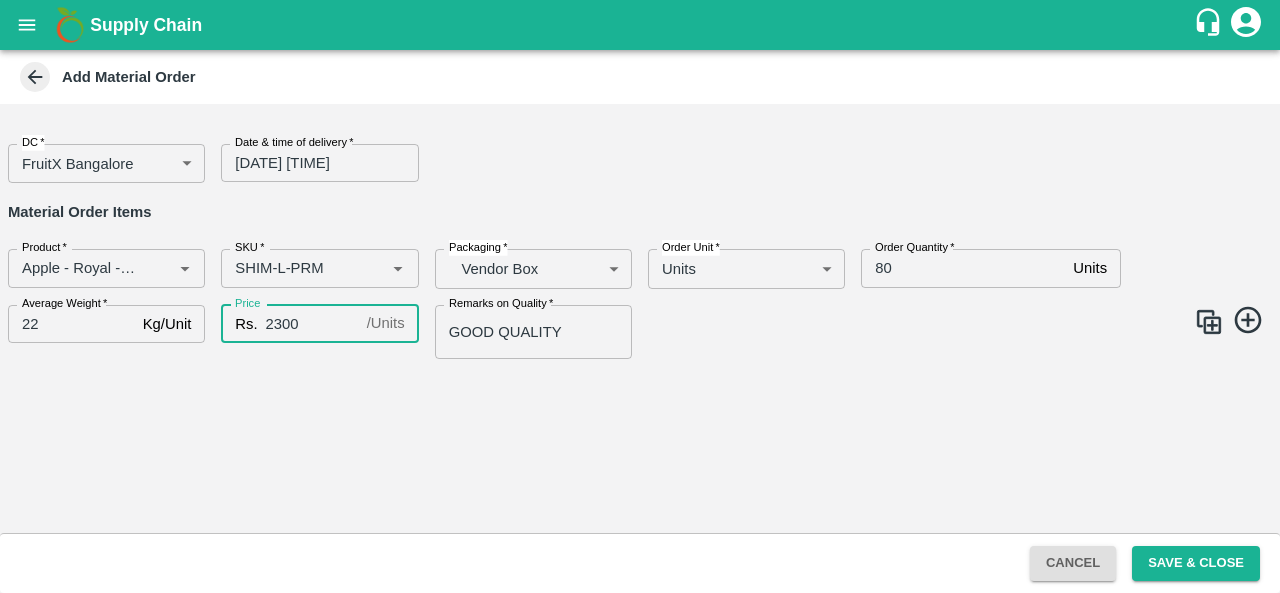 type on "2300" 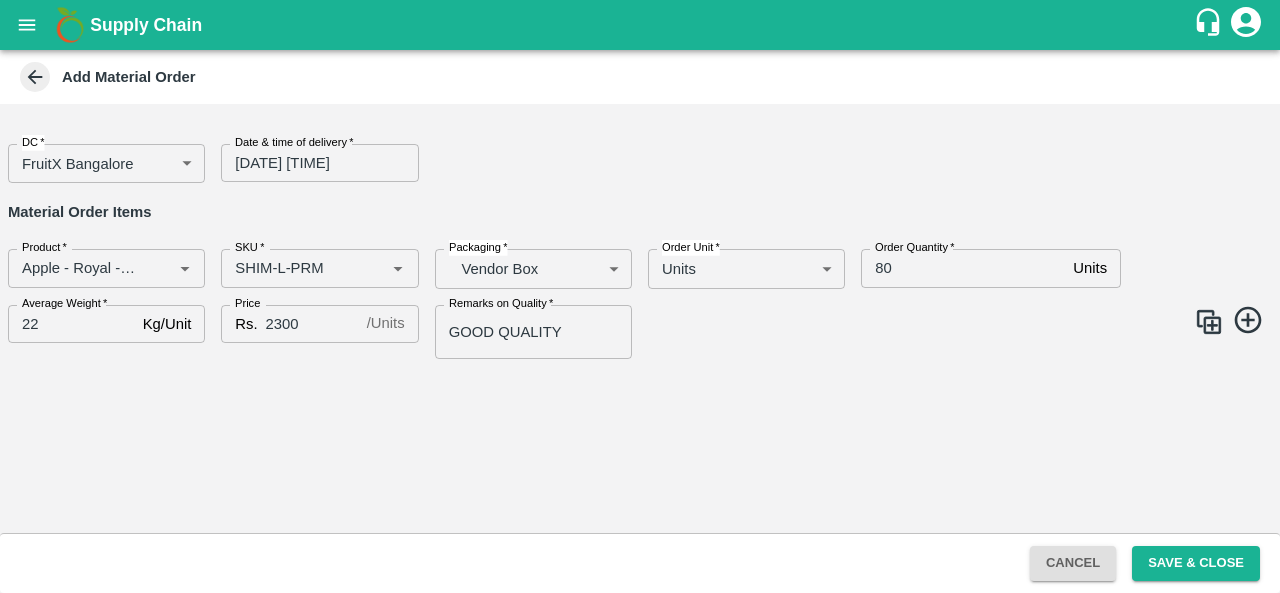 click on "DC   * FruitX Bangalore 147 DC Date & time of delivery   * 11/08/2025 12:00 AM Date & time of delivery Material Order Items Product   * Product   * SKU   * SKU   * Packaging   * Vendor Box BOM/276 Packaging Order Unit   * Units 2 Order Unit Order Quantity   * 80 Units Order Quantity Average Weight   * 22 Kg/Unit Average Weight Price Rs. 2300 / Units Price Remarks on Quality   * GOOD QUALITY Remarks on Quality" at bounding box center (640, 318) 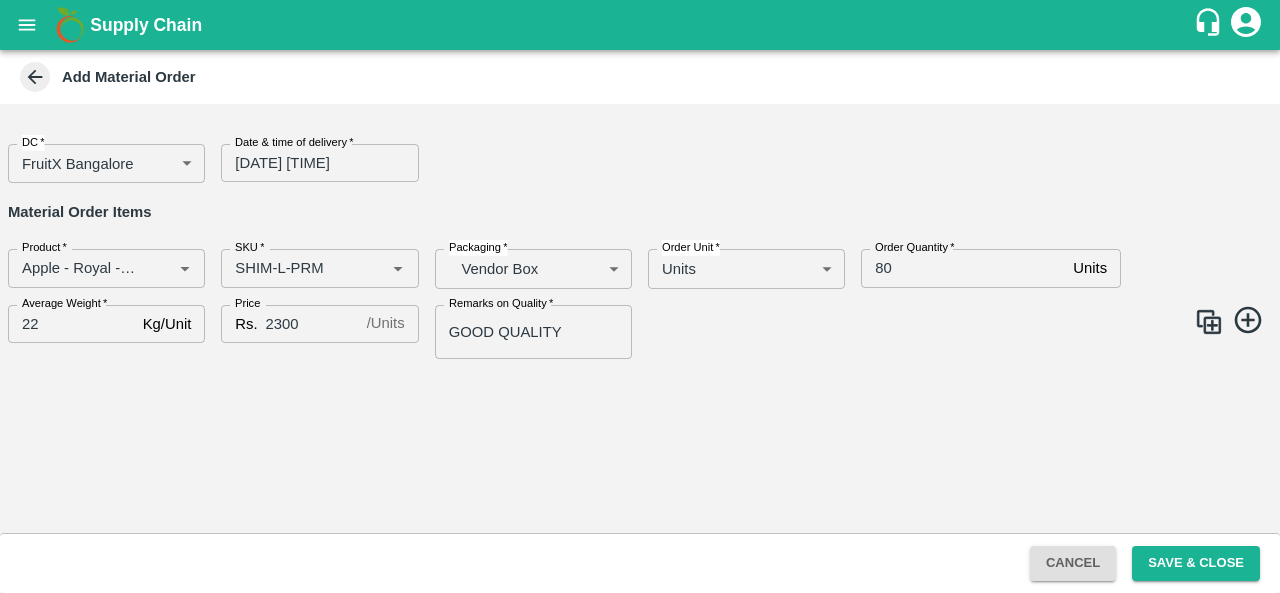 click on "DC   * FruitX Bangalore 147 DC Date & time of delivery   * 11/08/2025 12:00 AM Date & time of delivery Material Order Items Product   * Product   * SKU   * SKU   * Packaging   * Vendor Box BOM/276 Packaging Order Unit   * Units 2 Order Unit Order Quantity   * 80 Units Order Quantity Average Weight   * 22 Kg/Unit Average Weight Price Rs. 2300 / Units Price Remarks on Quality   * GOOD QUALITY Remarks on Quality" at bounding box center (640, 318) 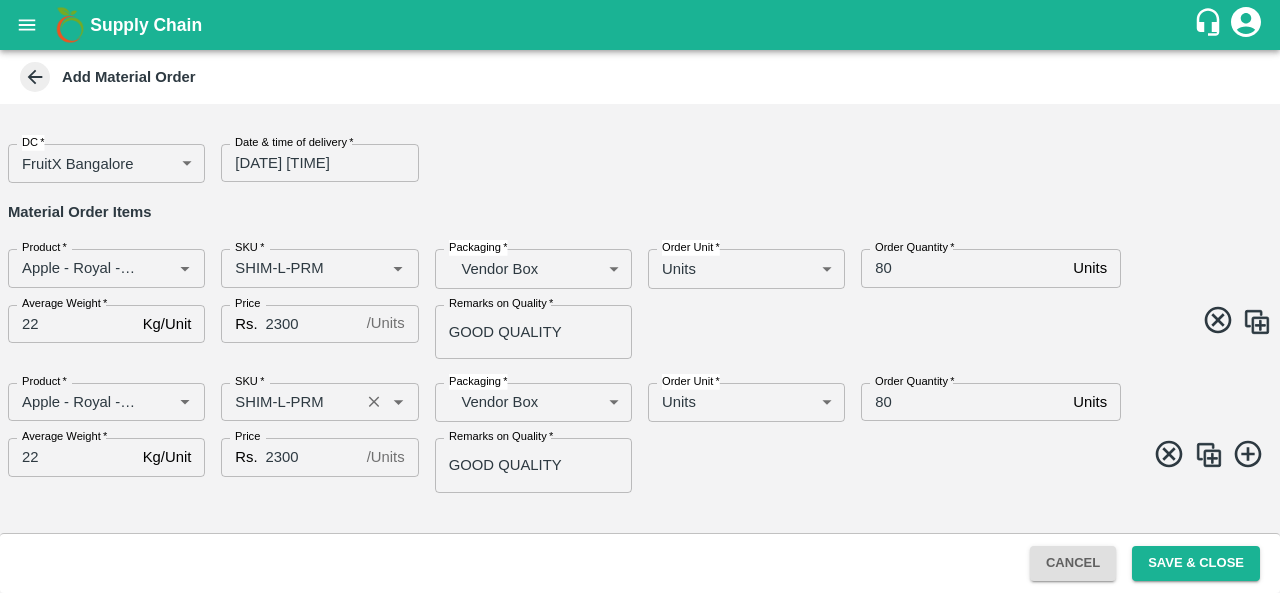 click on "SKU   *" at bounding box center (290, 402) 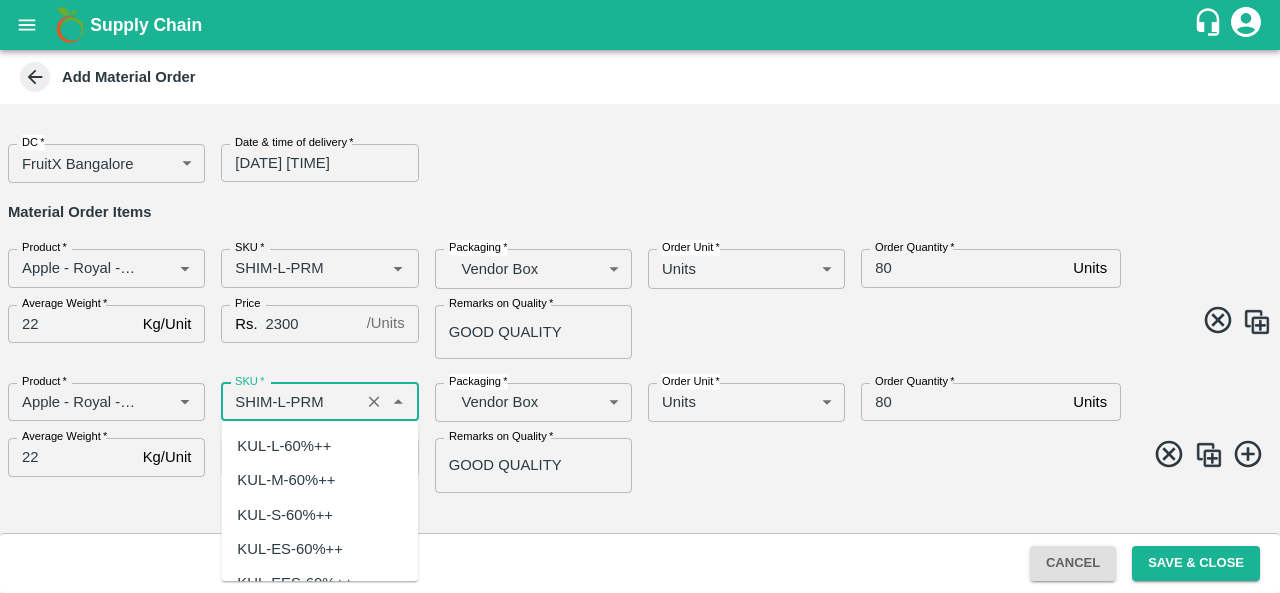 scroll, scrollTop: 5401, scrollLeft: 0, axis: vertical 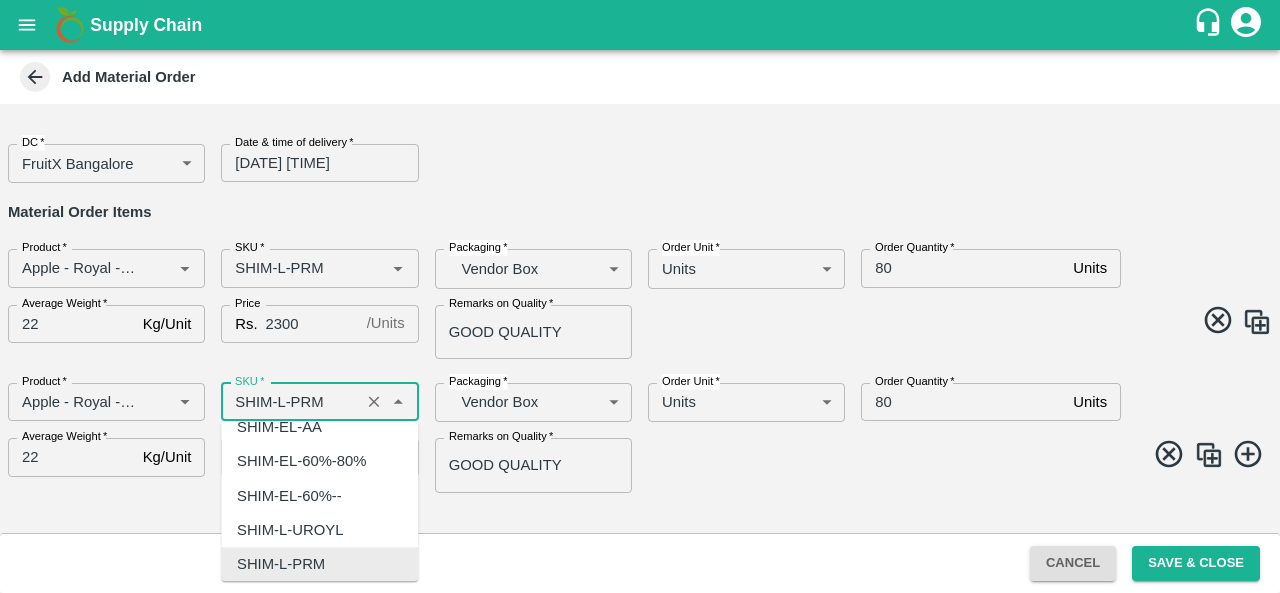 click on "SKU   *" at bounding box center [290, 402] 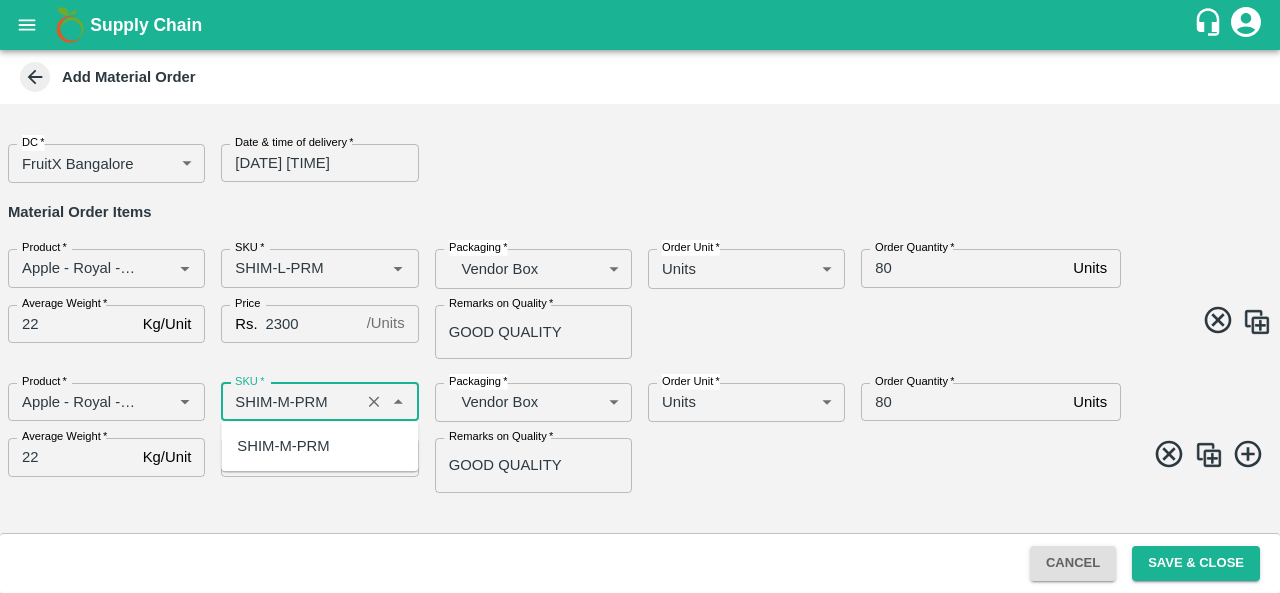 click on "SHIM-M-PRM" at bounding box center [283, 446] 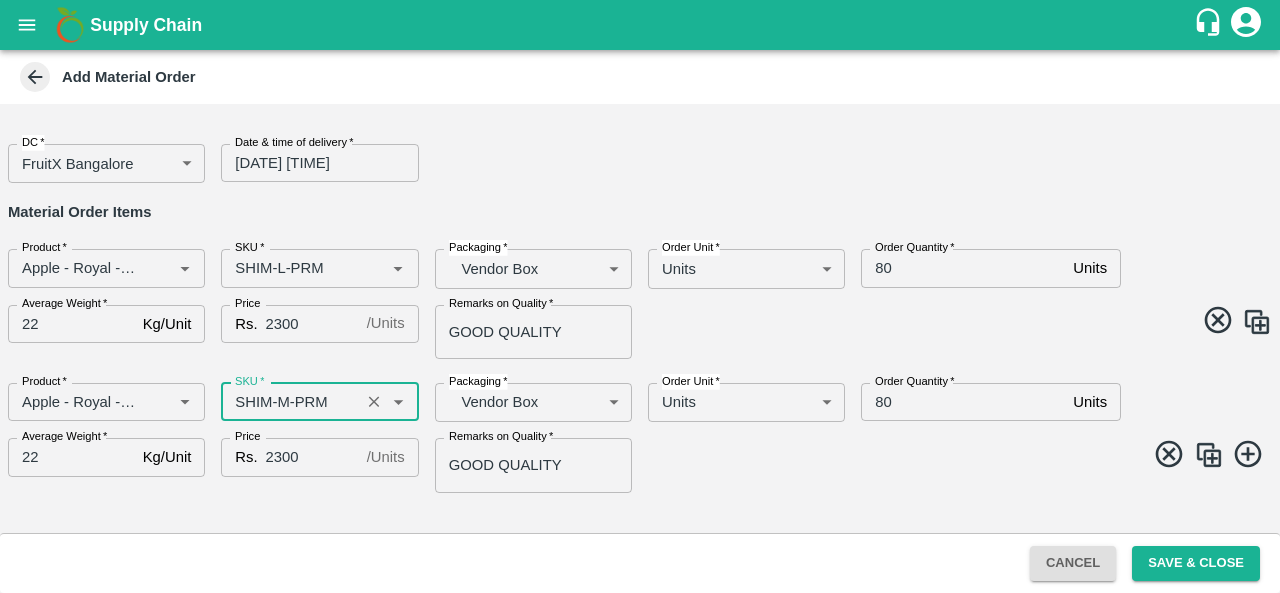 type on "SHIM-M-PRM" 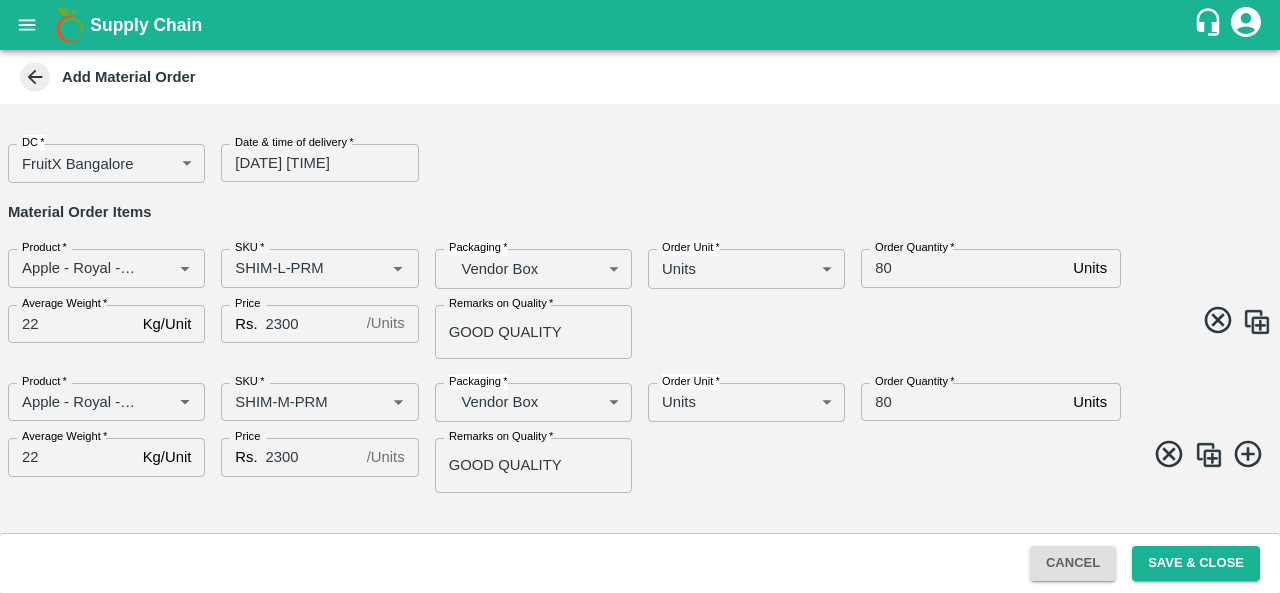 click at bounding box center (1209, 455) 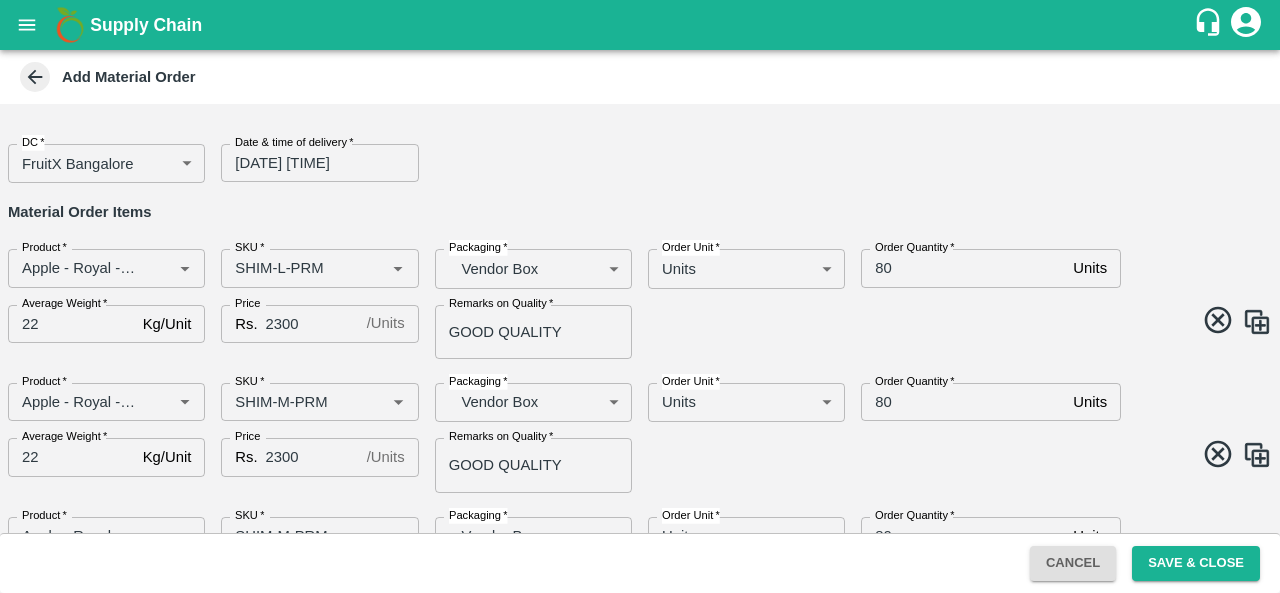 scroll, scrollTop: 100, scrollLeft: 0, axis: vertical 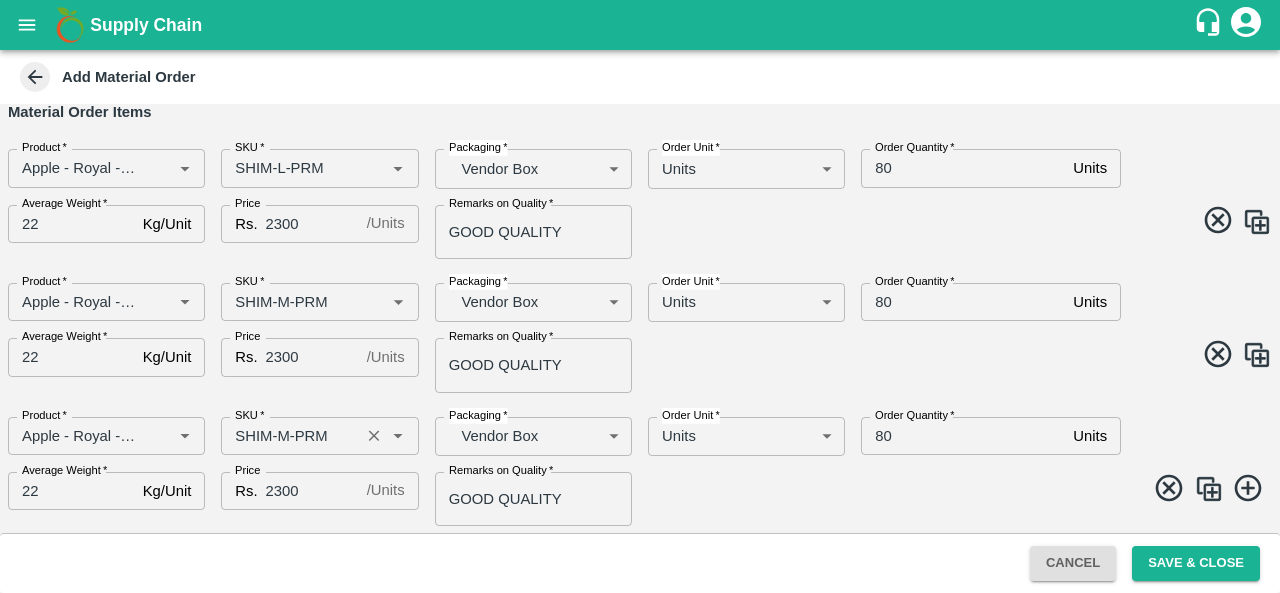 click on "SKU   *" at bounding box center [290, 436] 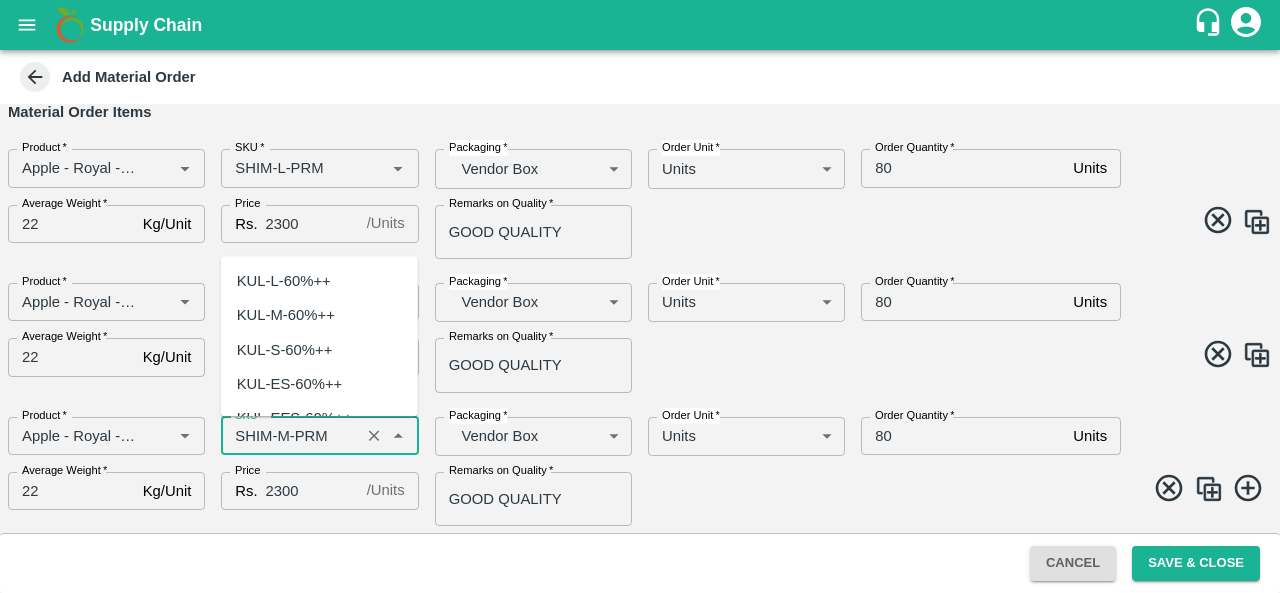 scroll, scrollTop: 5710, scrollLeft: 0, axis: vertical 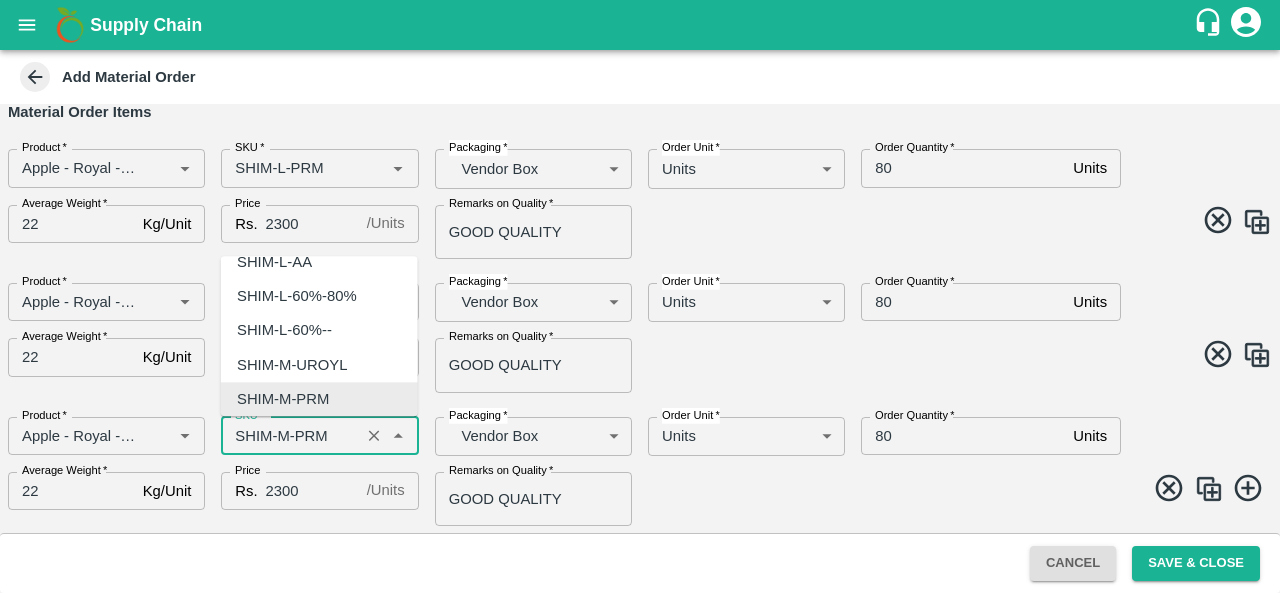 click on "SKU   *" at bounding box center (290, 436) 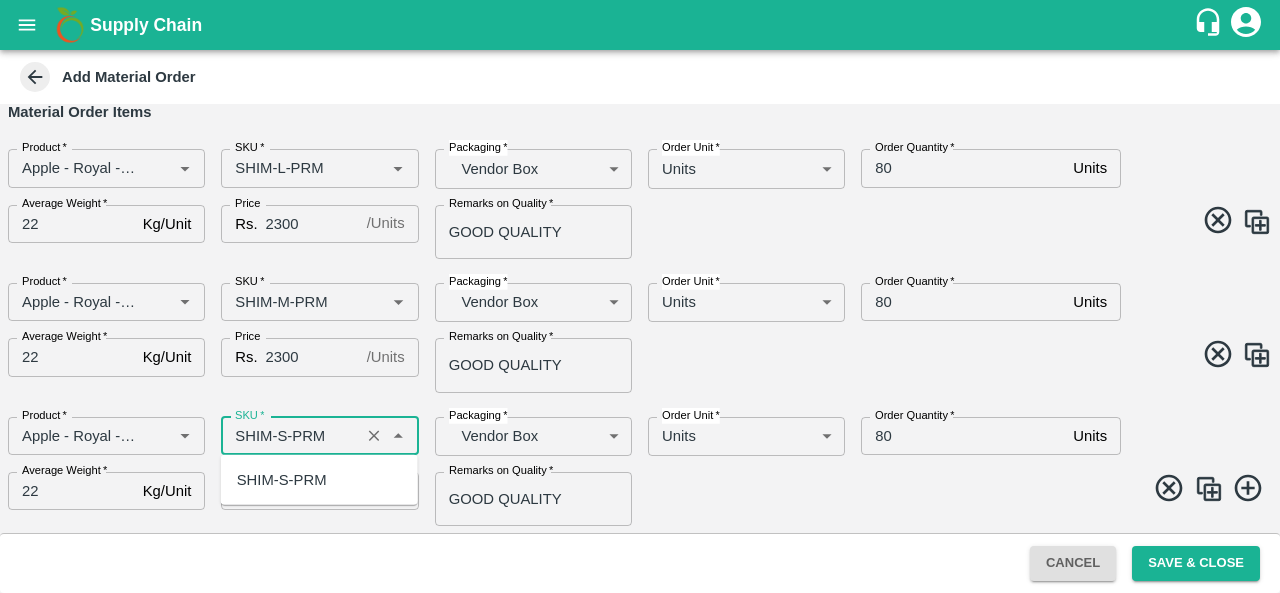 click on "SHIM-S-PRM" at bounding box center (282, 480) 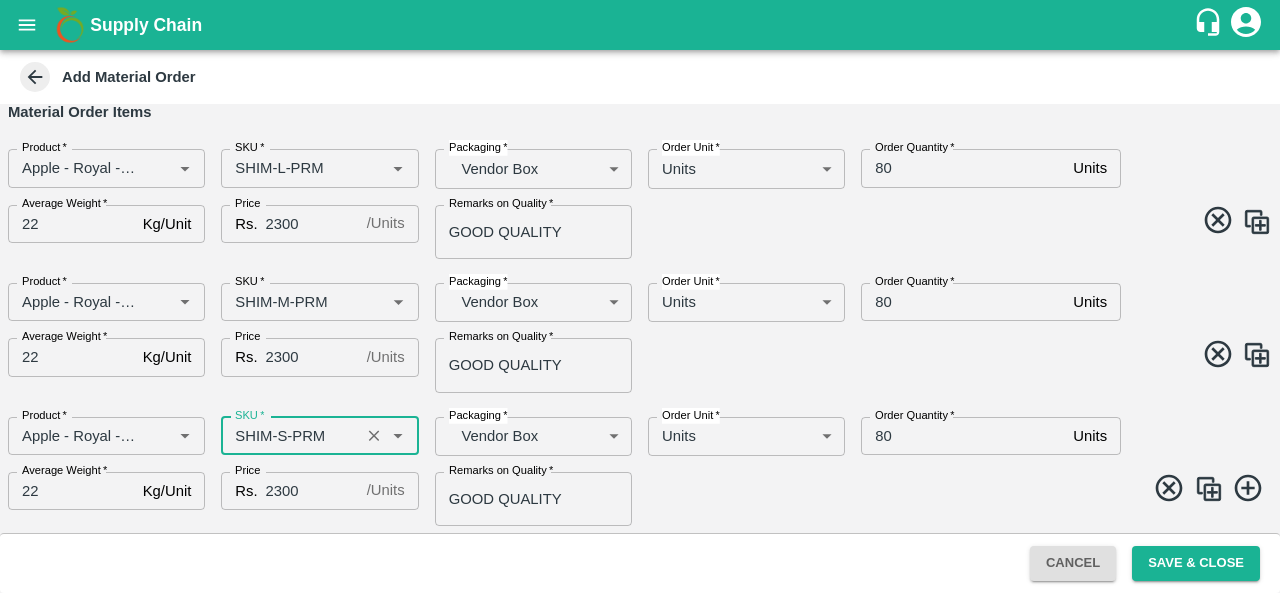 type on "SHIM-S-PRM" 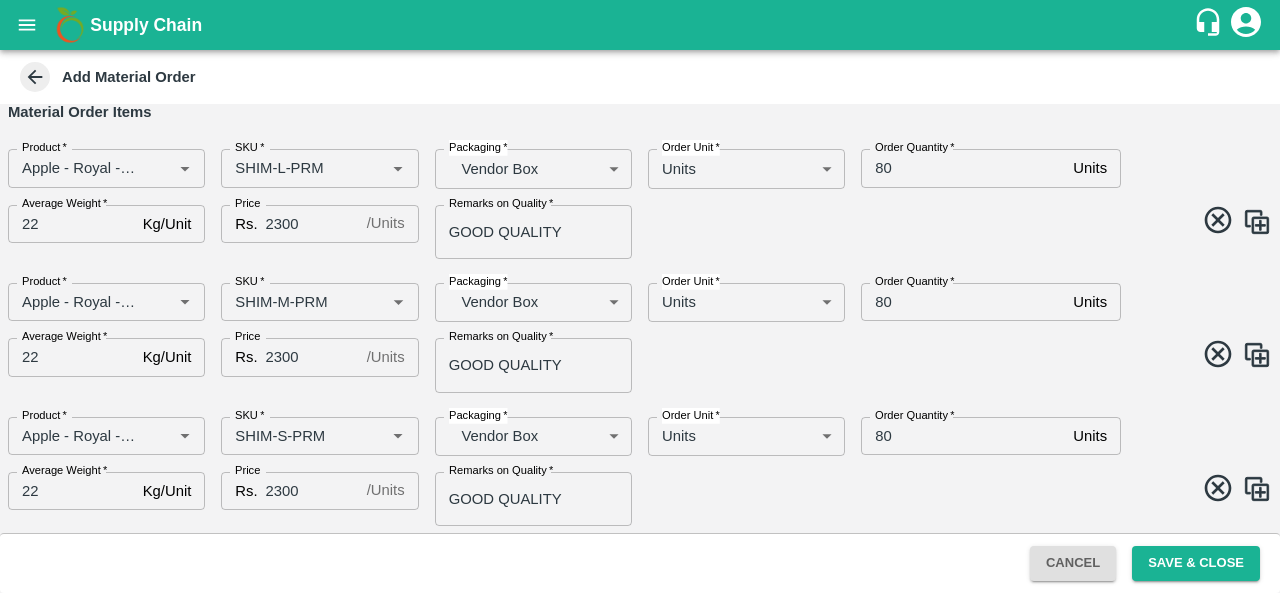 scroll, scrollTop: 234, scrollLeft: 0, axis: vertical 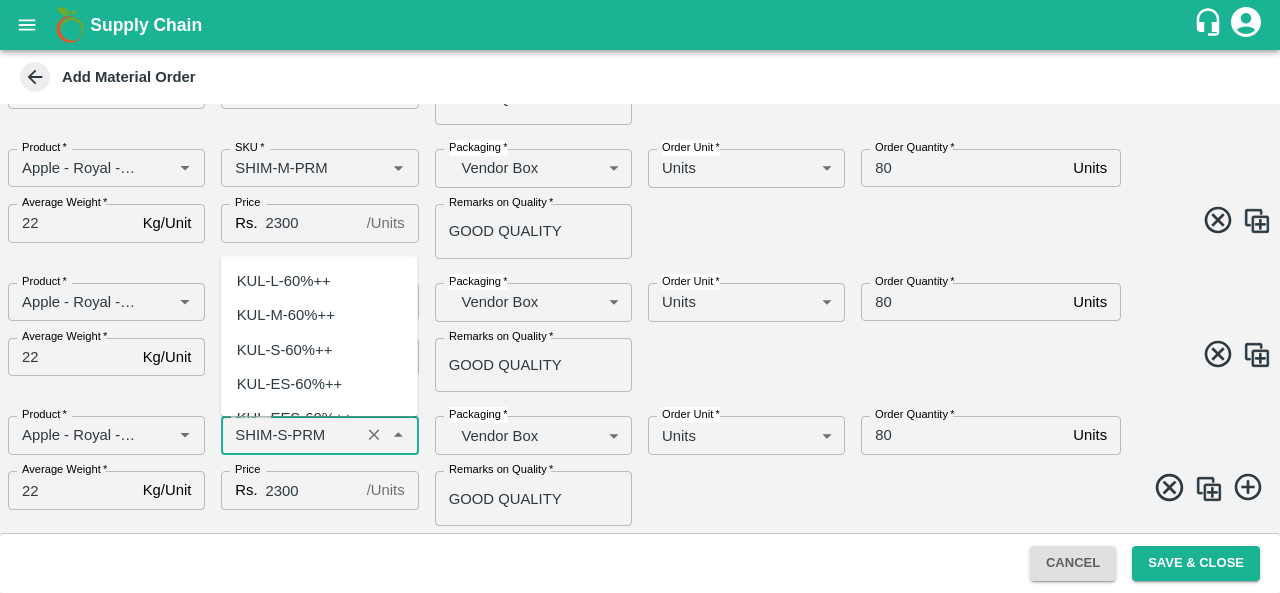 click on "SKU   *" at bounding box center (290, 435) 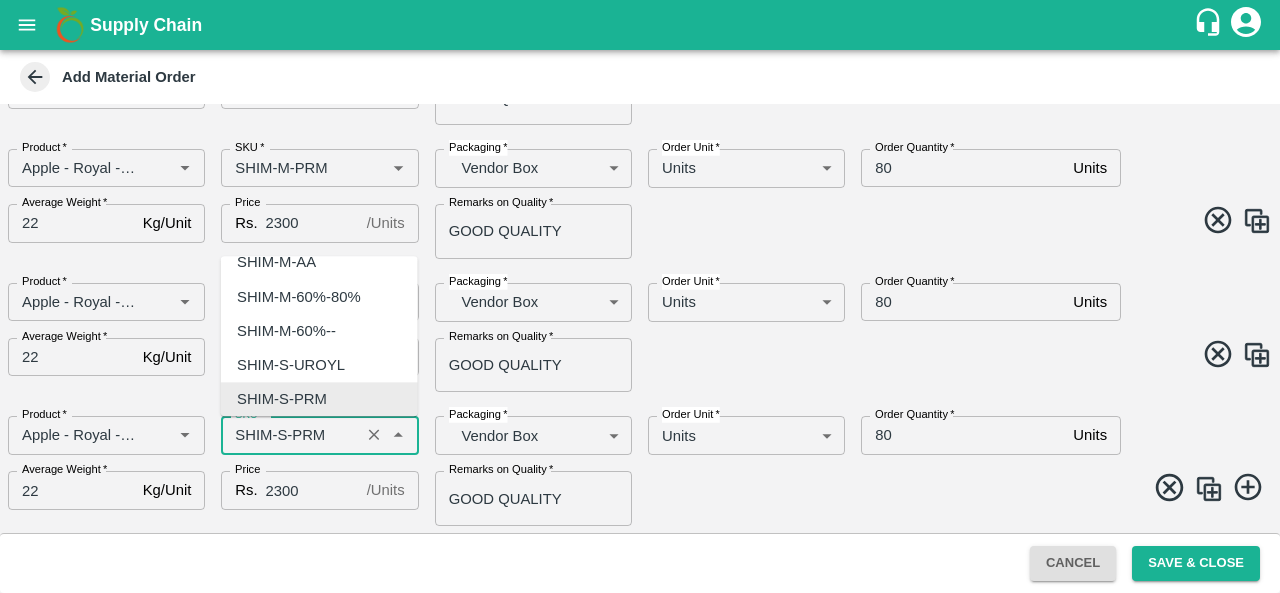 click on "SKU   *" at bounding box center [290, 435] 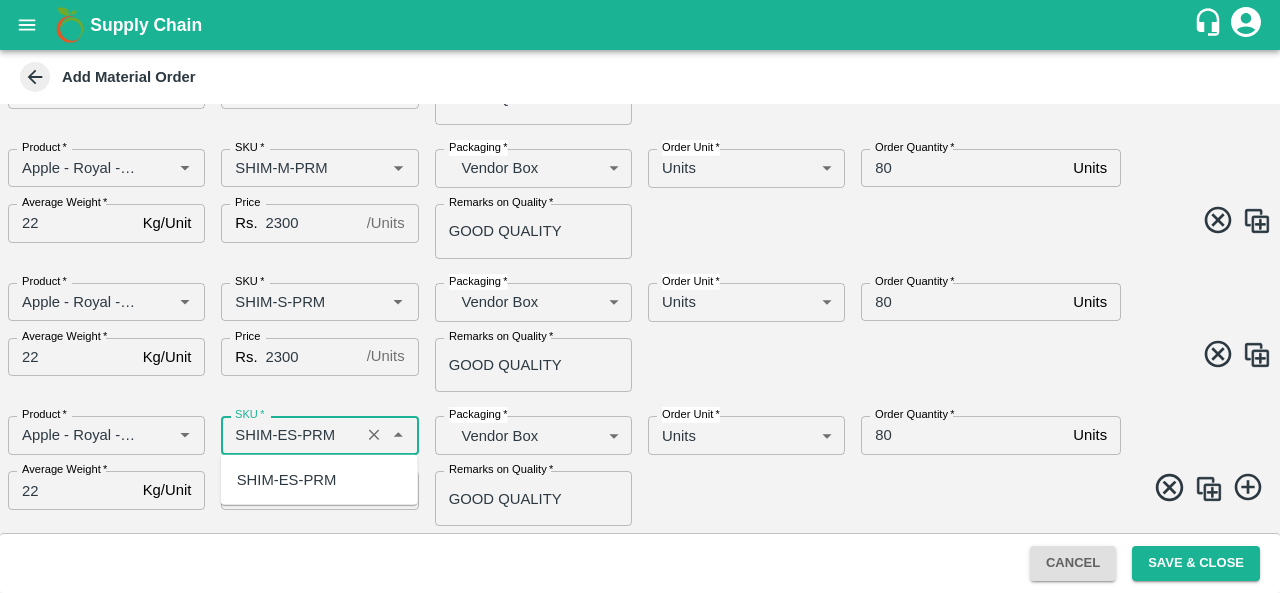 click on "SHIM-ES-PRM" at bounding box center (287, 480) 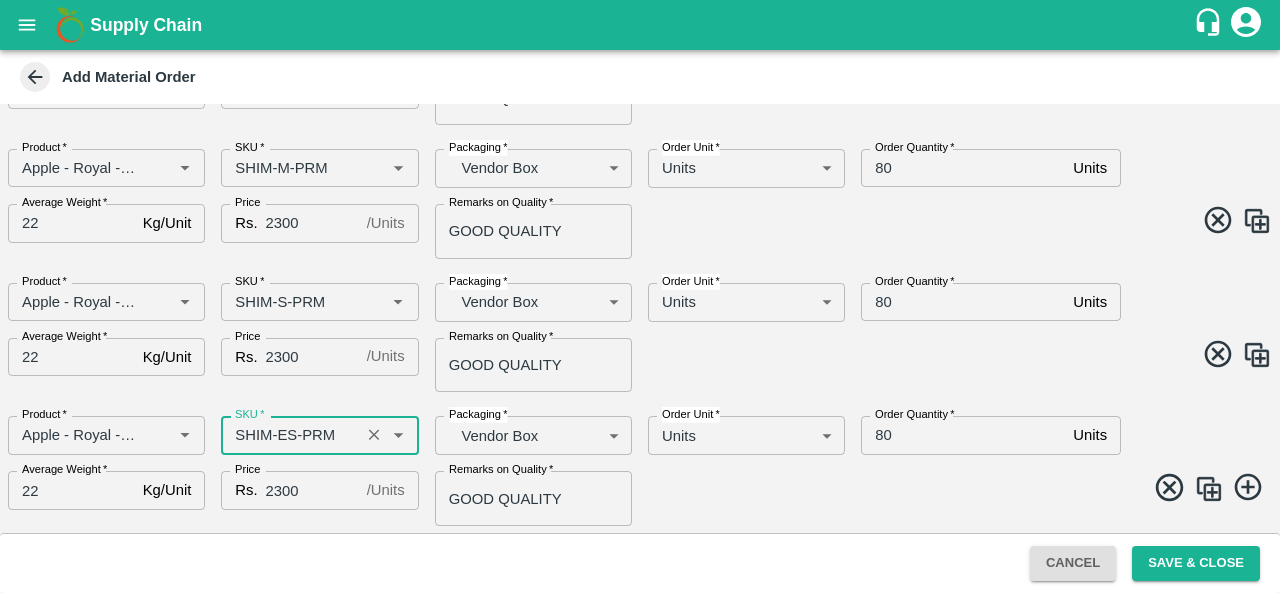 type on "SHIM-ES-PRM" 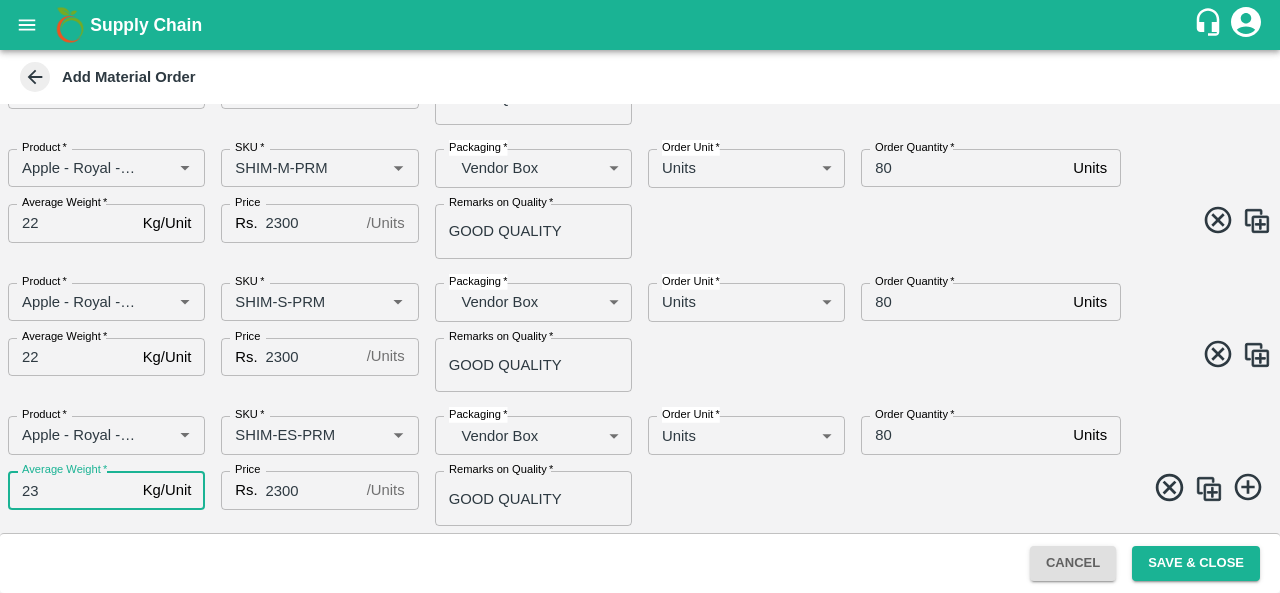 type on "23" 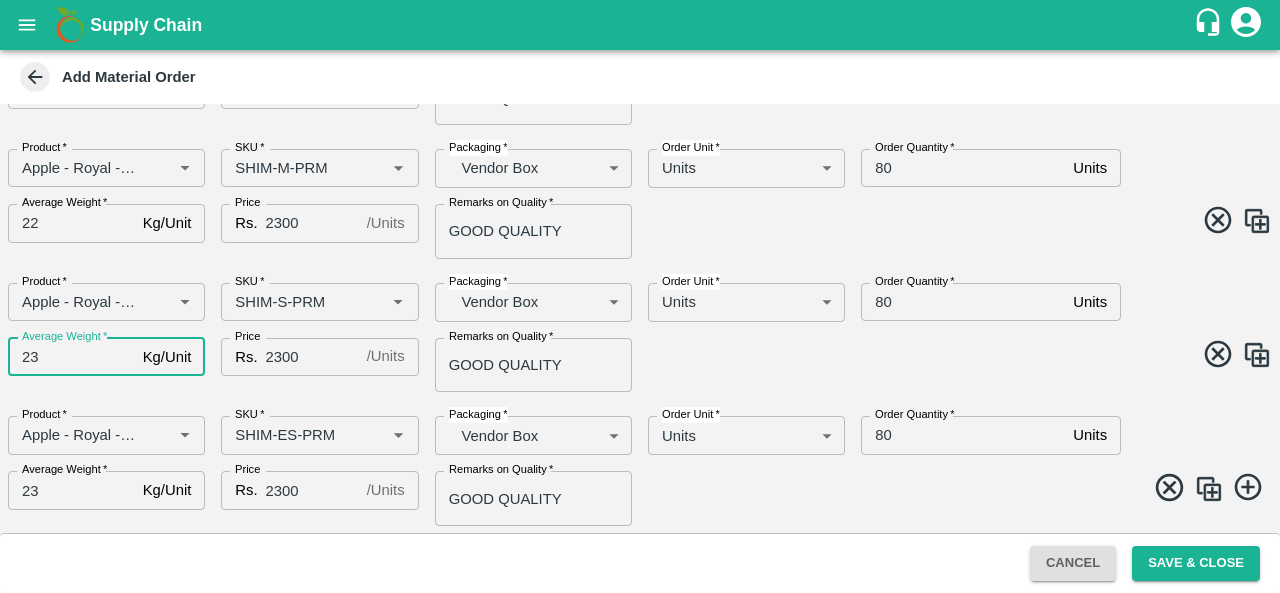 type on "23" 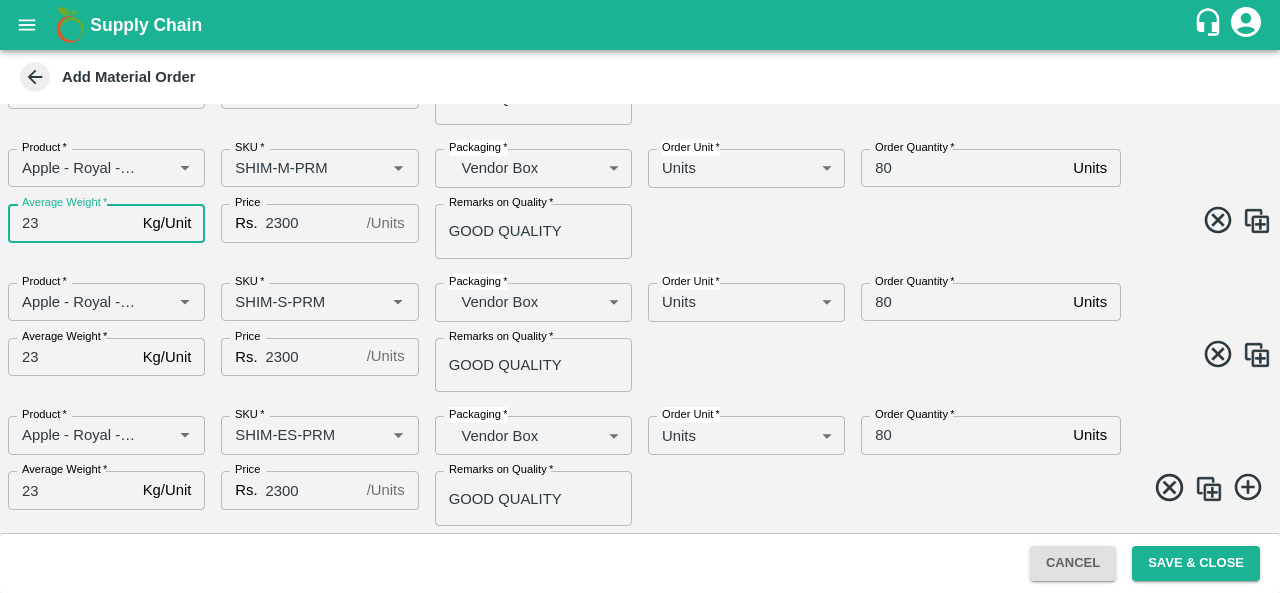 type on "23" 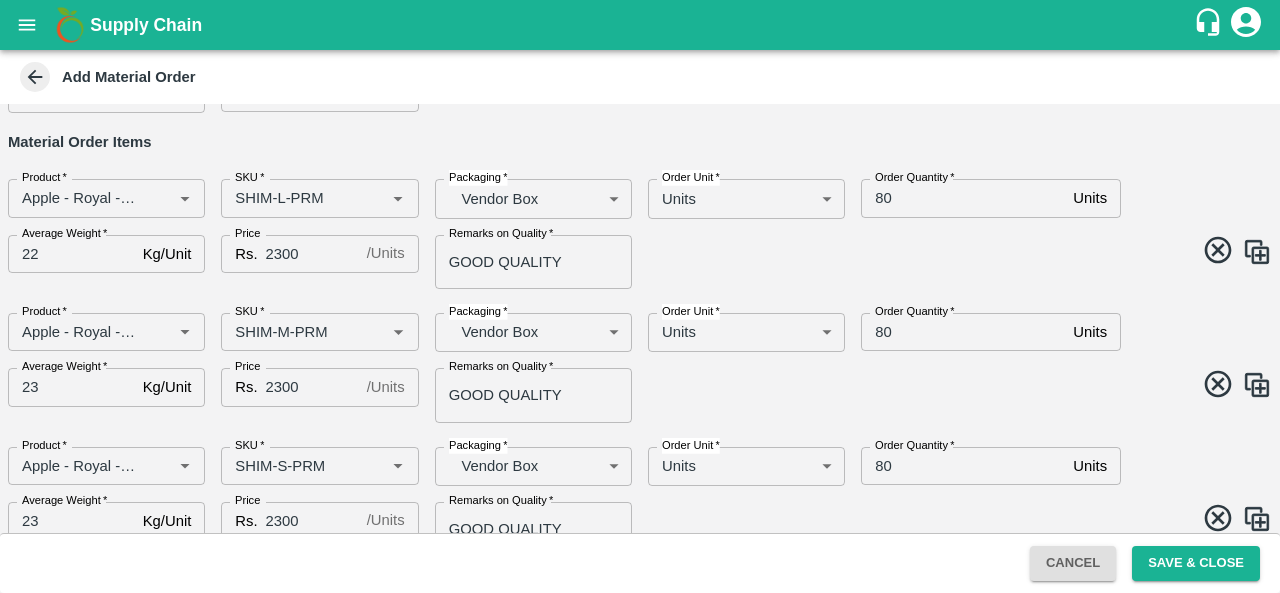 scroll, scrollTop: 68, scrollLeft: 0, axis: vertical 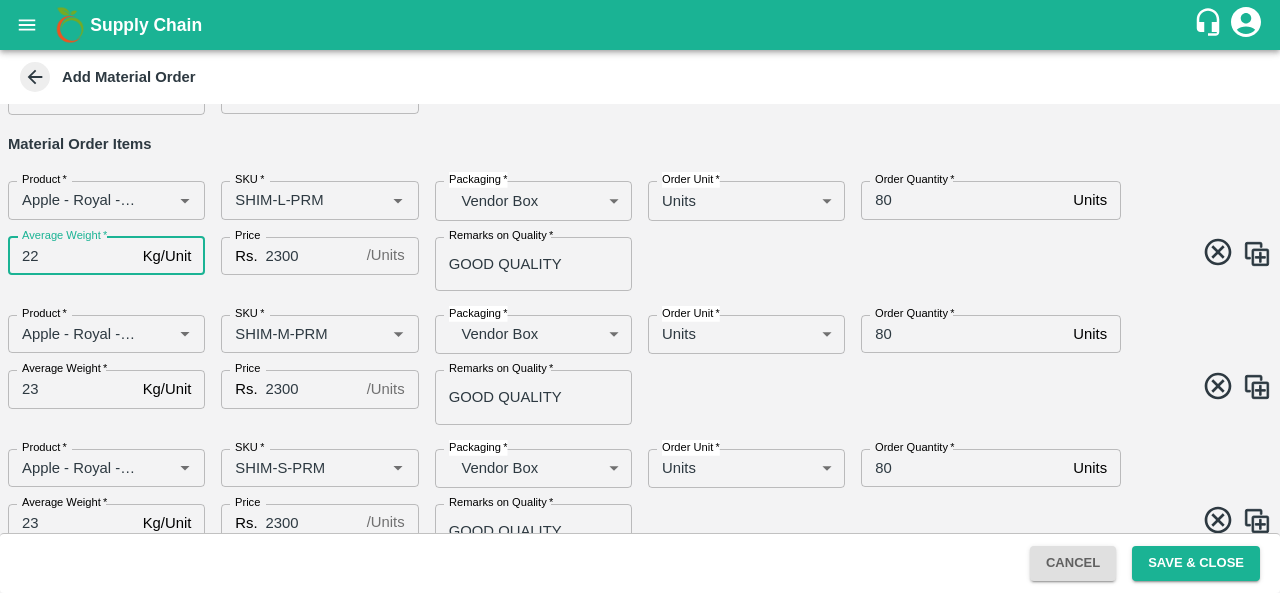 click on "22" at bounding box center [71, 256] 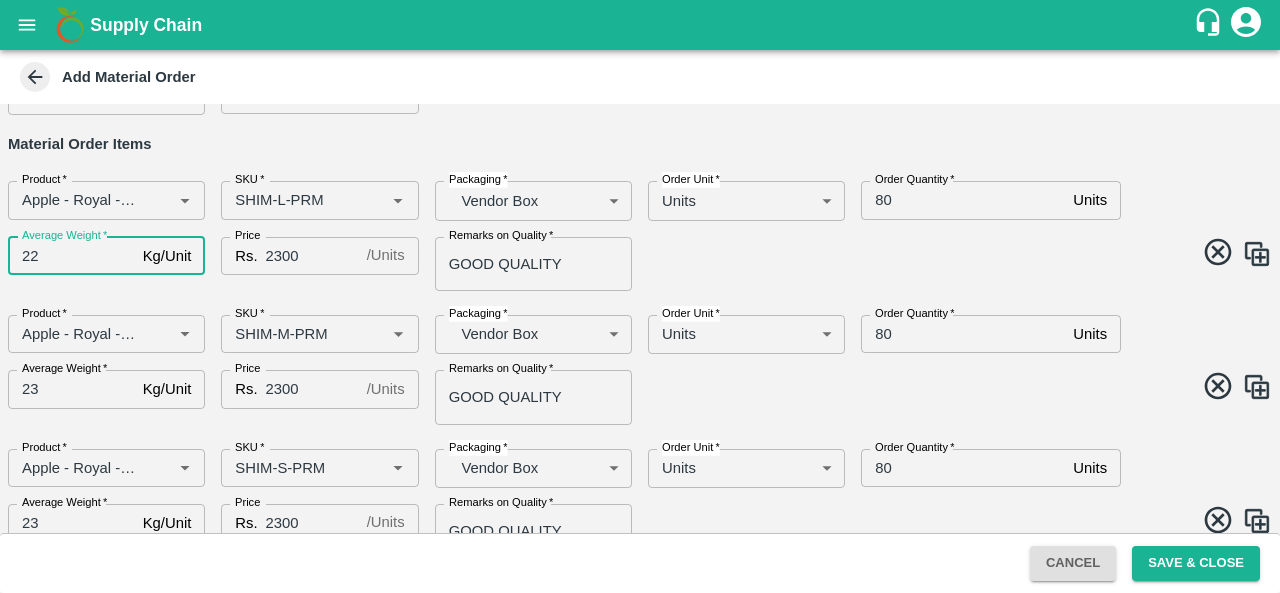 click on "22" at bounding box center (71, 256) 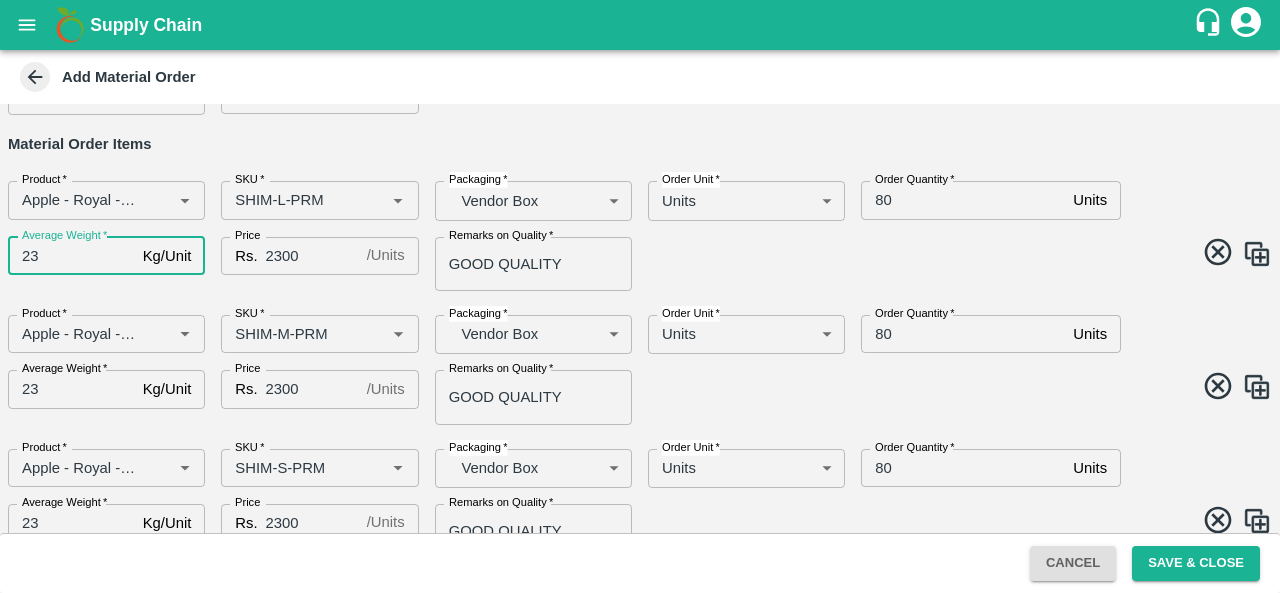 type on "23" 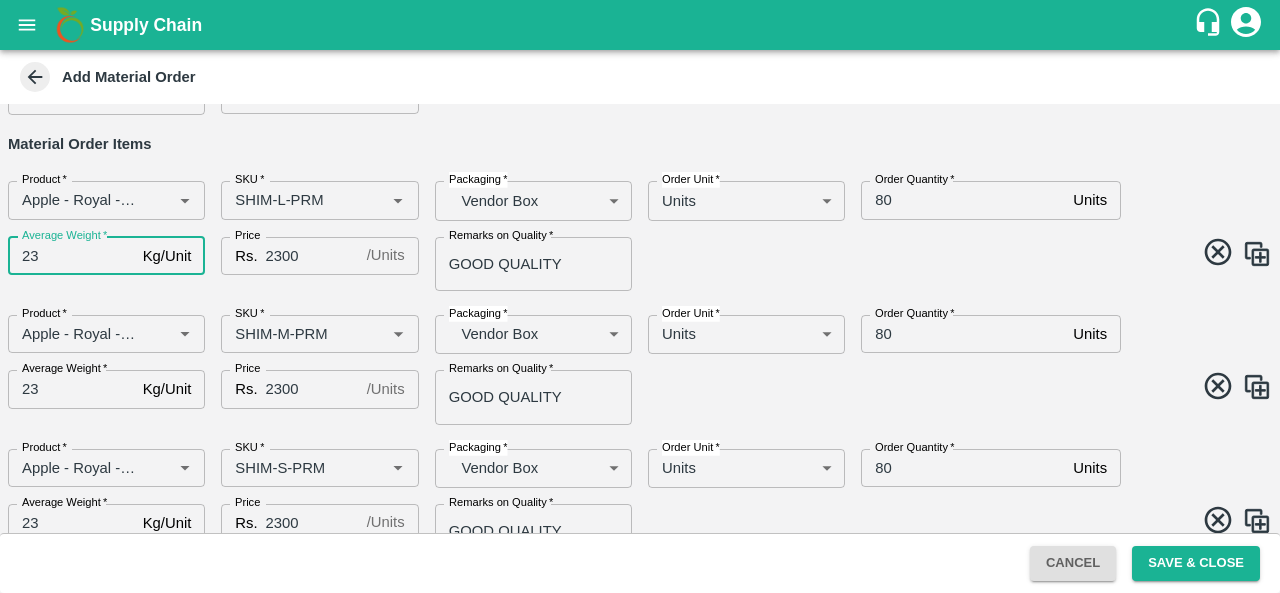 click on "Product   * Product   *" at bounding box center (98, 326) 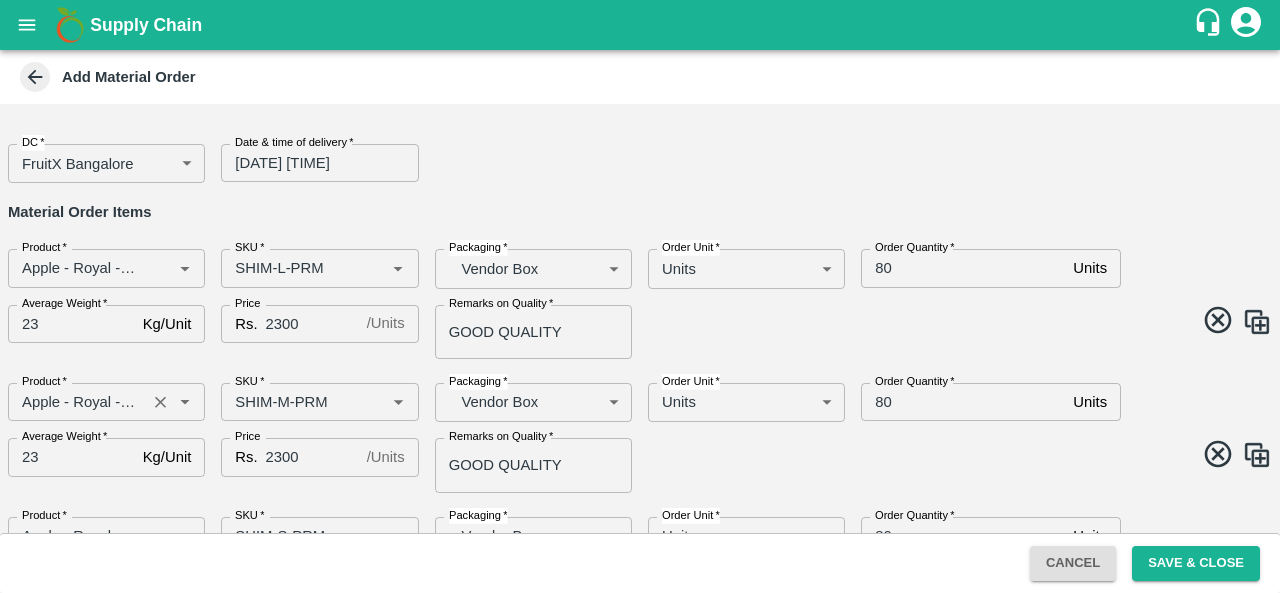 scroll, scrollTop: 234, scrollLeft: 0, axis: vertical 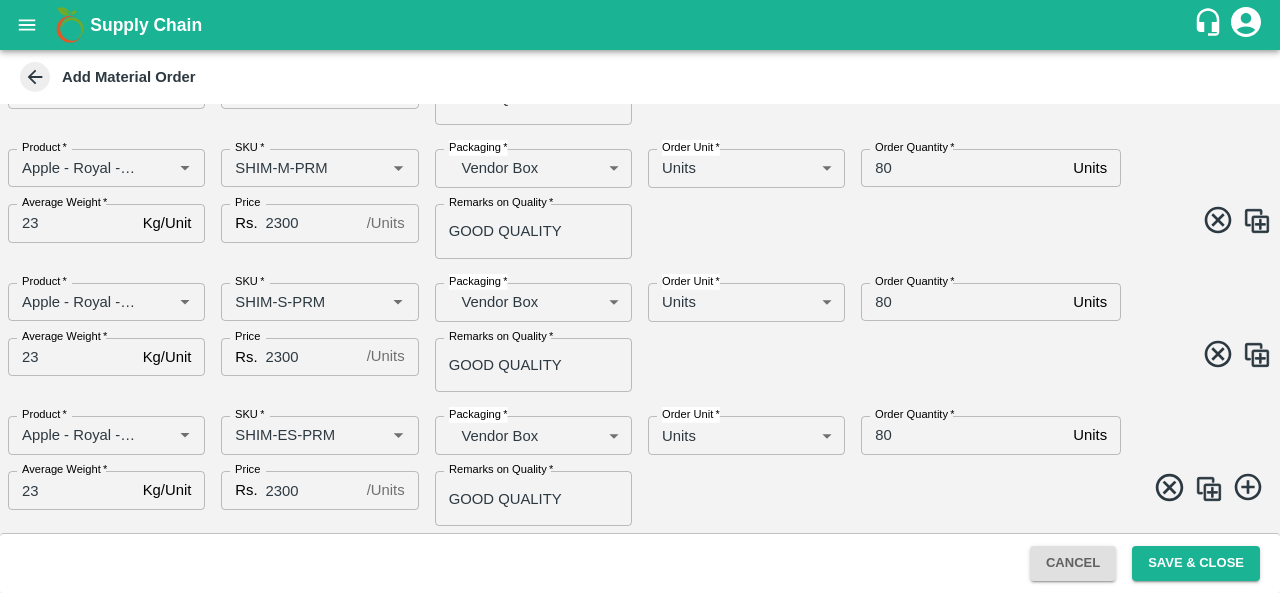 click at bounding box center (1209, 489) 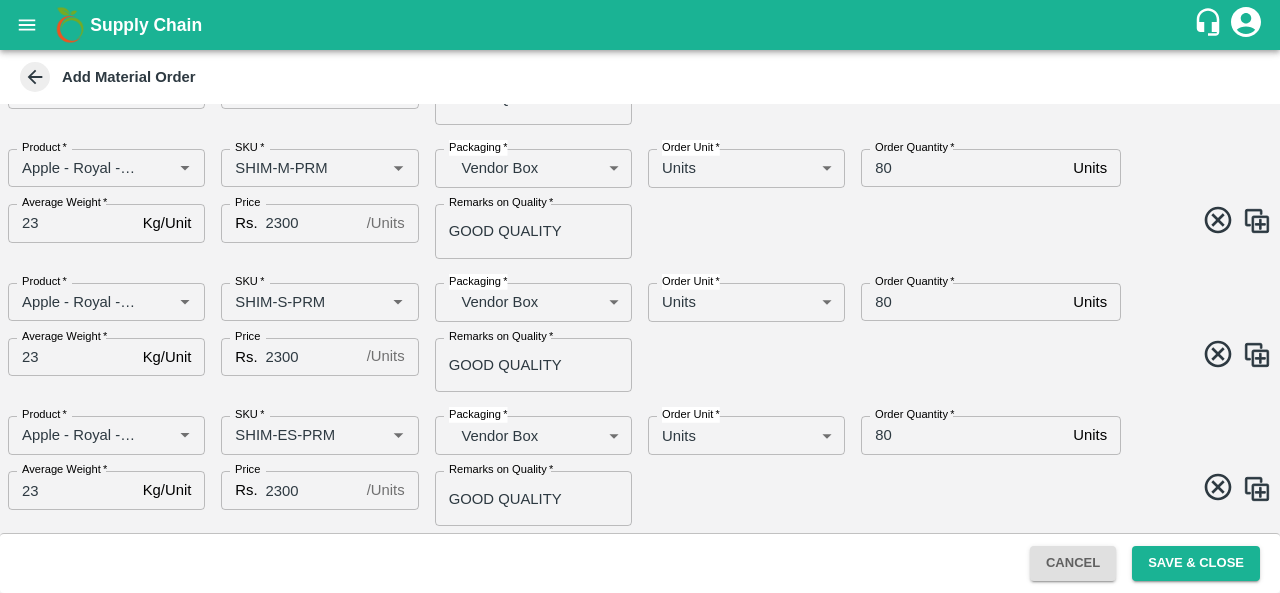 scroll, scrollTop: 367, scrollLeft: 0, axis: vertical 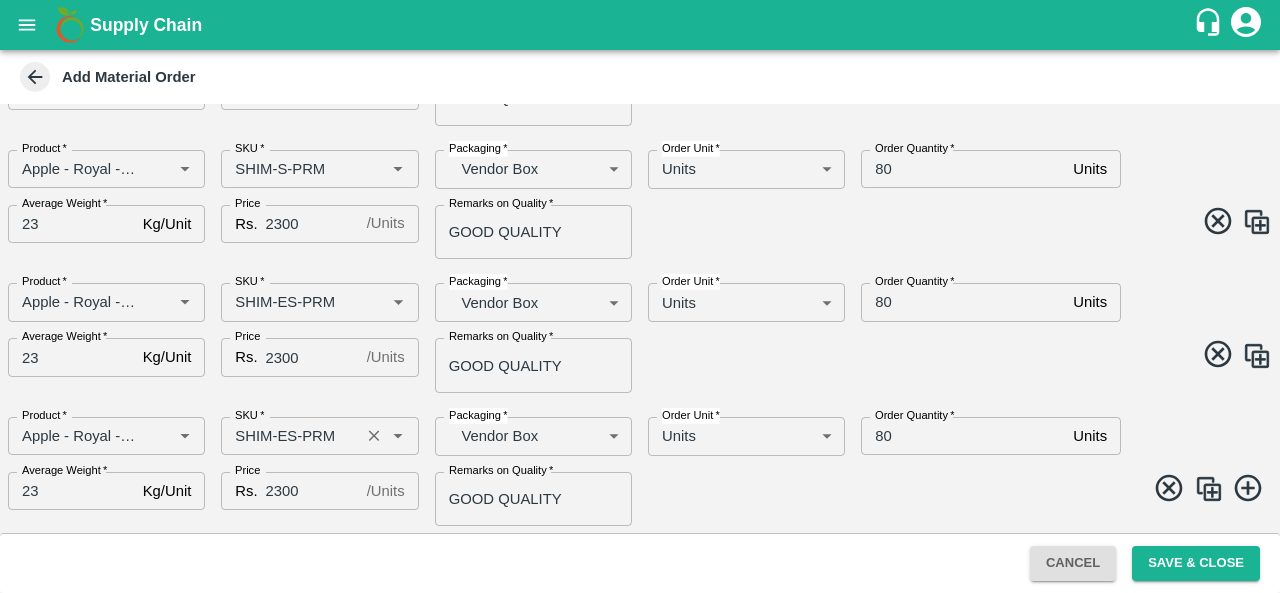 click on "SKU   *" at bounding box center (290, 436) 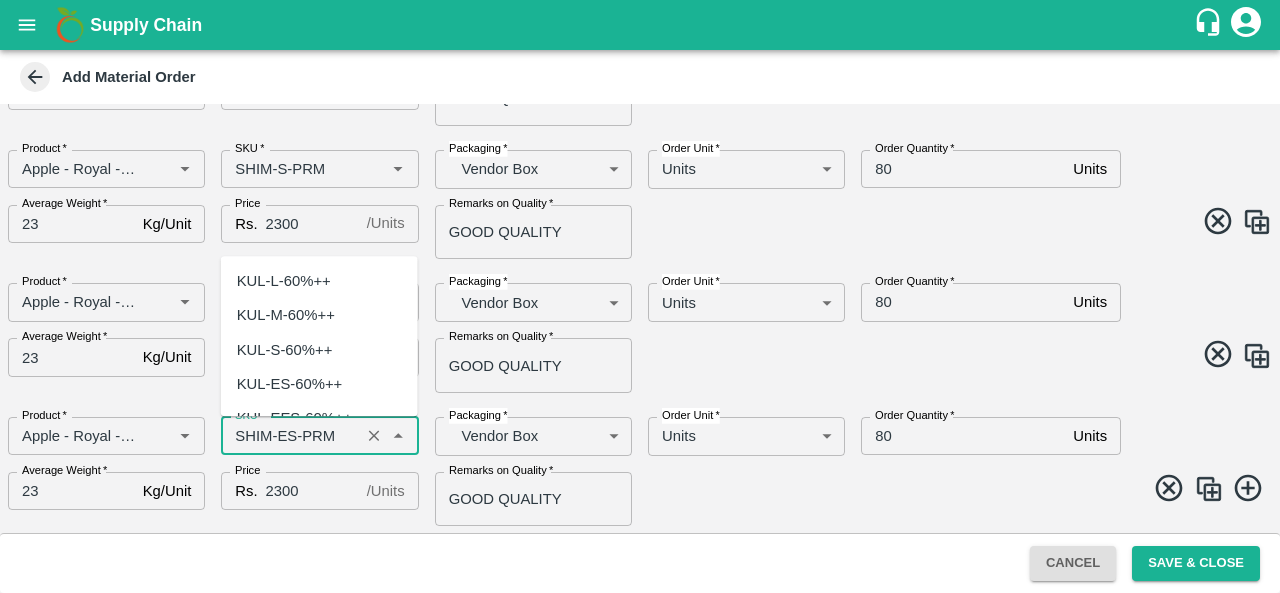 scroll, scrollTop: 6327, scrollLeft: 0, axis: vertical 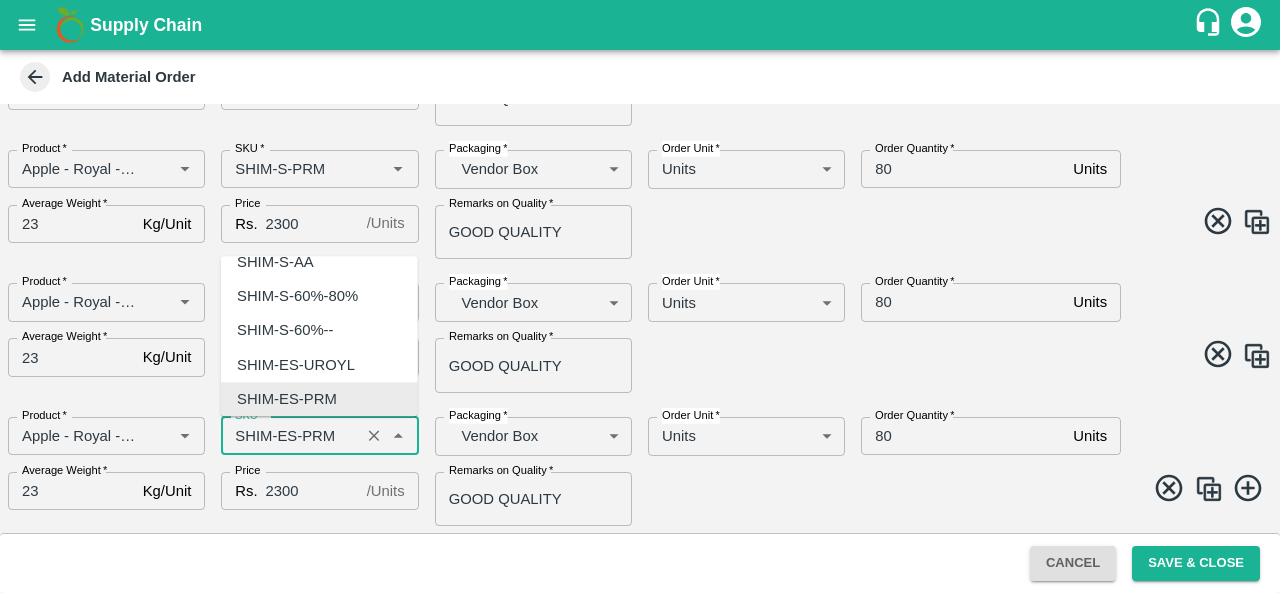 click on "SKU   *" at bounding box center (290, 436) 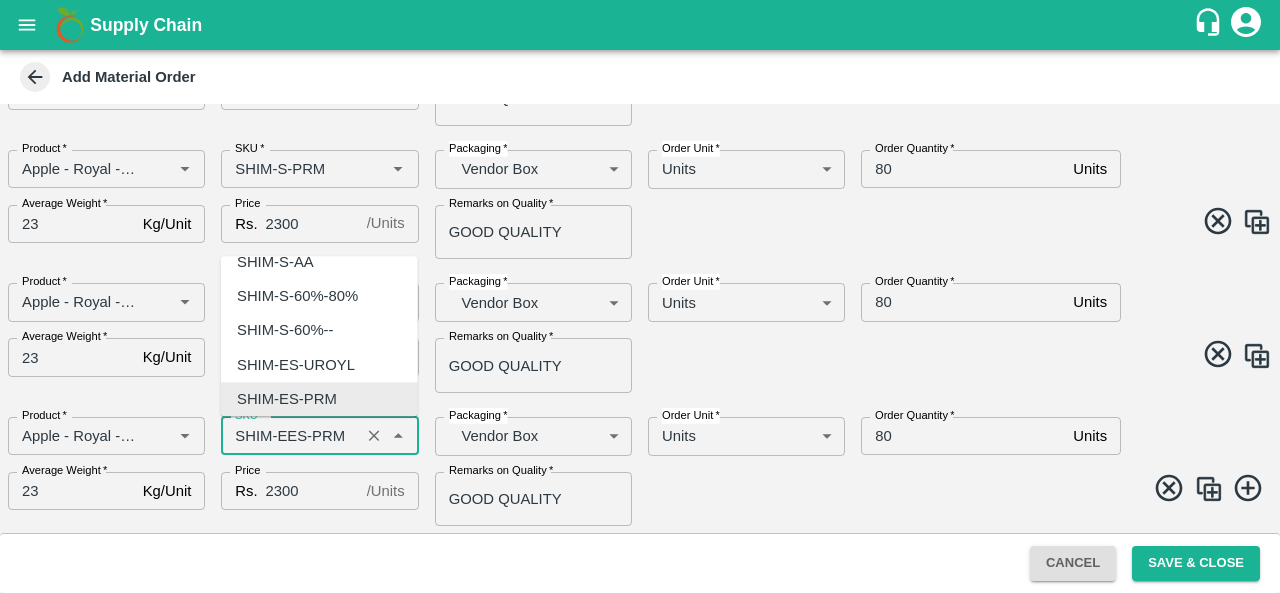 scroll, scrollTop: 0, scrollLeft: 0, axis: both 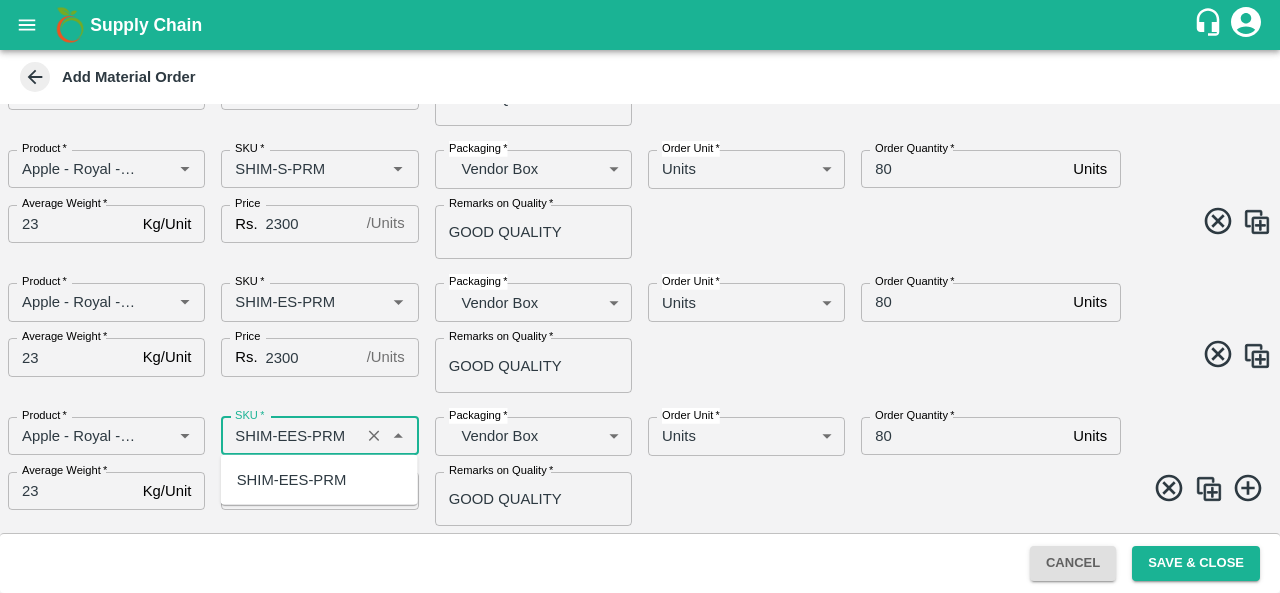 click on "SHIM-EES-PRM" at bounding box center [292, 480] 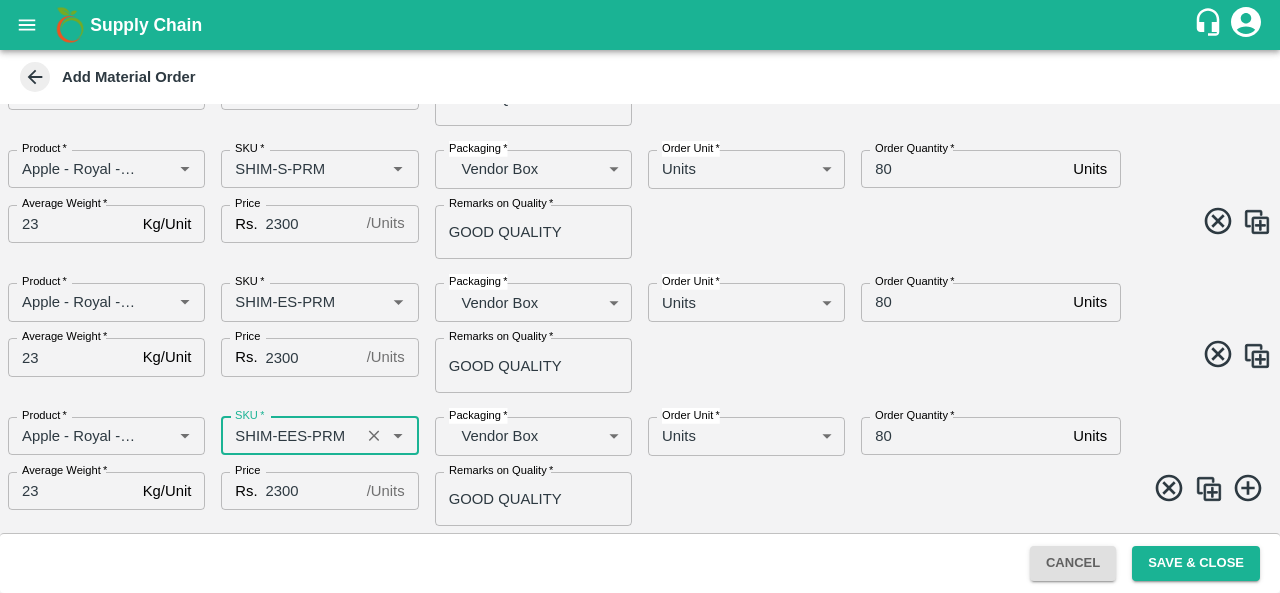 type on "SHIM-EES-PRM" 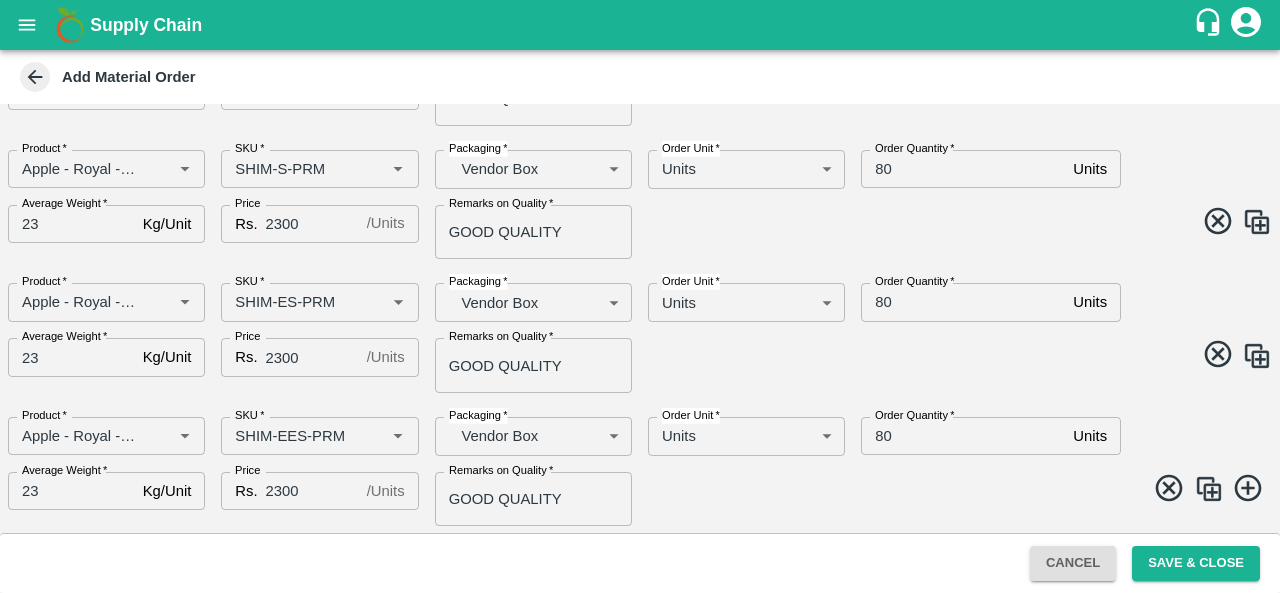 click at bounding box center (1209, 489) 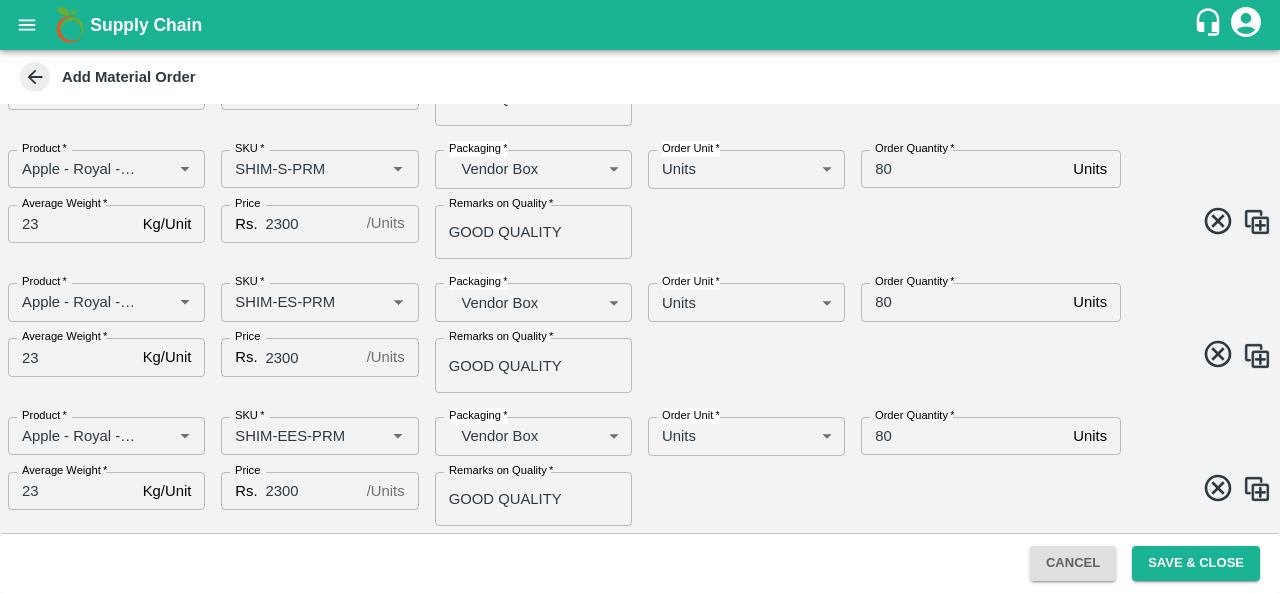 scroll, scrollTop: 501, scrollLeft: 0, axis: vertical 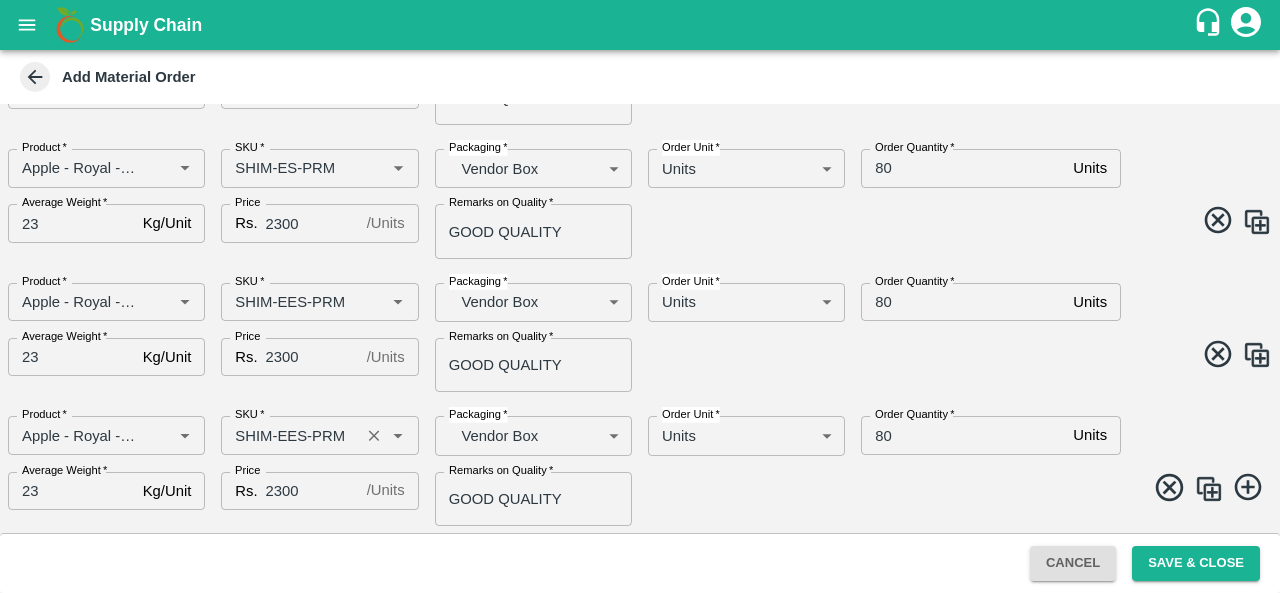 click on "SKU   *" at bounding box center [290, 435] 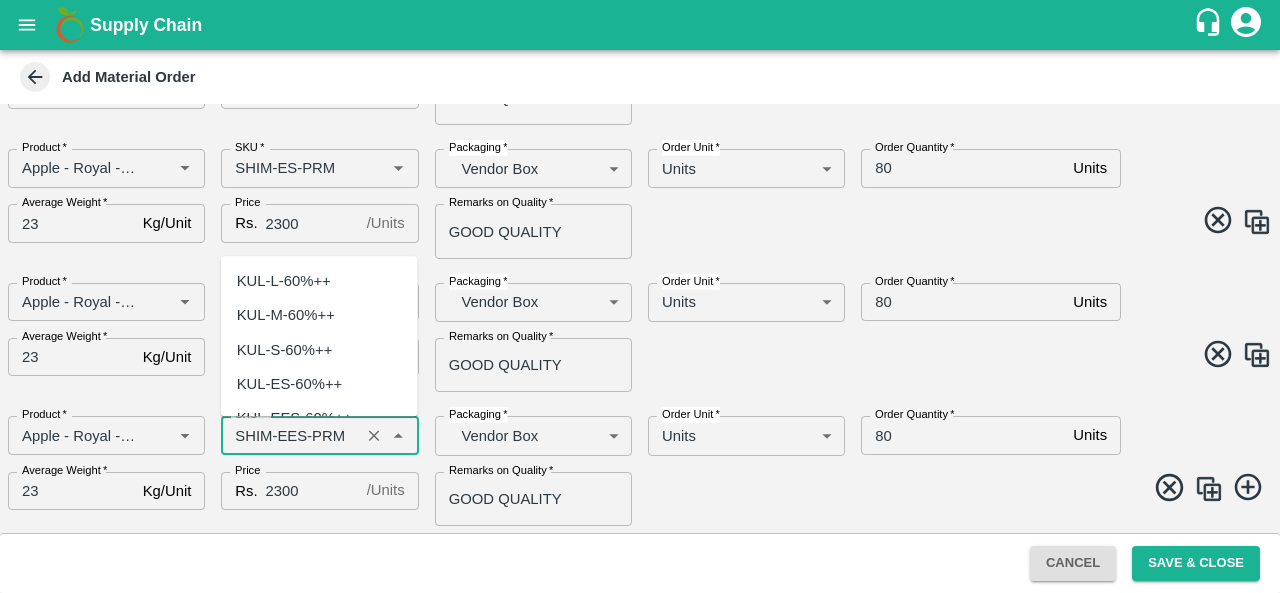 scroll, scrollTop: 6635, scrollLeft: 0, axis: vertical 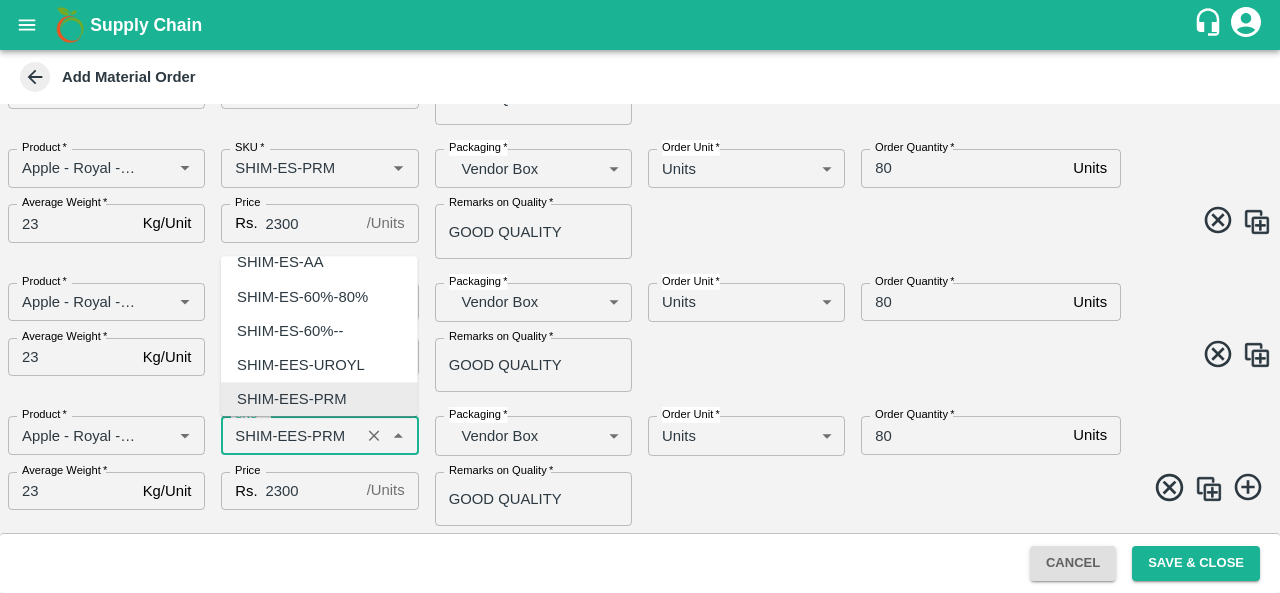click on "SKU   *" at bounding box center [290, 435] 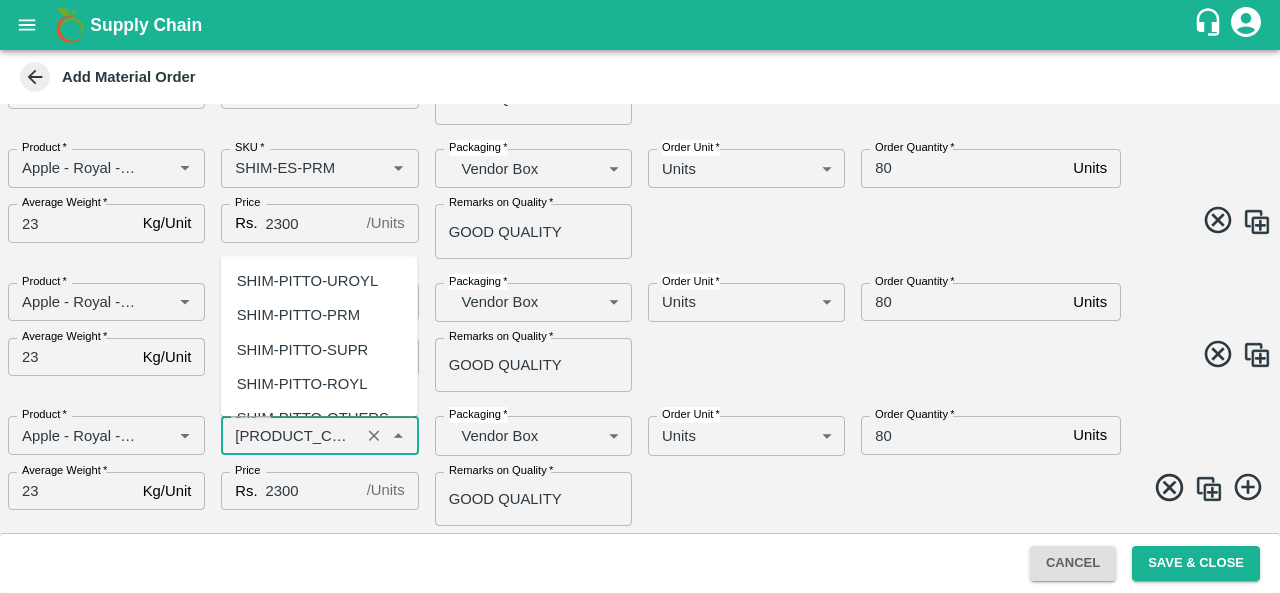 click on "SHIM-PITTO-PRM" at bounding box center [298, 316] 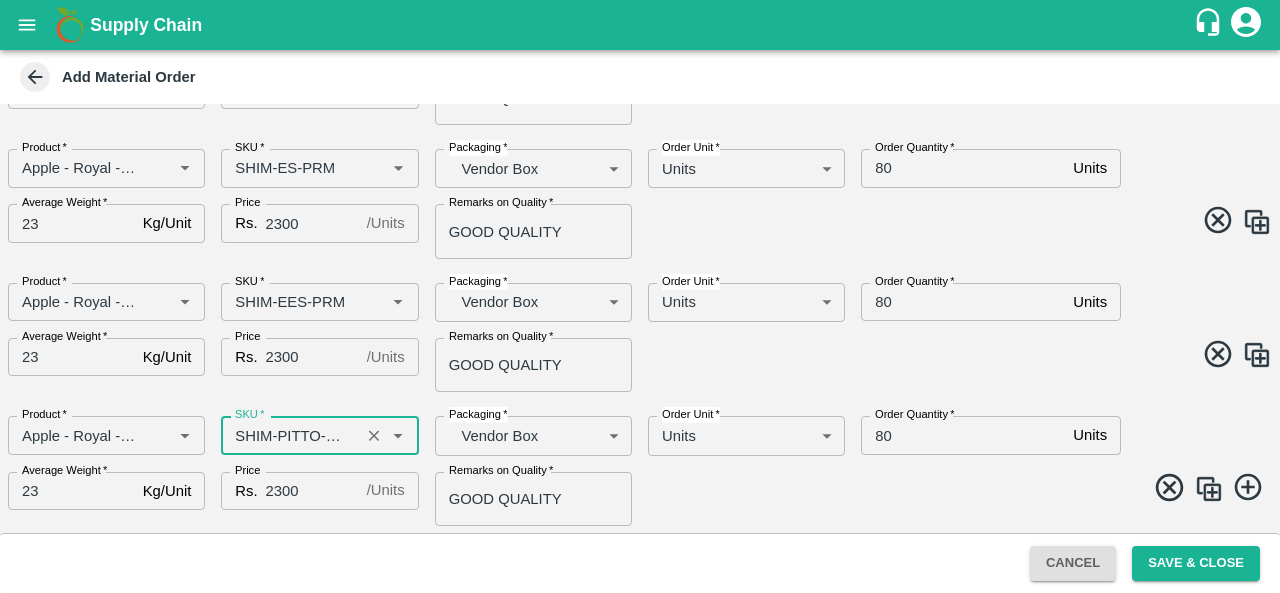 type on "SHIM-PITTO-PRM" 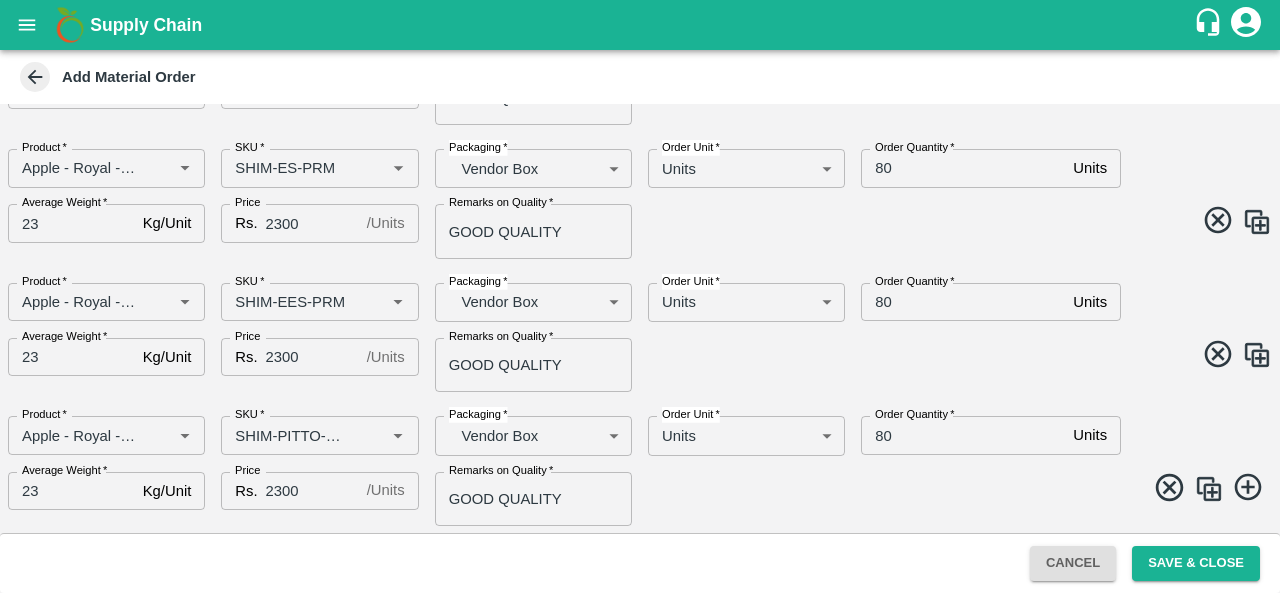 click at bounding box center (1209, 489) 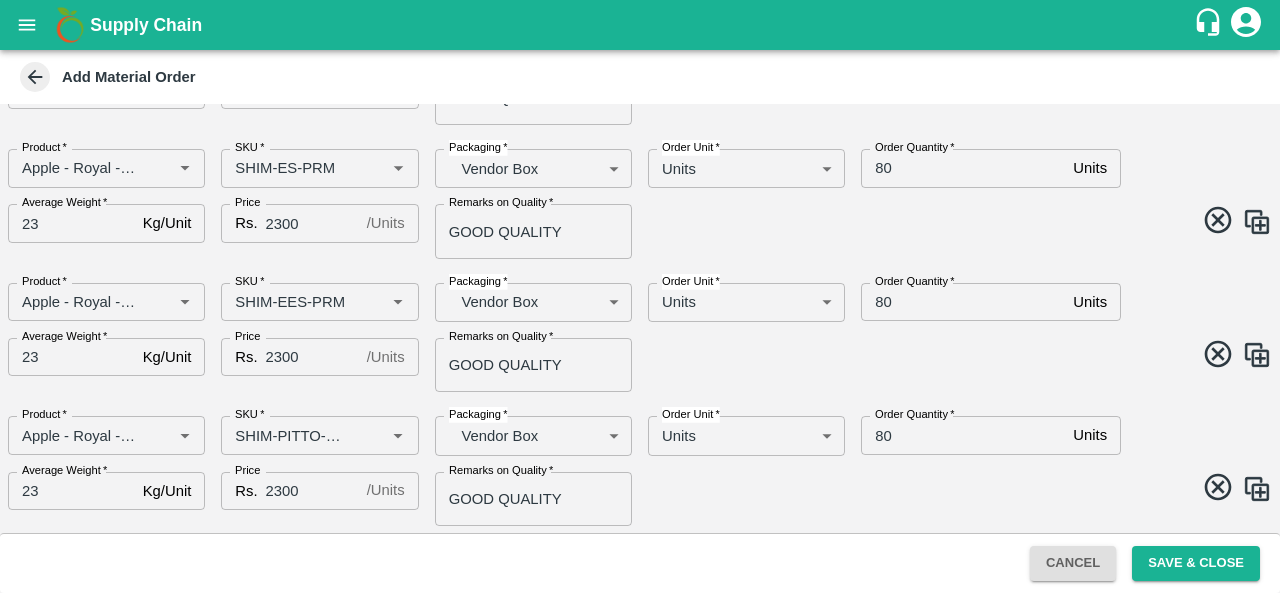 scroll, scrollTop: 634, scrollLeft: 0, axis: vertical 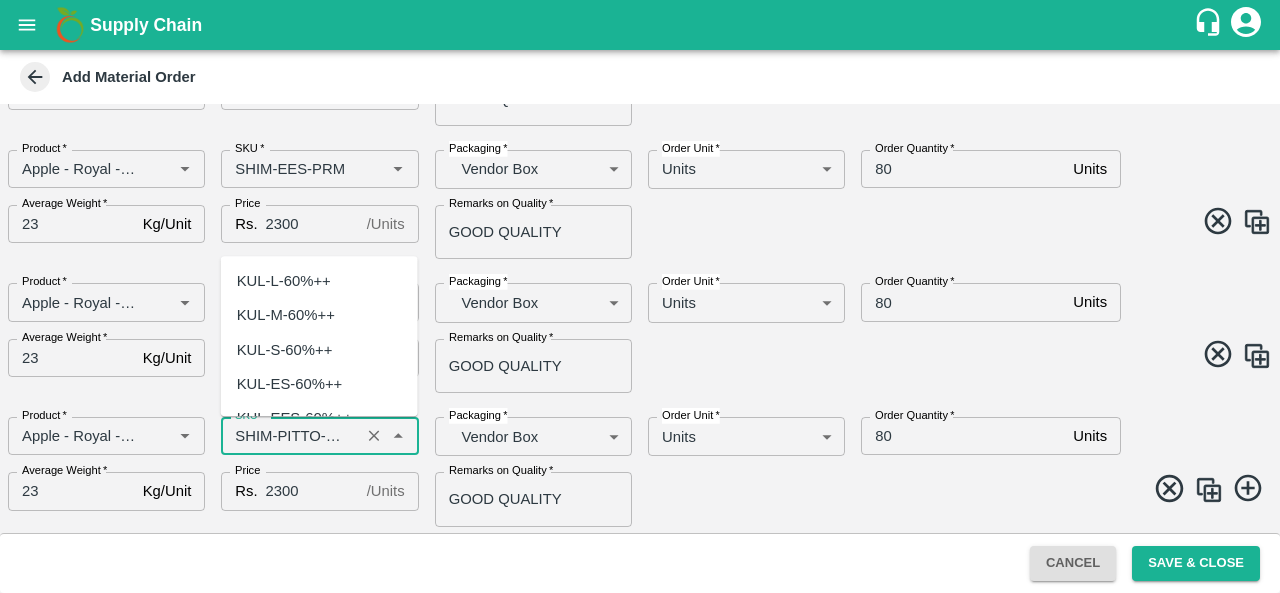 click on "SKU   *" at bounding box center (290, 436) 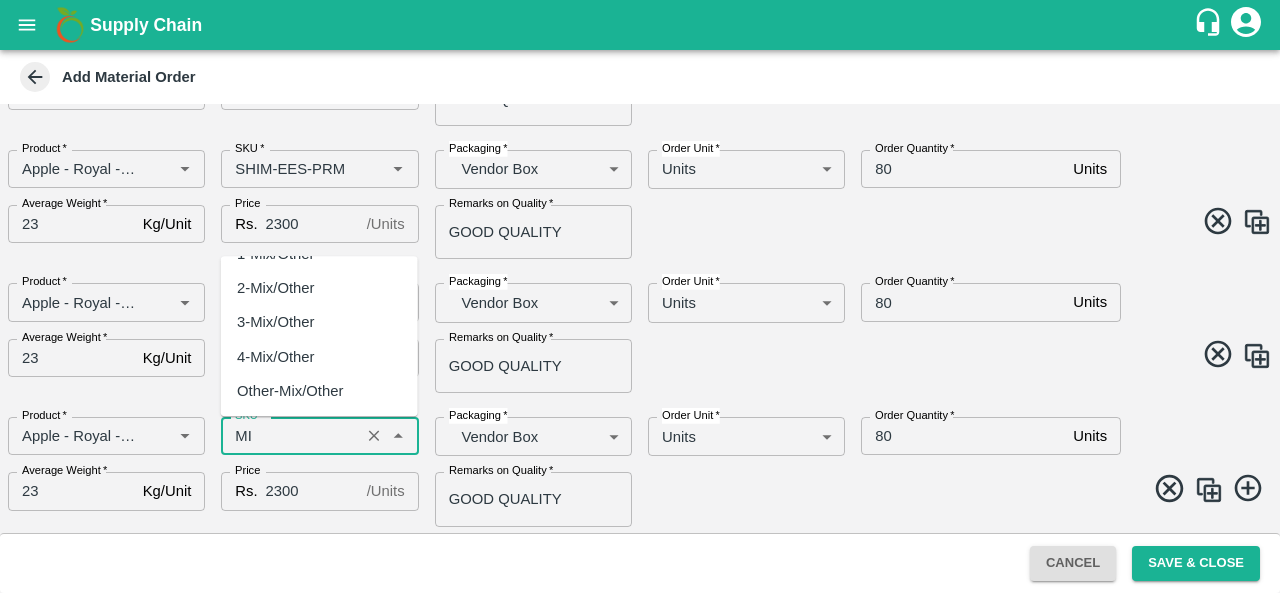 scroll, scrollTop: 0, scrollLeft: 0, axis: both 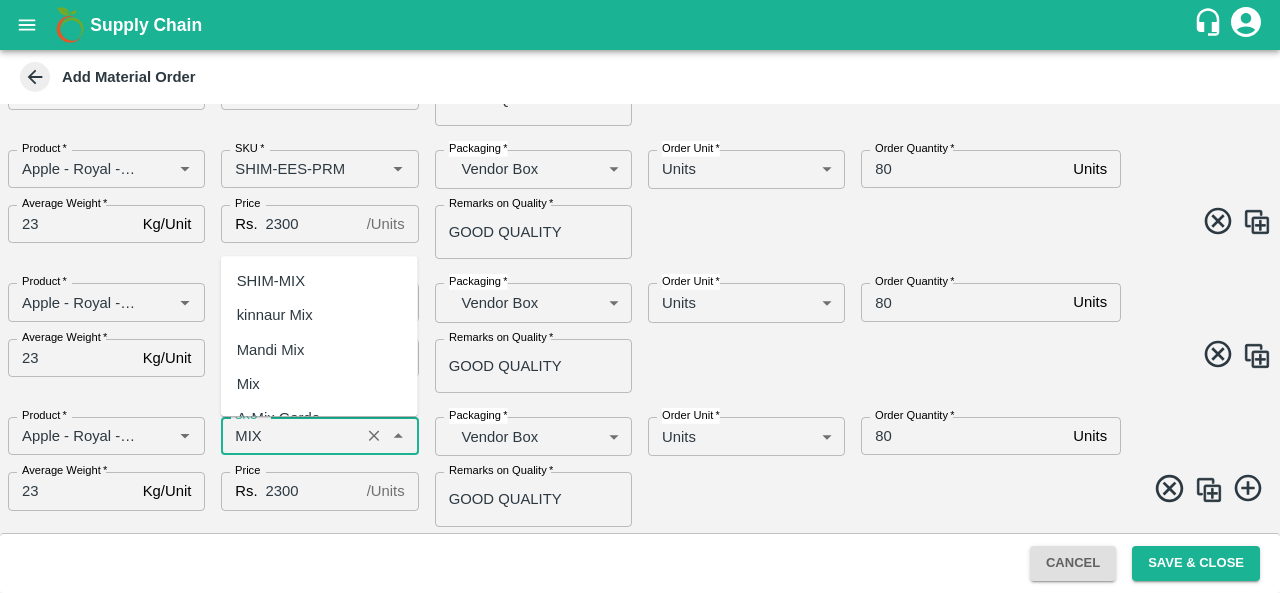 click on "SHIM-MIX" at bounding box center (271, 281) 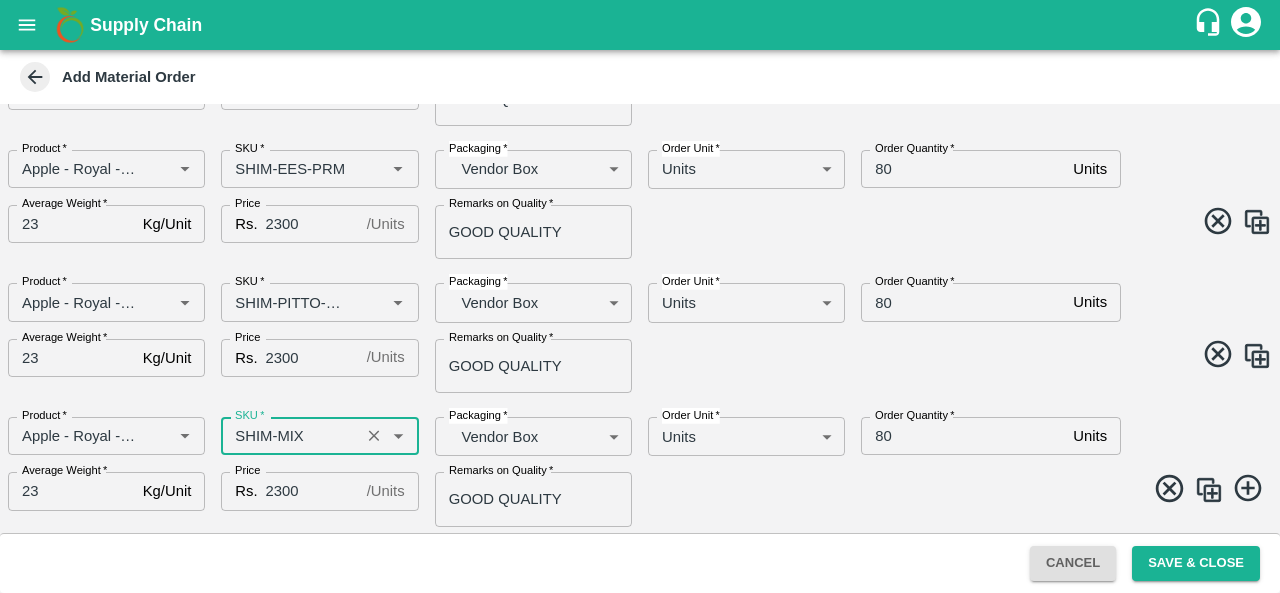 type on "SHIM-MIX" 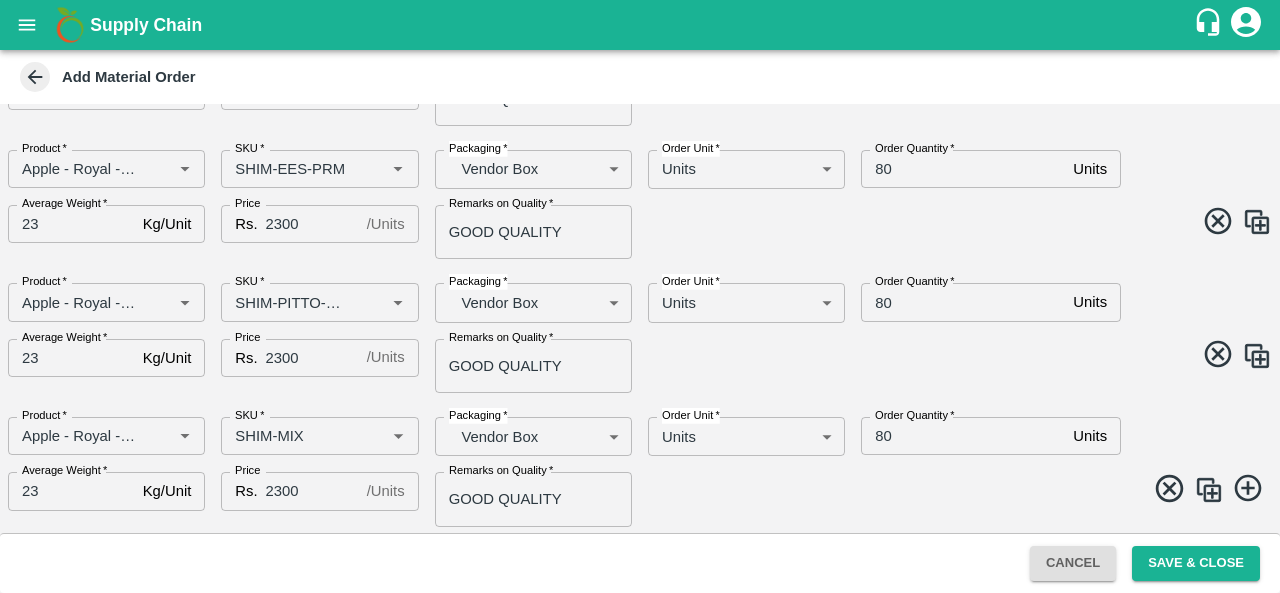 click on "Save & Close" at bounding box center (1196, 563) 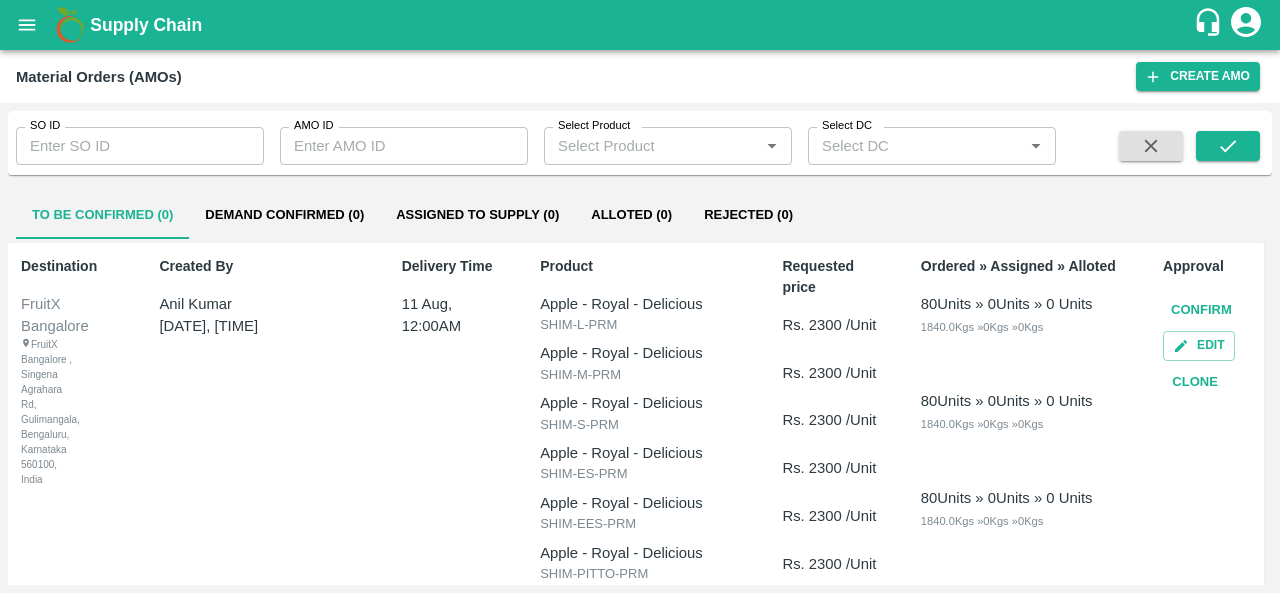 click on "Confirm" at bounding box center [1201, 310] 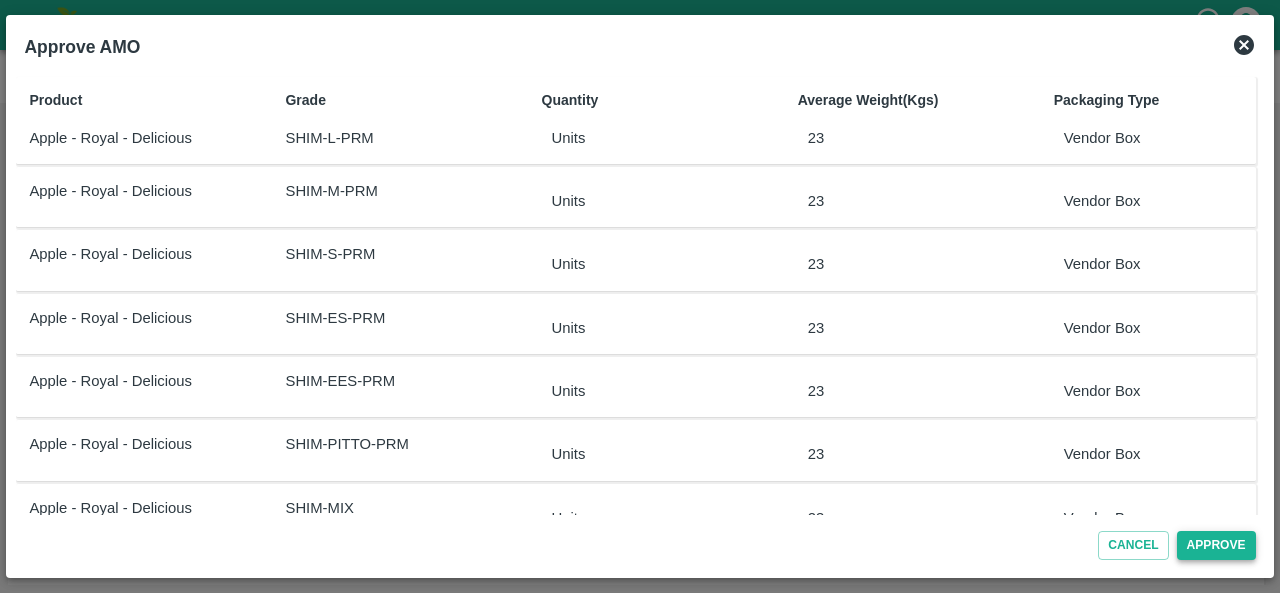 click on "Approve" at bounding box center (1216, 545) 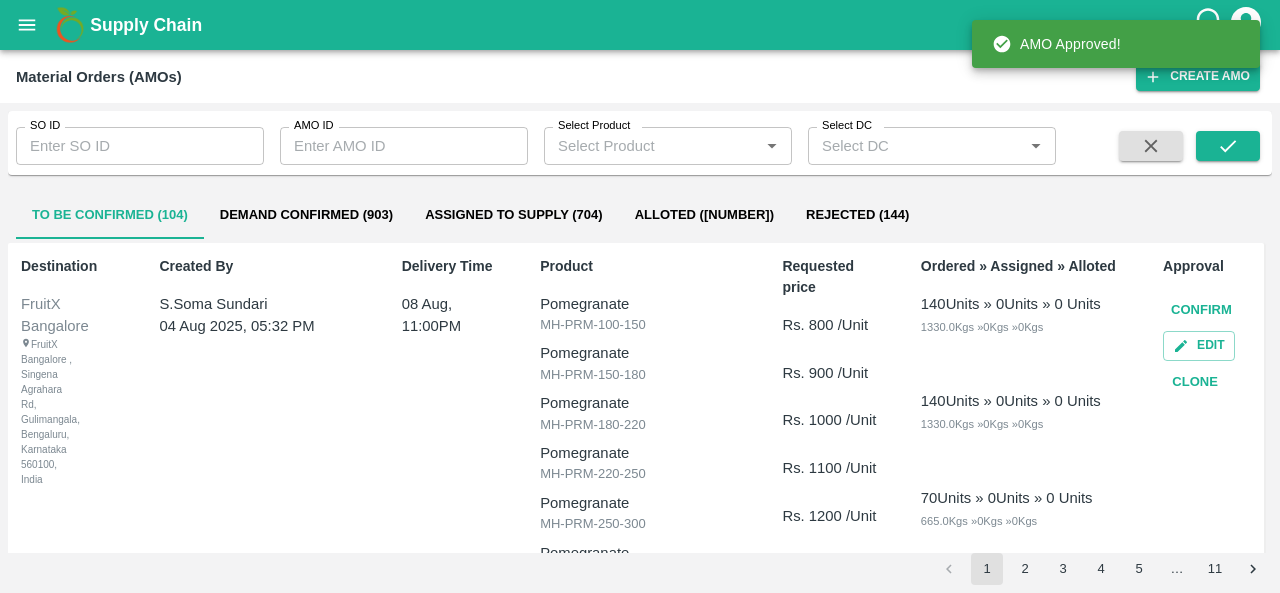 click on "Demand Confirmed (903)" at bounding box center [306, 215] 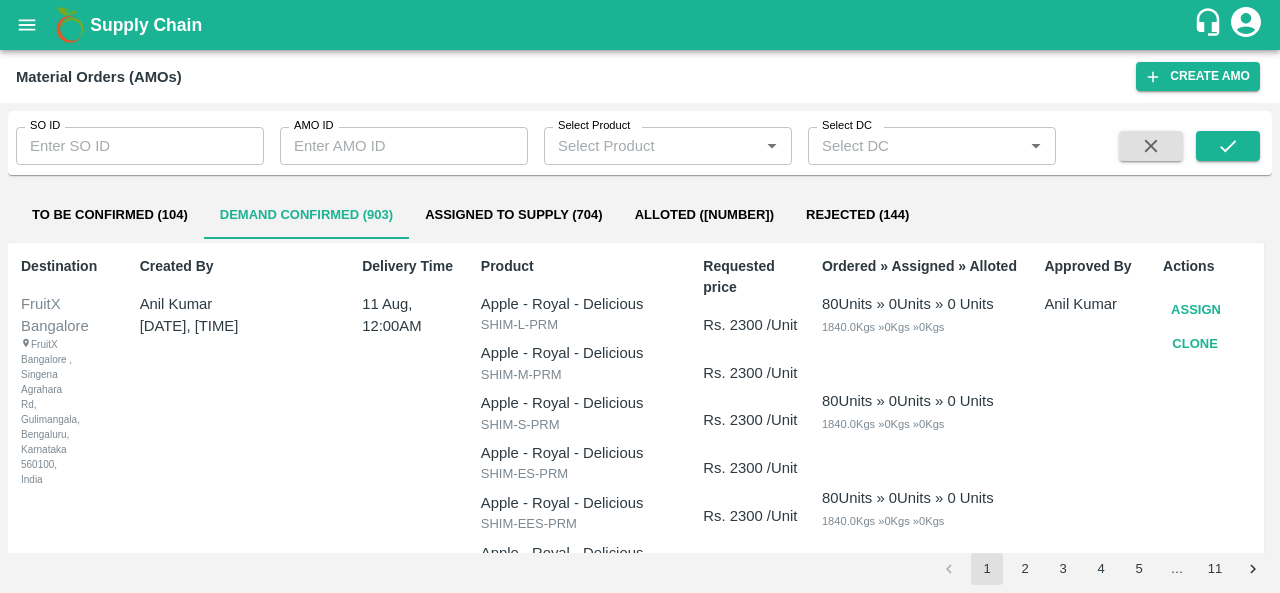 click on "Assign" at bounding box center (1196, 310) 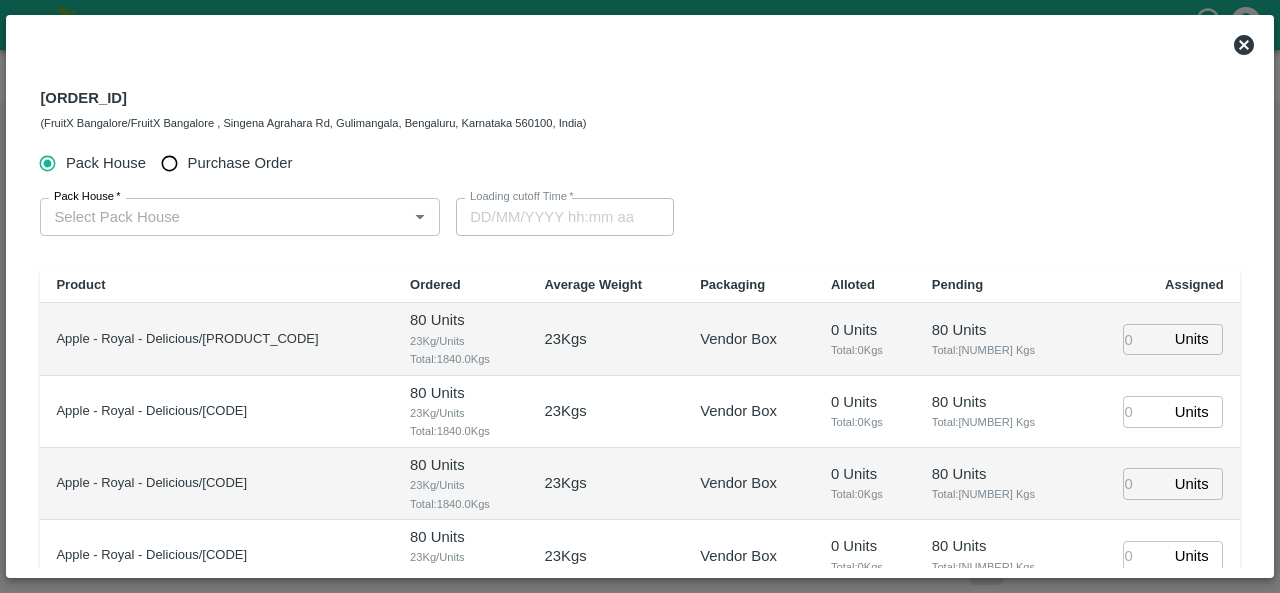 type on "11/08/2025 12:00 AM" 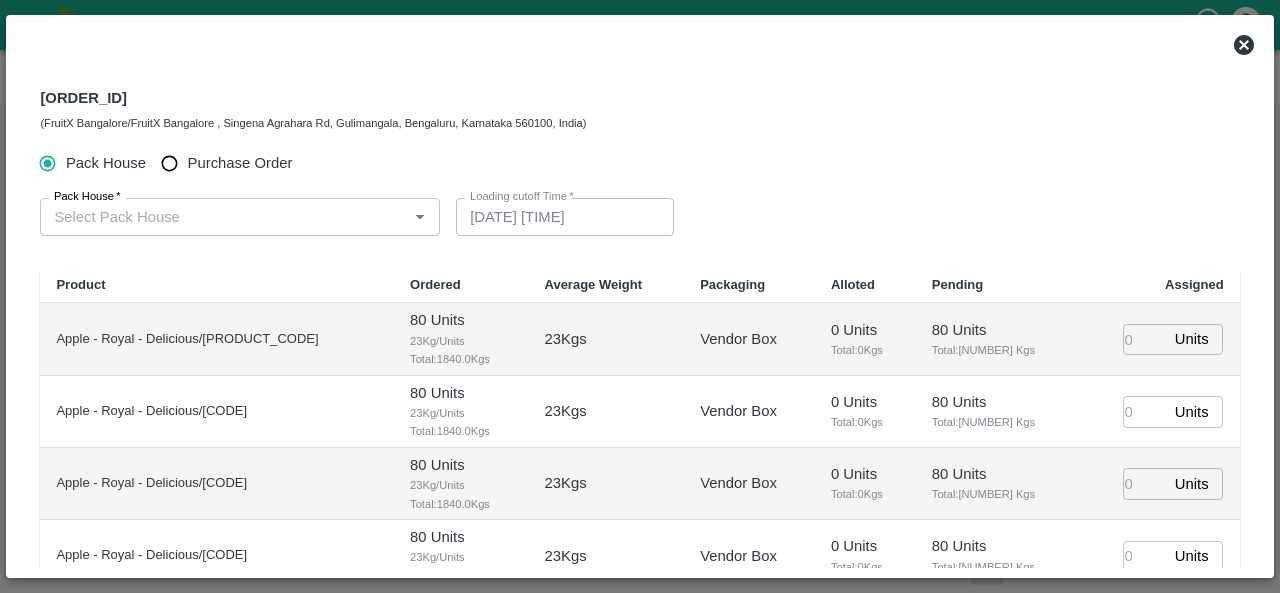 type 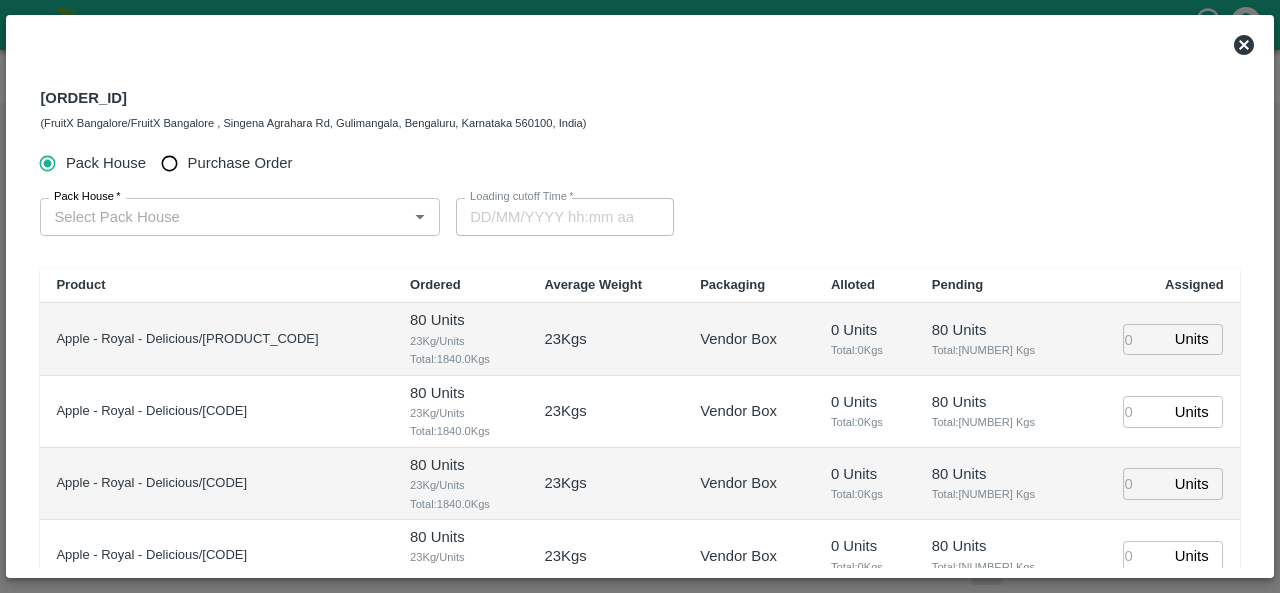 click on "Purchase Order" at bounding box center [240, 163] 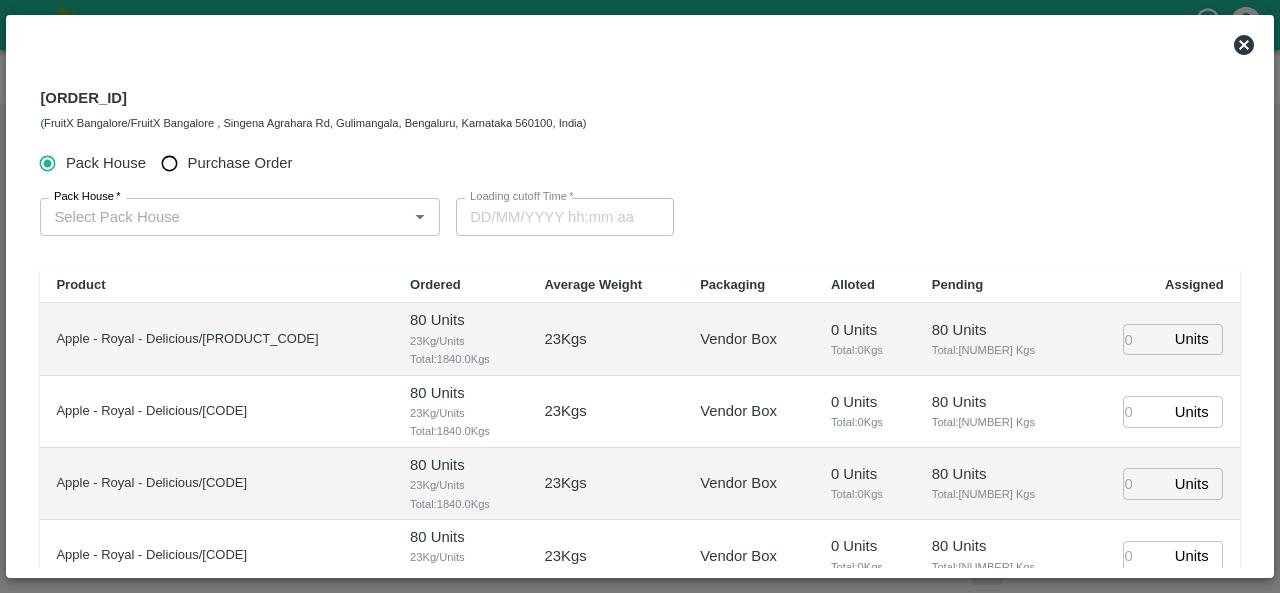 click on "Purchase Order" at bounding box center [169, 163] 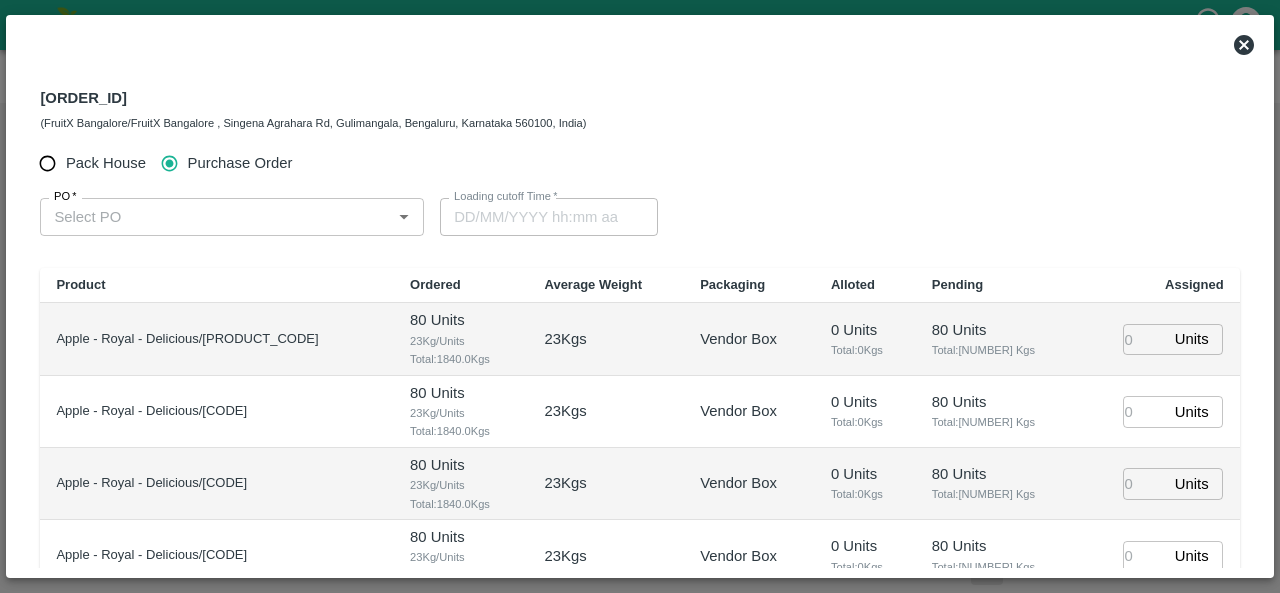 click on "PO   *" at bounding box center (215, 217) 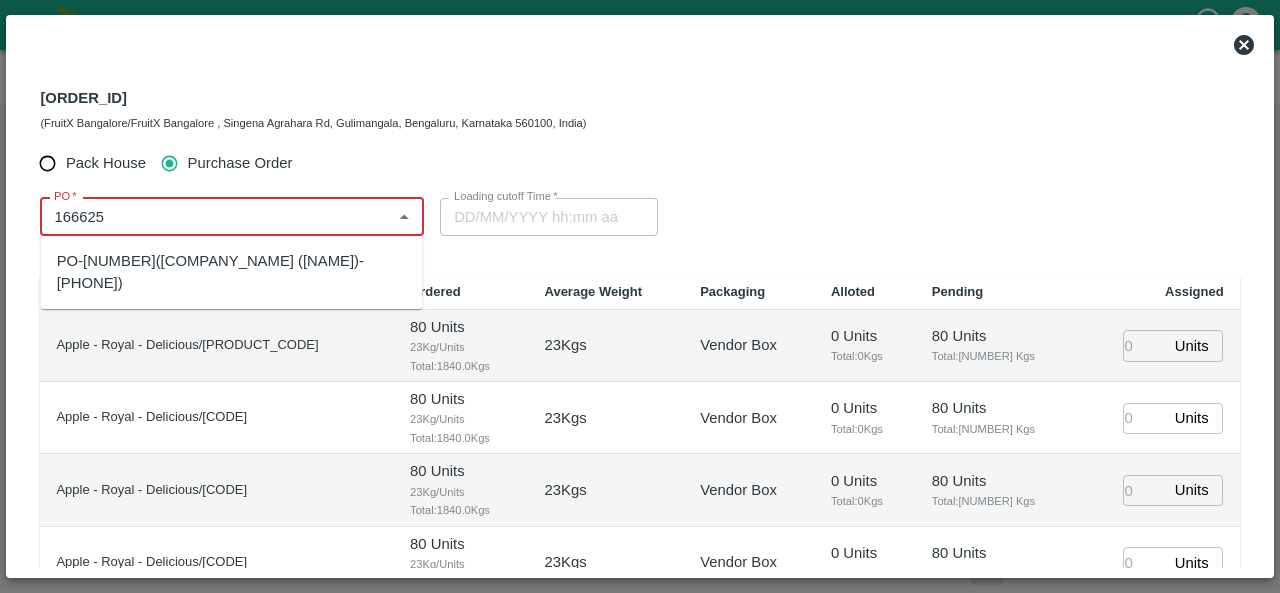 click on "PO-166625(S.O. FRUIT Co. ( Sardevan Singh)-7807720600)" at bounding box center (232, 272) 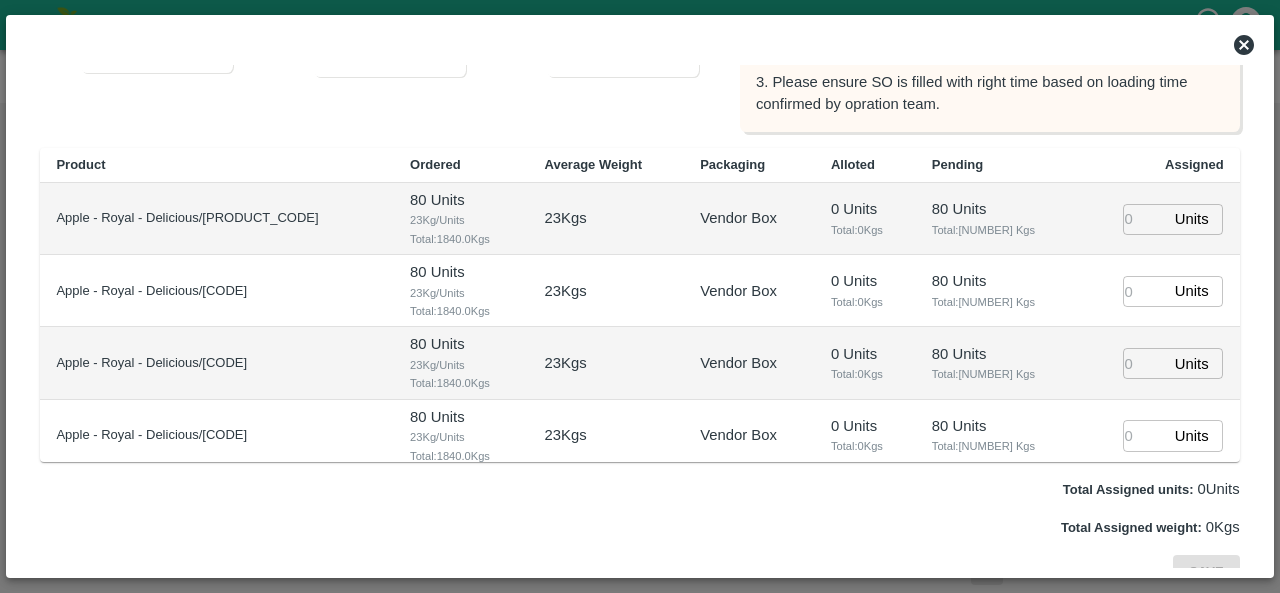 scroll, scrollTop: 338, scrollLeft: 0, axis: vertical 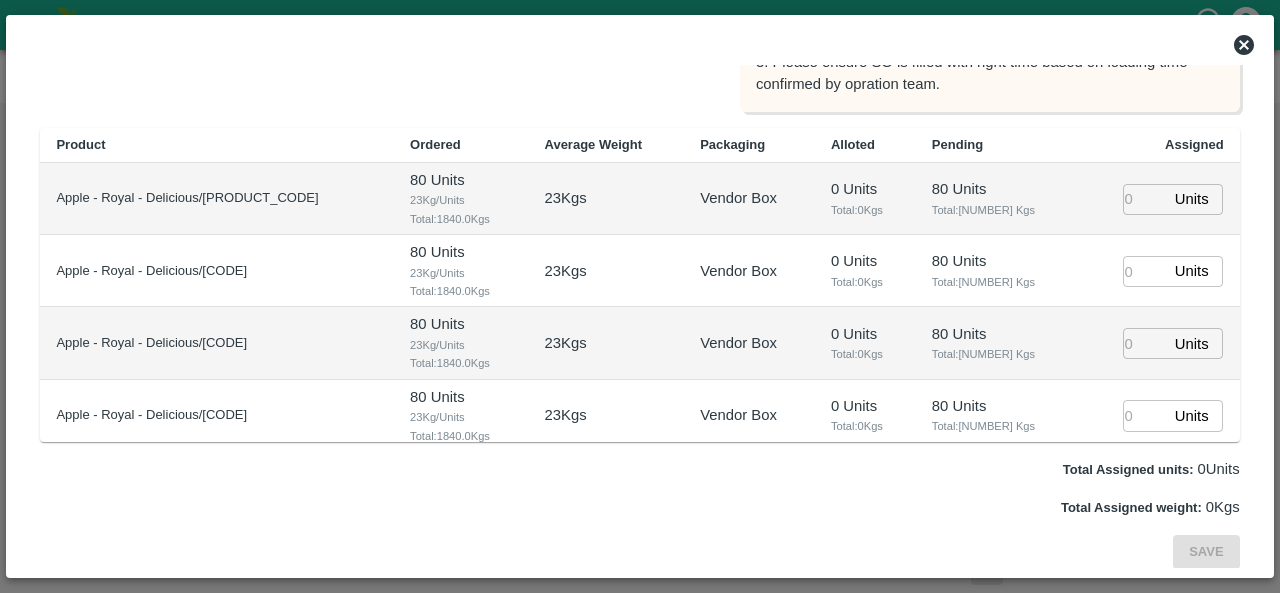 type on "PO-166625(S.O. FRUIT Co. ( Sardevan Singh)-7807720600)" 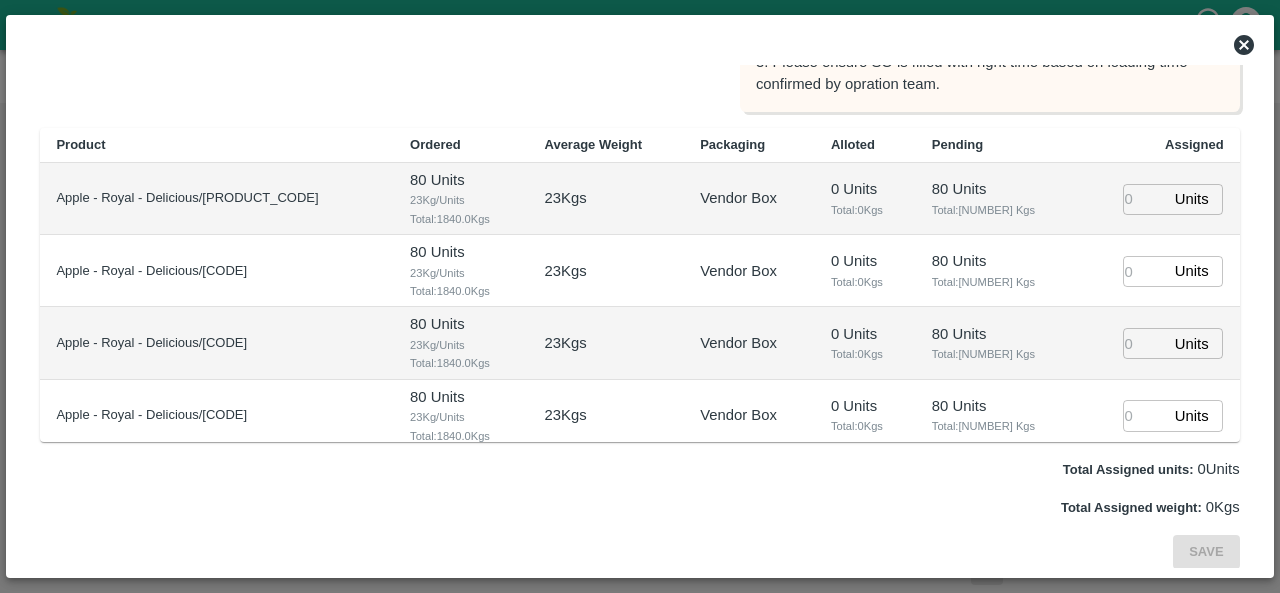 click at bounding box center [1145, 199] 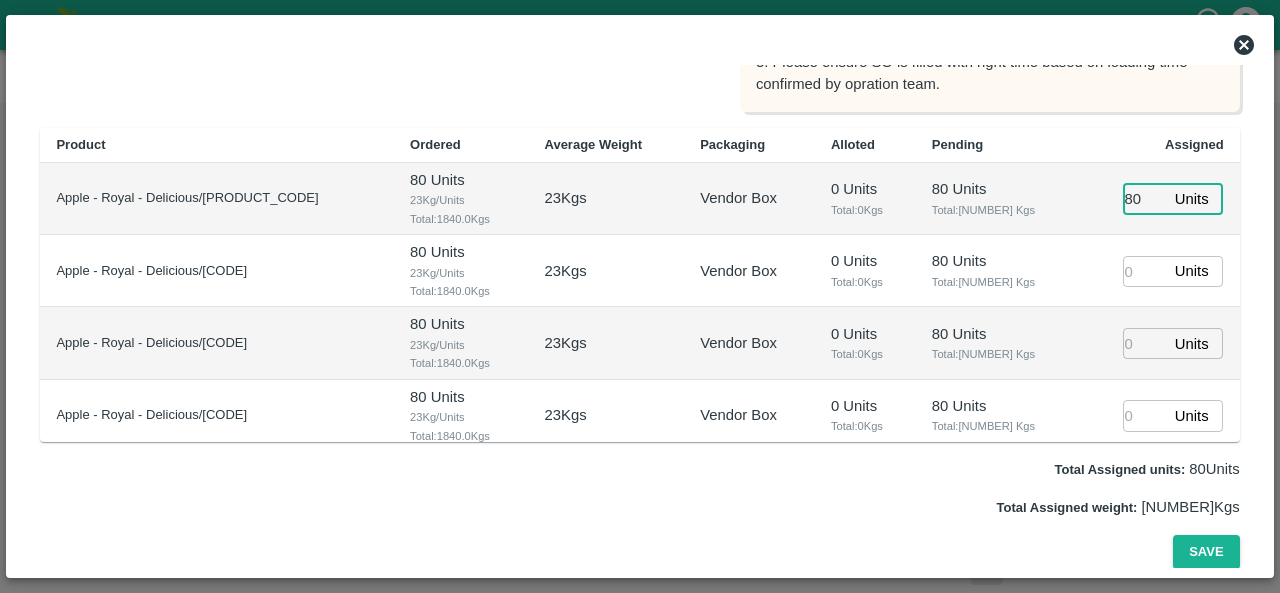 type on "80" 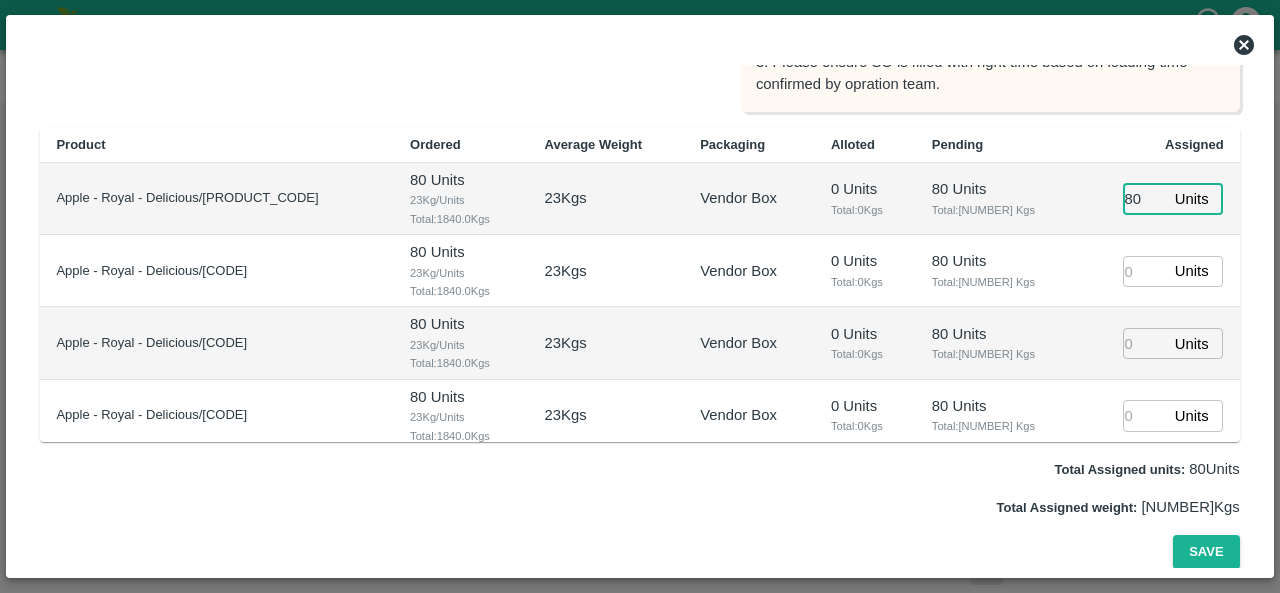 click at bounding box center [1145, 271] 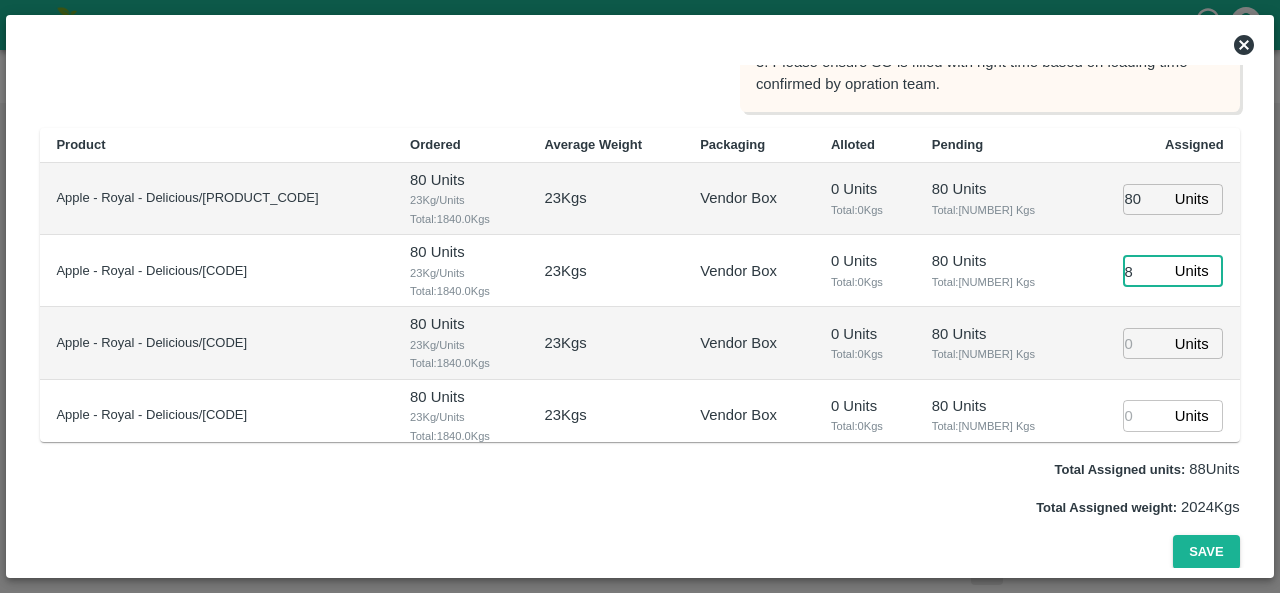 type on "80" 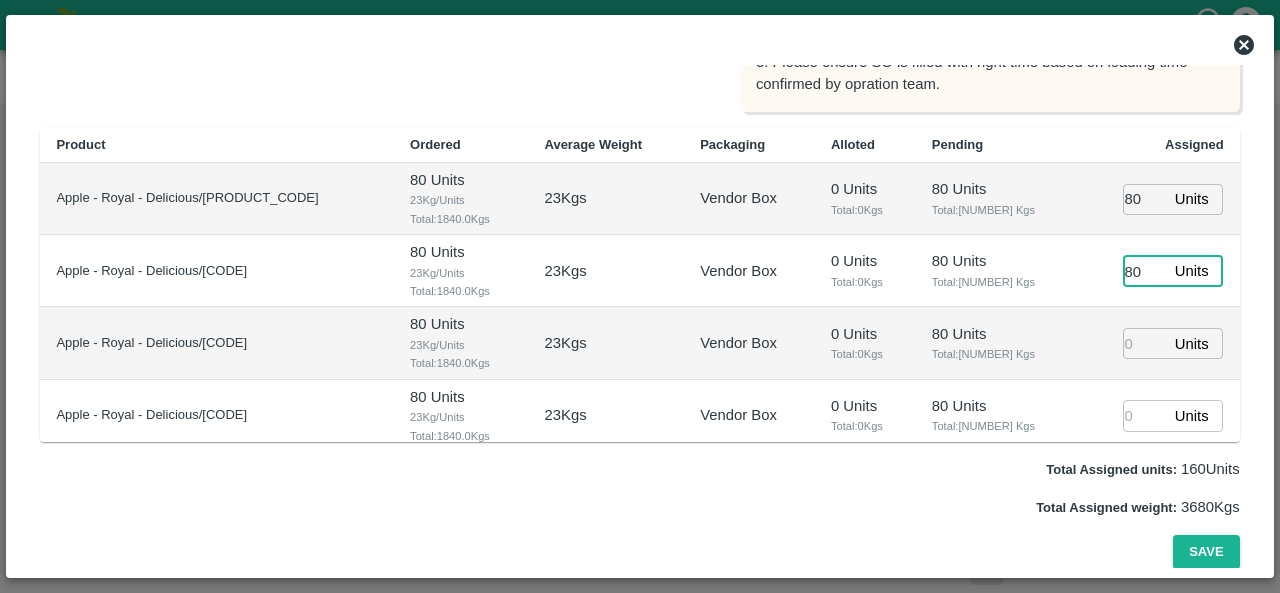 type on "07/08/2025 04:48 AM" 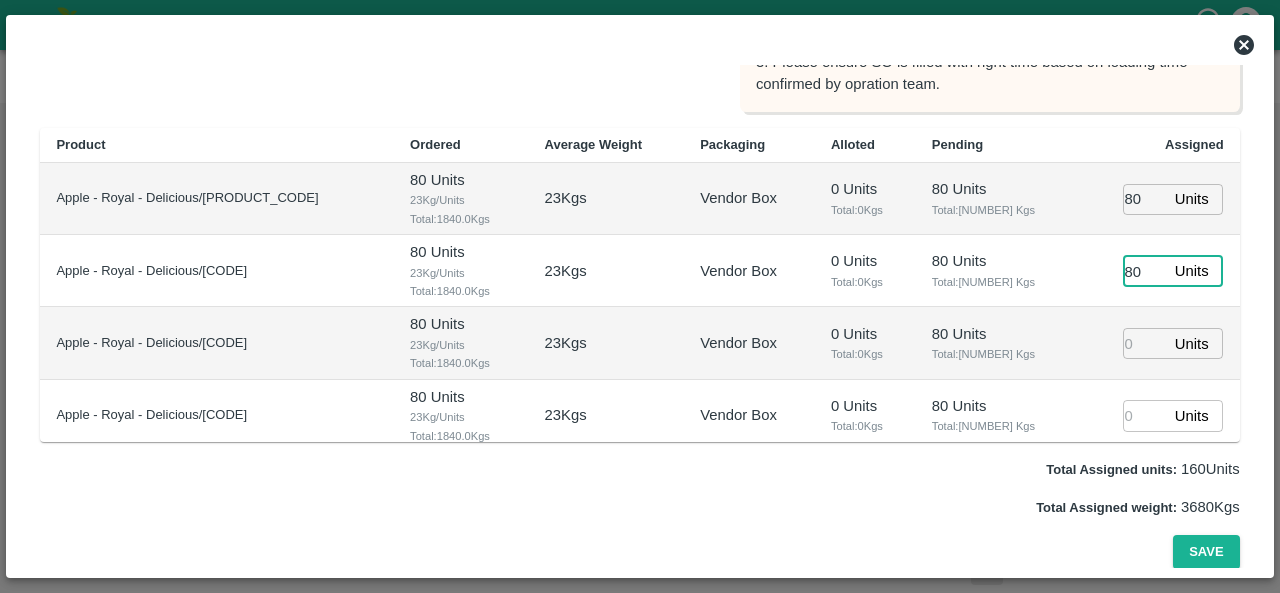 type on "80" 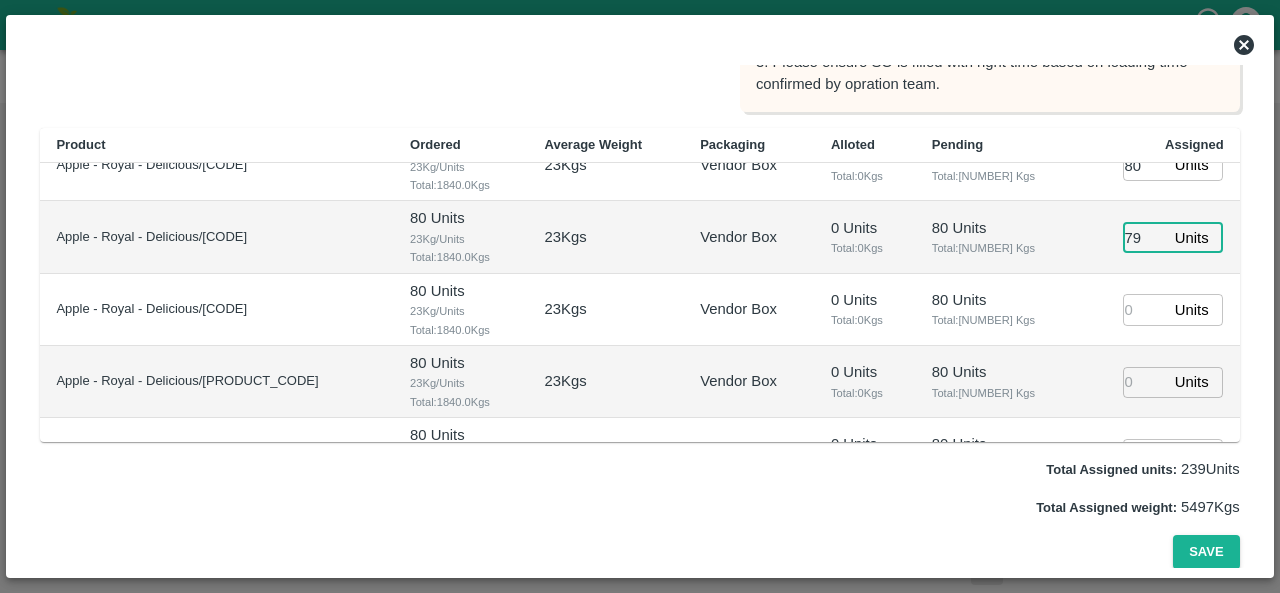 scroll, scrollTop: 124, scrollLeft: 0, axis: vertical 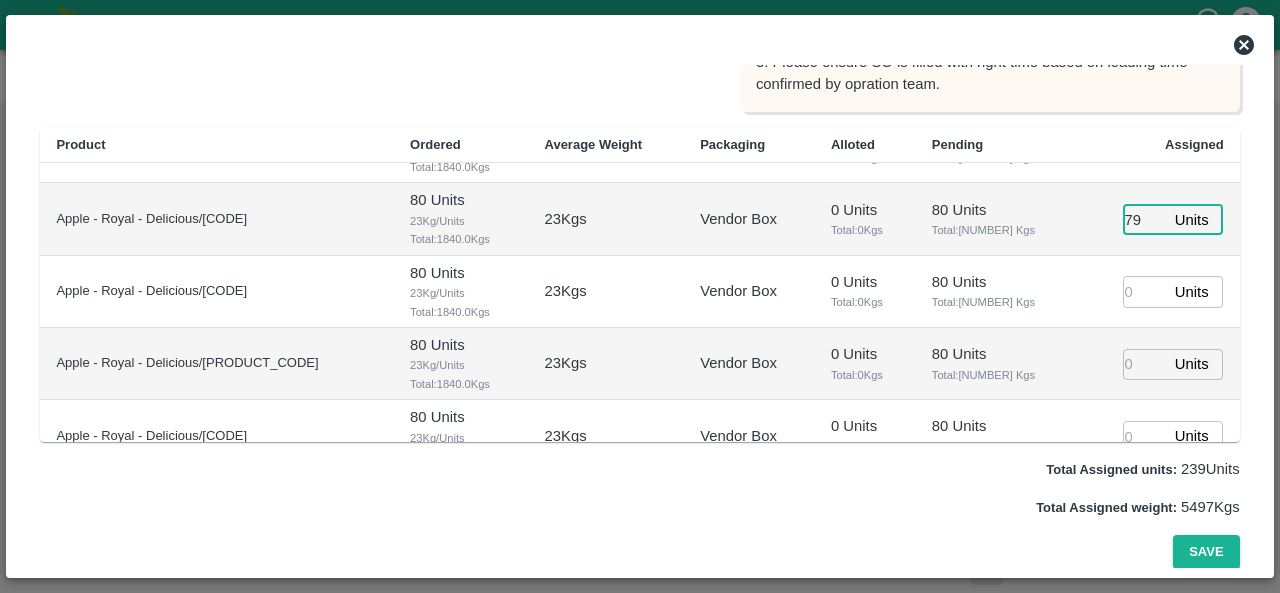 type on "79" 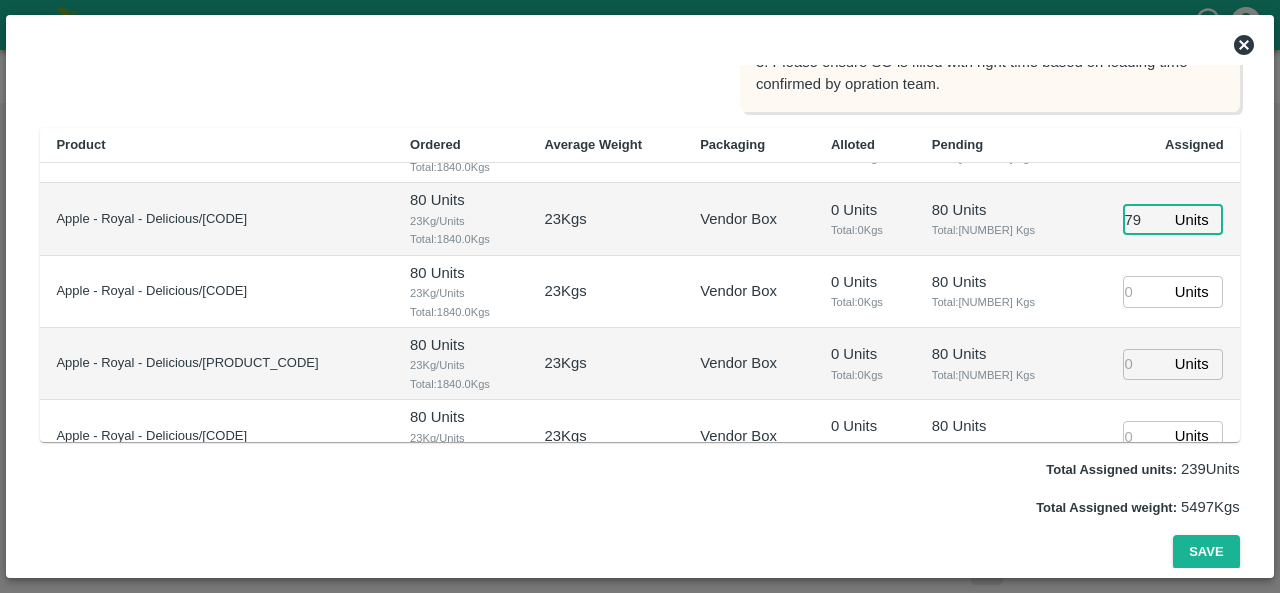 type on "07/08/2025 03:48 AM" 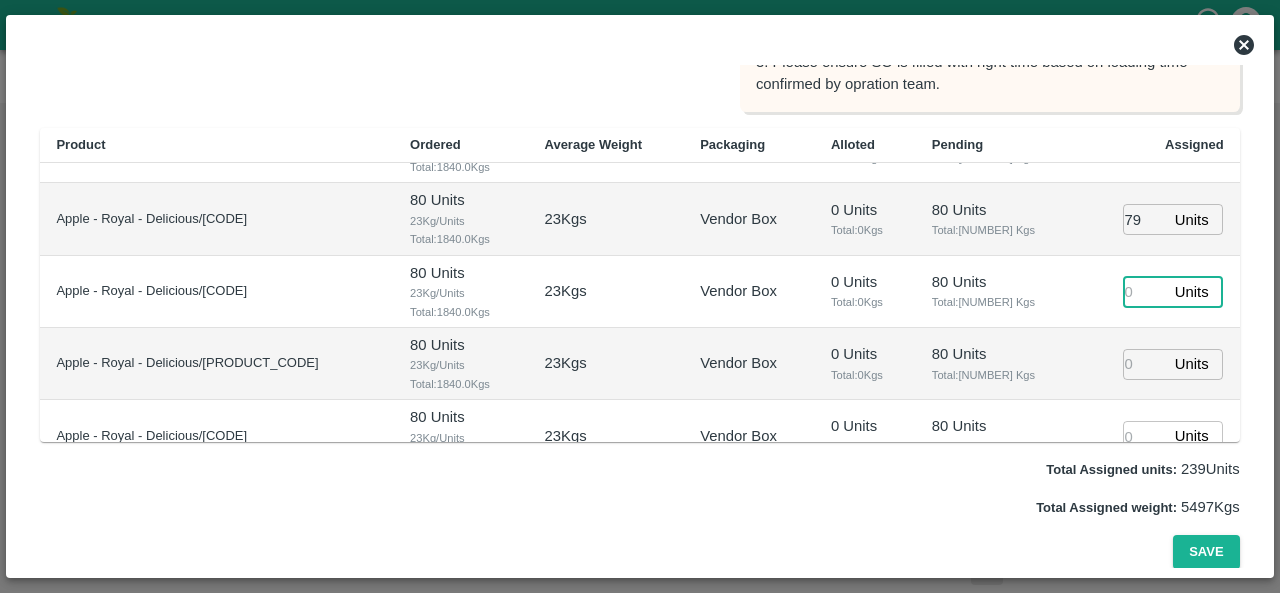 click at bounding box center (1145, 291) 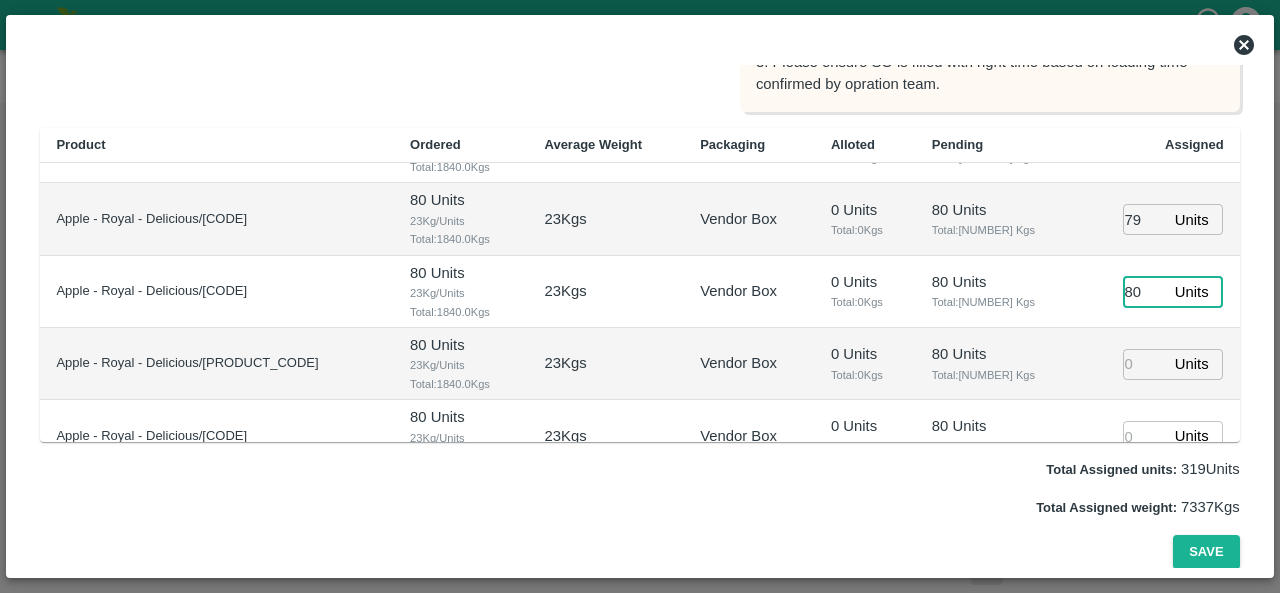type on "80" 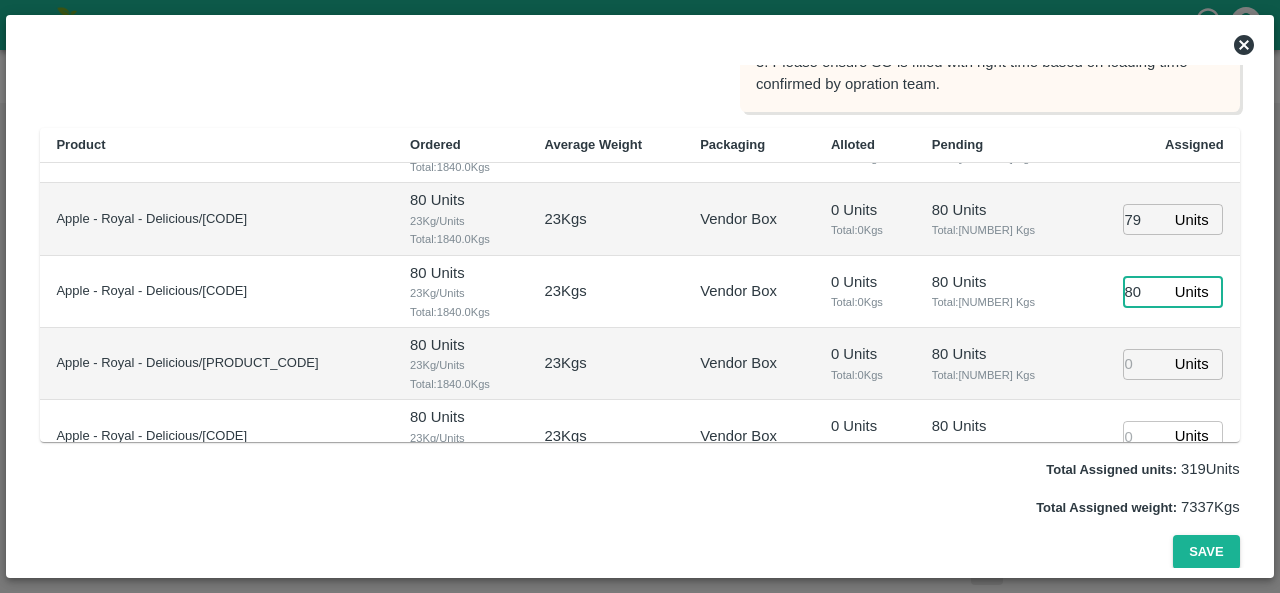click at bounding box center [1145, 364] 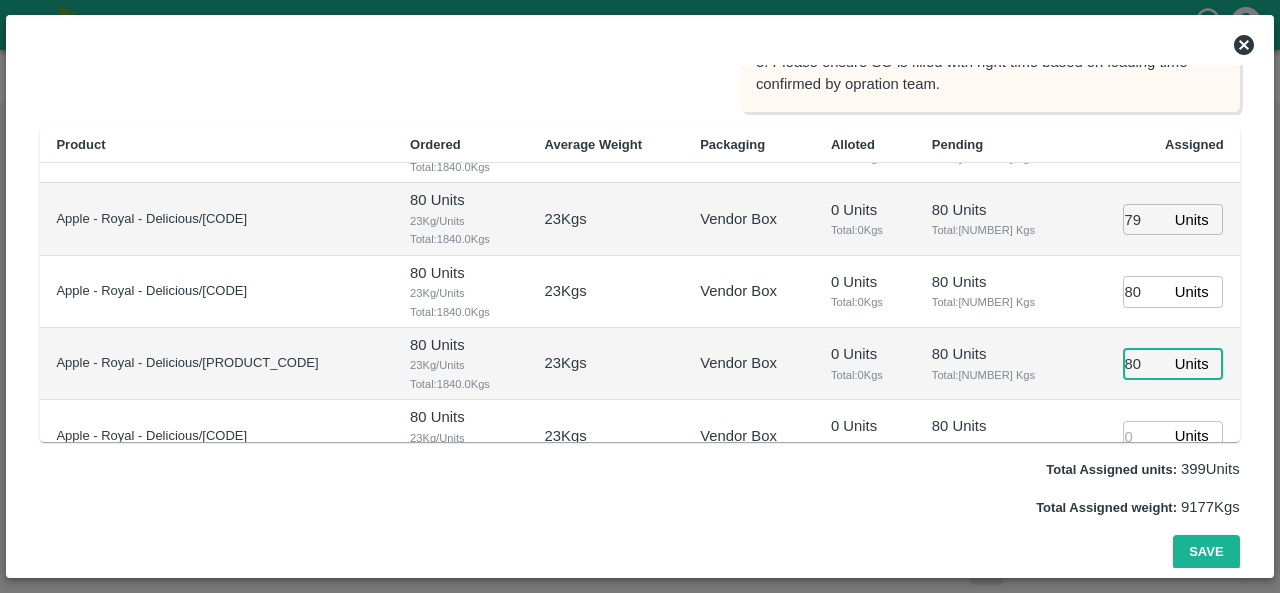 scroll, scrollTop: 224, scrollLeft: 0, axis: vertical 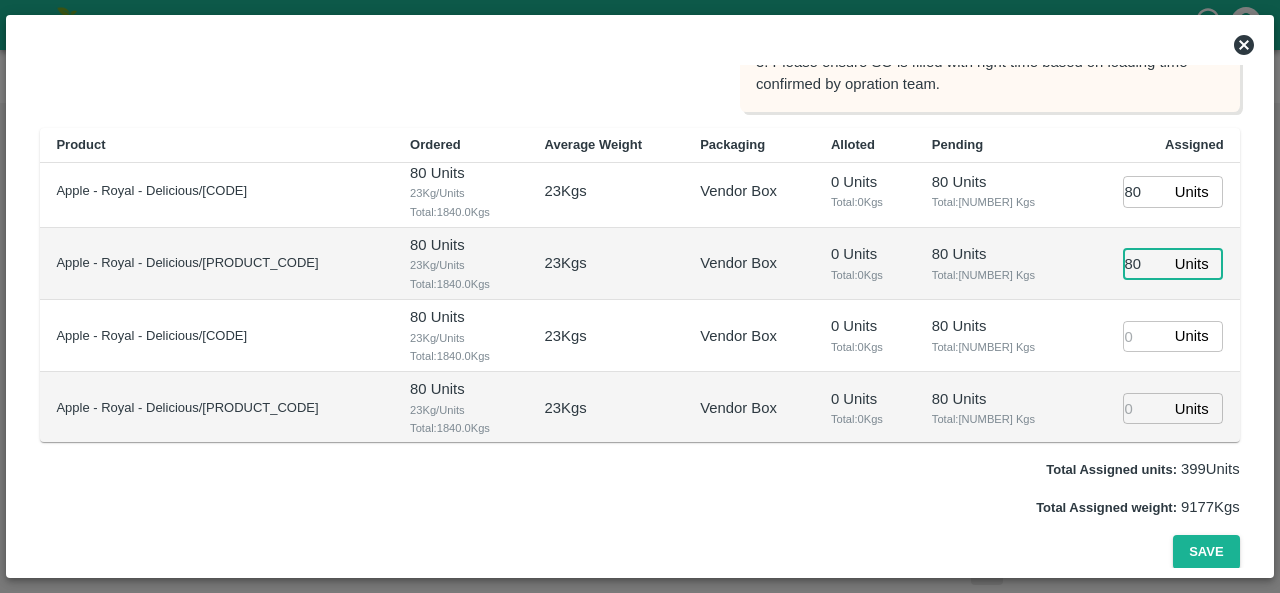 type on "80" 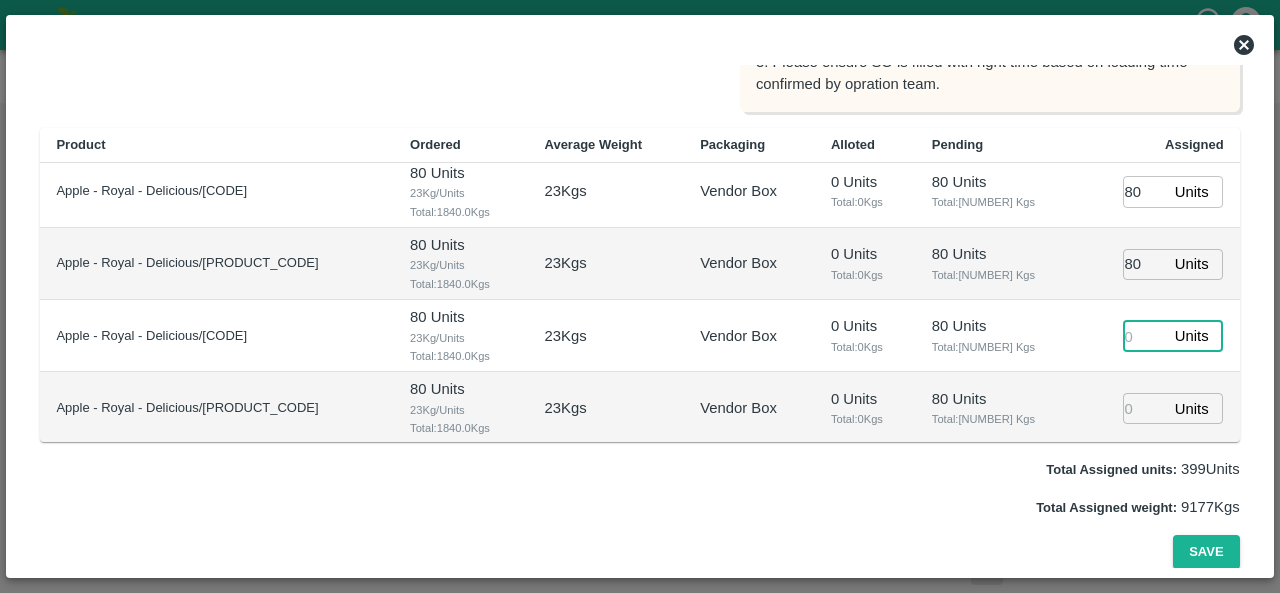 click at bounding box center [1145, 336] 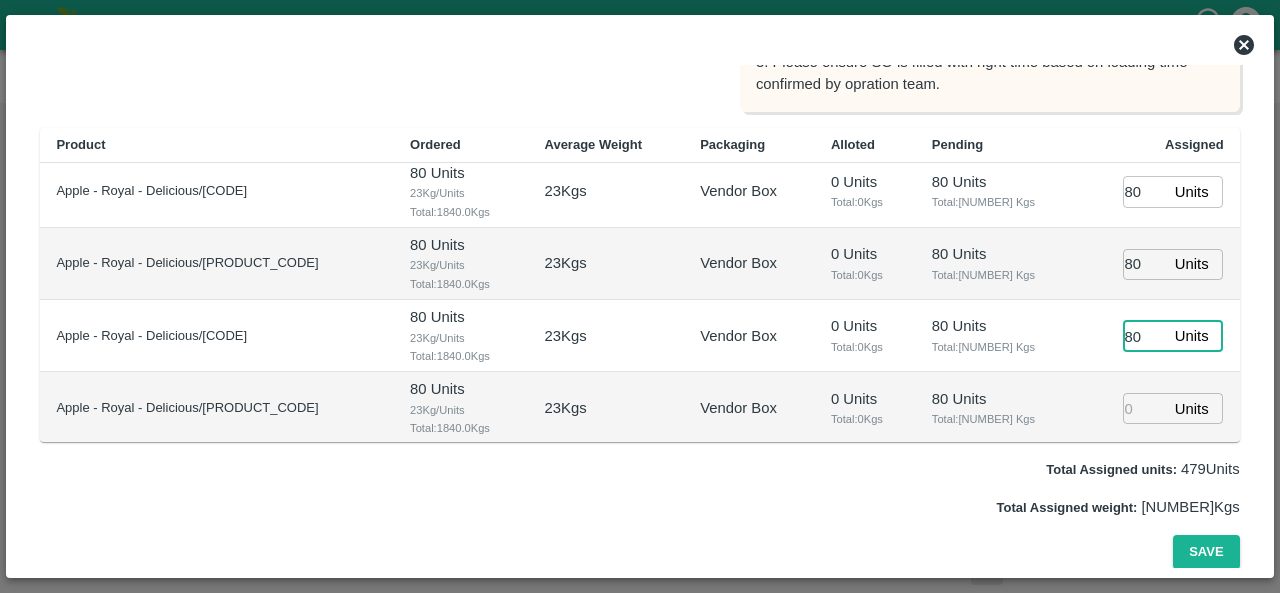 type on "80" 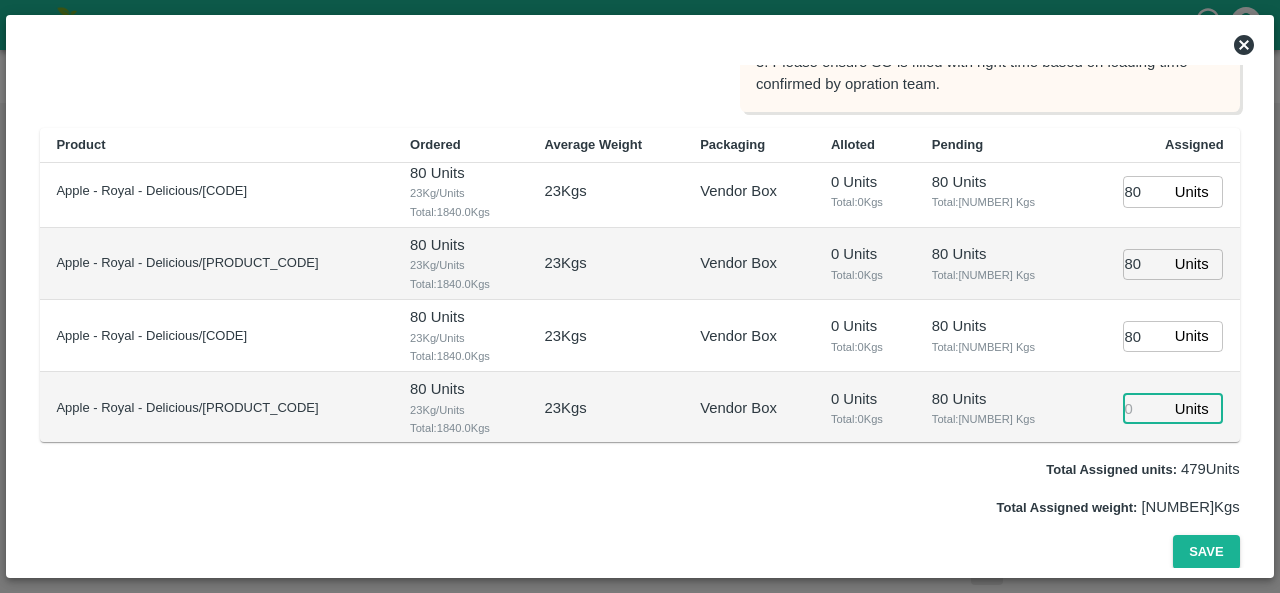 click at bounding box center (1145, 408) 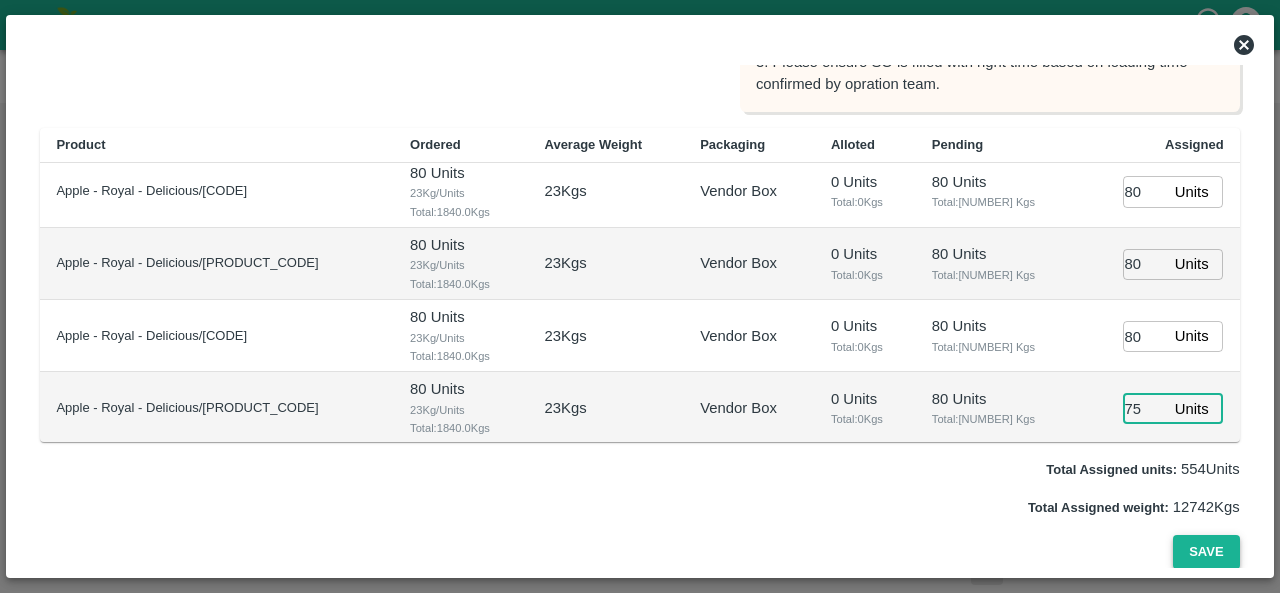 type on "75" 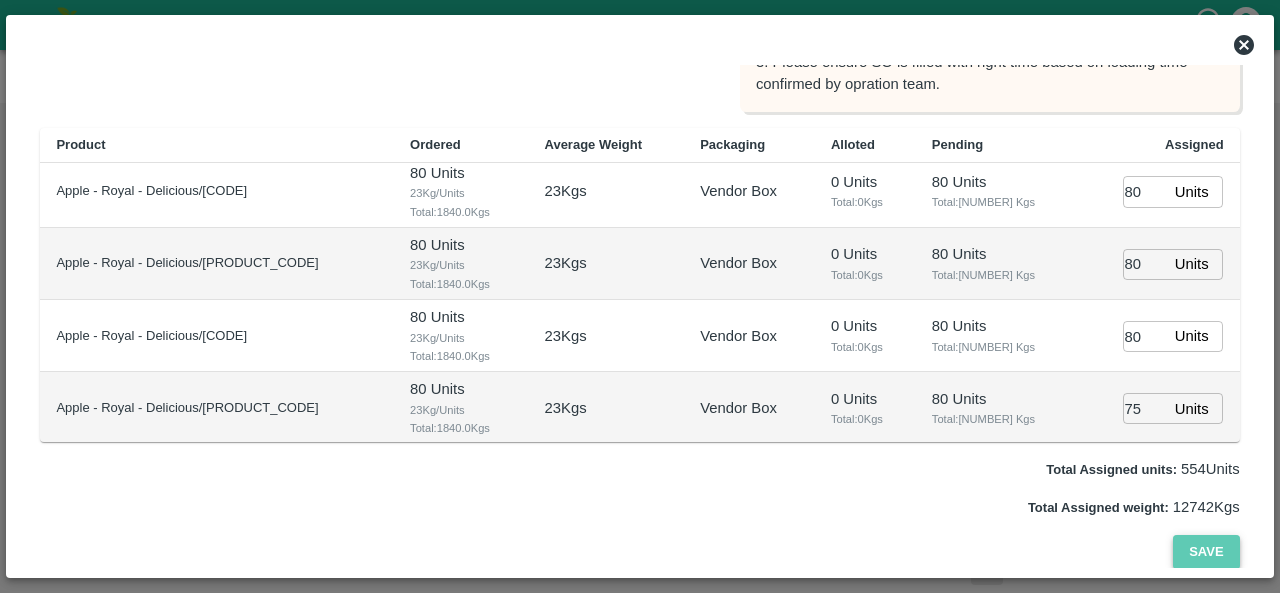 click on "Save" at bounding box center [1206, 552] 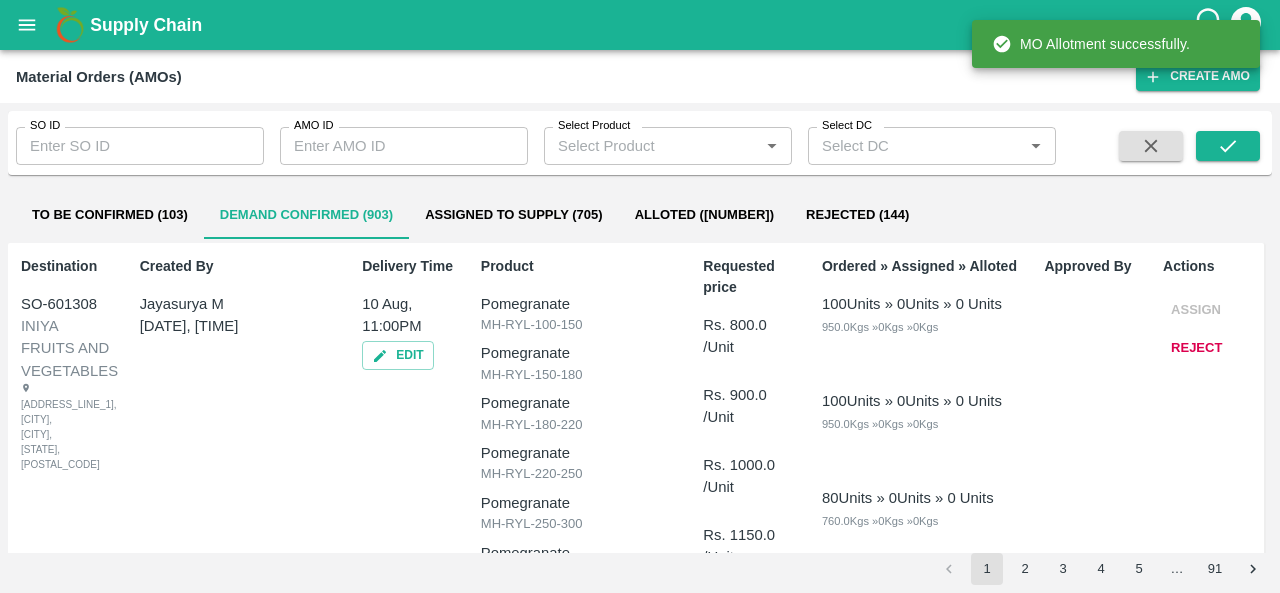 click on "To Be Confirmed (103)" at bounding box center [110, 215] 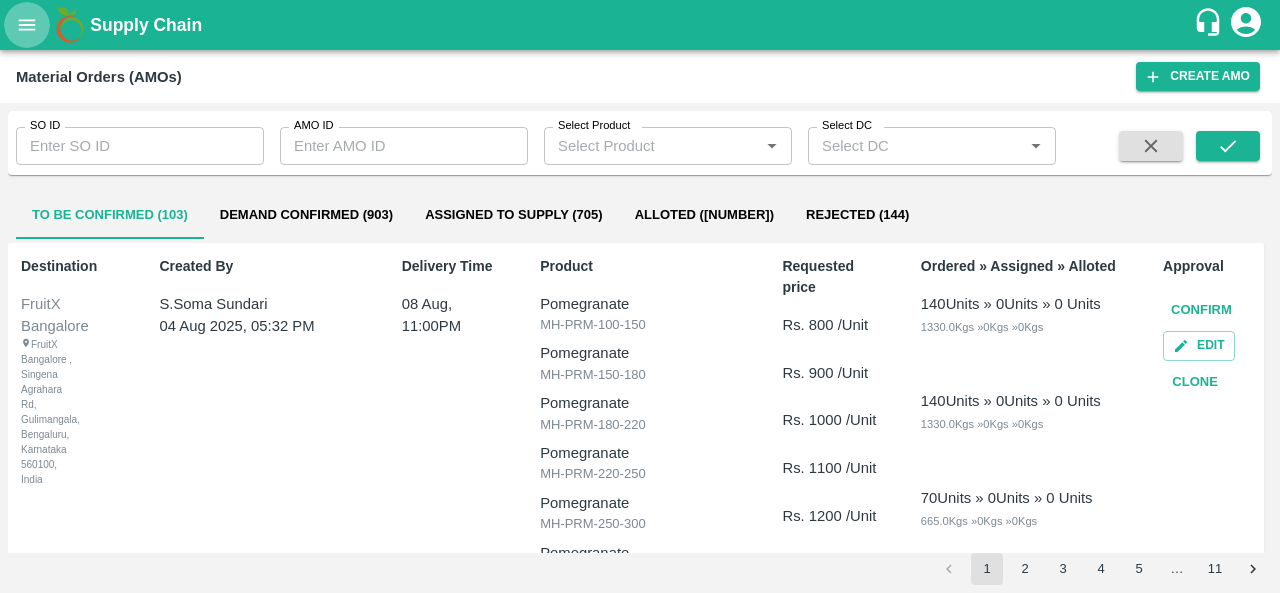click 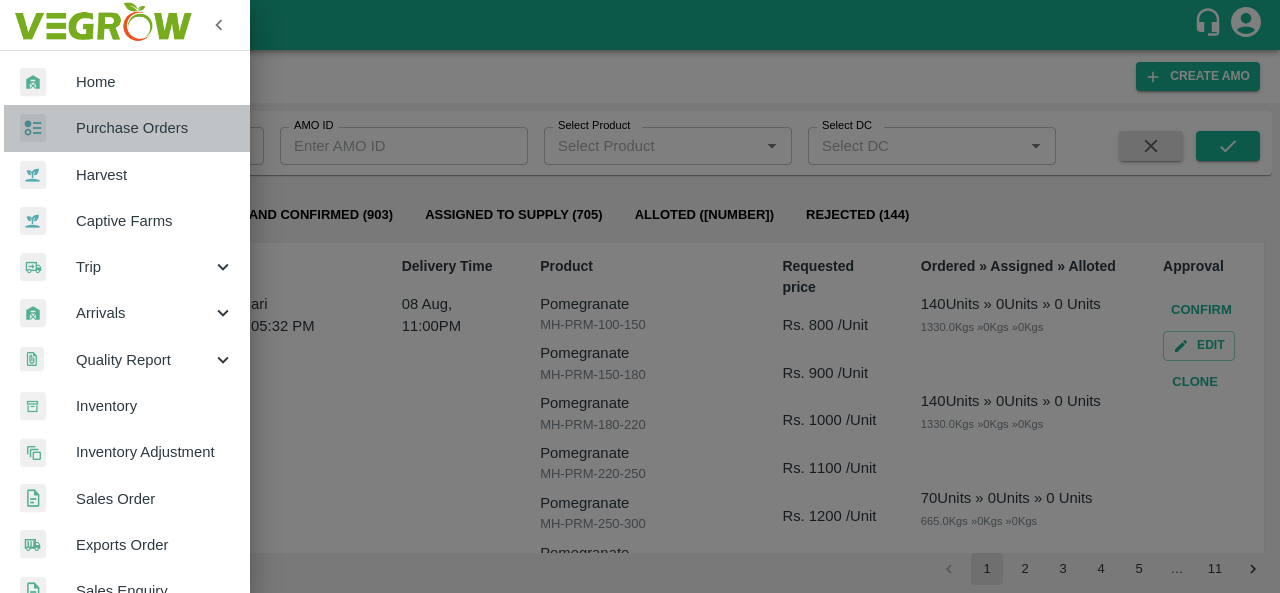 click on "Purchase Orders" at bounding box center (125, 128) 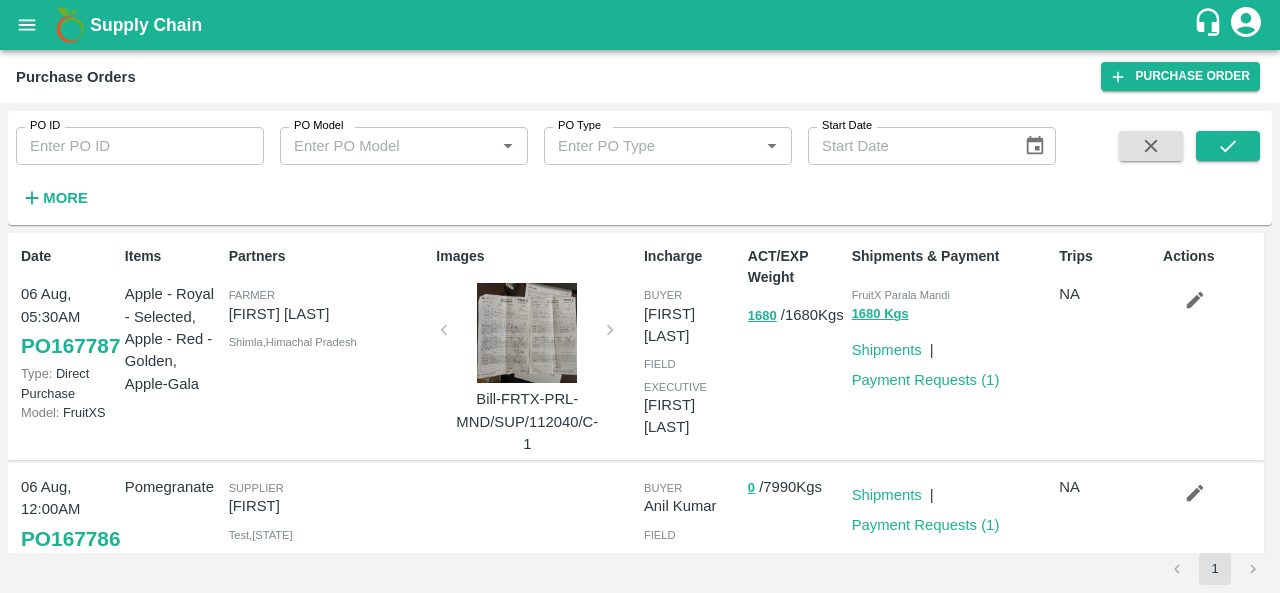 click 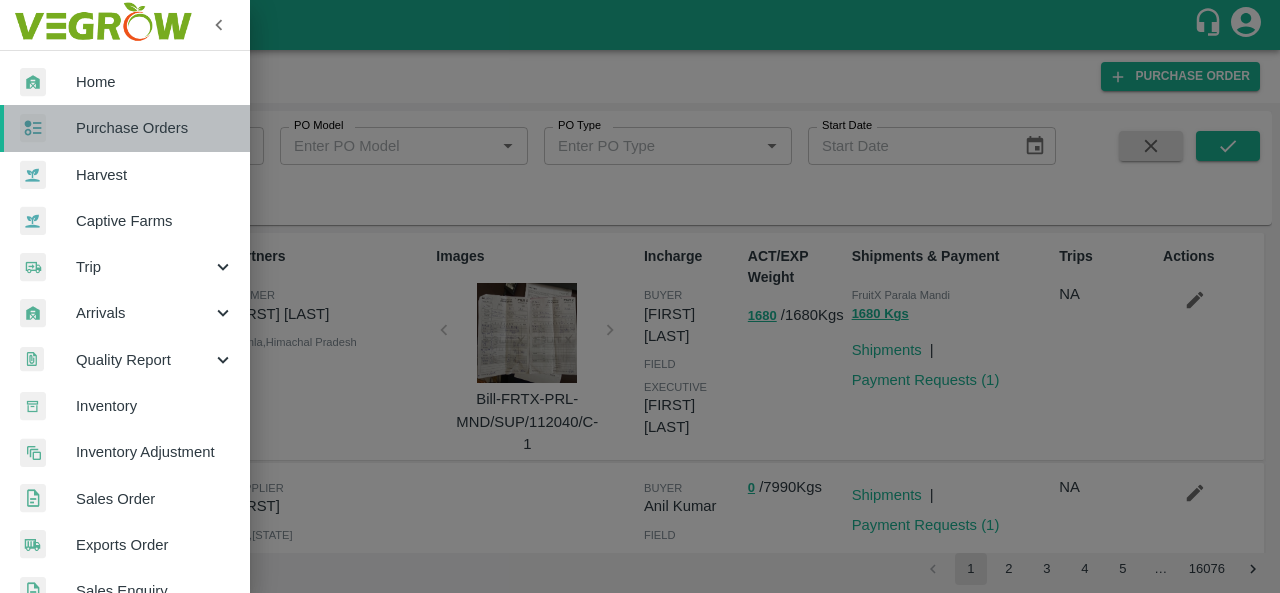 click on "Purchase Orders" at bounding box center [155, 128] 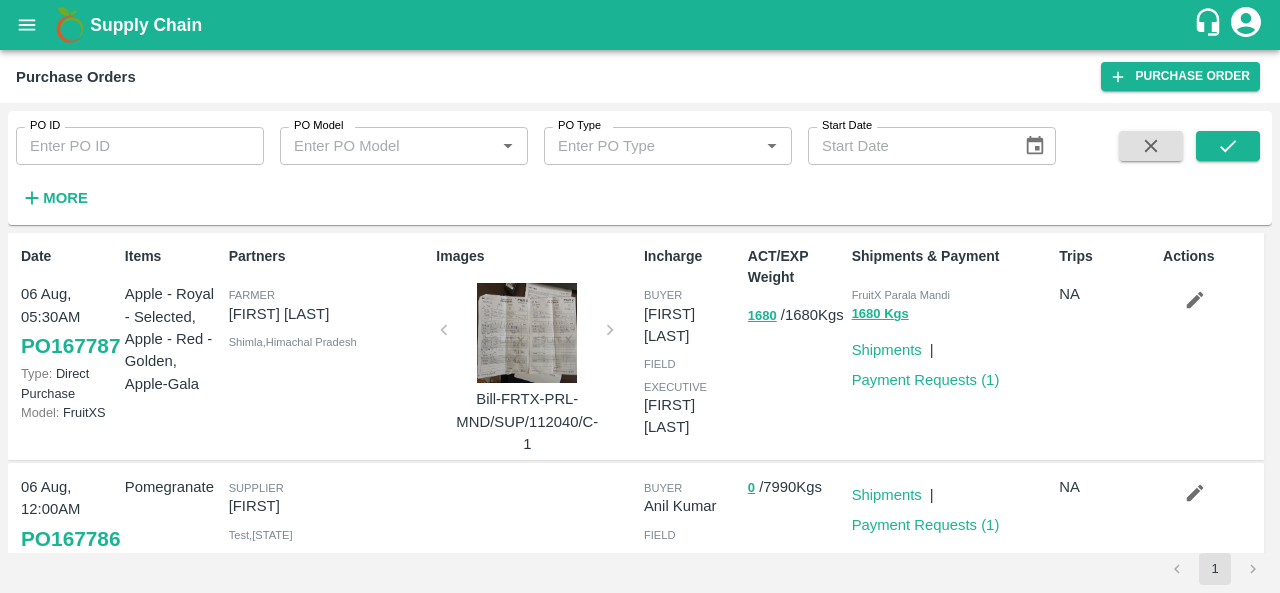 drag, startPoint x: 50, startPoint y: 189, endPoint x: 78, endPoint y: 204, distance: 31.764761 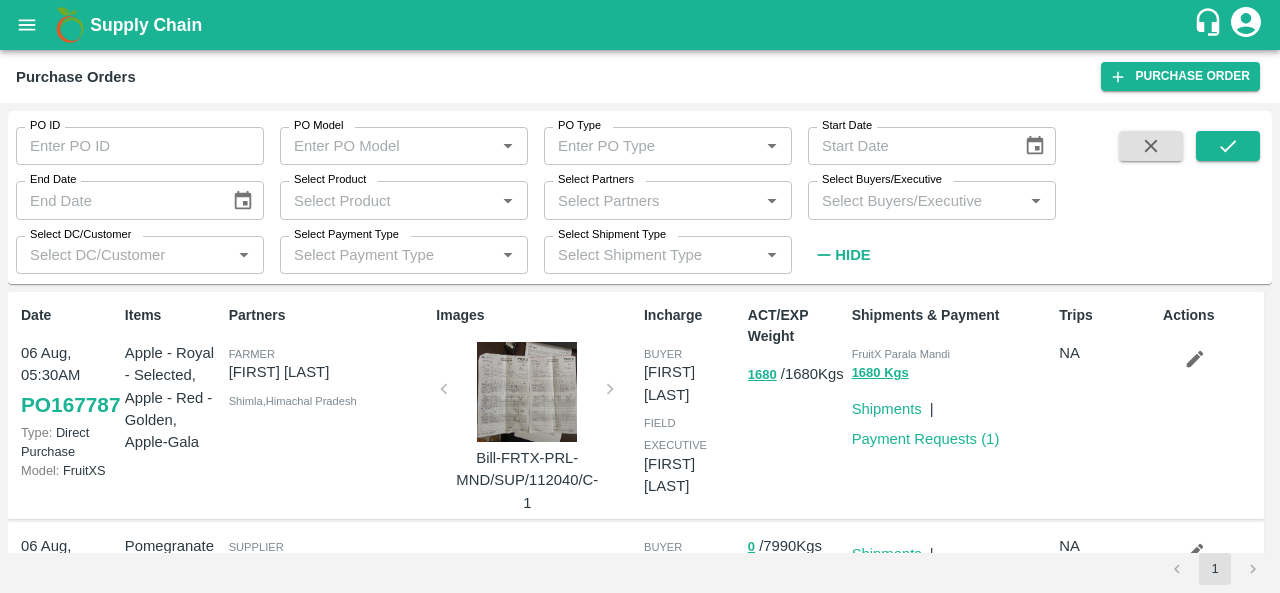 type on "DD/MM/YYYY" 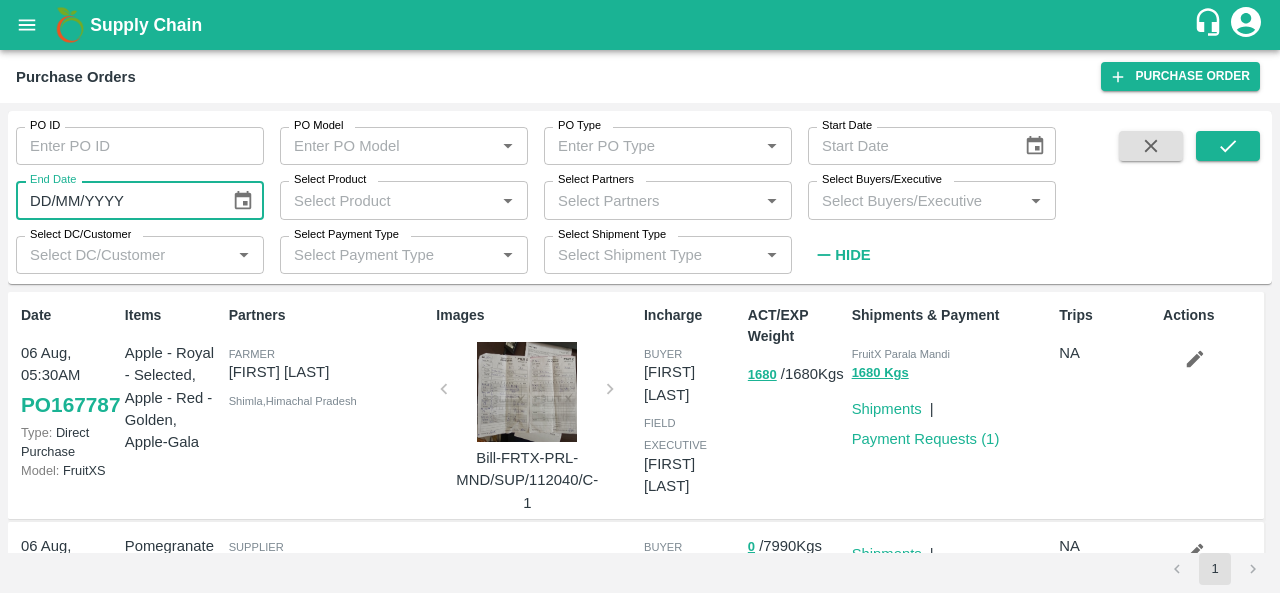 click on "DD/MM/YYYY" at bounding box center [116, 200] 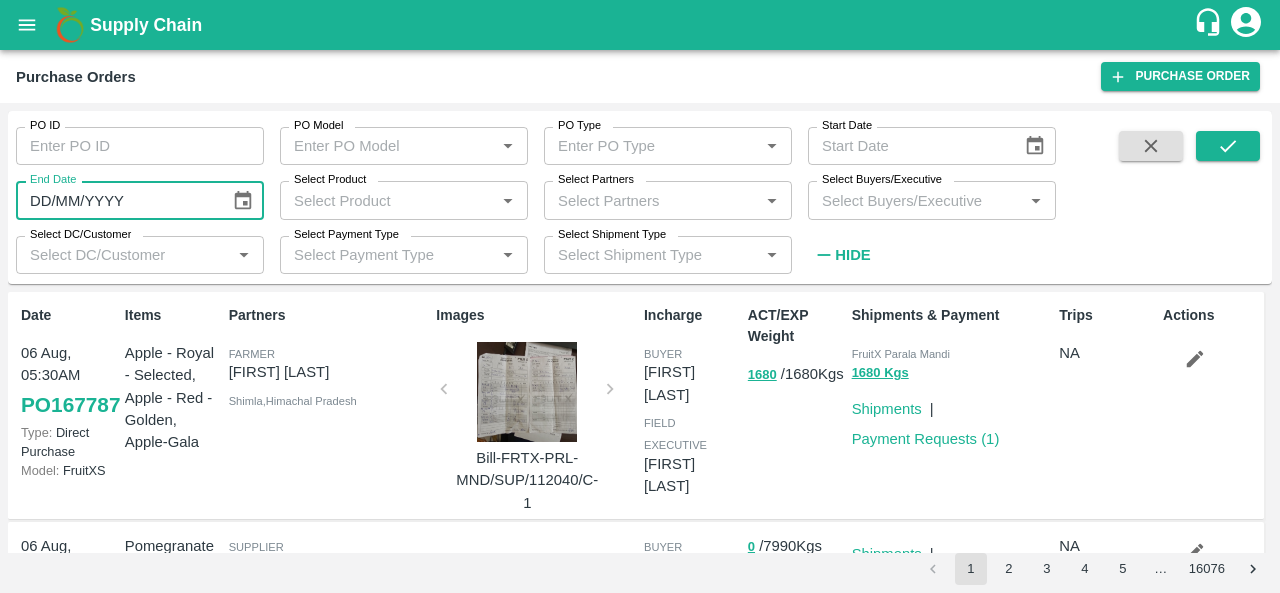click on "Select Buyers/Executive" at bounding box center [915, 200] 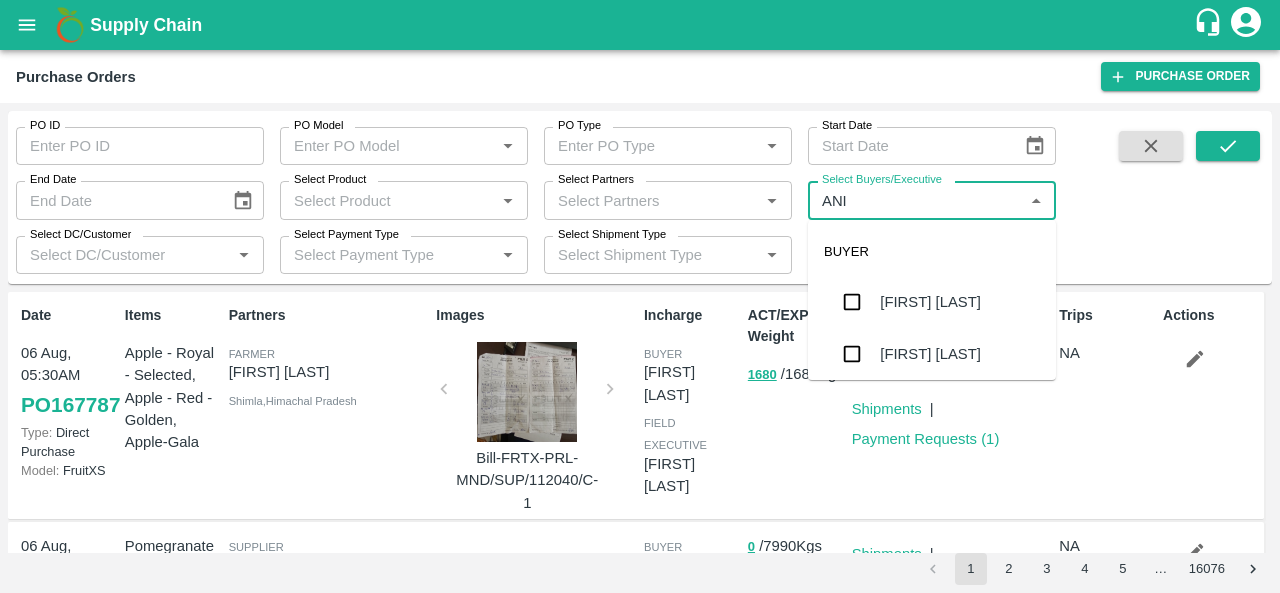 type on "ANIL" 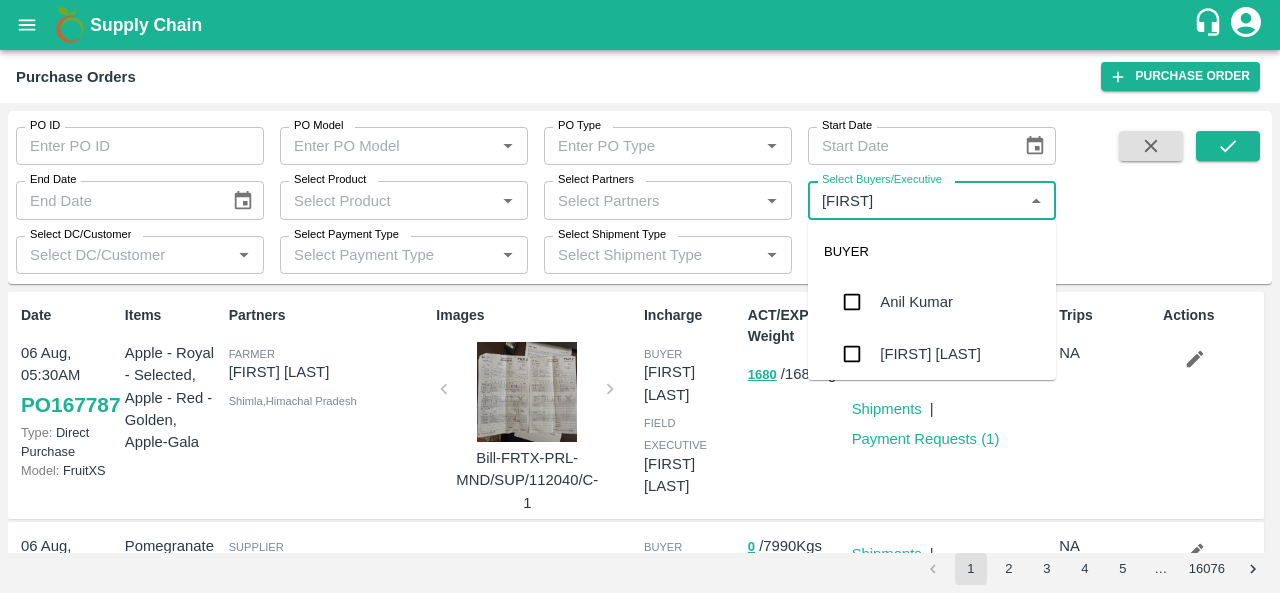 click on "Anil Kumar" at bounding box center (916, 302) 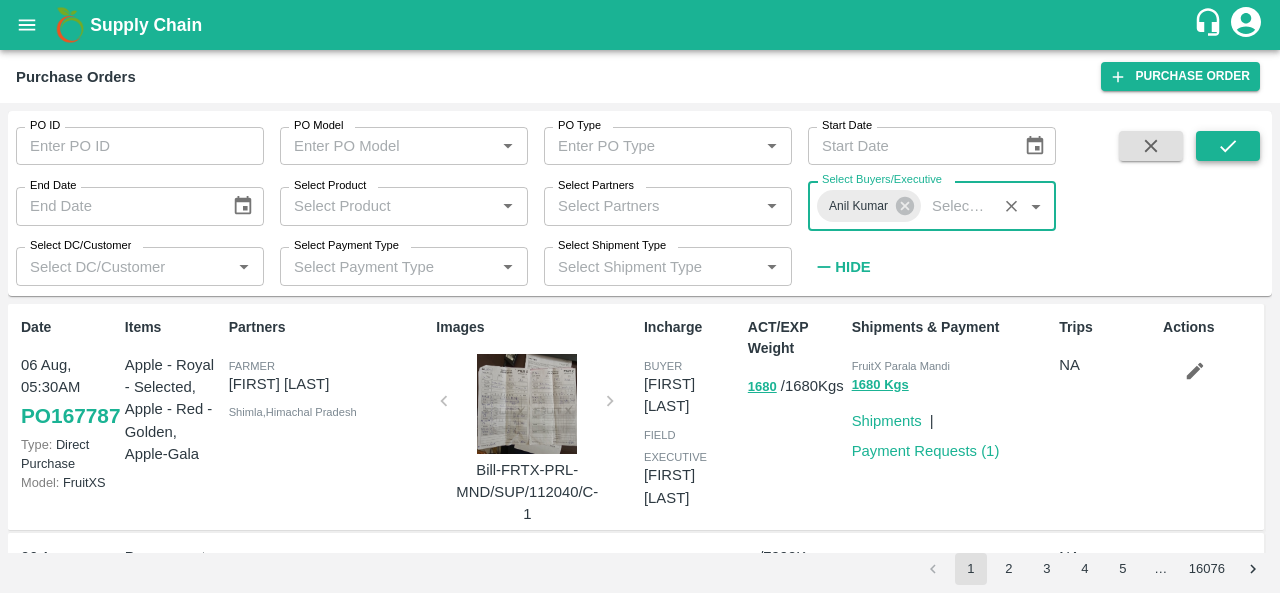 click at bounding box center (1228, 146) 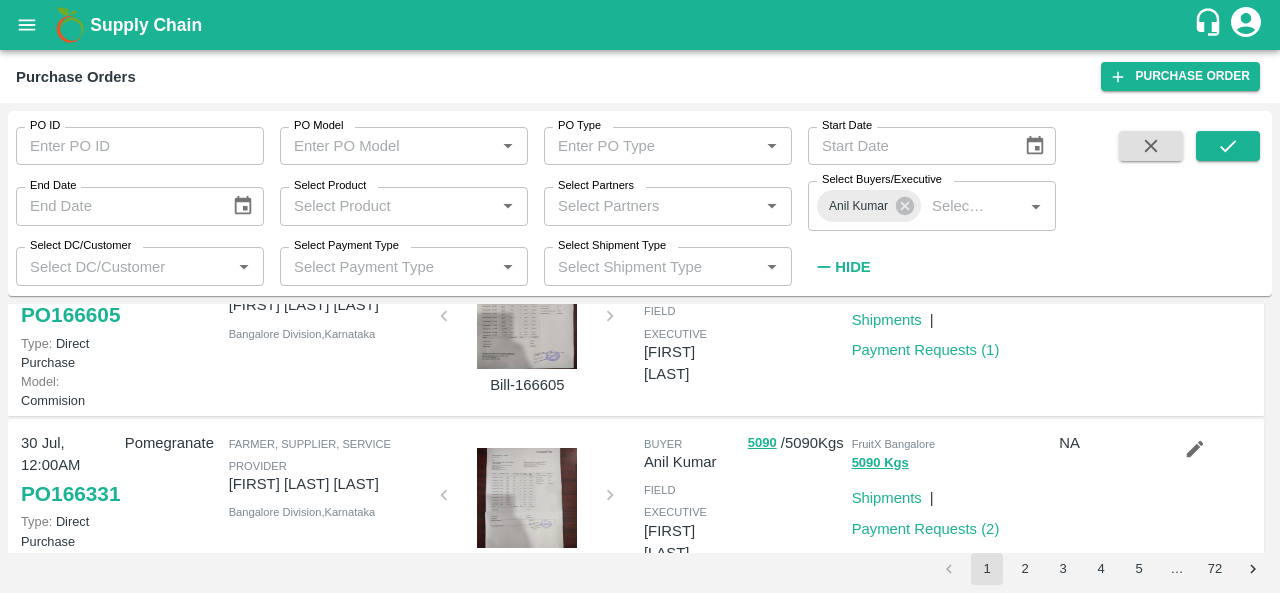 scroll, scrollTop: 1464, scrollLeft: 0, axis: vertical 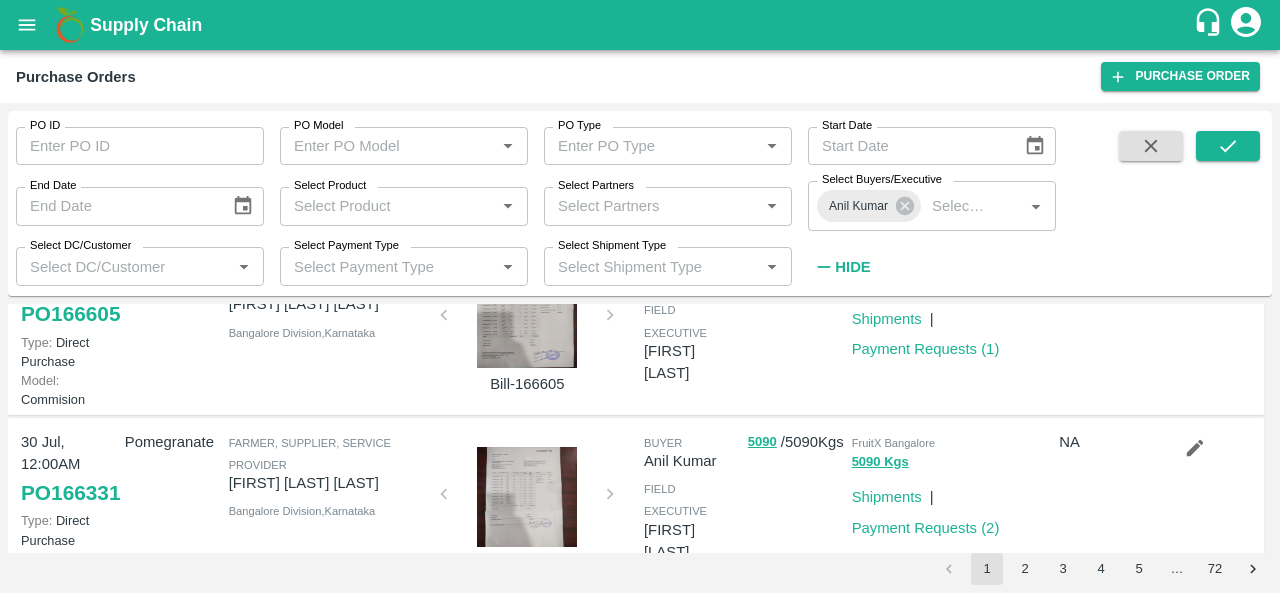 click on "Load Shipment" at bounding box center (1090, 144) 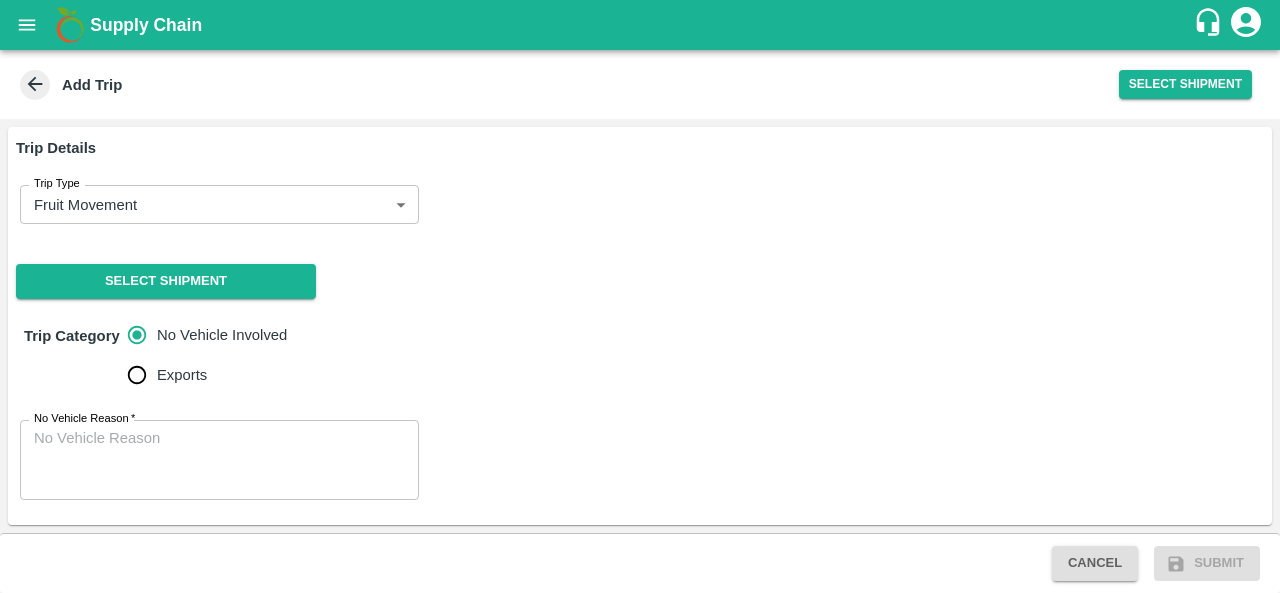 scroll, scrollTop: 0, scrollLeft: 0, axis: both 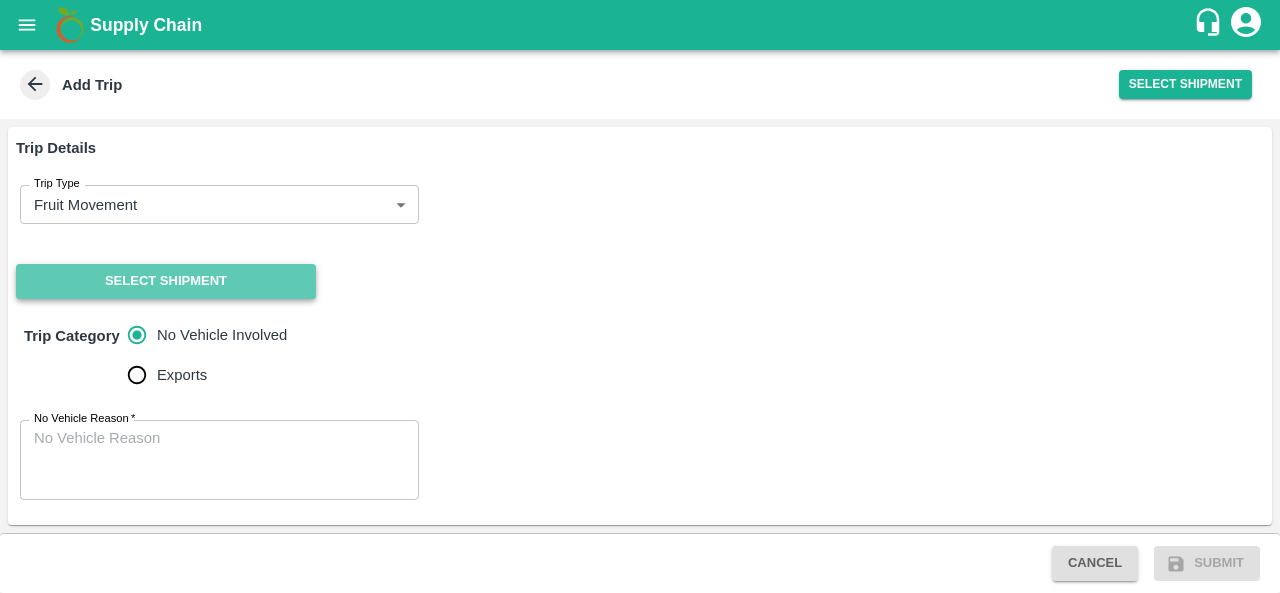 click on "Select Shipment" at bounding box center (166, 281) 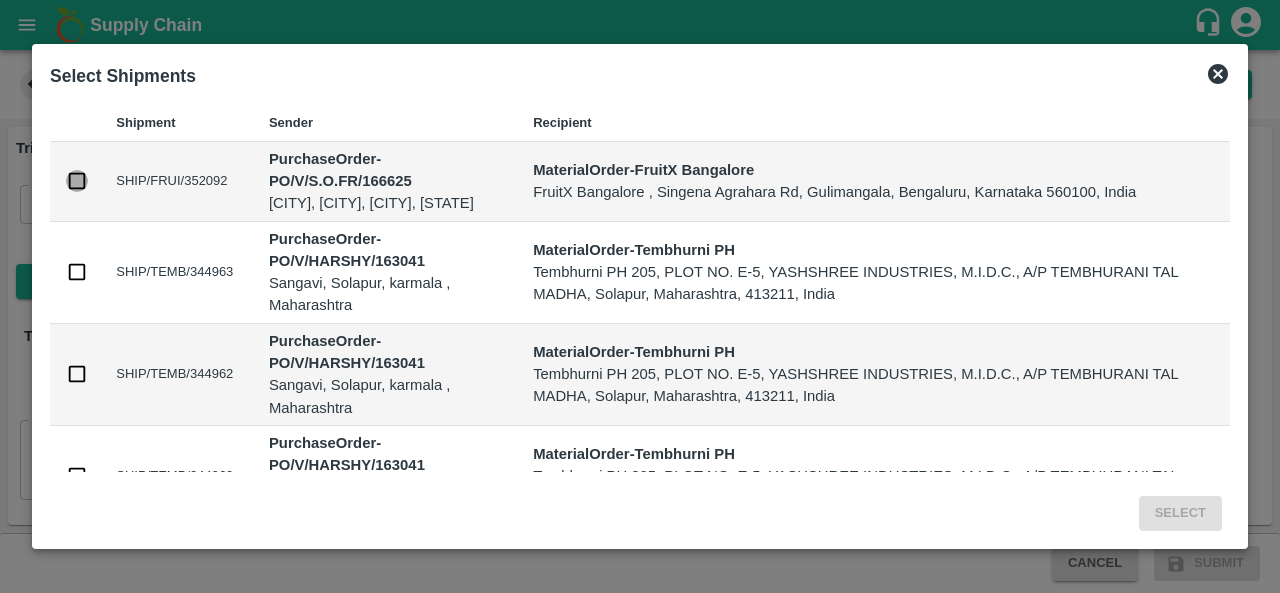 click at bounding box center (77, 181) 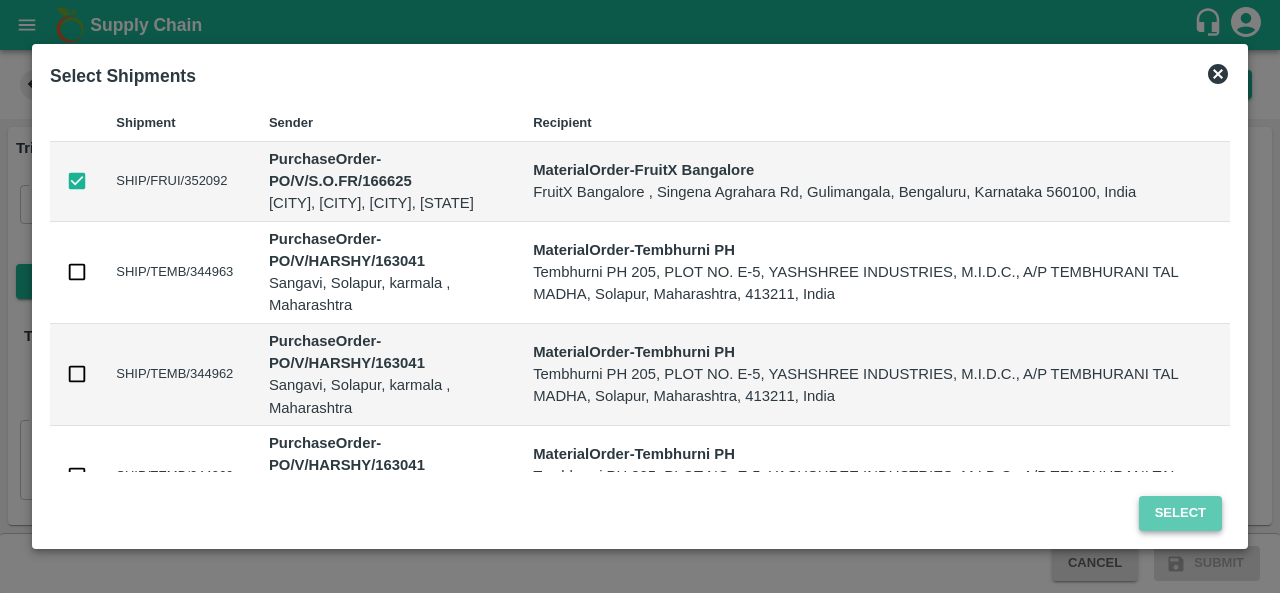 click on "Select" at bounding box center [1180, 513] 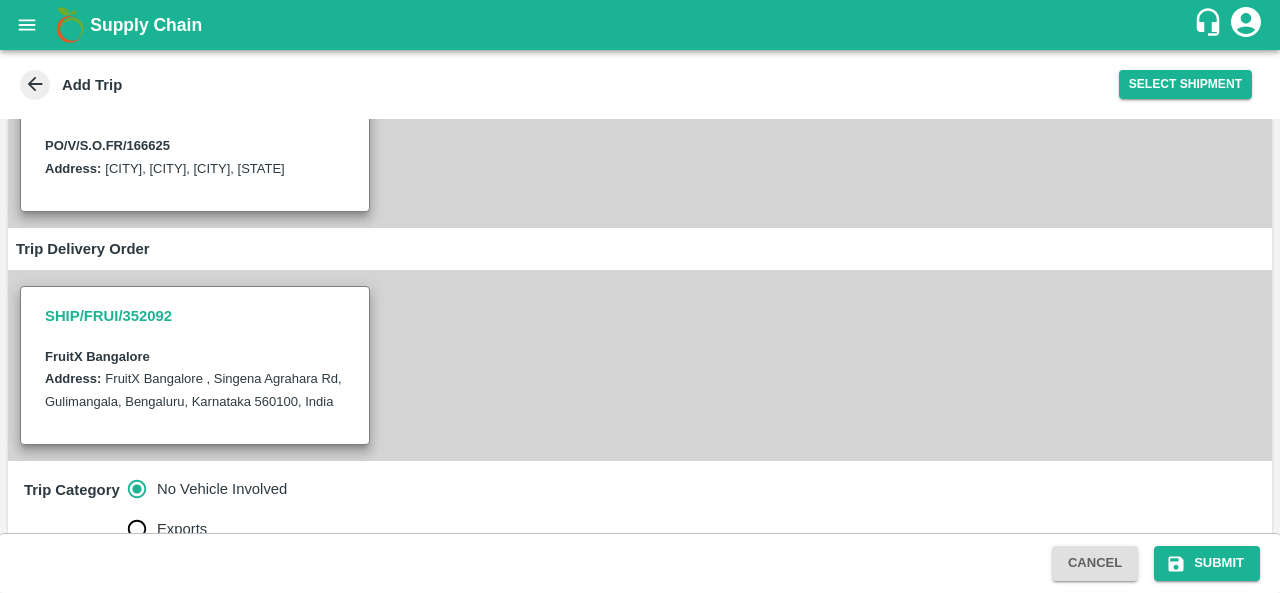 scroll, scrollTop: 443, scrollLeft: 0, axis: vertical 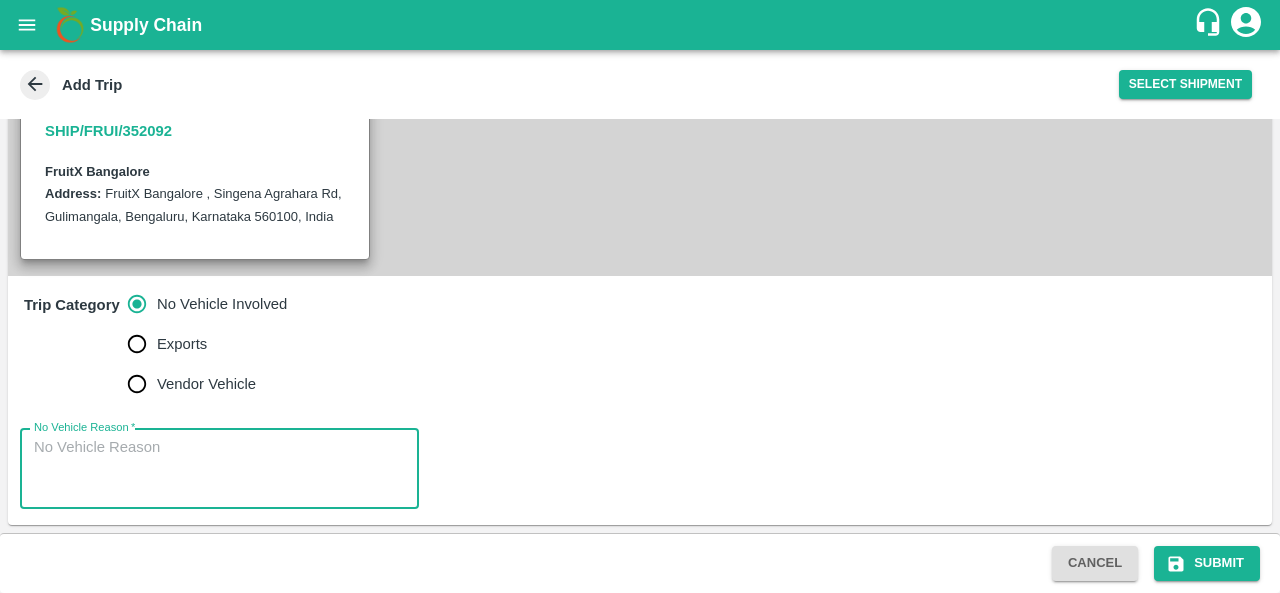 click on "No Vehicle Reason   *" at bounding box center (219, 468) 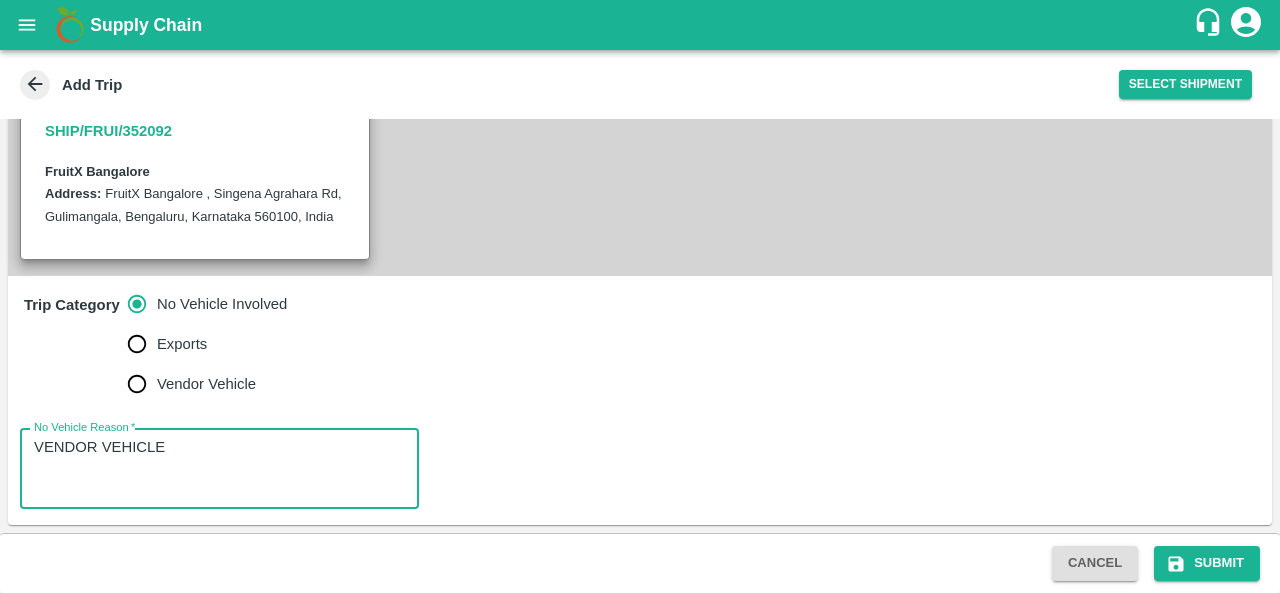 type on "VENDOR VEHICLE" 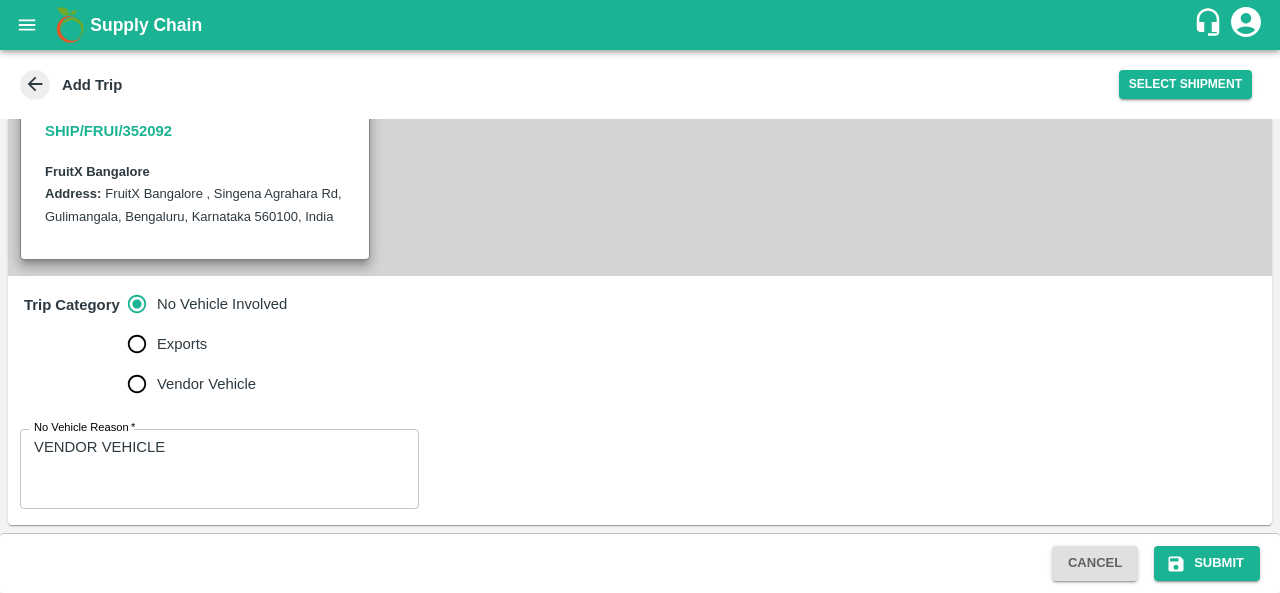 click on "No Vehicle Reason   * VENDOR VEHICLE x No Vehicle Reason" at bounding box center (640, 469) 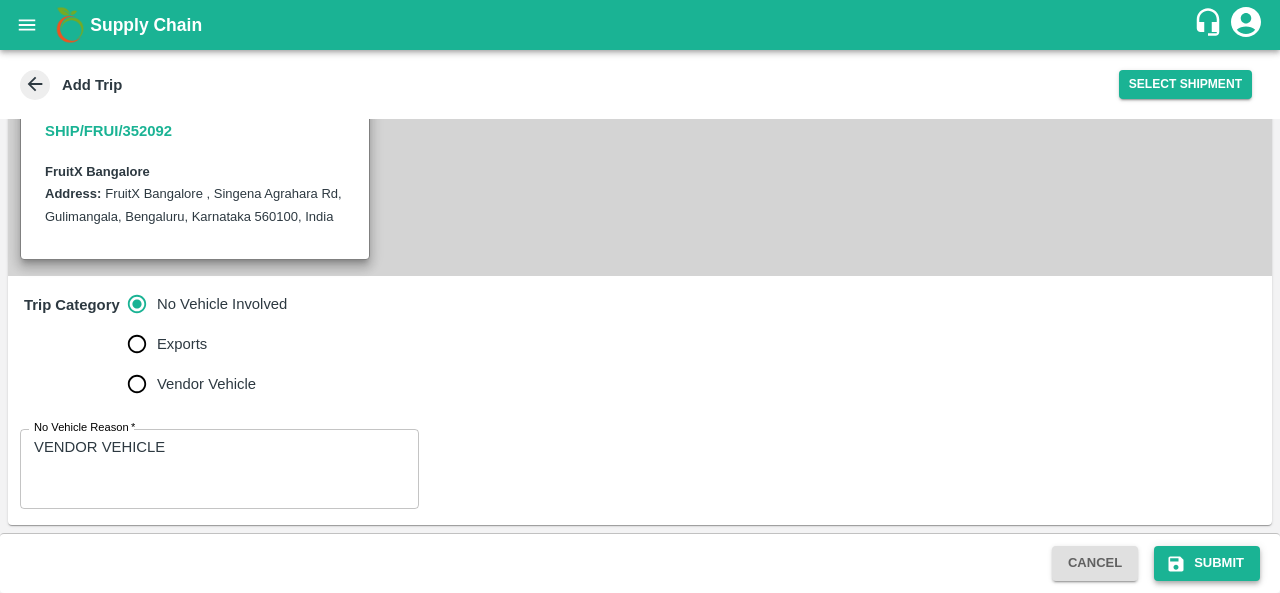 click on "Submit" at bounding box center [1207, 563] 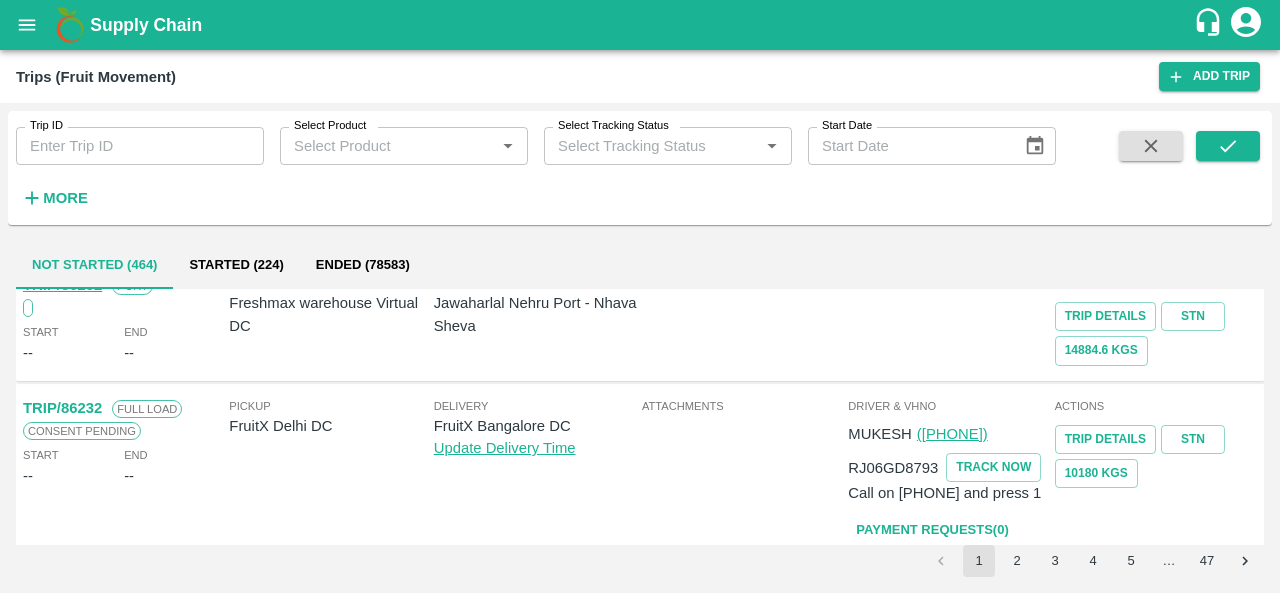 scroll, scrollTop: 0, scrollLeft: 0, axis: both 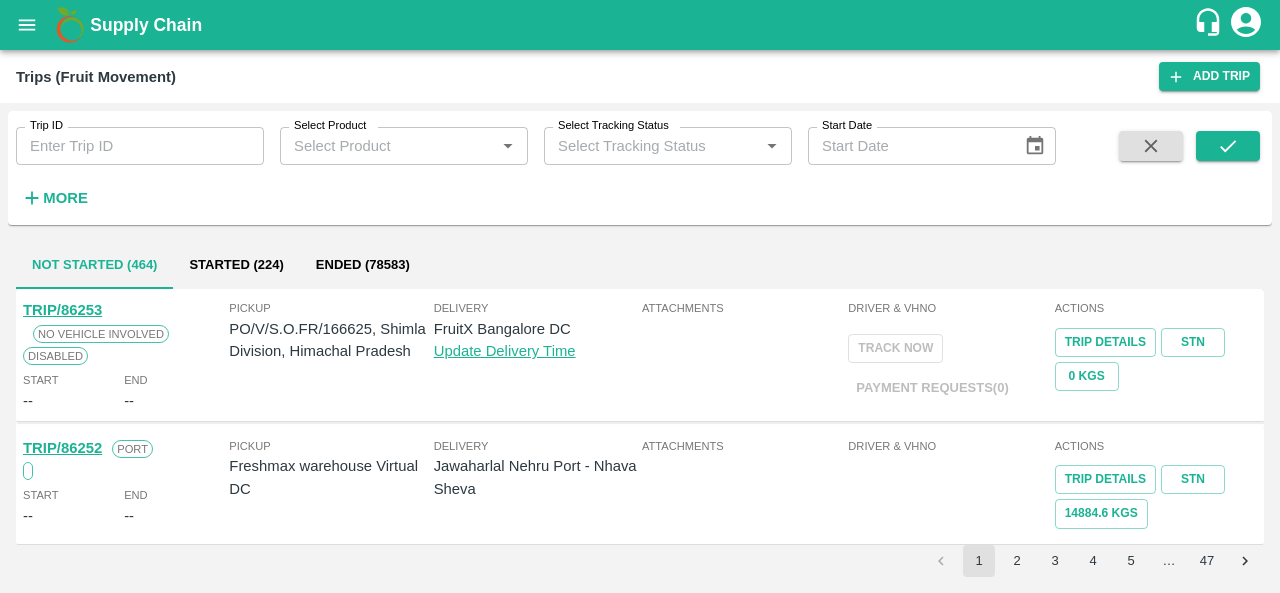 click 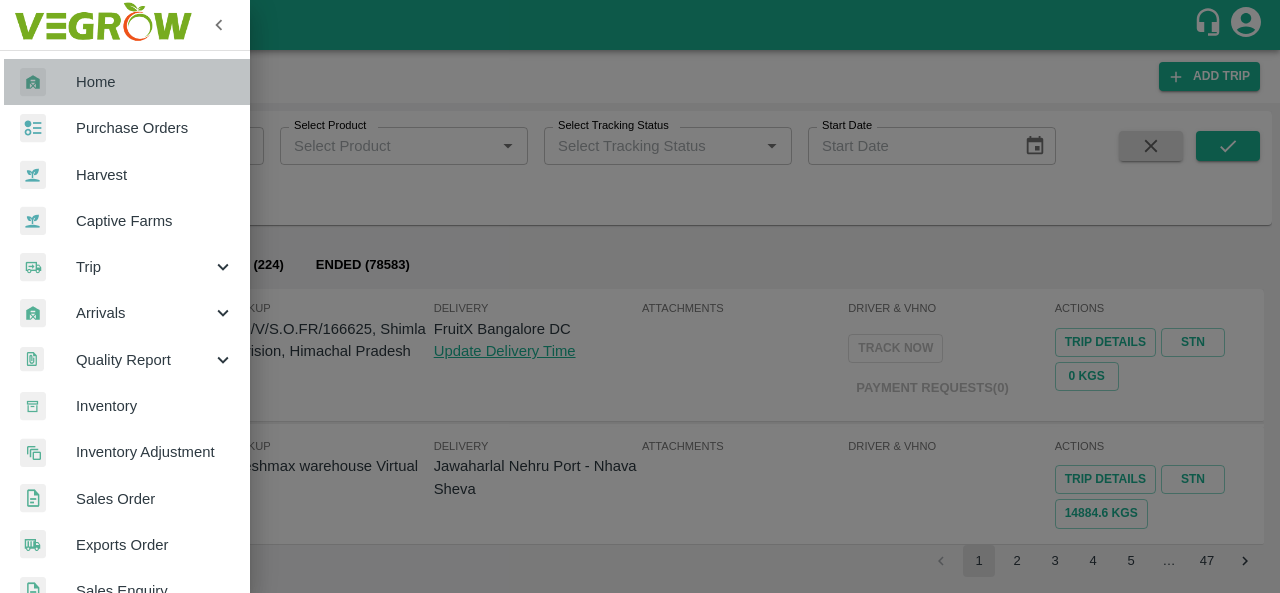 click on "Home" at bounding box center (155, 82) 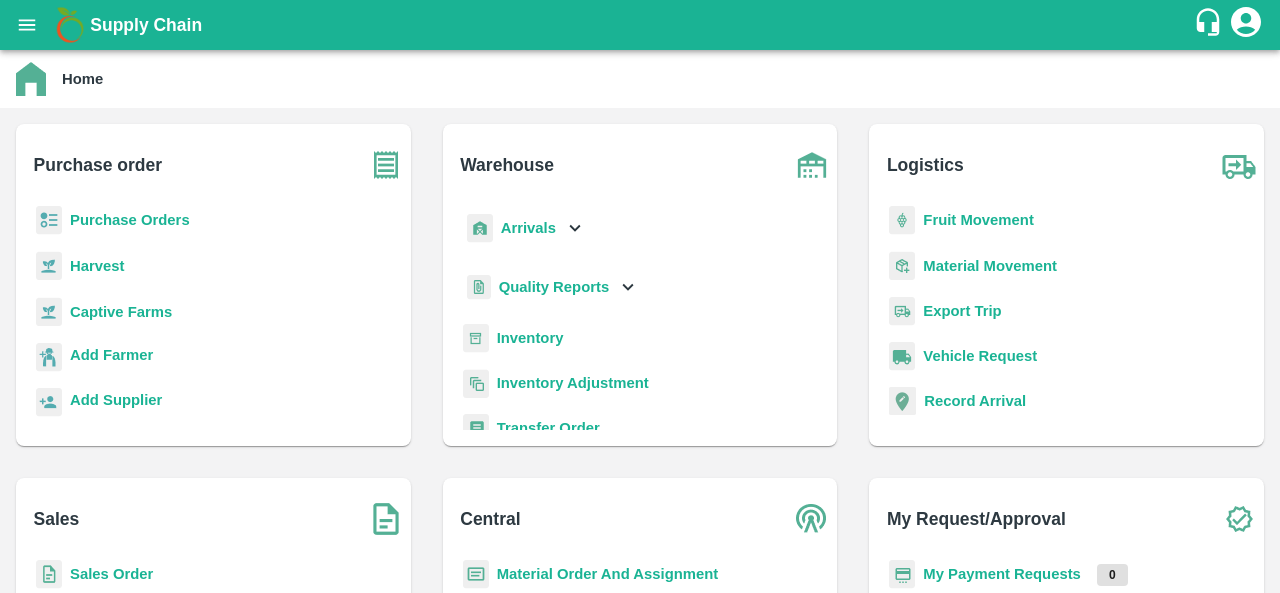 click on "Purchase Orders" at bounding box center (130, 220) 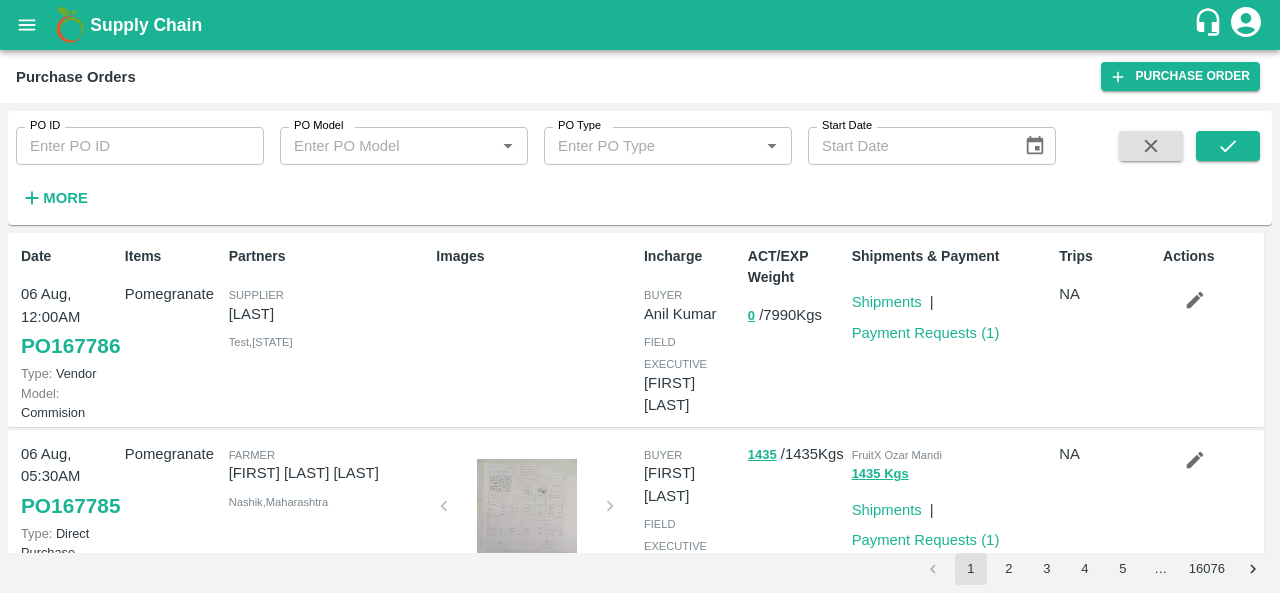 click 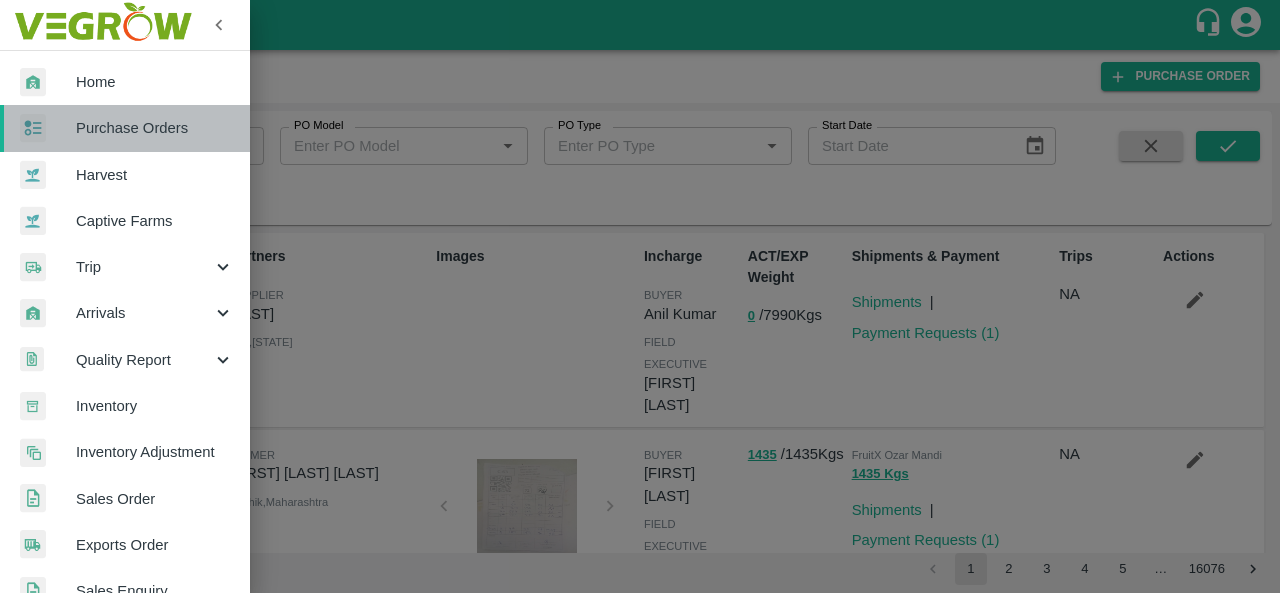 click on "Purchase Orders" at bounding box center (155, 128) 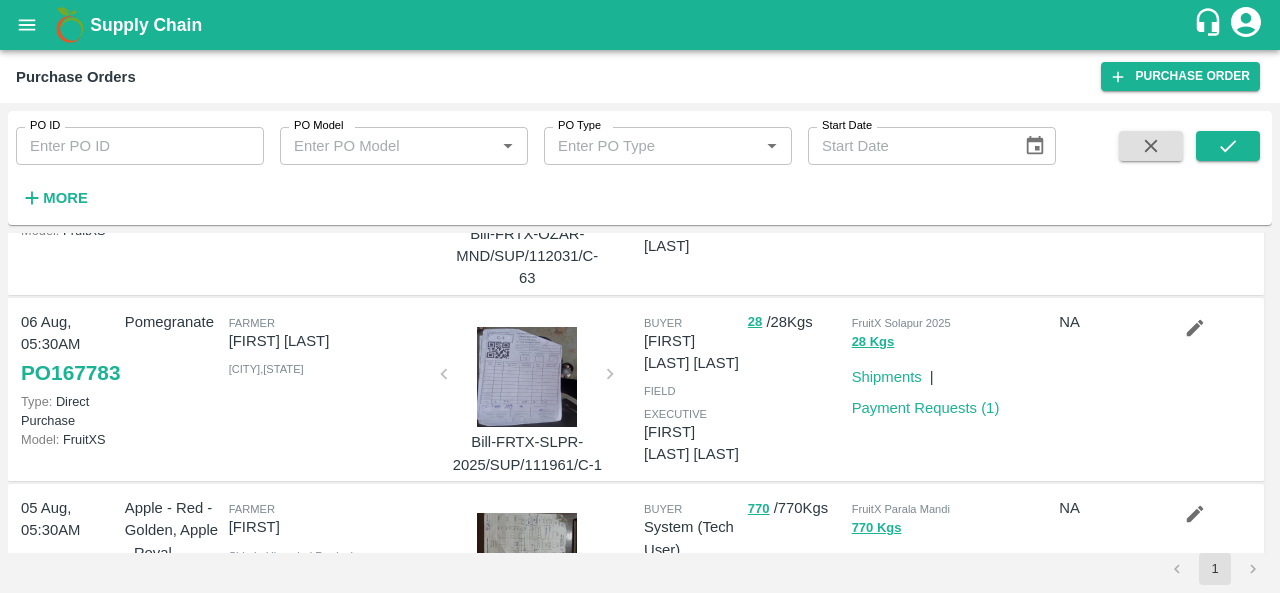 scroll, scrollTop: 326, scrollLeft: 0, axis: vertical 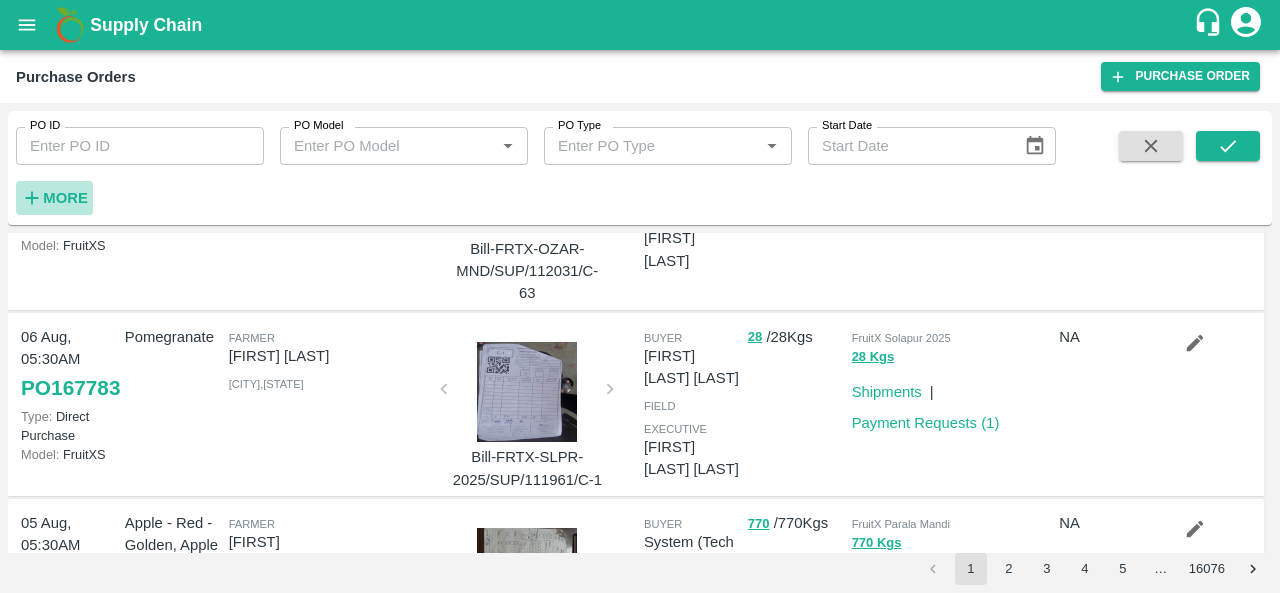 click on "More" at bounding box center [65, 198] 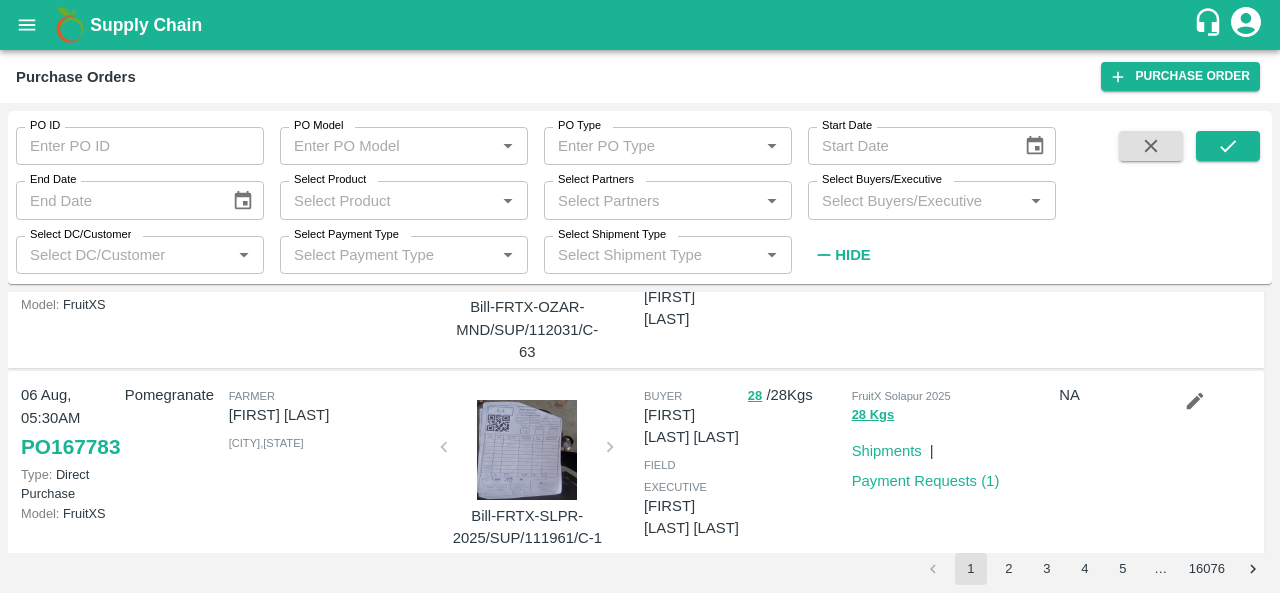 click on "Select Buyers/Executive" at bounding box center (915, 200) 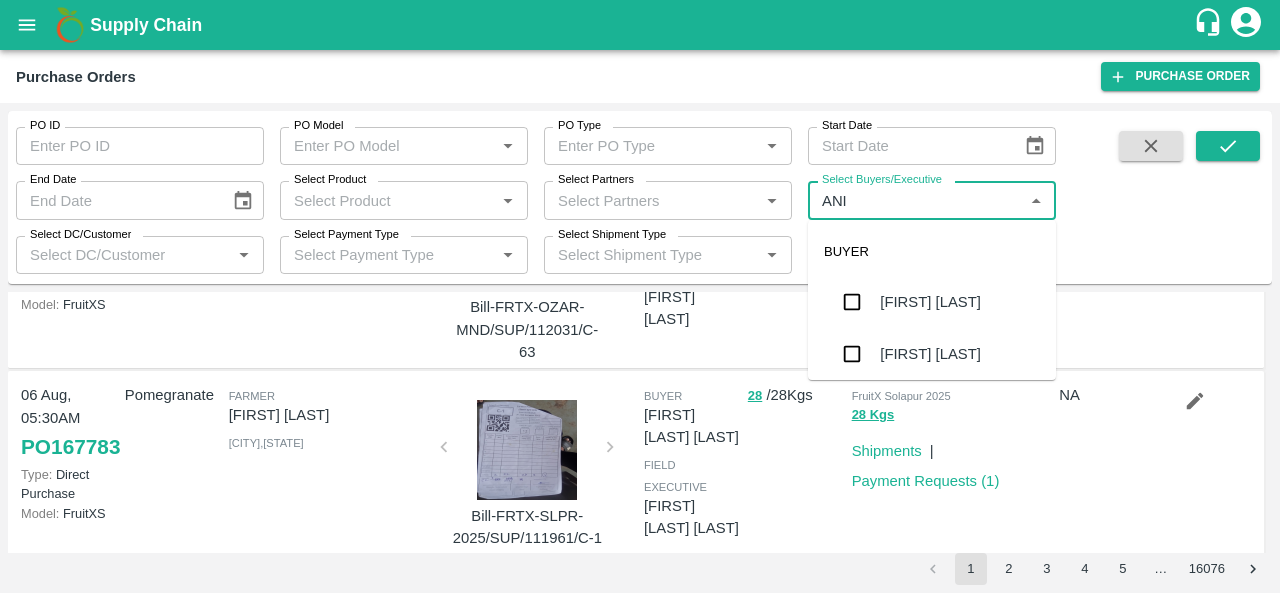 type on "[FIRST]" 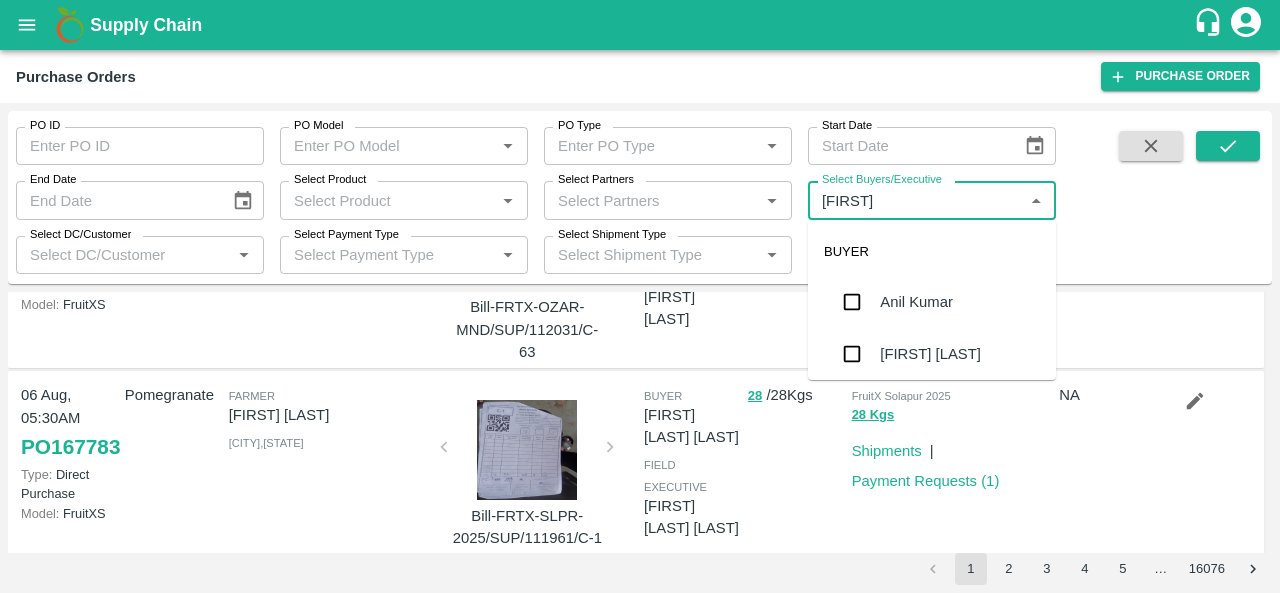 click on "Anil Kumar" at bounding box center (916, 302) 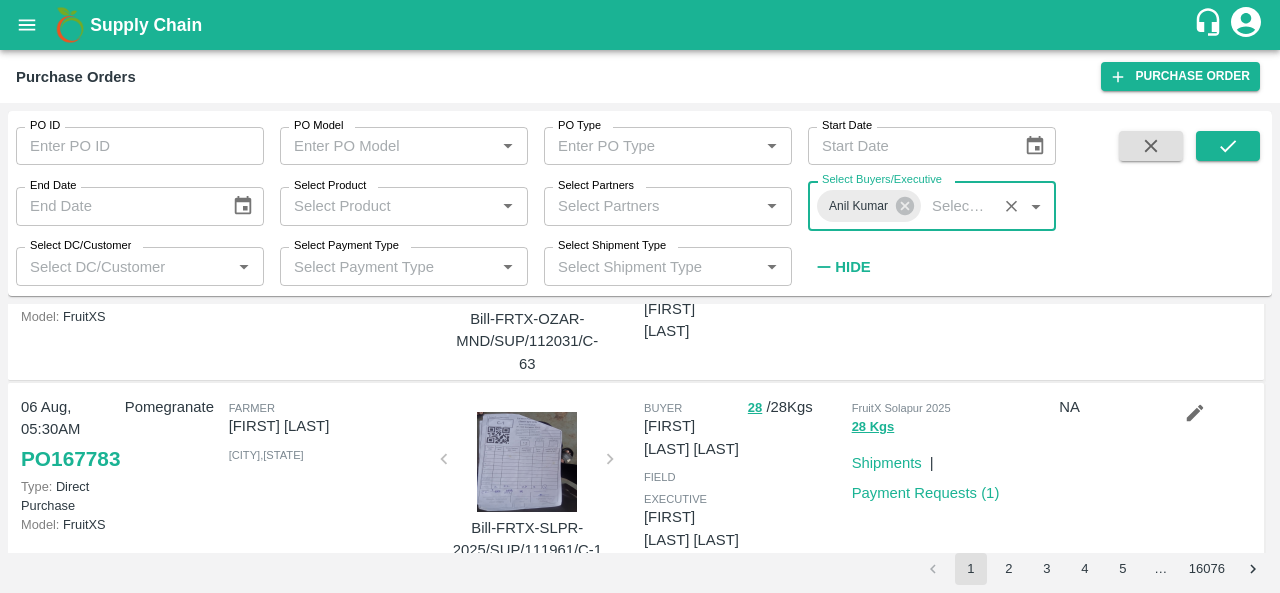click at bounding box center [1228, 146] 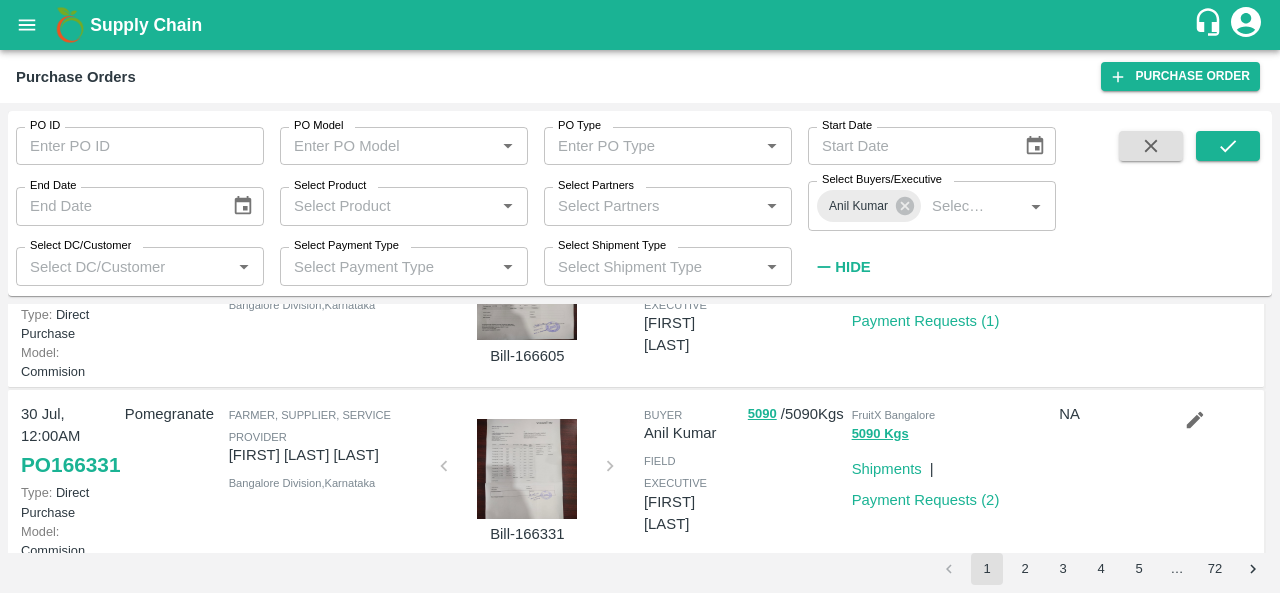 scroll, scrollTop: 1492, scrollLeft: 0, axis: vertical 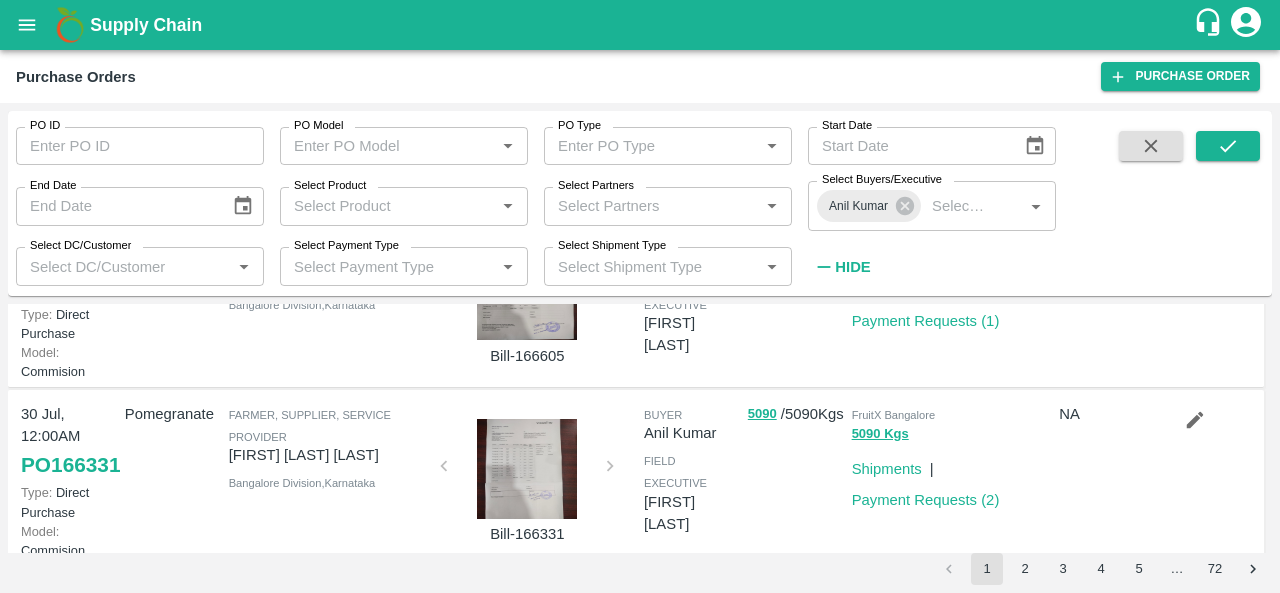 click on "Load Shipment" at bounding box center [1090, 116] 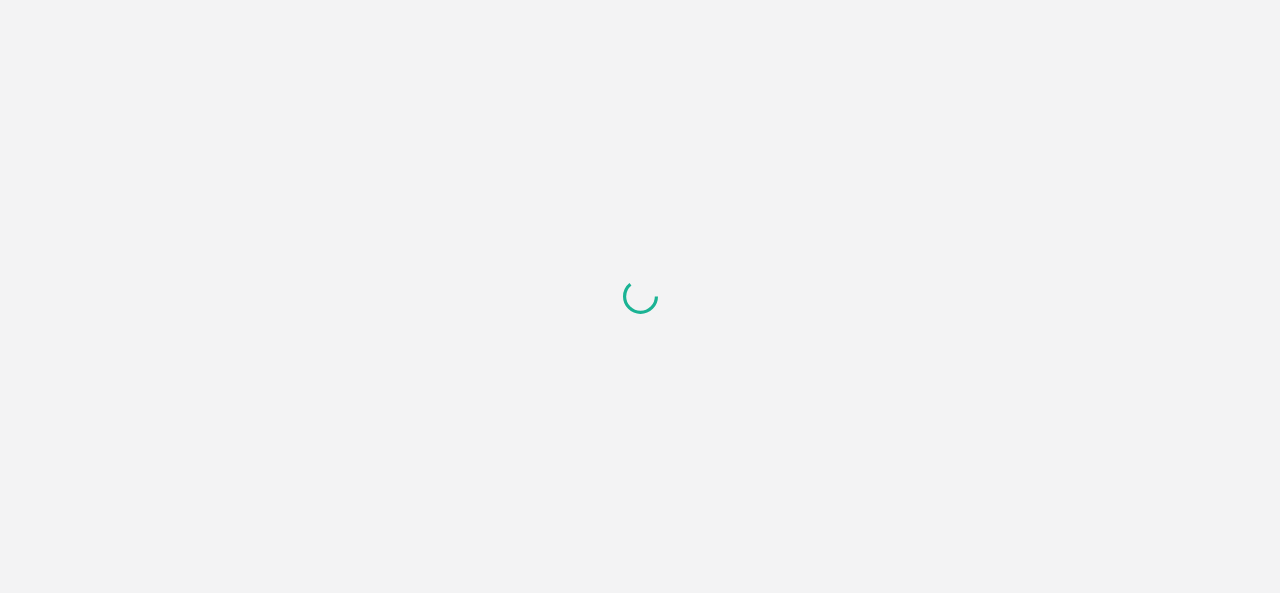 scroll, scrollTop: 0, scrollLeft: 0, axis: both 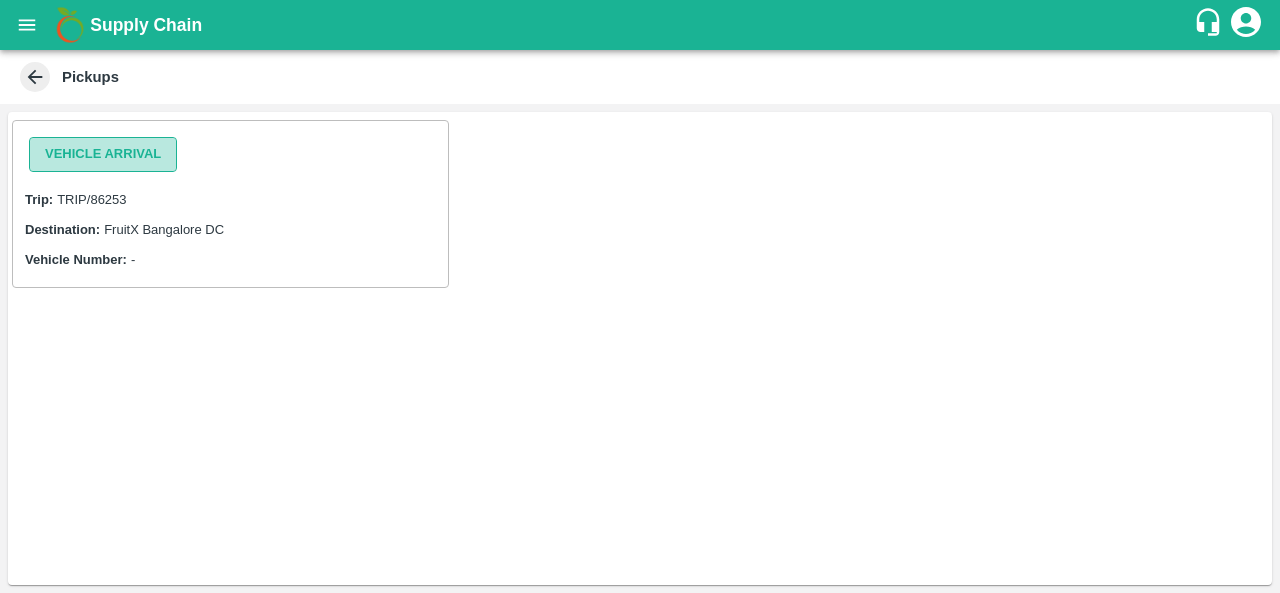 click on "Vehicle Arrival" at bounding box center (103, 154) 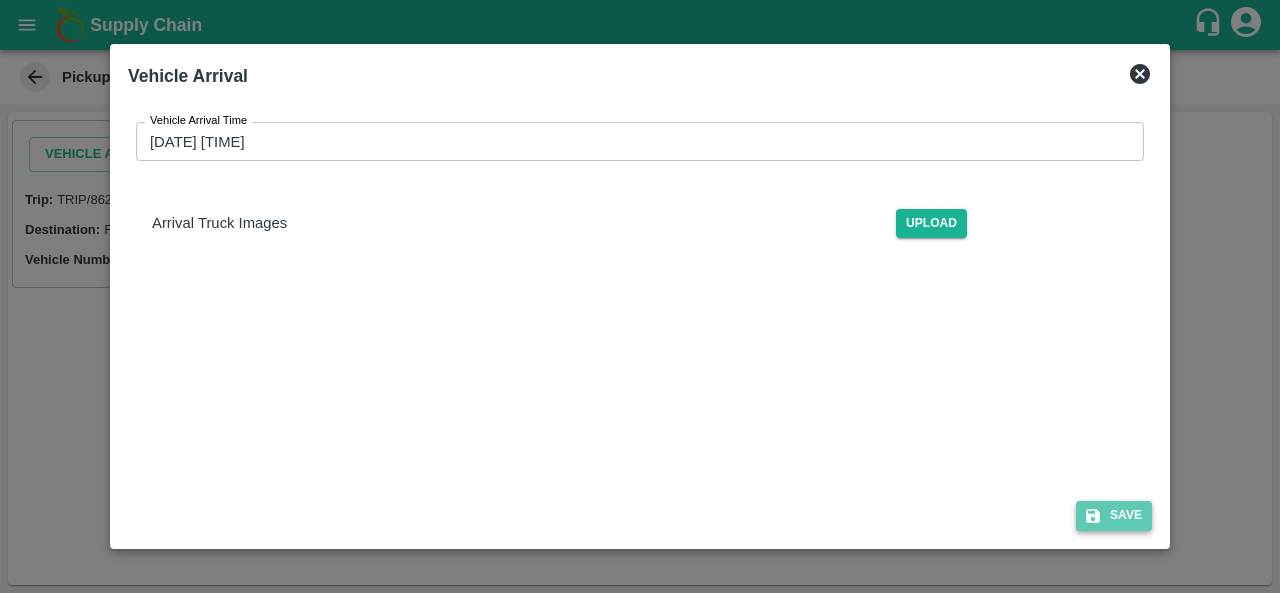 click on "Save" at bounding box center (1114, 515) 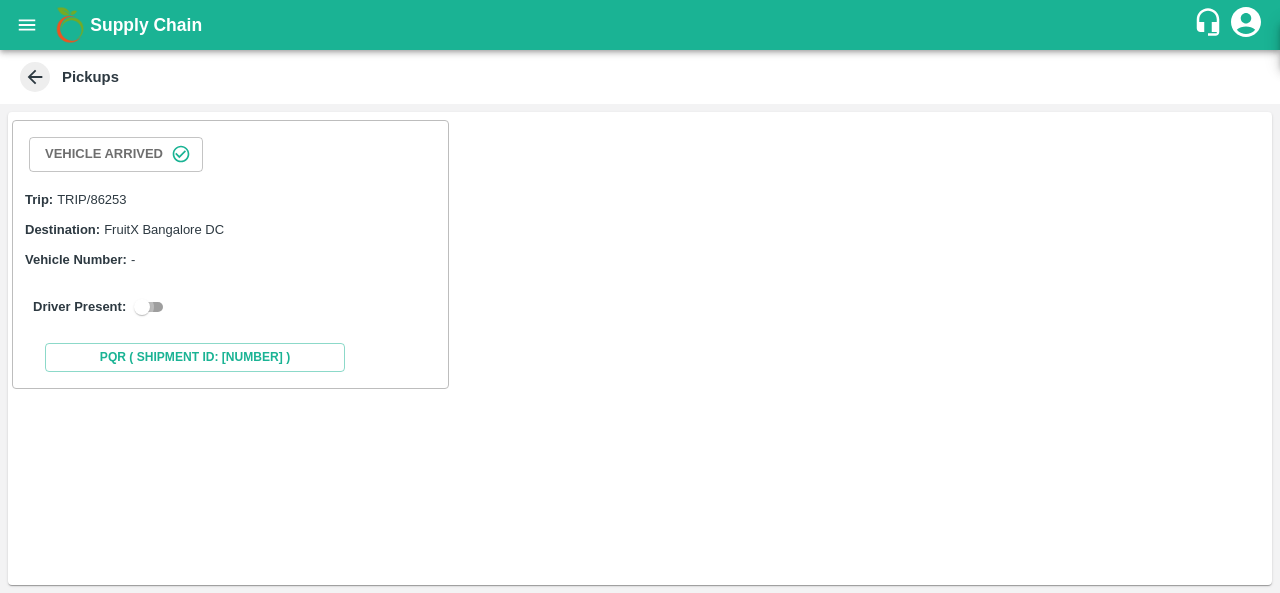 click at bounding box center [142, 307] 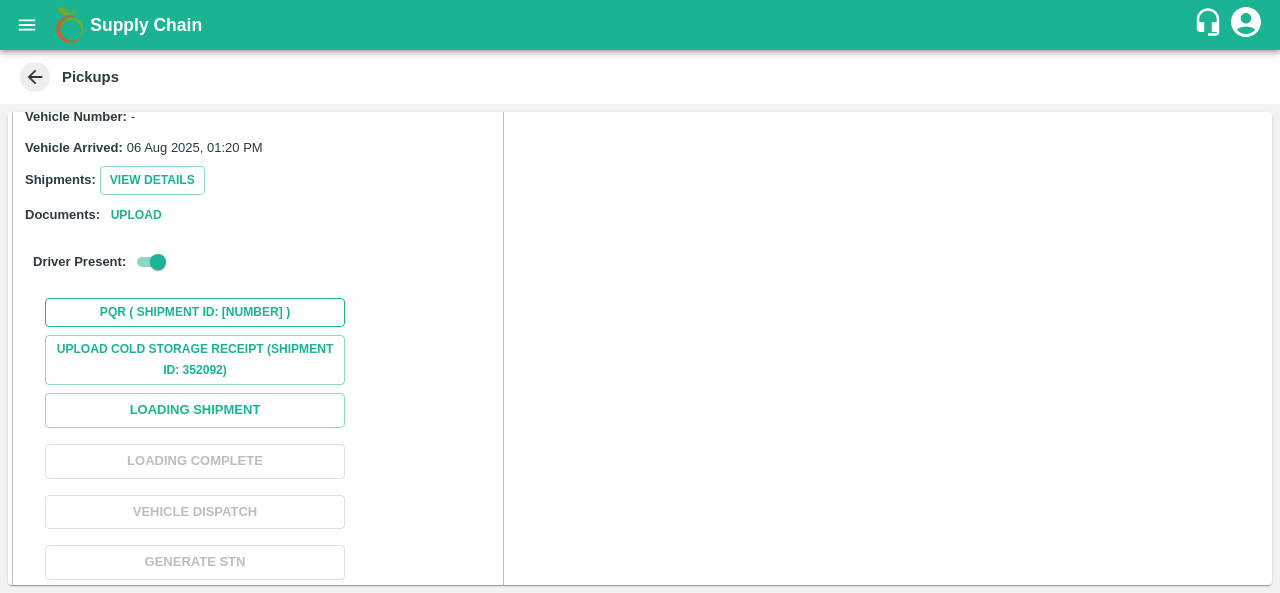 scroll, scrollTop: 156, scrollLeft: 0, axis: vertical 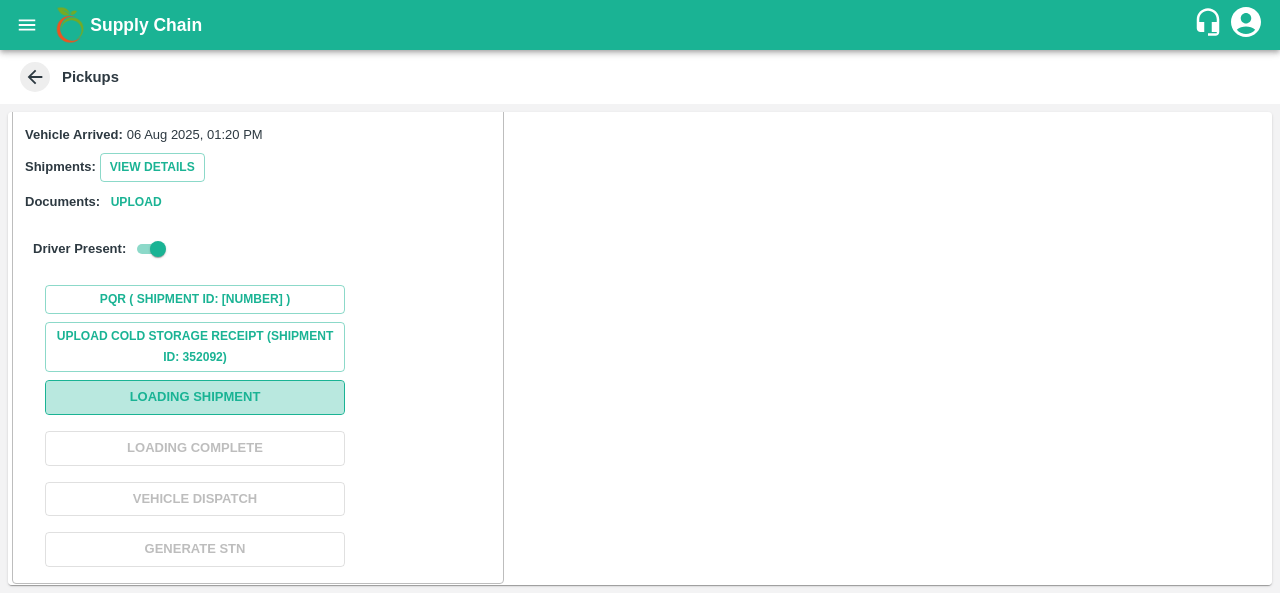 click on "Loading Shipment" at bounding box center [195, 397] 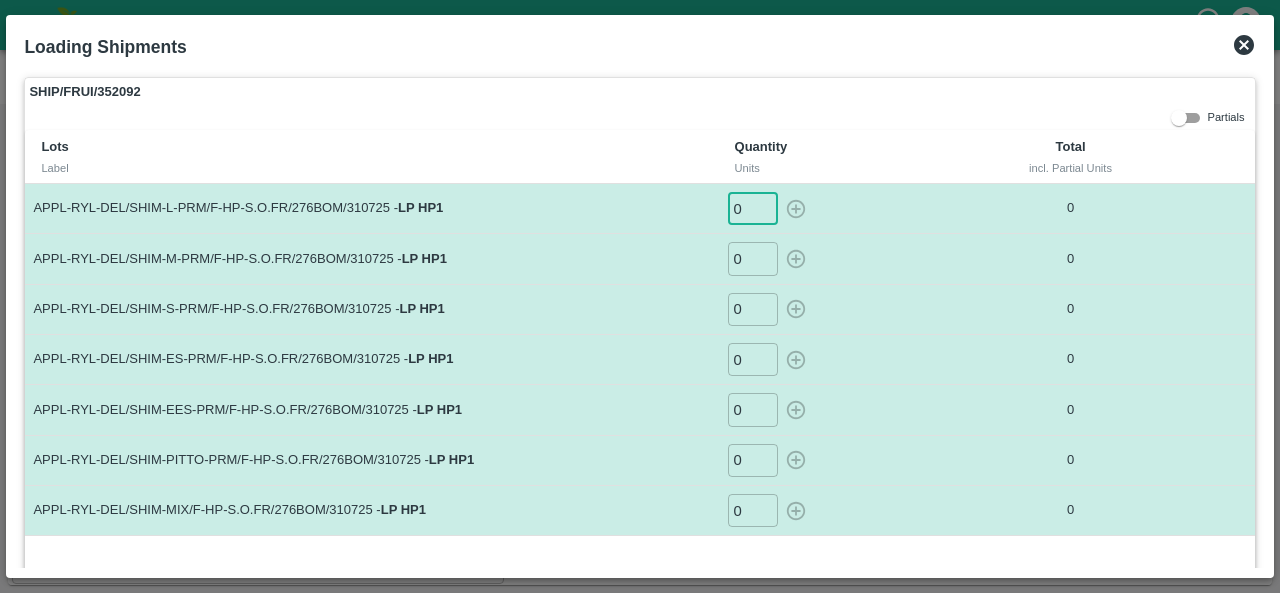 click on "0" at bounding box center (753, 208) 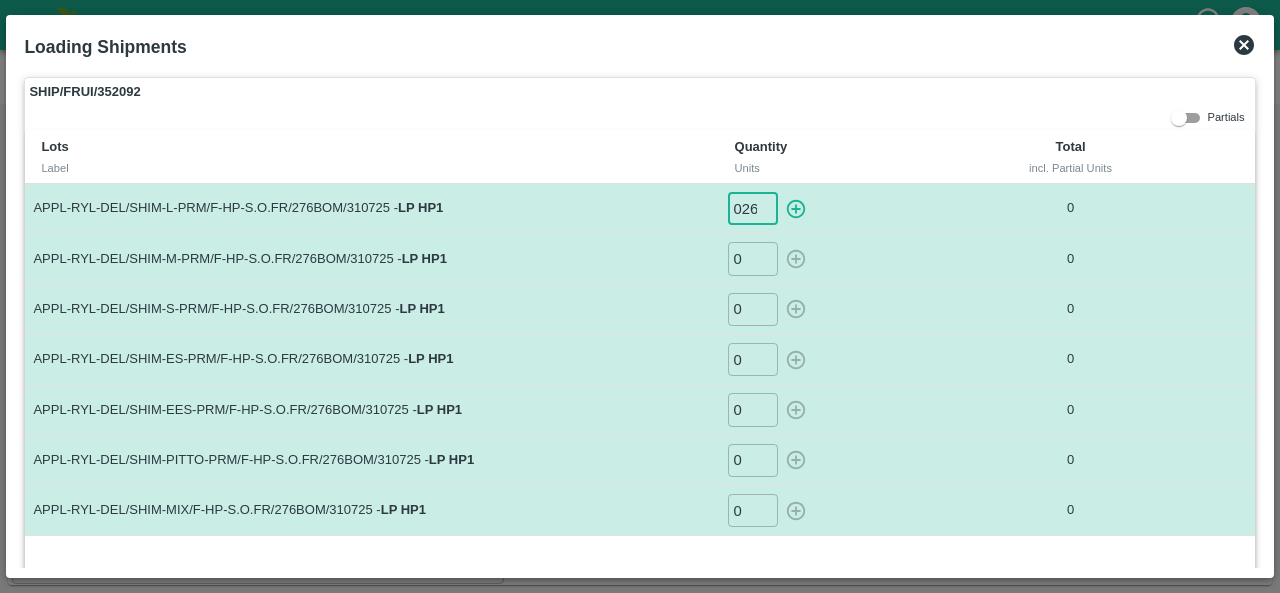 scroll, scrollTop: 0, scrollLeft: 1, axis: horizontal 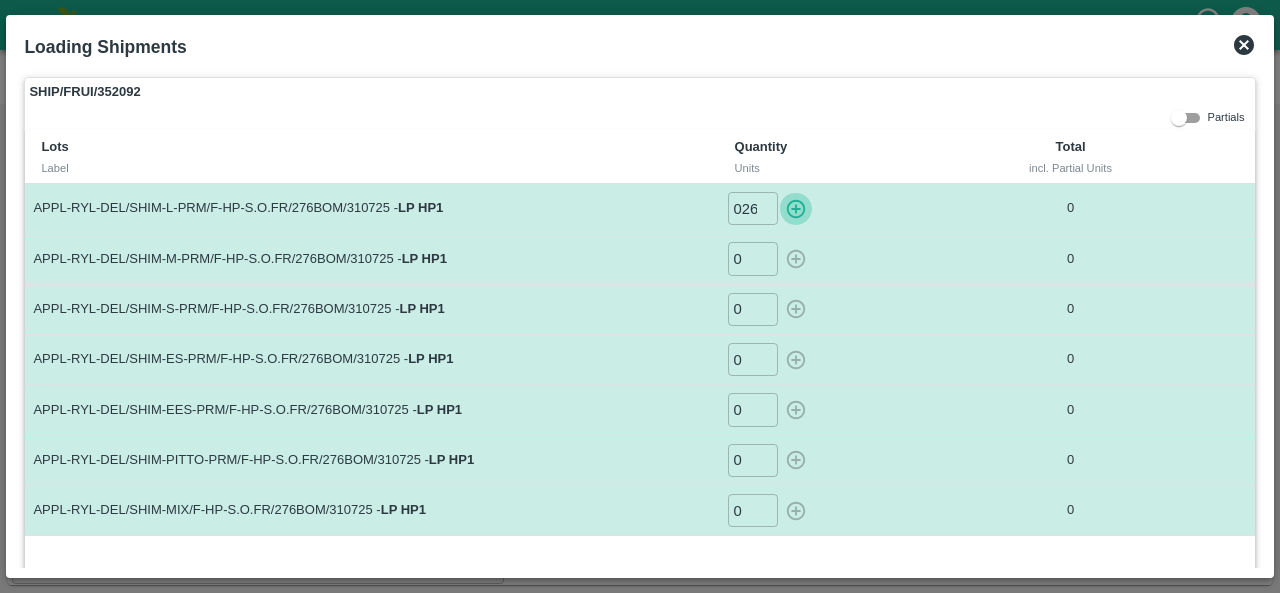 click at bounding box center [796, 208] 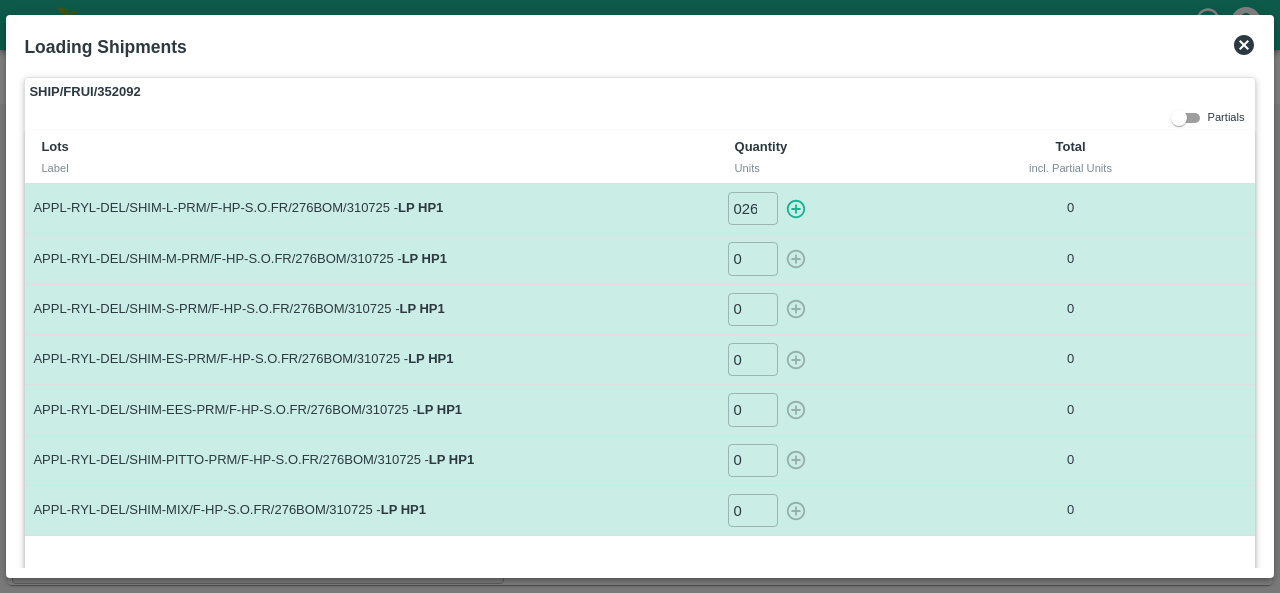 type on "0" 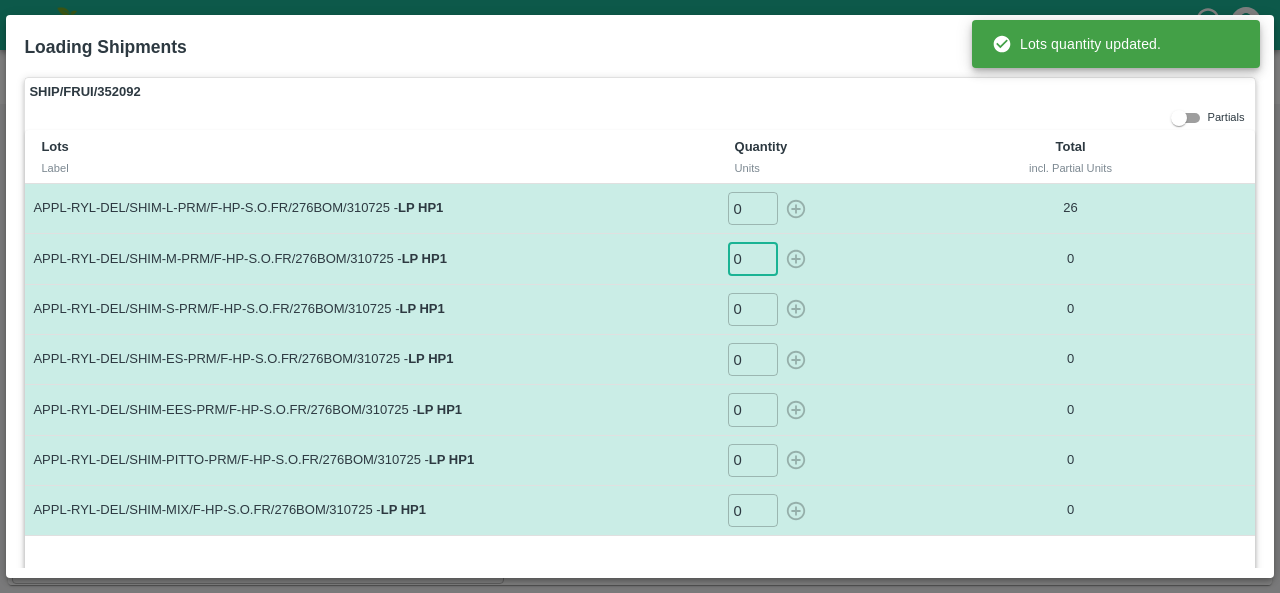 click on "0" at bounding box center [753, 258] 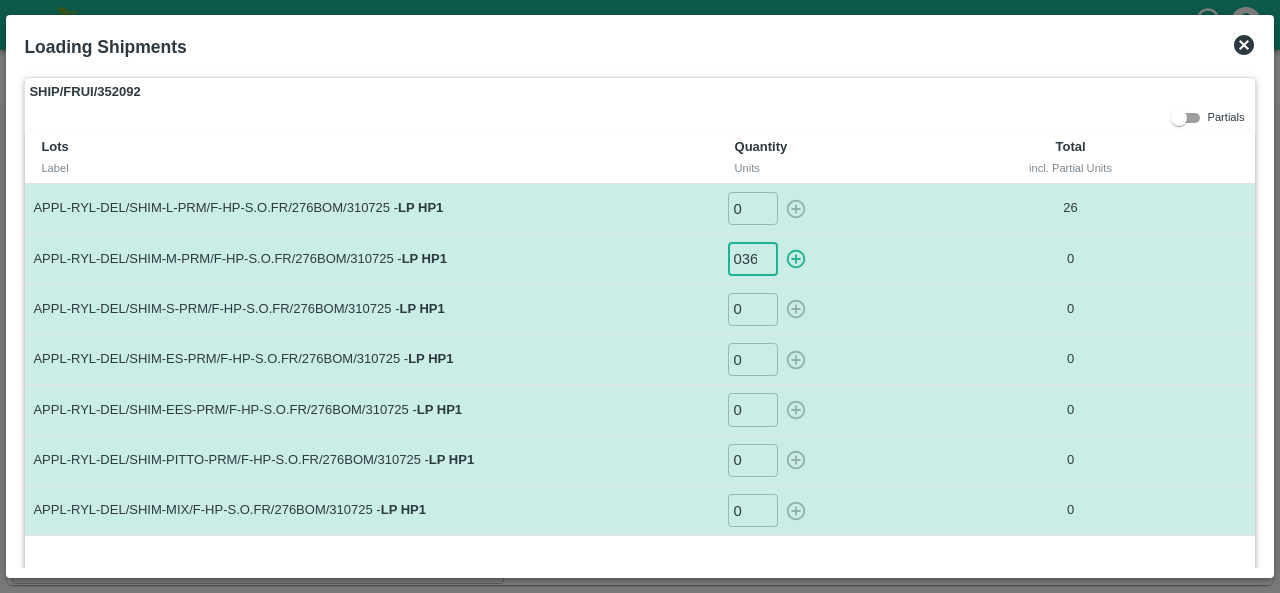 scroll, scrollTop: 0, scrollLeft: 1, axis: horizontal 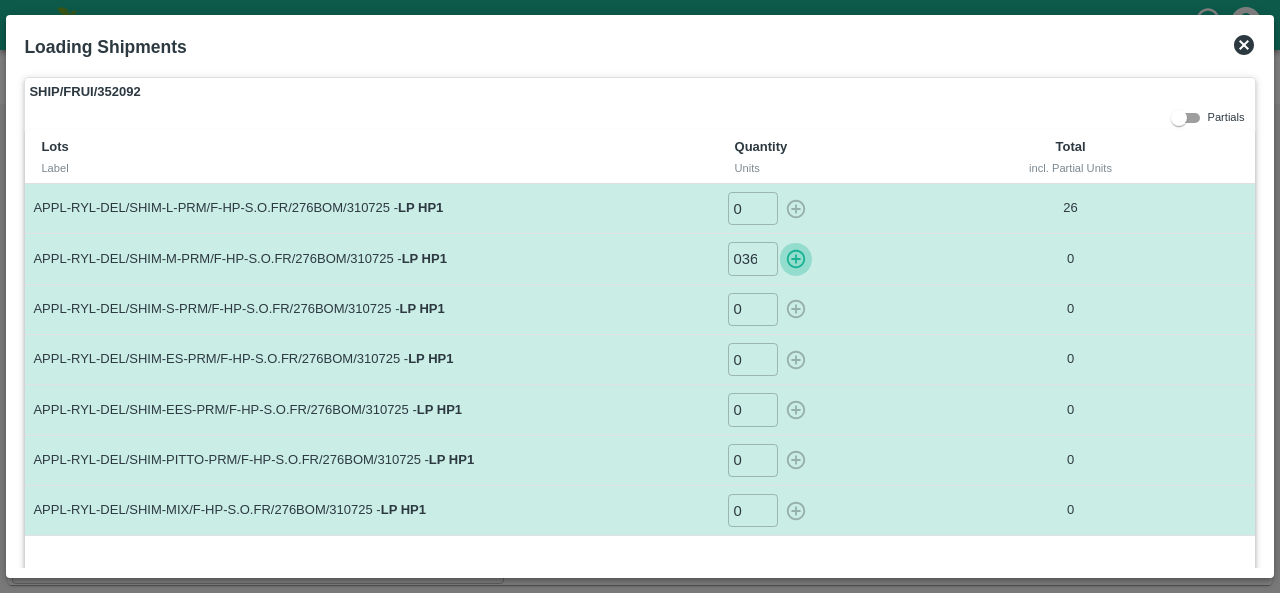 click 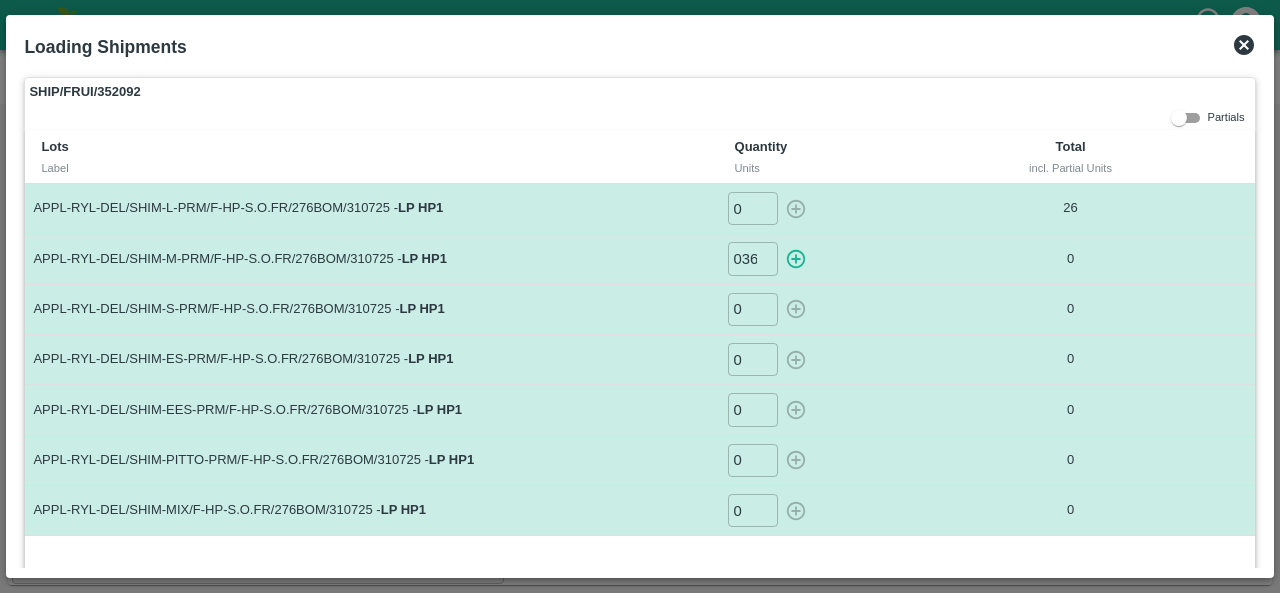 type on "0" 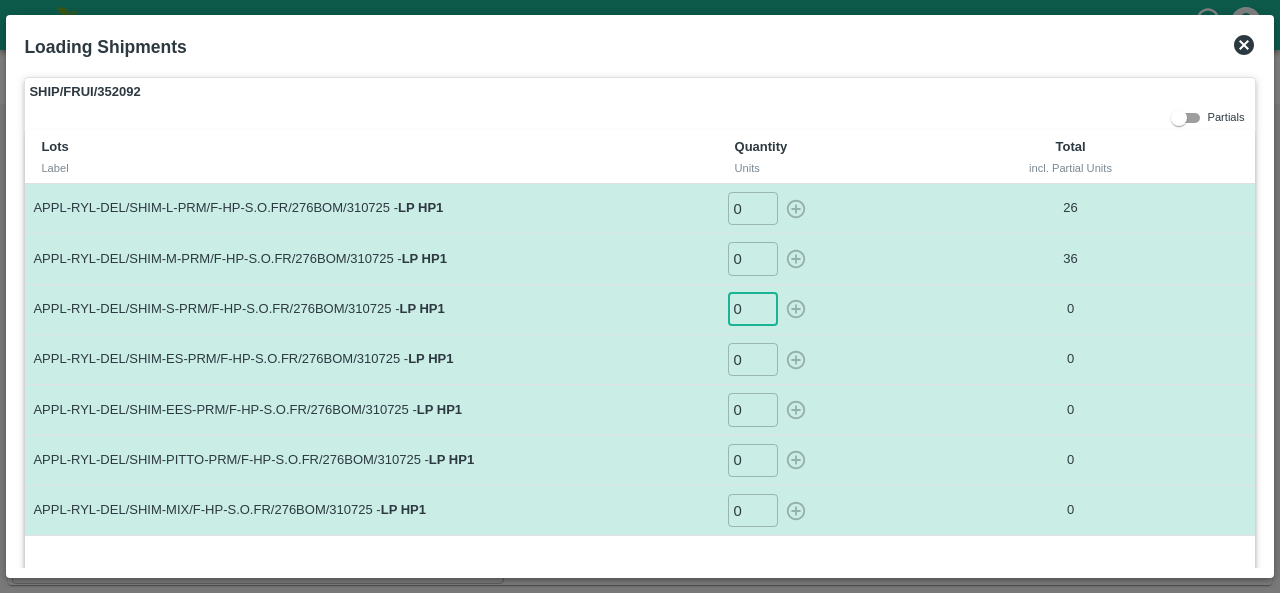 click on "0" at bounding box center (753, 309) 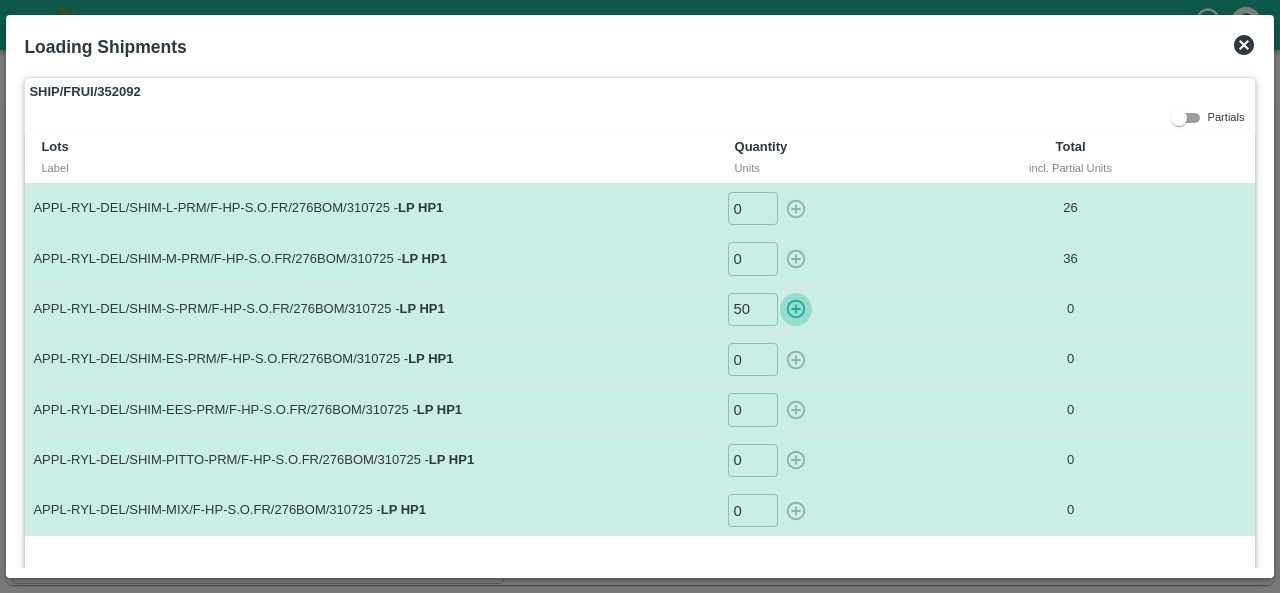 click 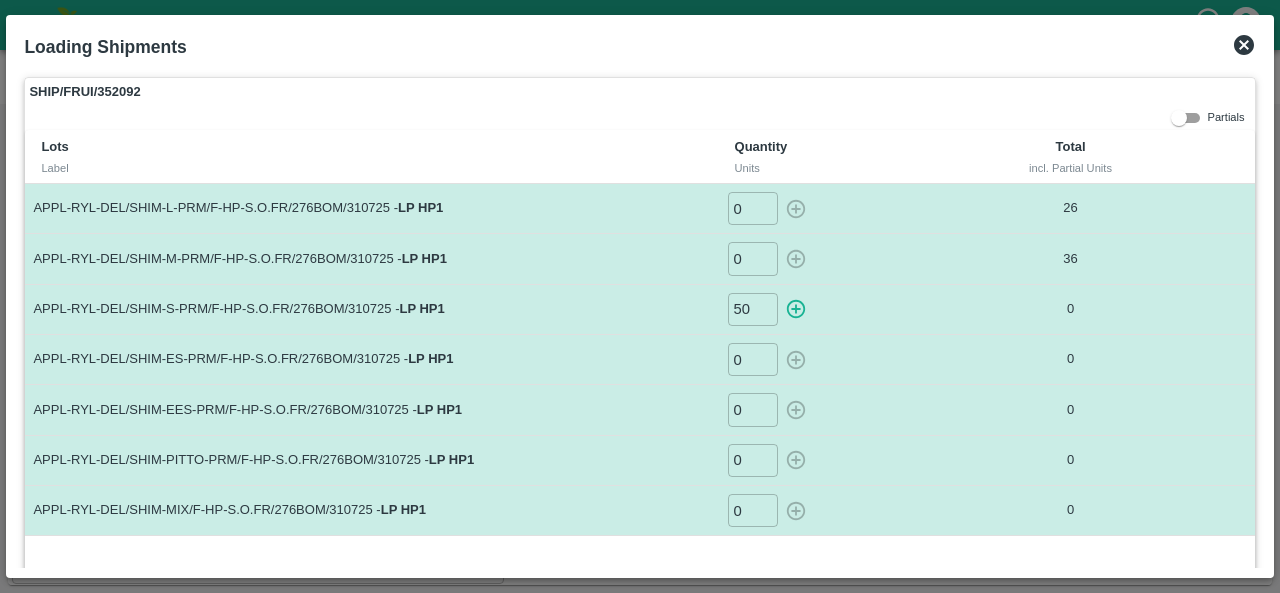 type on "0" 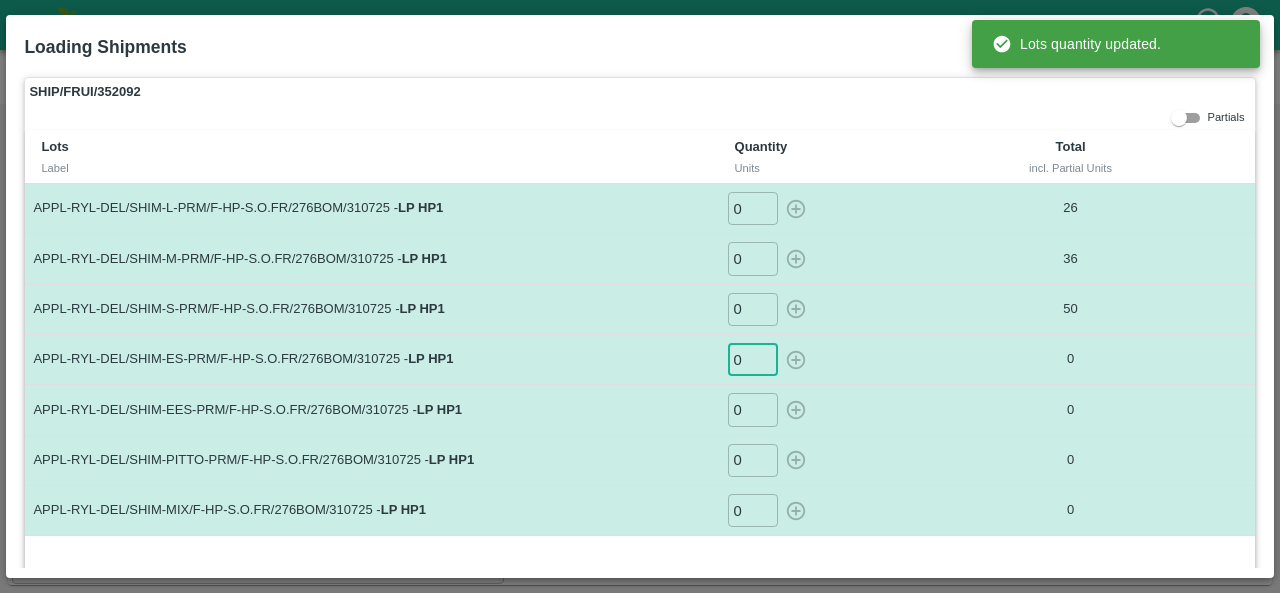 click on "0" at bounding box center (753, 359) 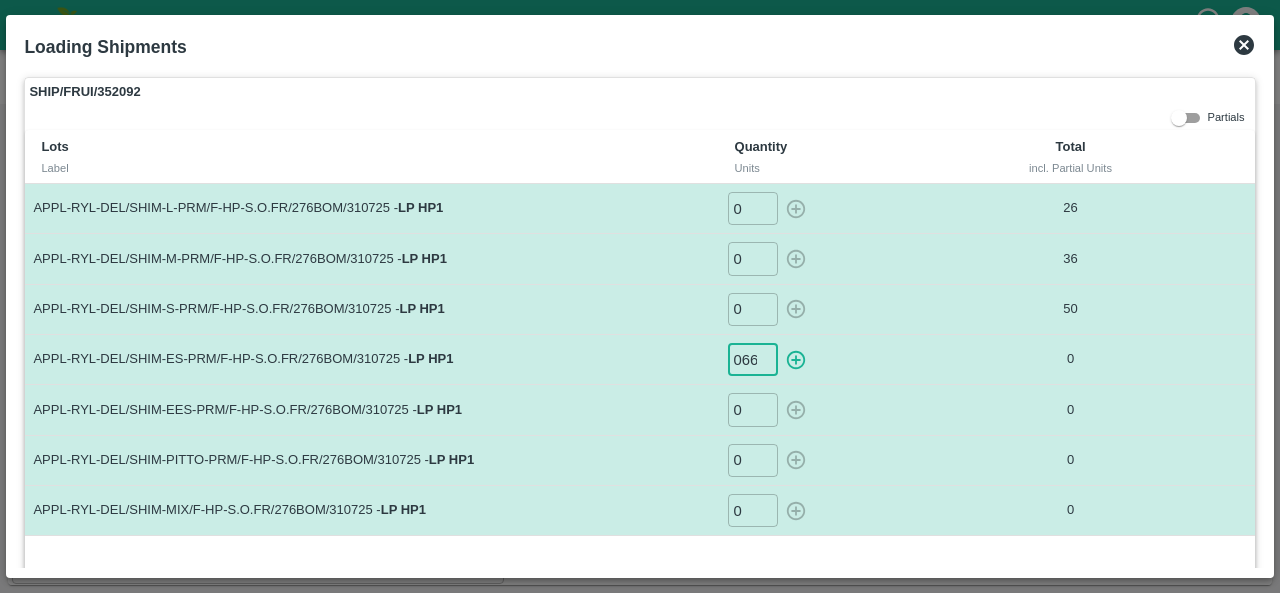 scroll, scrollTop: 0, scrollLeft: 1, axis: horizontal 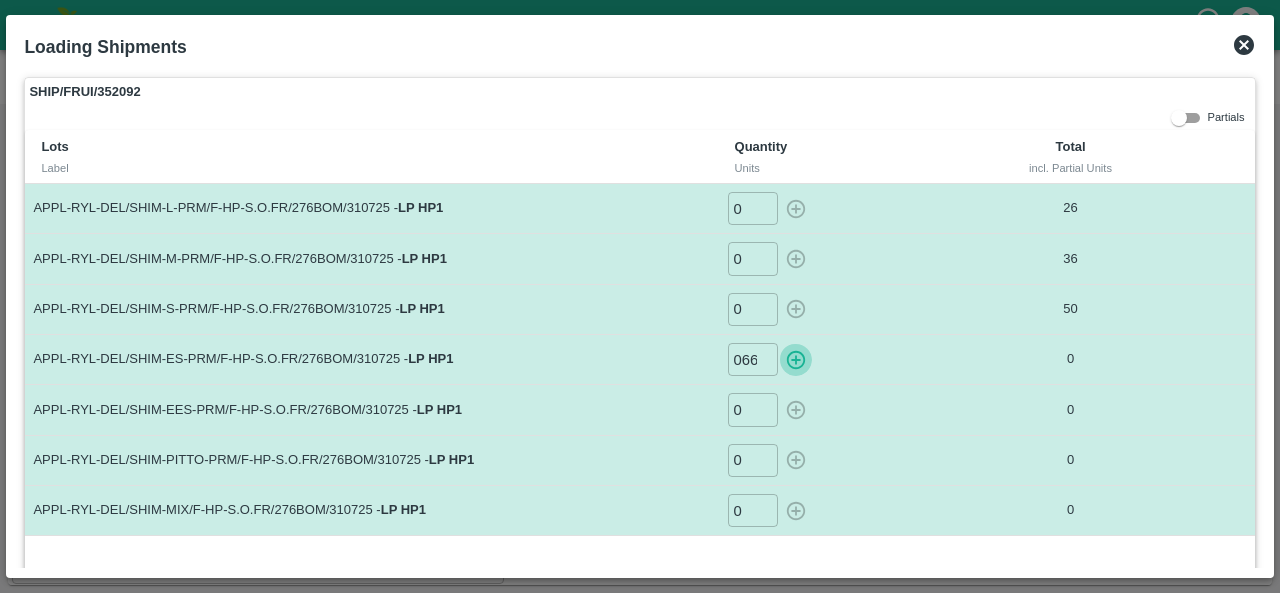 click 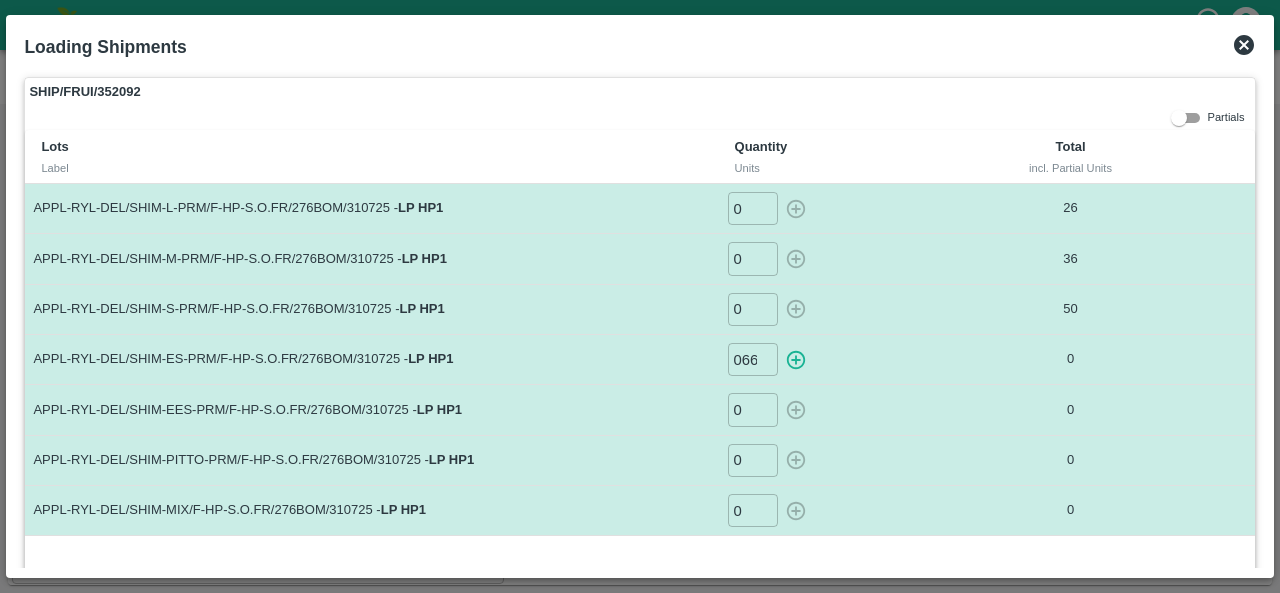 type on "0" 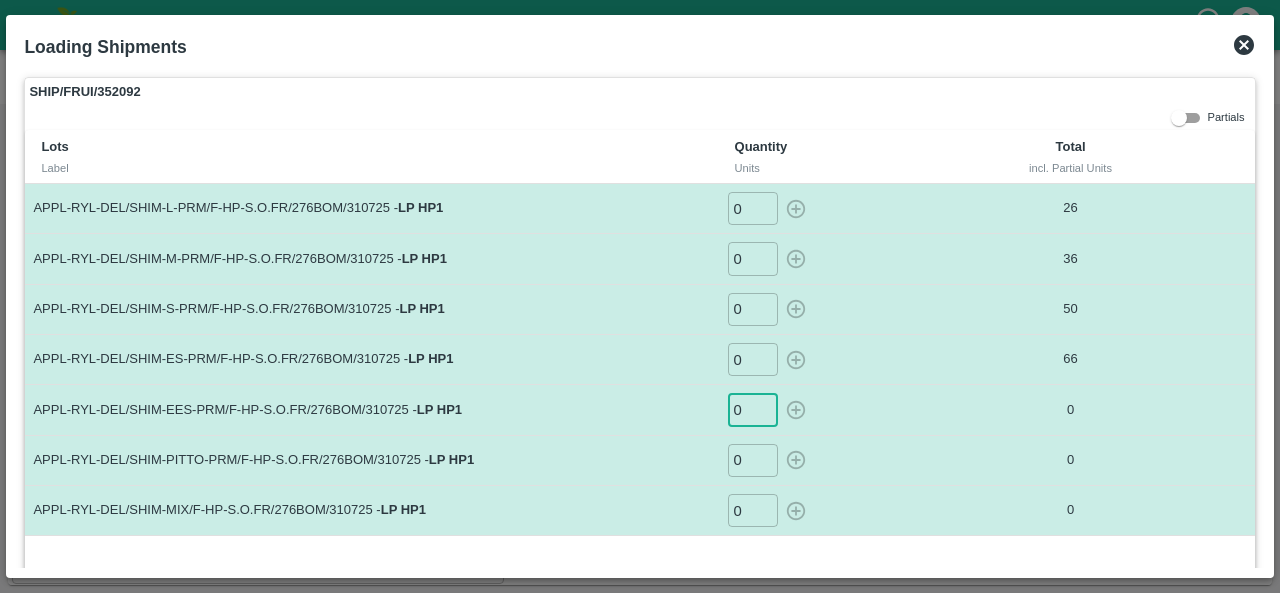 click on "0" at bounding box center (753, 409) 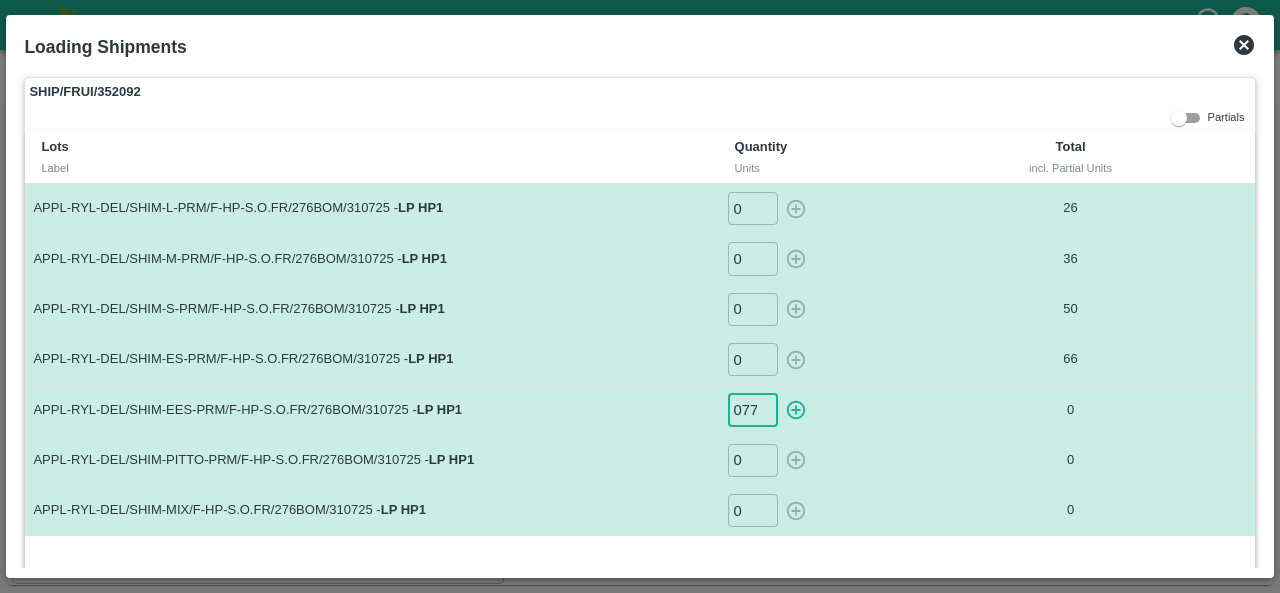 scroll, scrollTop: 0, scrollLeft: 1, axis: horizontal 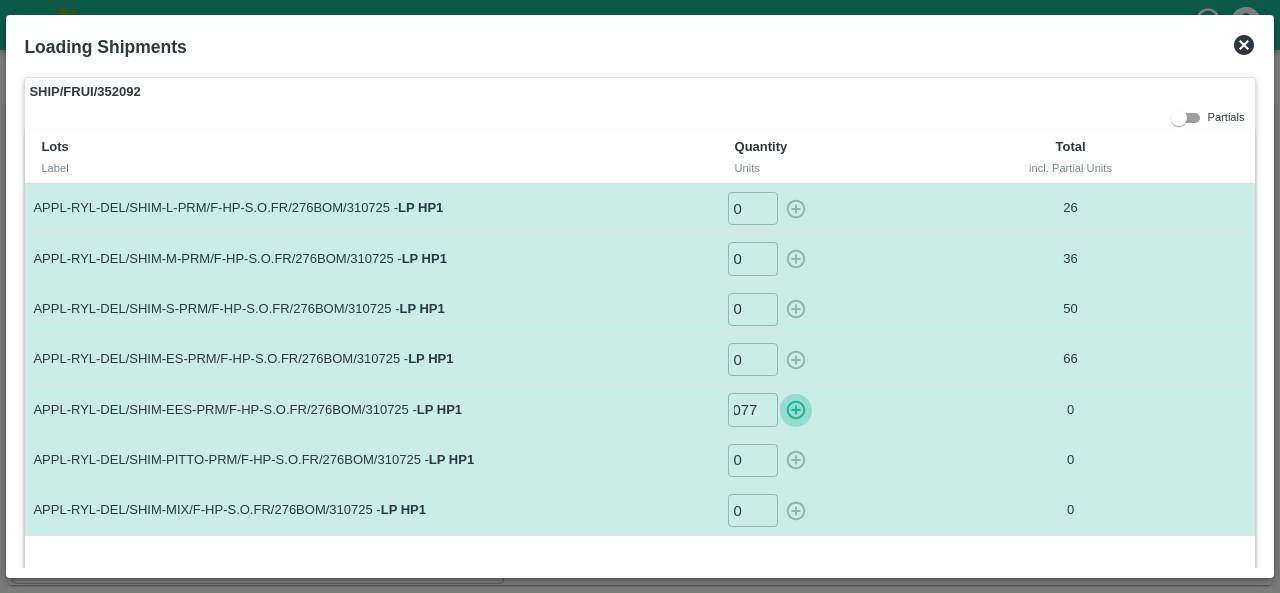 click 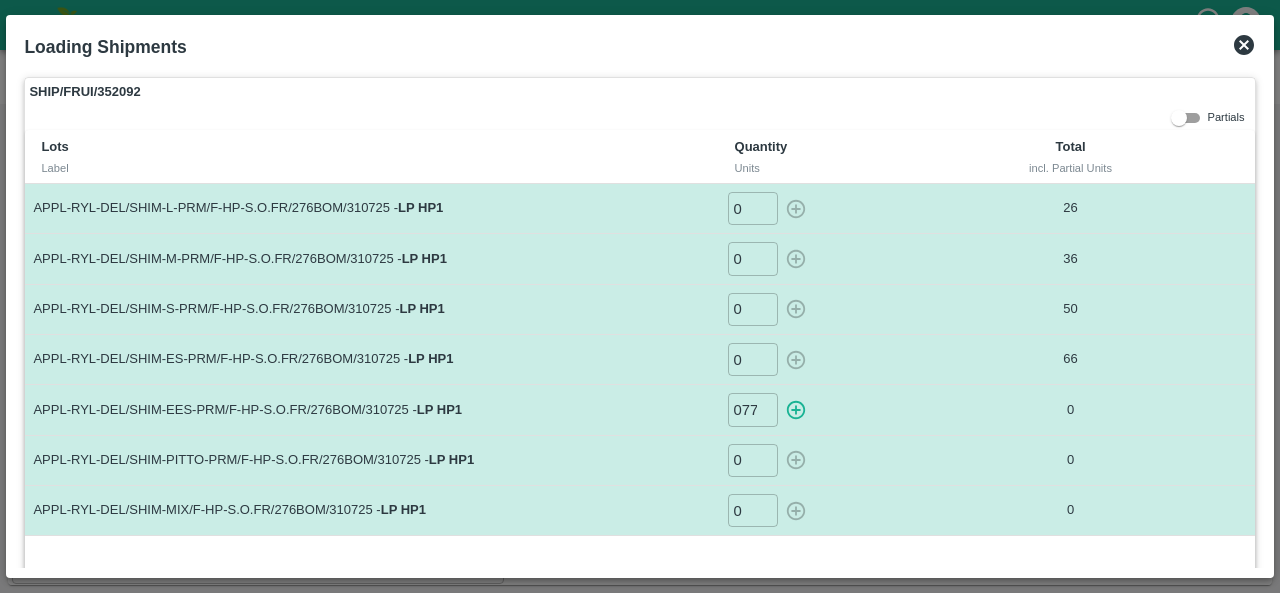 type on "0" 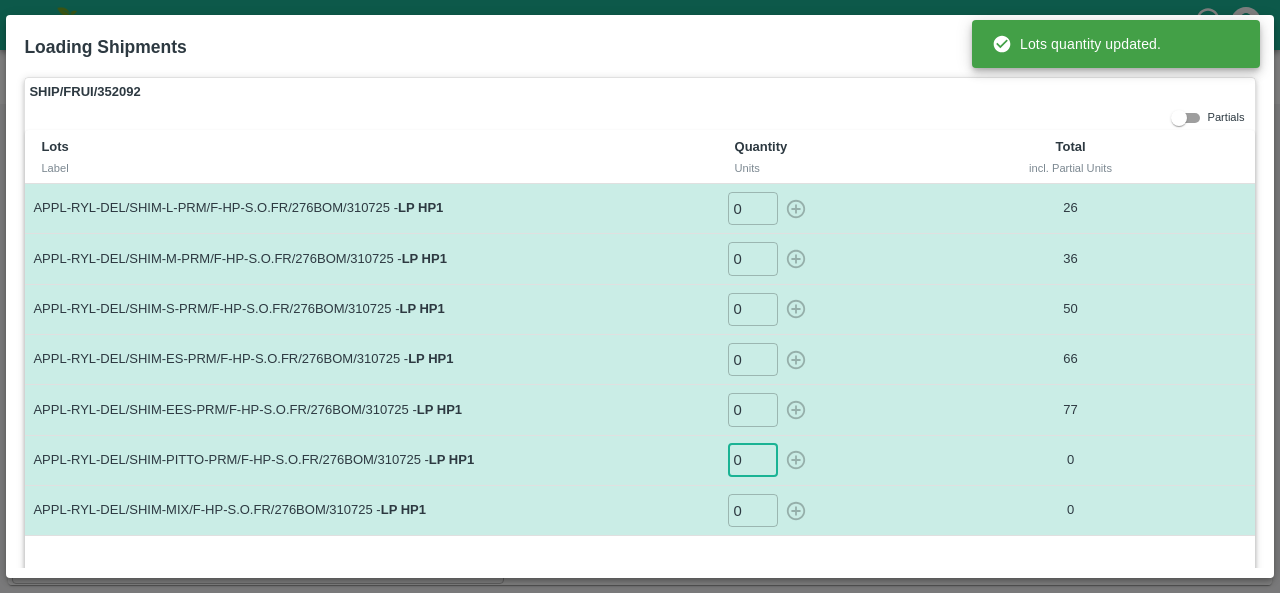 click on "0" at bounding box center [753, 460] 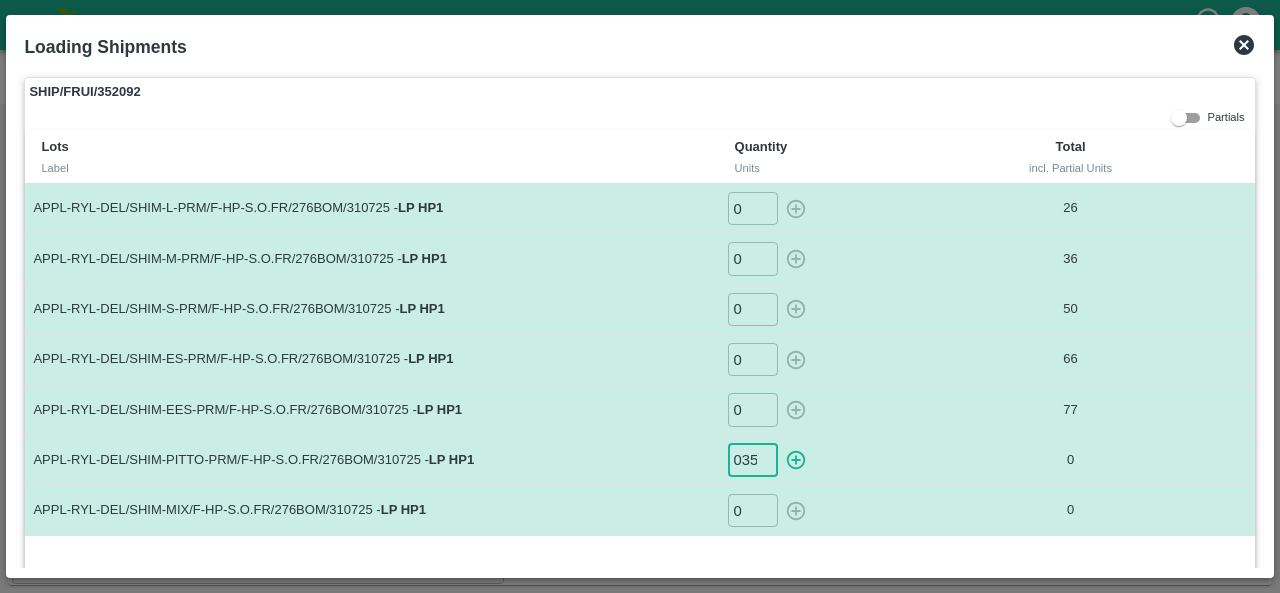 scroll, scrollTop: 0, scrollLeft: 1, axis: horizontal 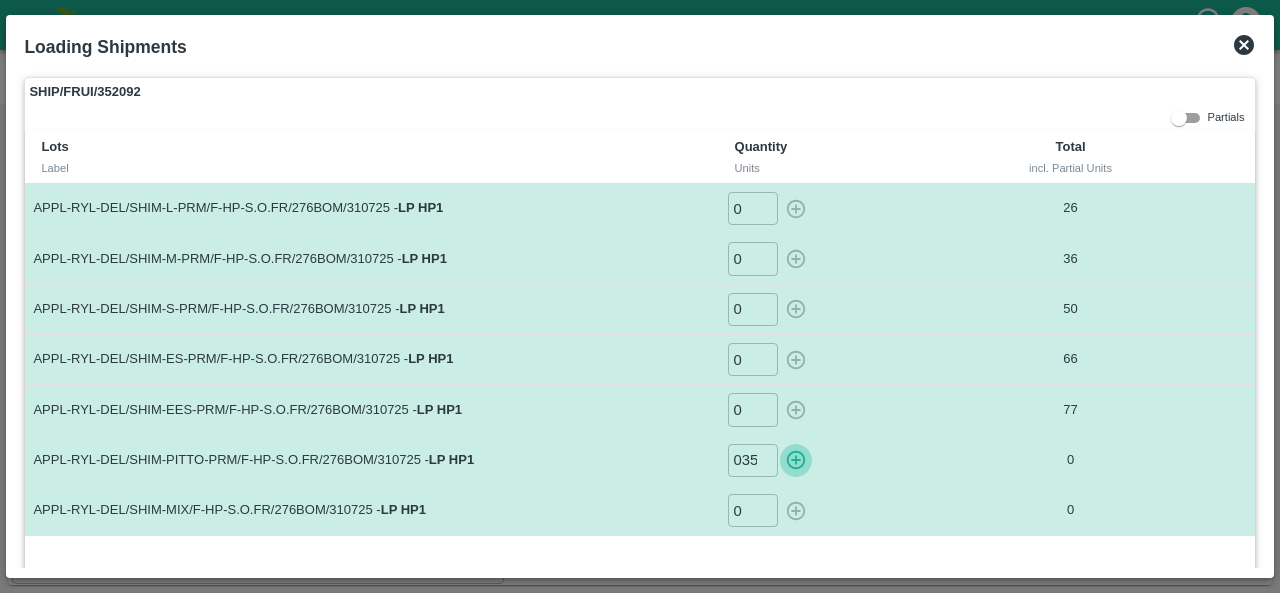 click 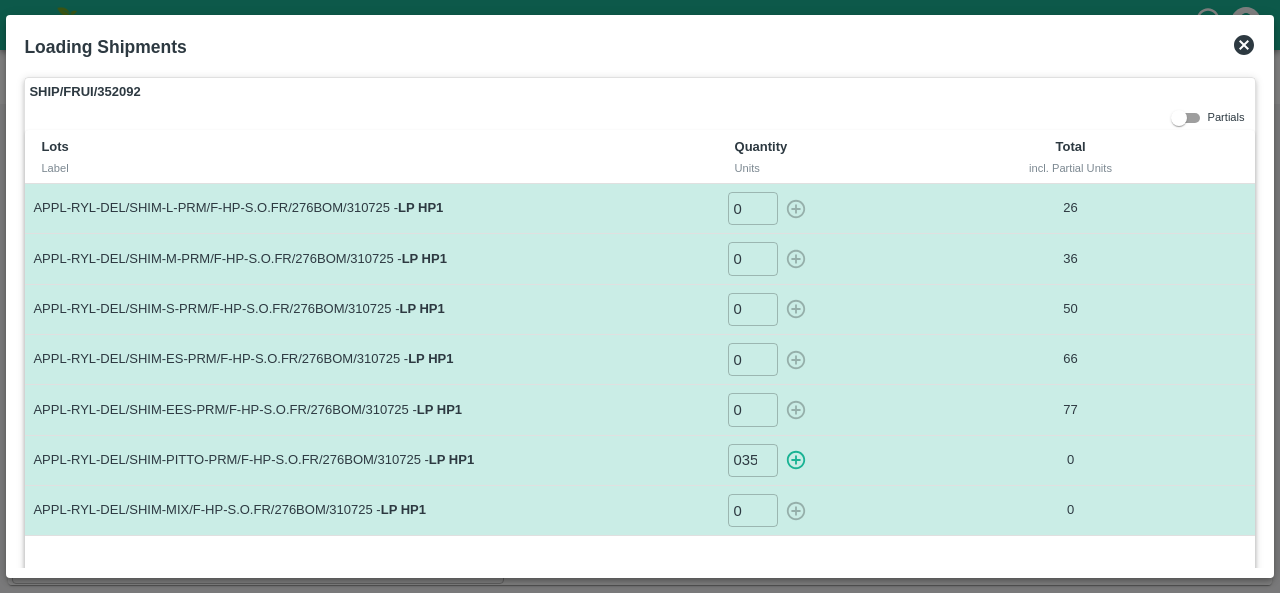 type on "0" 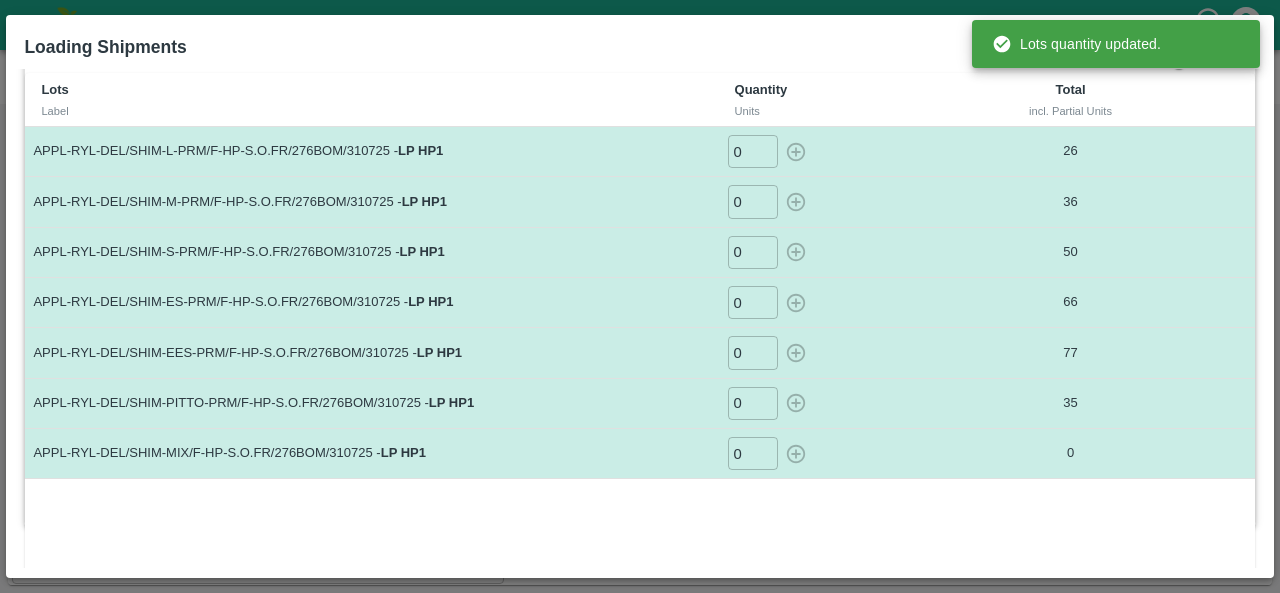 scroll, scrollTop: 62, scrollLeft: 0, axis: vertical 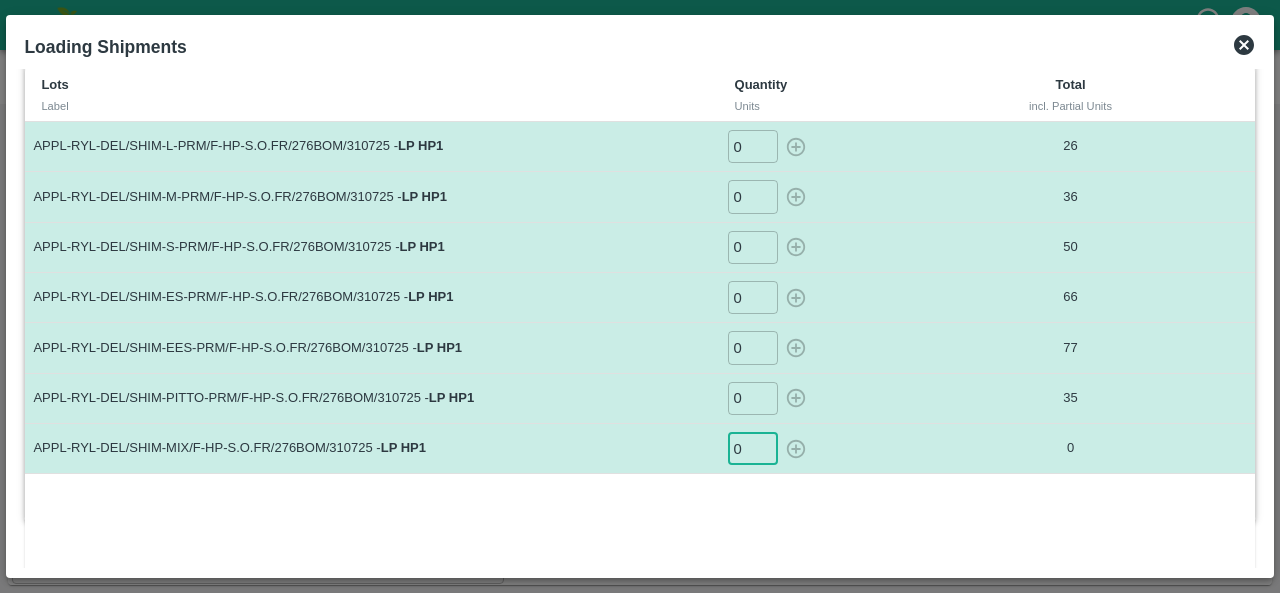 click on "0" at bounding box center [753, 448] 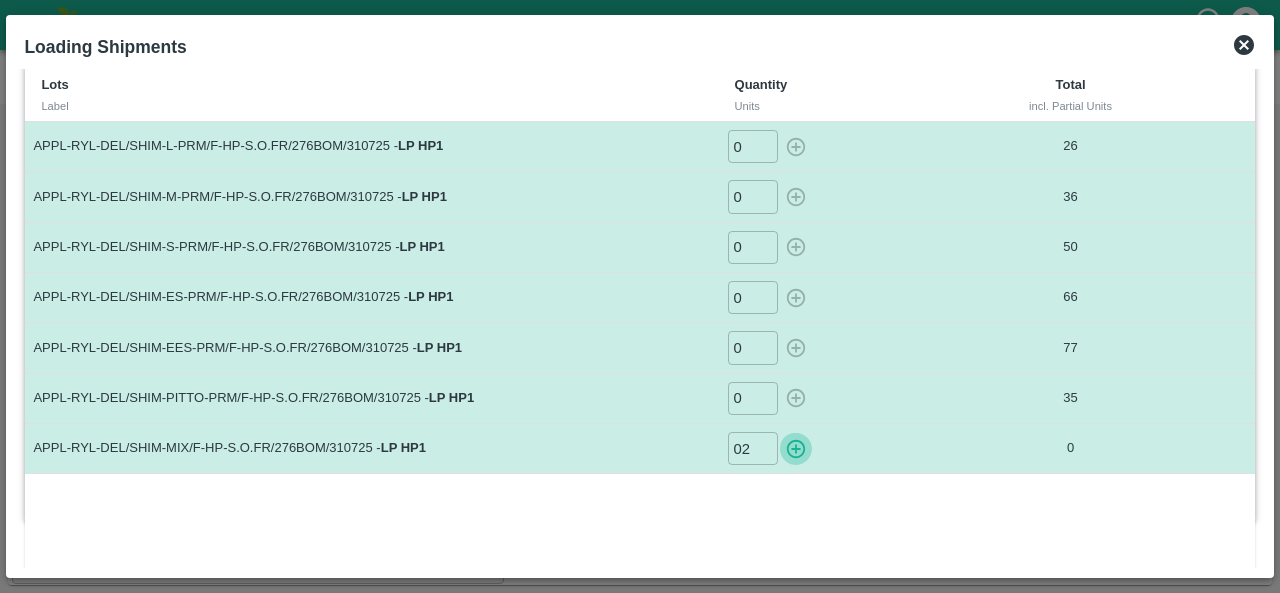 click 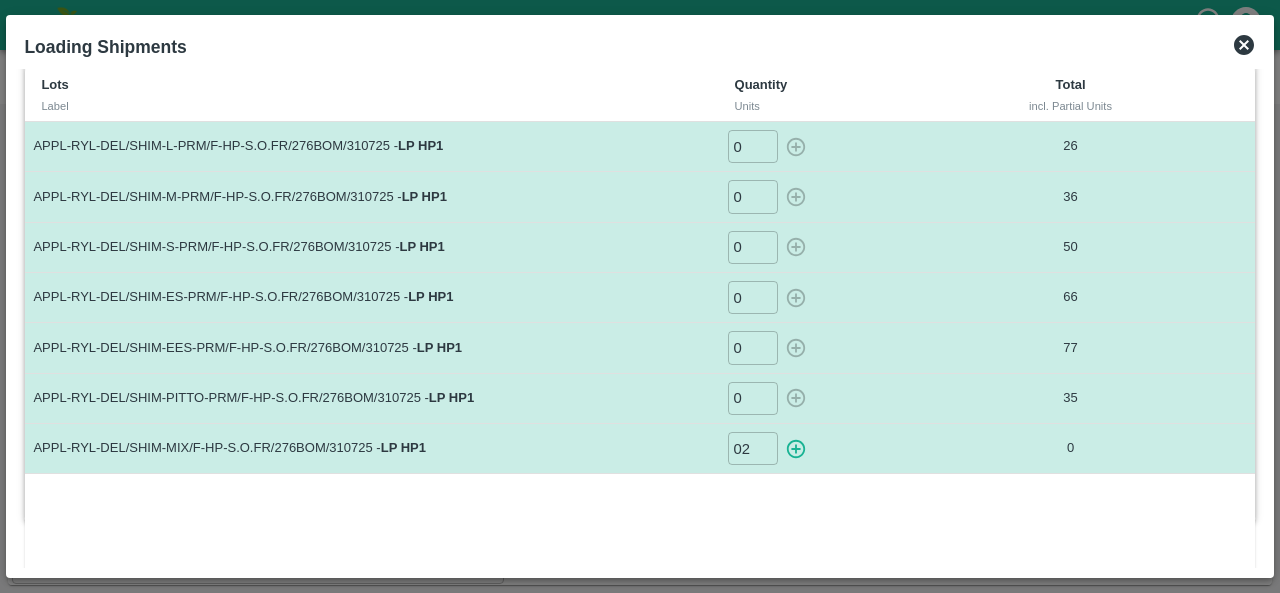 type on "0" 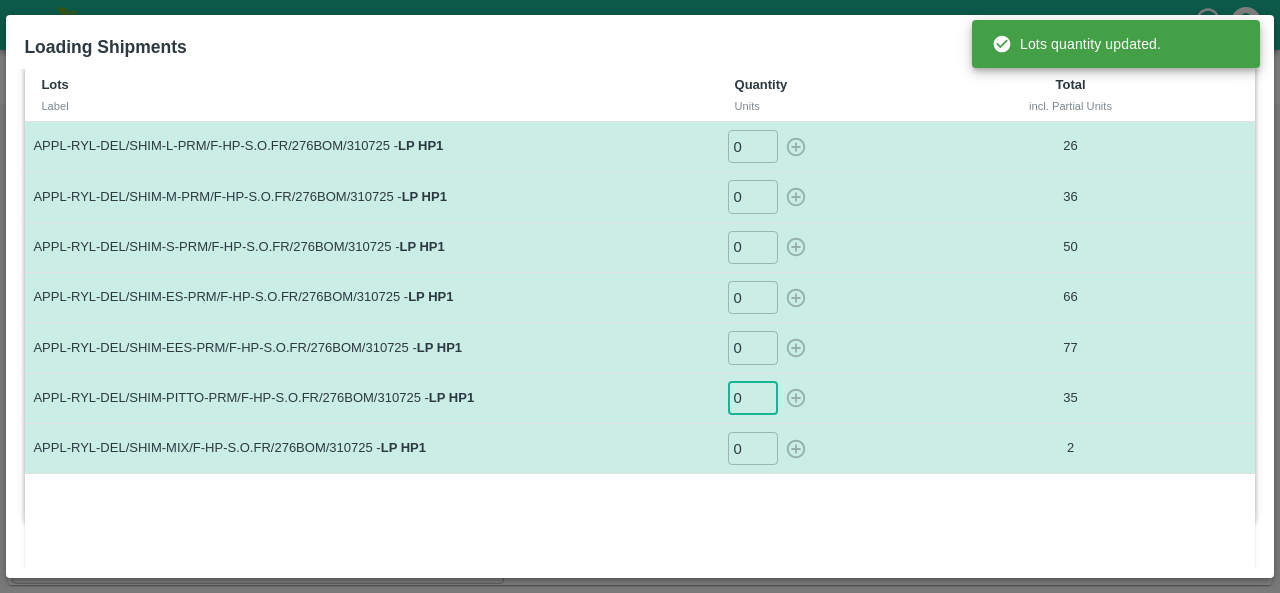 click on "0" at bounding box center [753, 398] 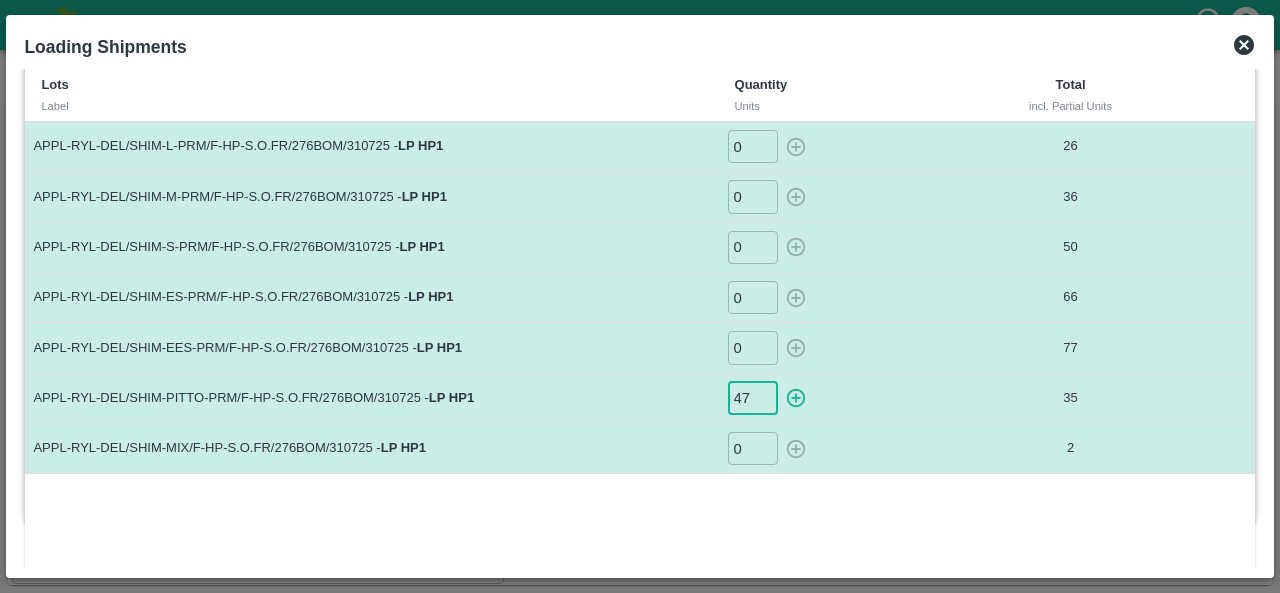 type on "47" 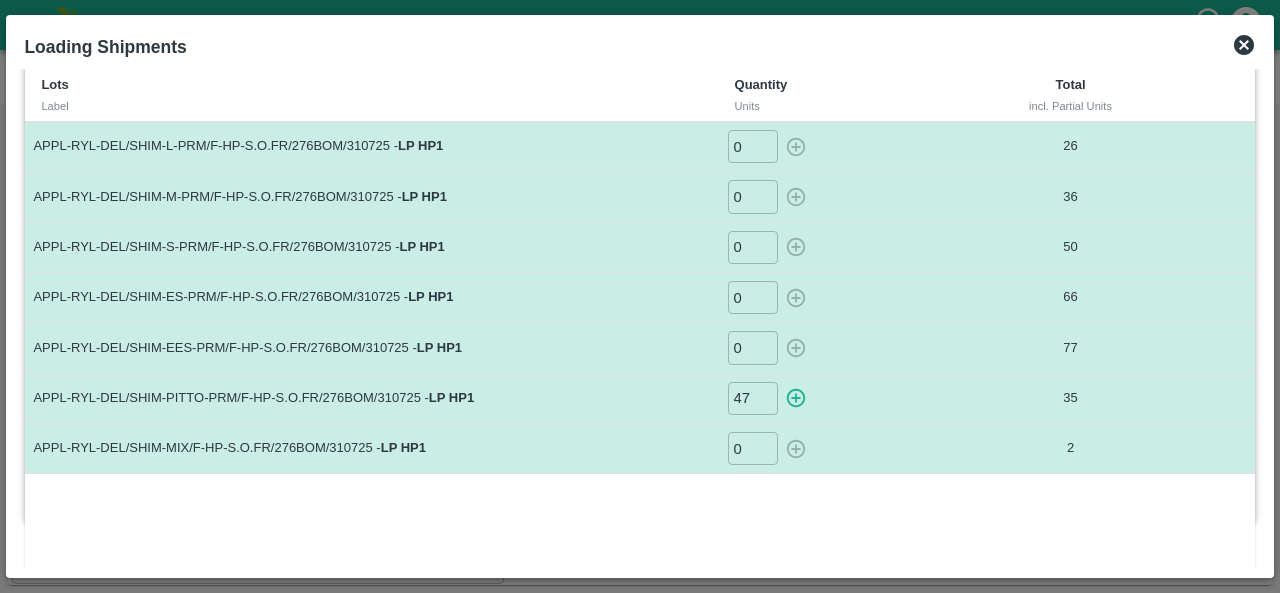 click 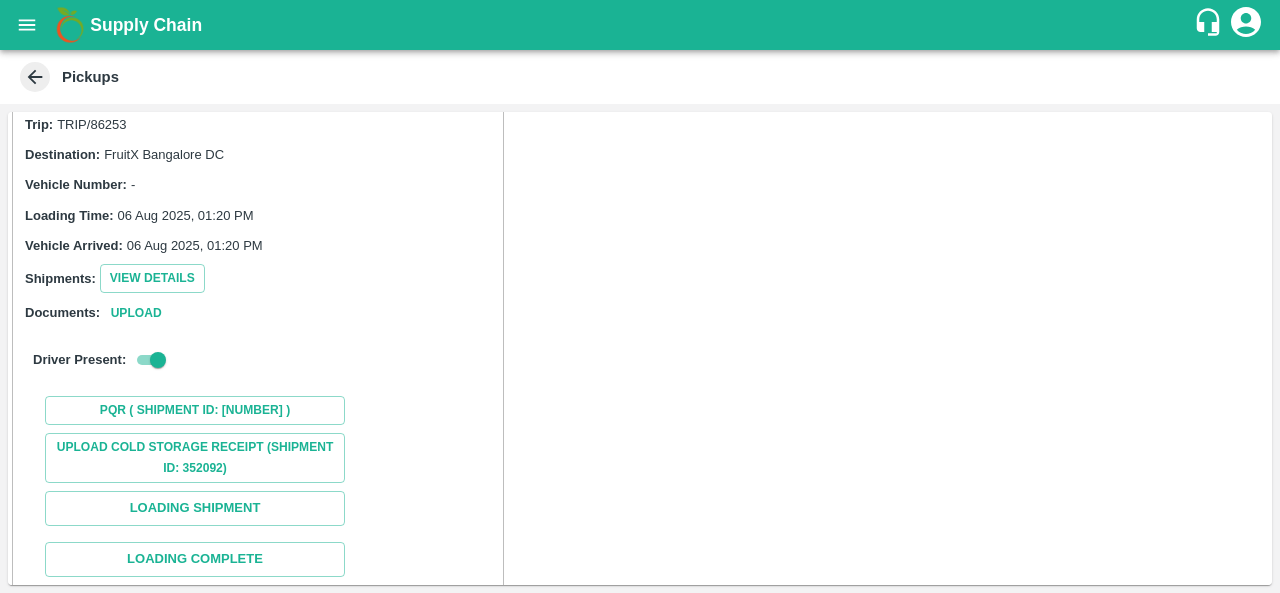 scroll, scrollTop: 76, scrollLeft: 0, axis: vertical 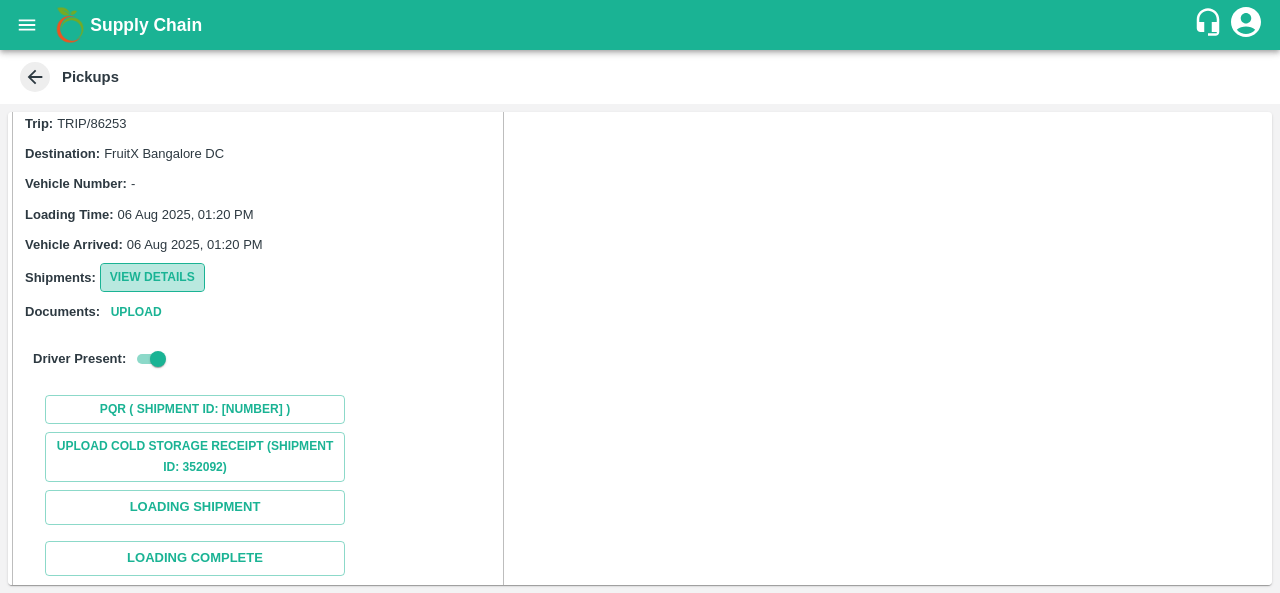 click on "View Details" at bounding box center (152, 277) 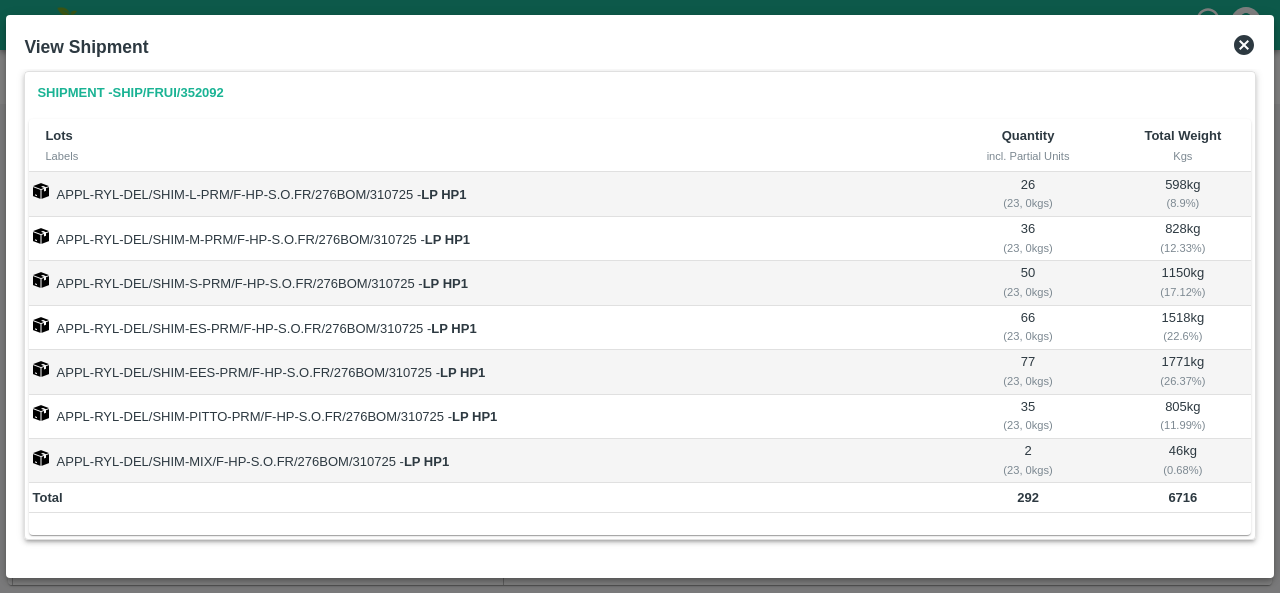 scroll, scrollTop: 0, scrollLeft: 0, axis: both 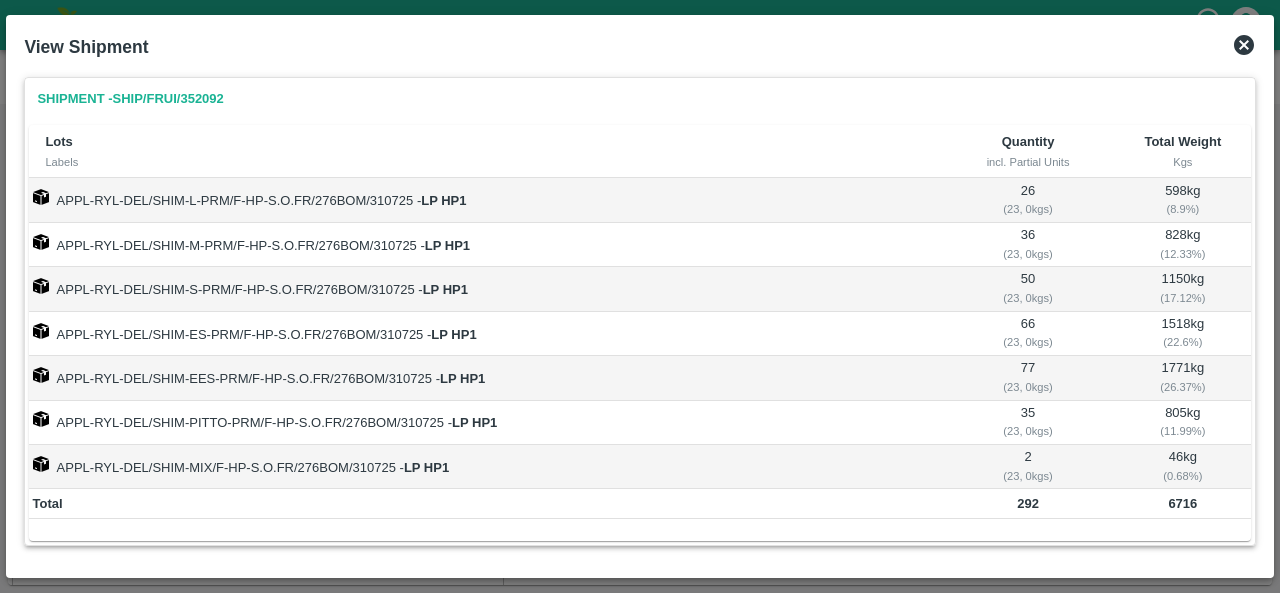click 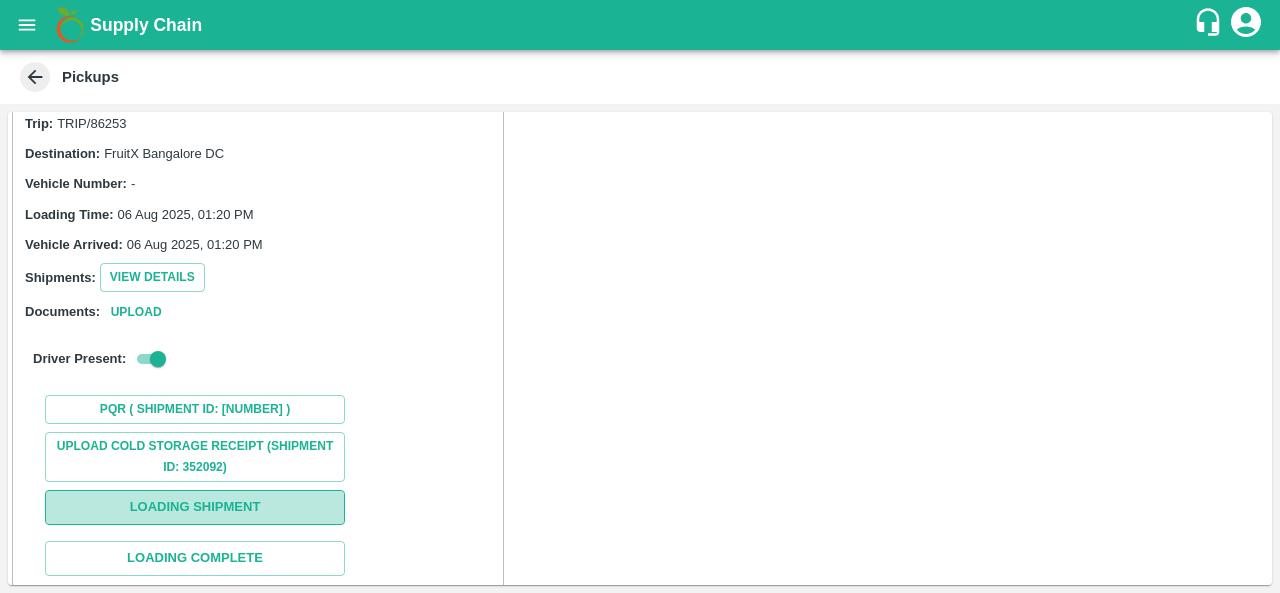 click on "Loading Shipment" at bounding box center (195, 507) 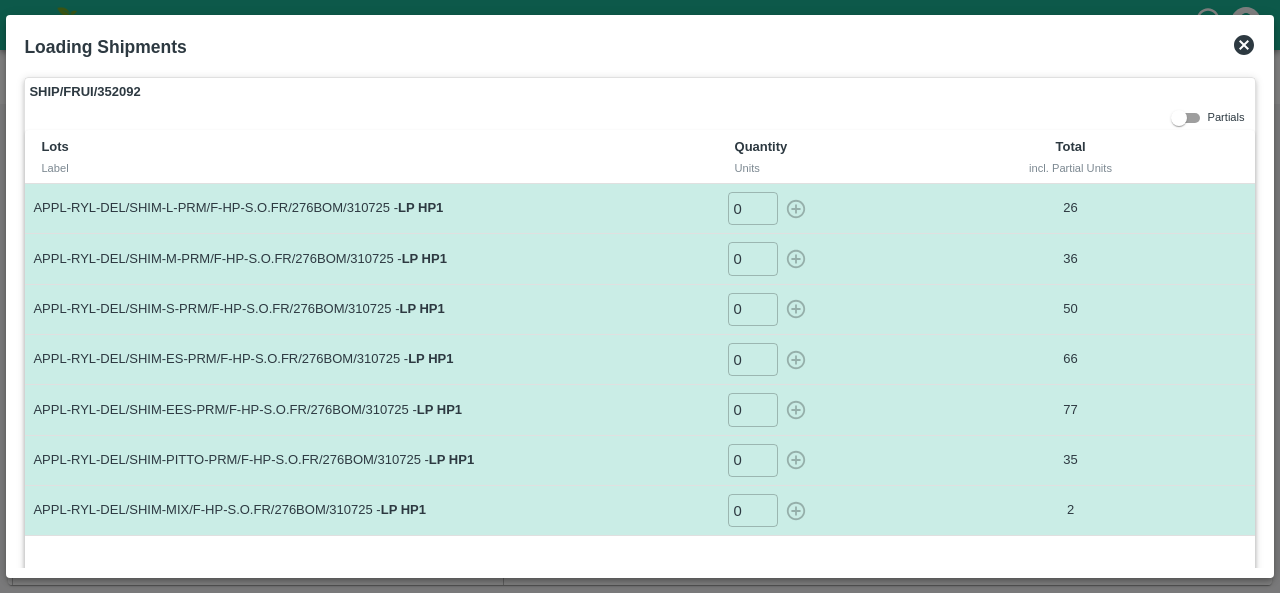click on "0" at bounding box center [753, 208] 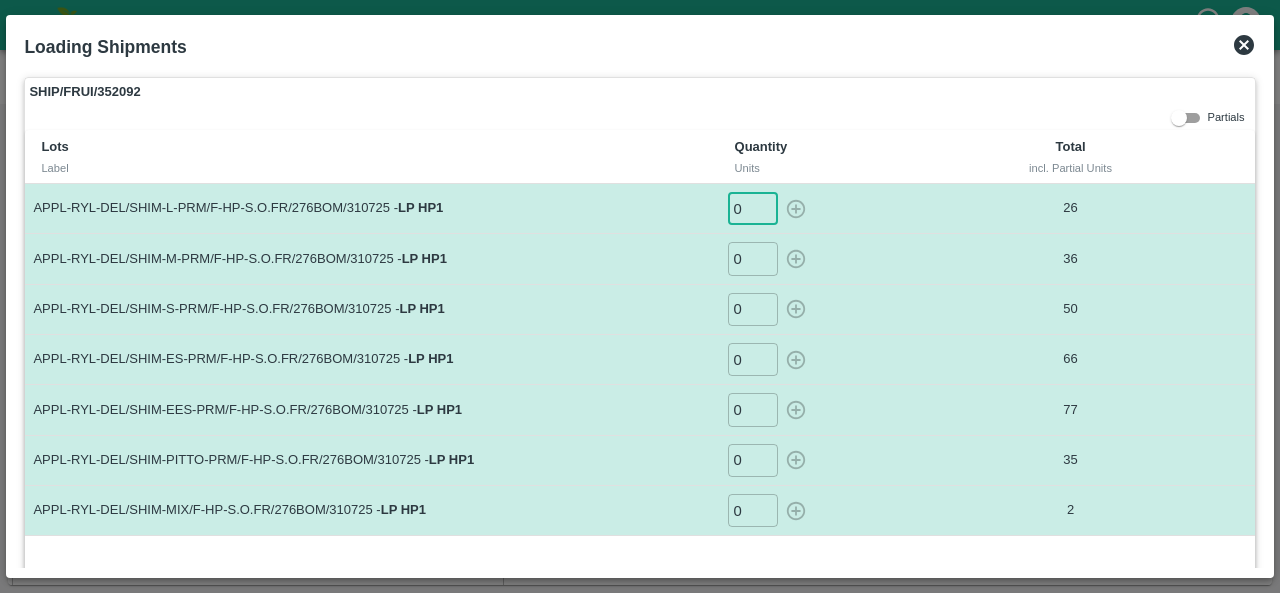 type on "-0" 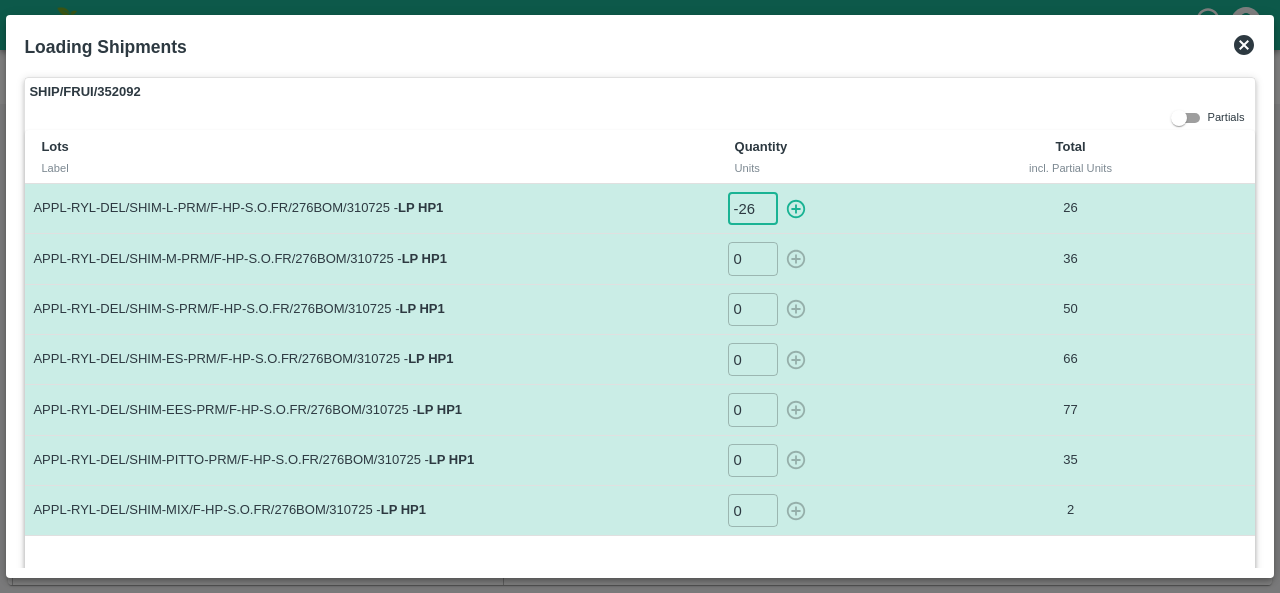 click 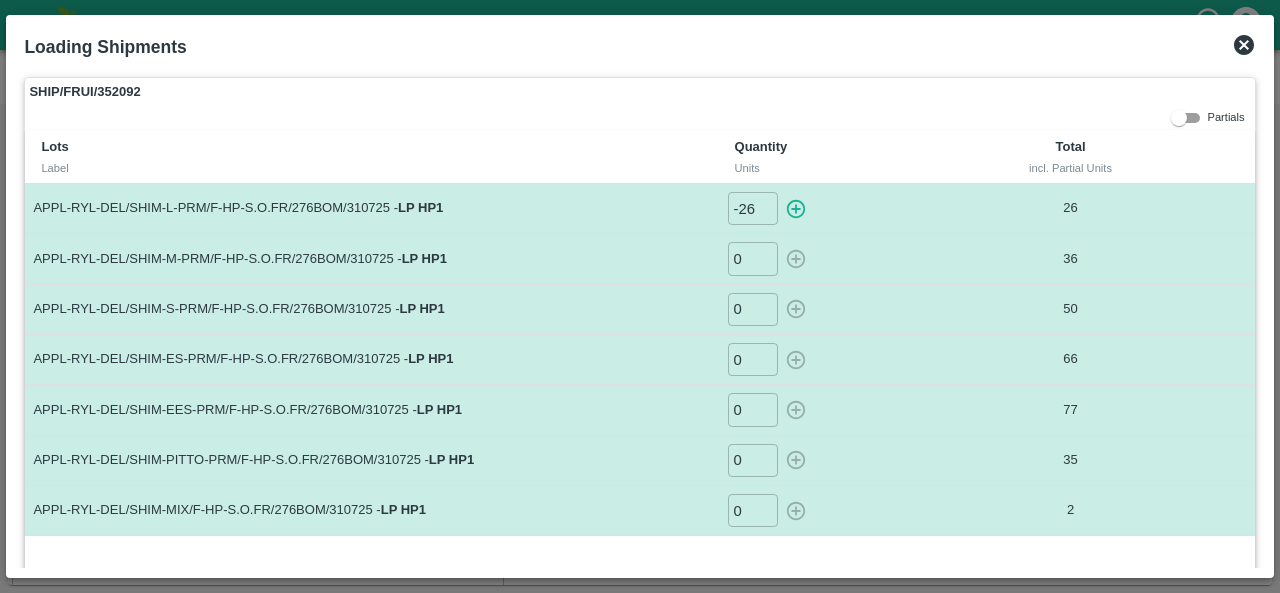 type on "0" 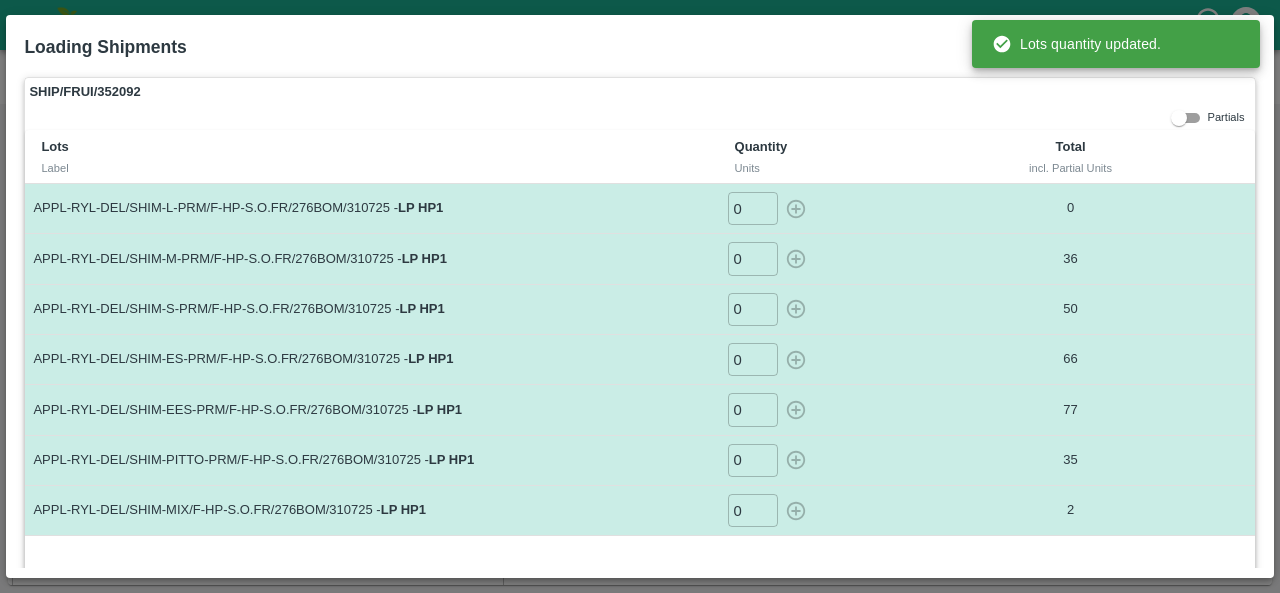 click on "0" at bounding box center [753, 258] 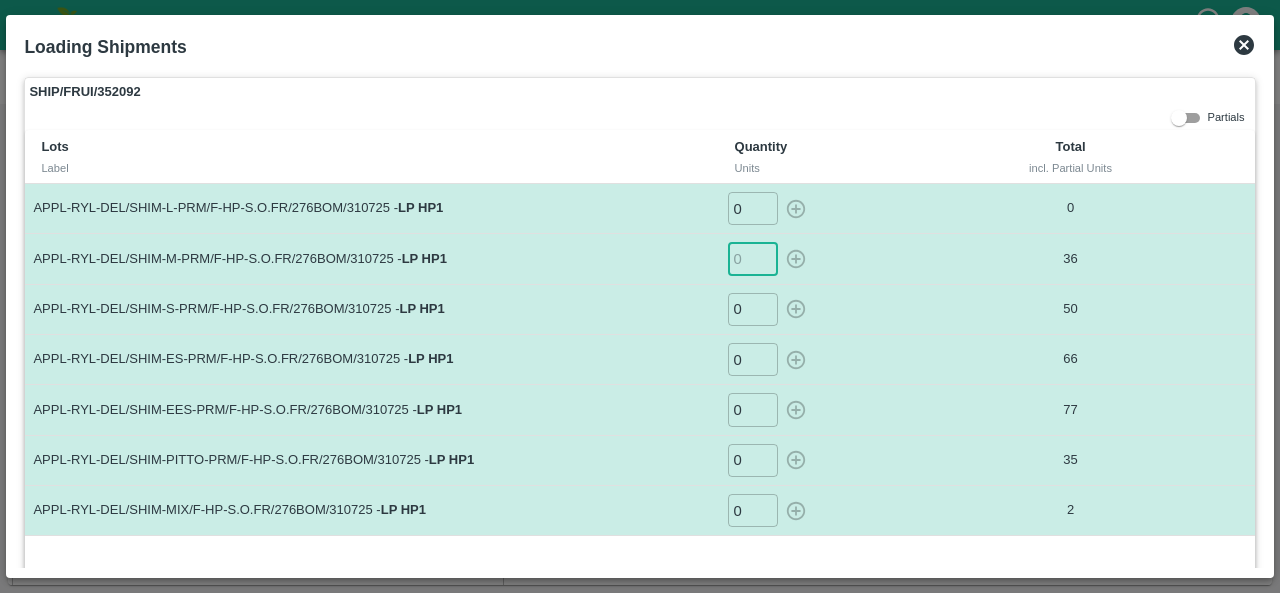scroll, scrollTop: 0, scrollLeft: 6, axis: horizontal 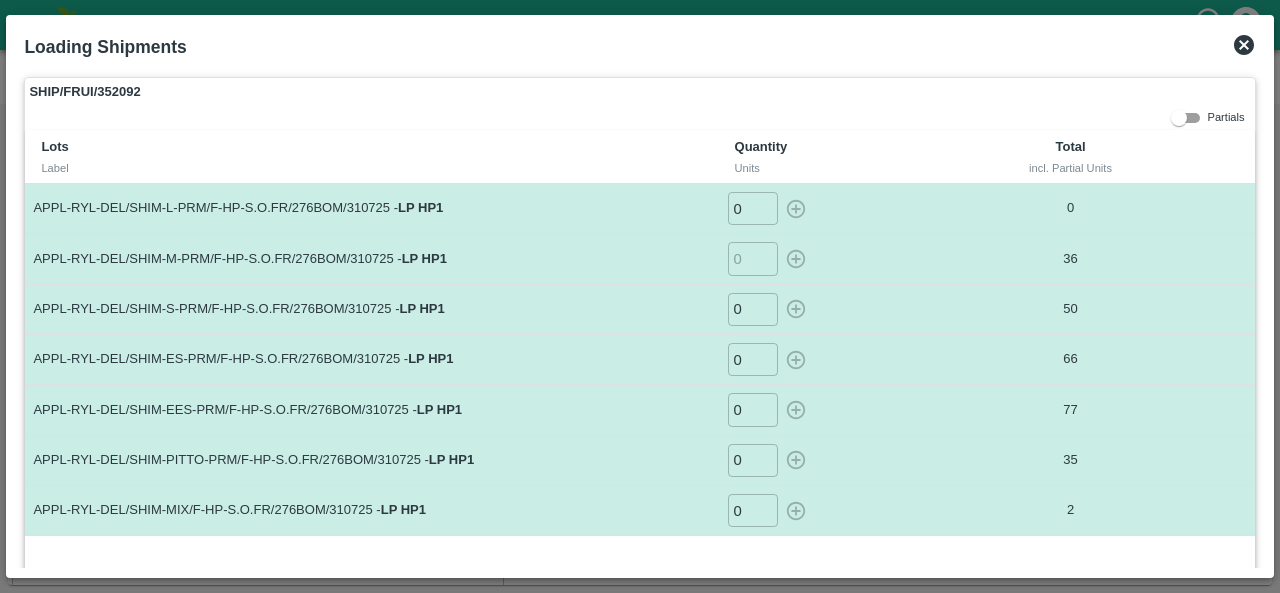 click at bounding box center (753, 258) 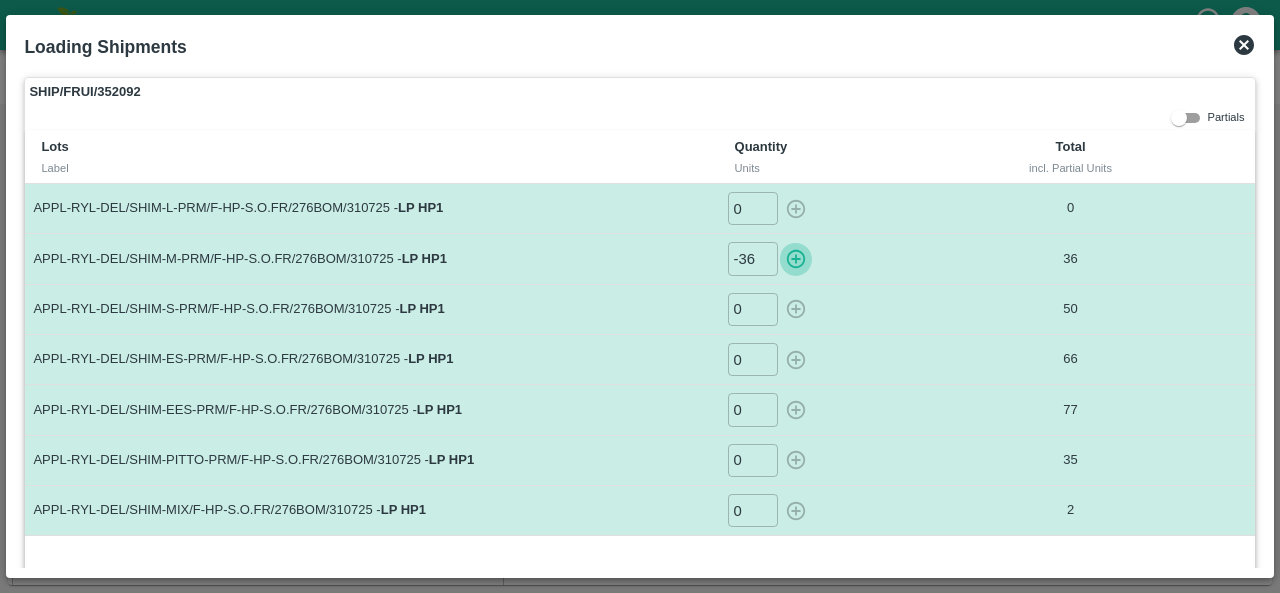 click 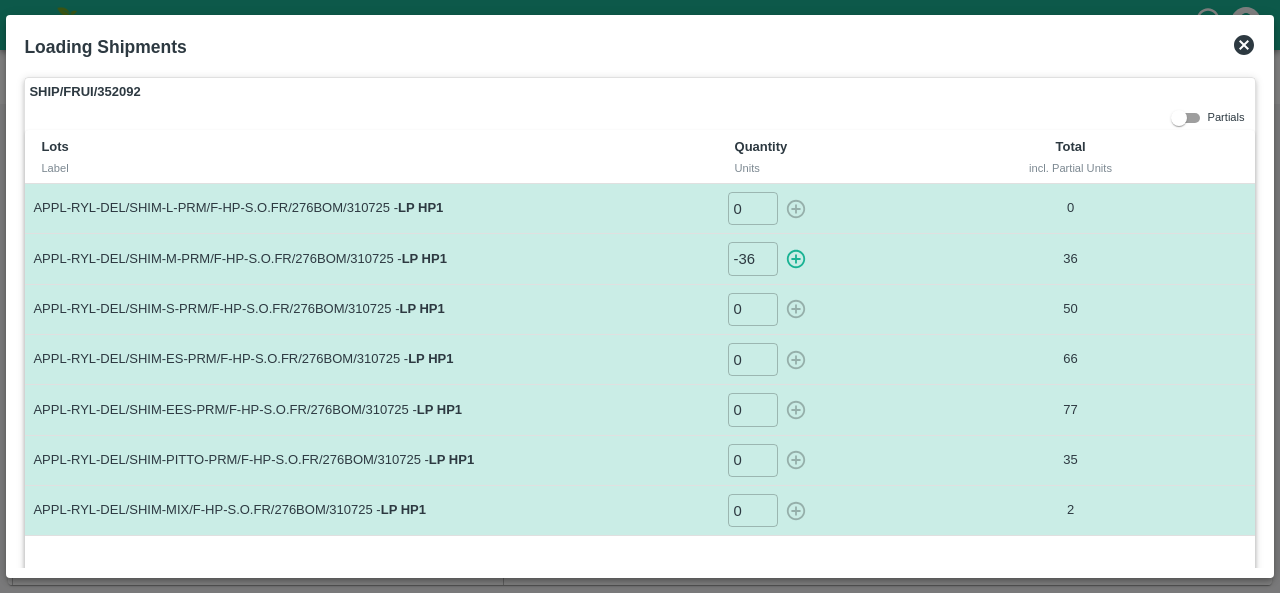 type on "0" 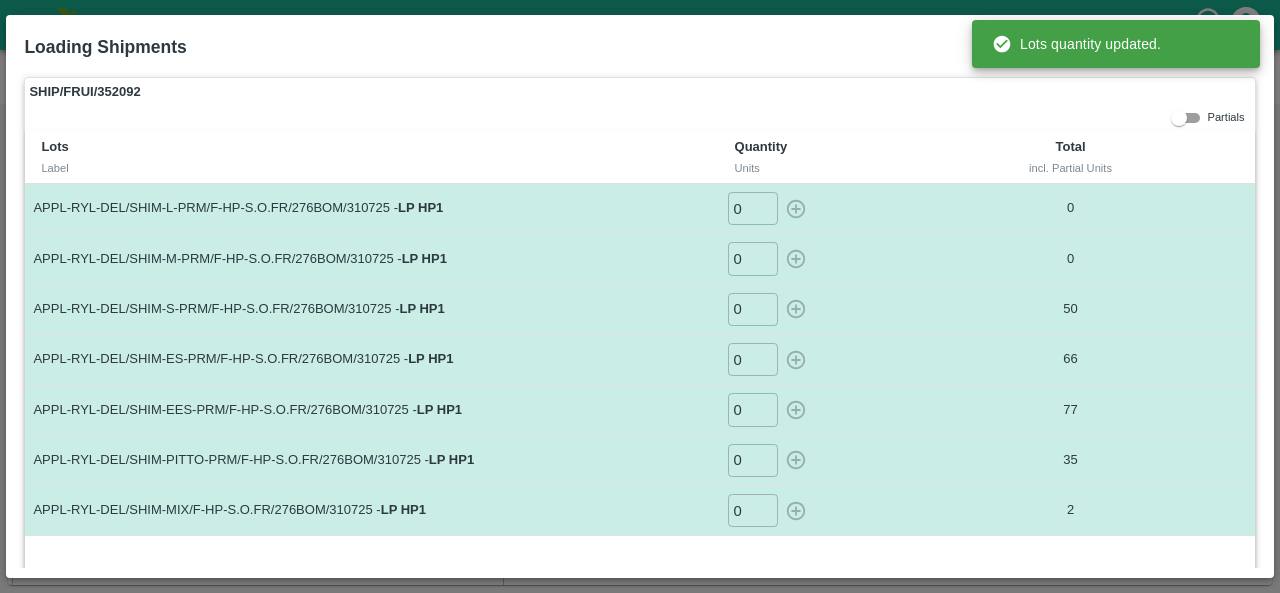 click on "0" at bounding box center (753, 309) 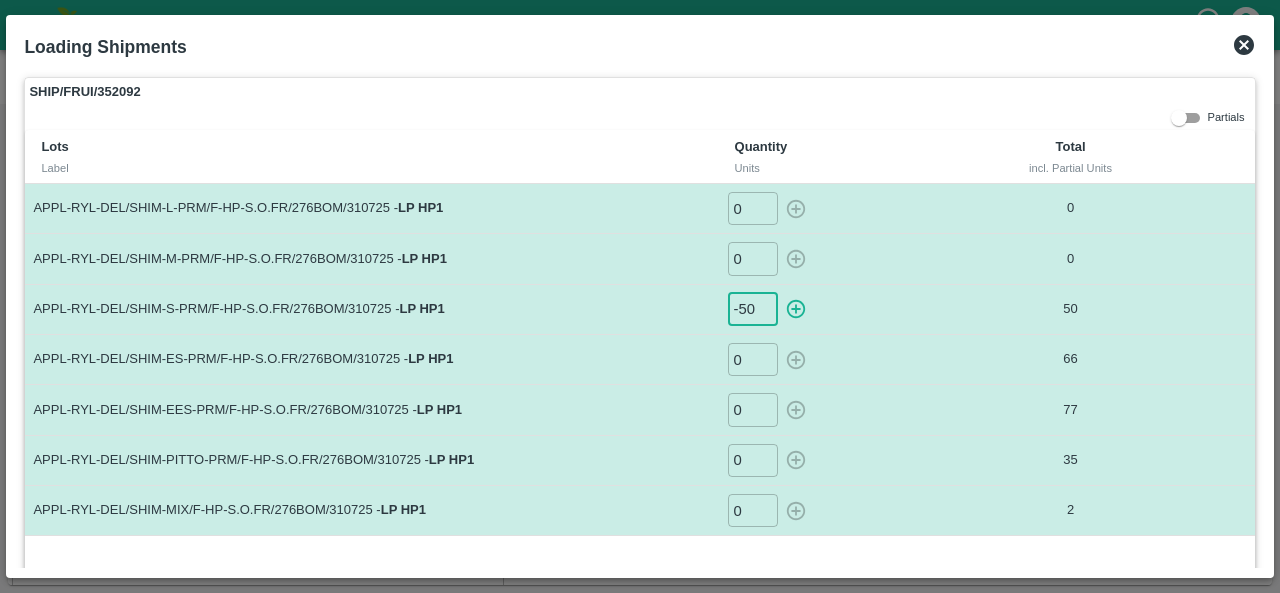 click 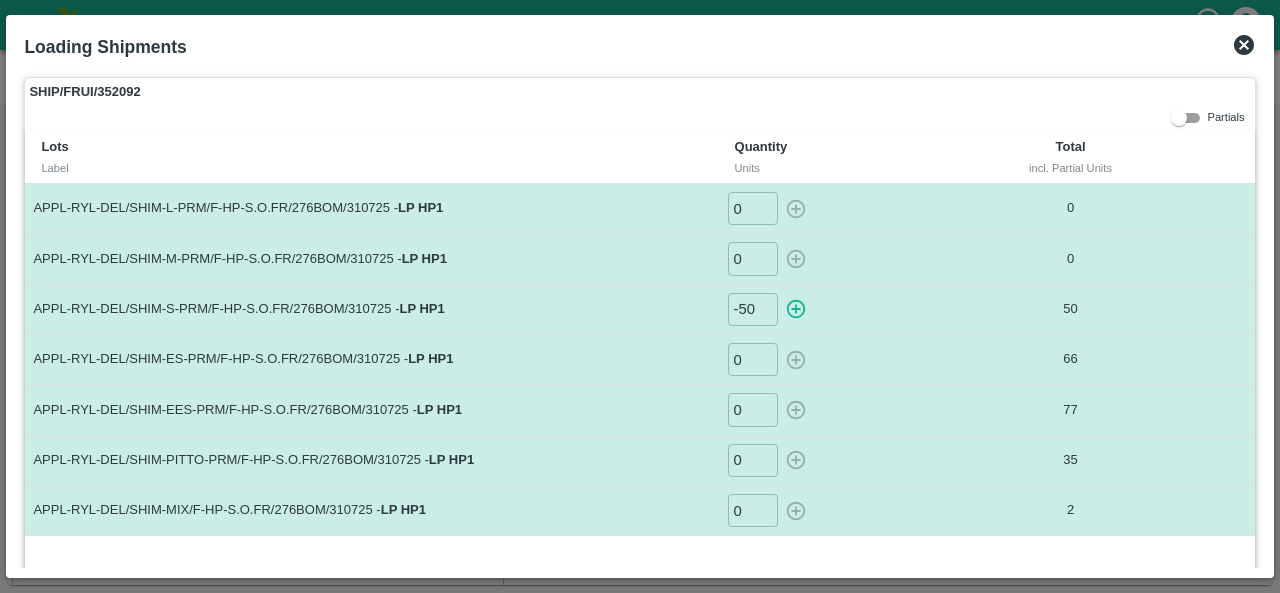 type on "0" 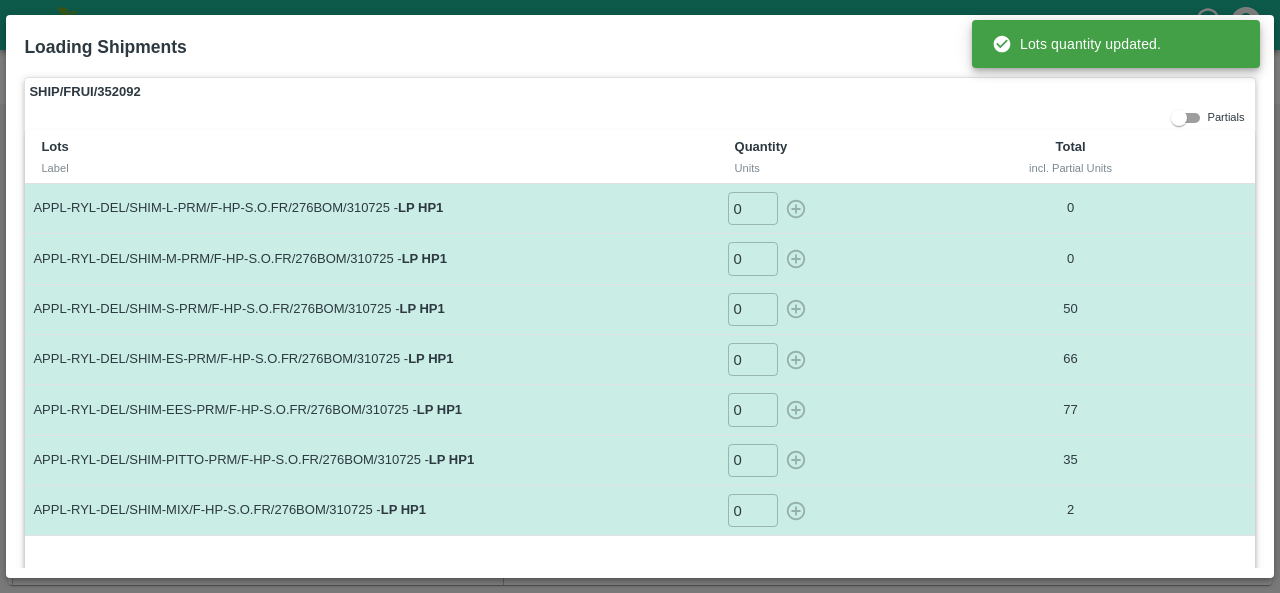 click on "0" at bounding box center (753, 359) 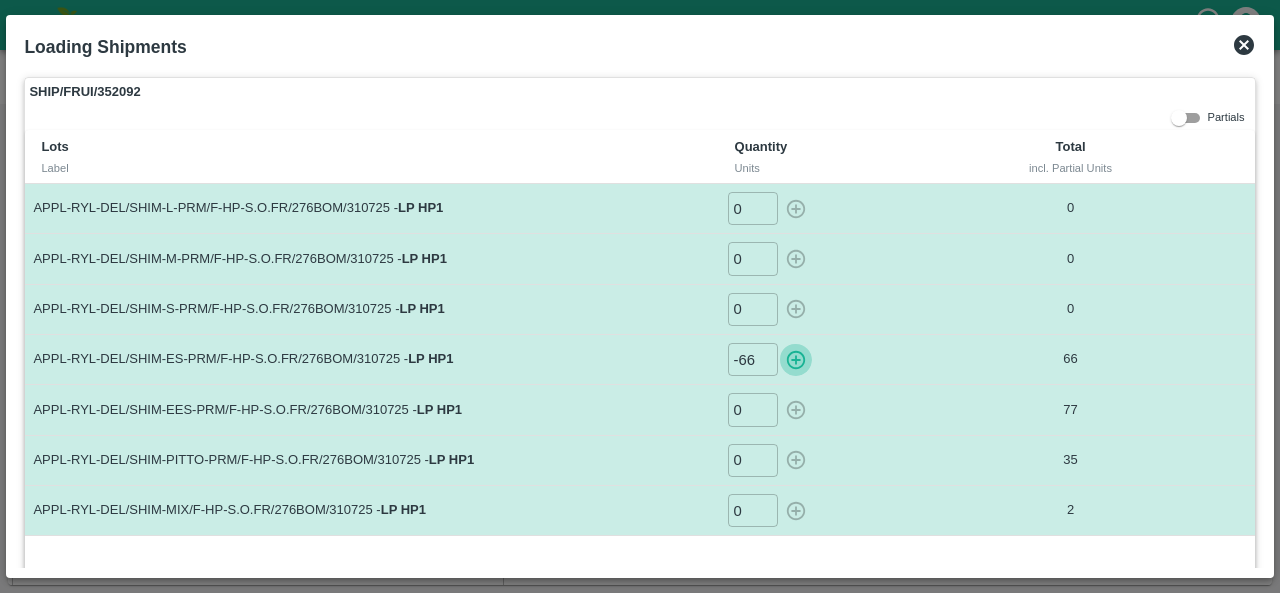 click 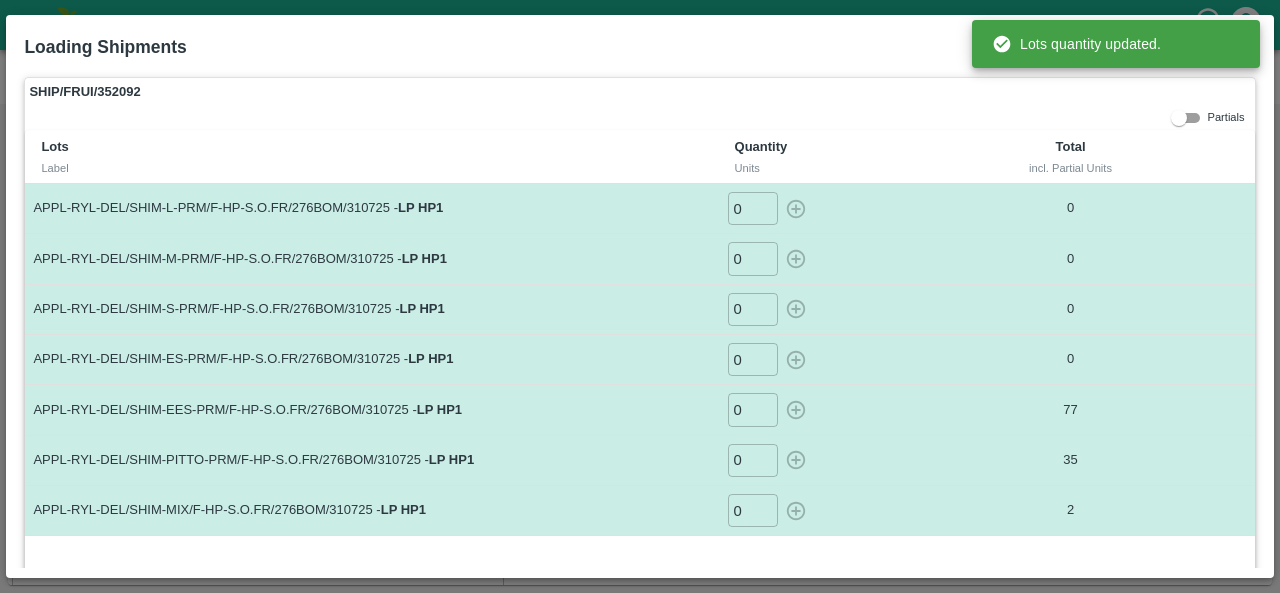 click on "0" at bounding box center [753, 409] 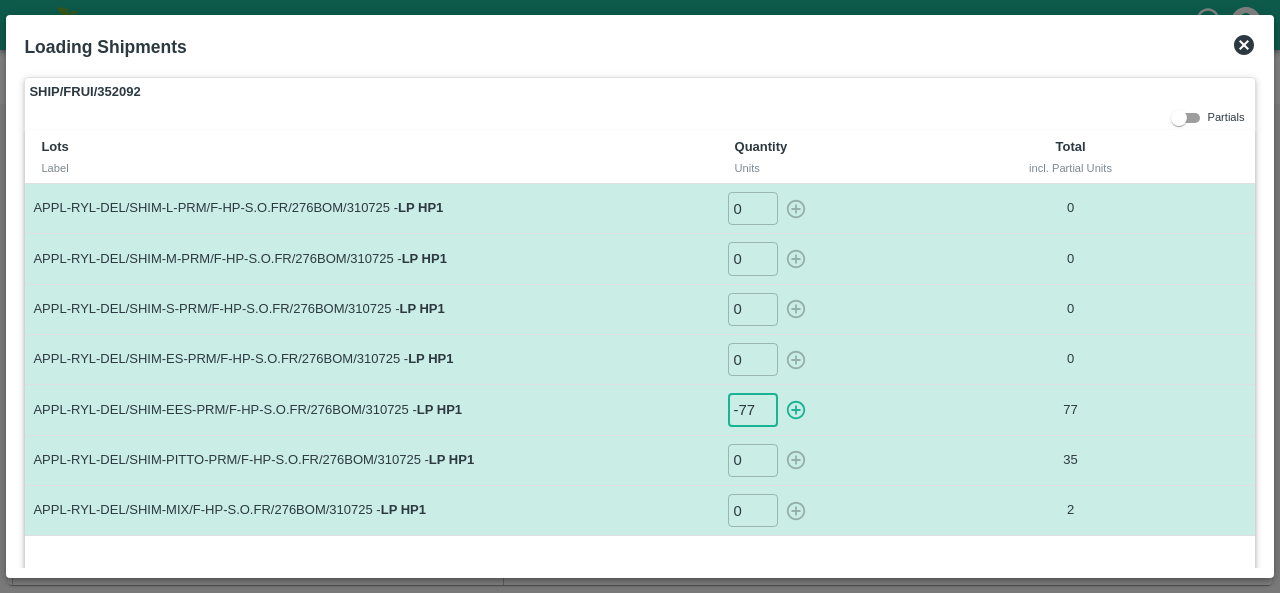 click 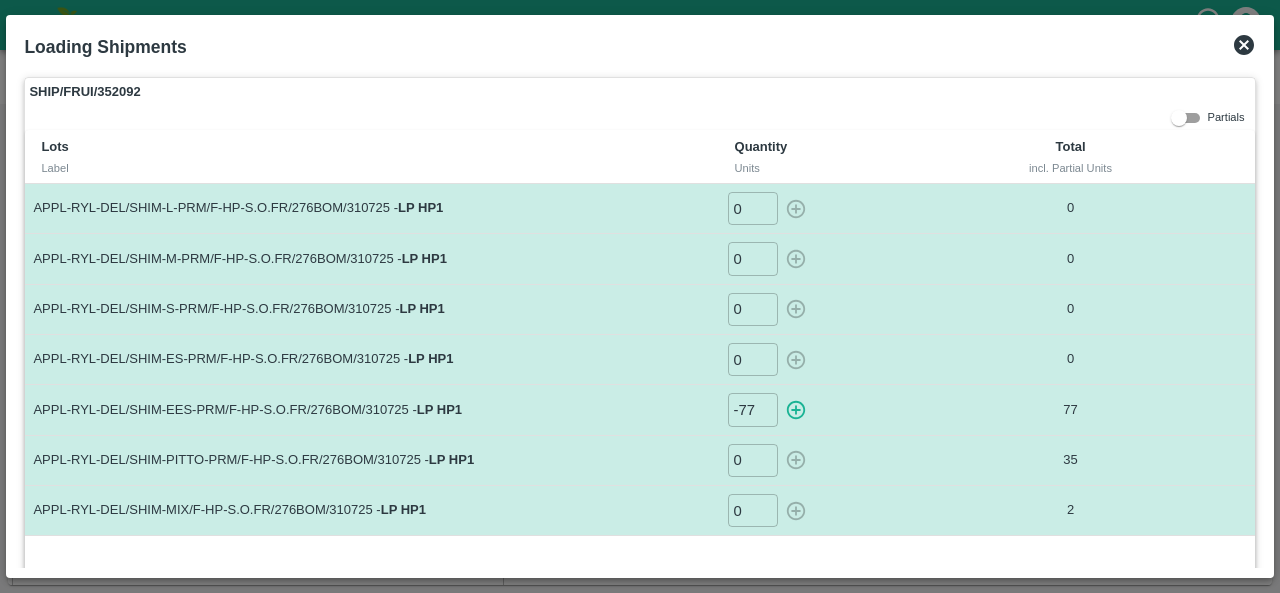 type on "0" 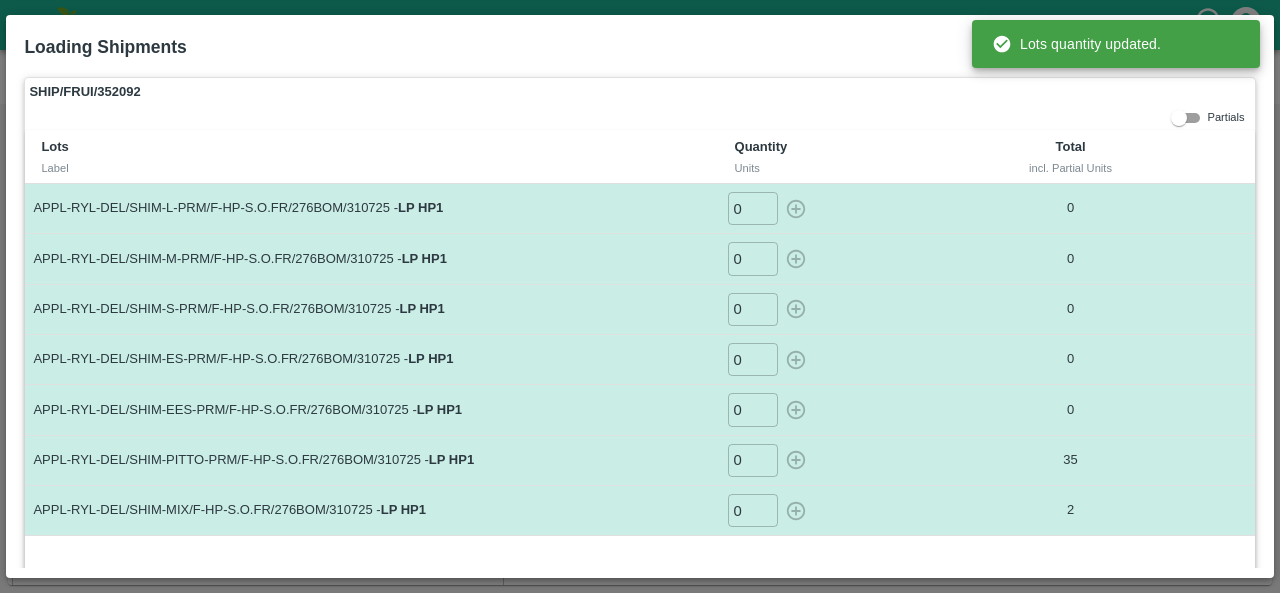 click on "0" at bounding box center [753, 460] 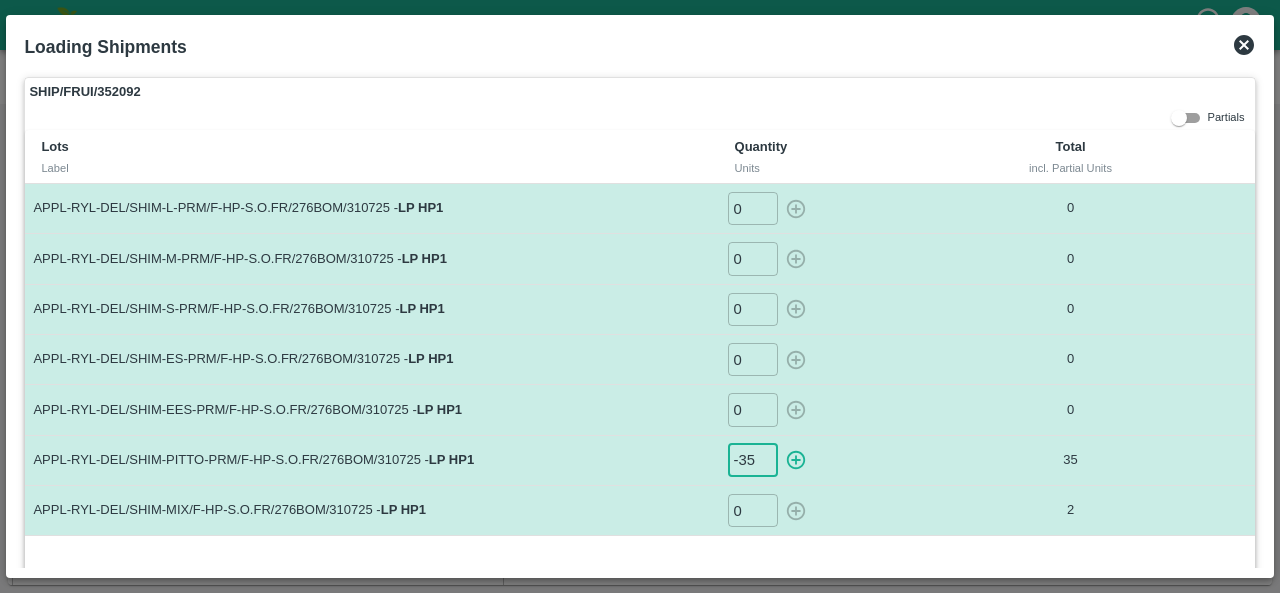 click 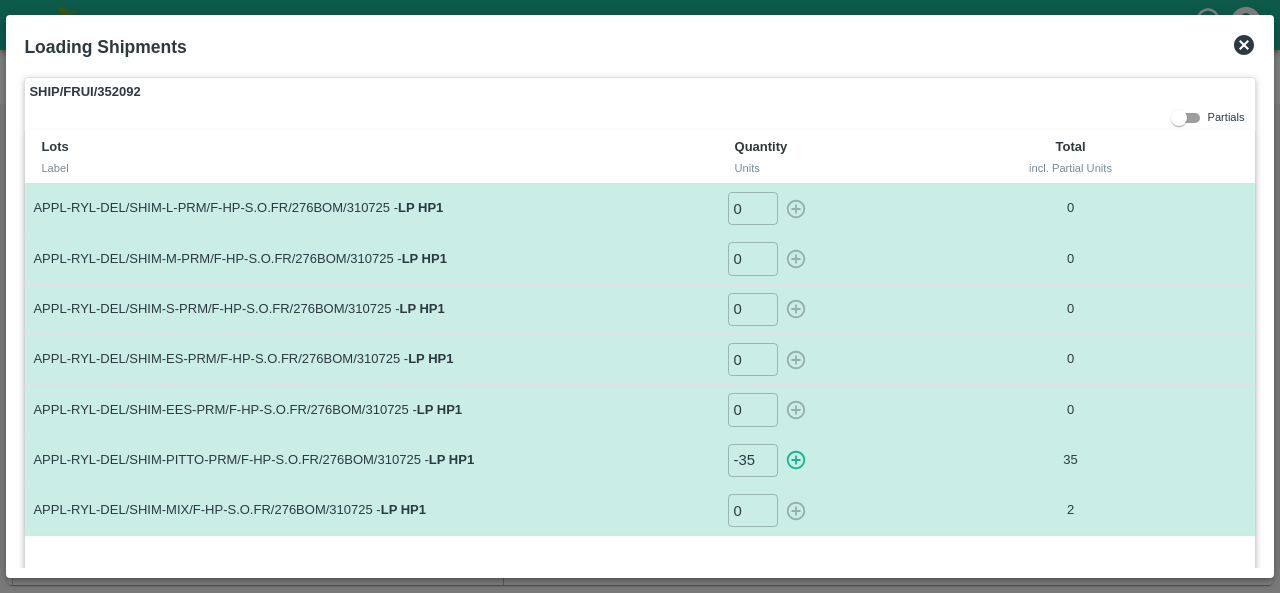 type on "0" 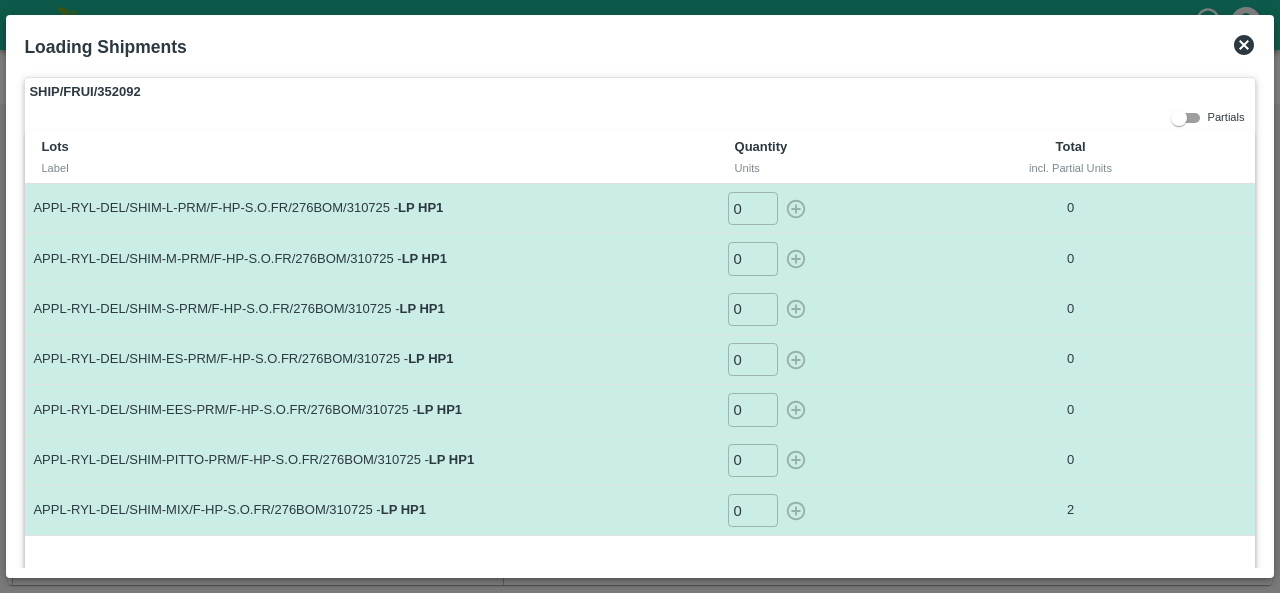 click on "0" at bounding box center (753, 510) 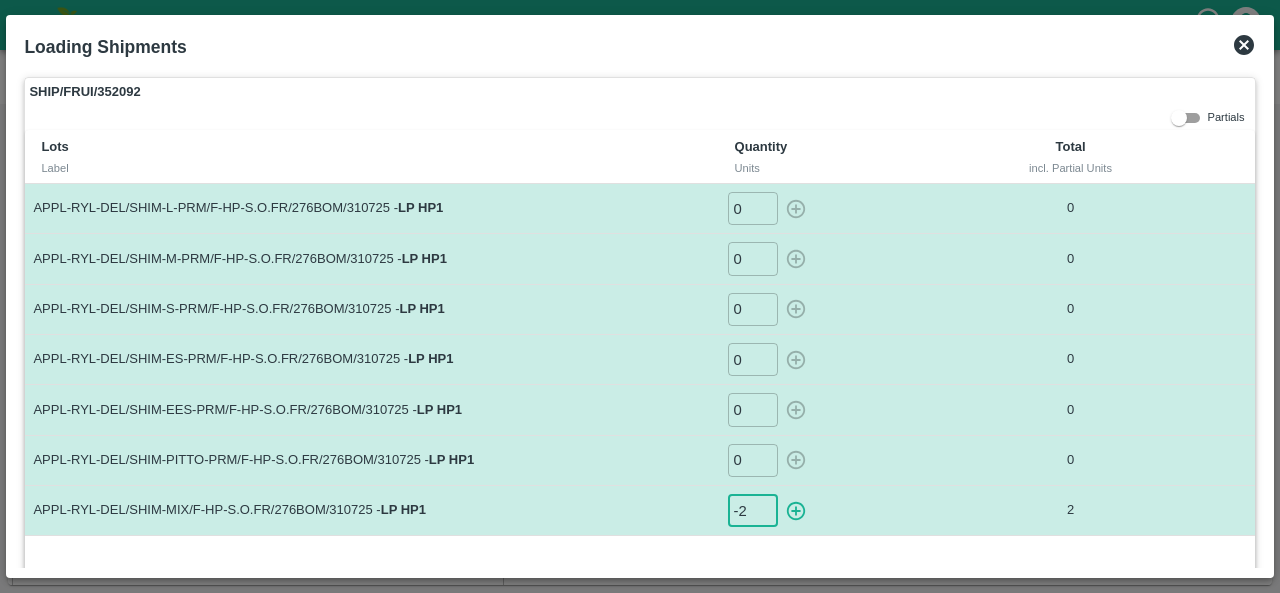 click 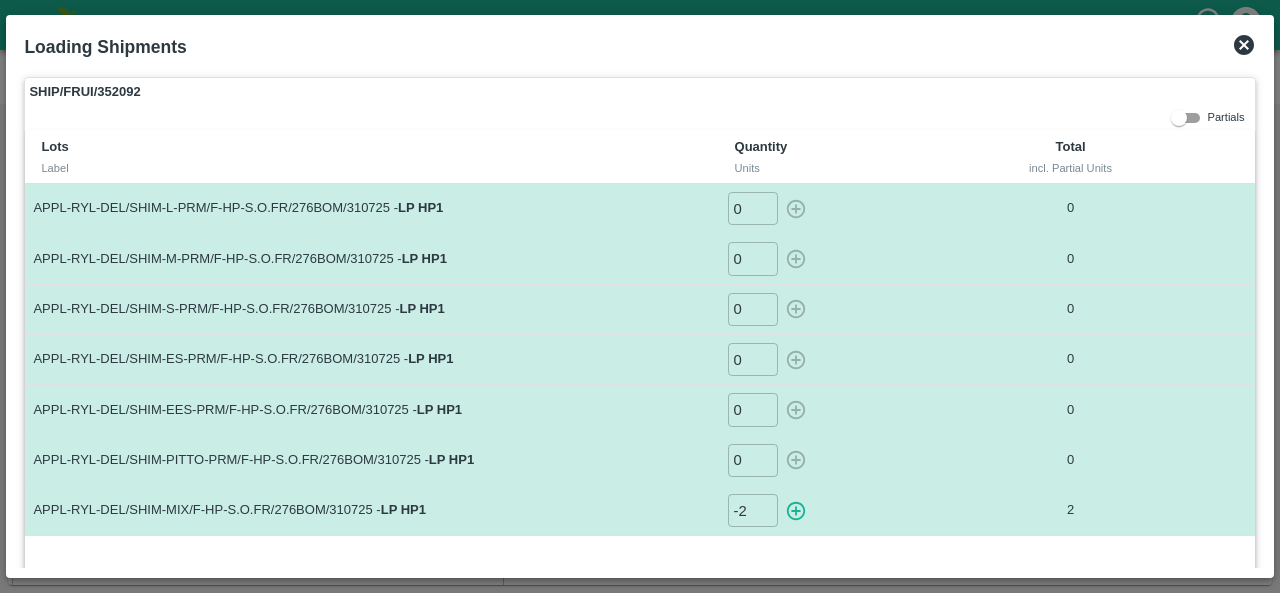 type on "0" 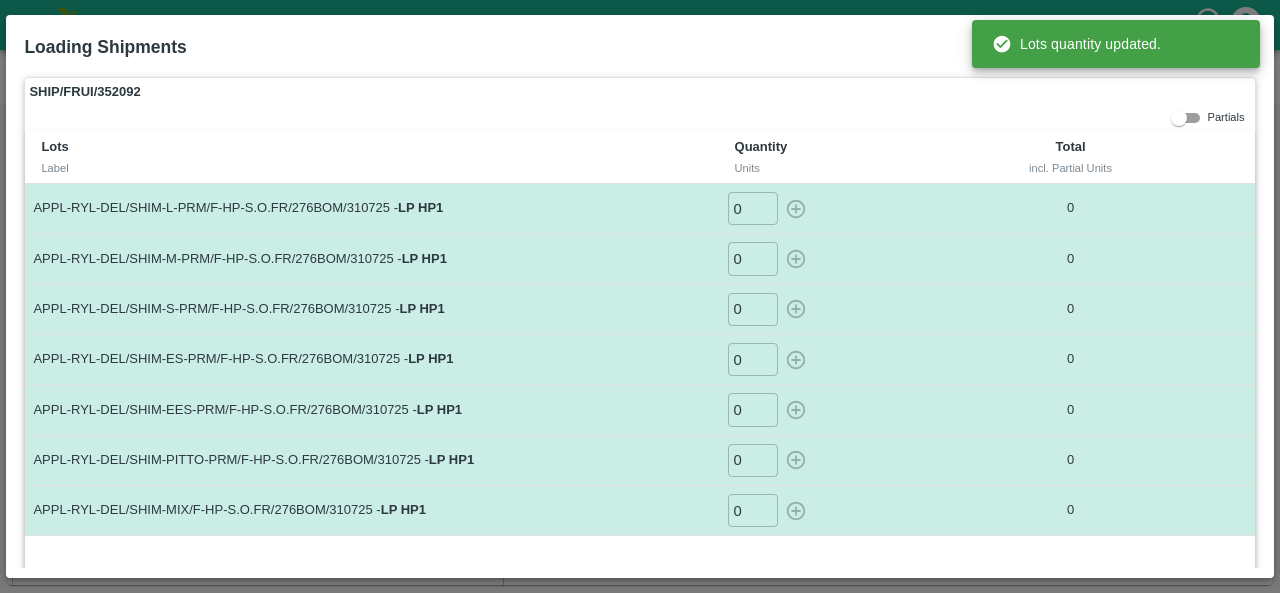 click on "0 ​" at bounding box center [841, 409] 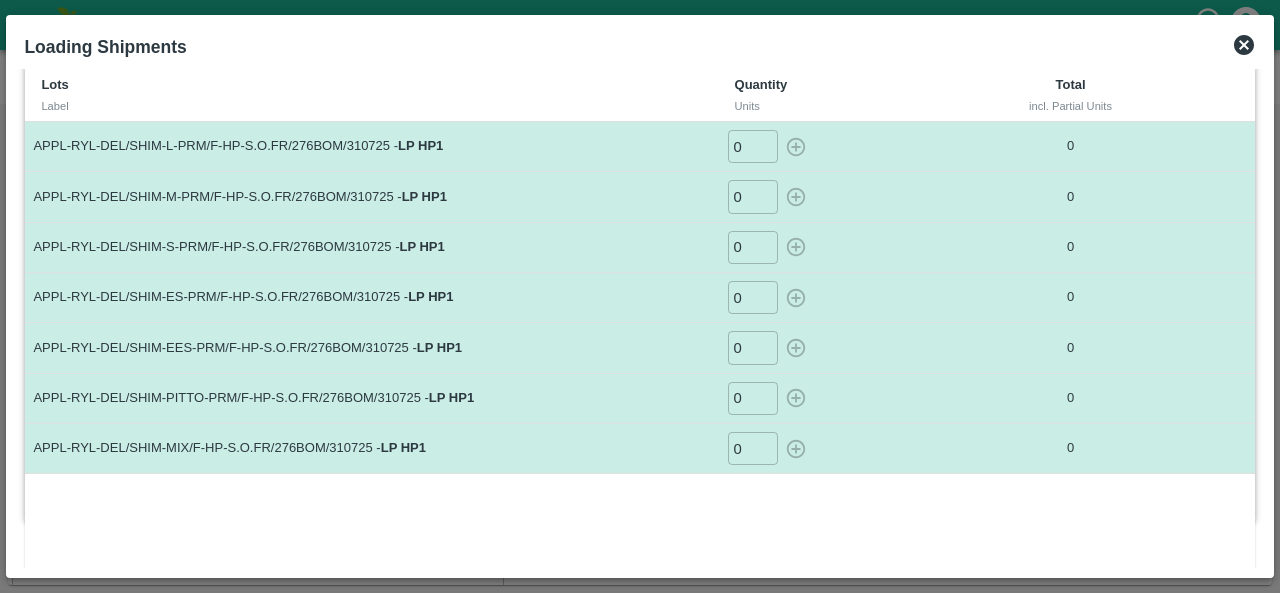 click 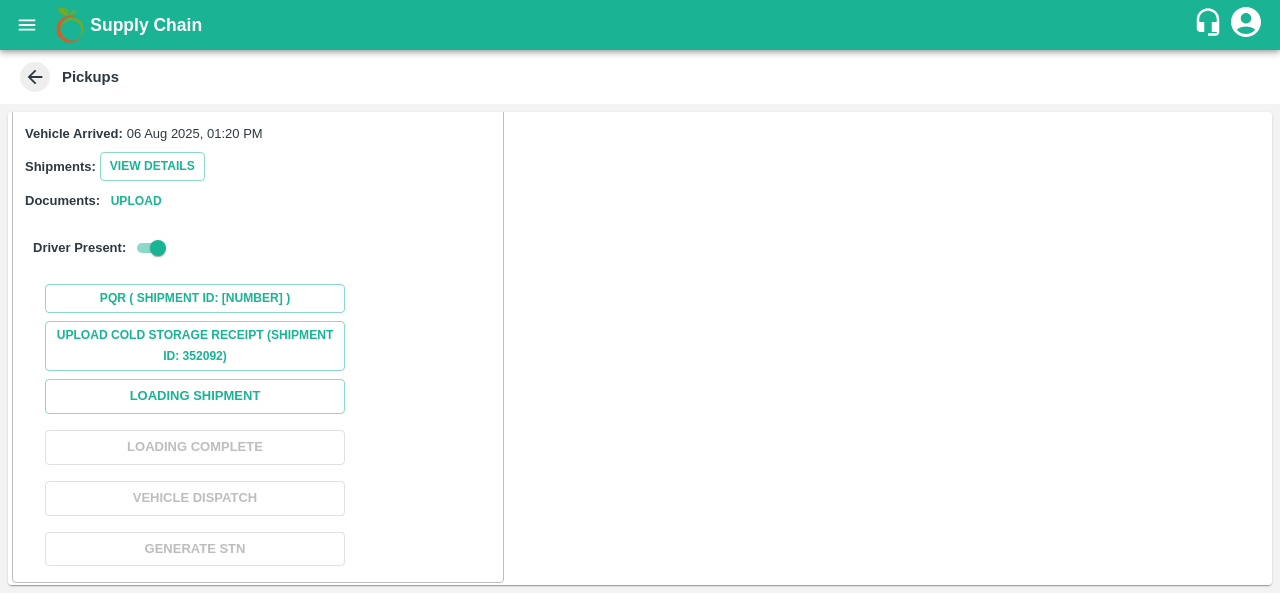 scroll, scrollTop: 0, scrollLeft: 0, axis: both 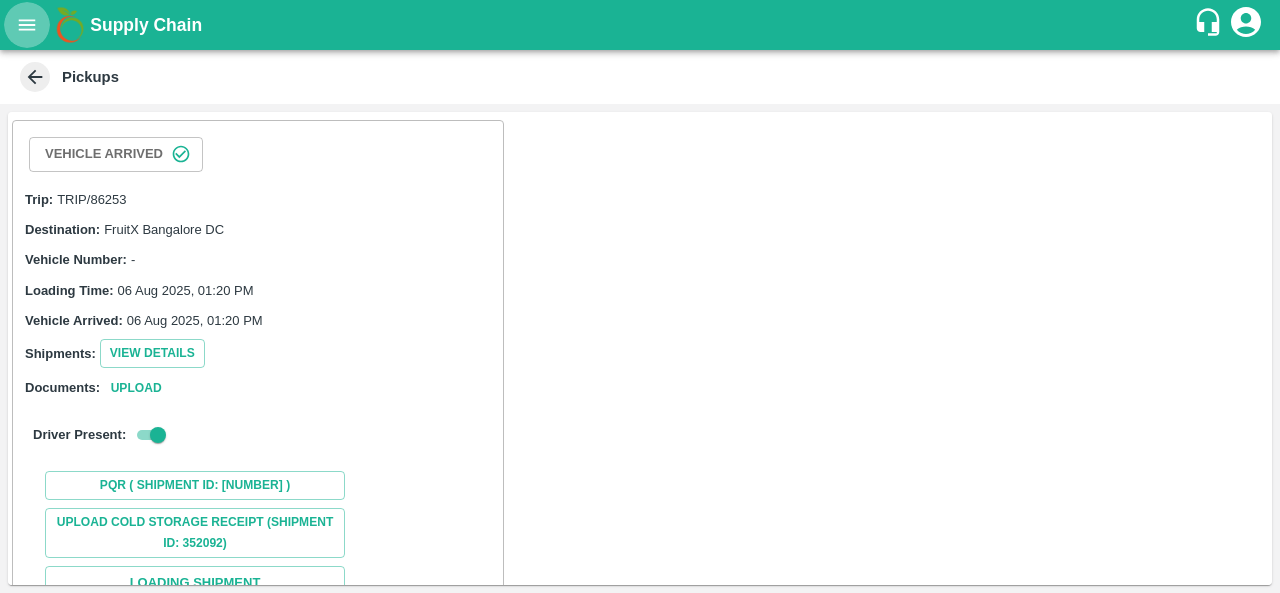 click 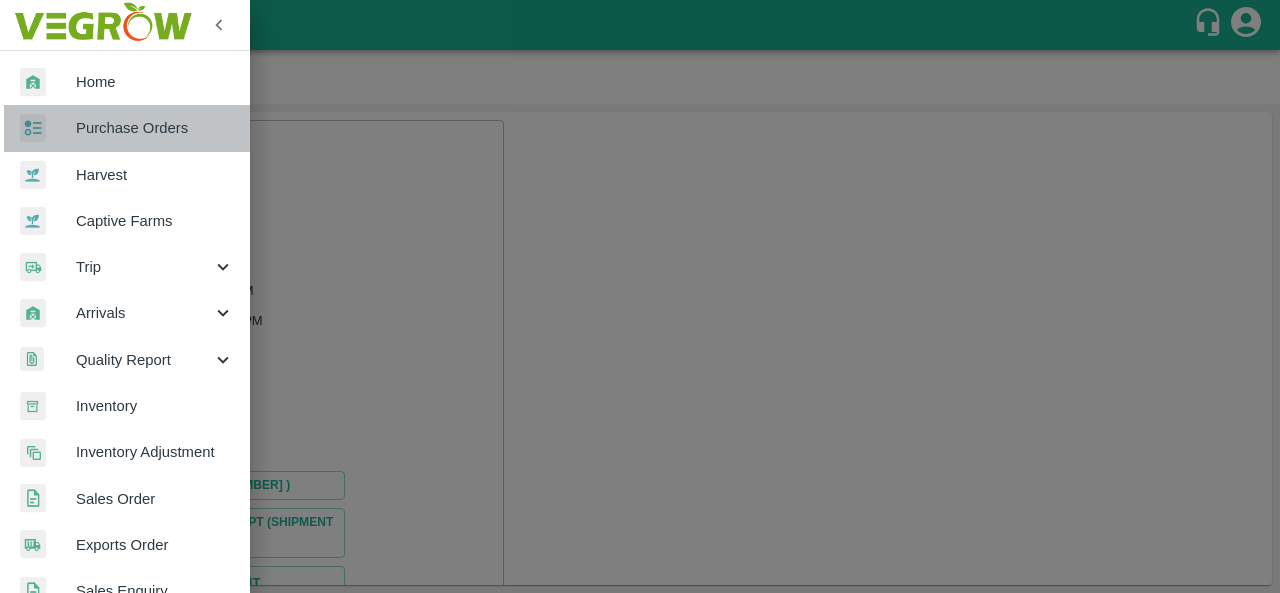 click on "Purchase Orders" at bounding box center [155, 128] 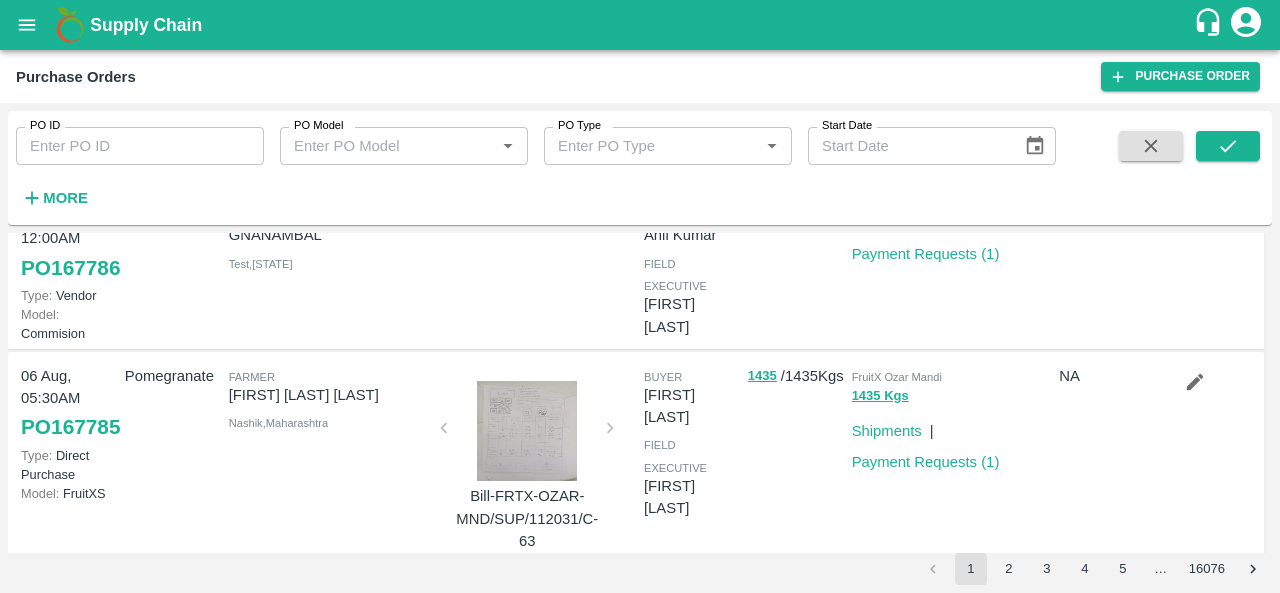 scroll, scrollTop: 241, scrollLeft: 0, axis: vertical 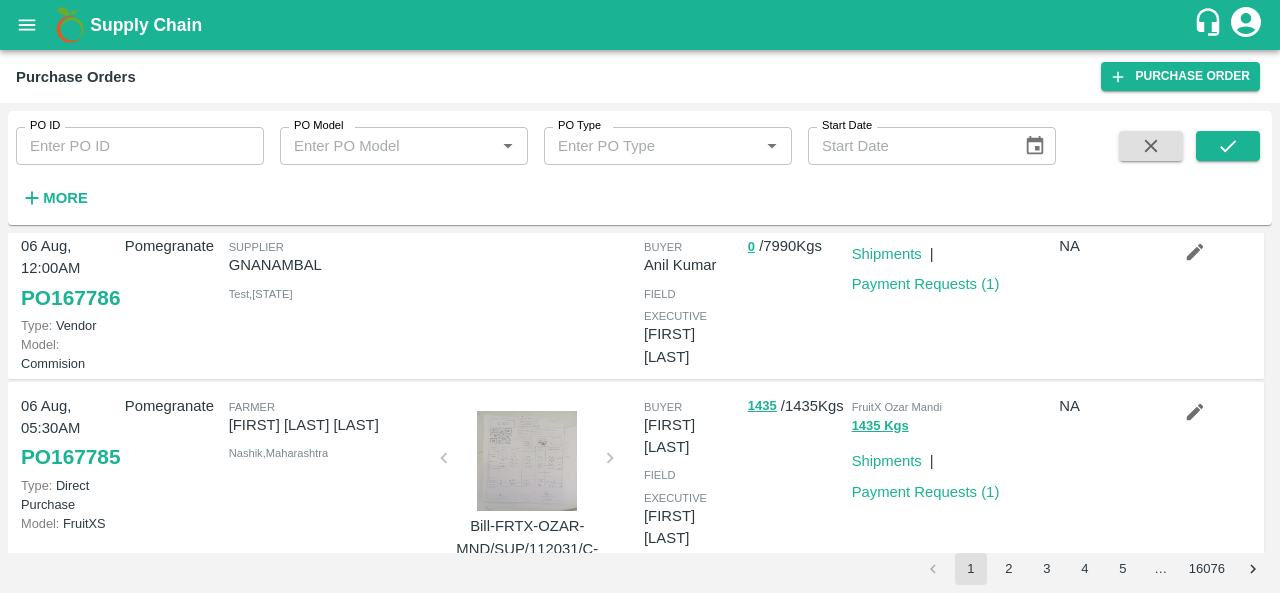 click on "More" at bounding box center (65, 198) 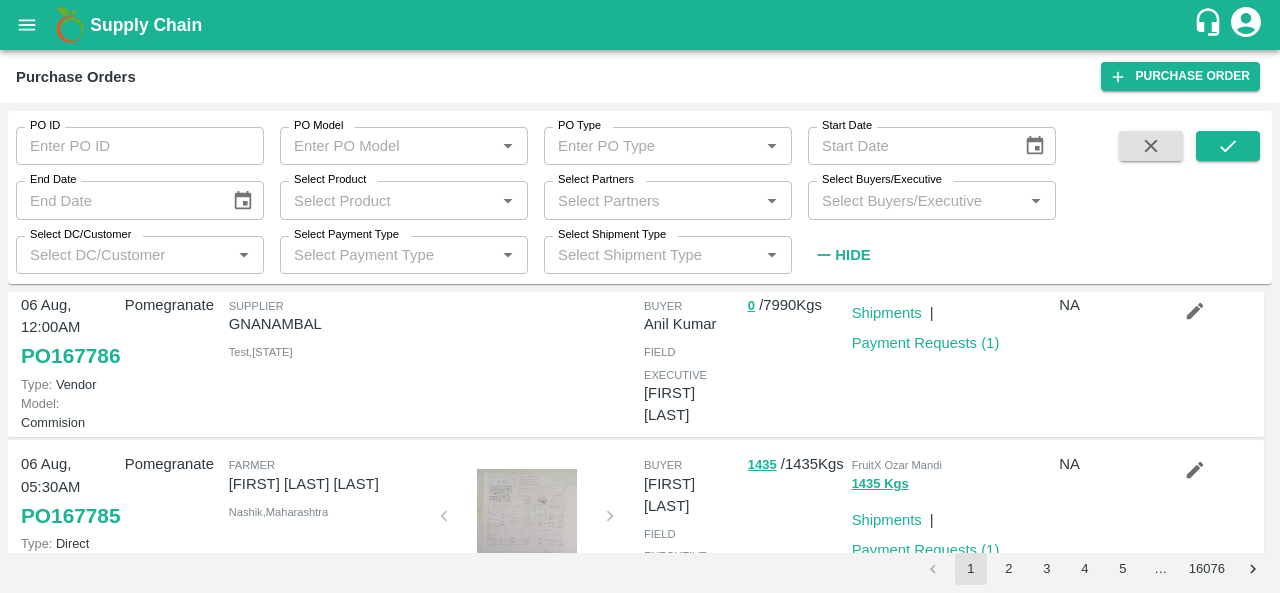 click on "Select Buyers/Executive" at bounding box center [915, 200] 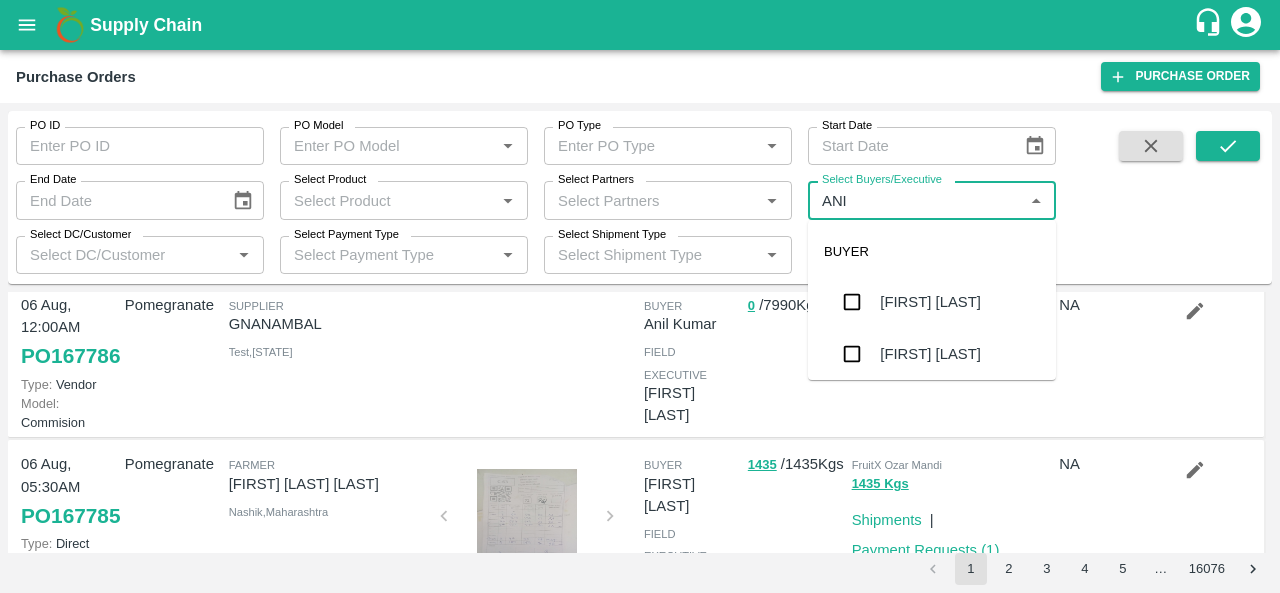 type on "[FIRST]" 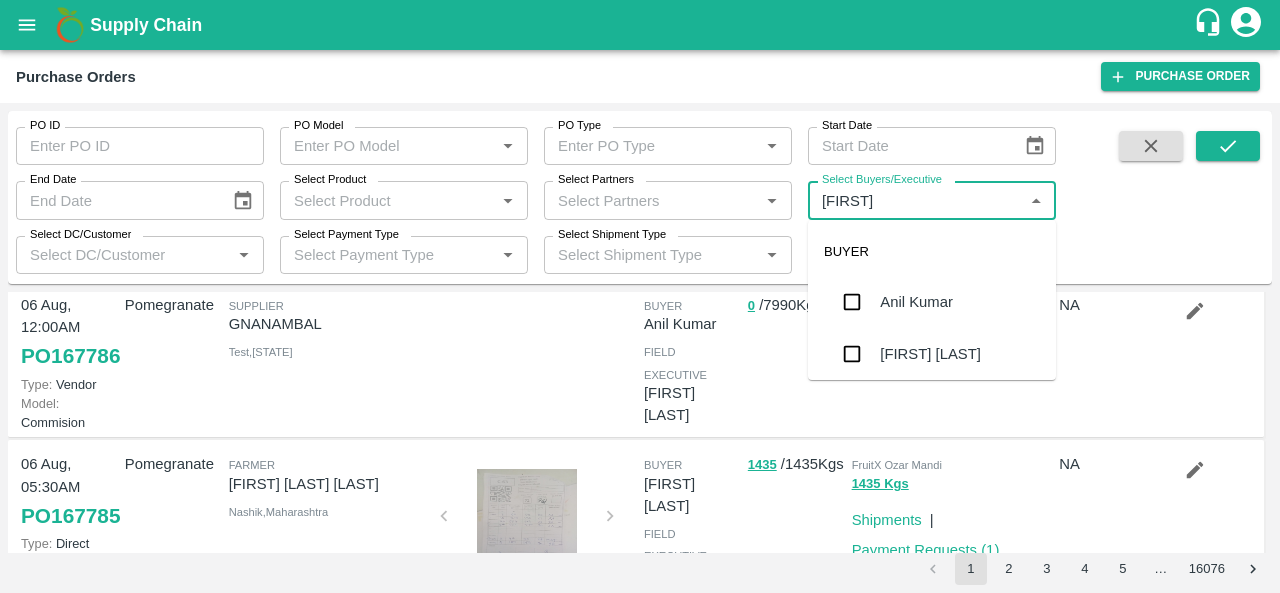 click on "Anil Kumar" at bounding box center (916, 302) 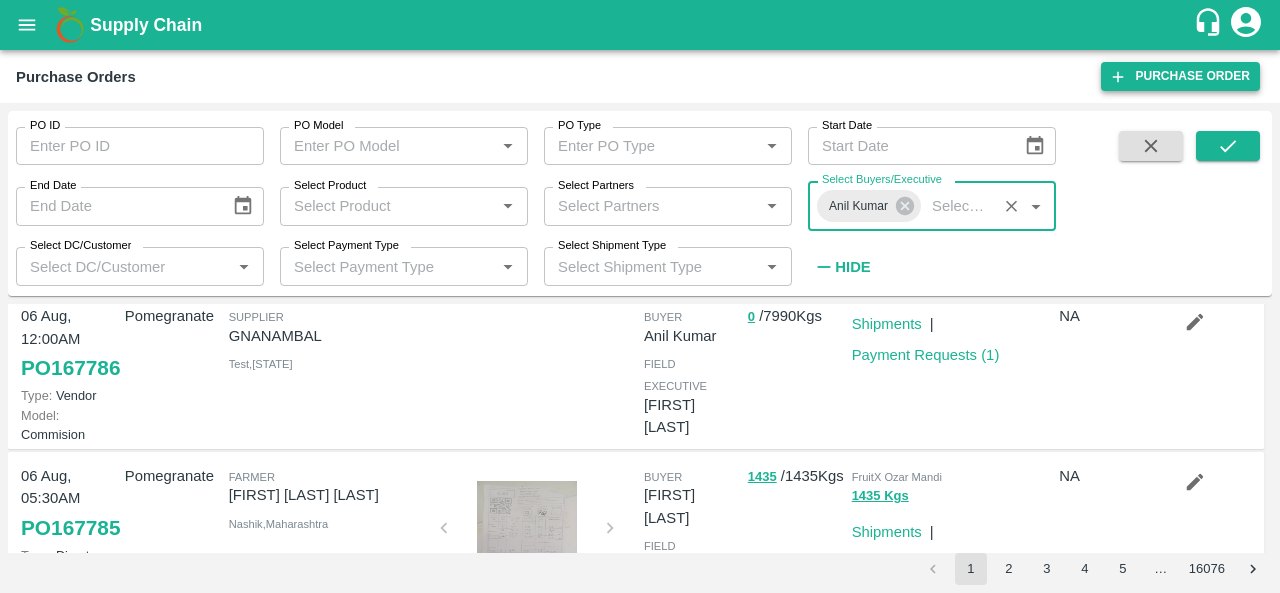 click on "Purchase Order" at bounding box center [1180, 76] 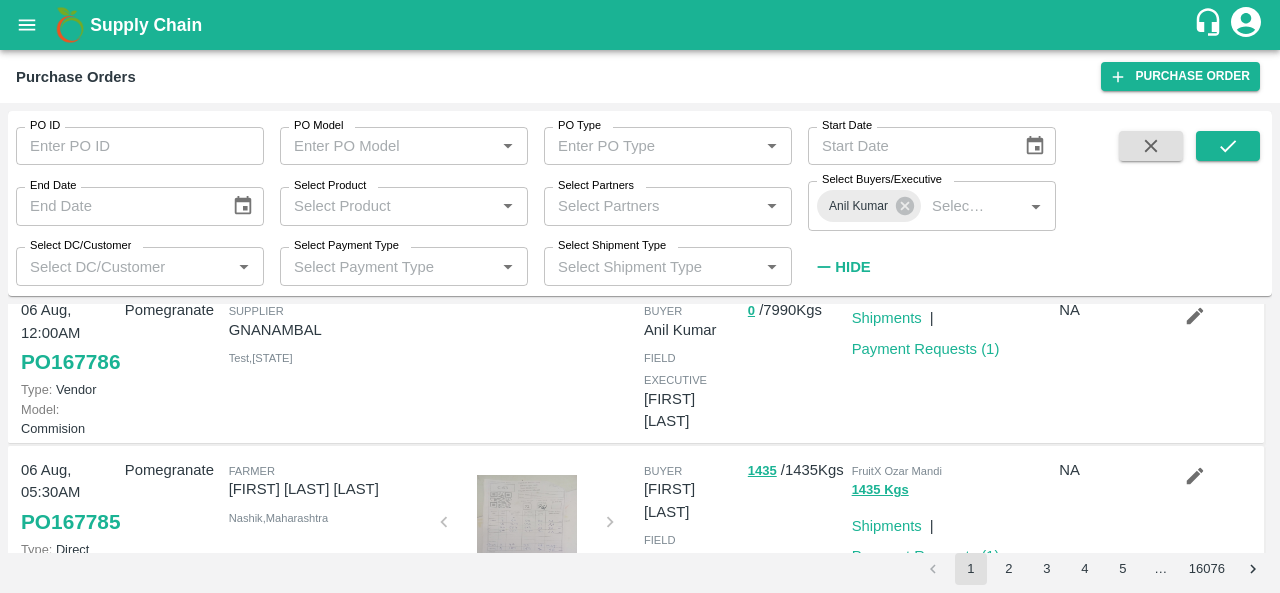 scroll, scrollTop: 247, scrollLeft: 0, axis: vertical 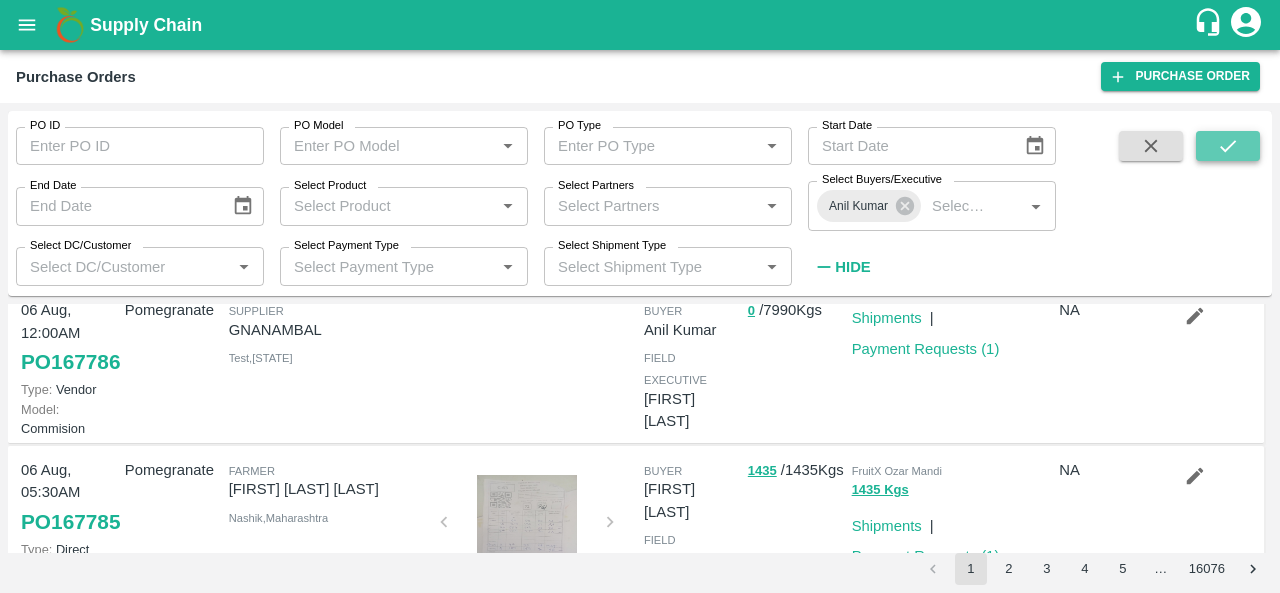 click 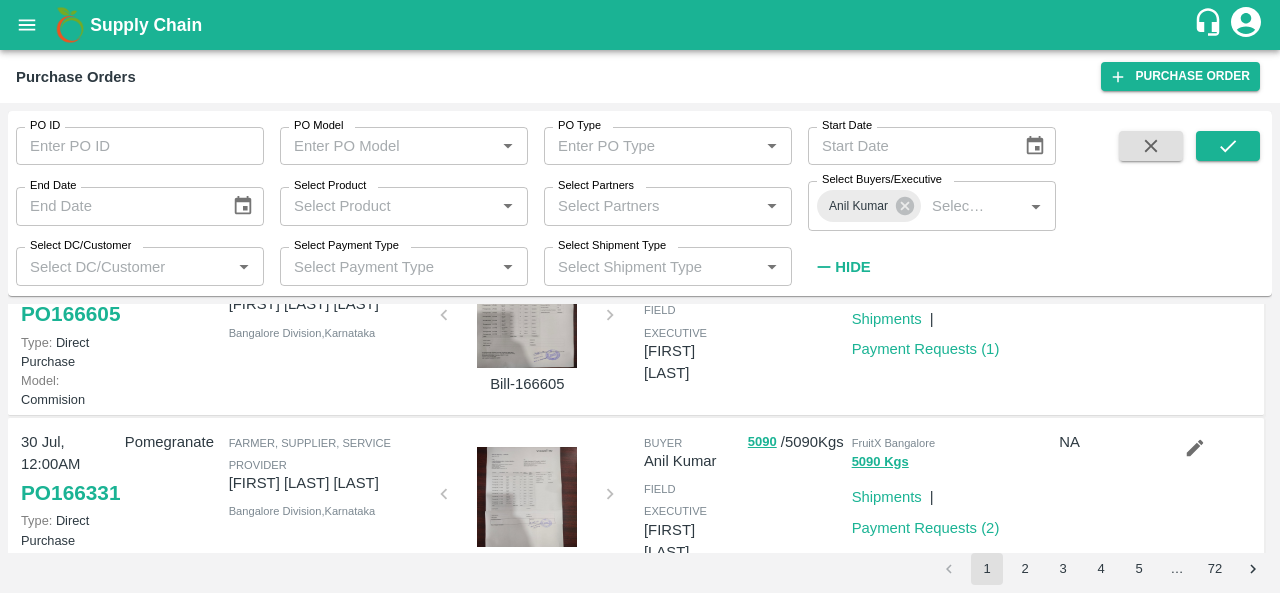 scroll, scrollTop: 1448, scrollLeft: 0, axis: vertical 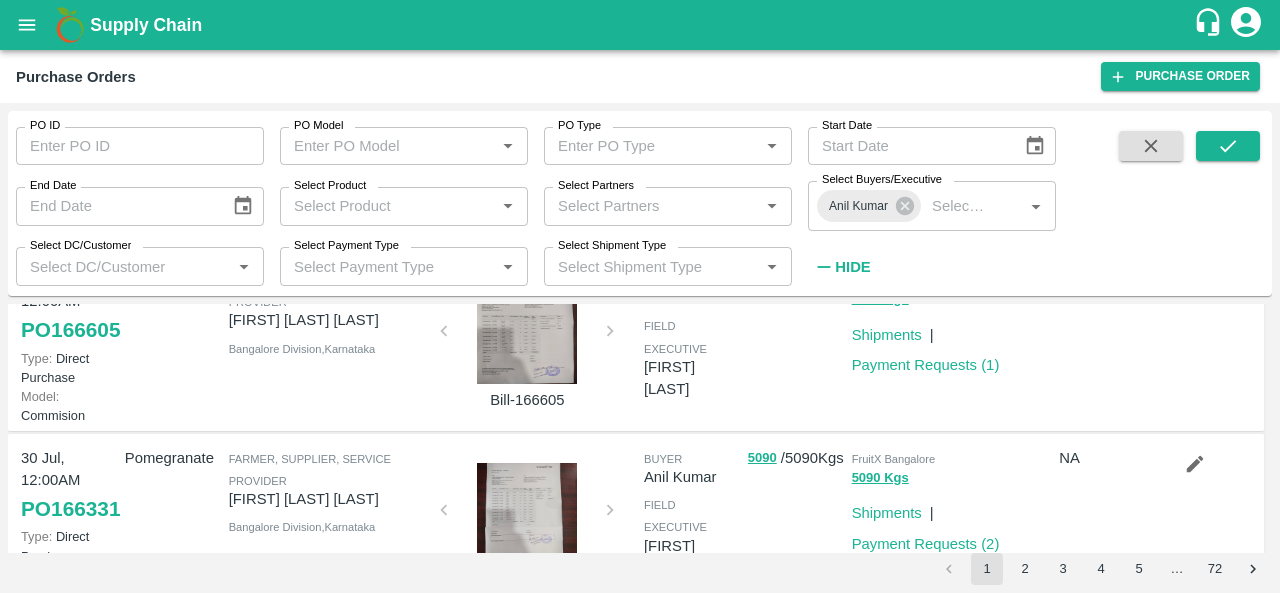 click 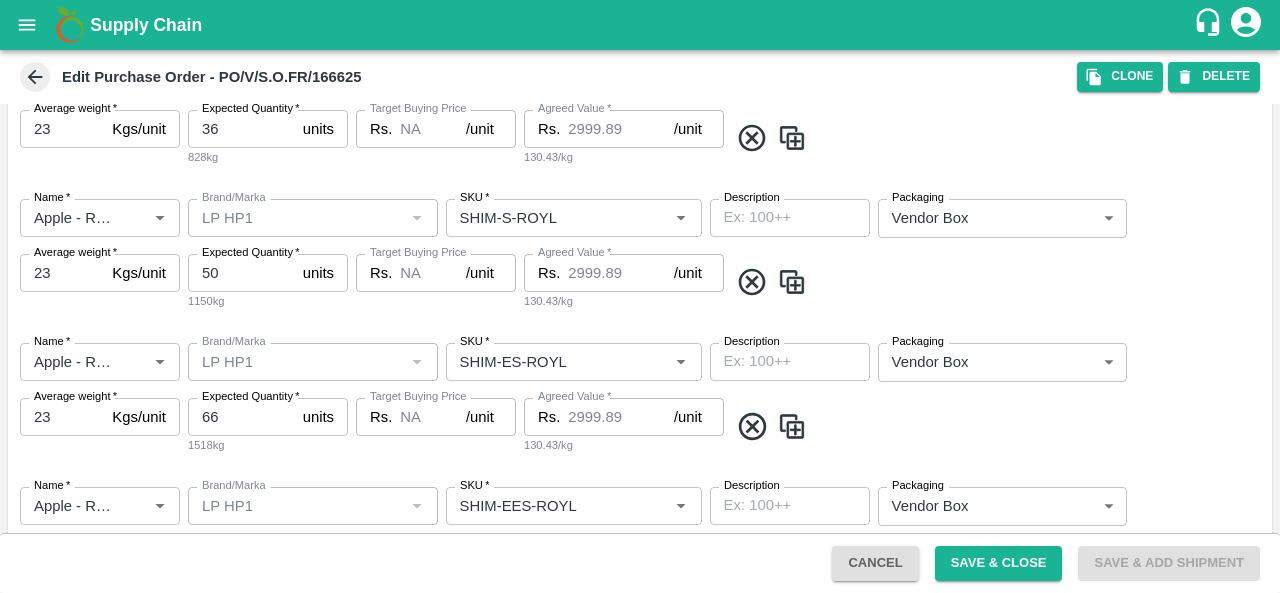scroll, scrollTop: 0, scrollLeft: 0, axis: both 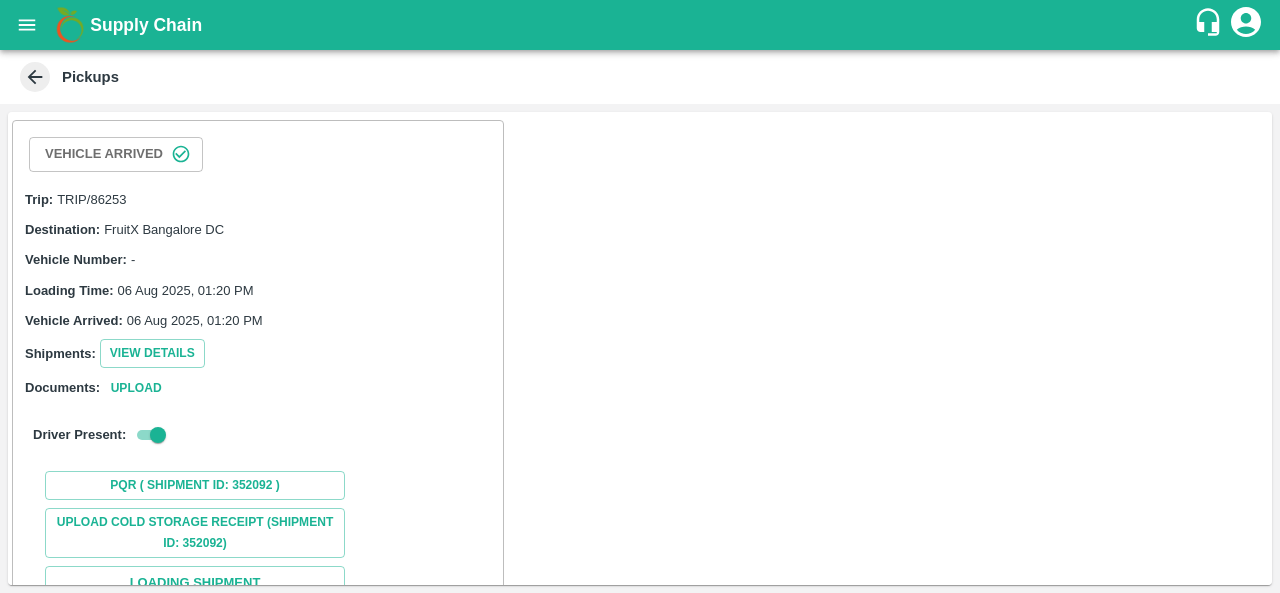 click 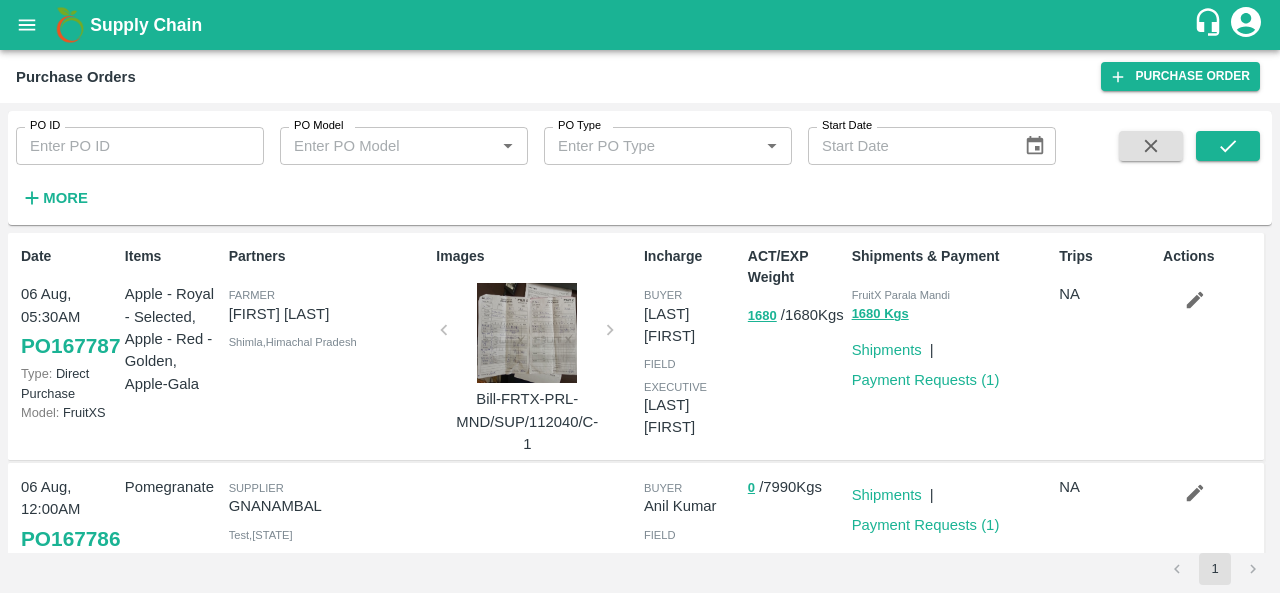 click 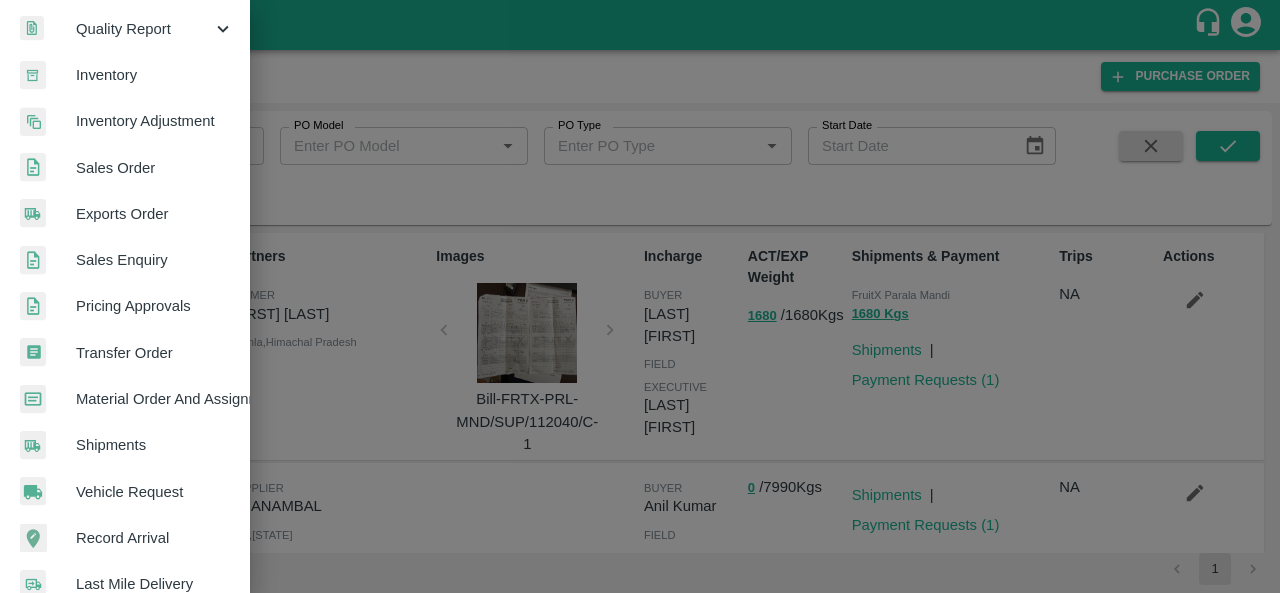 scroll, scrollTop: 339, scrollLeft: 0, axis: vertical 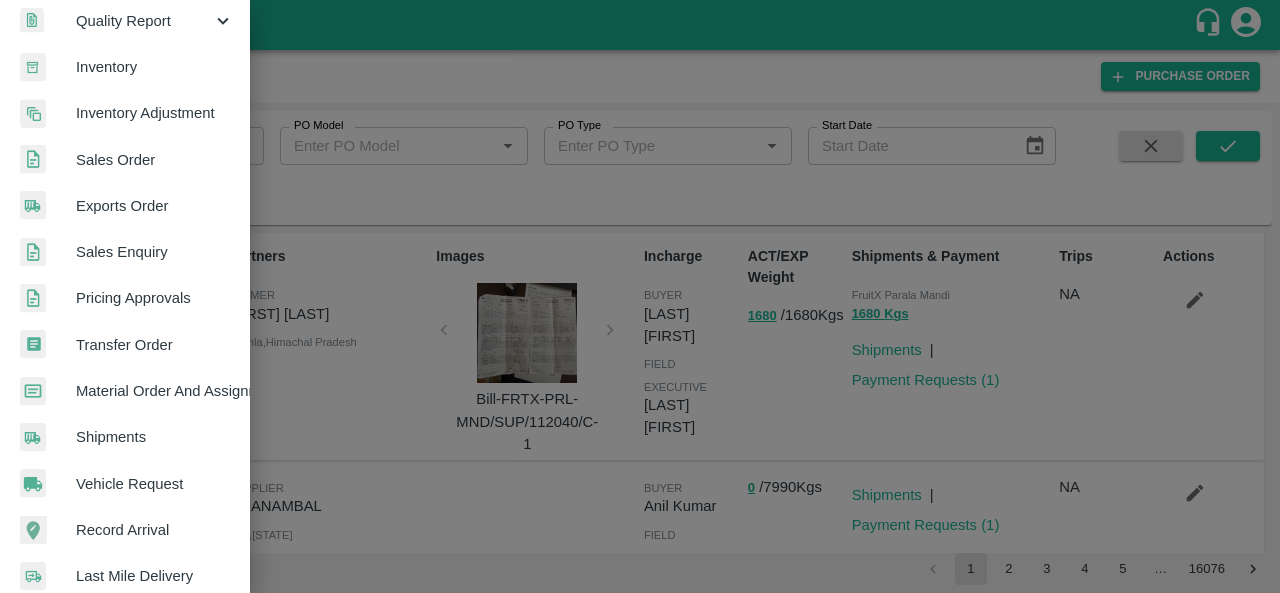 click on "Shipments" at bounding box center (155, 437) 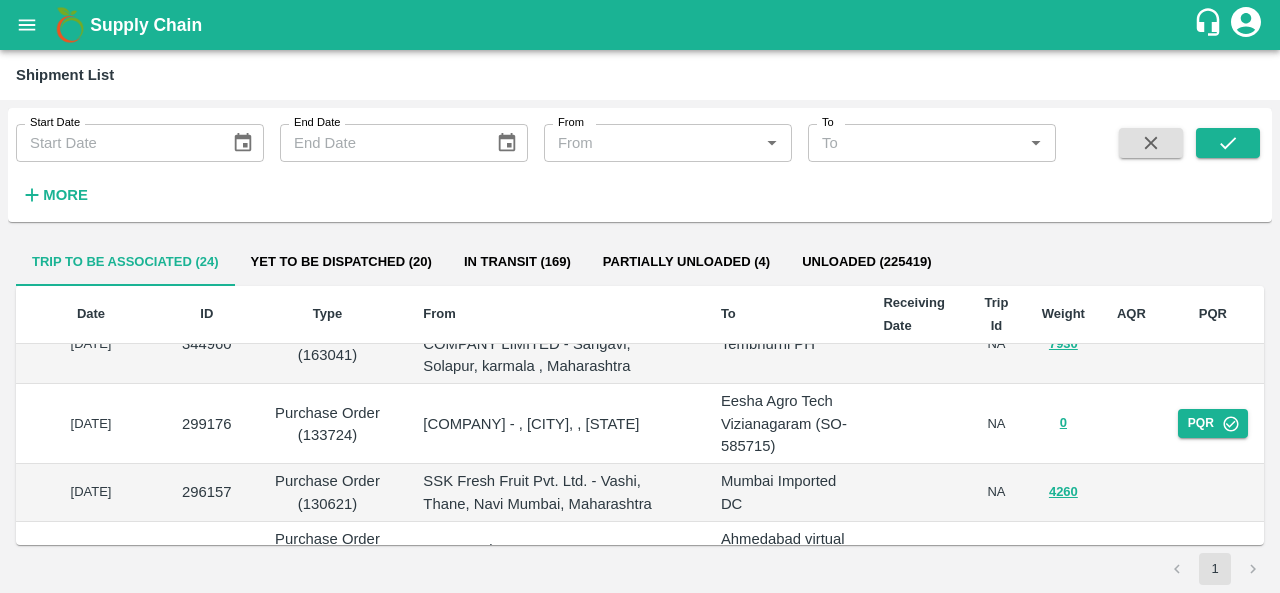 scroll, scrollTop: 200, scrollLeft: 0, axis: vertical 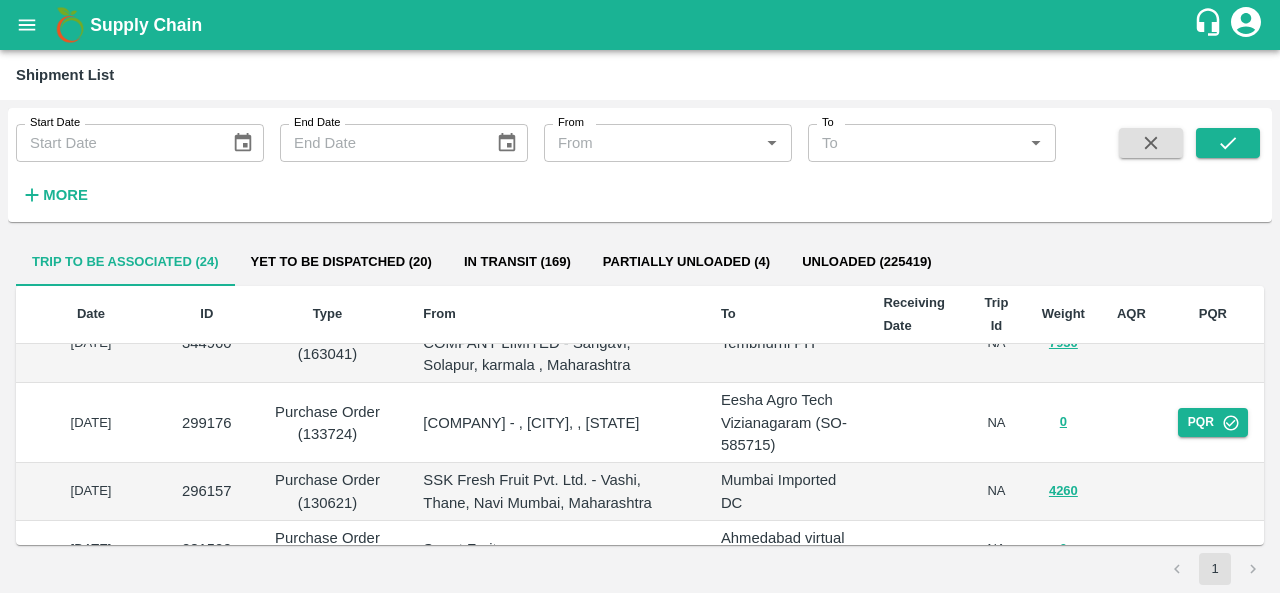 click on "To" at bounding box center [915, 143] 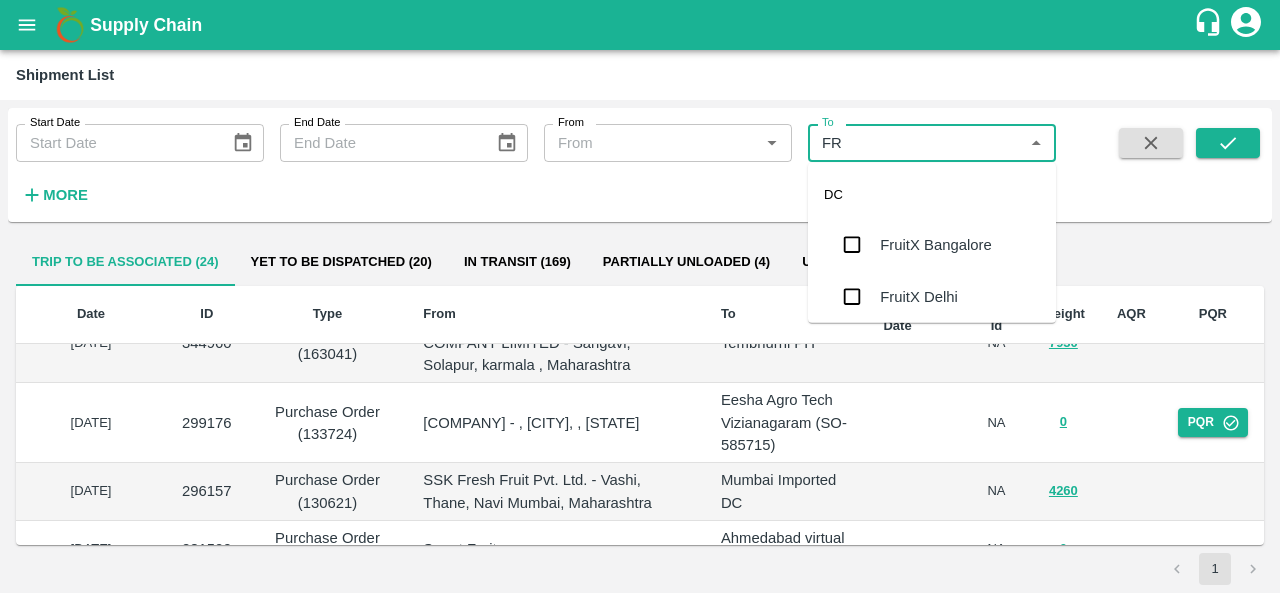 type on "FRU" 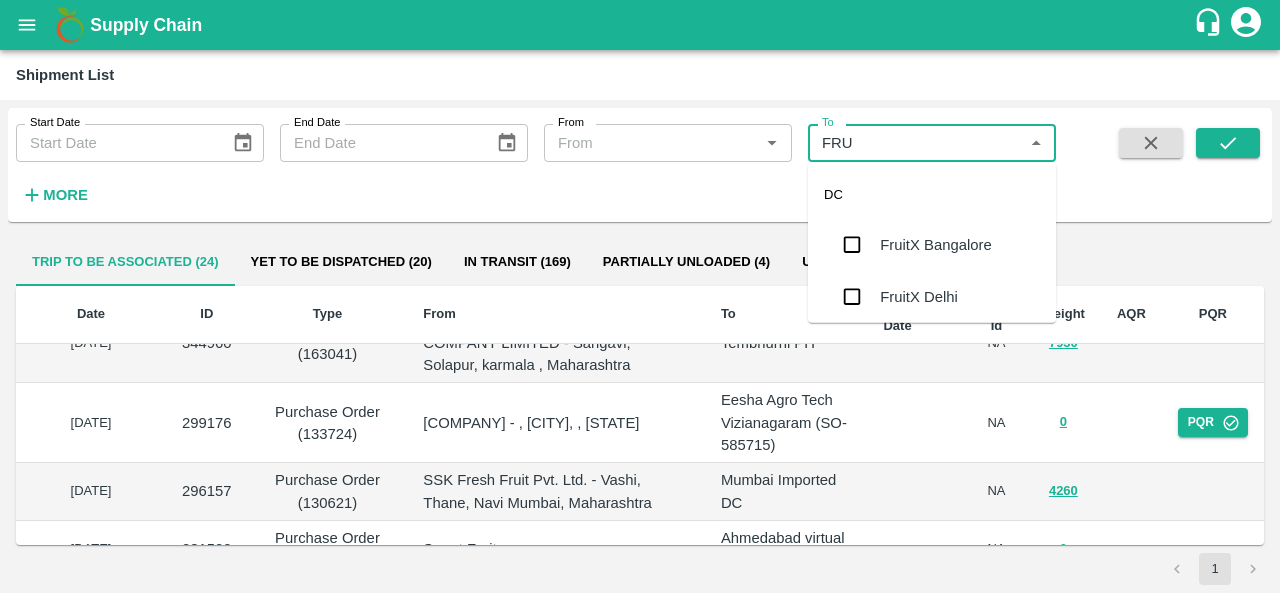 click on "FruitX Bangalore" at bounding box center [935, 245] 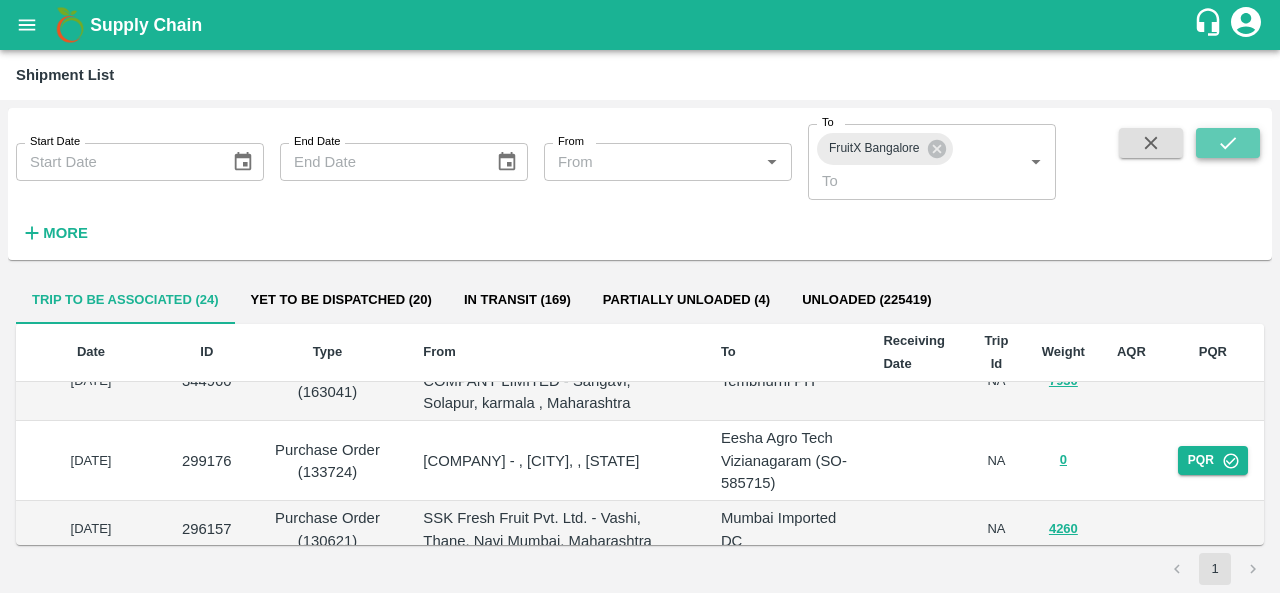click 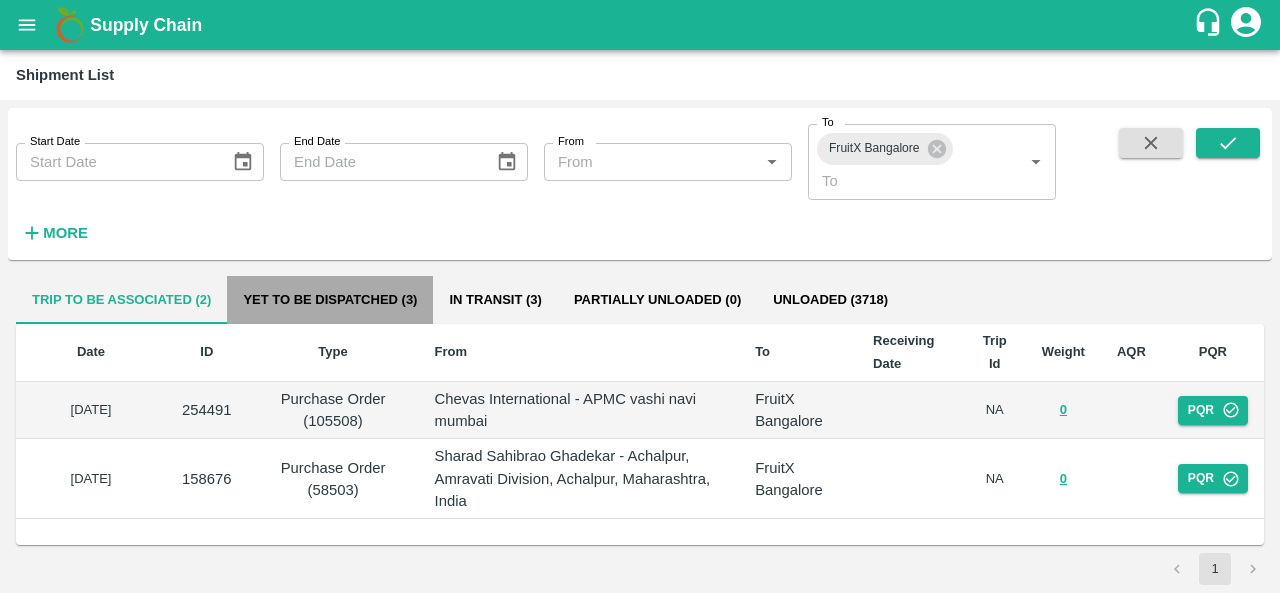 click on "Yet to be dispatched (3)" at bounding box center (330, 300) 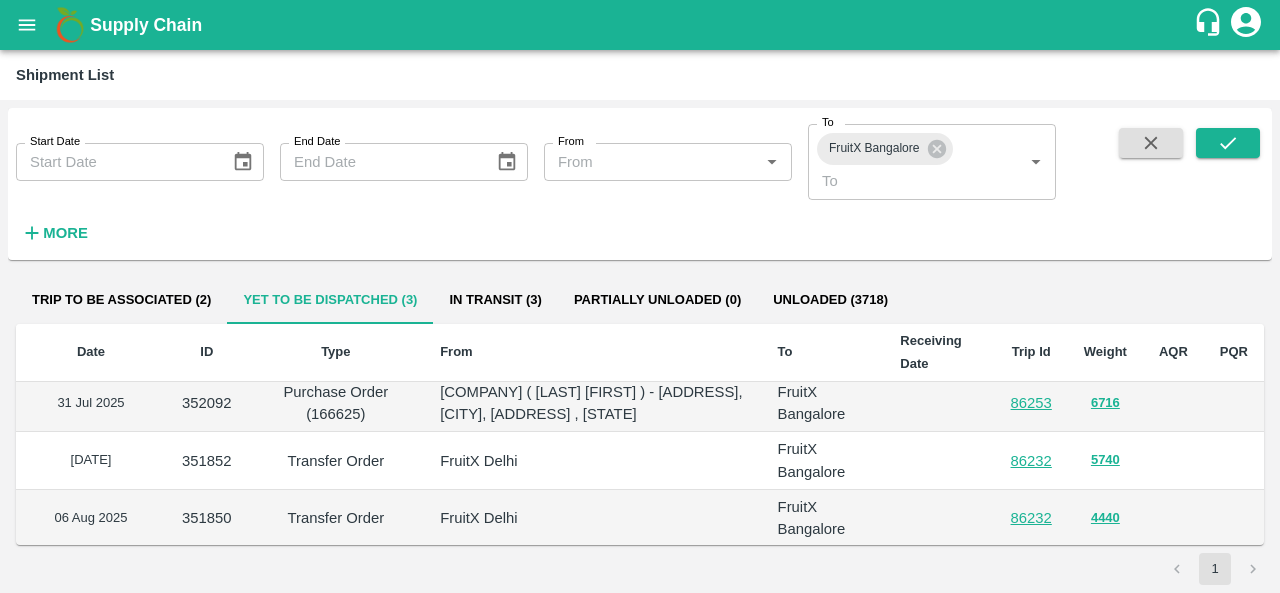 scroll, scrollTop: 0, scrollLeft: 0, axis: both 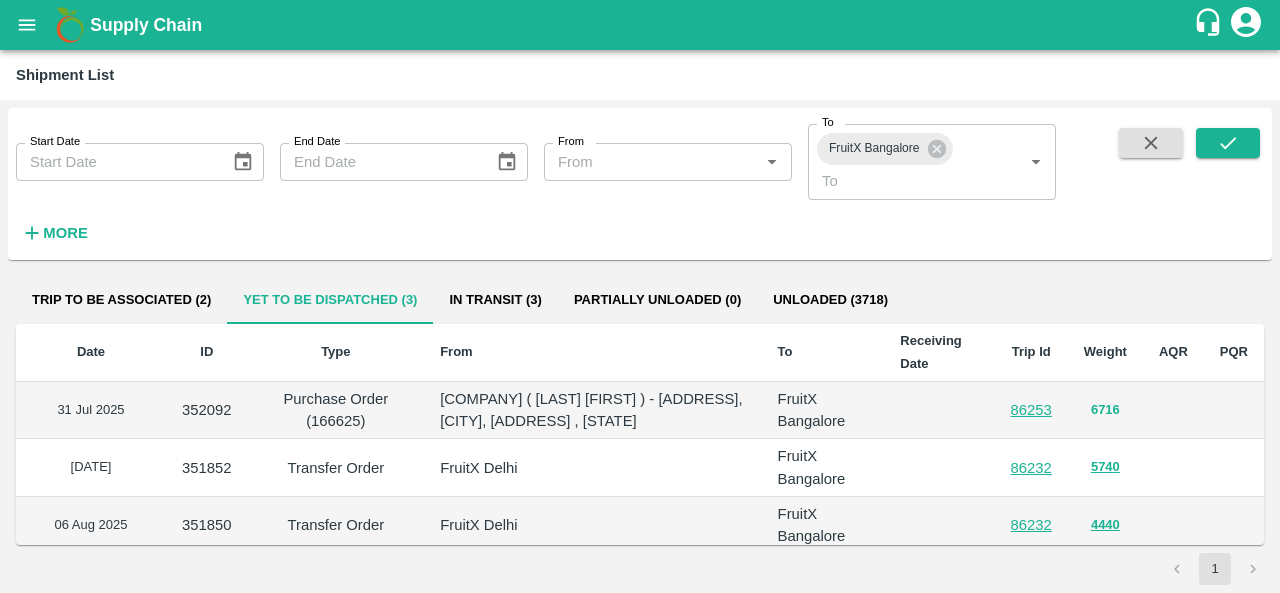 click on "6716" at bounding box center (1105, 410) 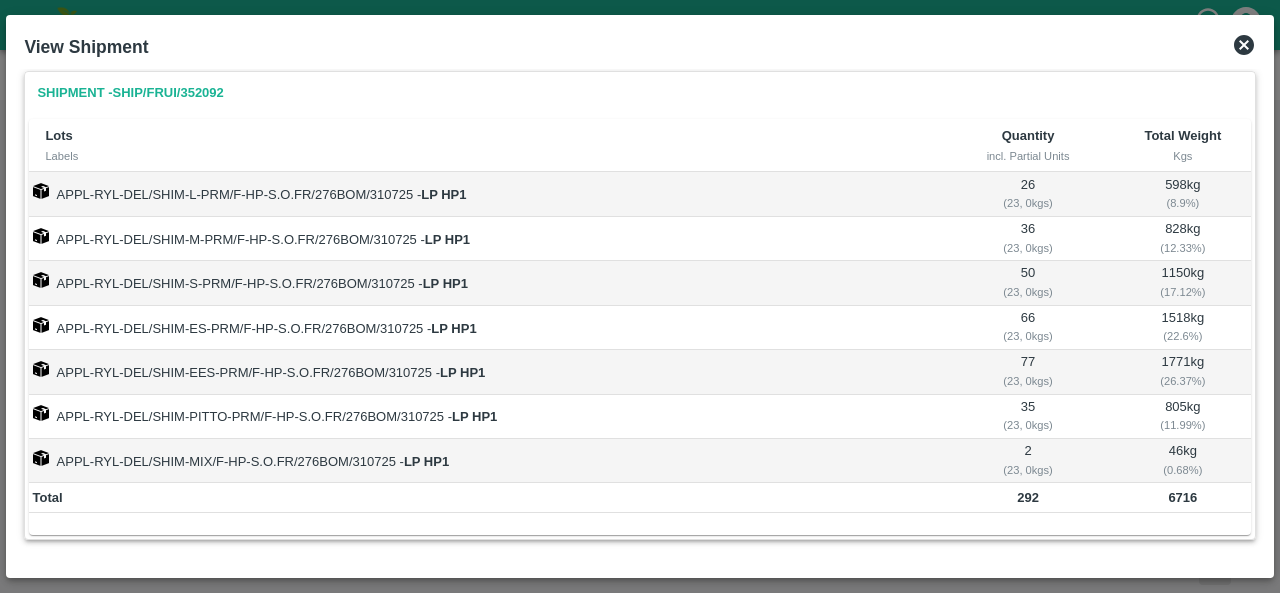scroll, scrollTop: 0, scrollLeft: 0, axis: both 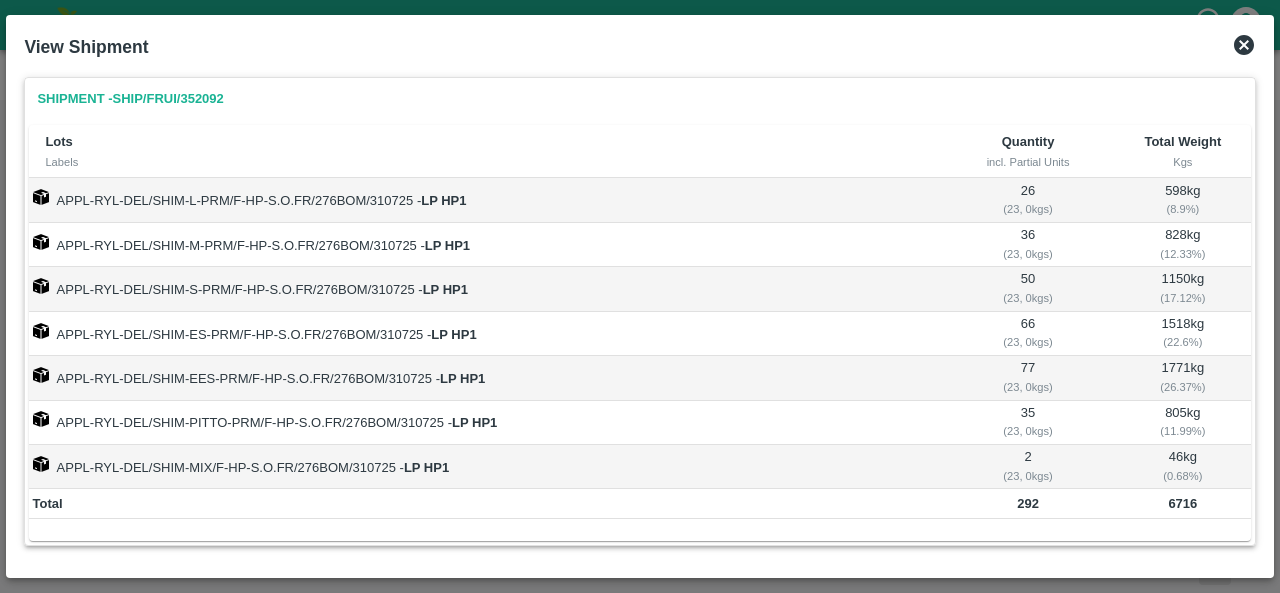 click 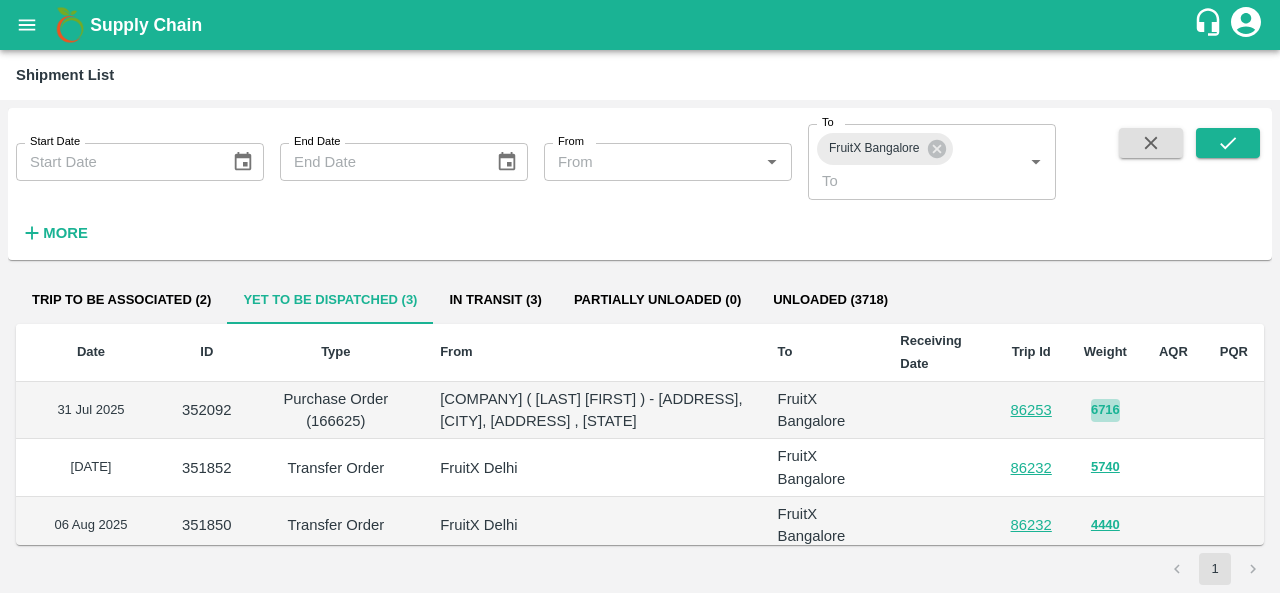 click on "6716" at bounding box center [1105, 410] 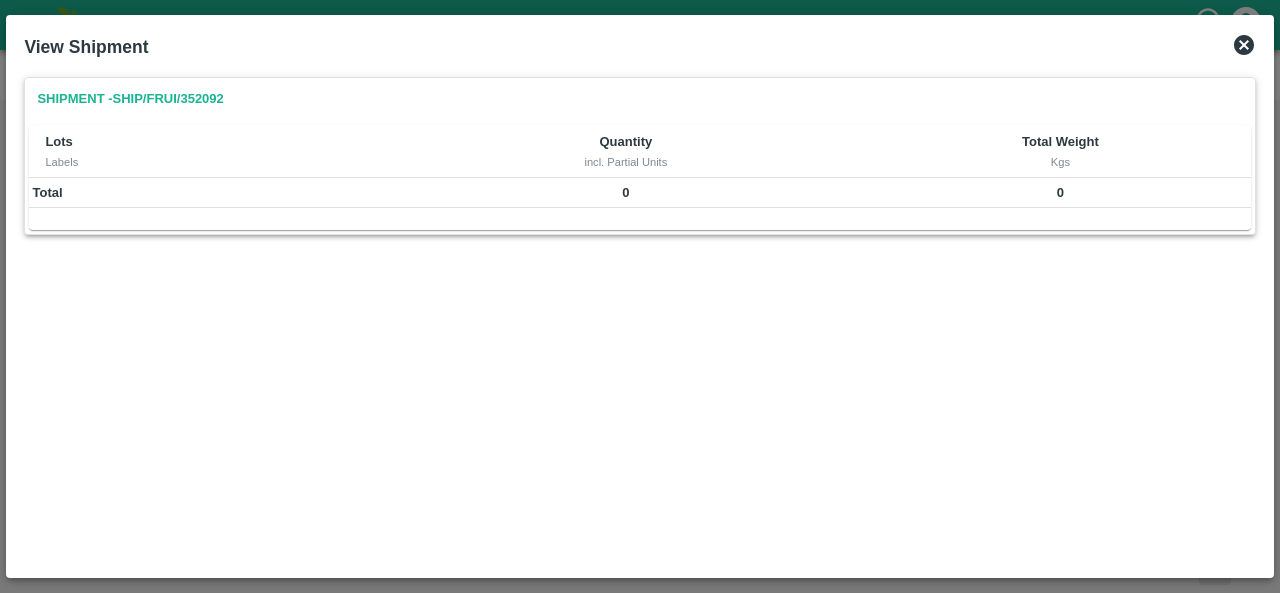 click 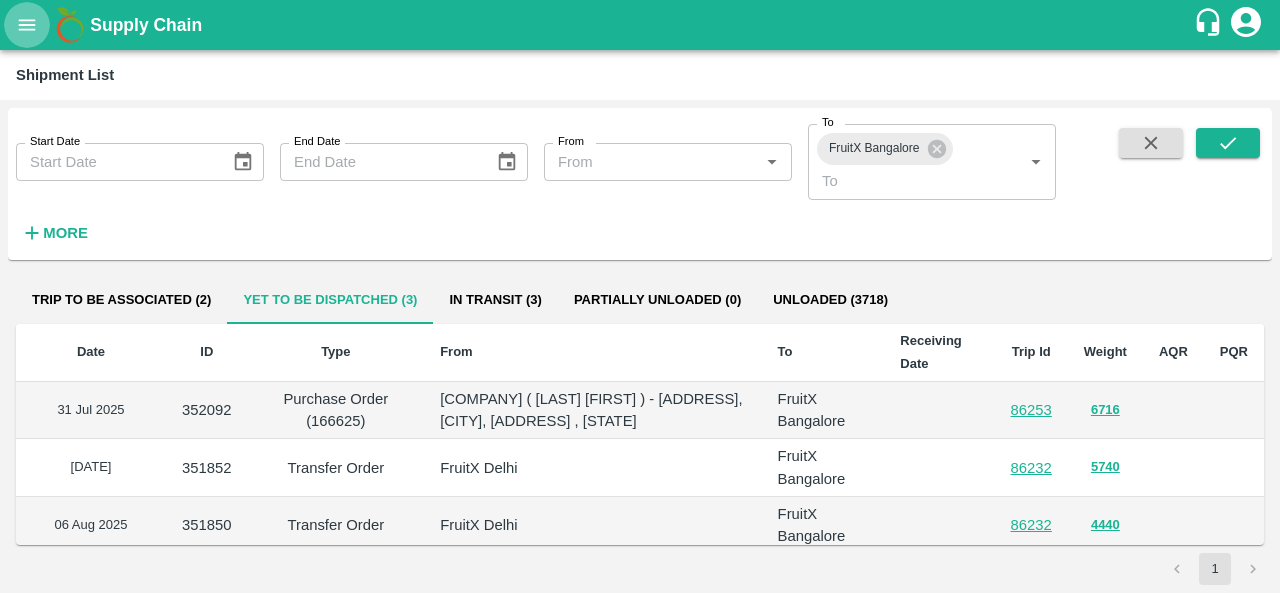 click 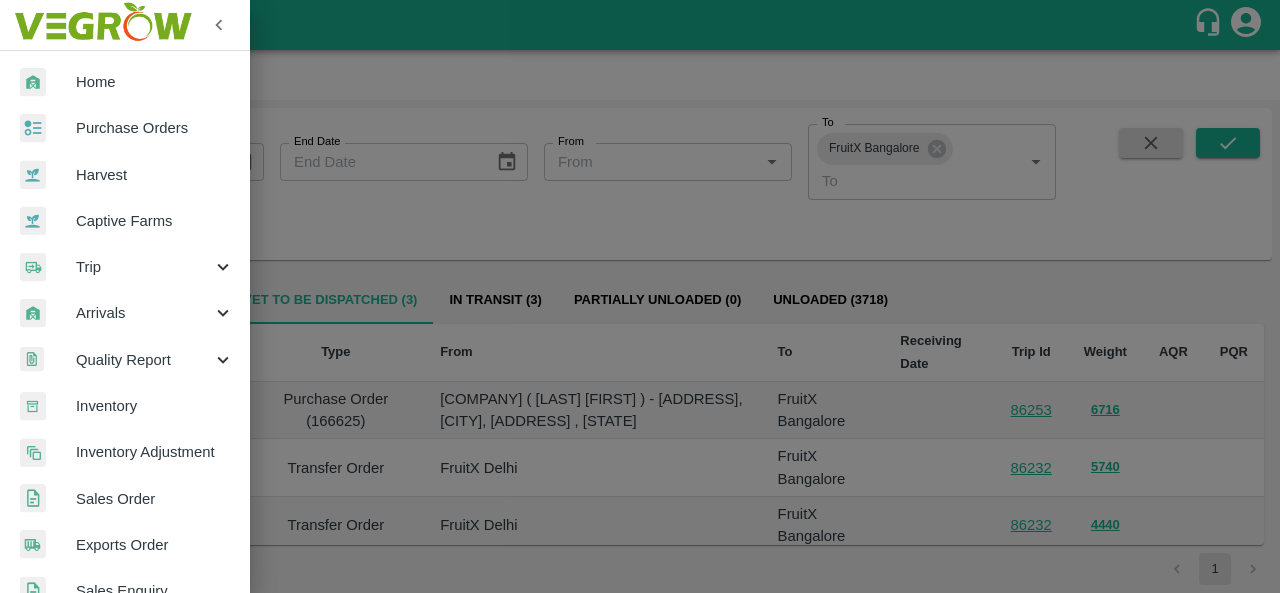 click at bounding box center [640, 296] 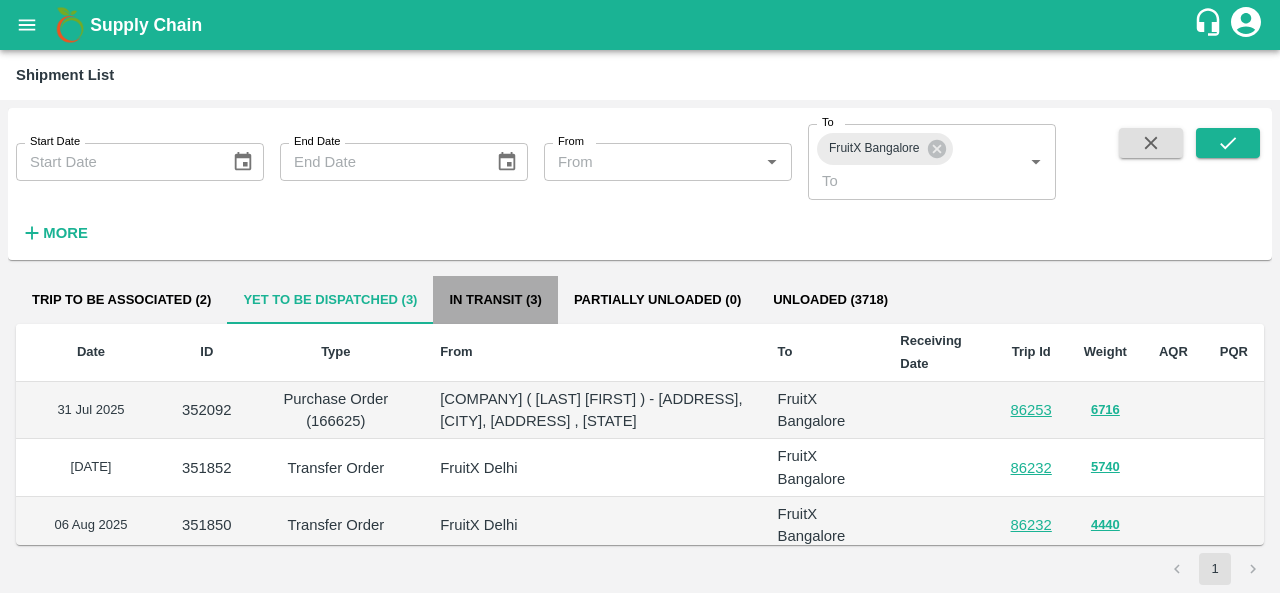 click on "In transit (3)" at bounding box center (495, 300) 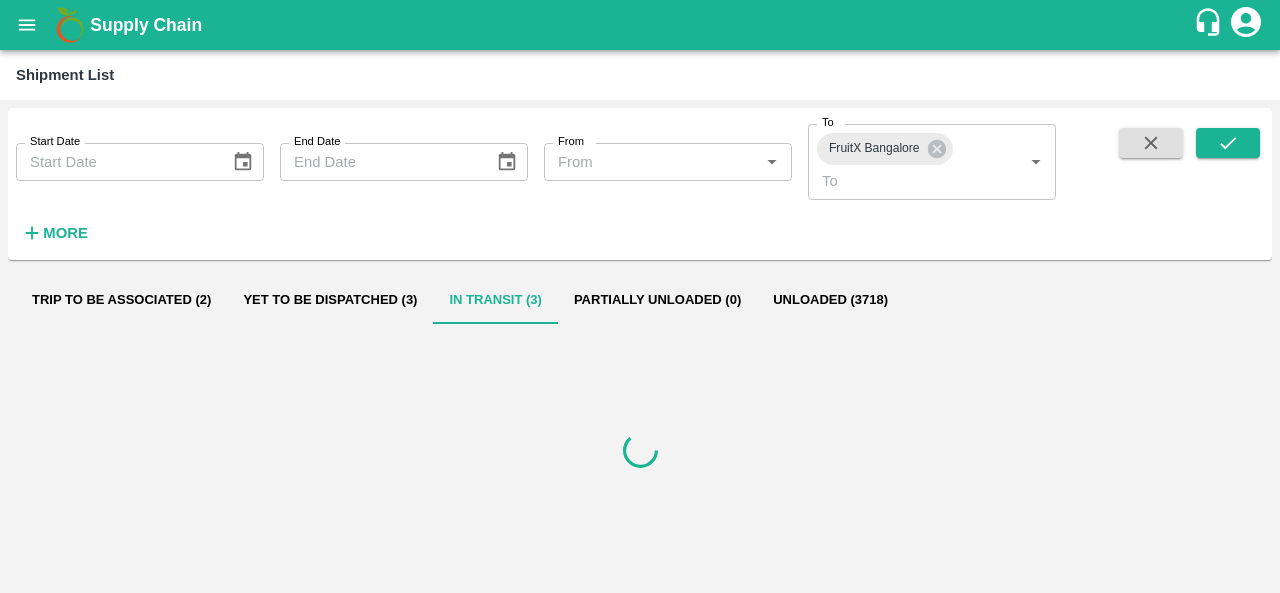 click on "Yet to be dispatched (3)" at bounding box center [330, 300] 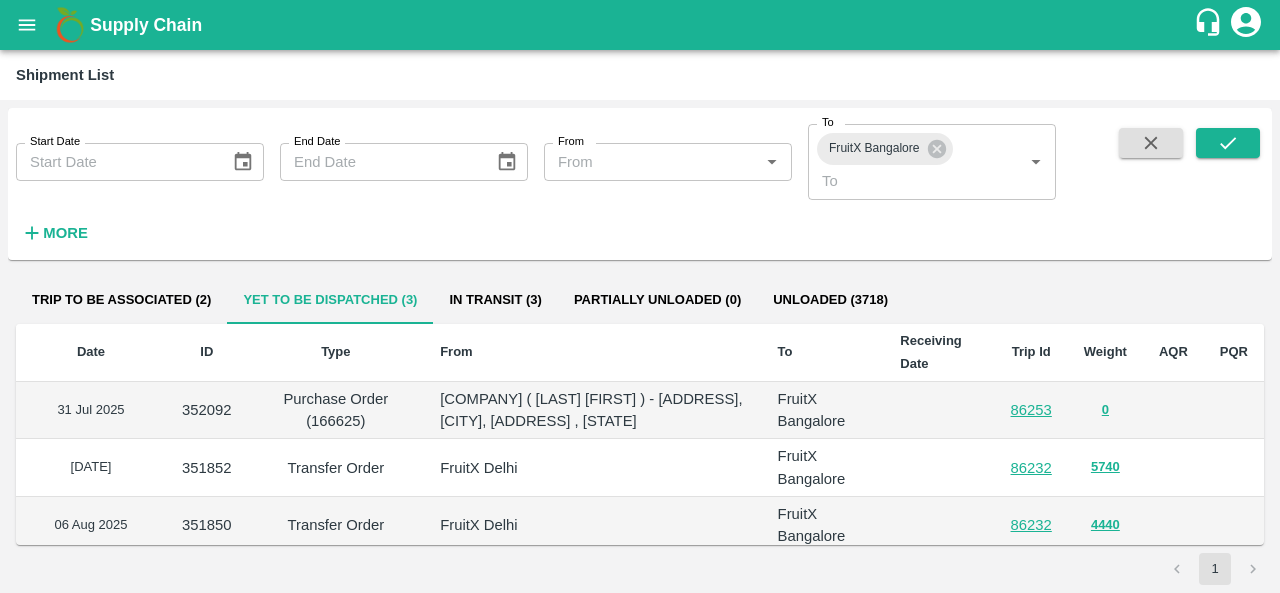 click on "86253" at bounding box center (1031, 410) 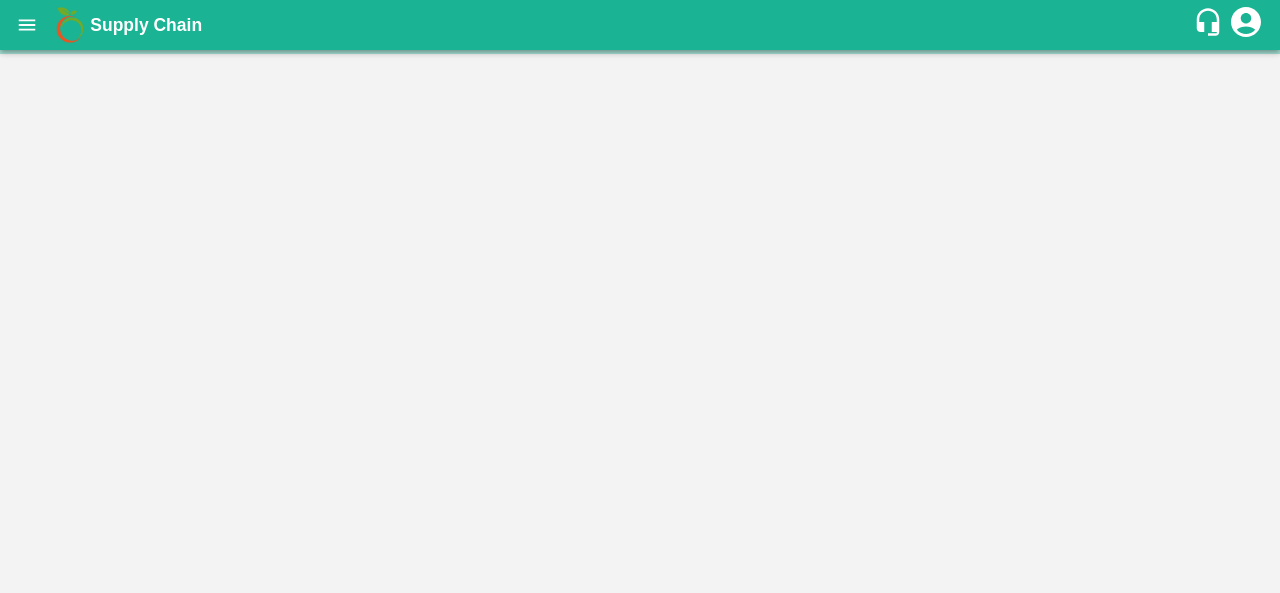 scroll, scrollTop: 0, scrollLeft: 0, axis: both 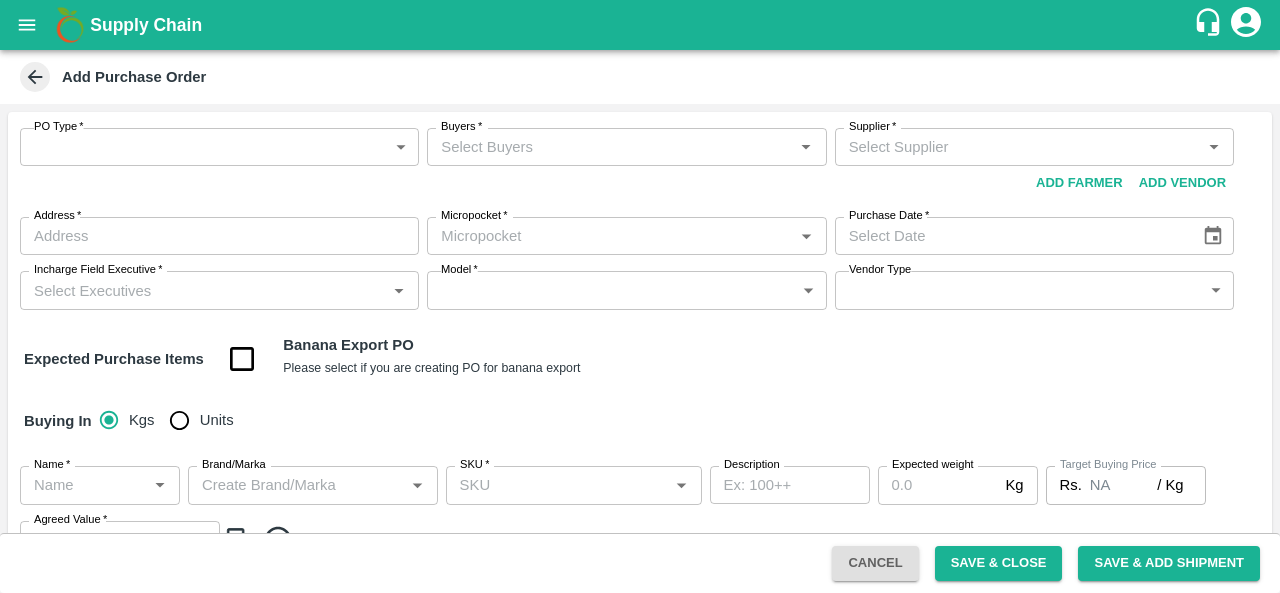 click 